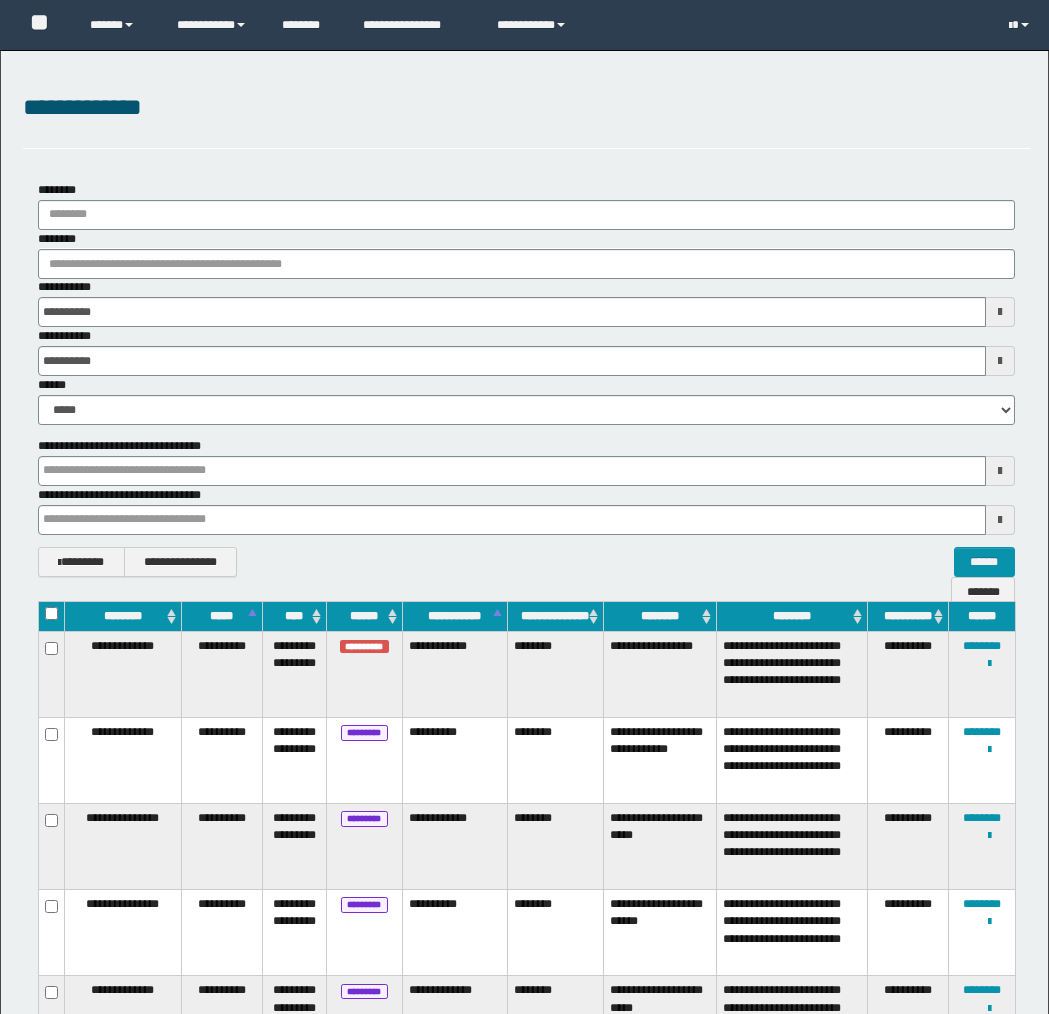 scroll, scrollTop: 382, scrollLeft: 0, axis: vertical 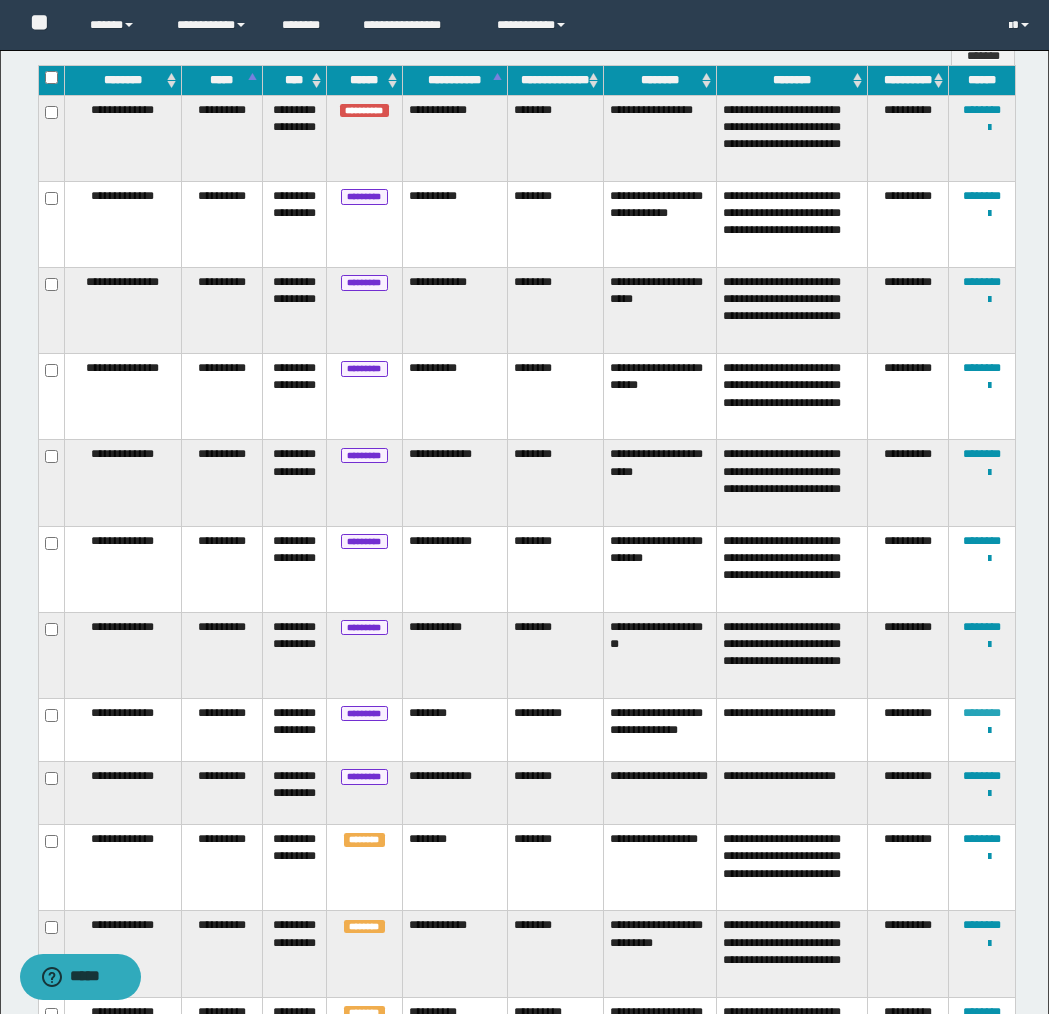 click on "********" at bounding box center [982, 713] 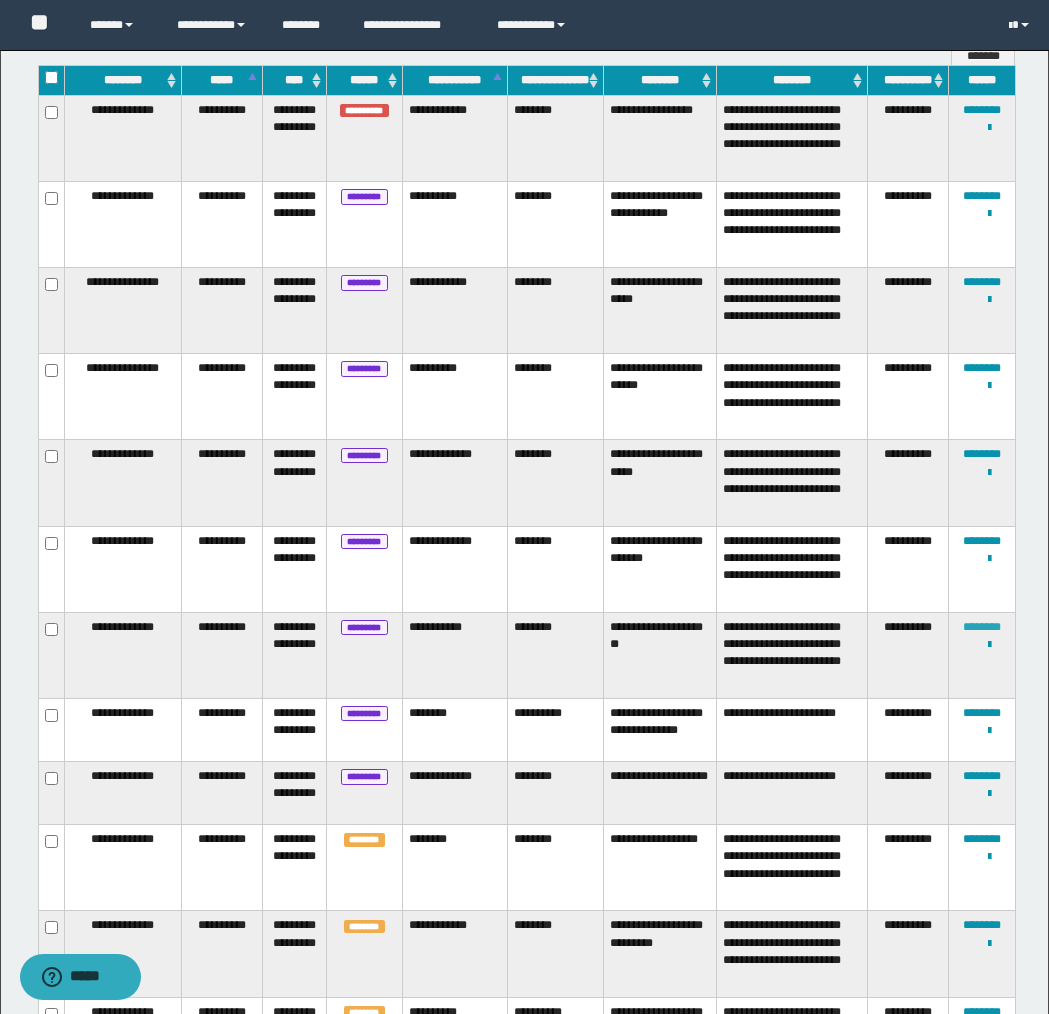 click on "********" at bounding box center [982, 627] 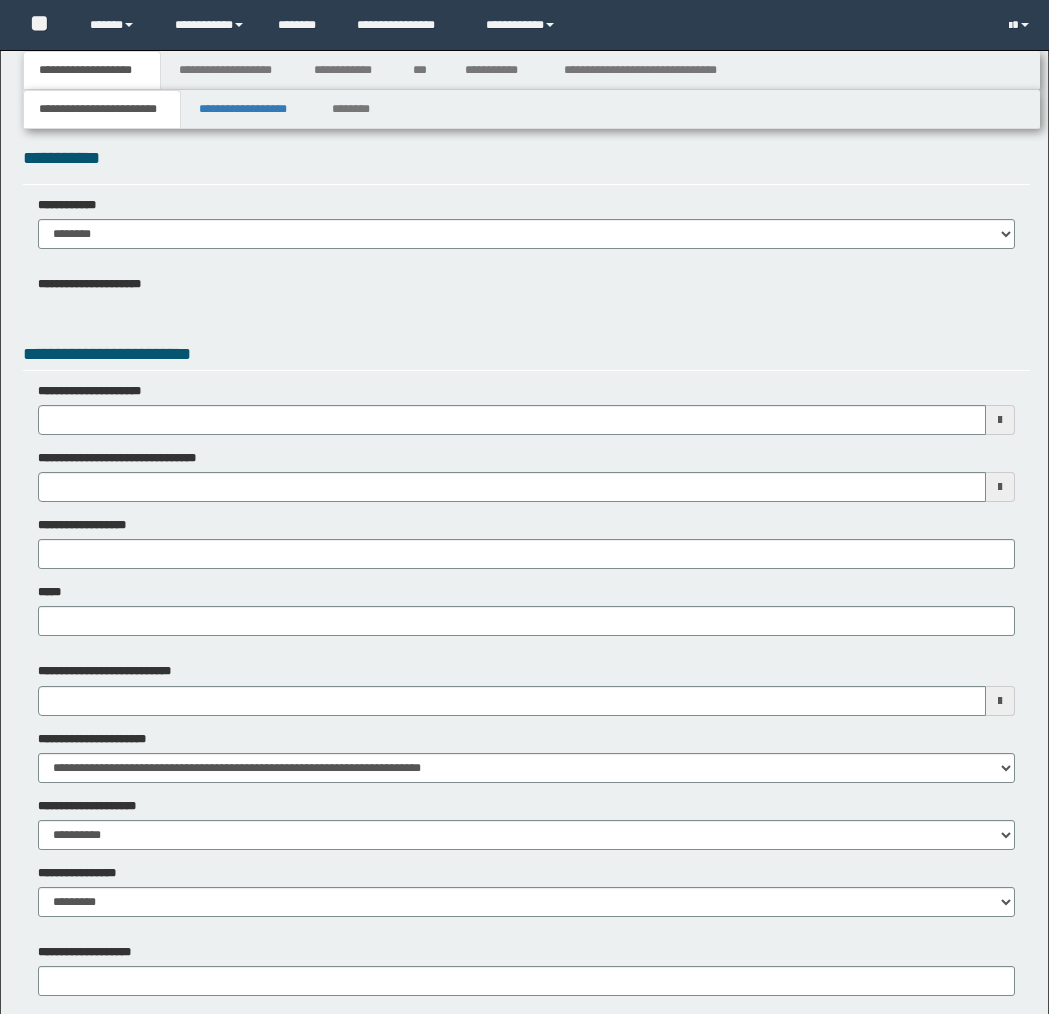 scroll, scrollTop: 0, scrollLeft: 0, axis: both 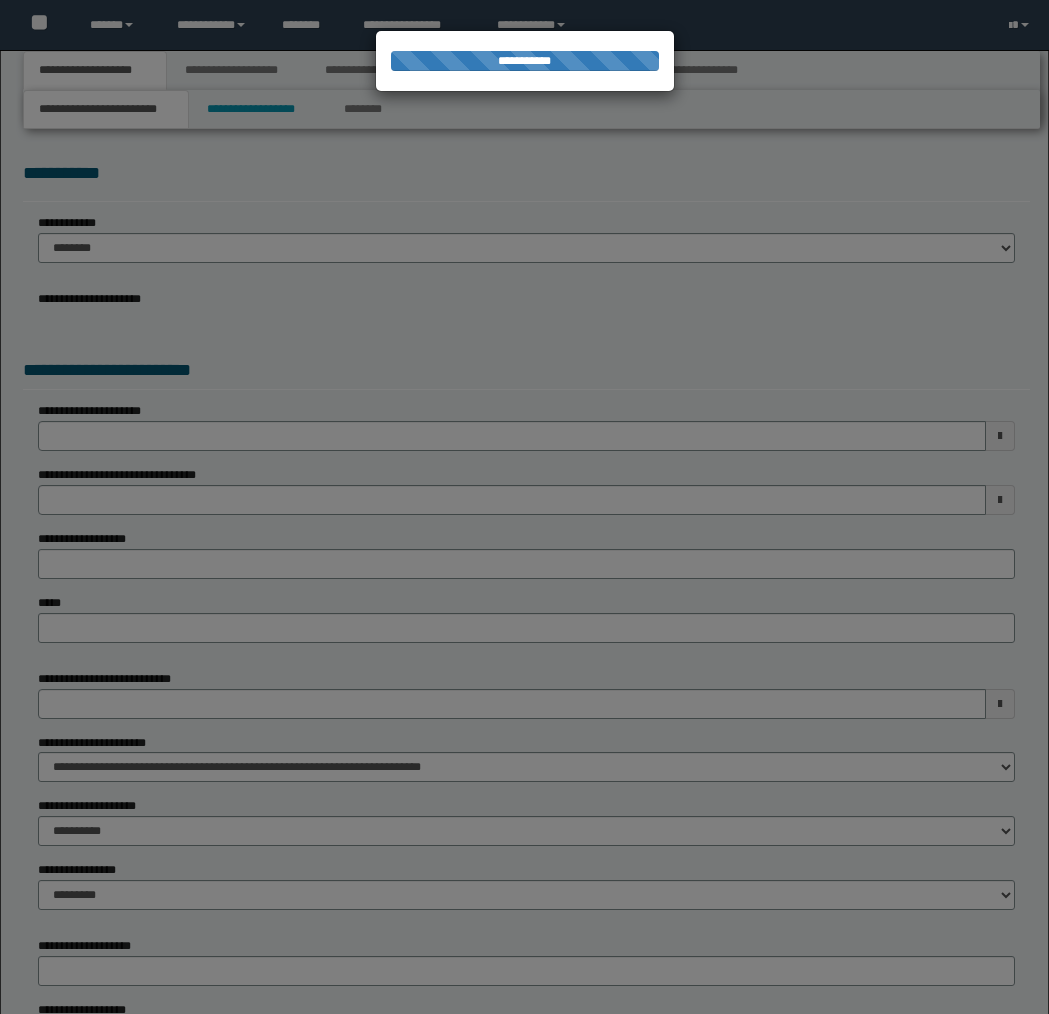 type on "**********" 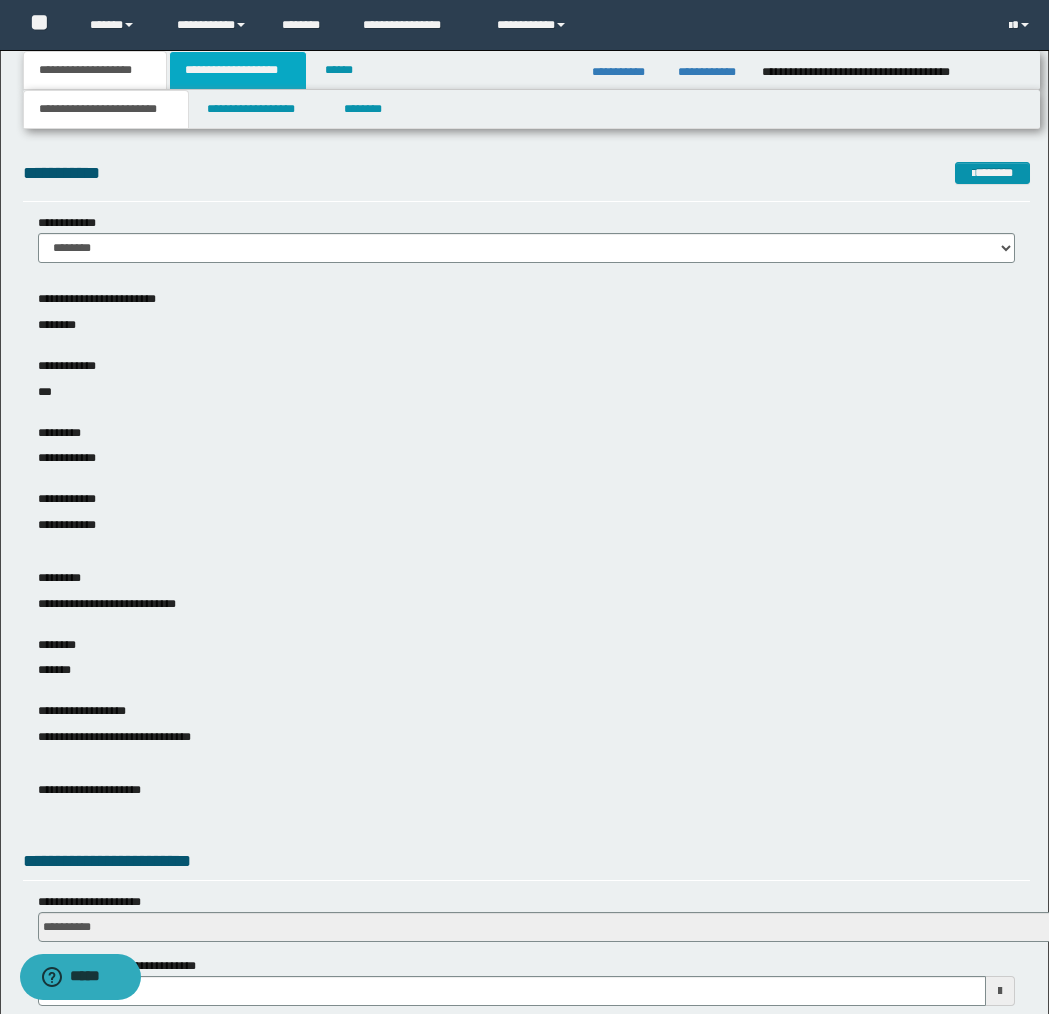 click on "**********" at bounding box center [238, 70] 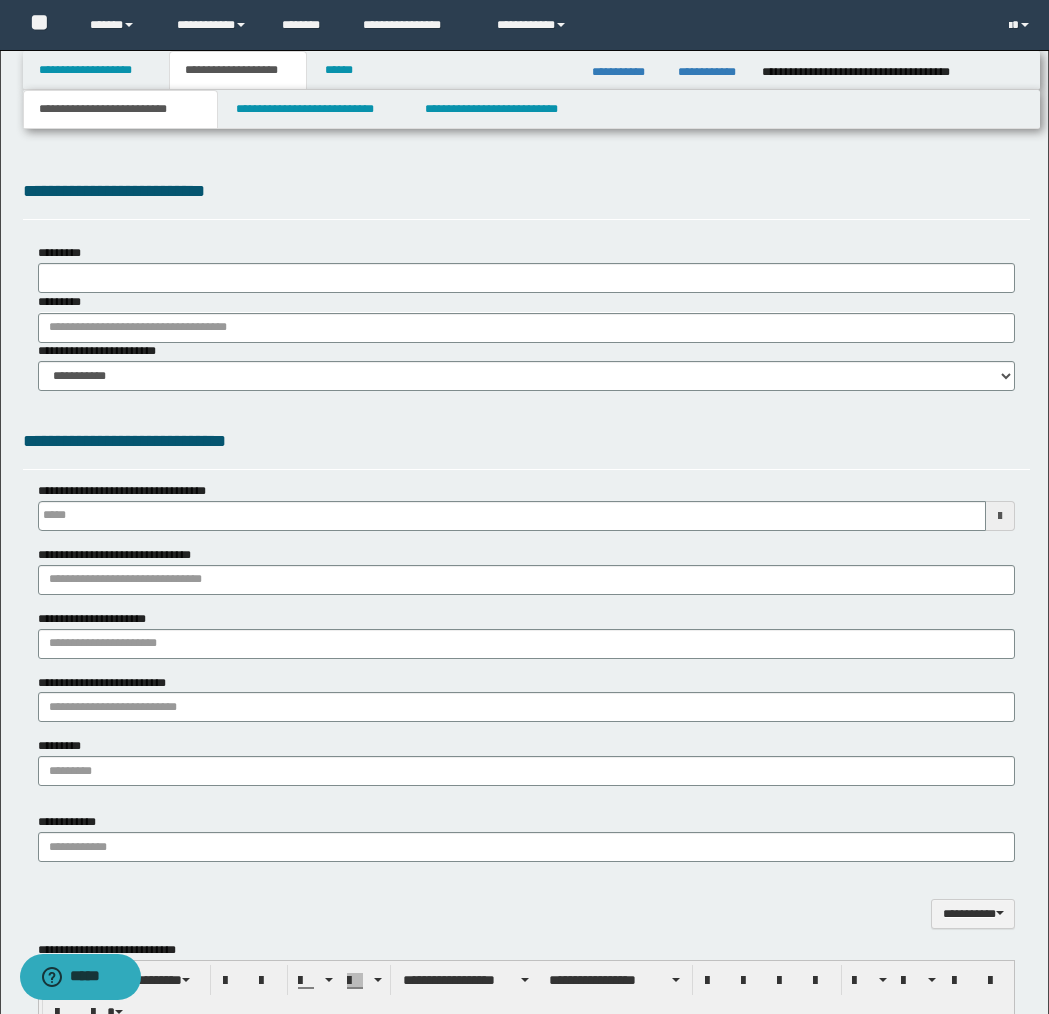 scroll, scrollTop: 0, scrollLeft: 0, axis: both 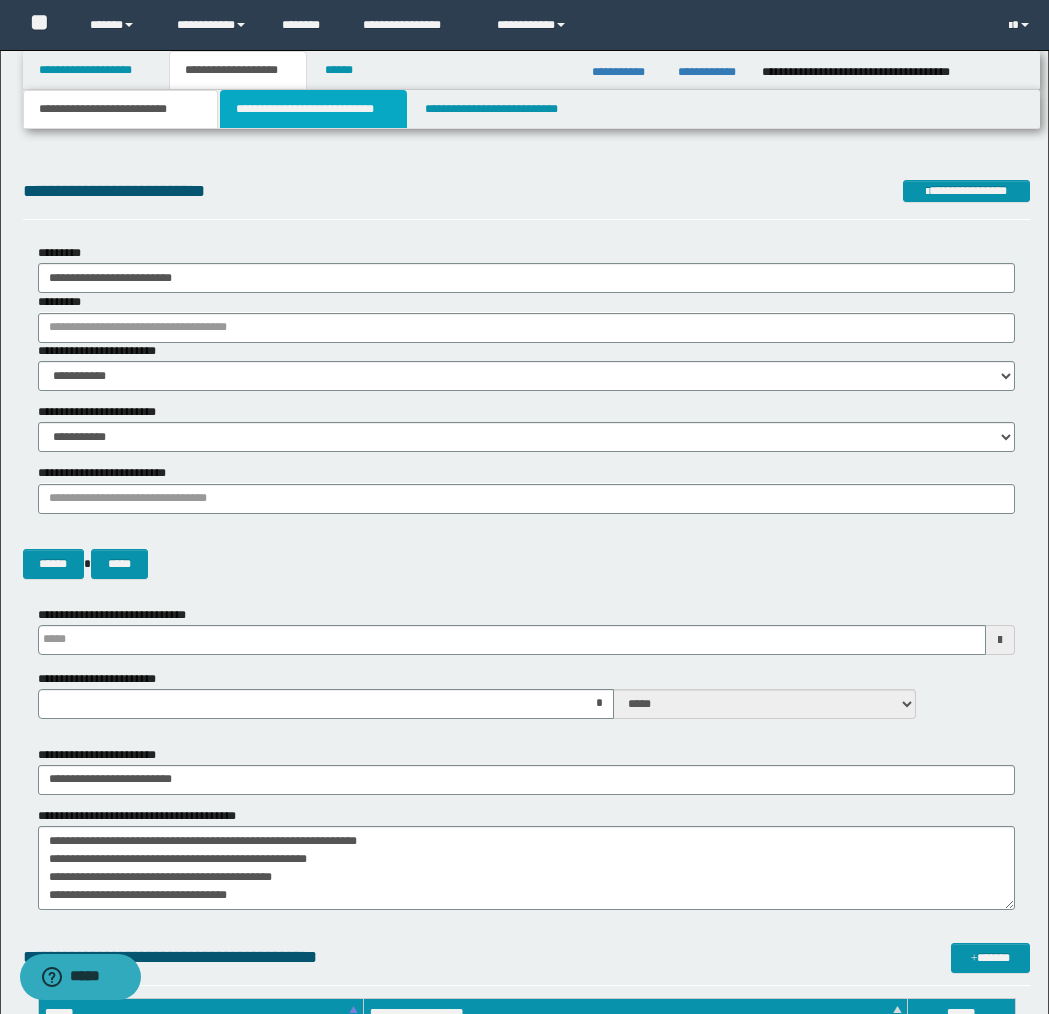 click on "**********" at bounding box center (314, 109) 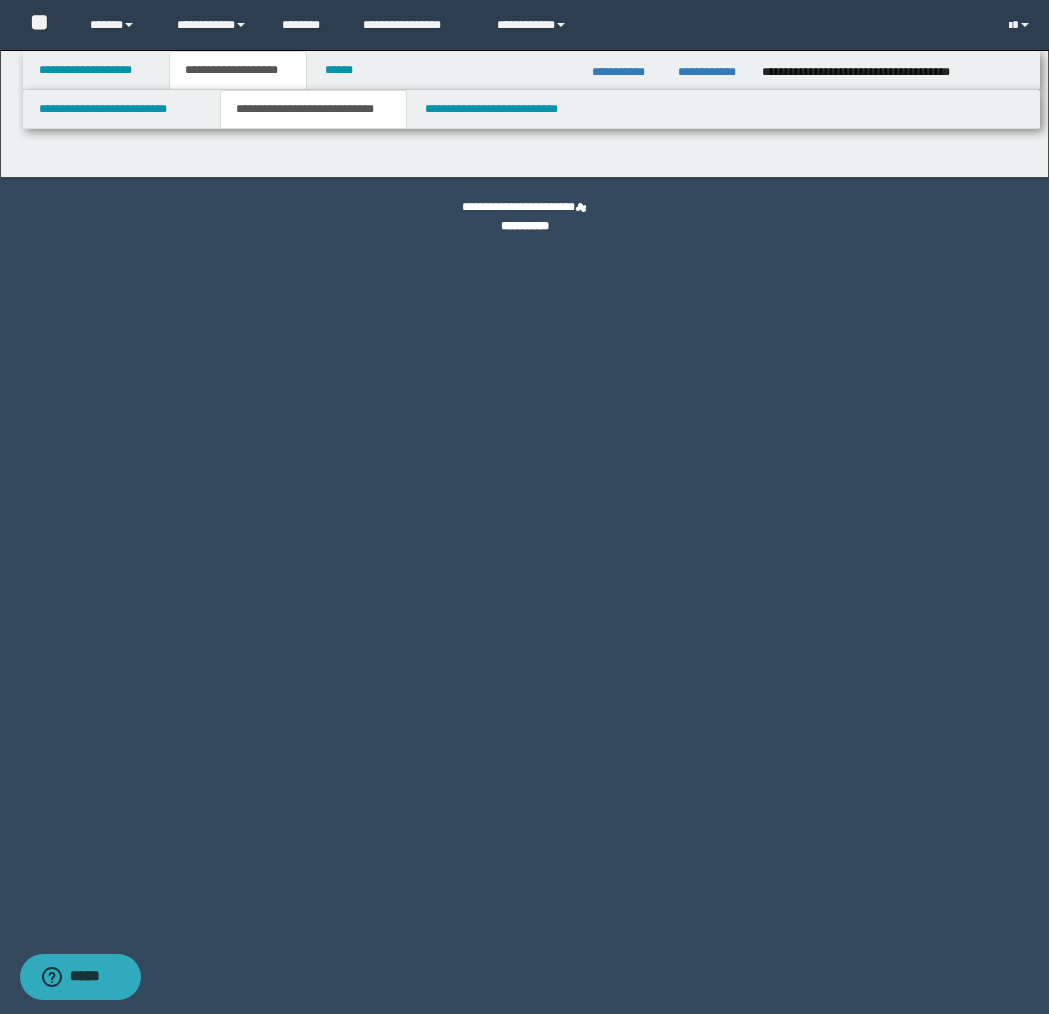 select on "*" 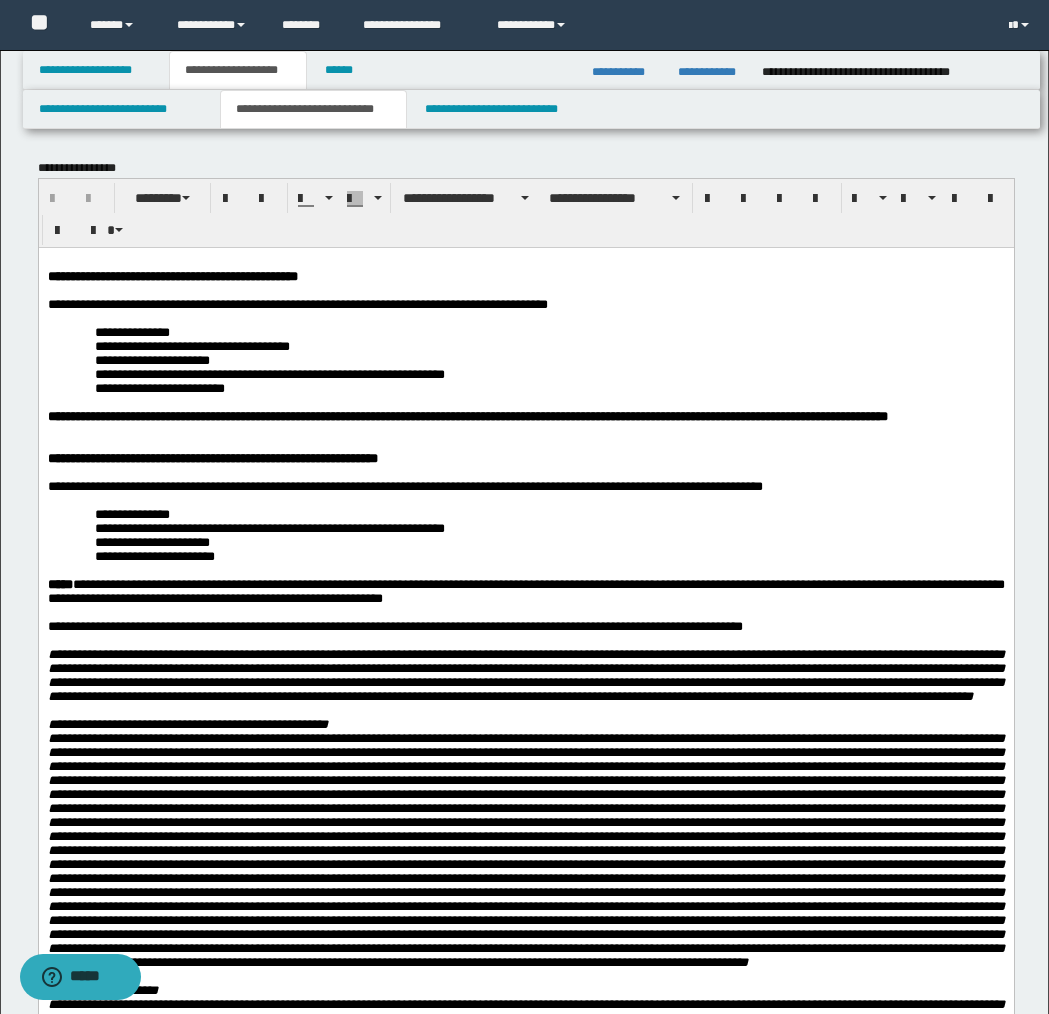 scroll, scrollTop: 0, scrollLeft: 0, axis: both 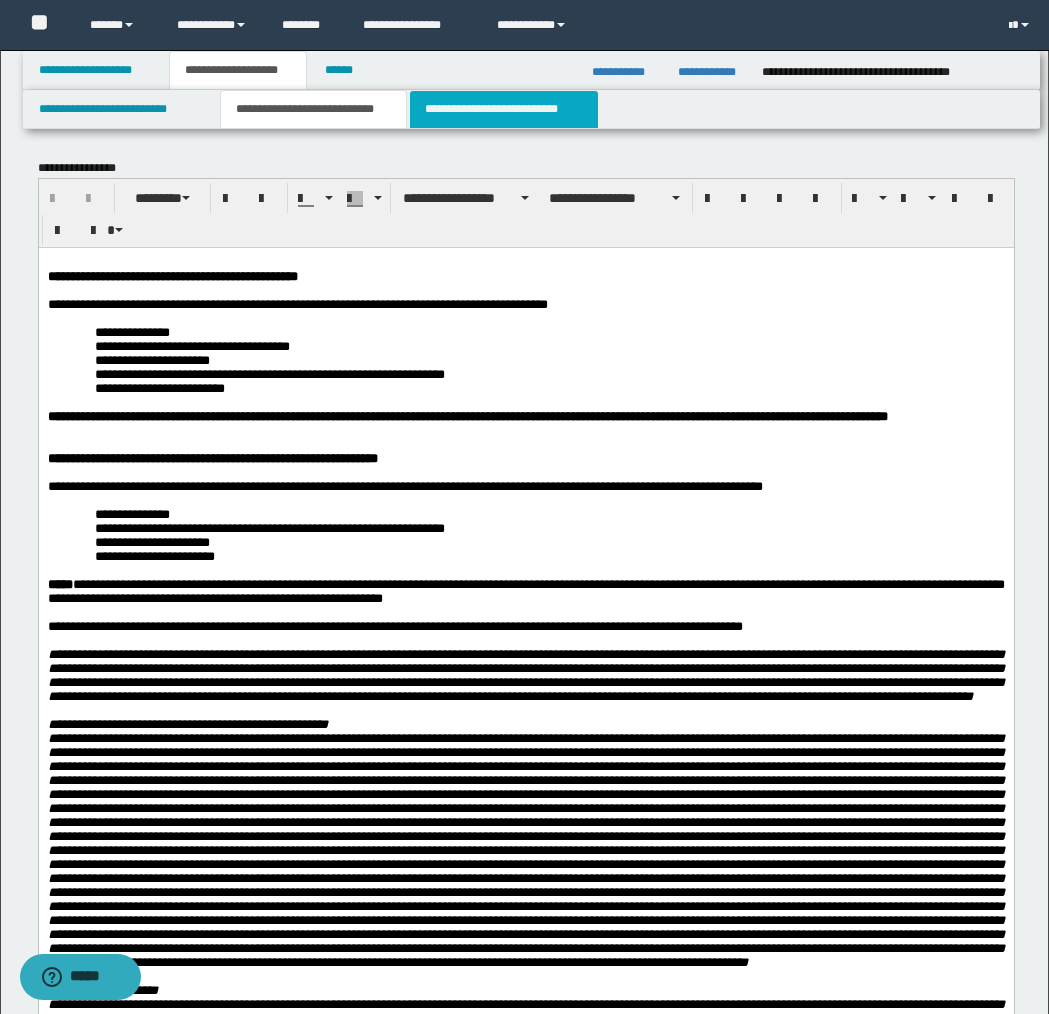 click on "**********" at bounding box center [504, 109] 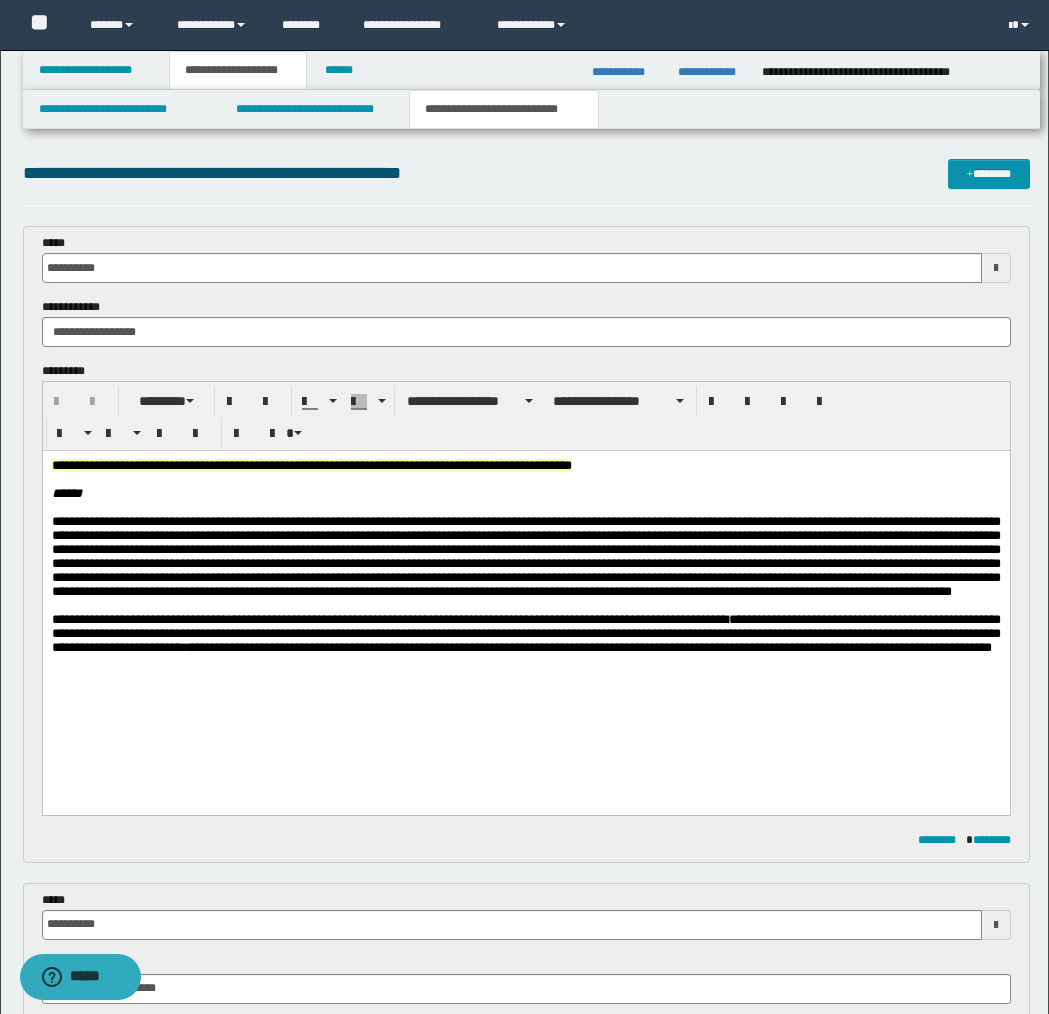 scroll, scrollTop: 0, scrollLeft: 0, axis: both 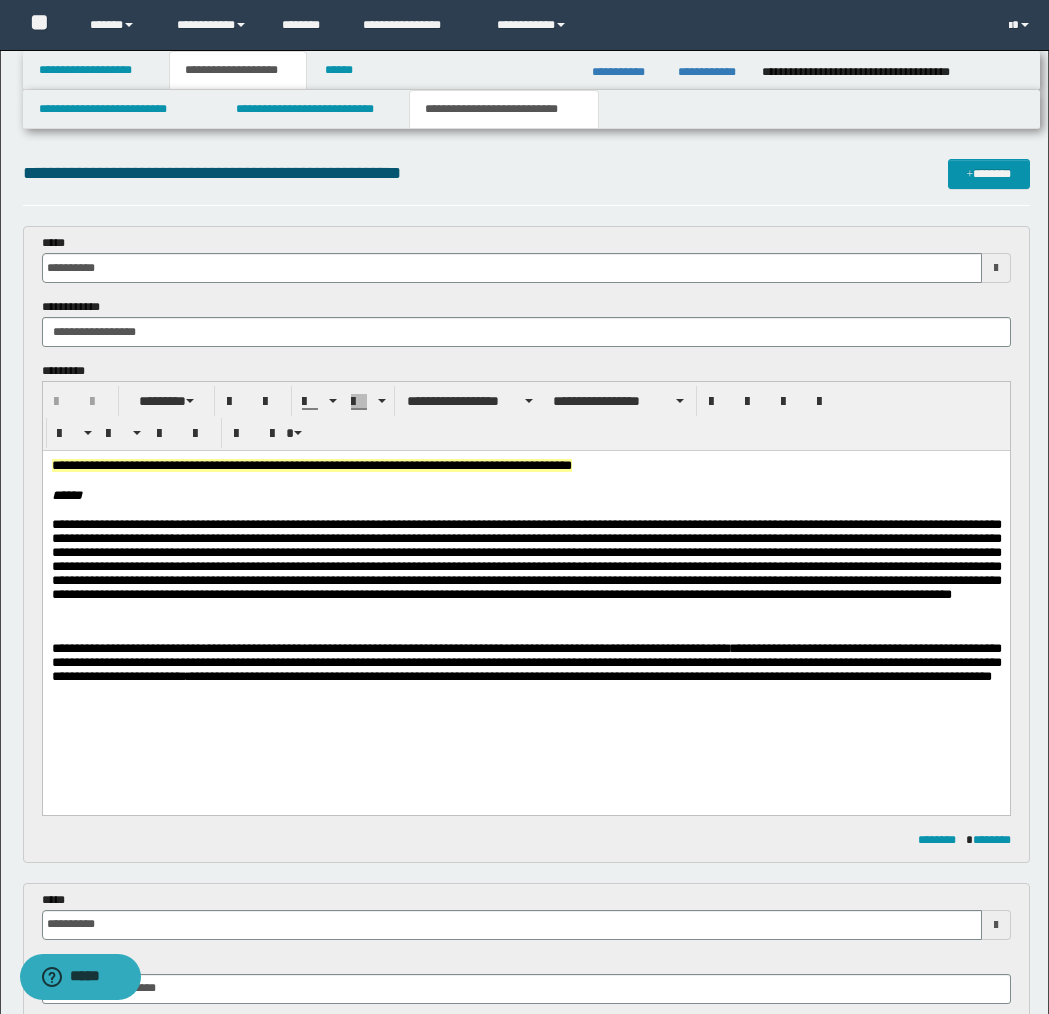 click on "**********" at bounding box center [311, 465] 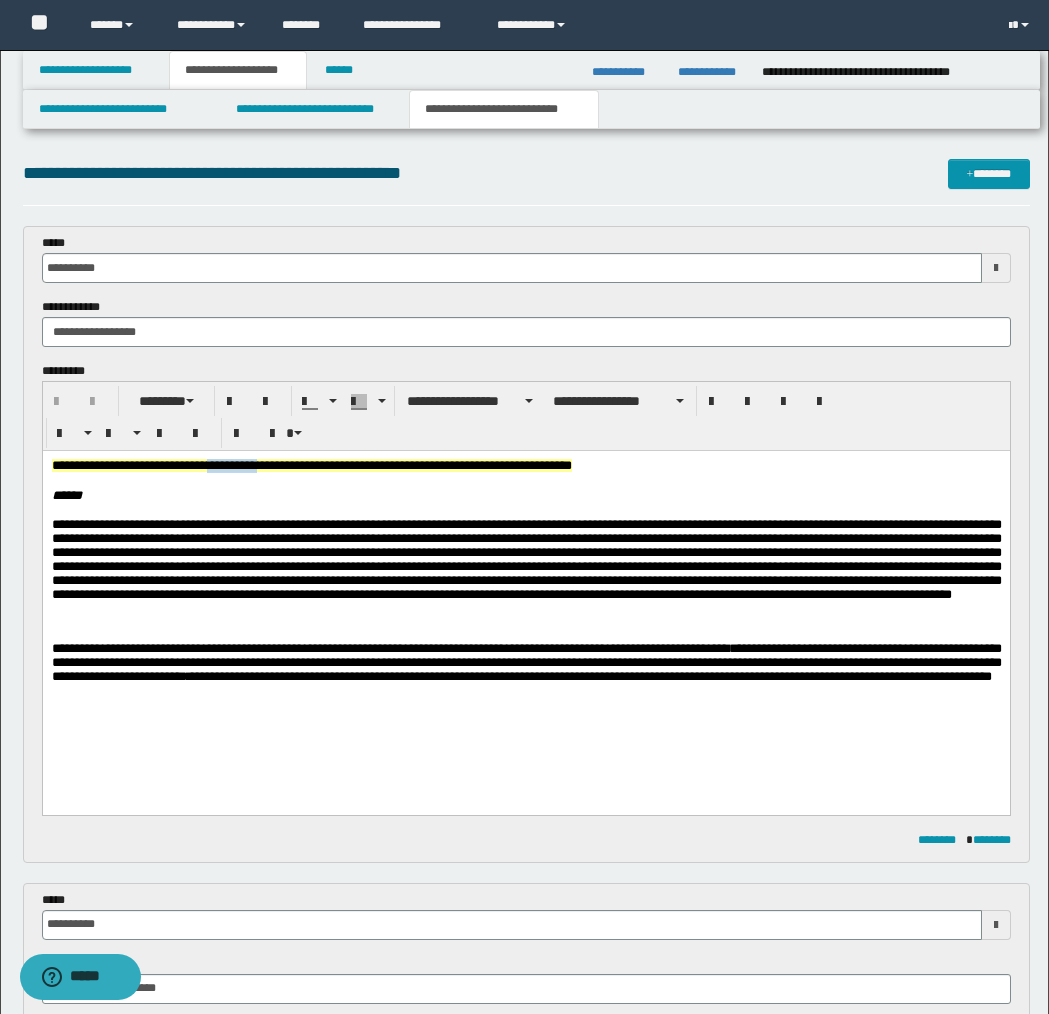 click on "**********" at bounding box center [311, 465] 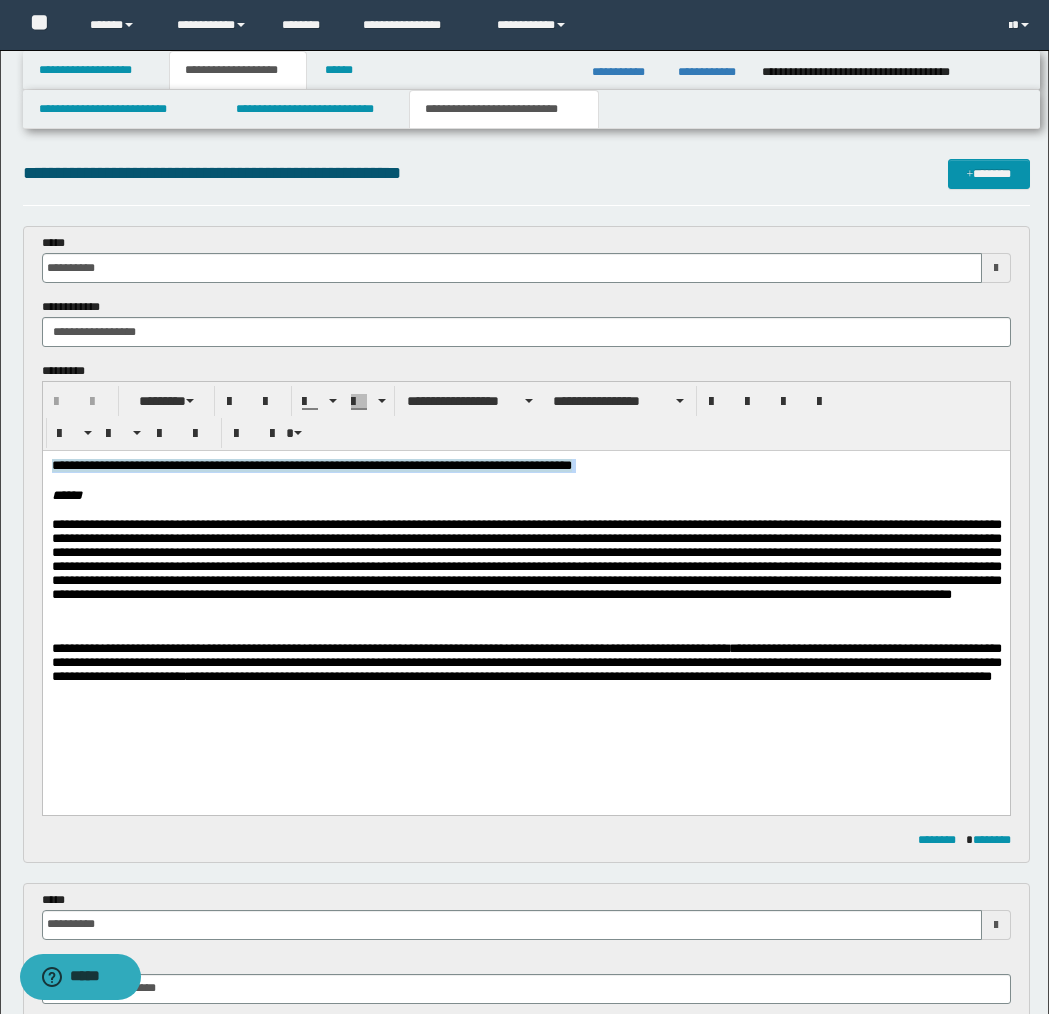 click on "**********" at bounding box center (311, 465) 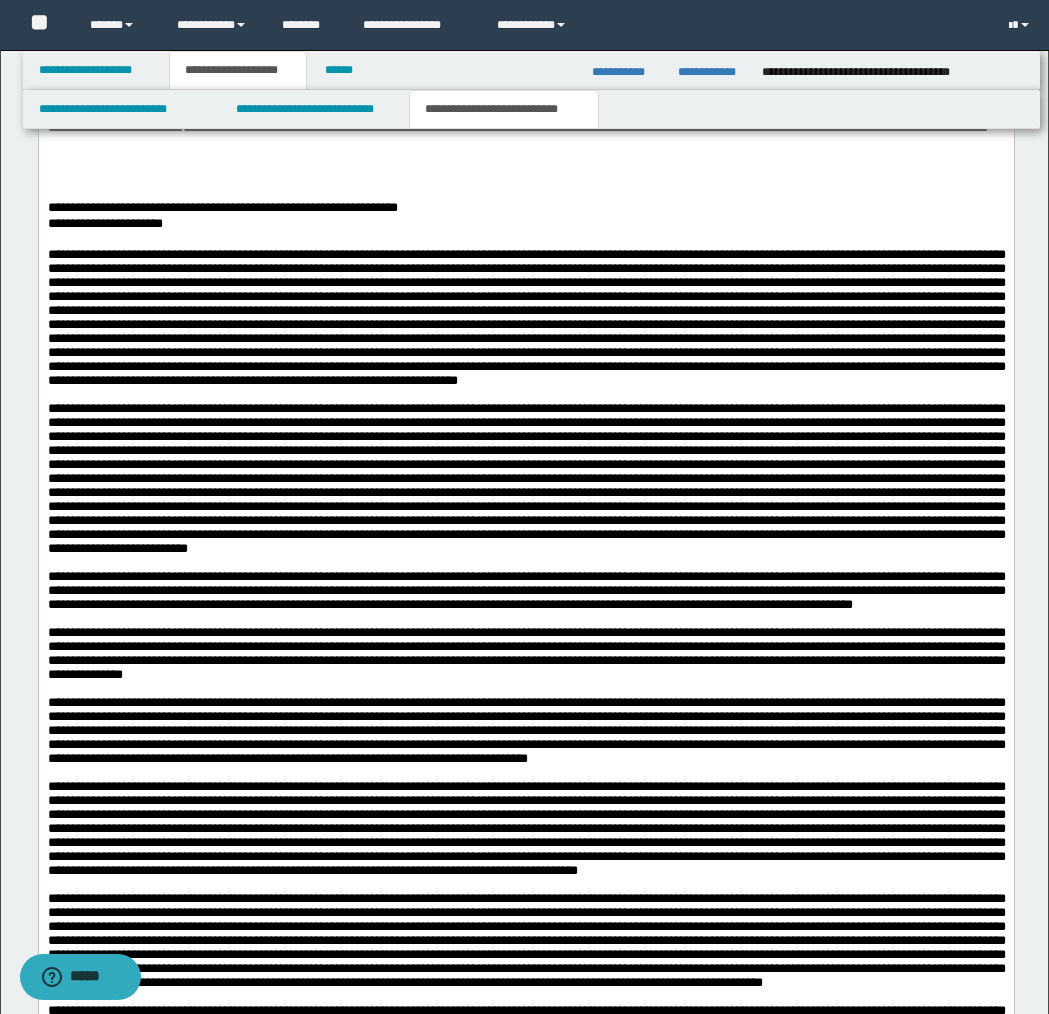 scroll, scrollTop: 1973, scrollLeft: 0, axis: vertical 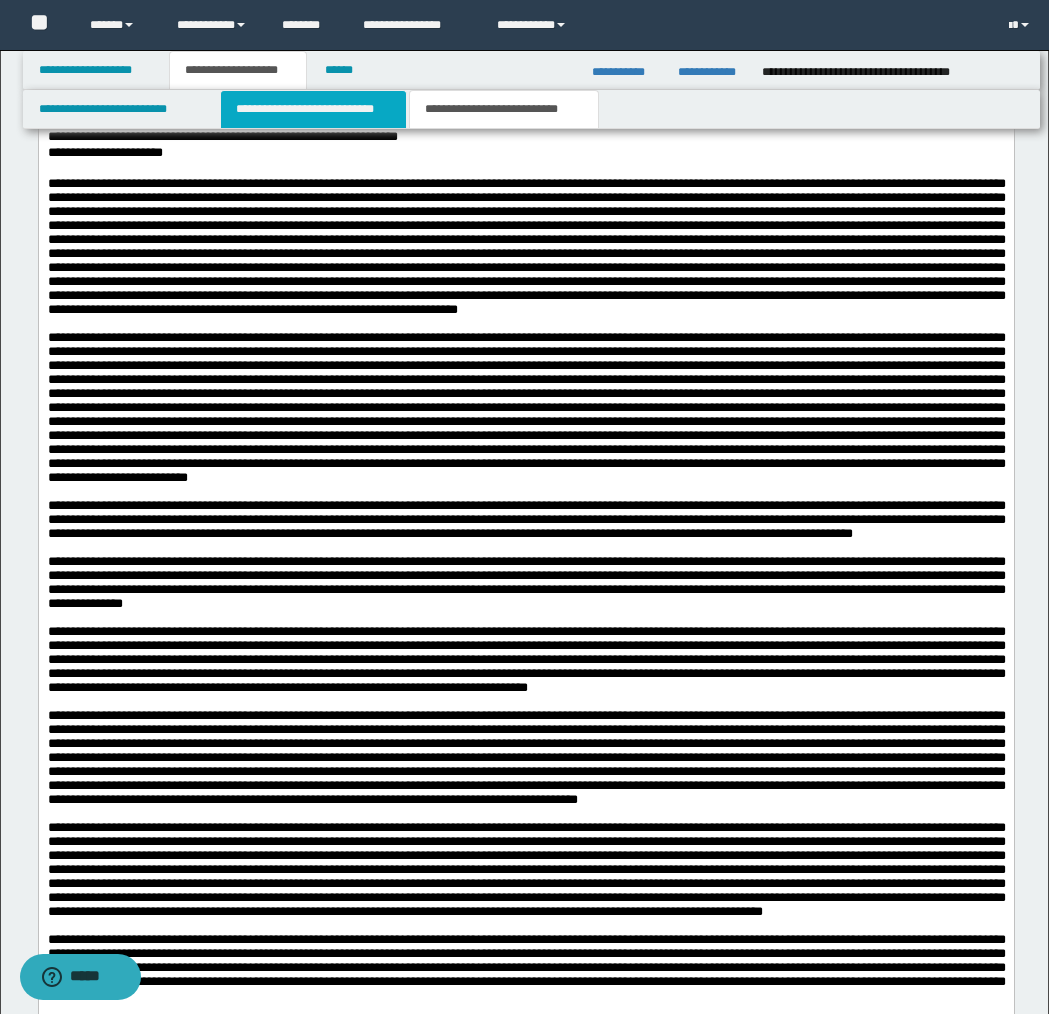 click on "**********" at bounding box center (314, 109) 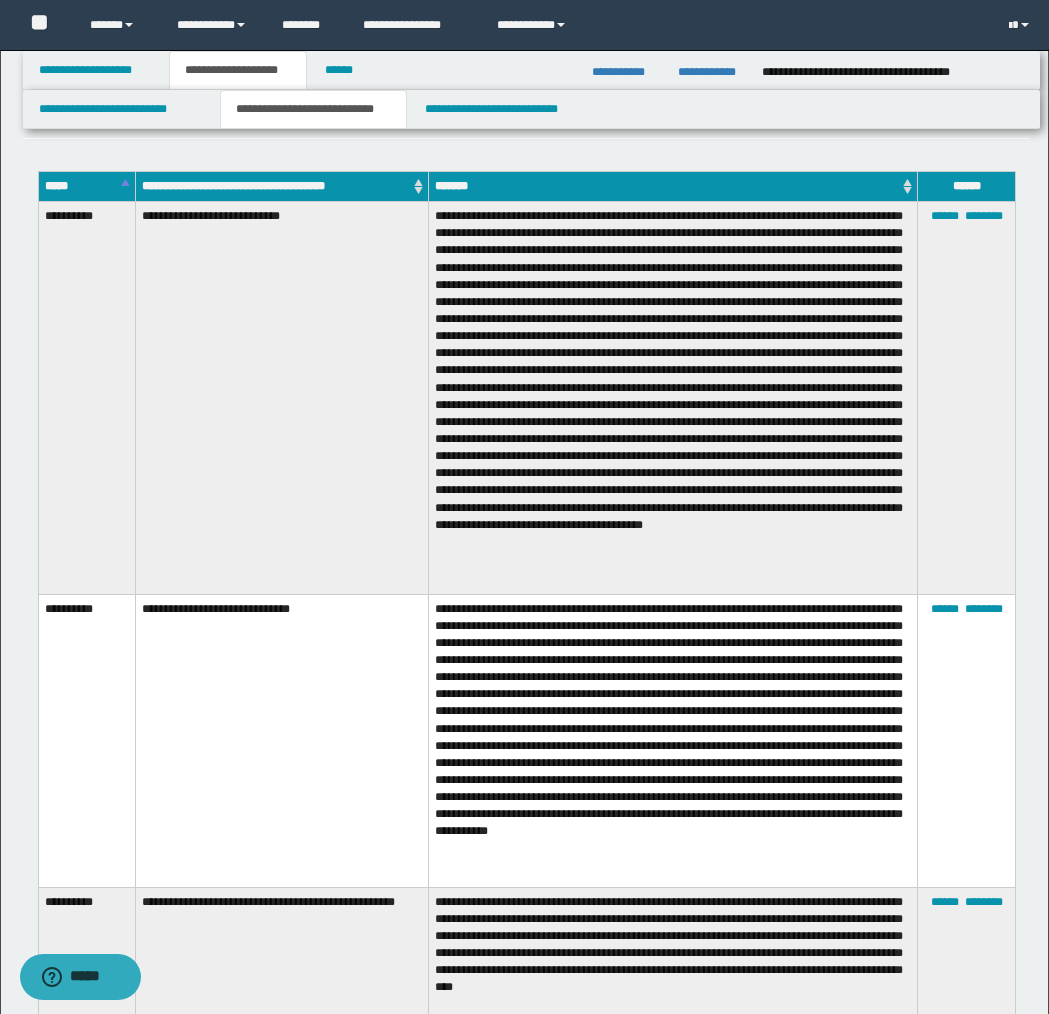 scroll, scrollTop: 0, scrollLeft: 0, axis: both 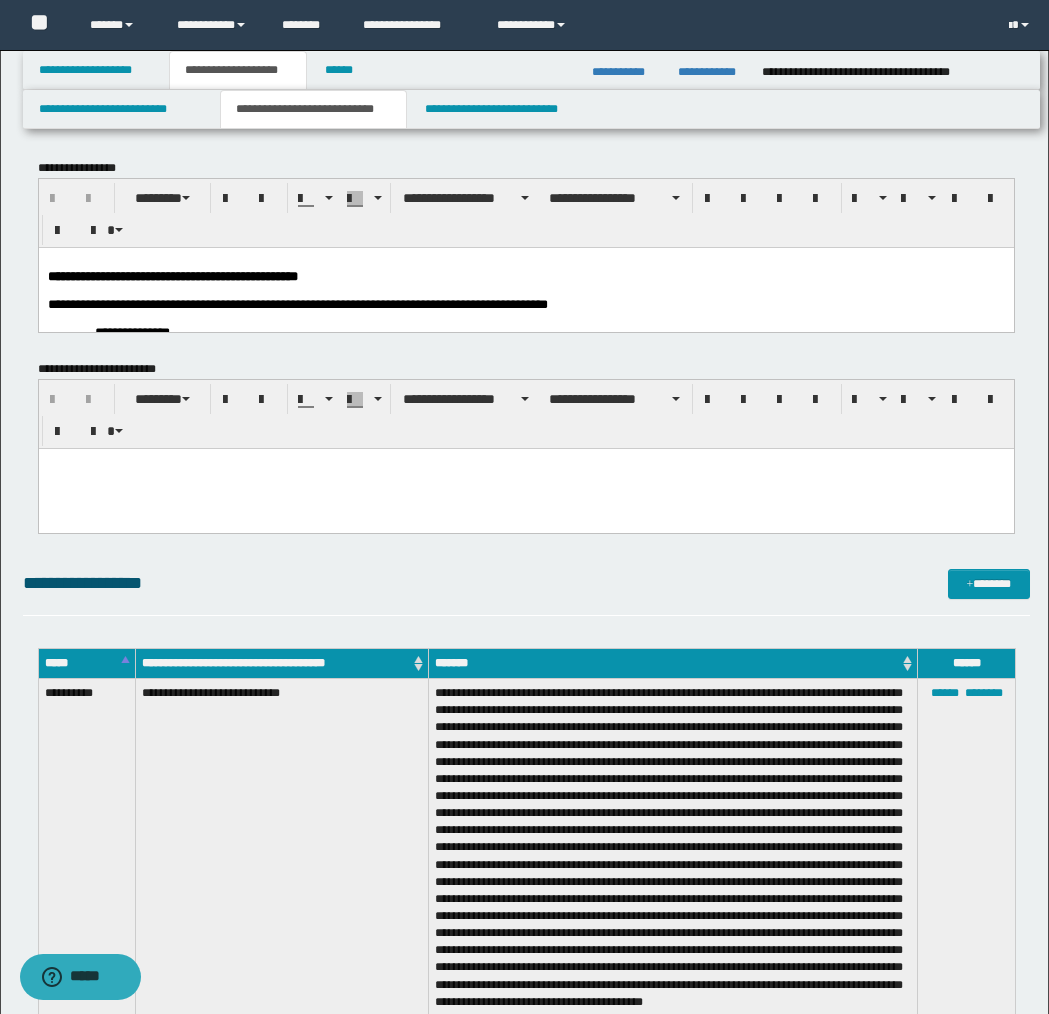 click on "**********" at bounding box center (297, 303) 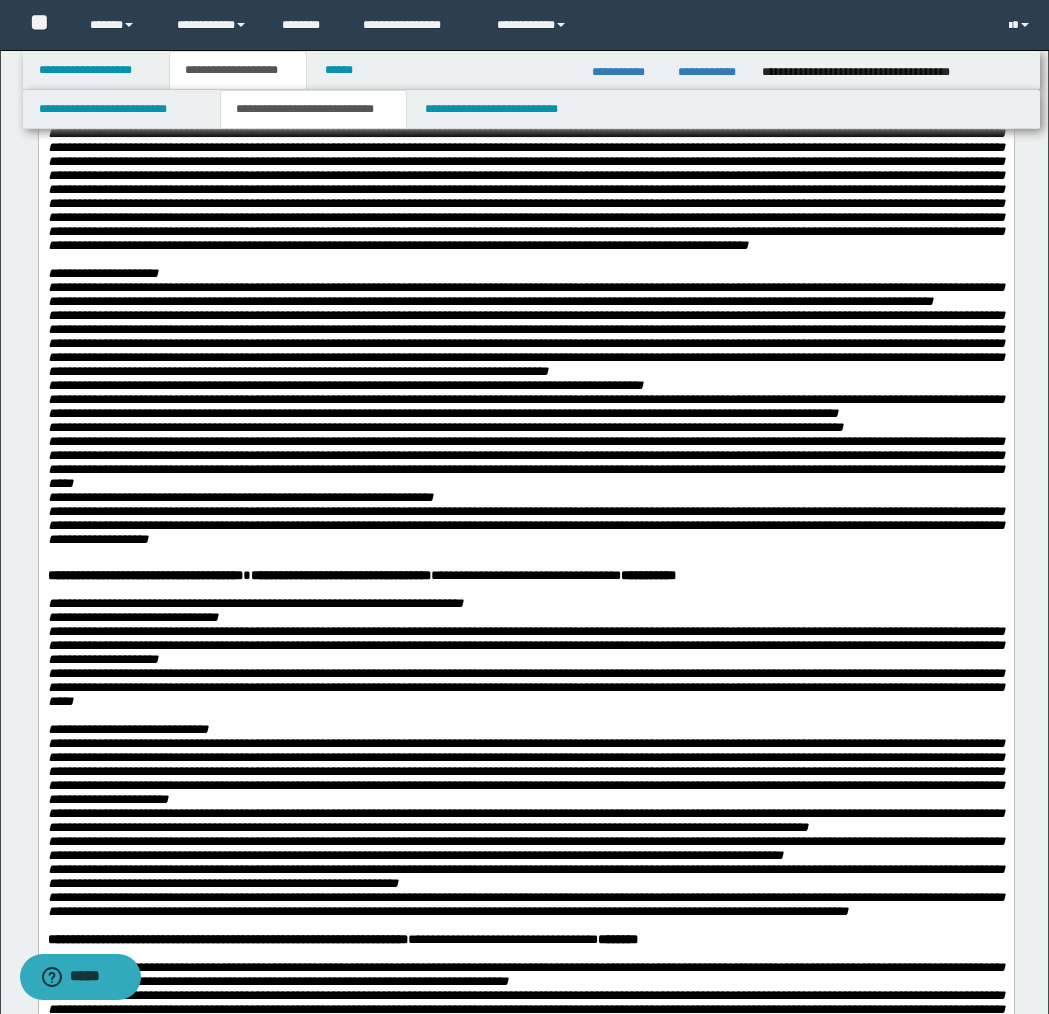 scroll, scrollTop: 910, scrollLeft: 0, axis: vertical 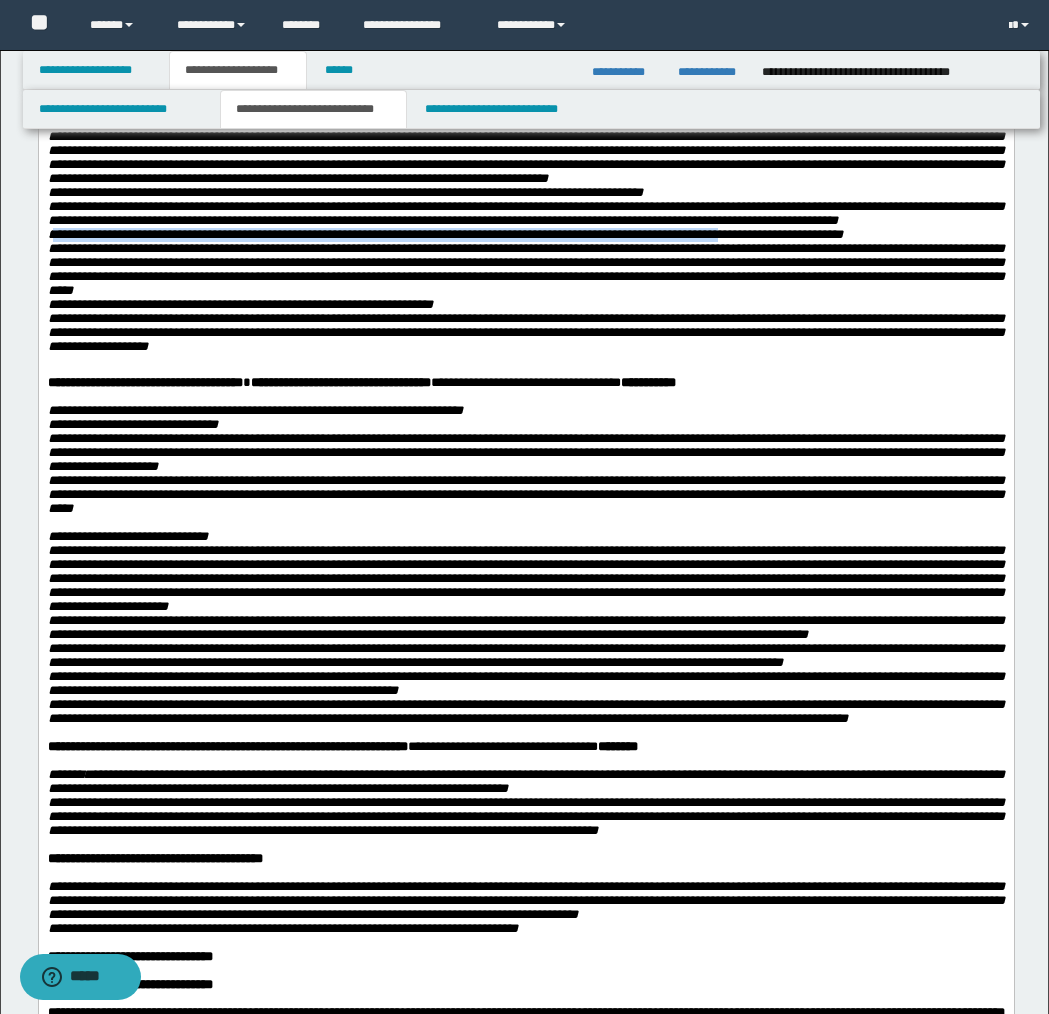 drag, startPoint x: 51, startPoint y: 402, endPoint x: 792, endPoint y: 413, distance: 741.08167 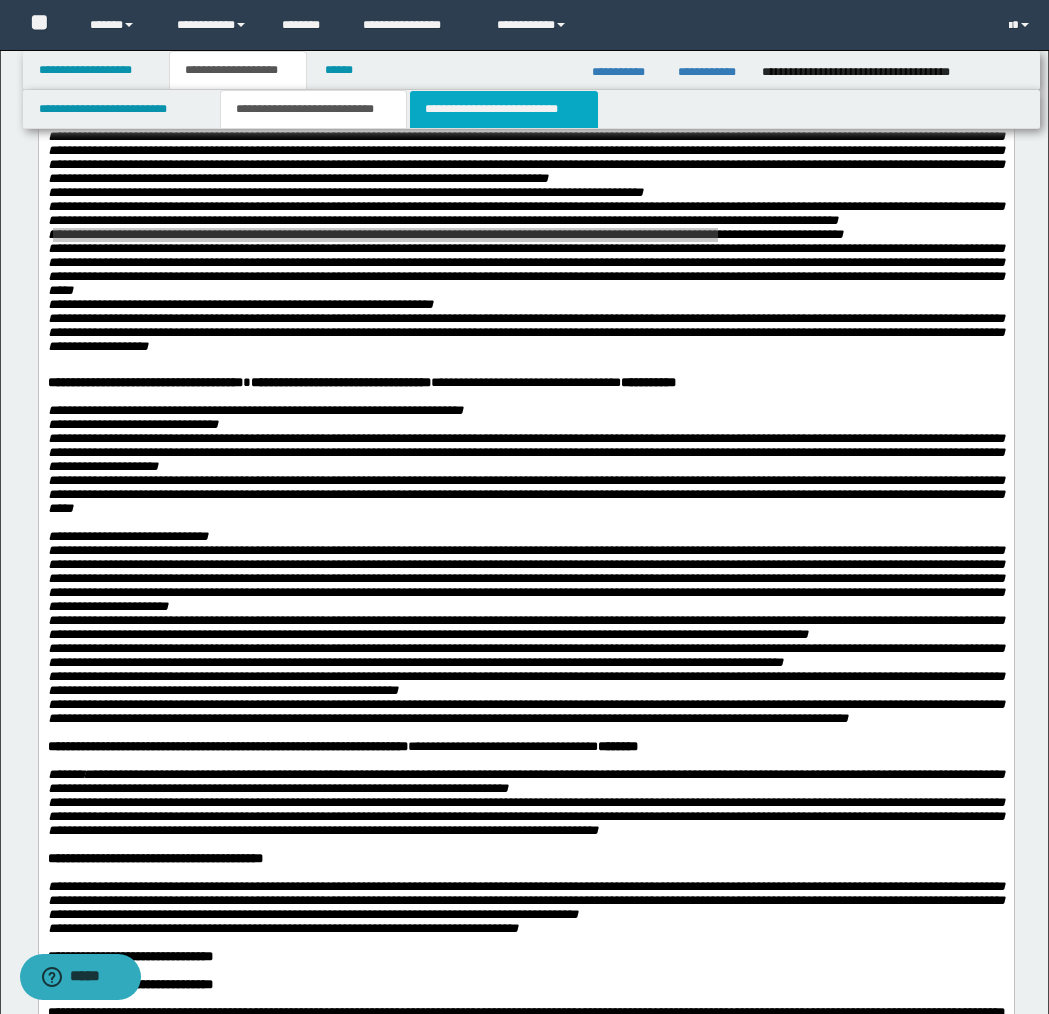 click on "**********" at bounding box center [504, 109] 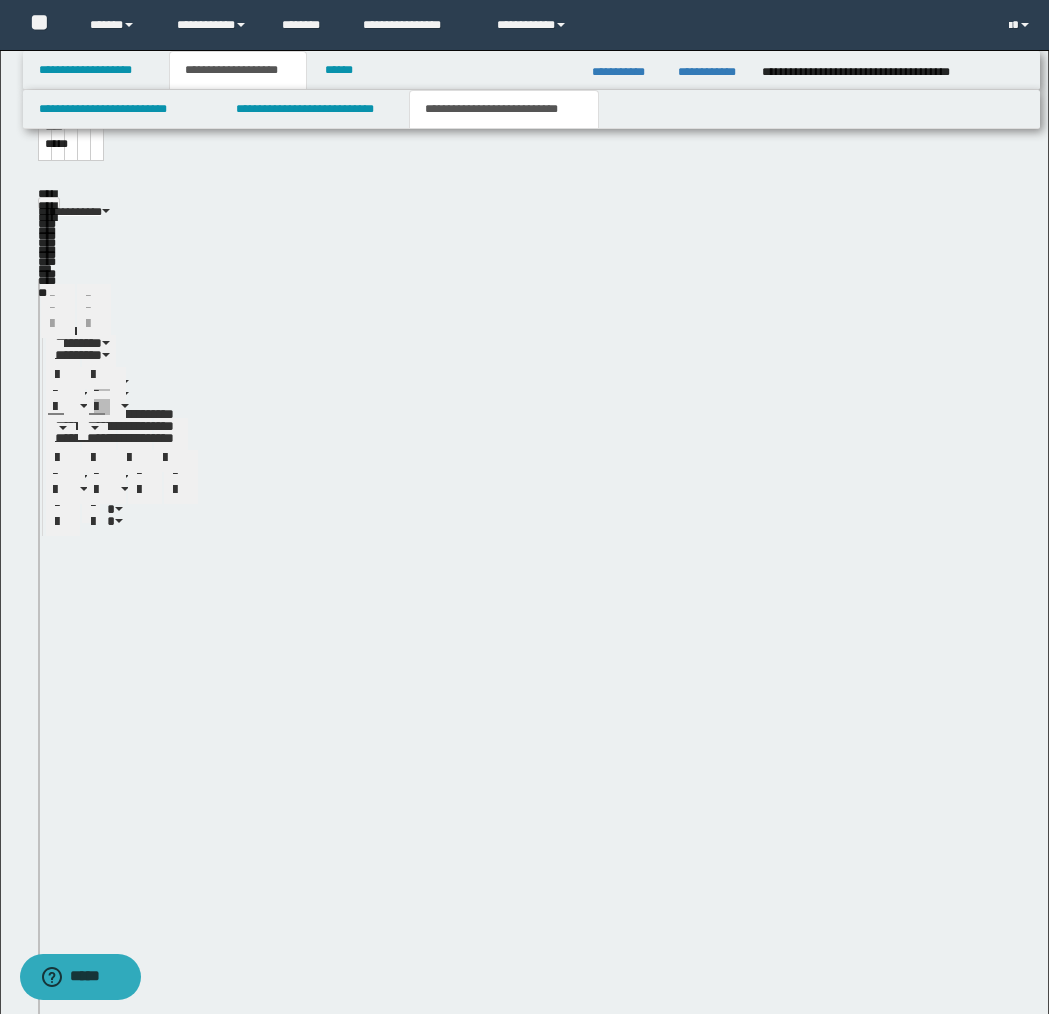 click on "**********" at bounding box center [504, 109] 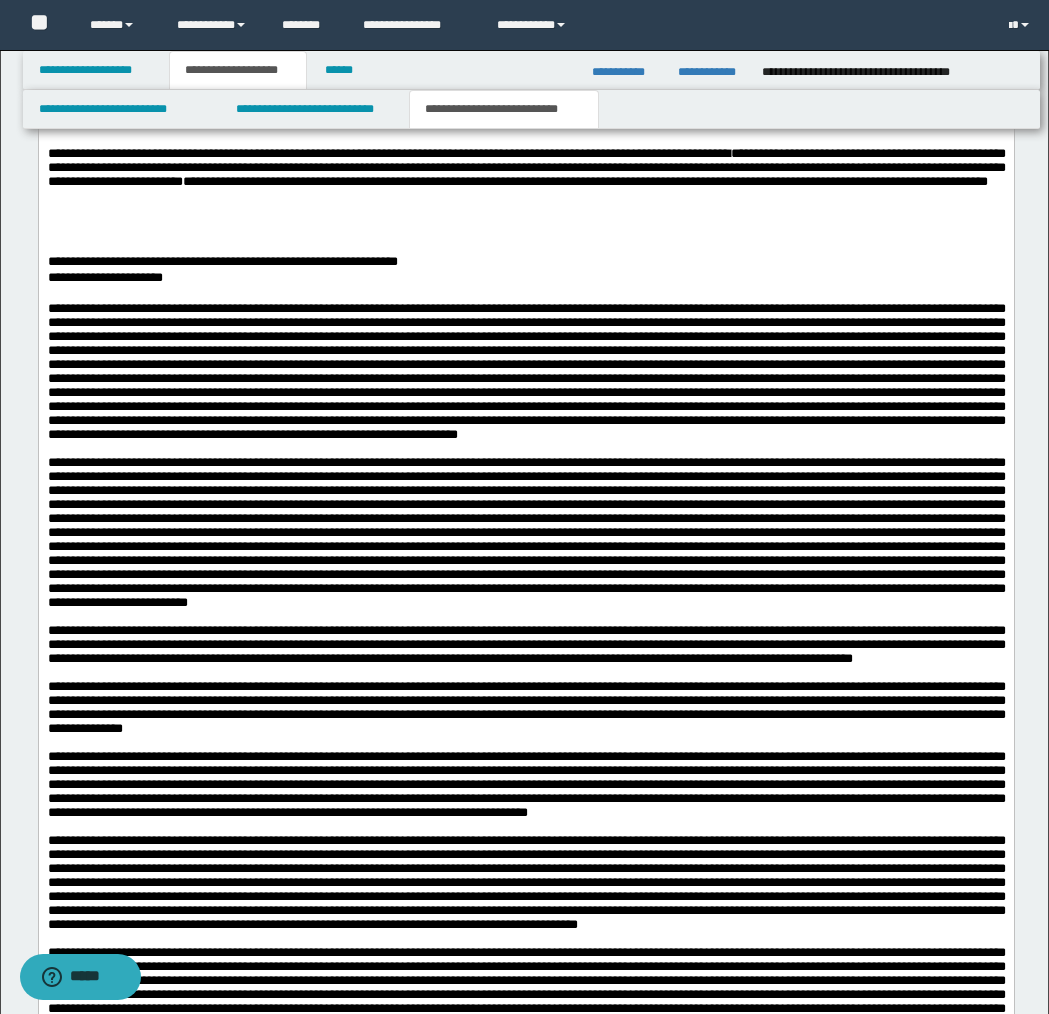 scroll, scrollTop: 1894, scrollLeft: 0, axis: vertical 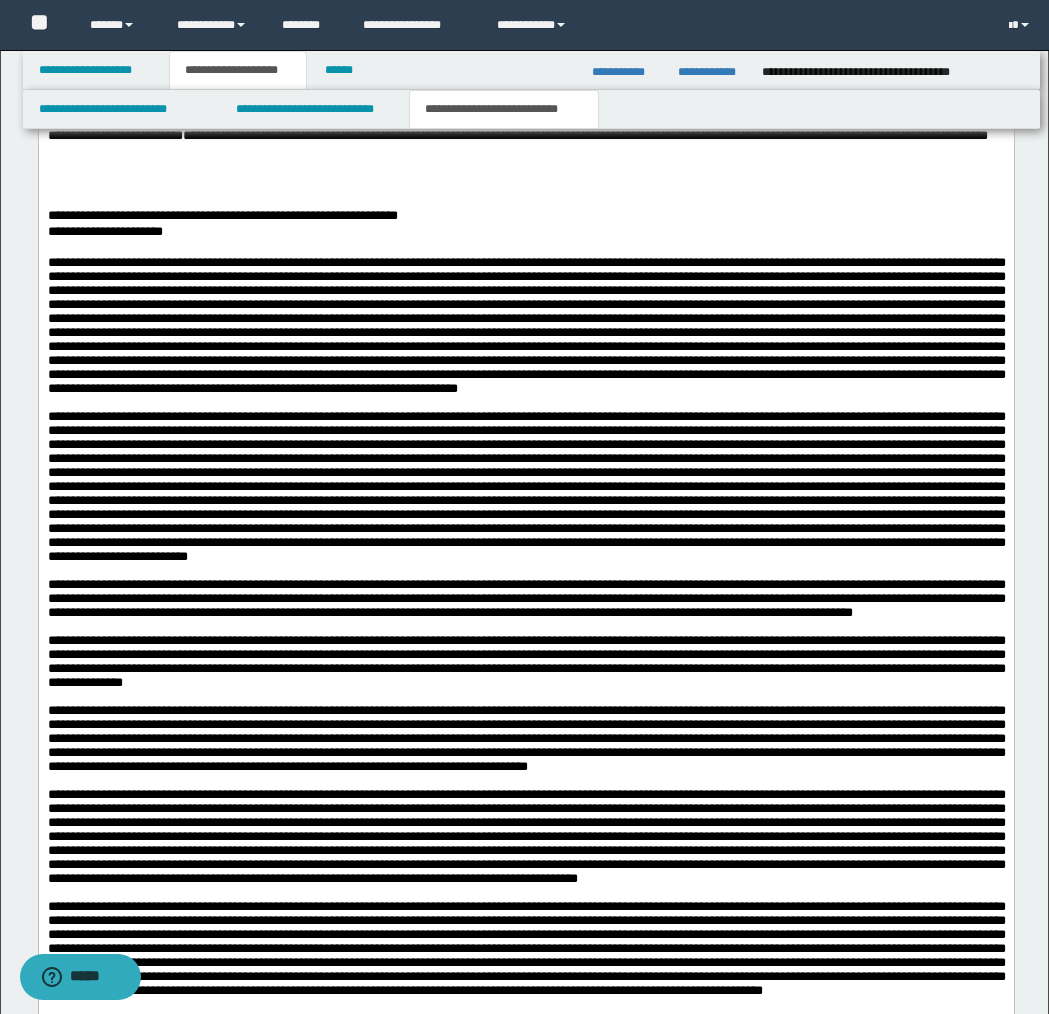 click on "**********" at bounding box center (526, 1000) 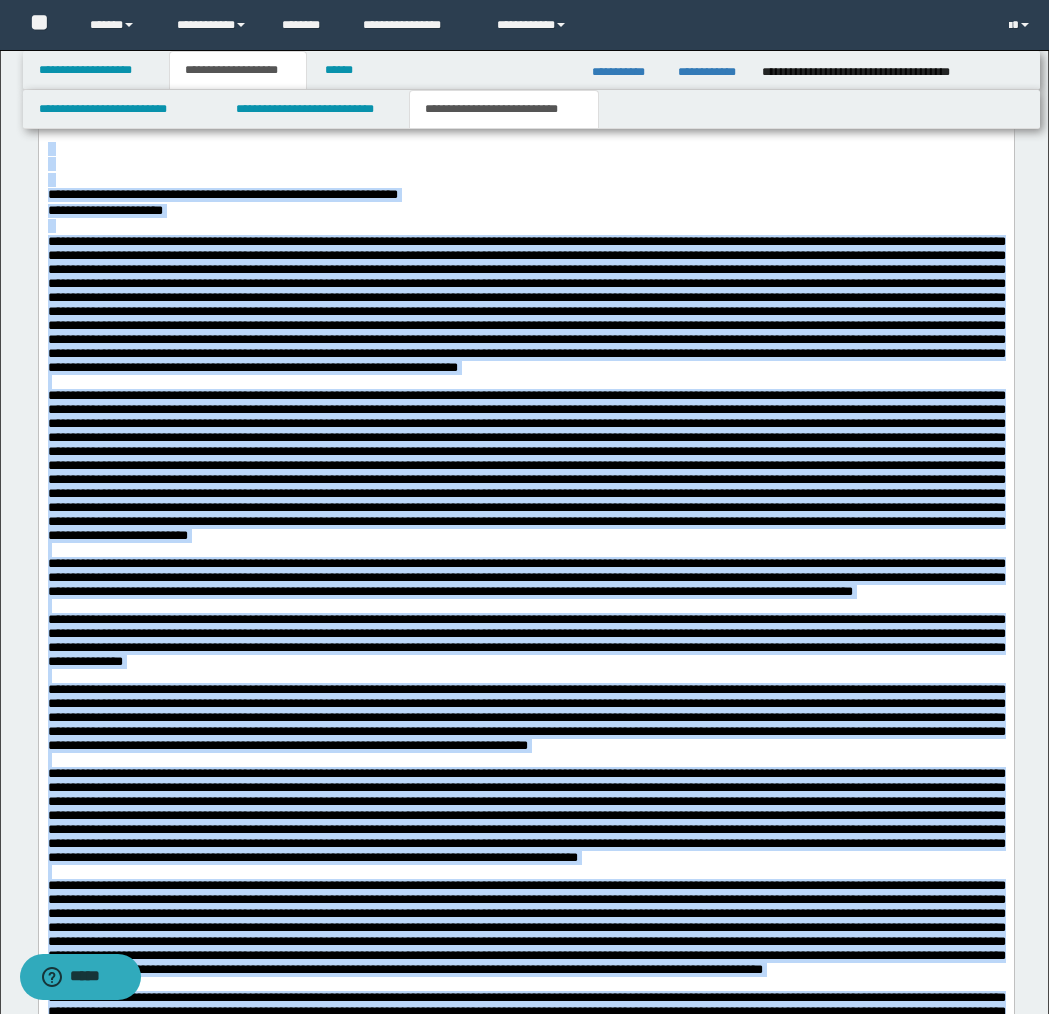 click on "**********" at bounding box center (526, 979) 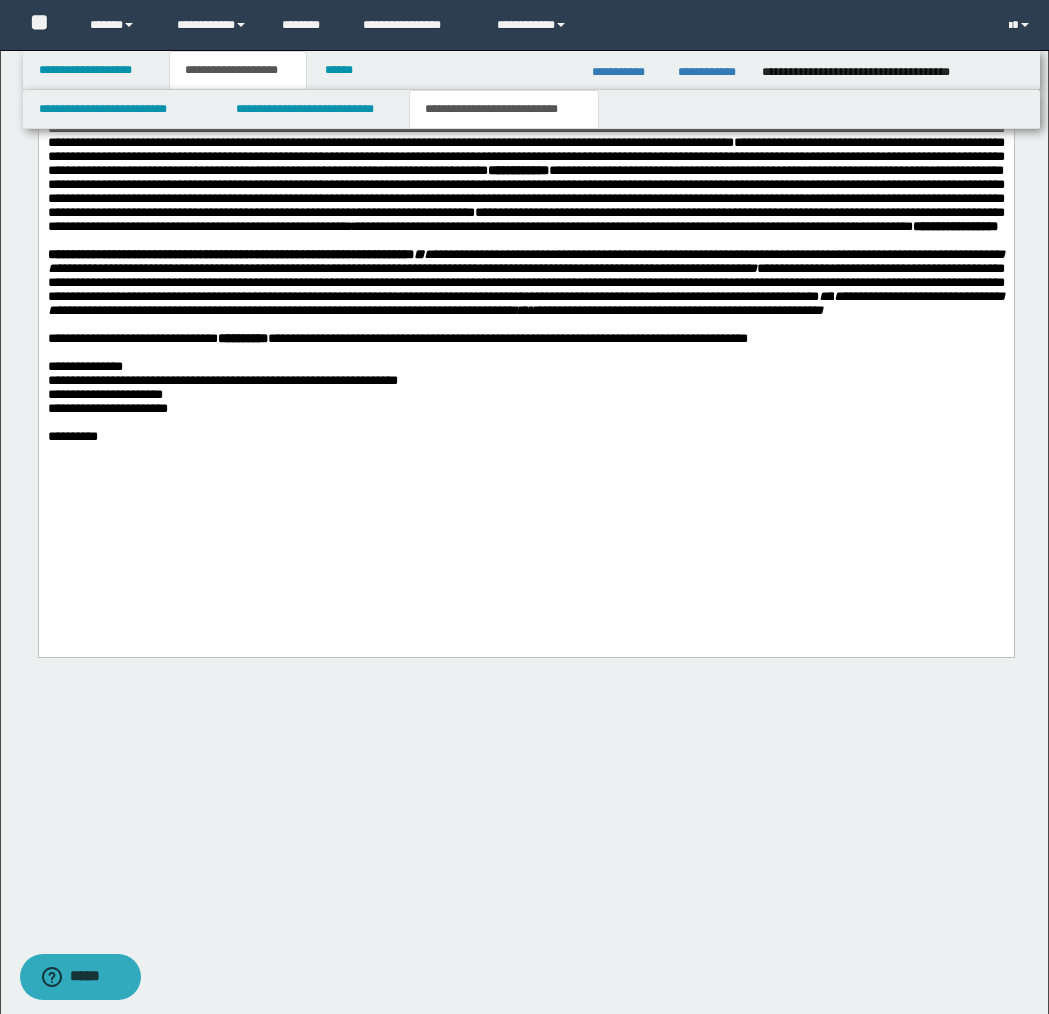 type 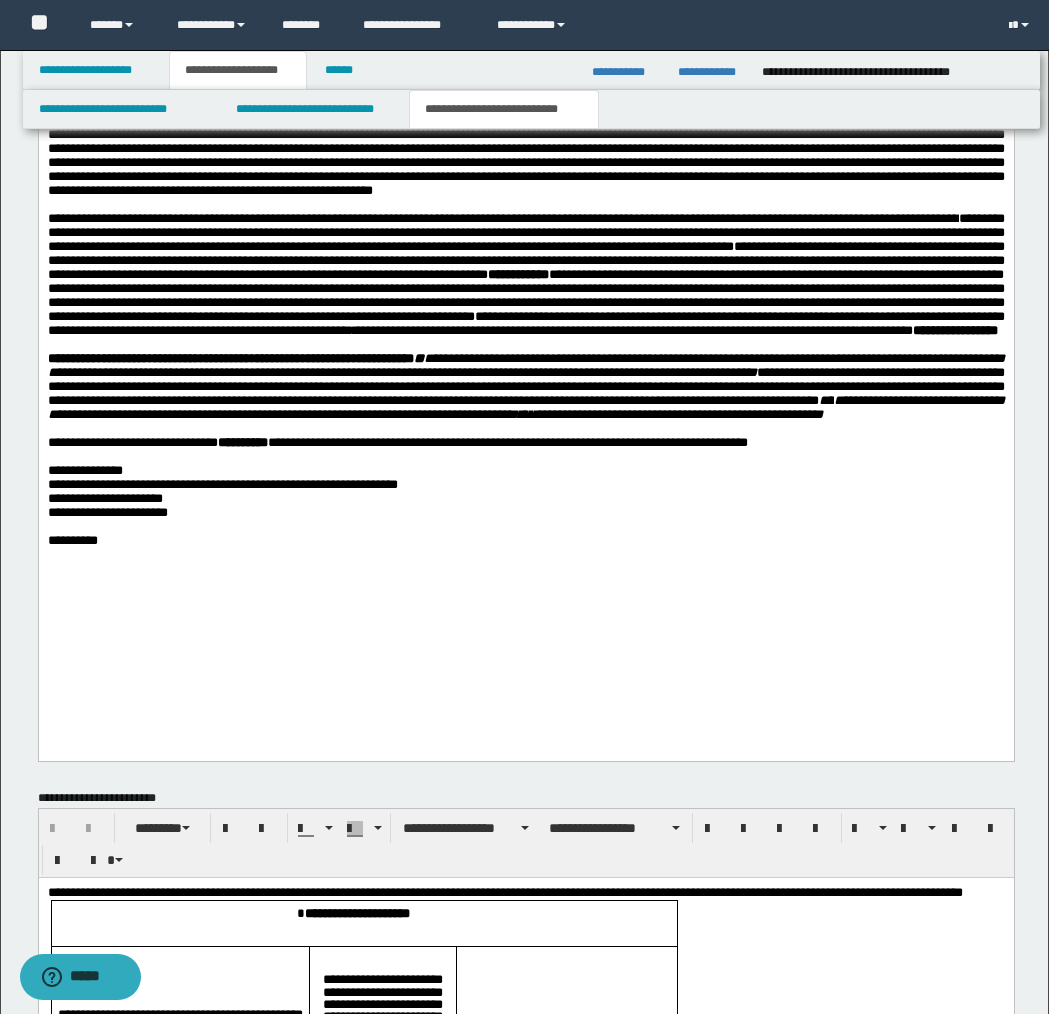 scroll, scrollTop: 1737, scrollLeft: 0, axis: vertical 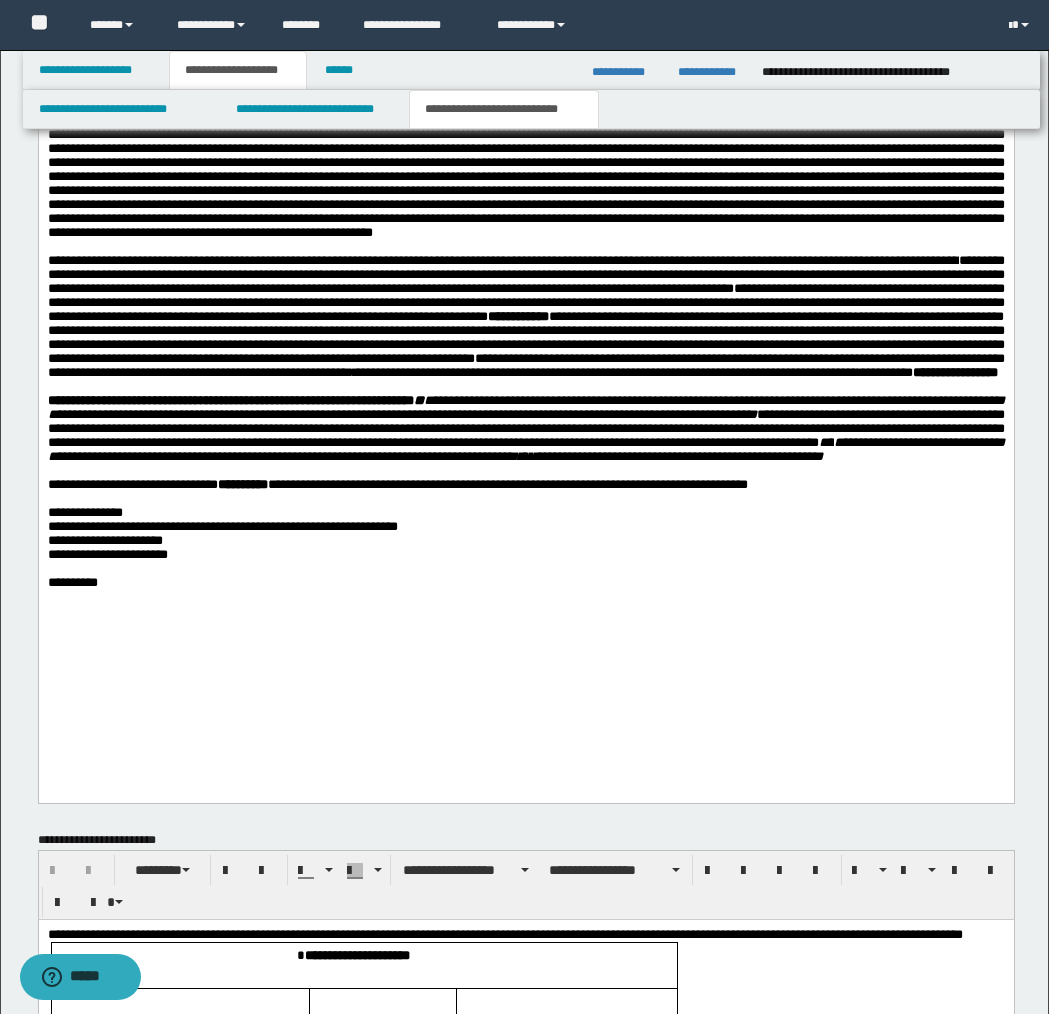 click on "**" at bounding box center (418, 399) 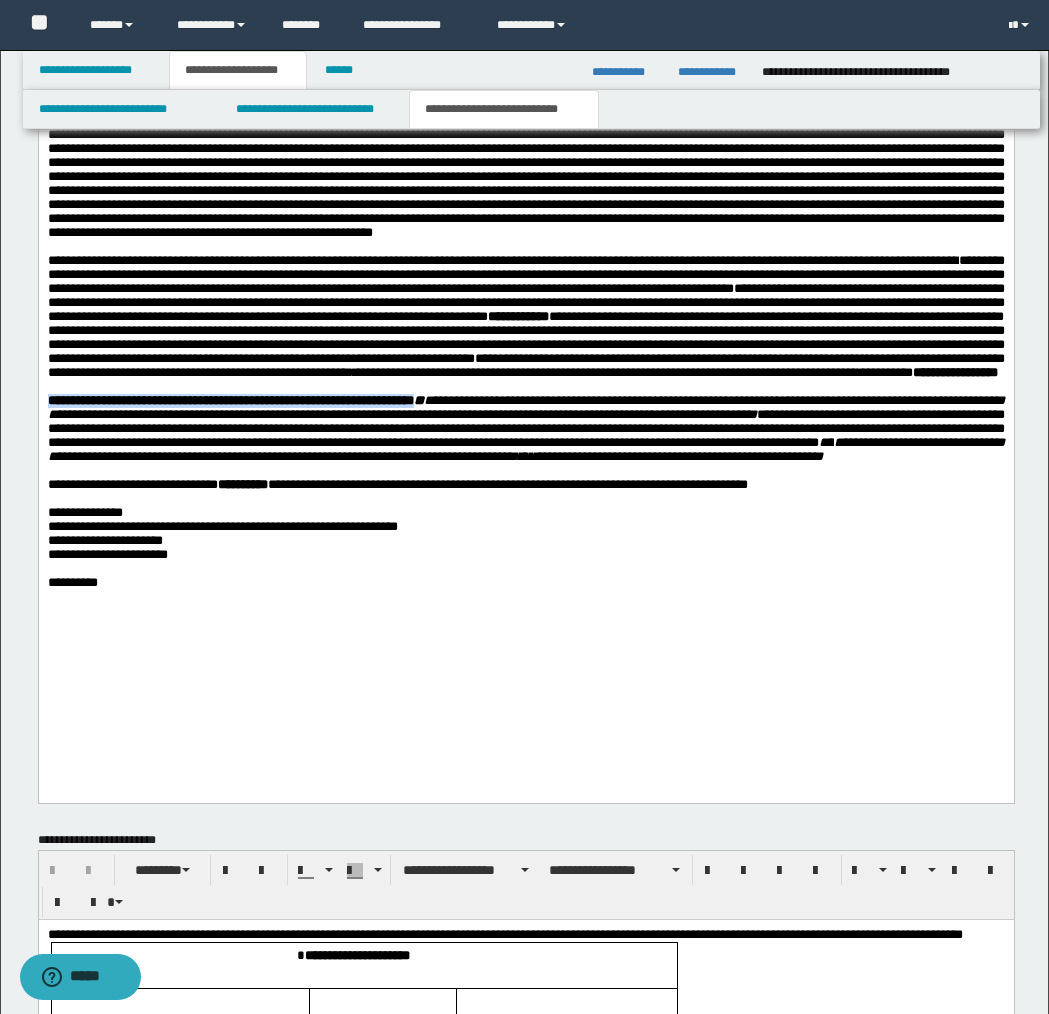 drag, startPoint x: 451, startPoint y: 467, endPoint x: 38, endPoint y: 467, distance: 413 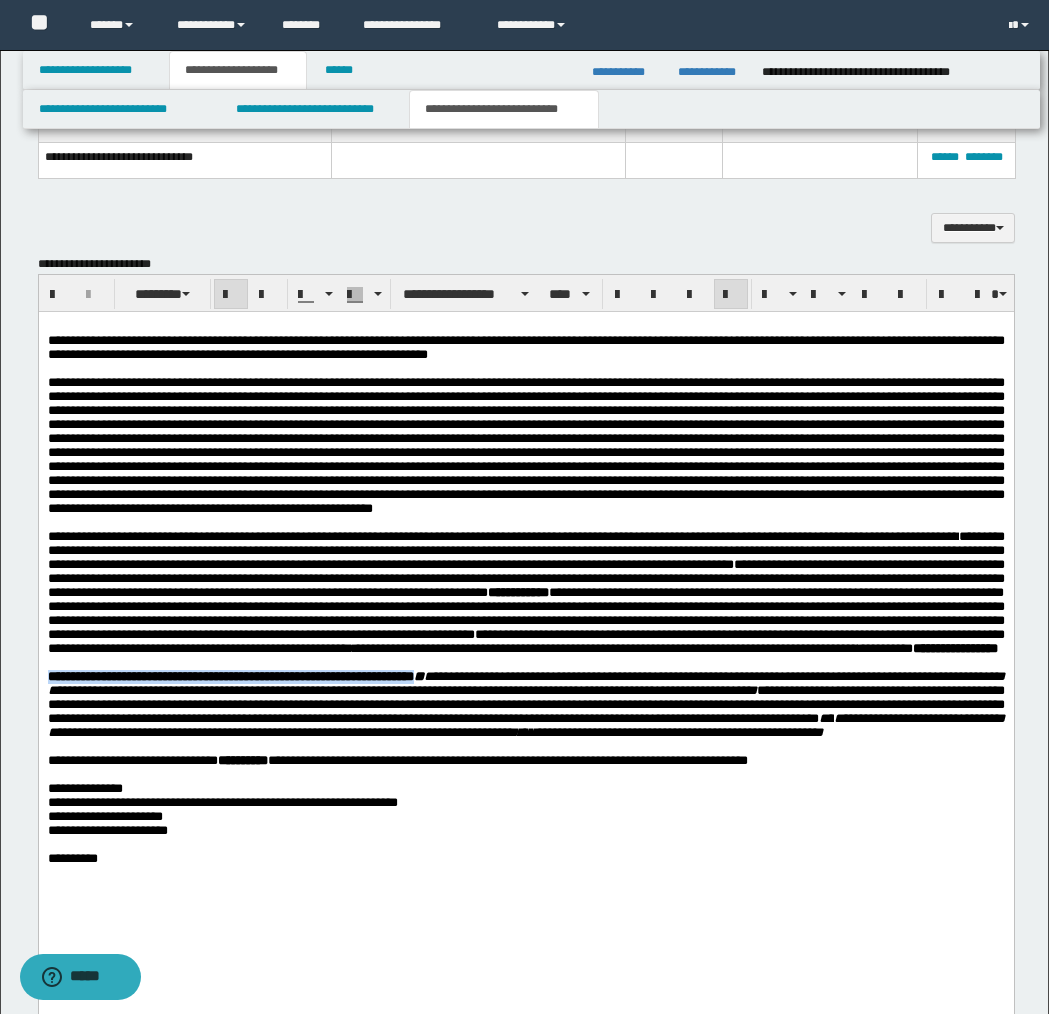 scroll, scrollTop: 1459, scrollLeft: 0, axis: vertical 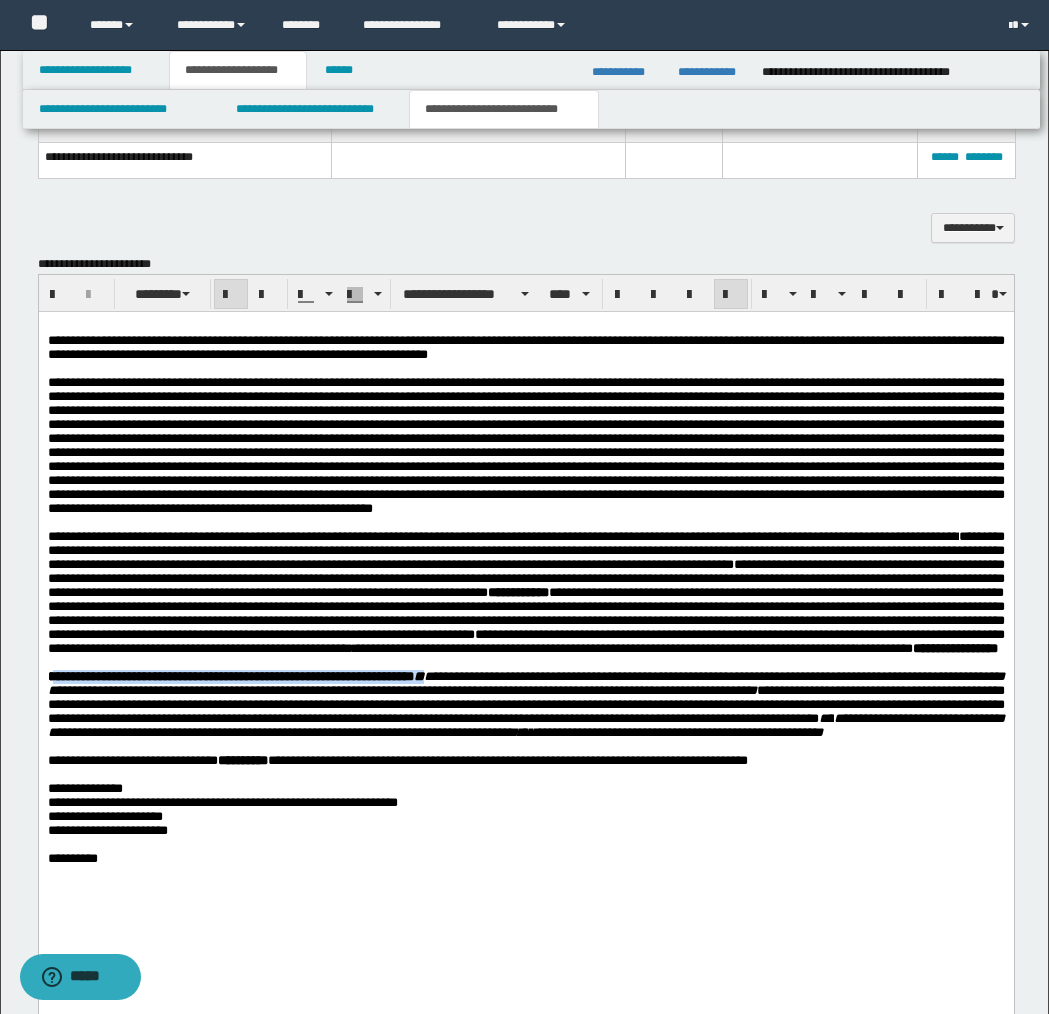 drag, startPoint x: 467, startPoint y: 744, endPoint x: 53, endPoint y: 748, distance: 414.01932 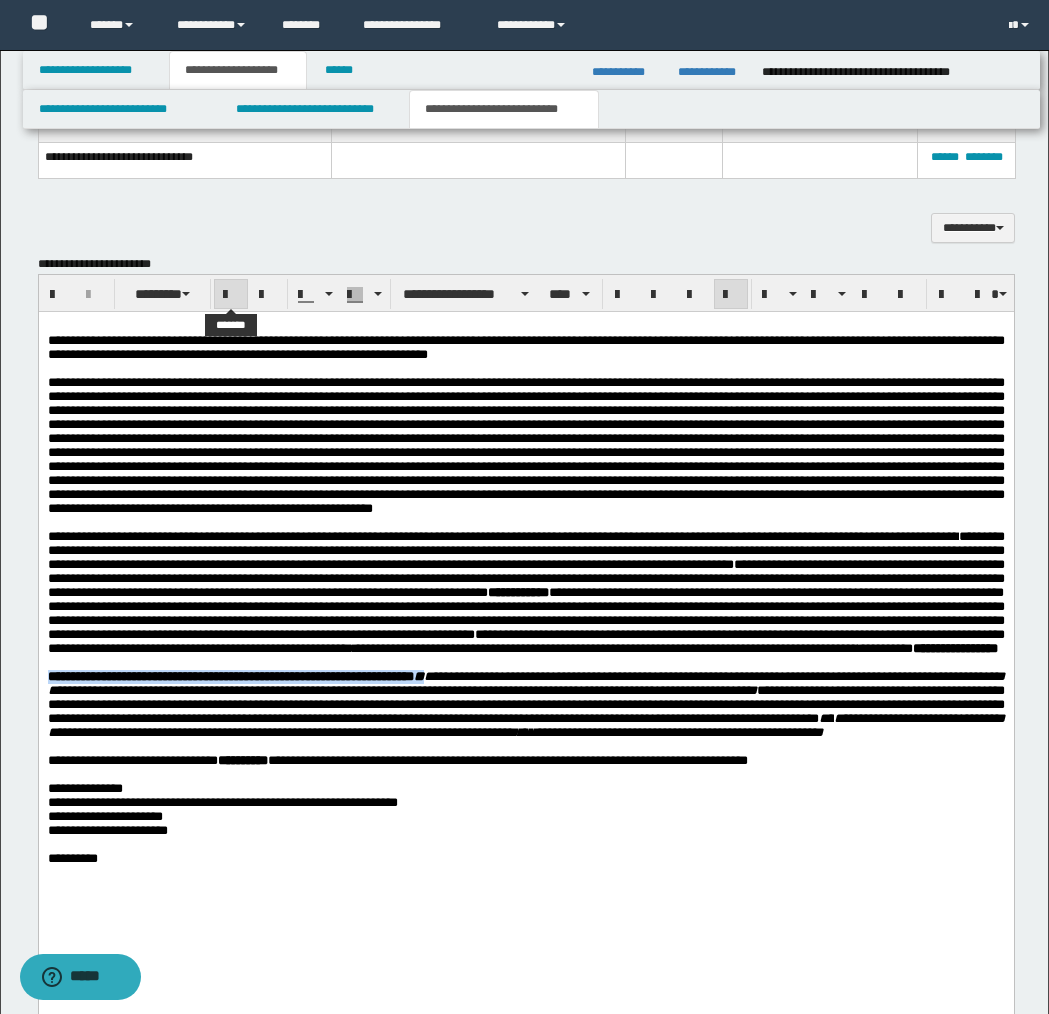 click at bounding box center (231, 295) 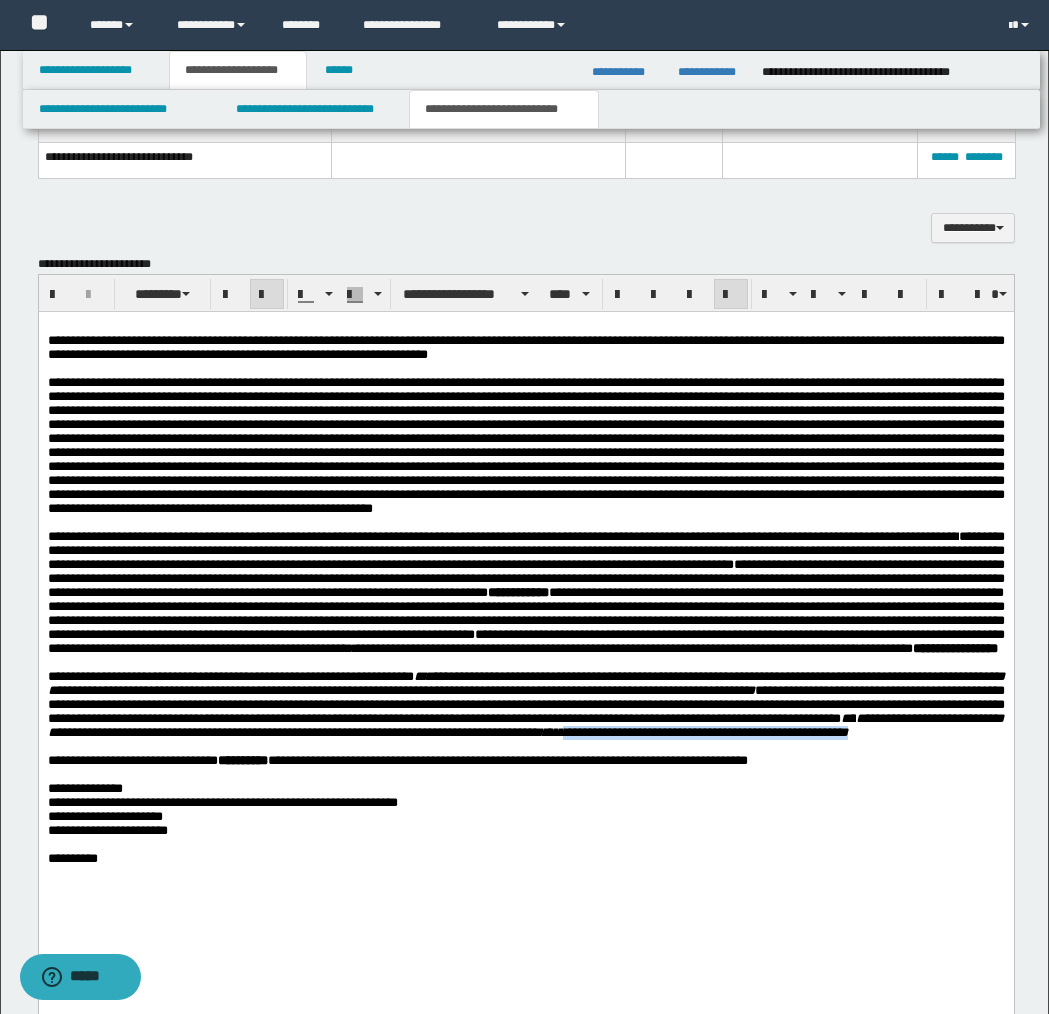 drag, startPoint x: 897, startPoint y: 806, endPoint x: 902, endPoint y: 815, distance: 10.29563 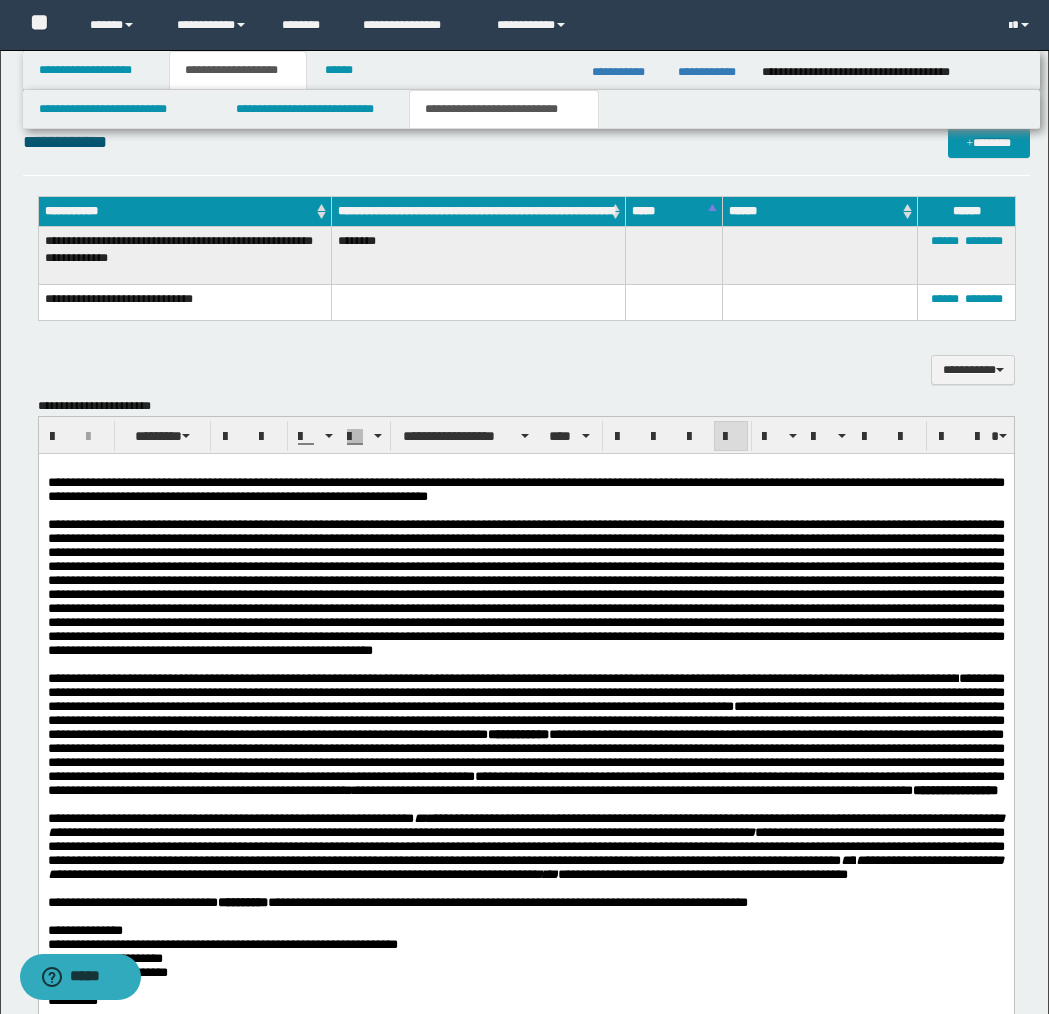 scroll, scrollTop: 1300, scrollLeft: 0, axis: vertical 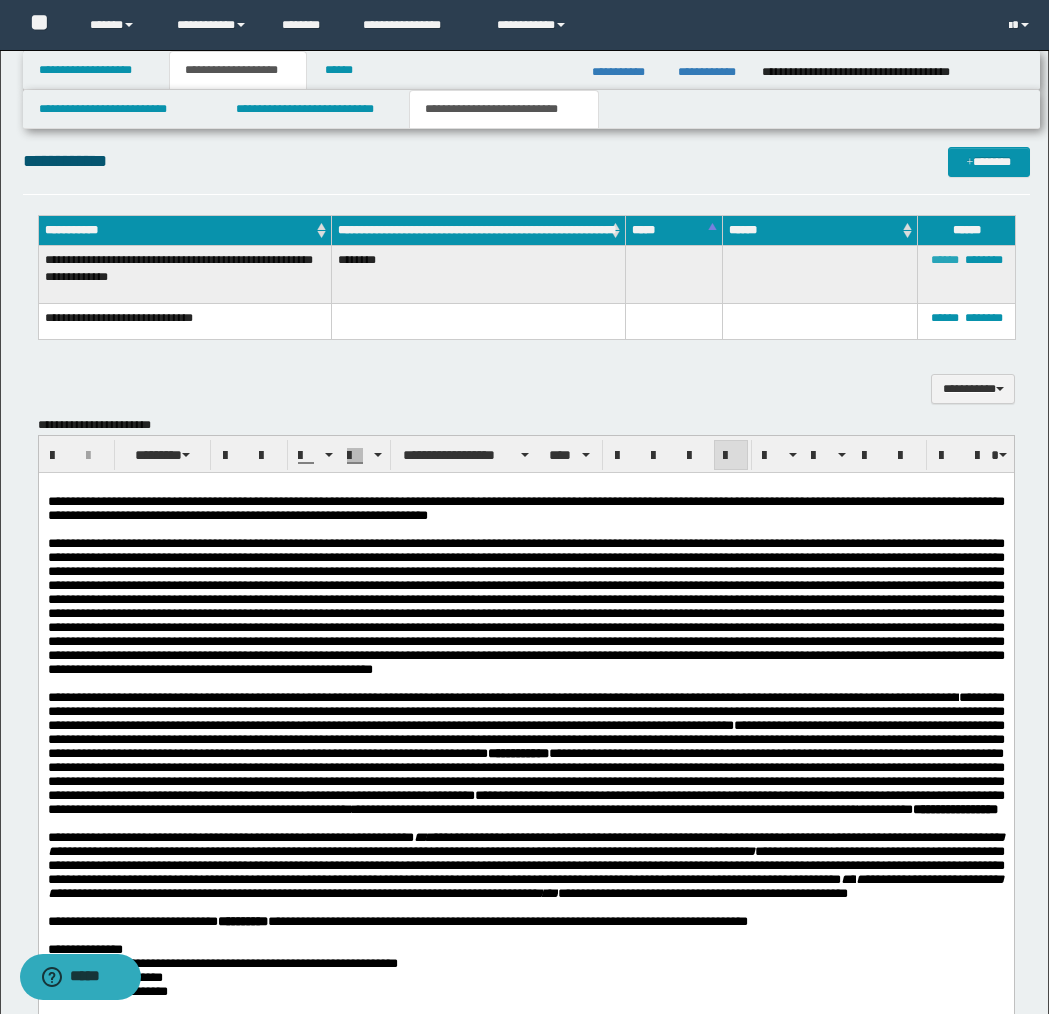 click on "******" at bounding box center [945, 260] 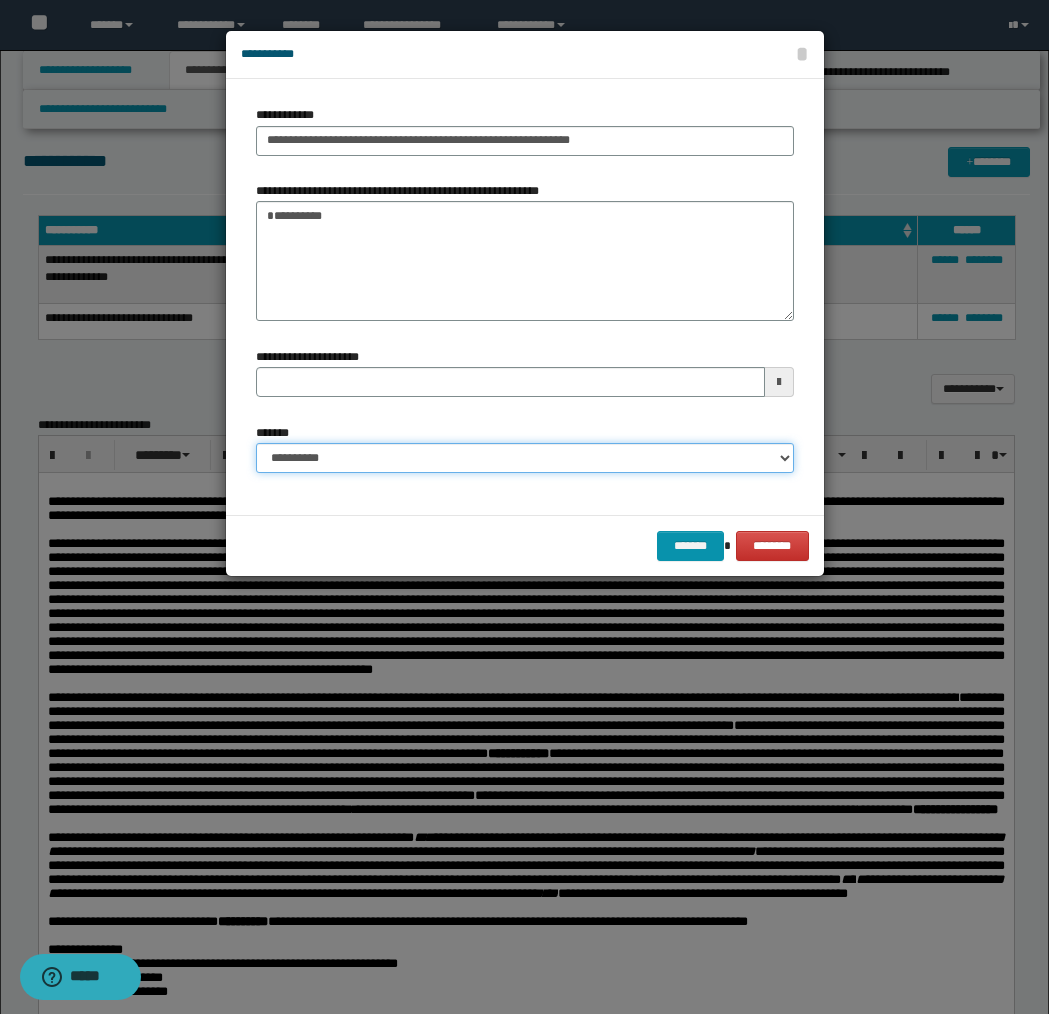 click on "**********" at bounding box center [525, 458] 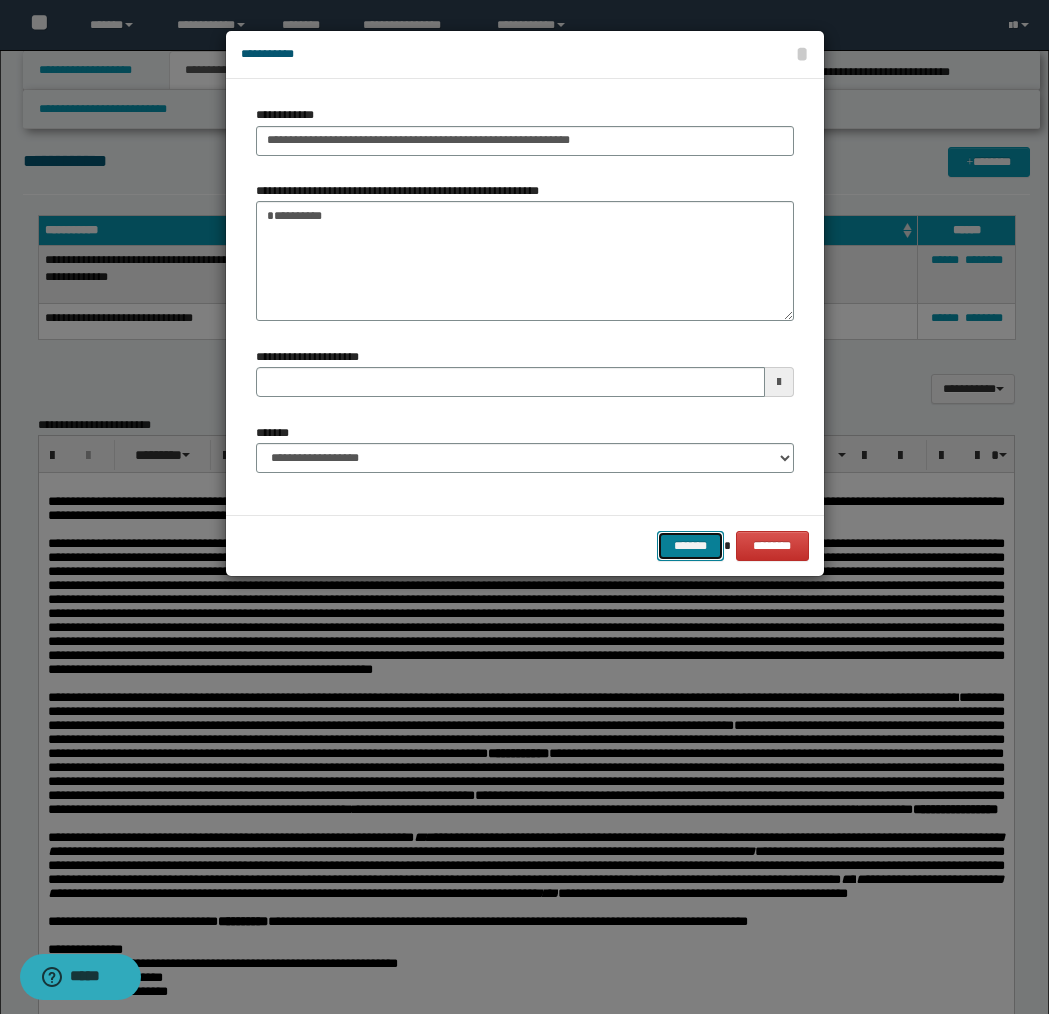 drag, startPoint x: 698, startPoint y: 546, endPoint x: 710, endPoint y: 536, distance: 15.6205 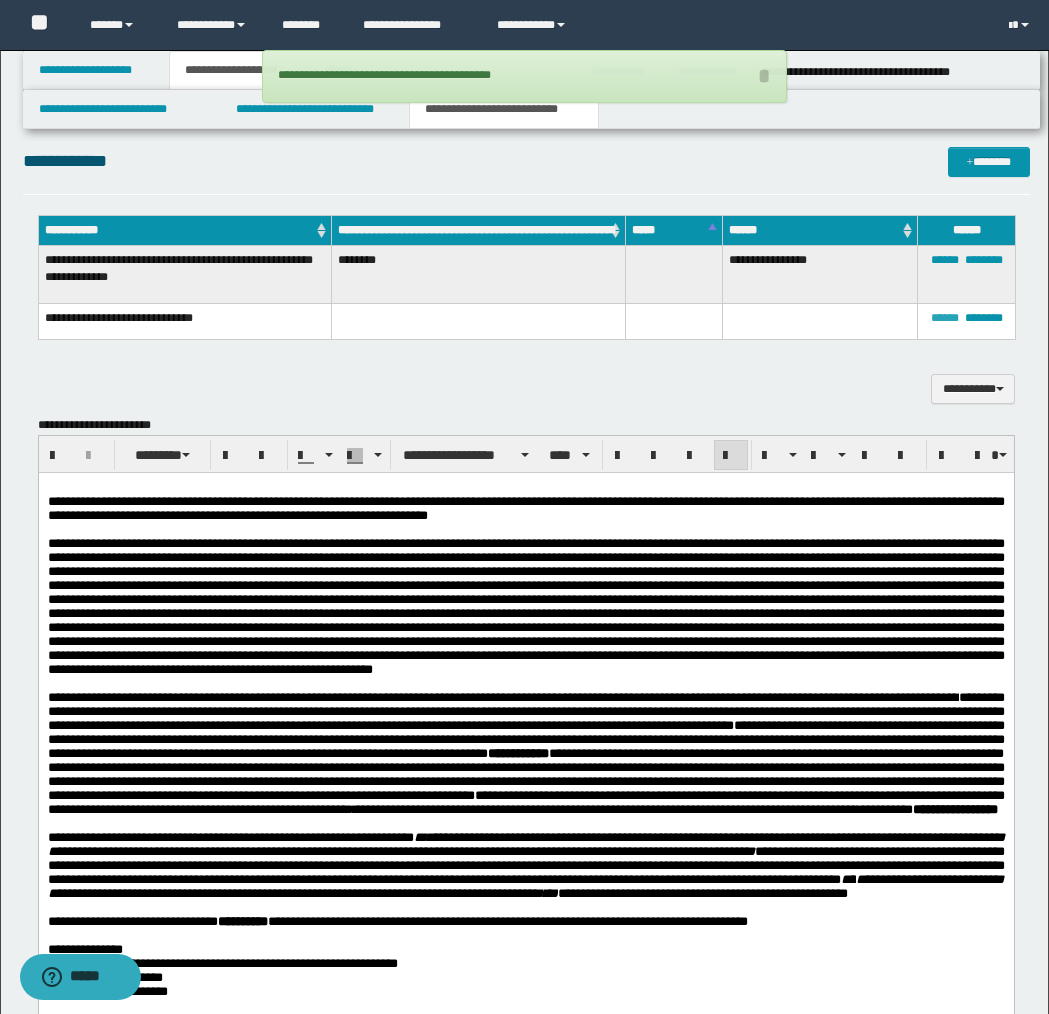 click on "******" at bounding box center [945, 318] 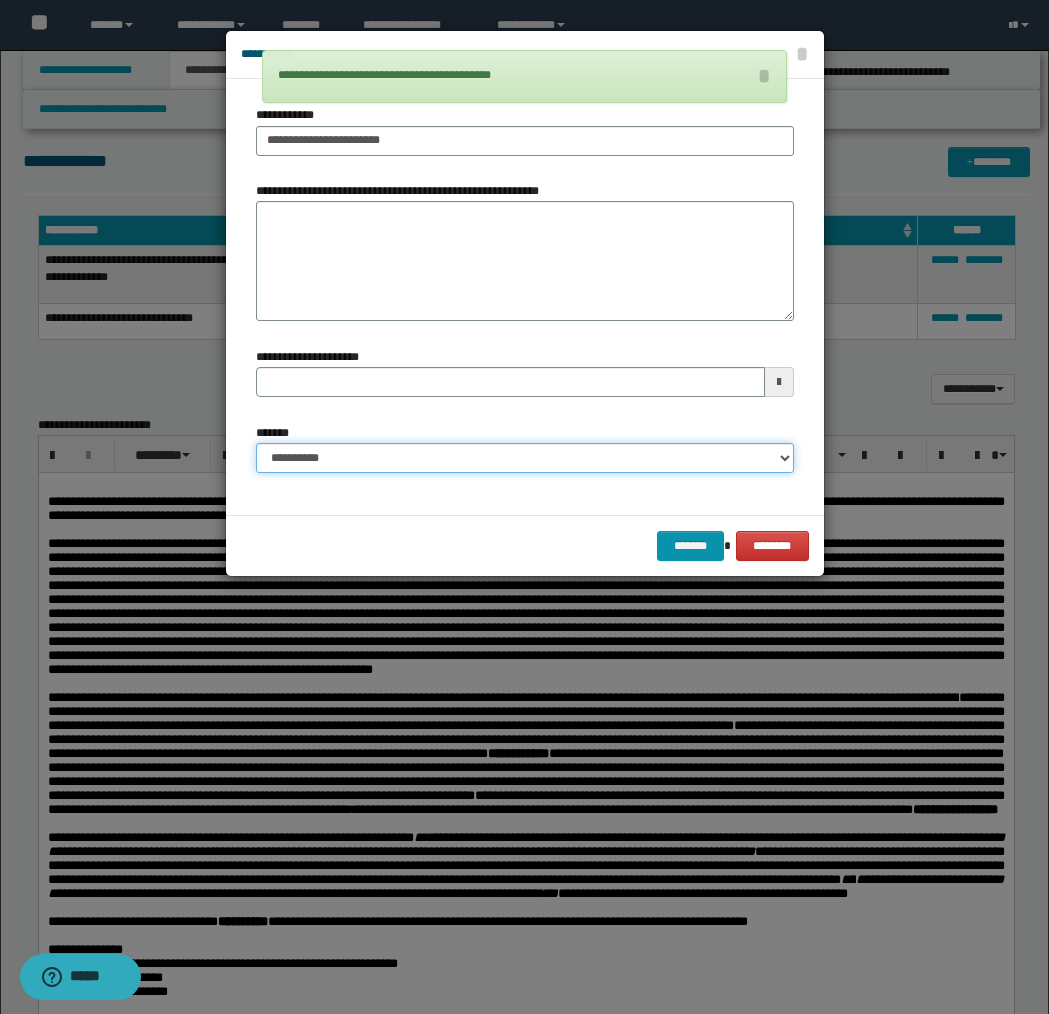 click on "**********" at bounding box center (525, 458) 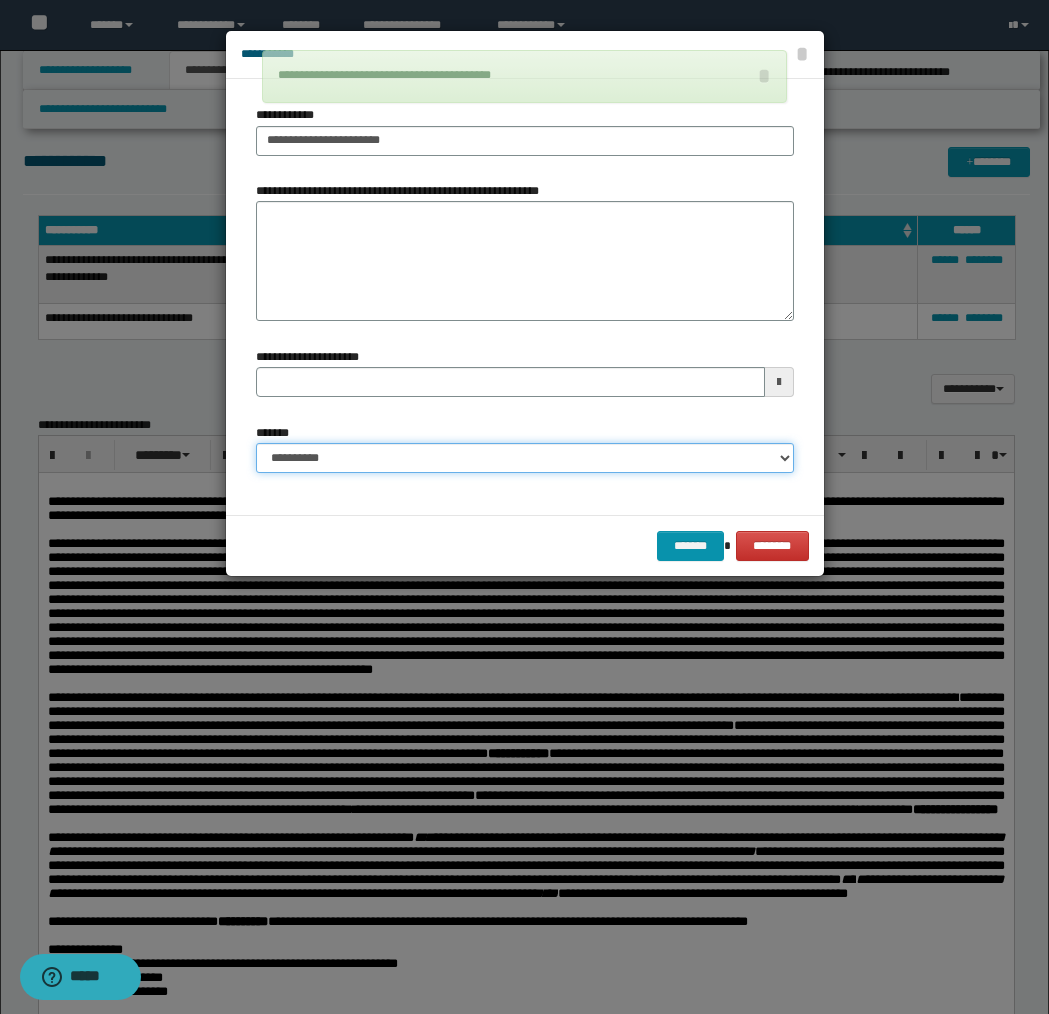 select on "*" 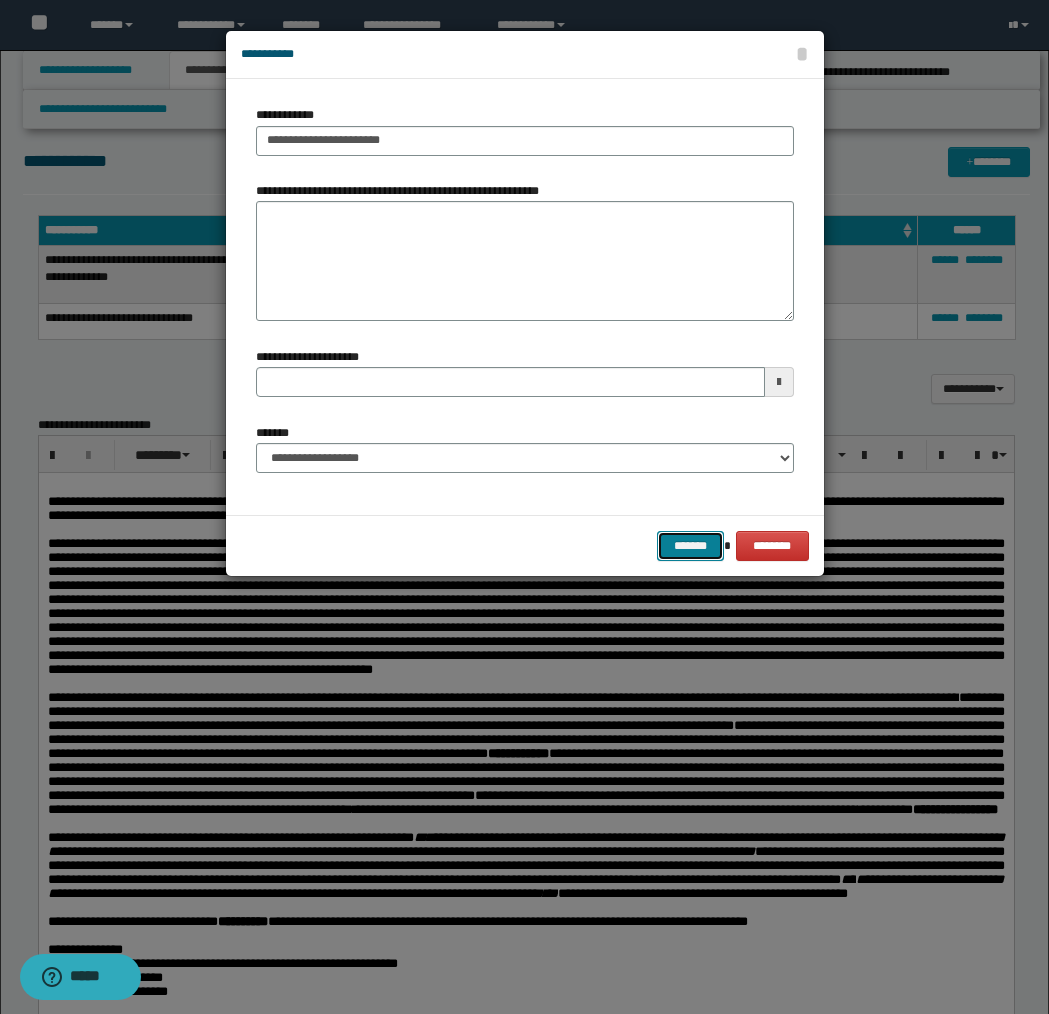 click on "*******" at bounding box center [691, 546] 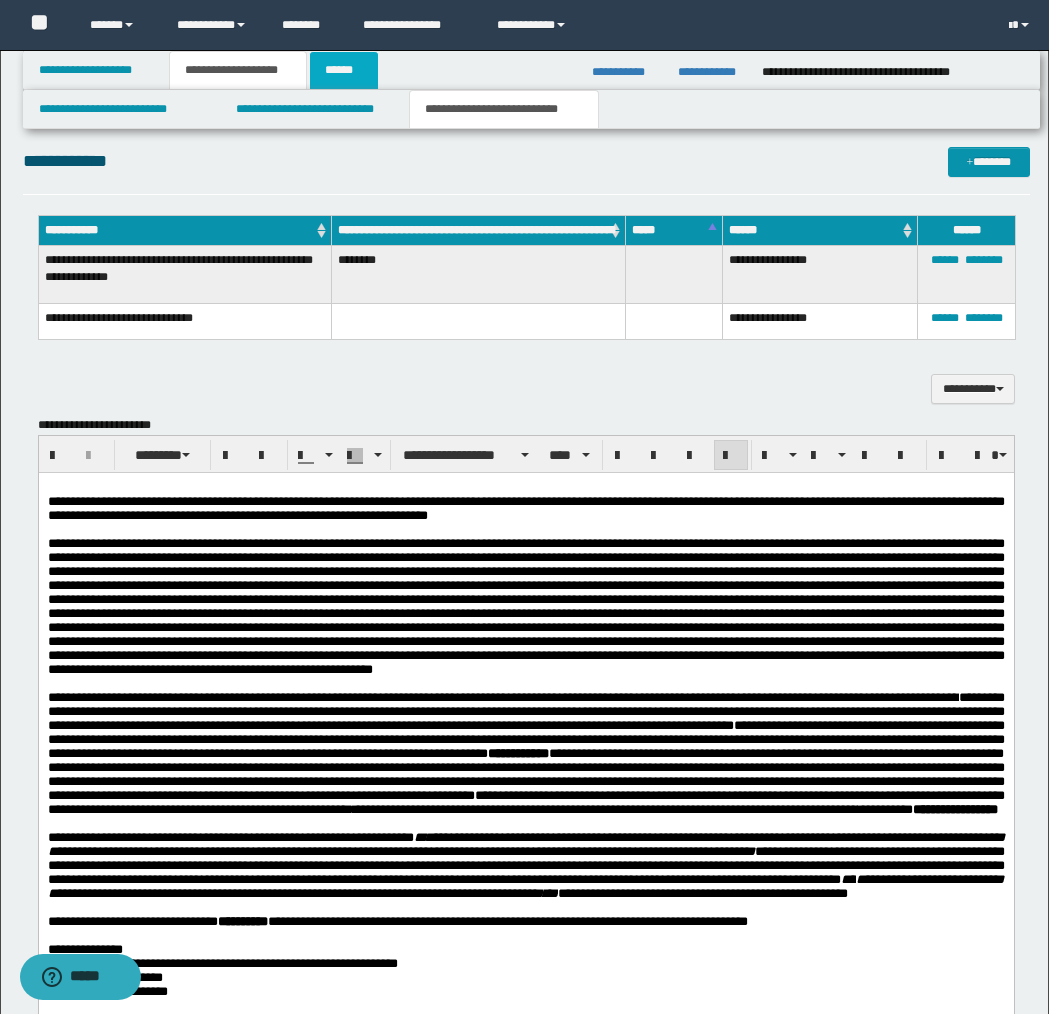 click on "******" at bounding box center [344, 70] 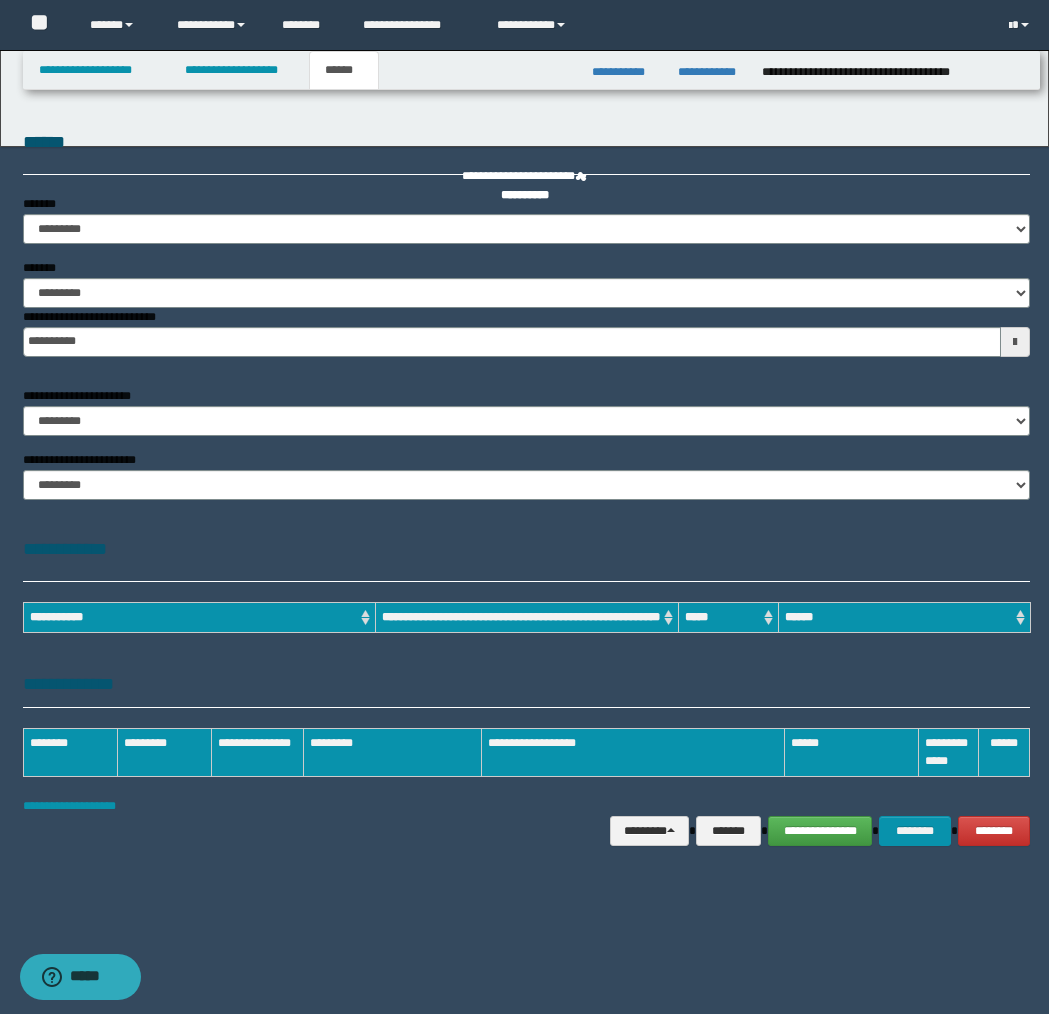scroll, scrollTop: 0, scrollLeft: 0, axis: both 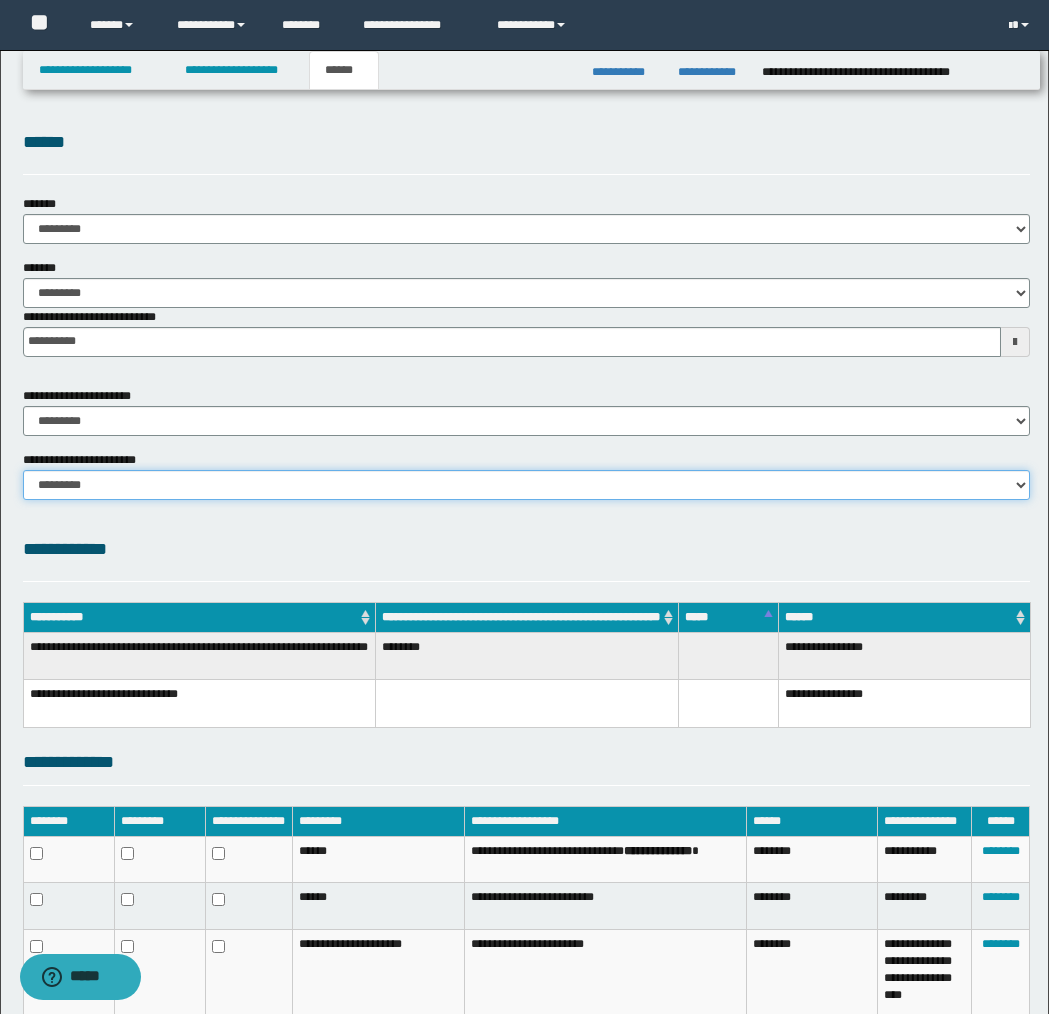click on "*********
*********
*********" at bounding box center [526, 485] 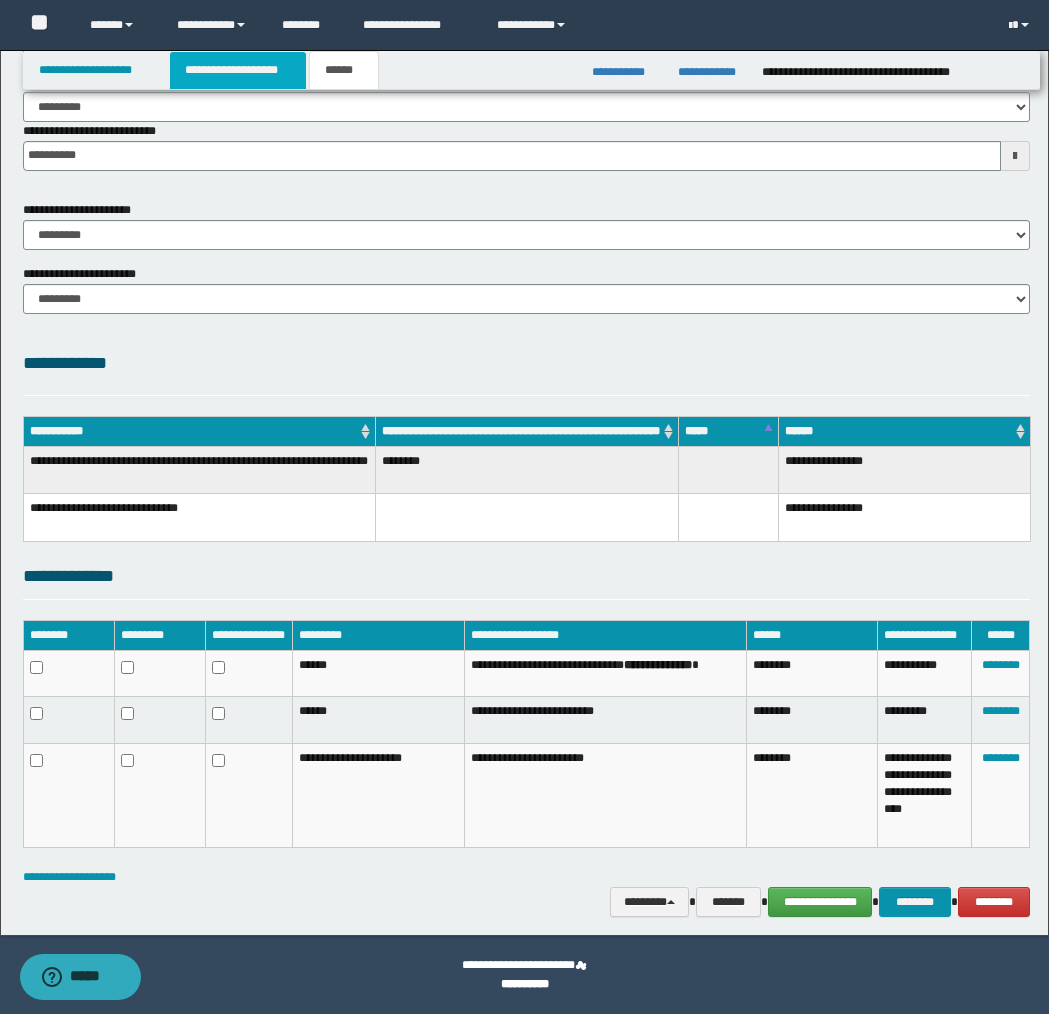 click on "**********" at bounding box center (238, 70) 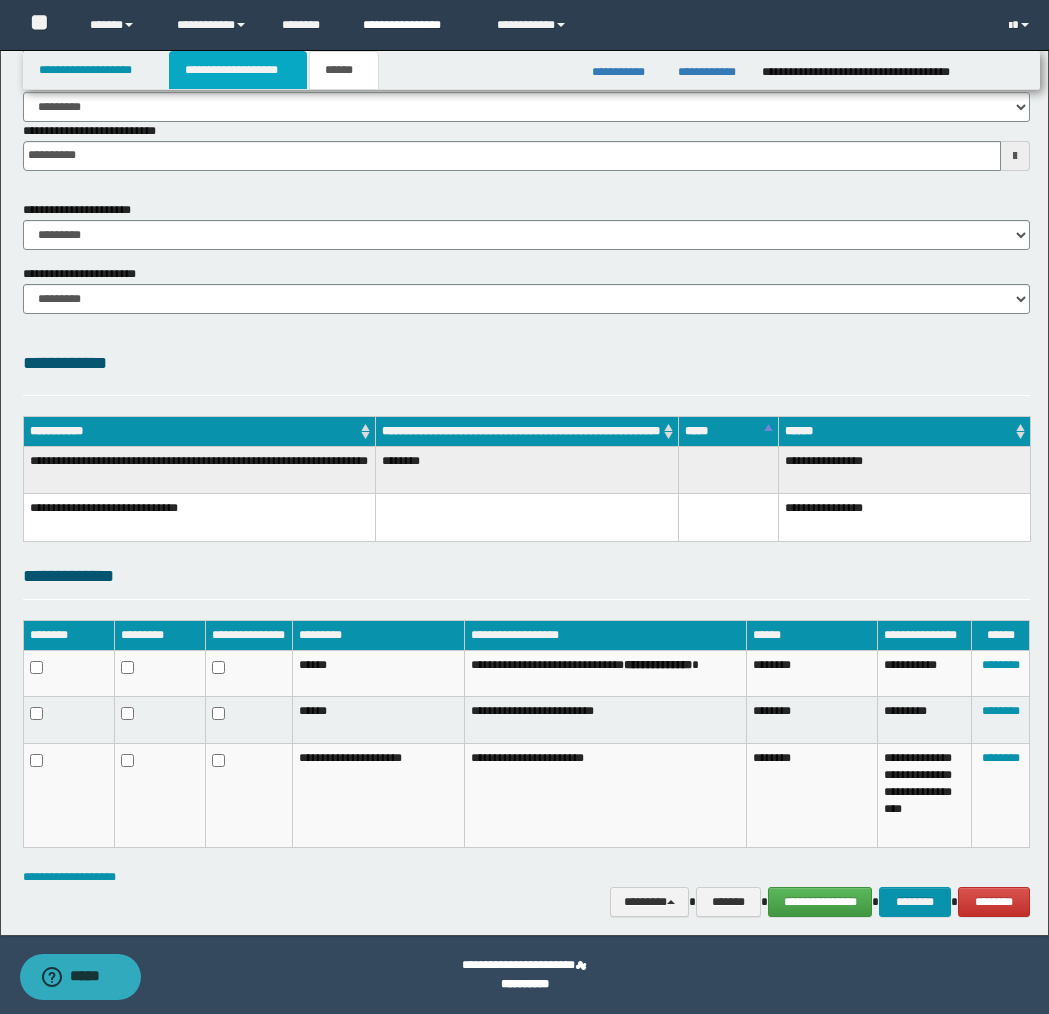 scroll, scrollTop: 217, scrollLeft: 0, axis: vertical 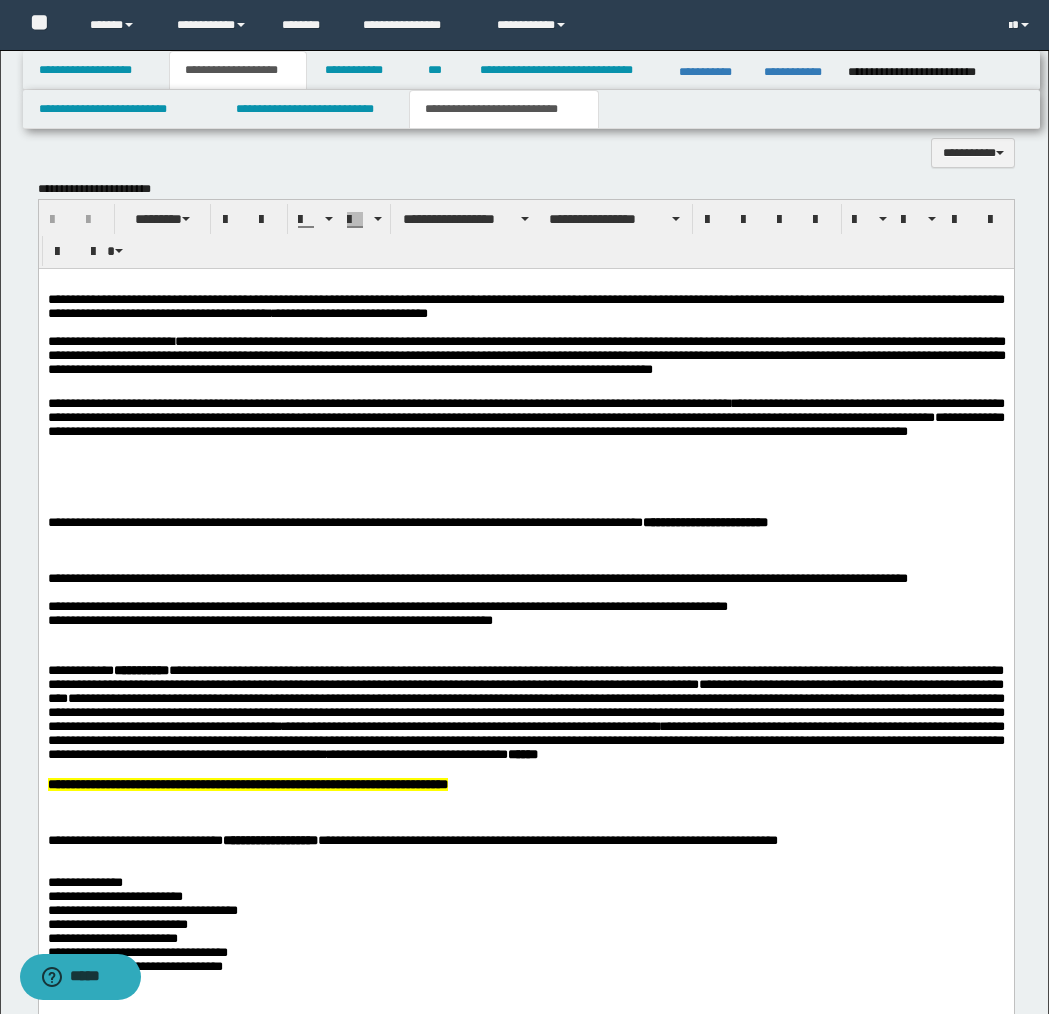 click at bounding box center [526, 477] 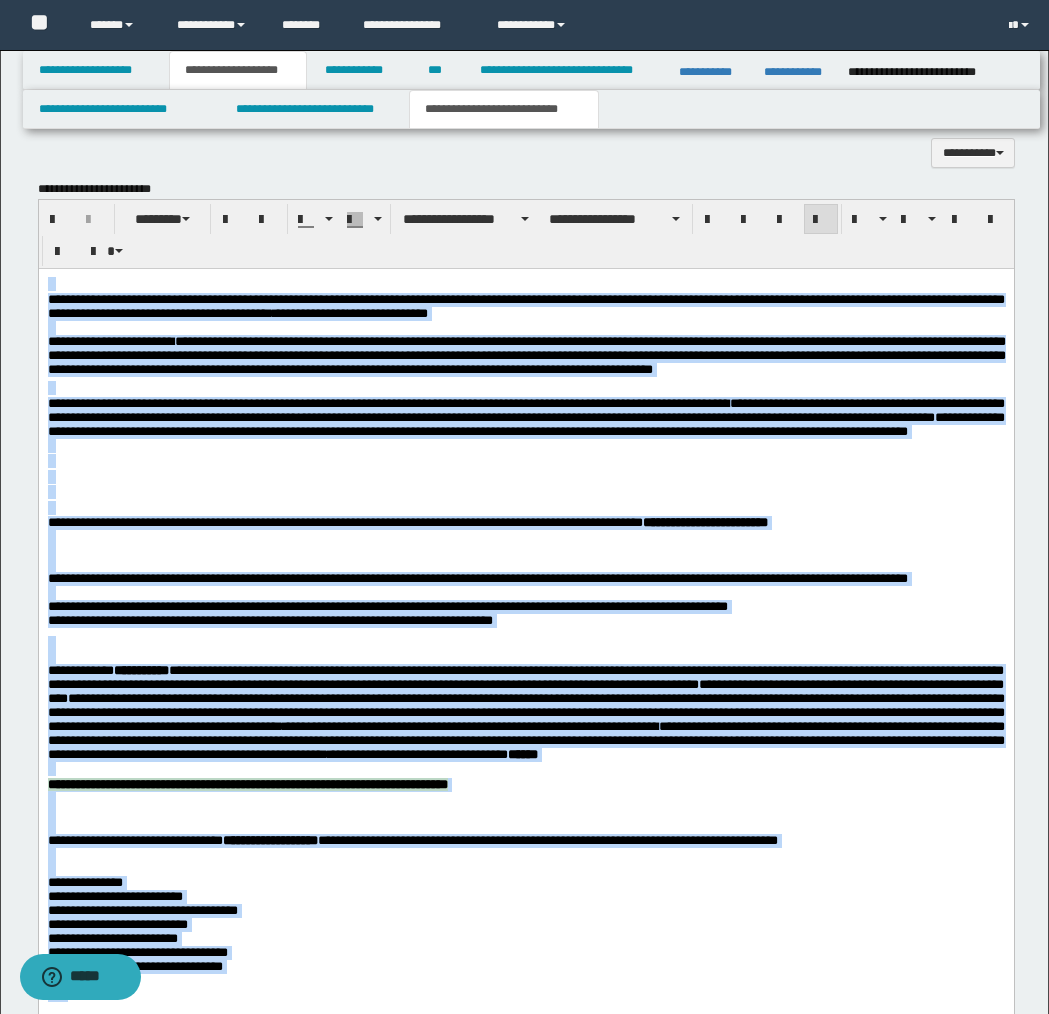 copy on "**********" 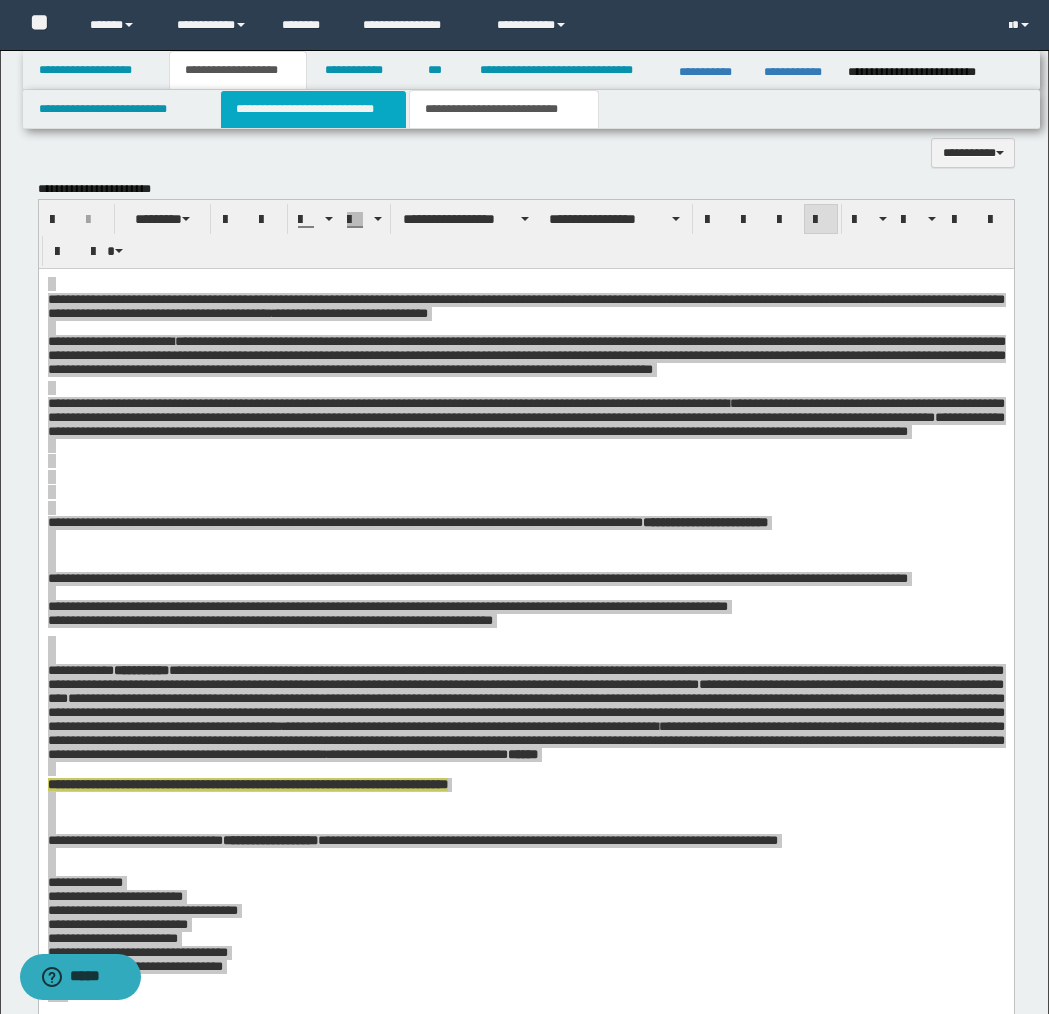 click on "**********" at bounding box center [314, 109] 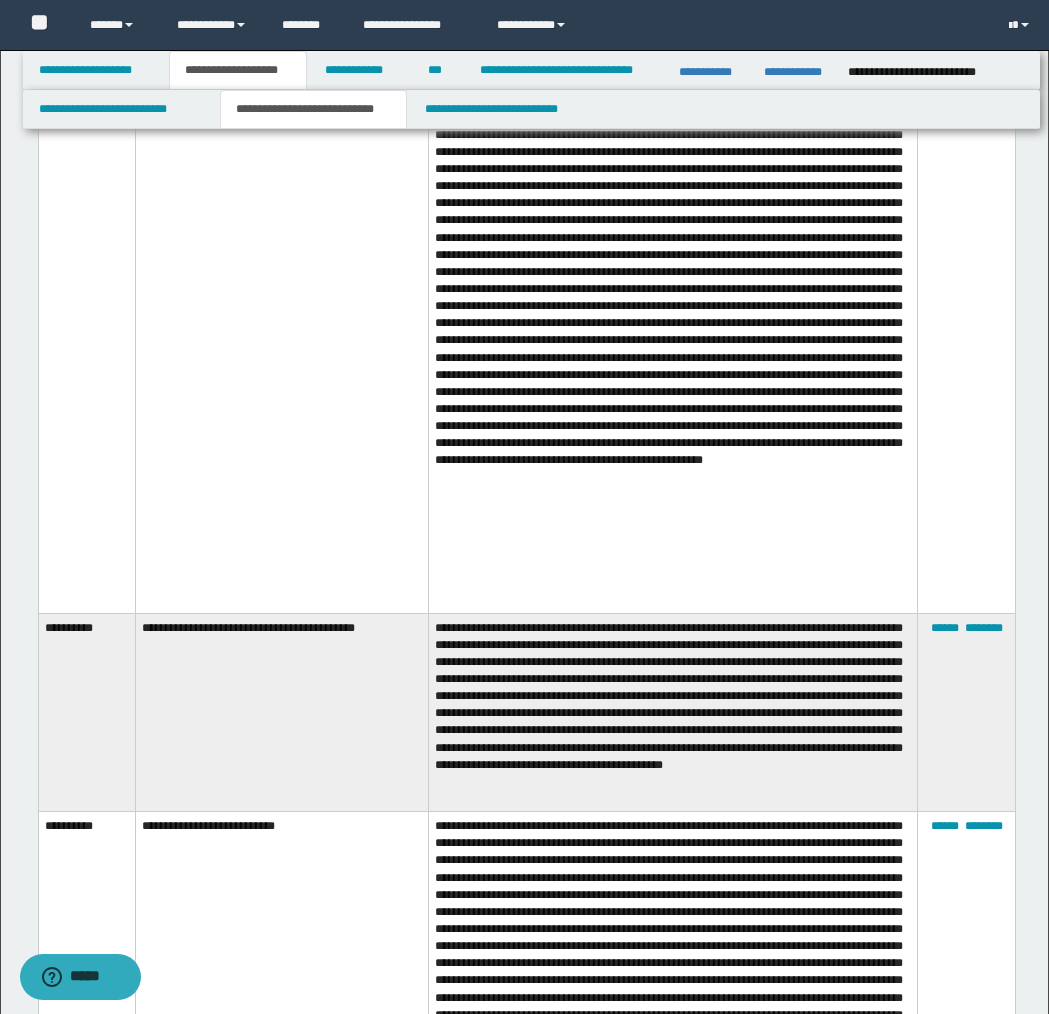 click on "**********" at bounding box center (314, 109) 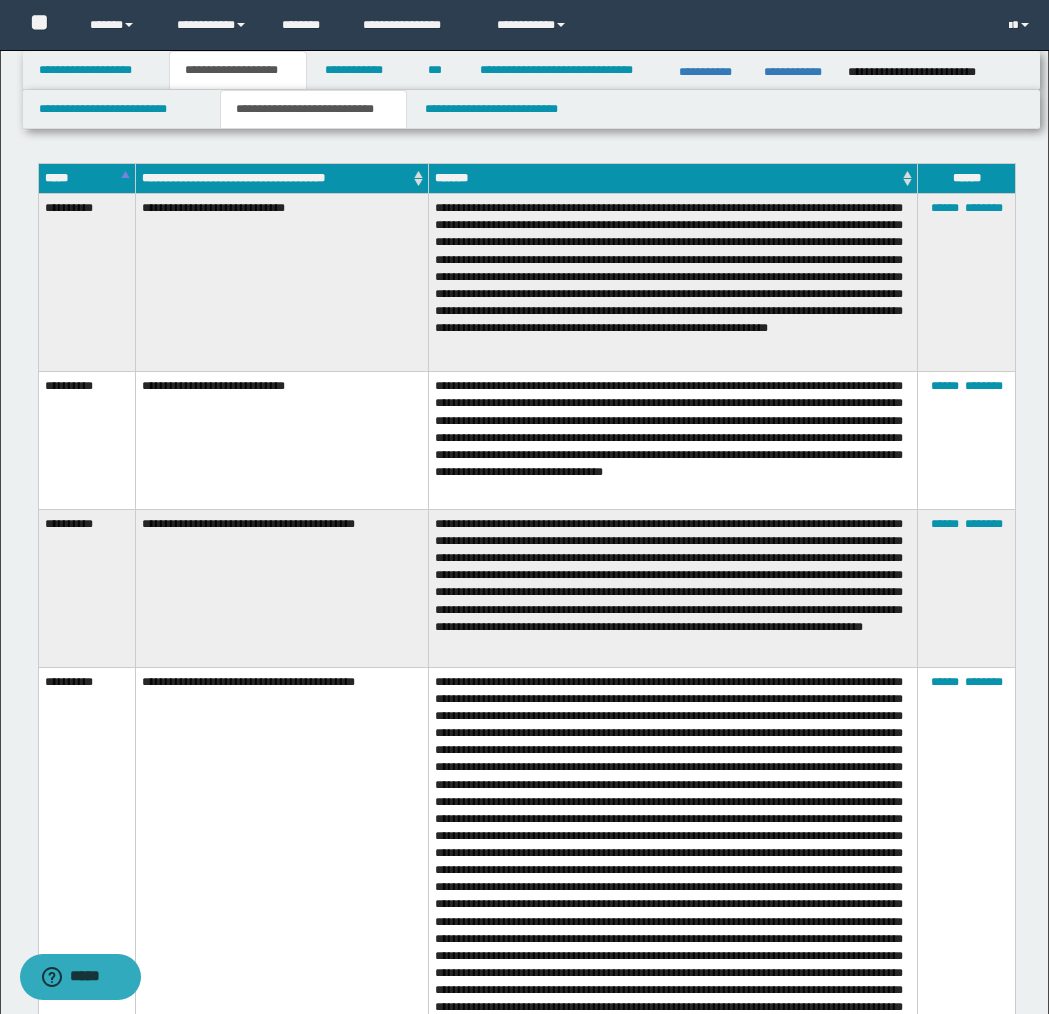 scroll, scrollTop: 0, scrollLeft: 0, axis: both 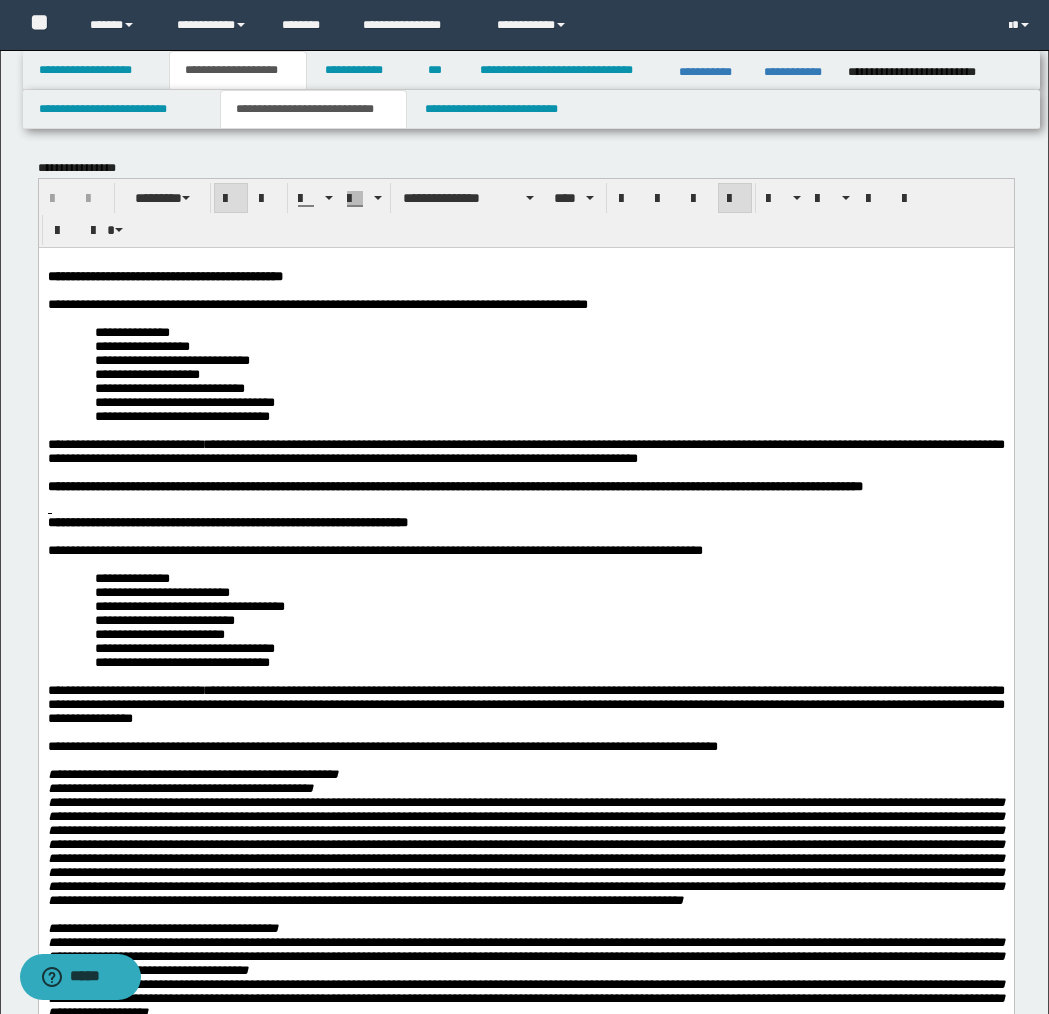click on "**********" at bounding box center (164, 275) 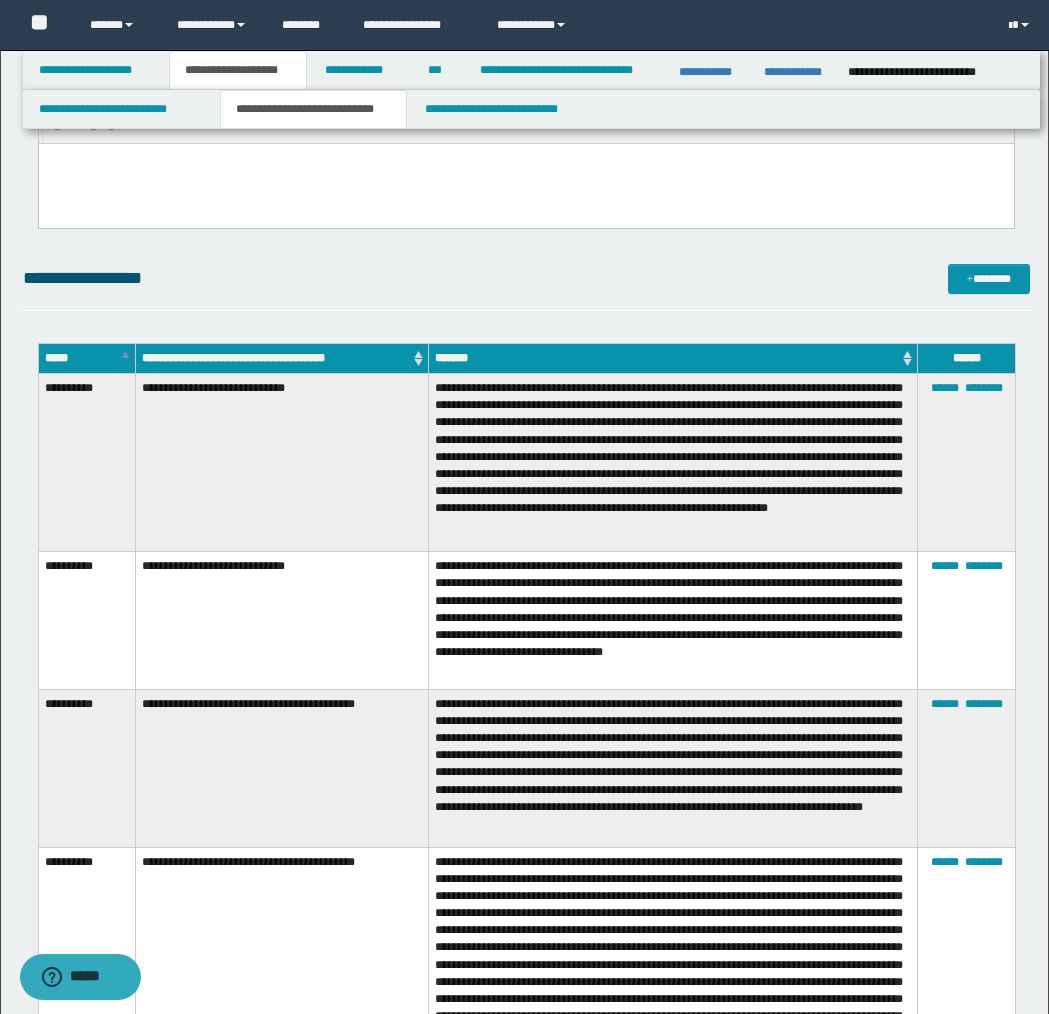 scroll, scrollTop: 2032, scrollLeft: 0, axis: vertical 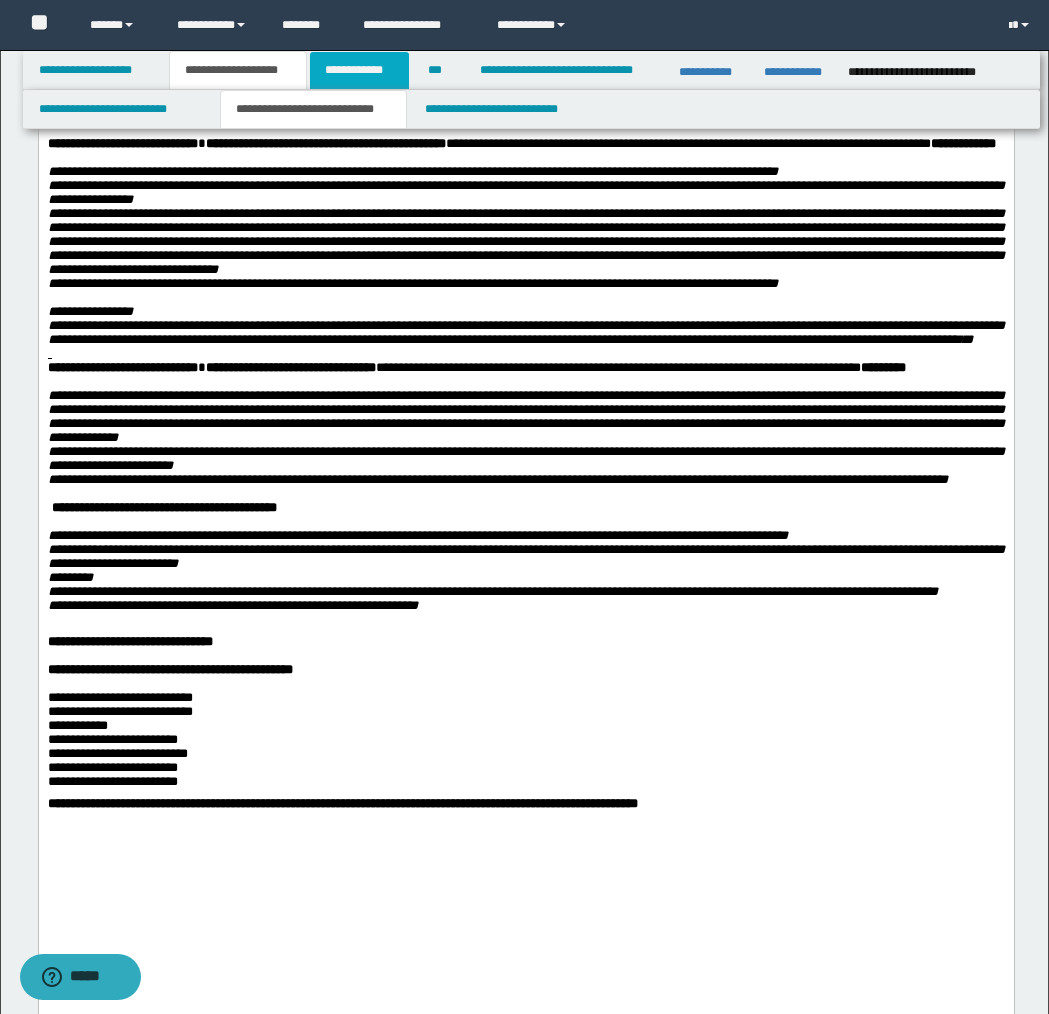 click on "**********" at bounding box center (359, 70) 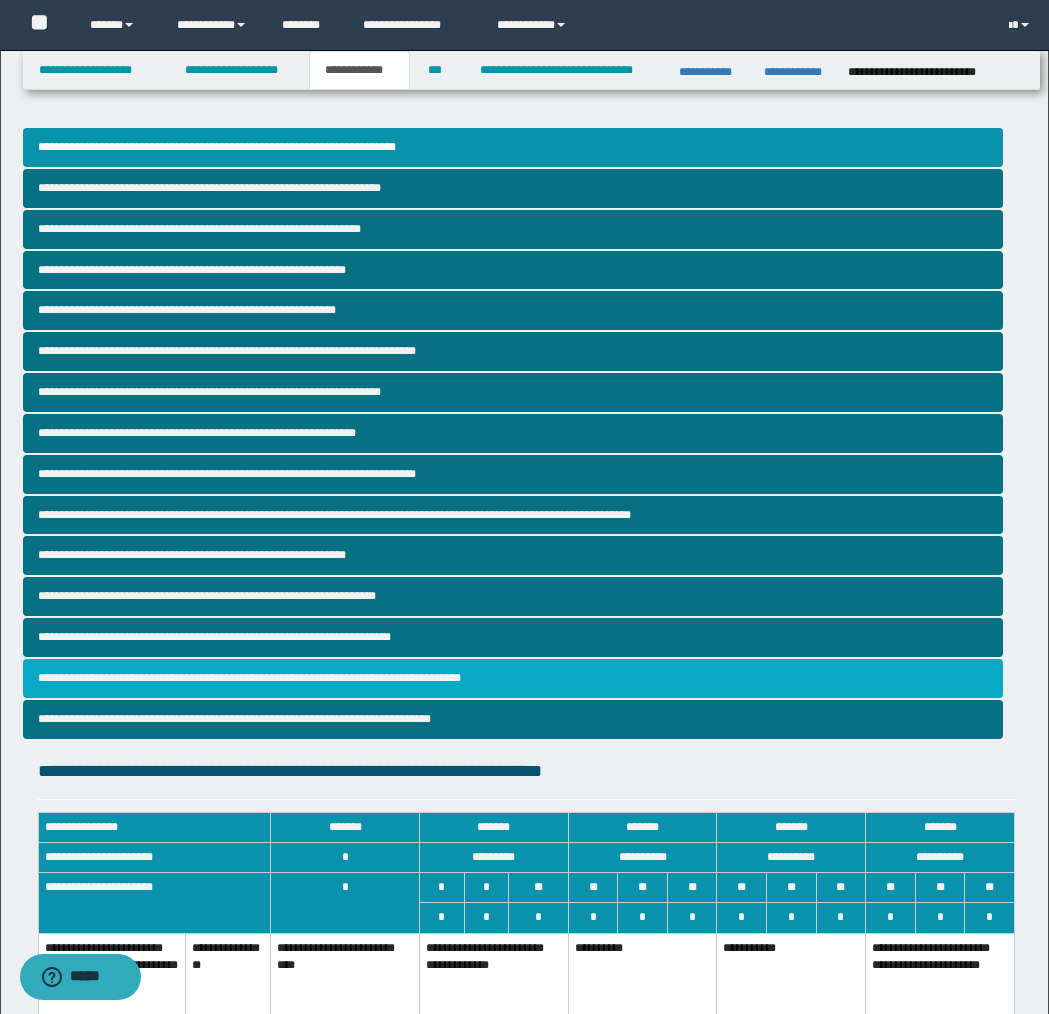 click on "**********" at bounding box center (513, 678) 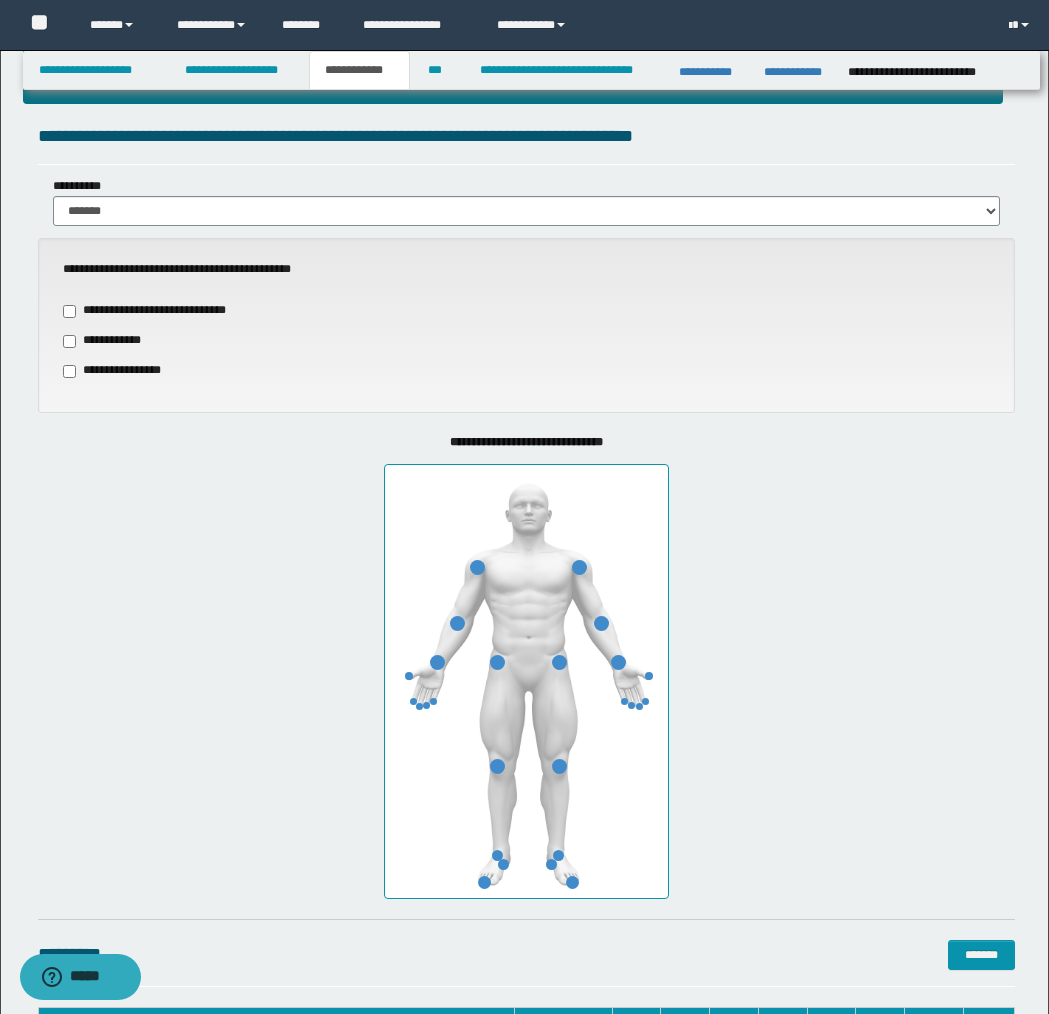 scroll, scrollTop: 665, scrollLeft: 0, axis: vertical 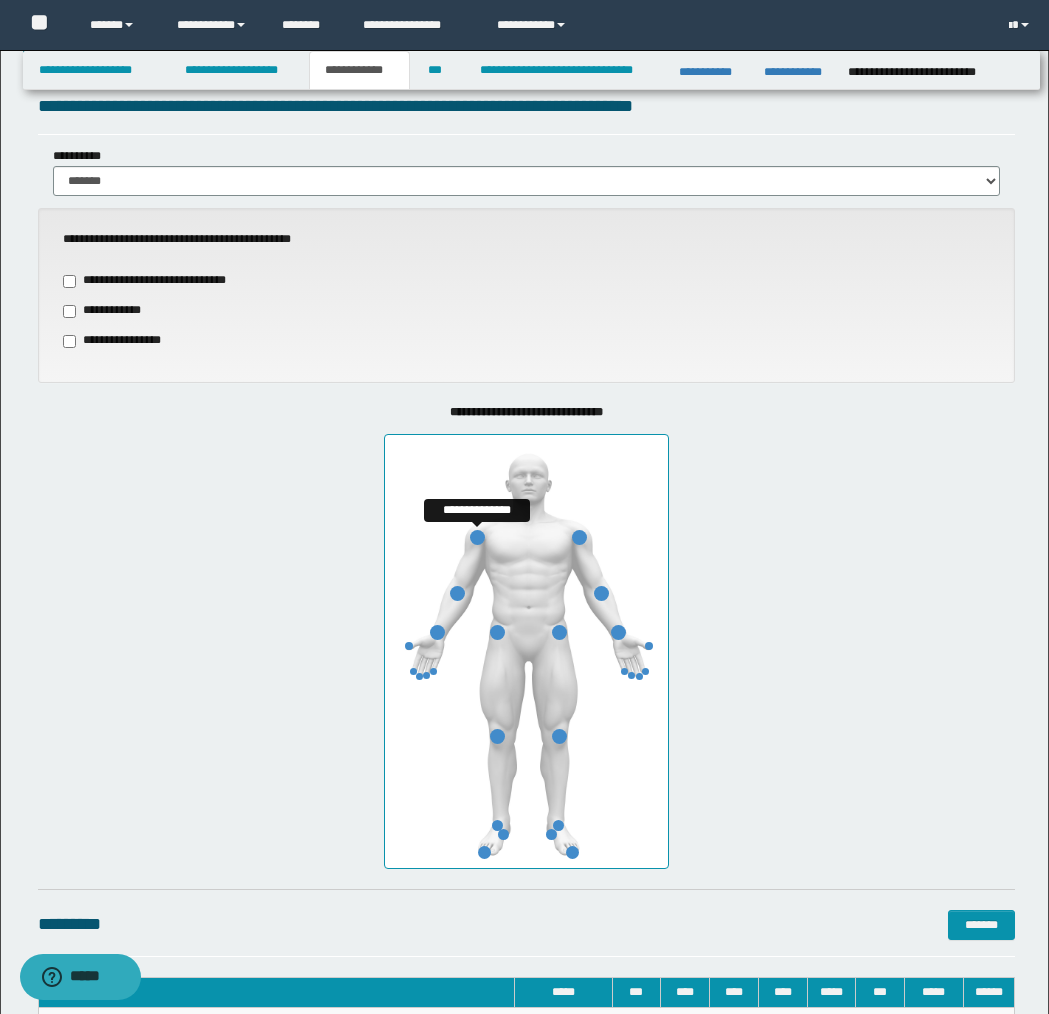 click at bounding box center [477, 537] 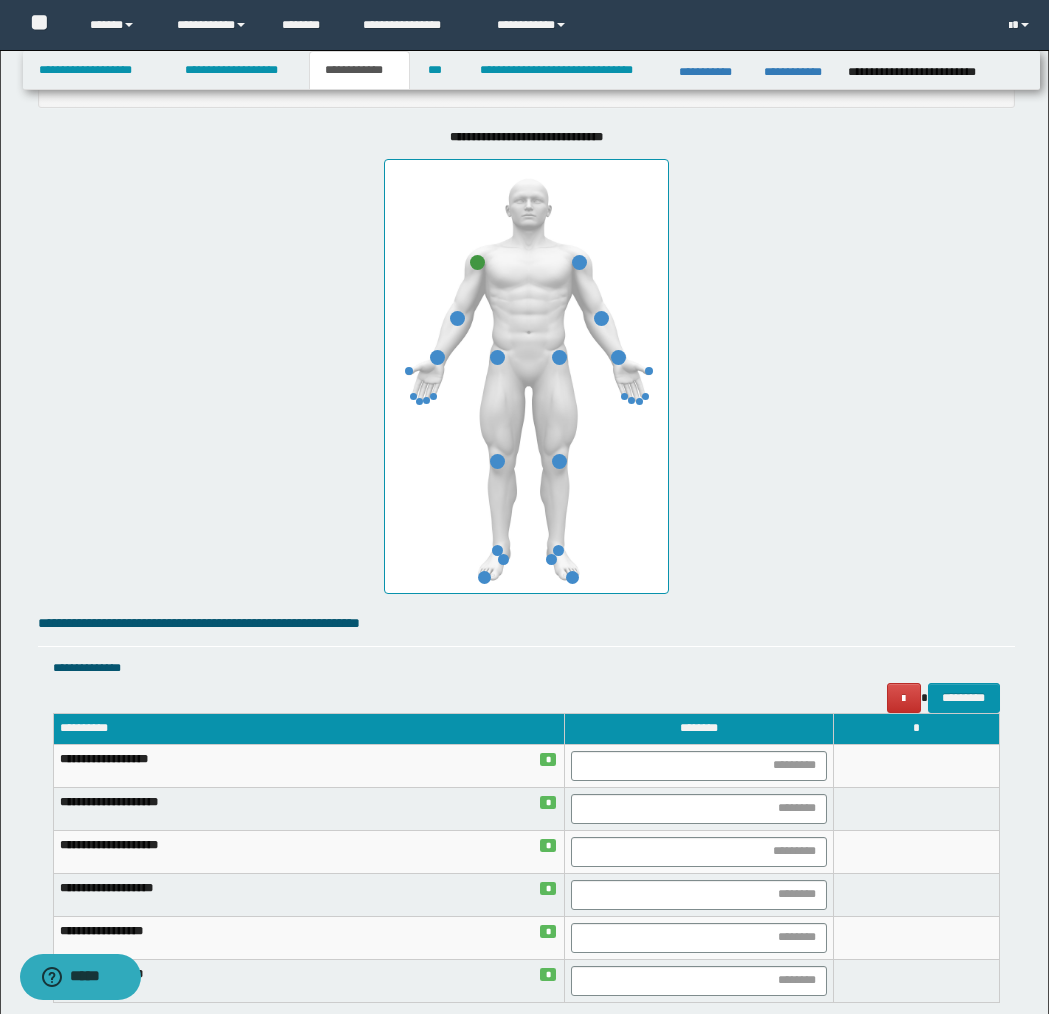 scroll, scrollTop: 1045, scrollLeft: 0, axis: vertical 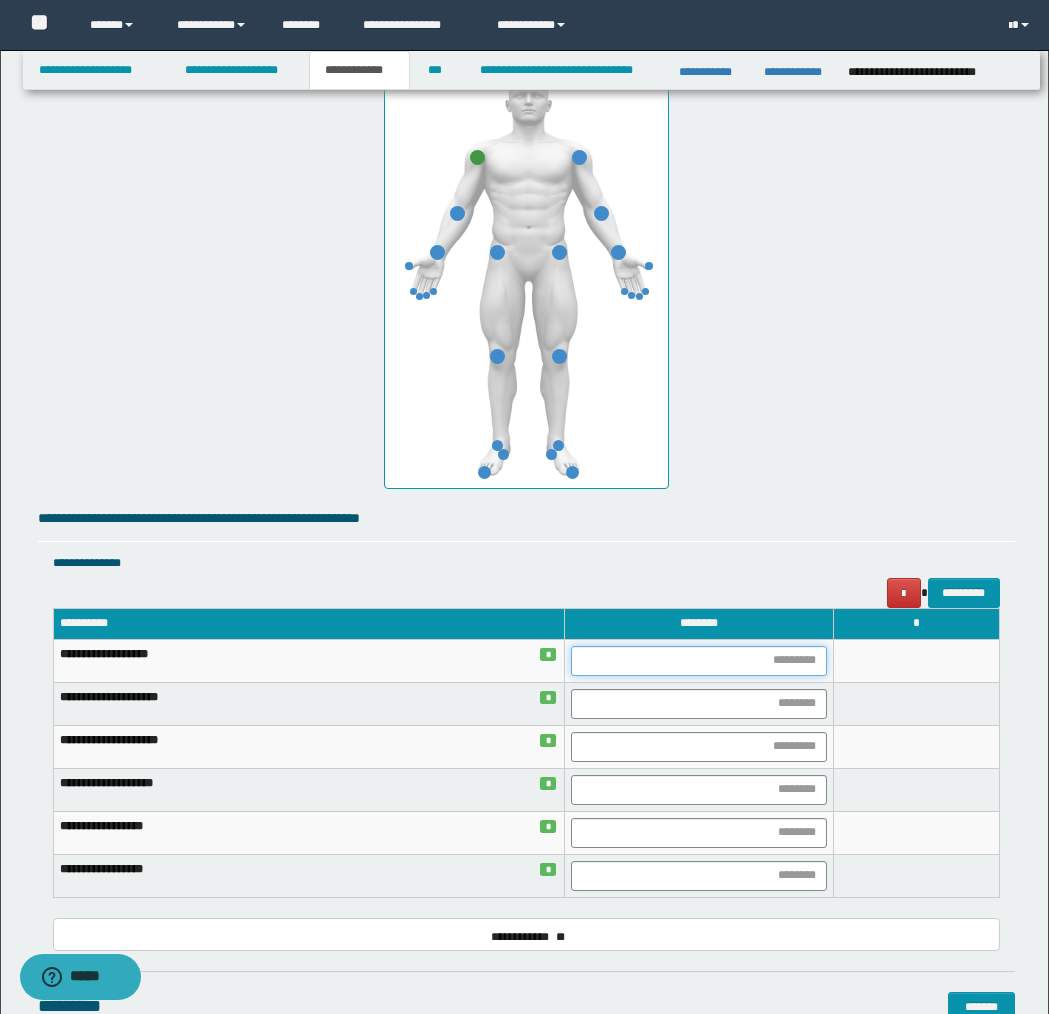 click at bounding box center (699, 661) 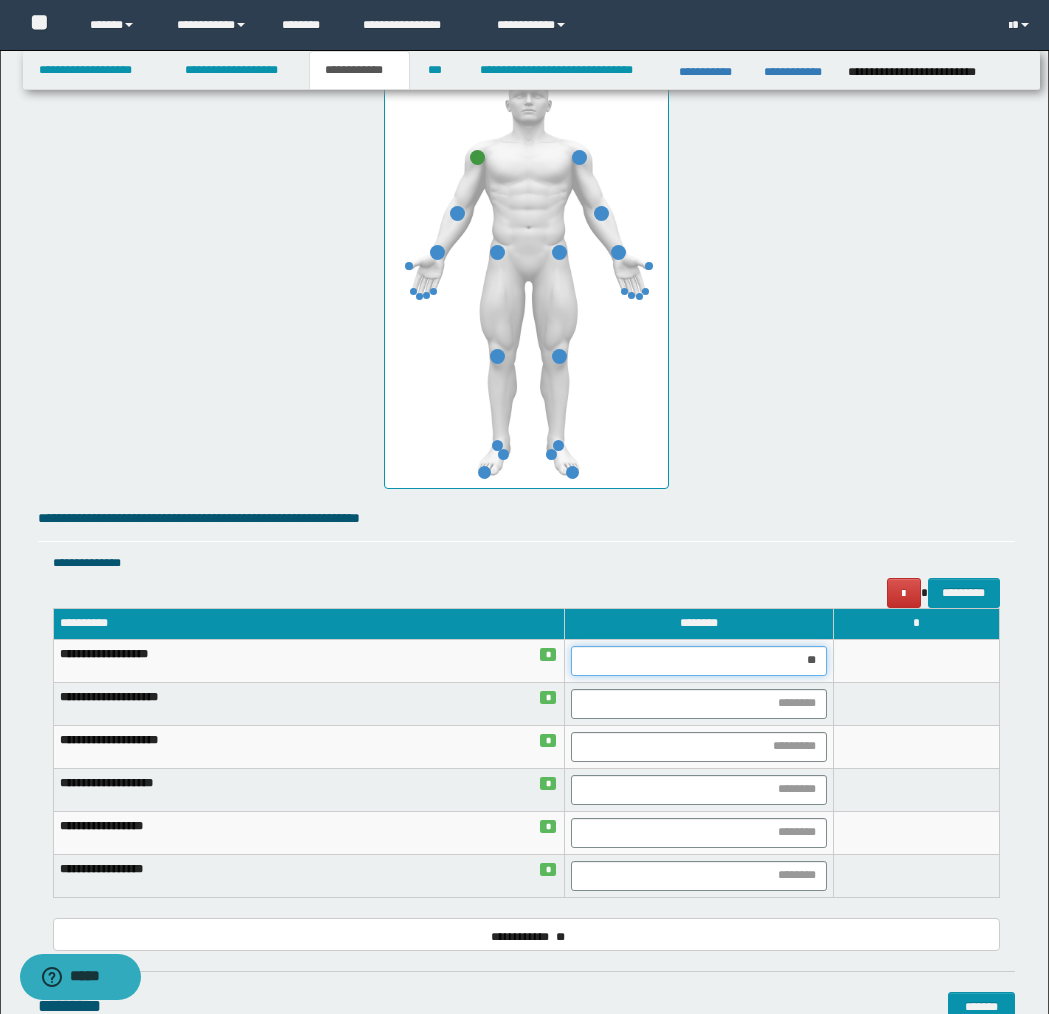 type on "***" 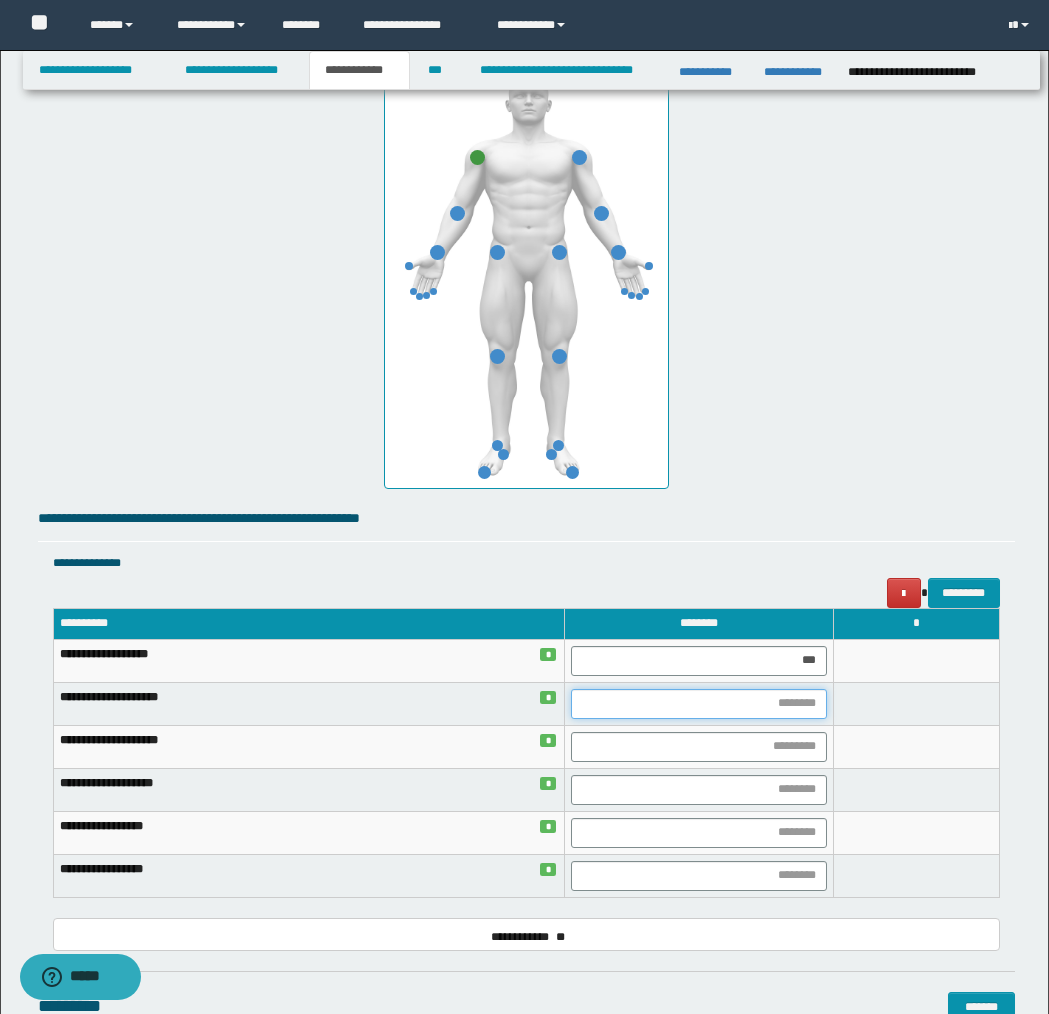 click at bounding box center (699, 704) 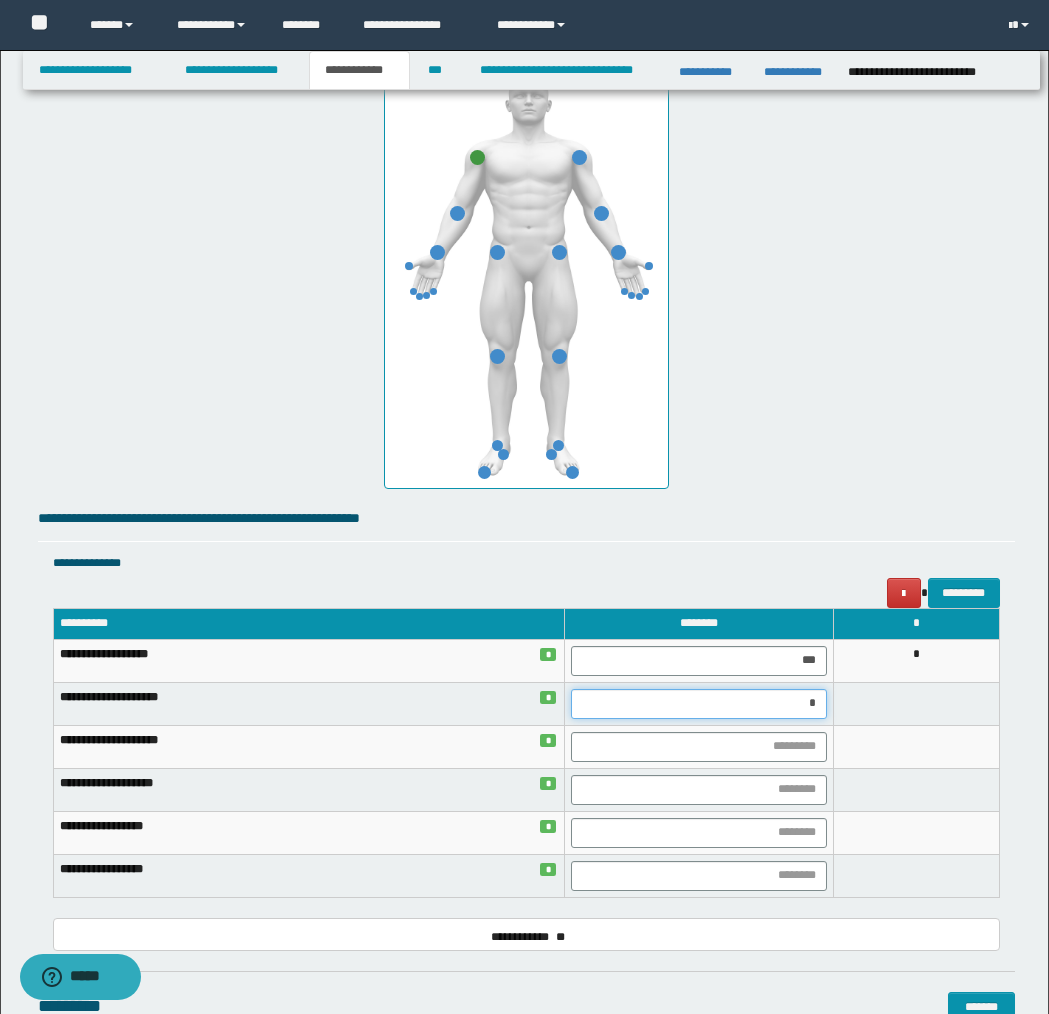 type on "**" 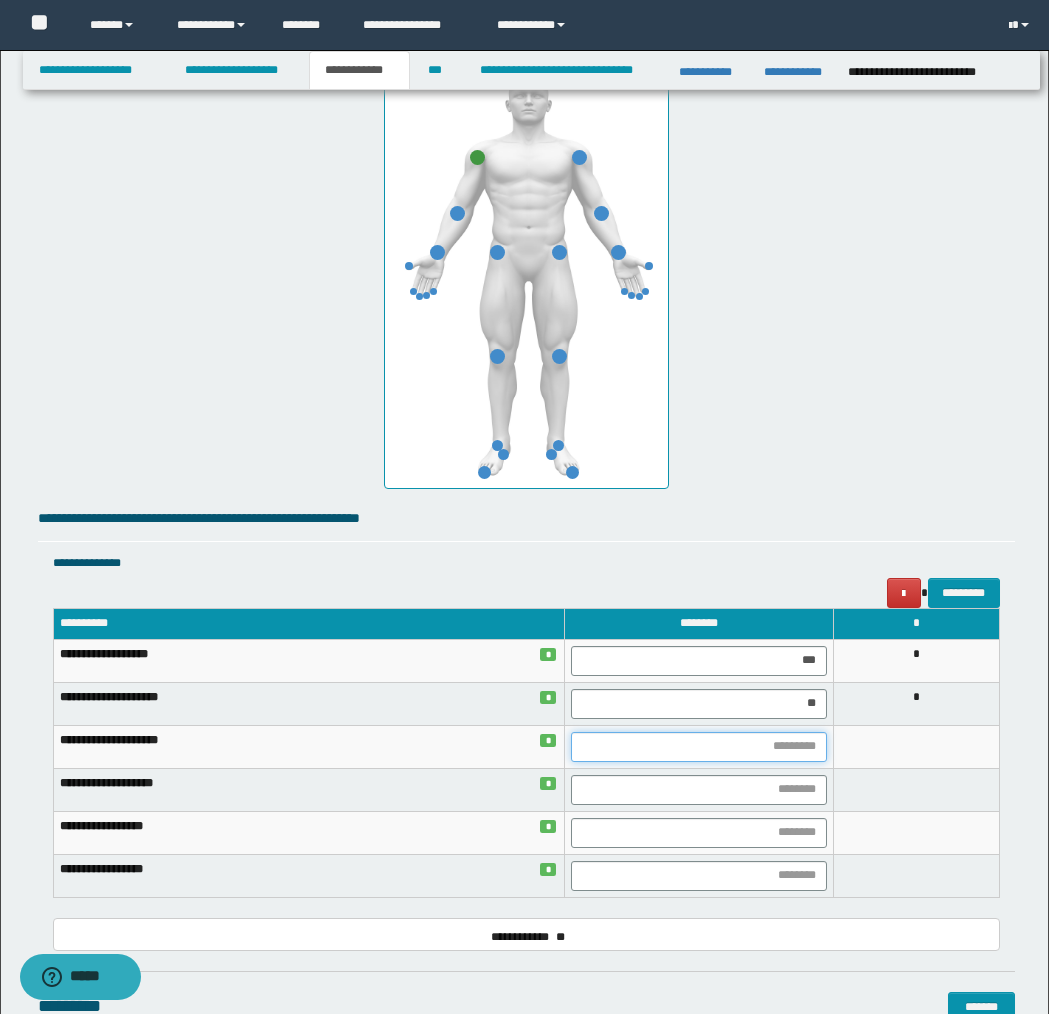click at bounding box center [699, 747] 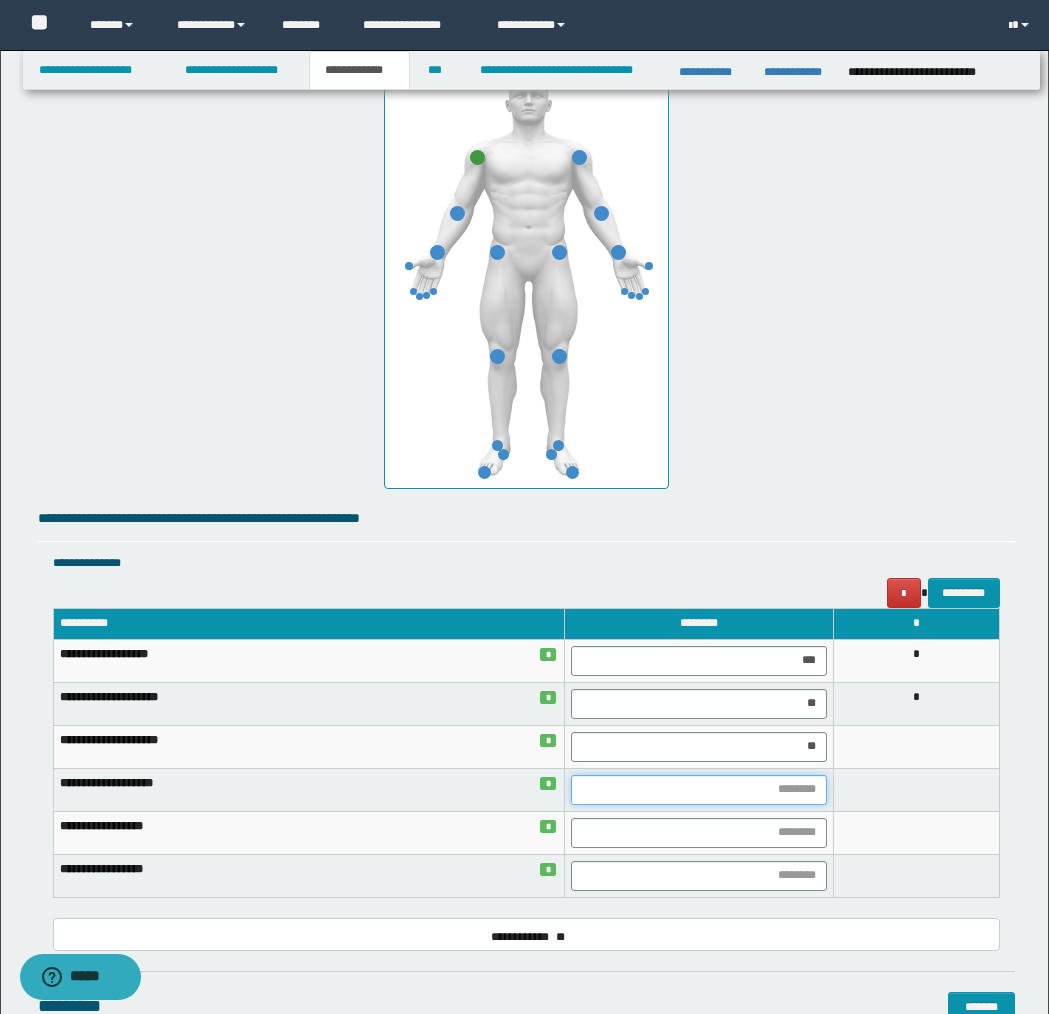 click at bounding box center (699, 790) 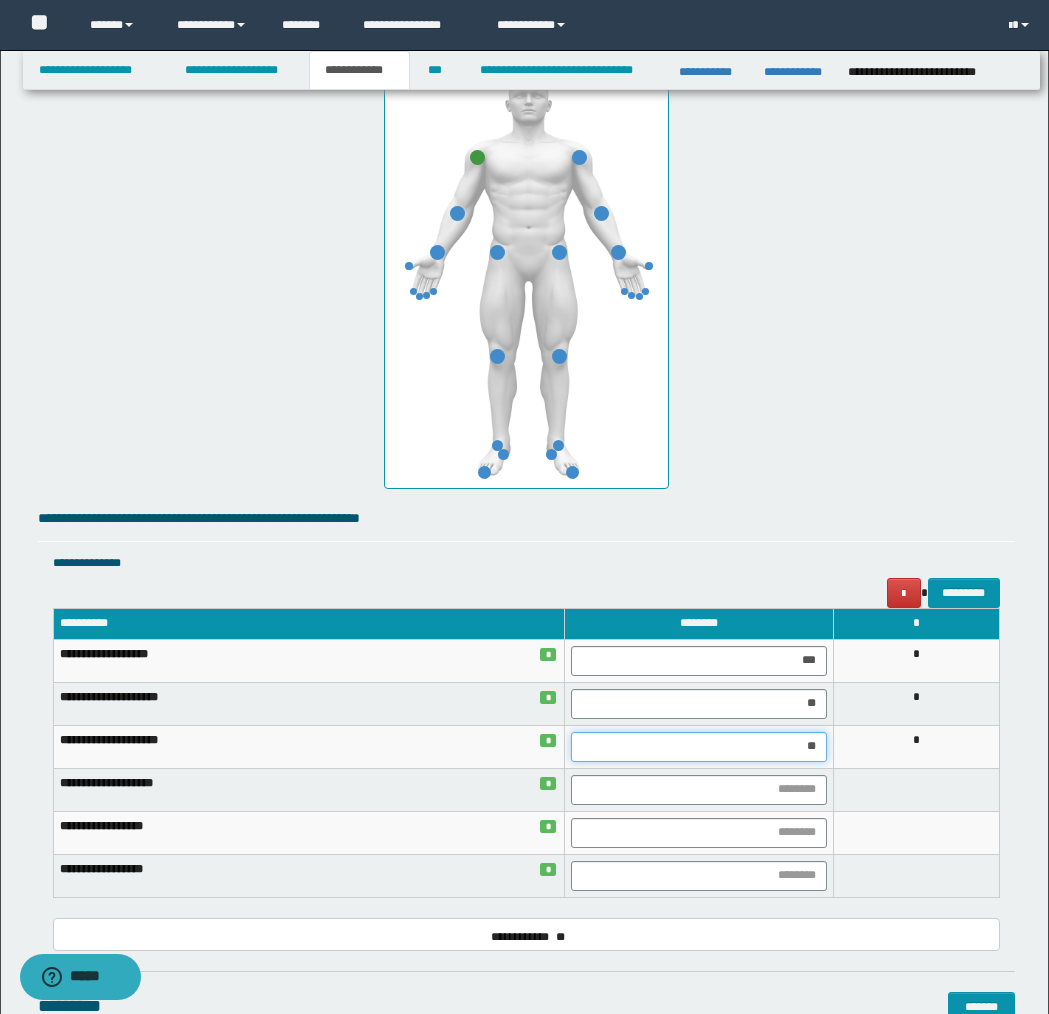 click on "**" at bounding box center (699, 747) 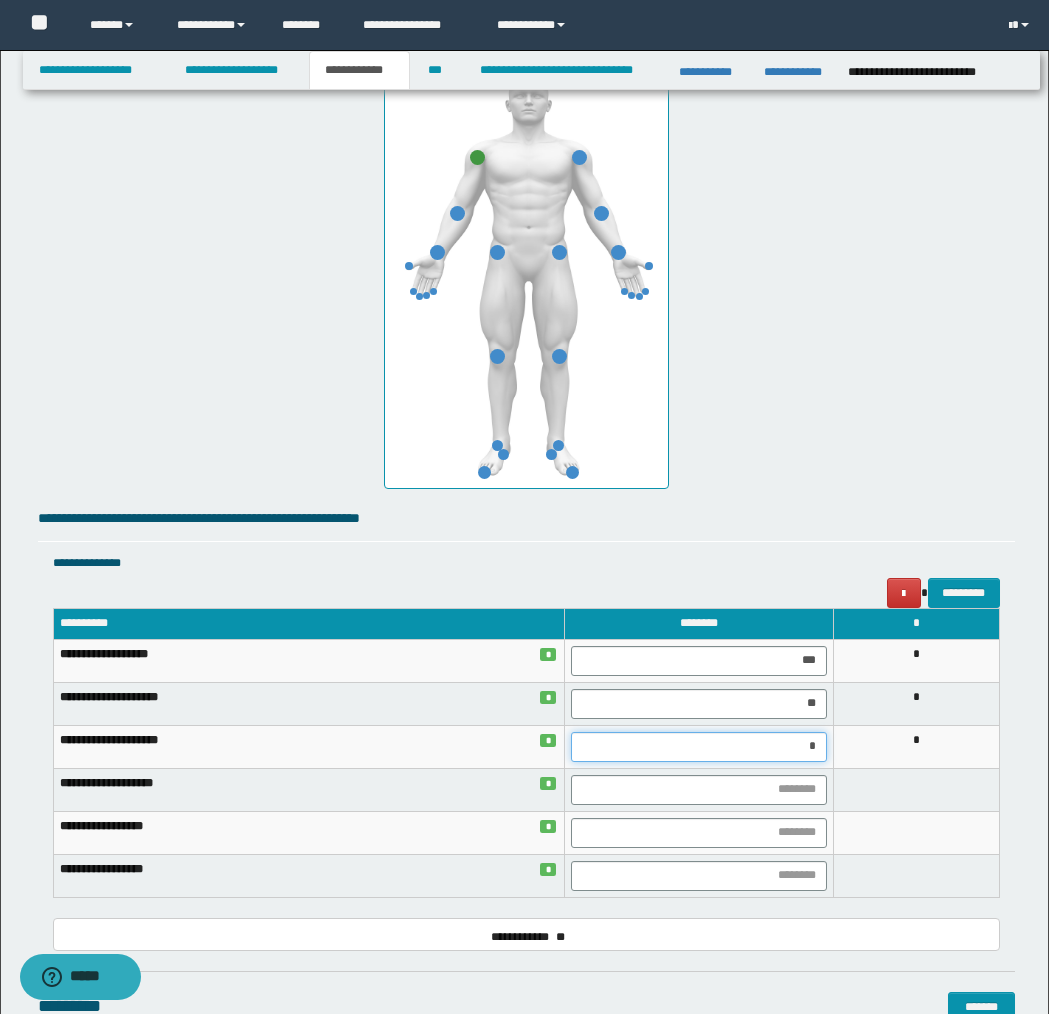 type on "**" 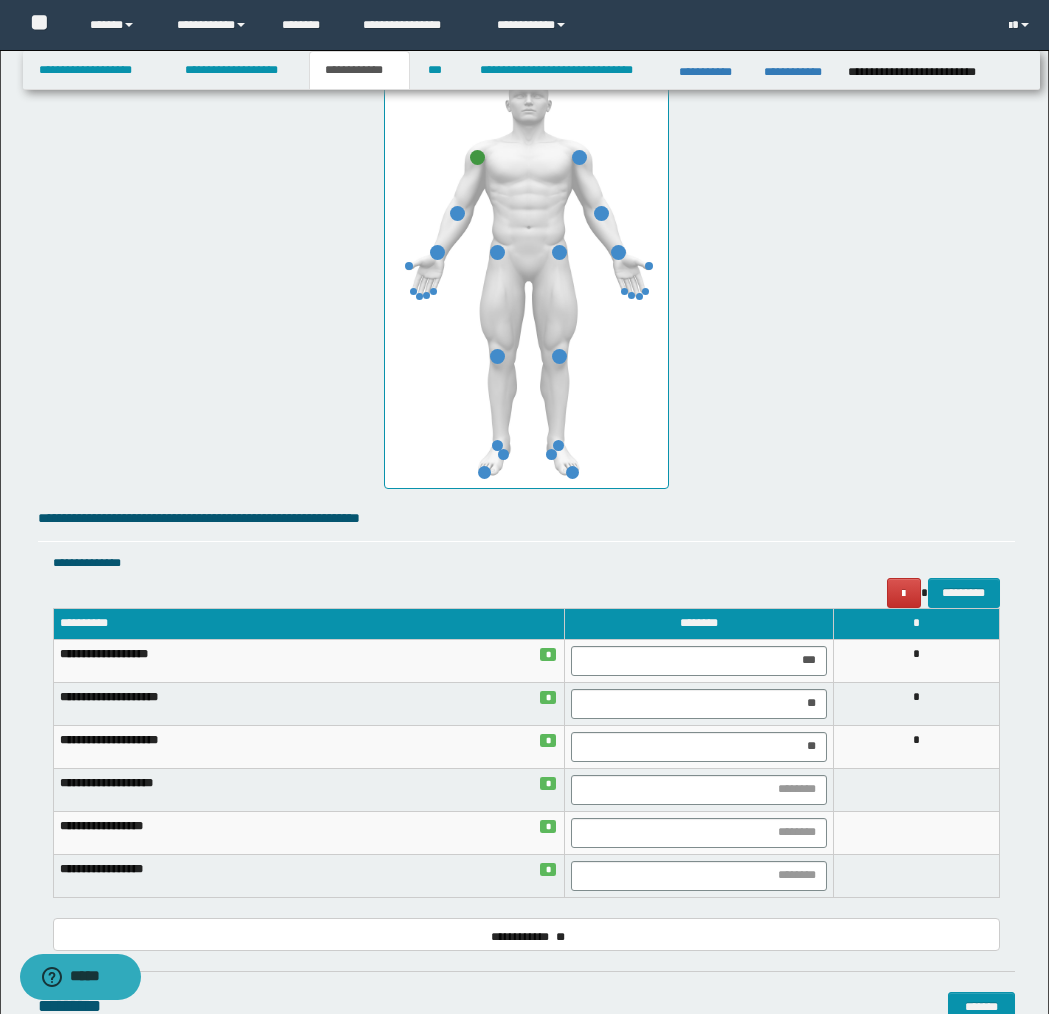 click at bounding box center [916, 789] 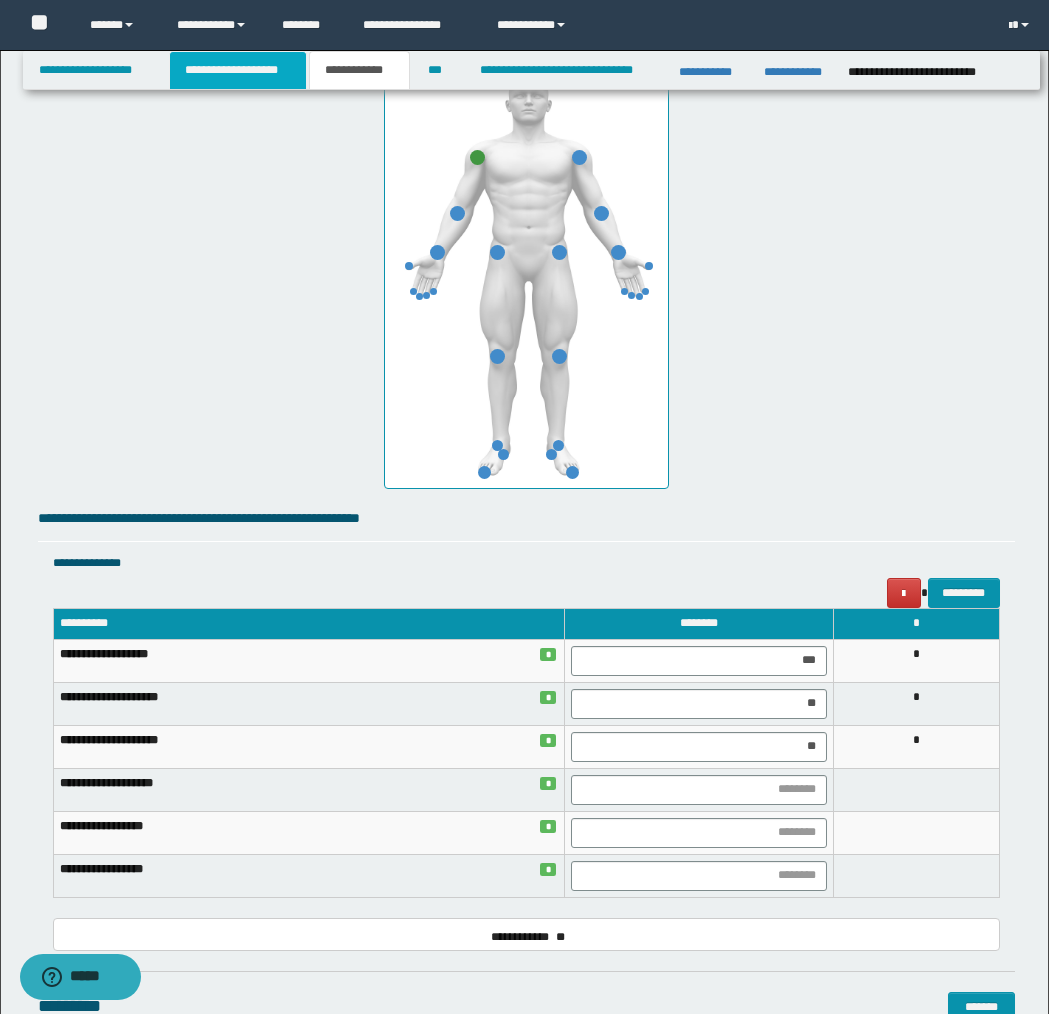click on "**********" at bounding box center (238, 70) 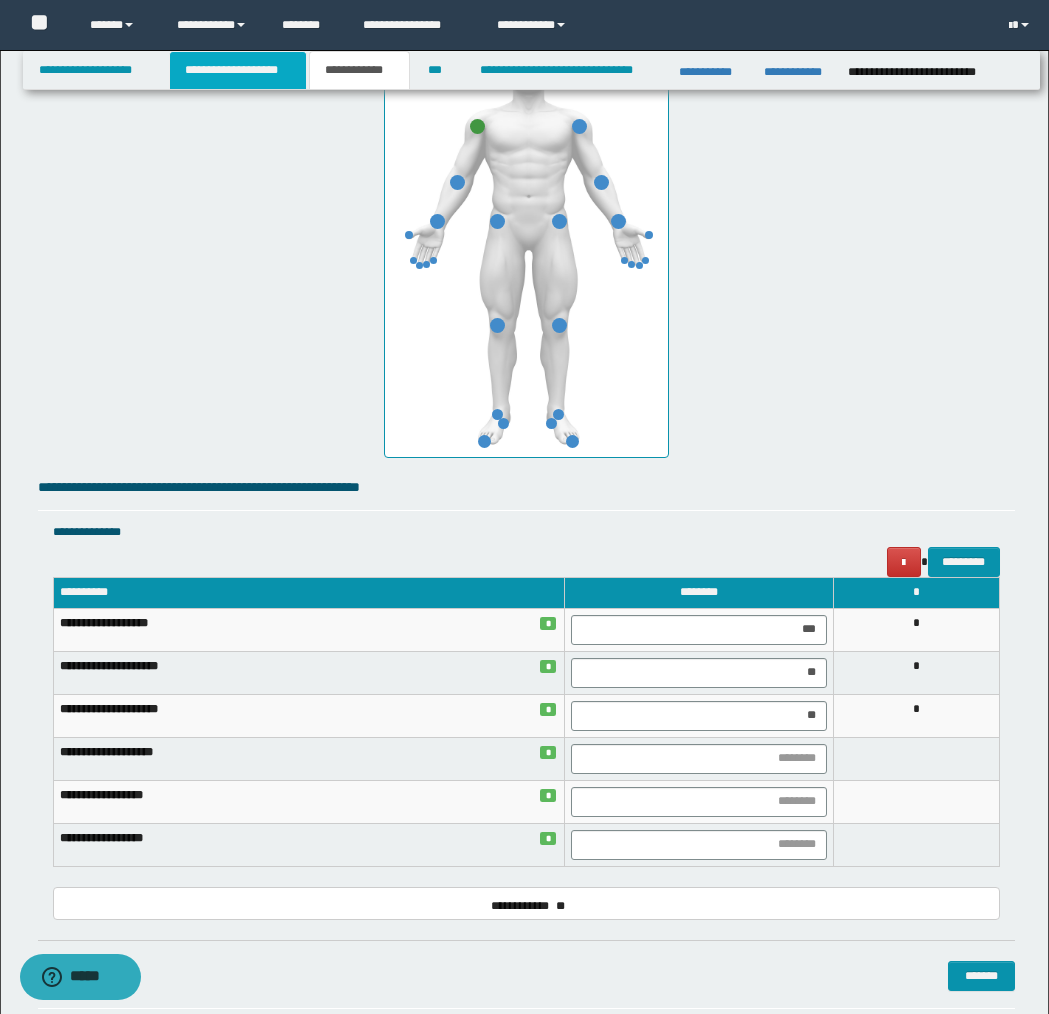 click on "**********" at bounding box center (238, 70) 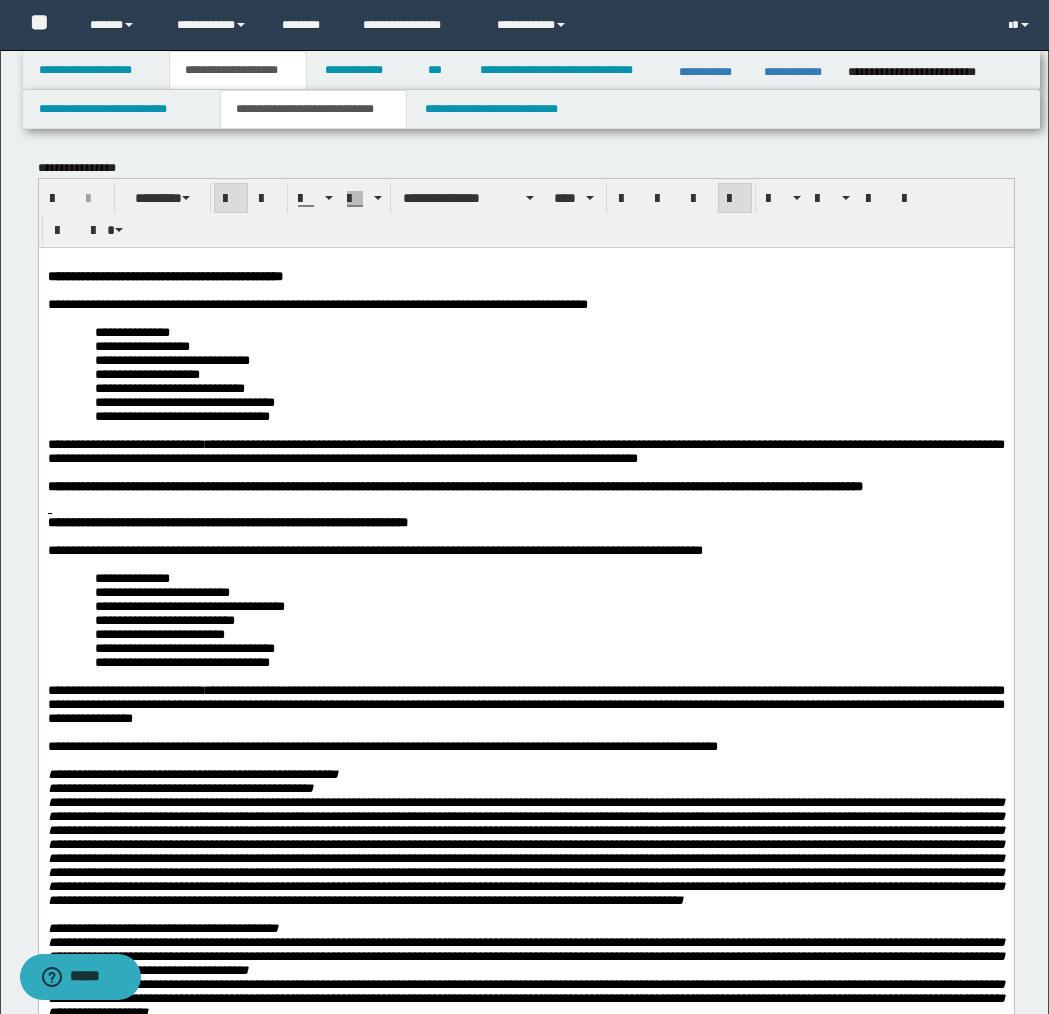 scroll, scrollTop: 0, scrollLeft: 0, axis: both 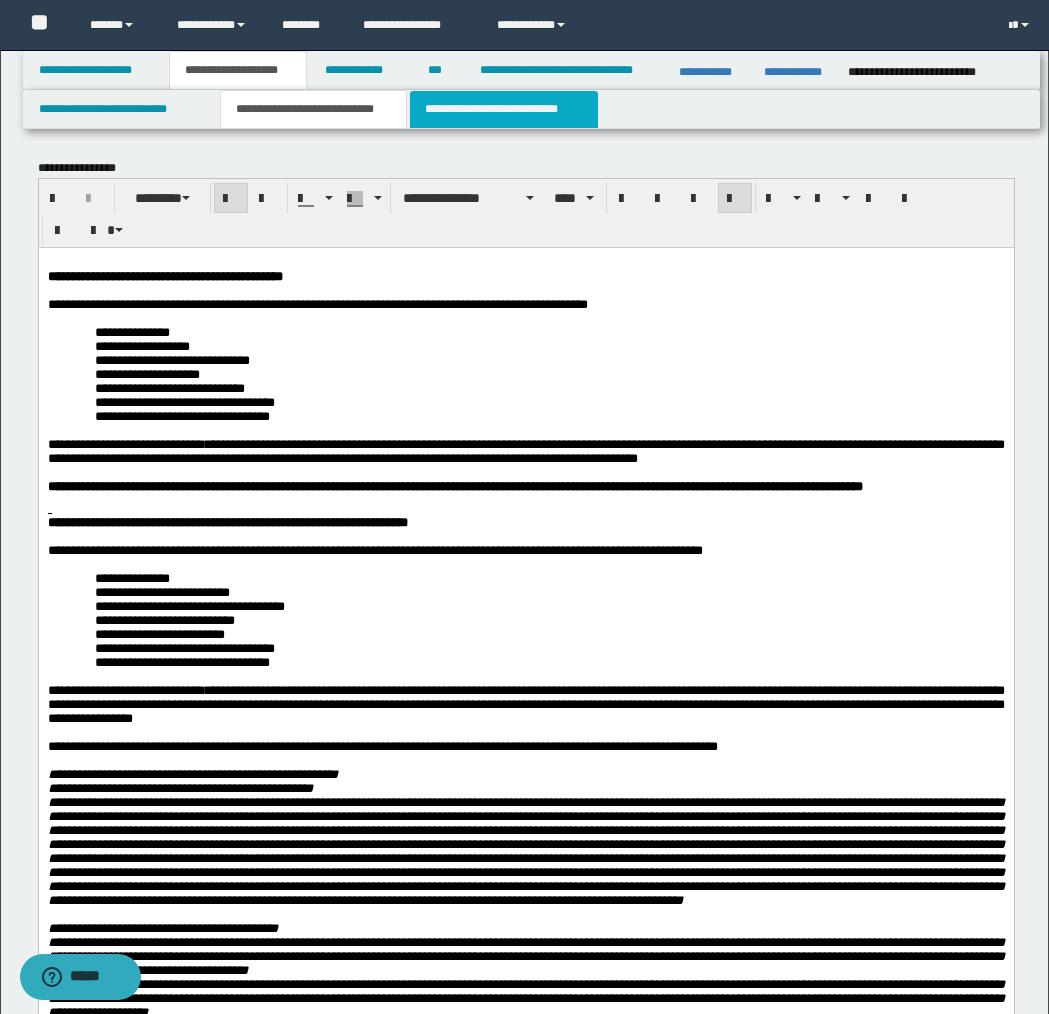 drag, startPoint x: 476, startPoint y: 105, endPoint x: 476, endPoint y: 117, distance: 12 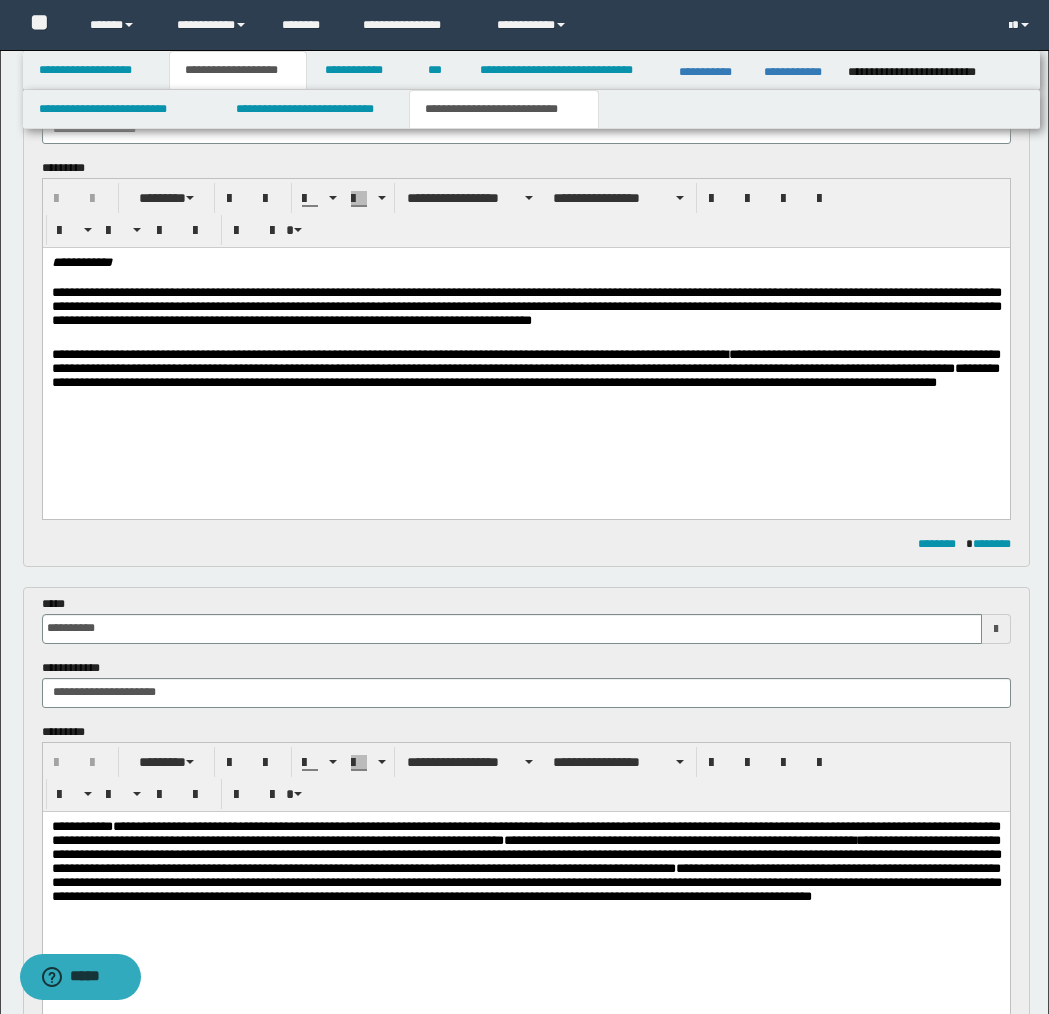 scroll, scrollTop: 165, scrollLeft: 0, axis: vertical 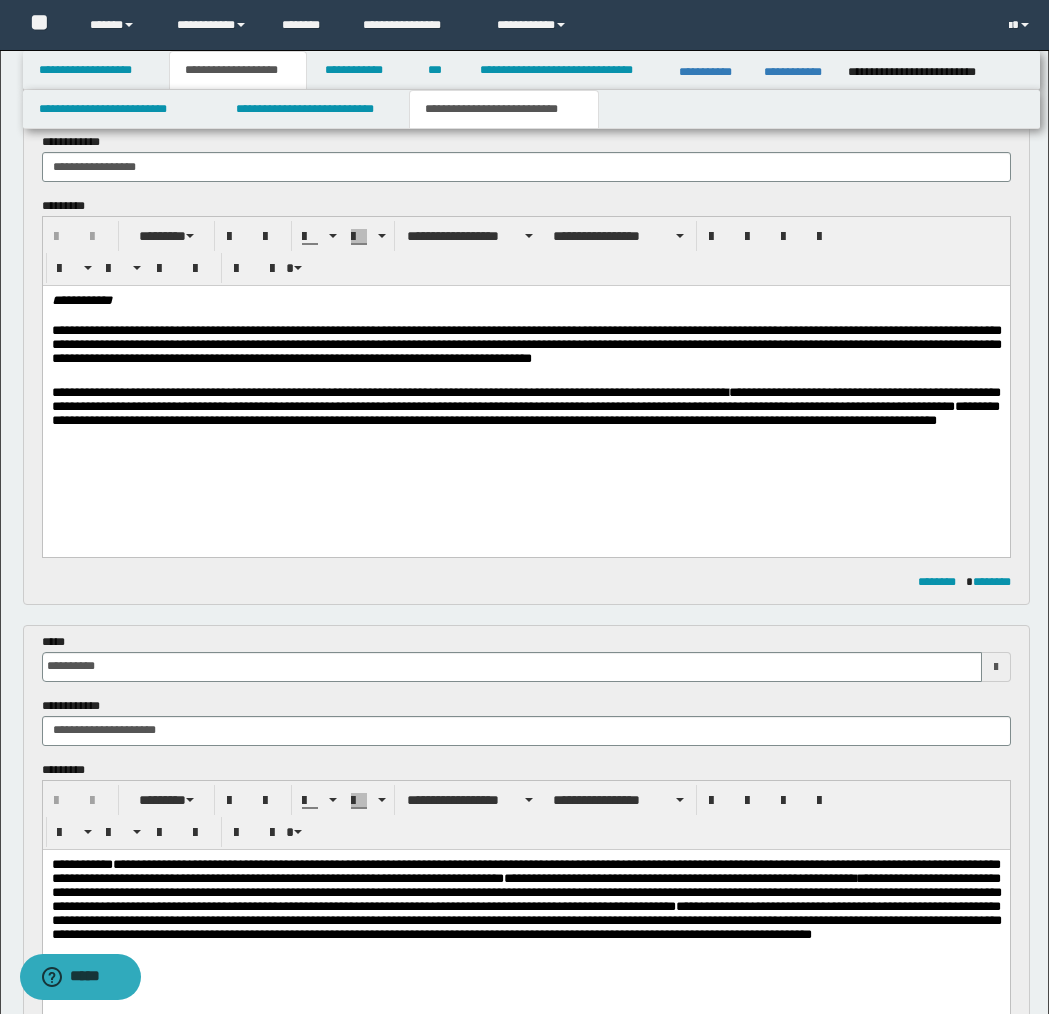 click on "**********" at bounding box center [525, 399] 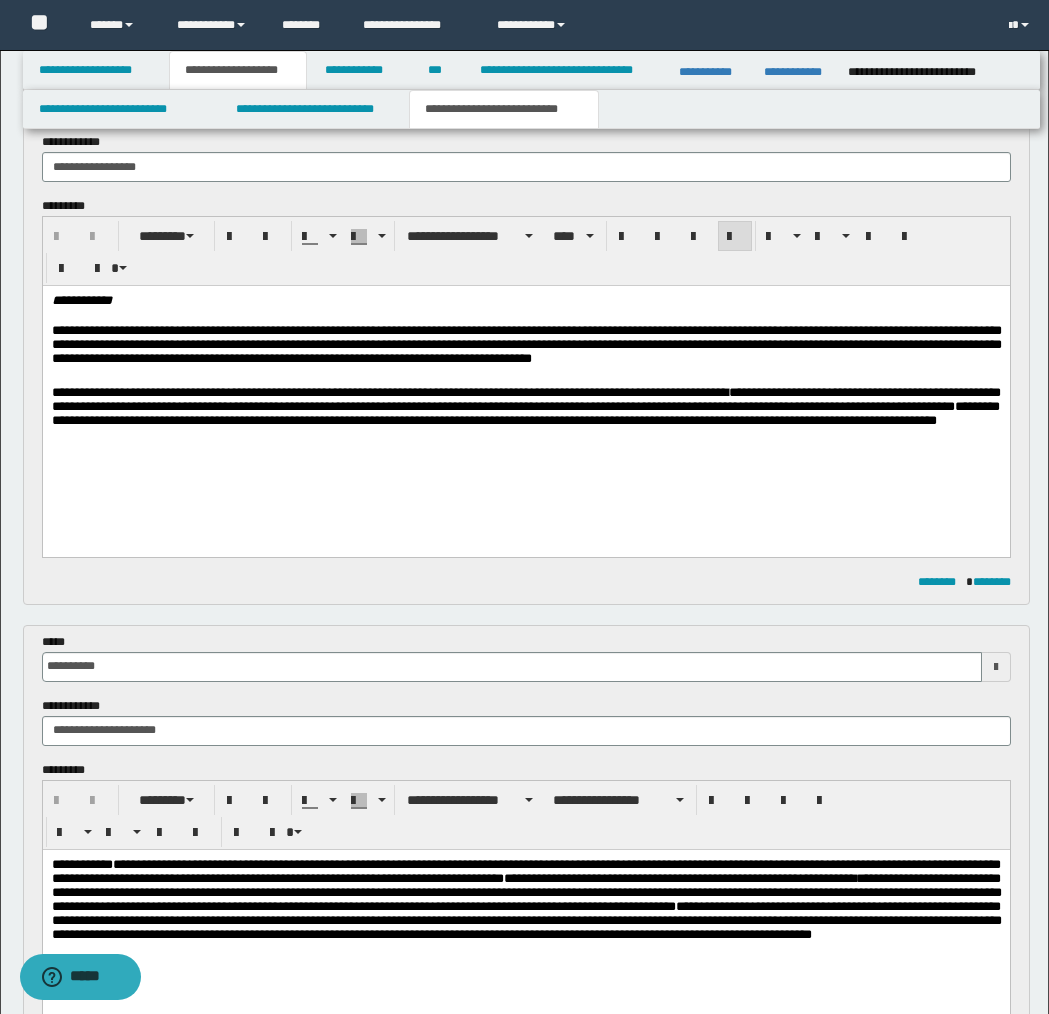 type 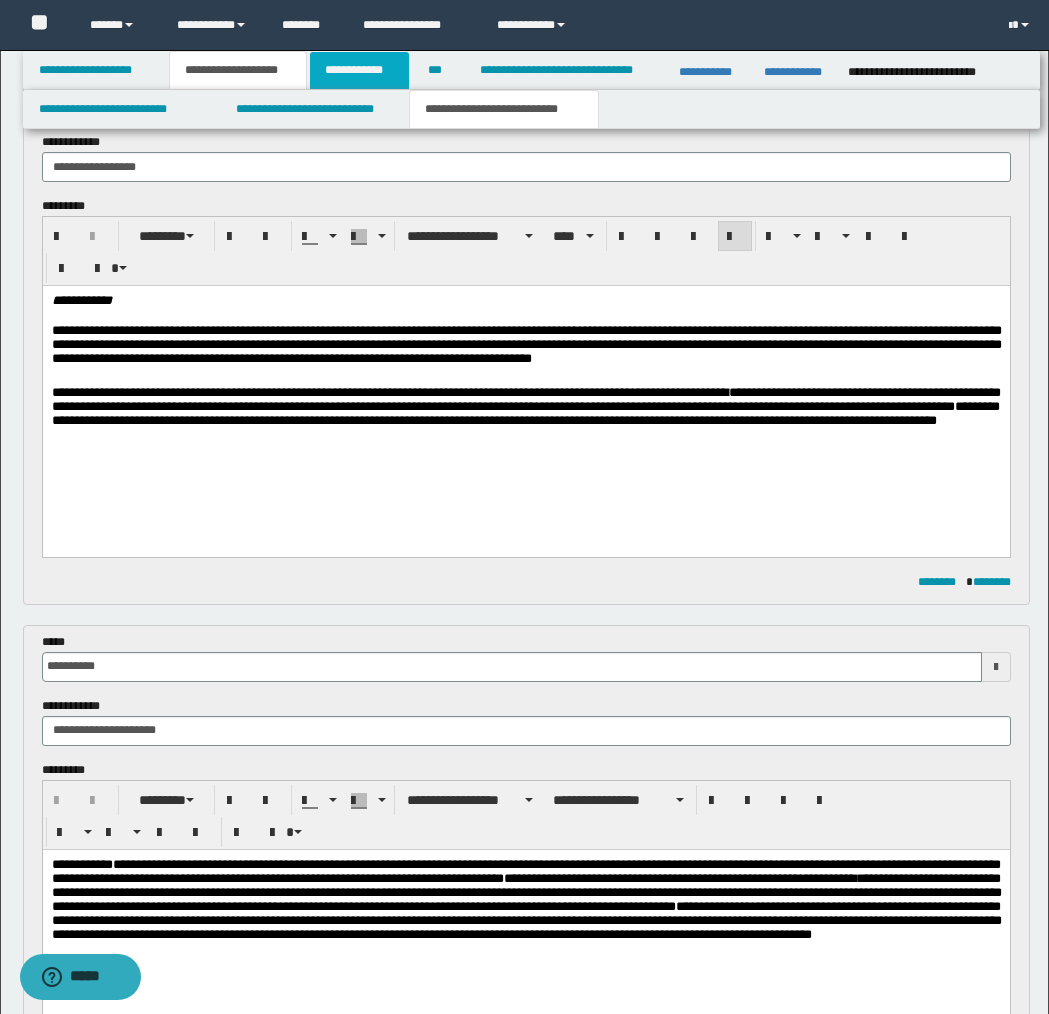 click on "**********" at bounding box center [359, 70] 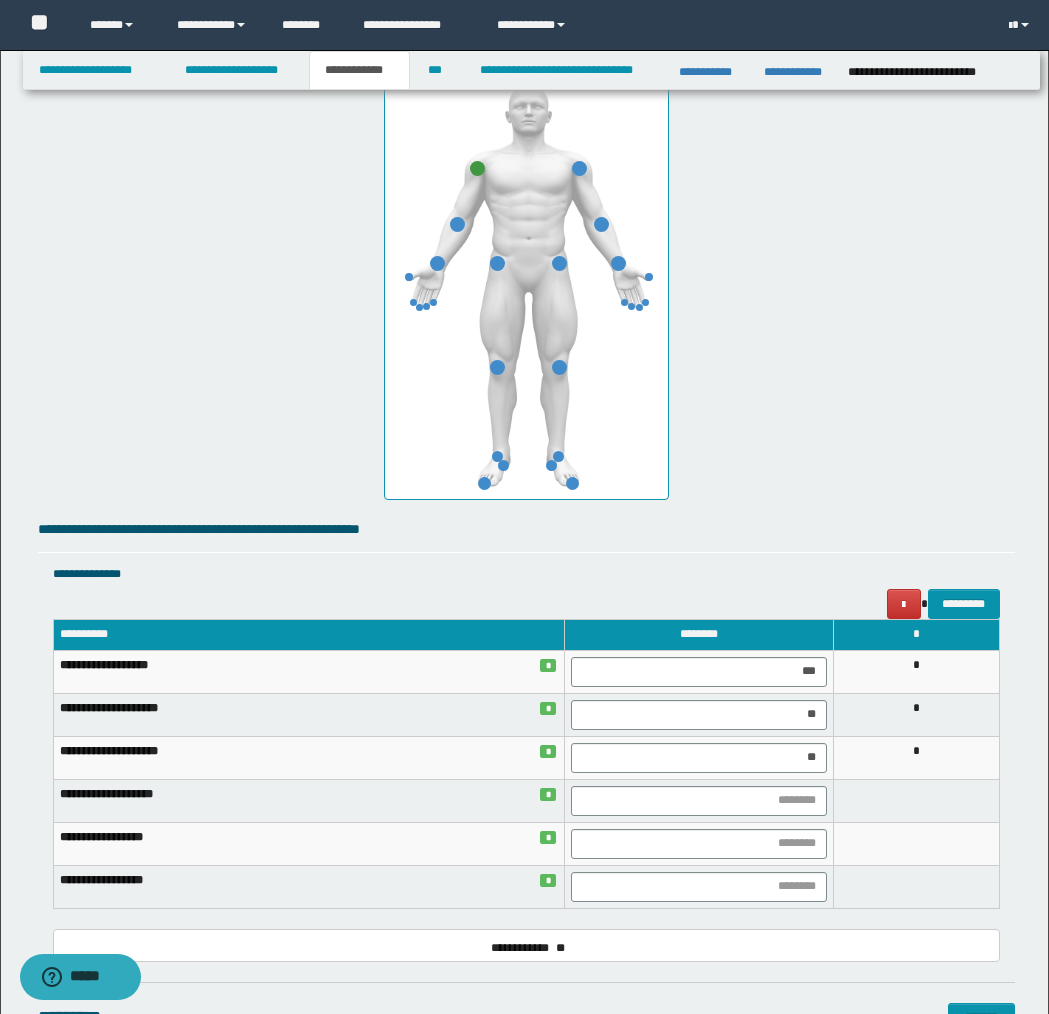 scroll, scrollTop: 1040, scrollLeft: 0, axis: vertical 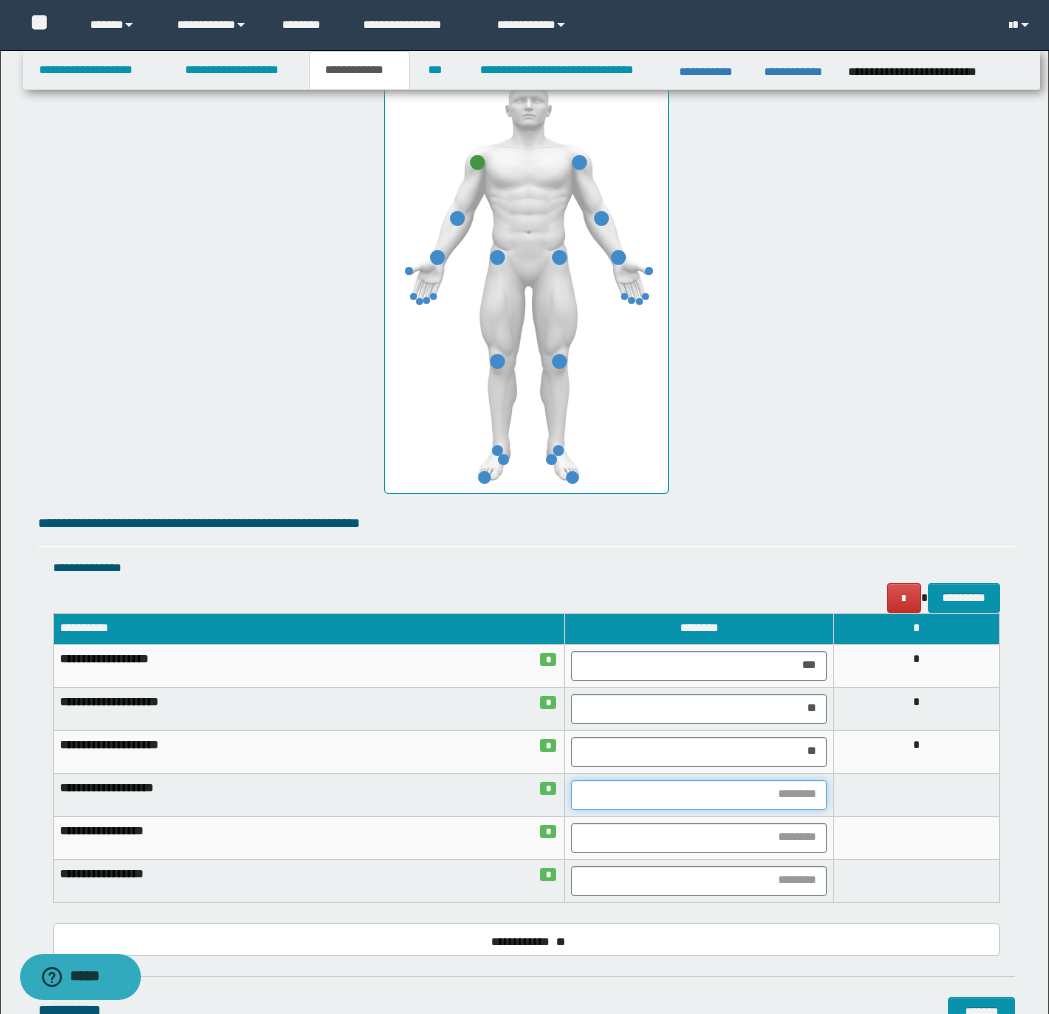 click at bounding box center (699, 795) 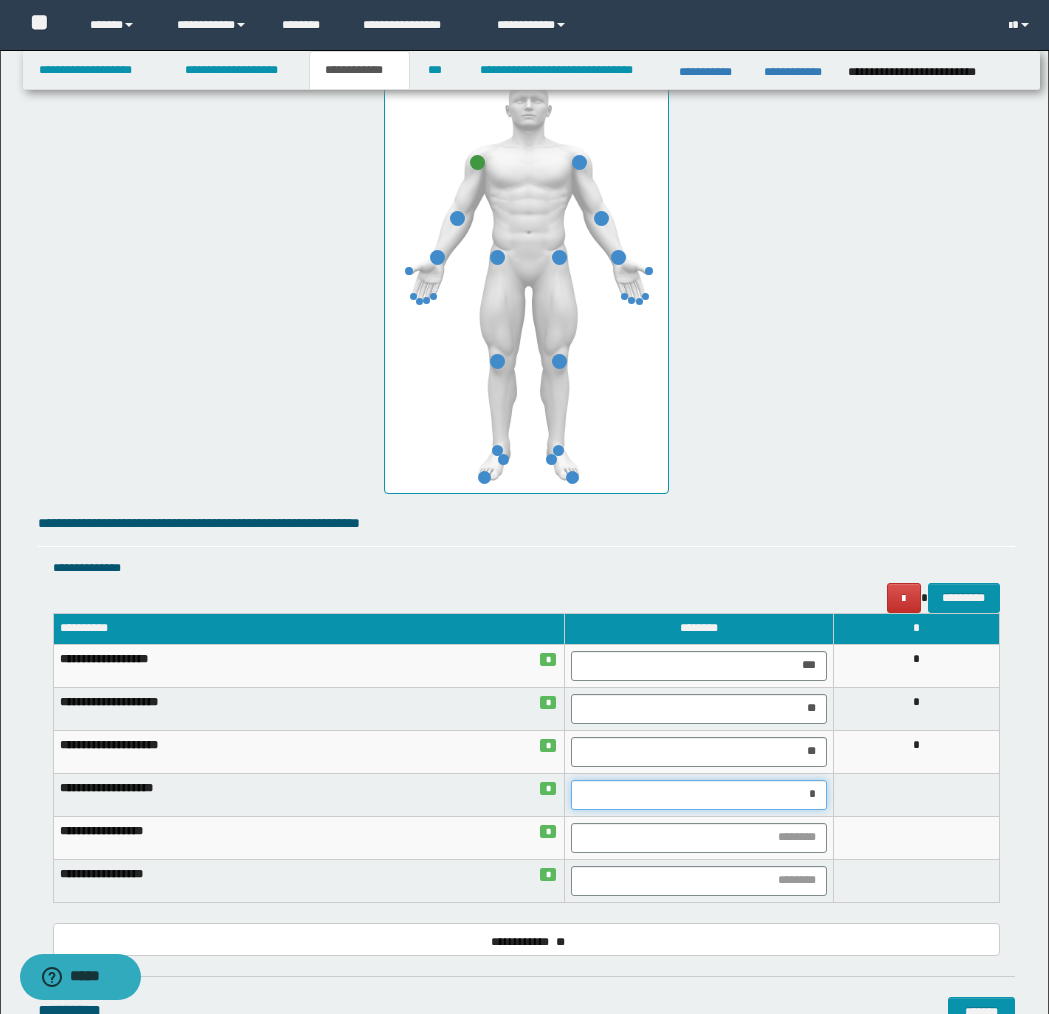 type on "**" 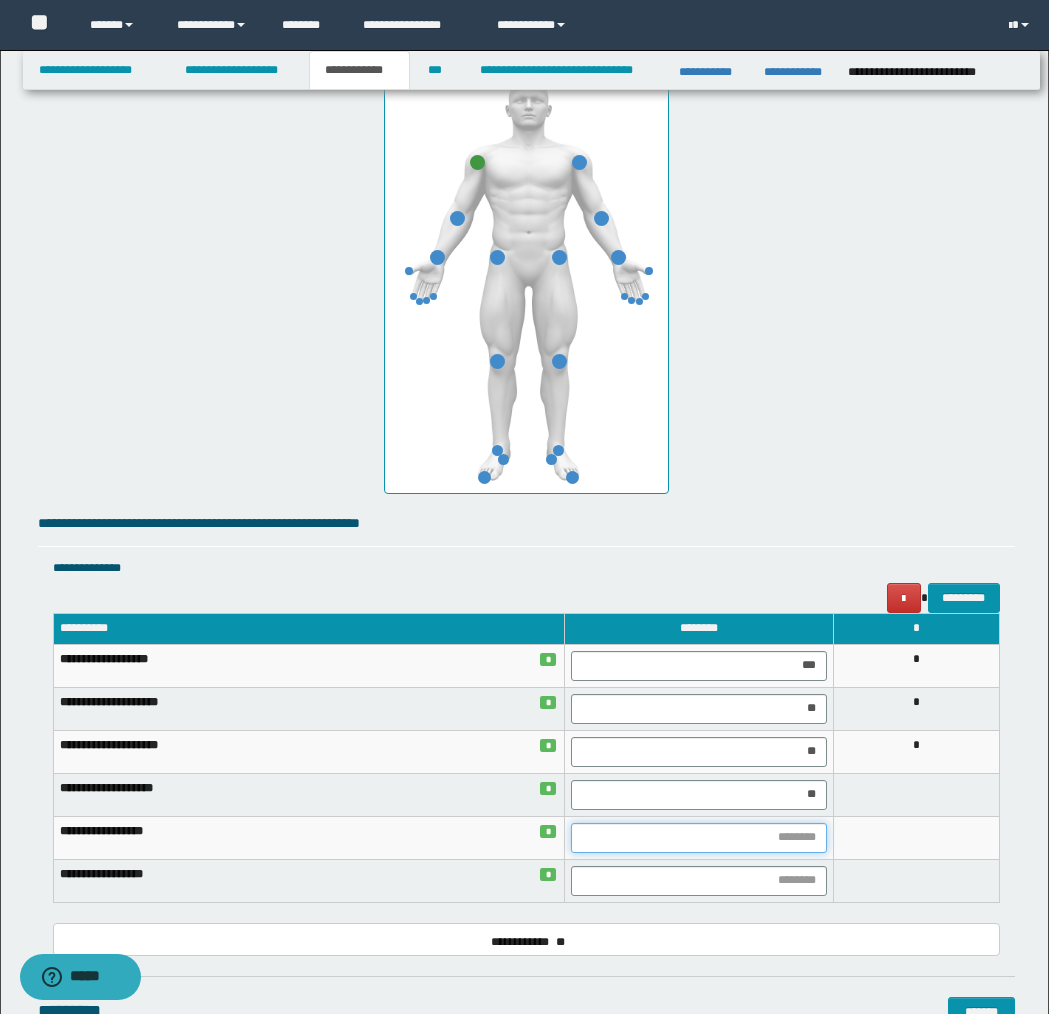 click at bounding box center (699, 838) 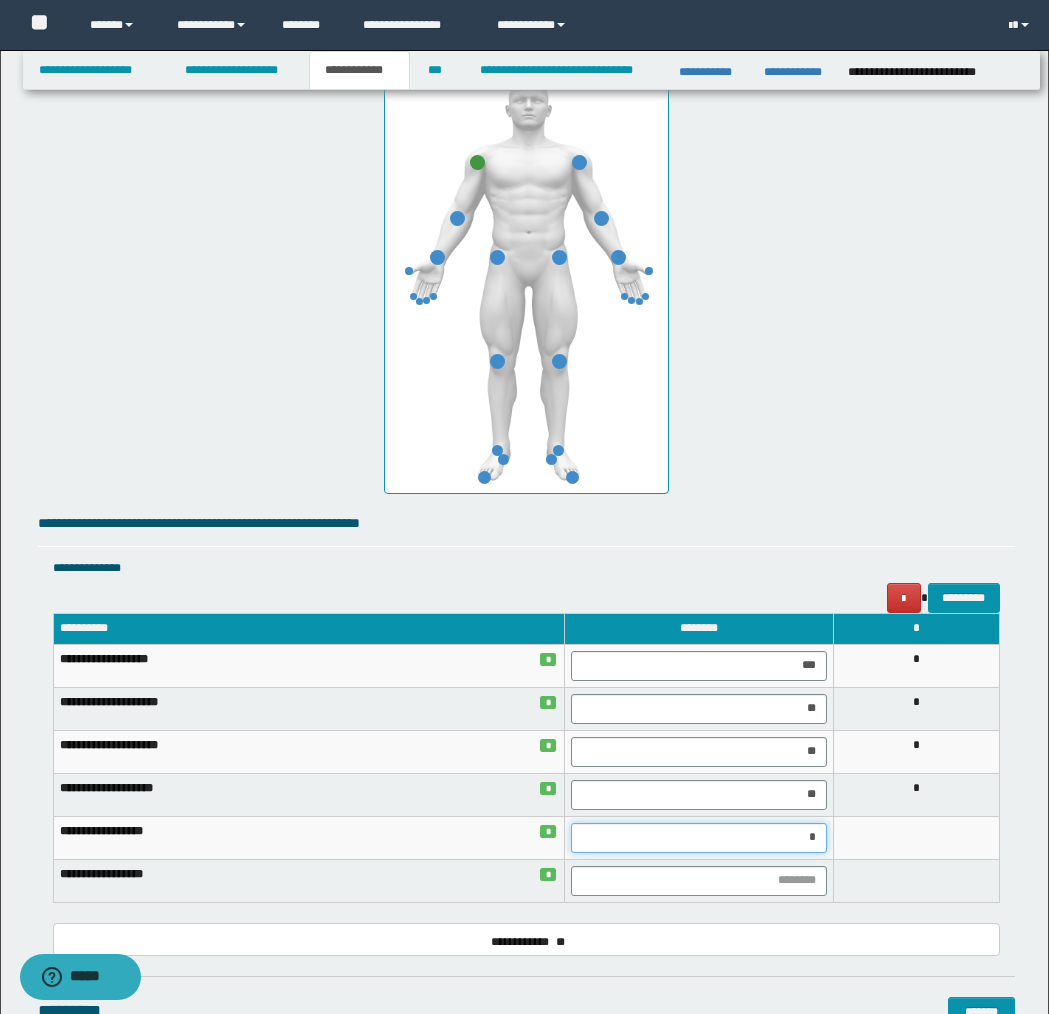 type on "**" 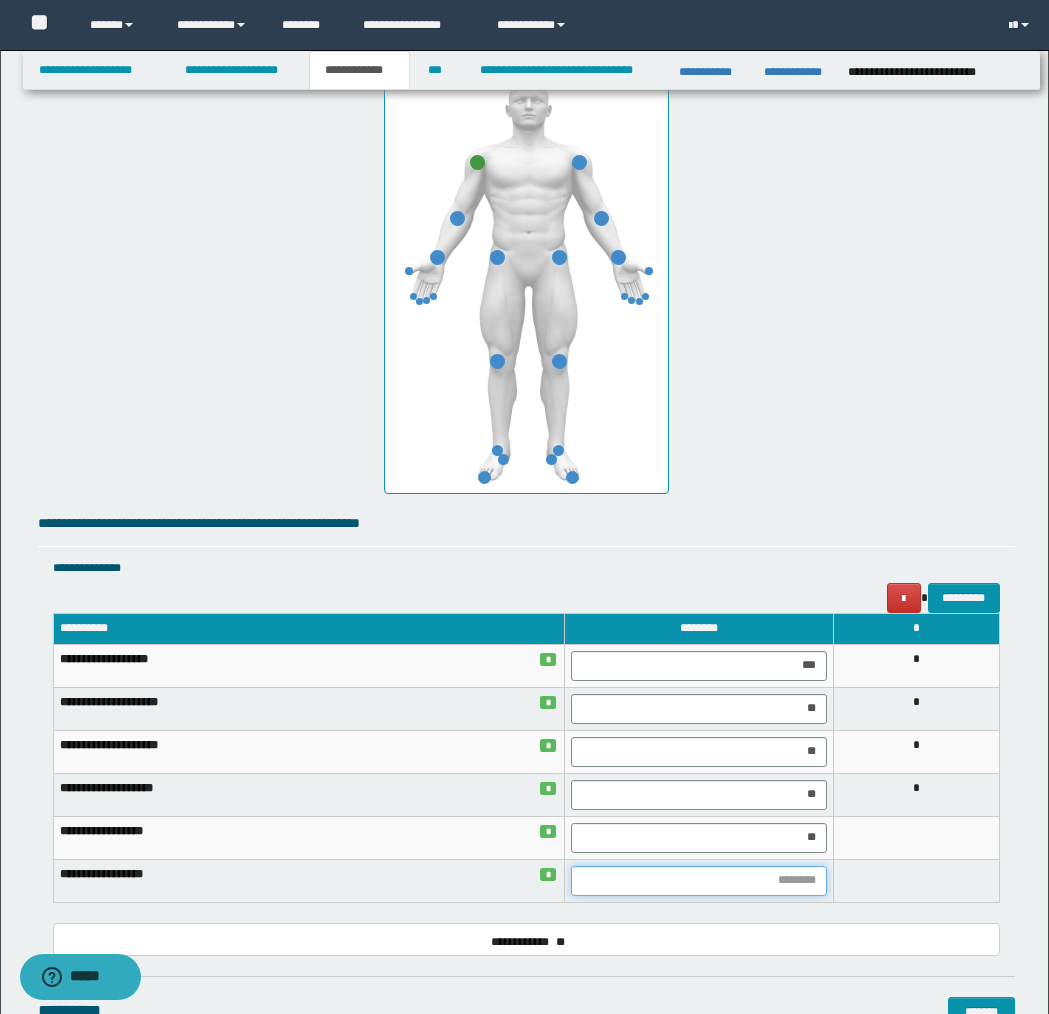 click at bounding box center [699, 881] 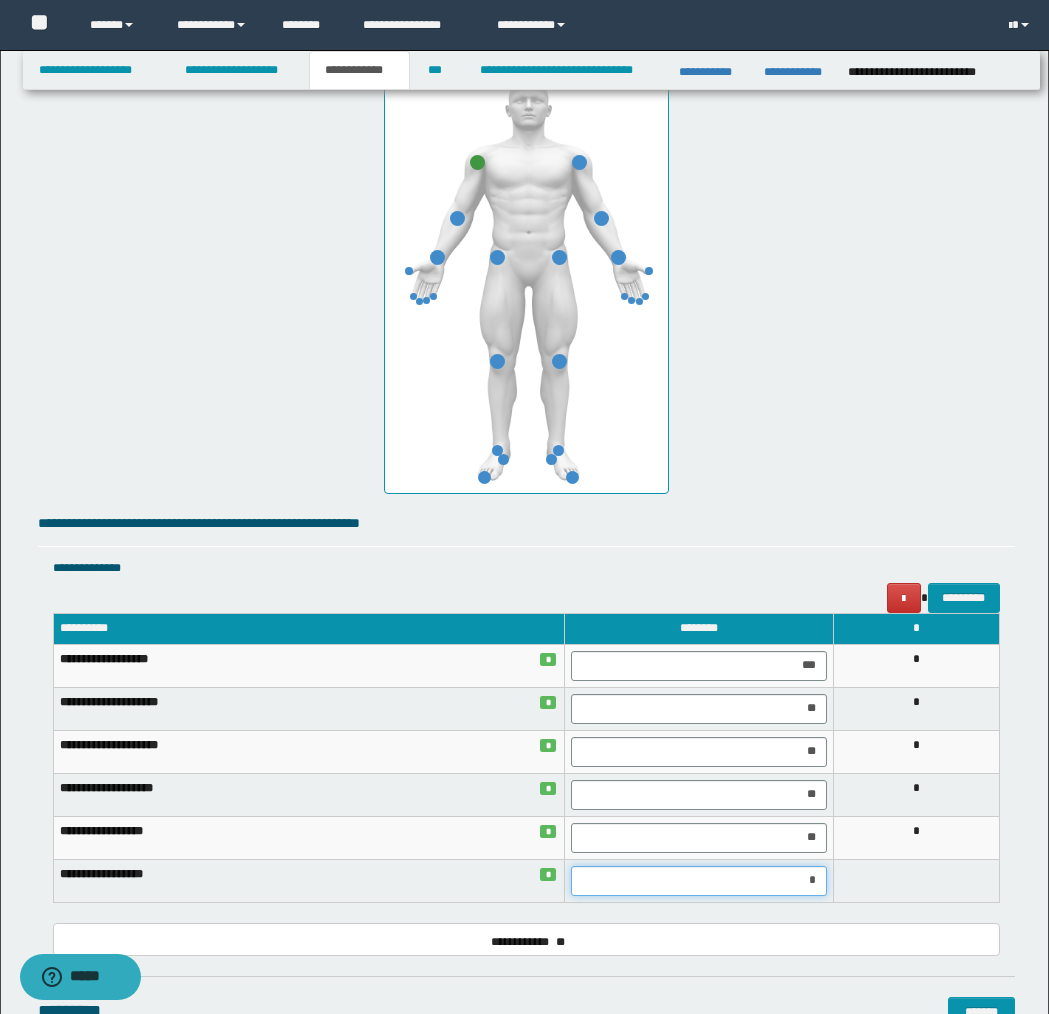 type on "**" 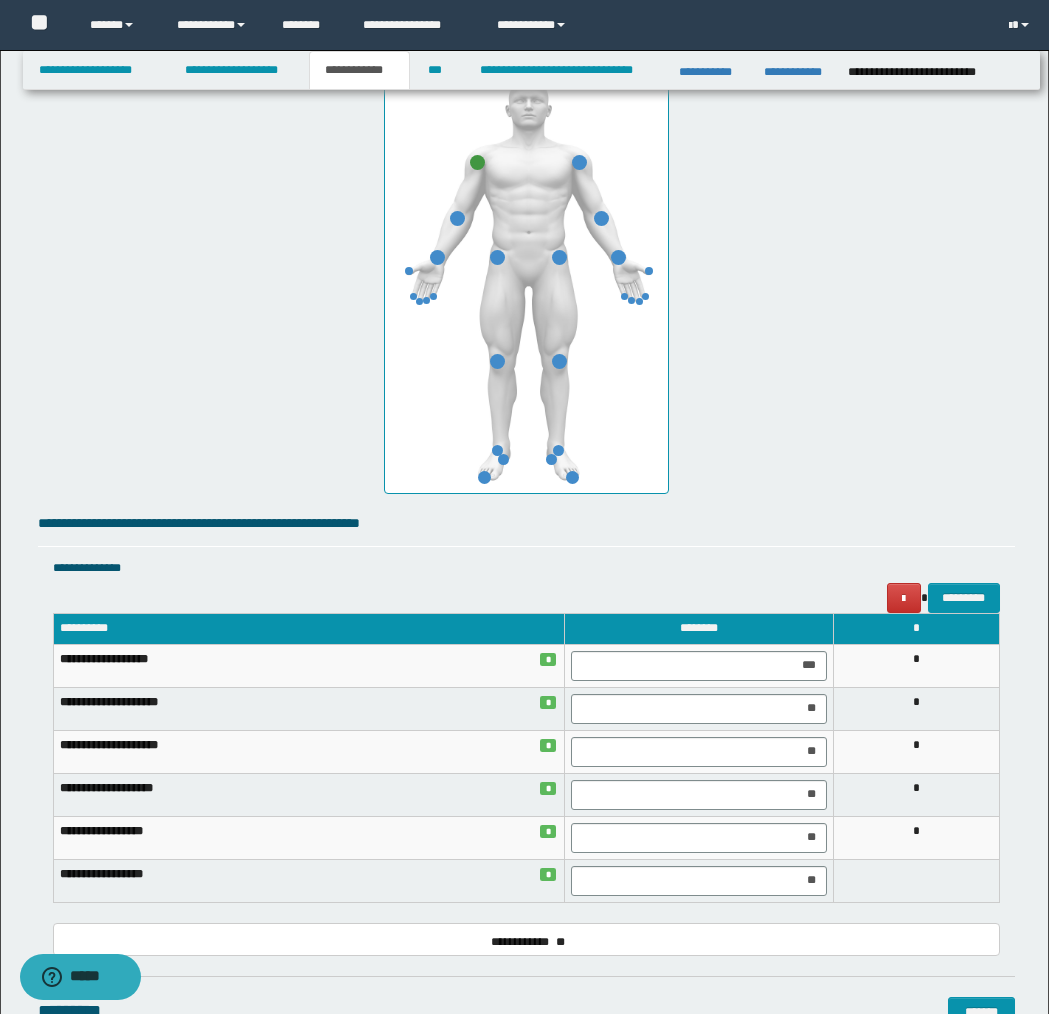 click on "**********" at bounding box center (526, 940) 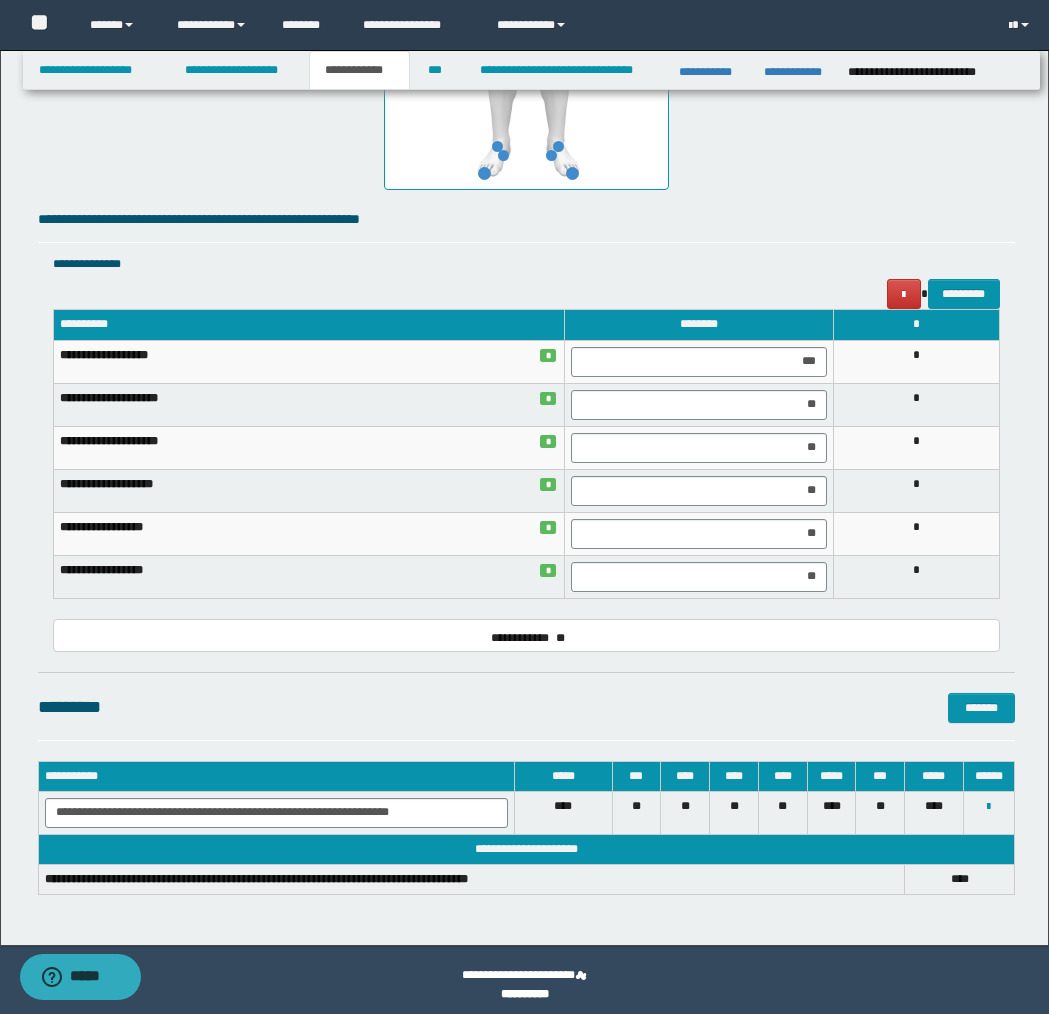 scroll, scrollTop: 1354, scrollLeft: 0, axis: vertical 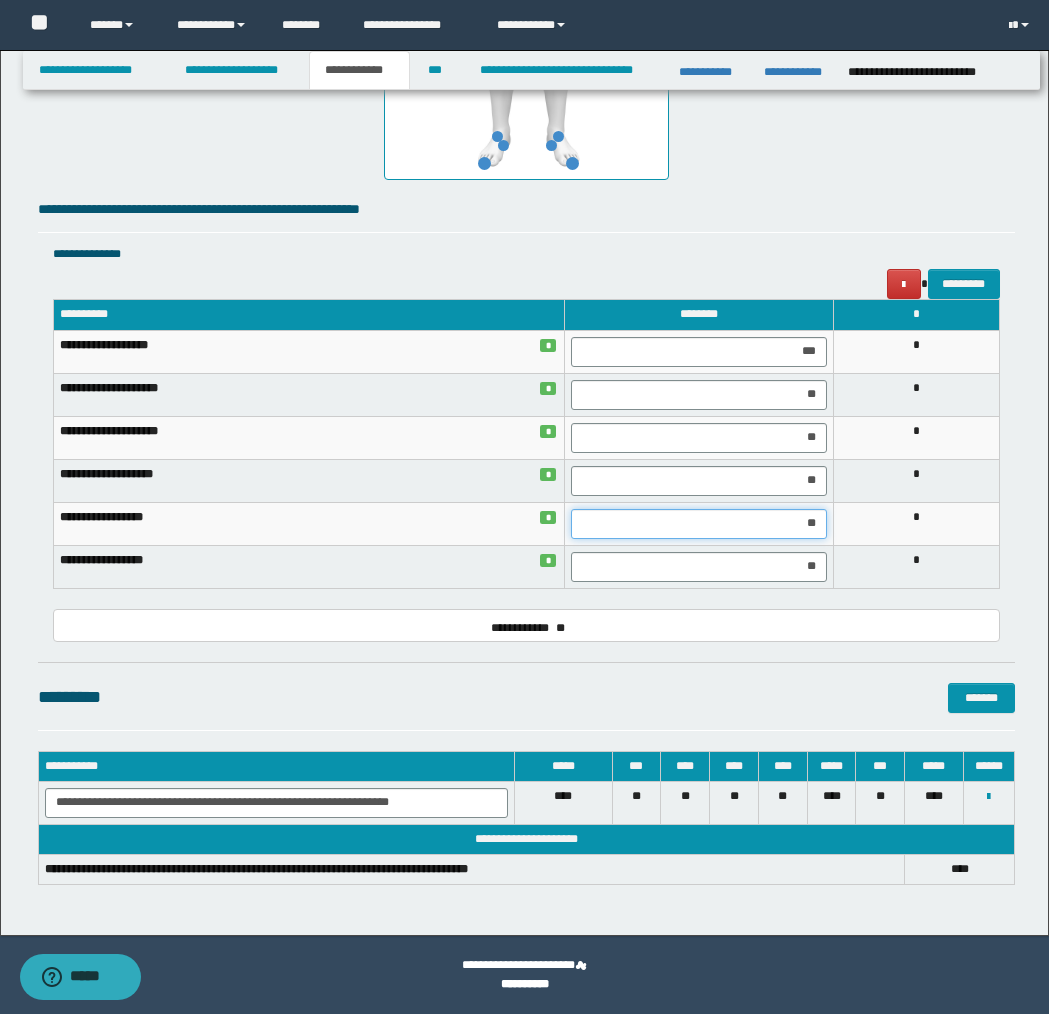 drag, startPoint x: 808, startPoint y: 519, endPoint x: 814, endPoint y: 571, distance: 52.34501 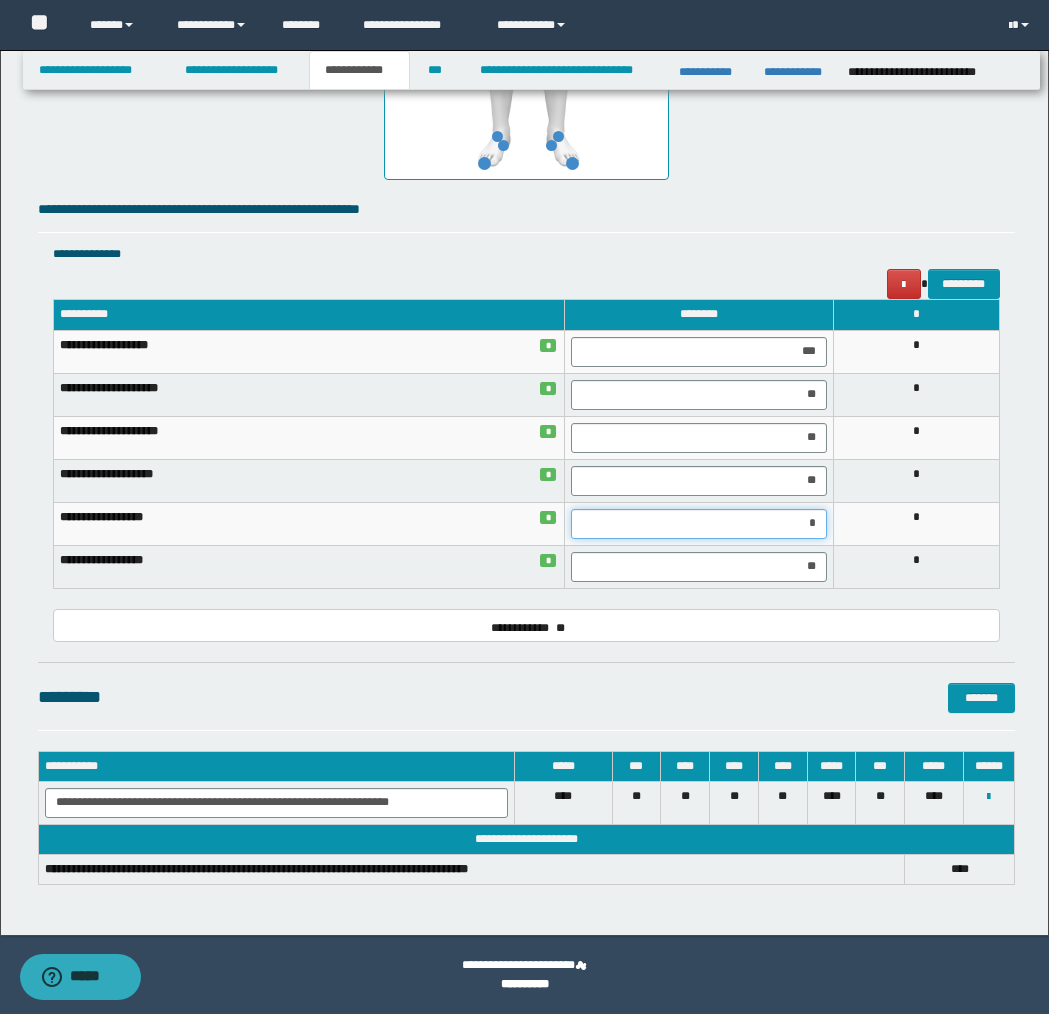 type on "**" 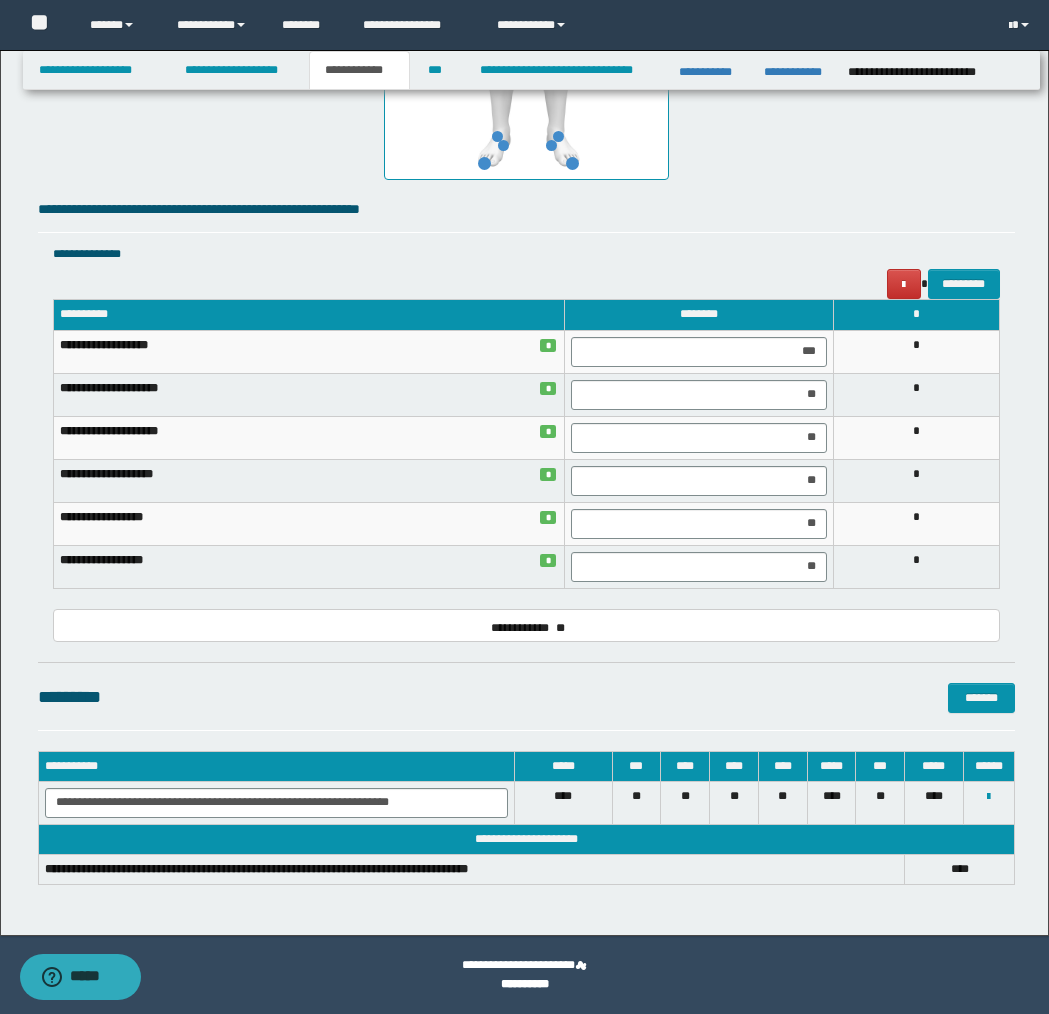 click on "**********" at bounding box center (526, 154) 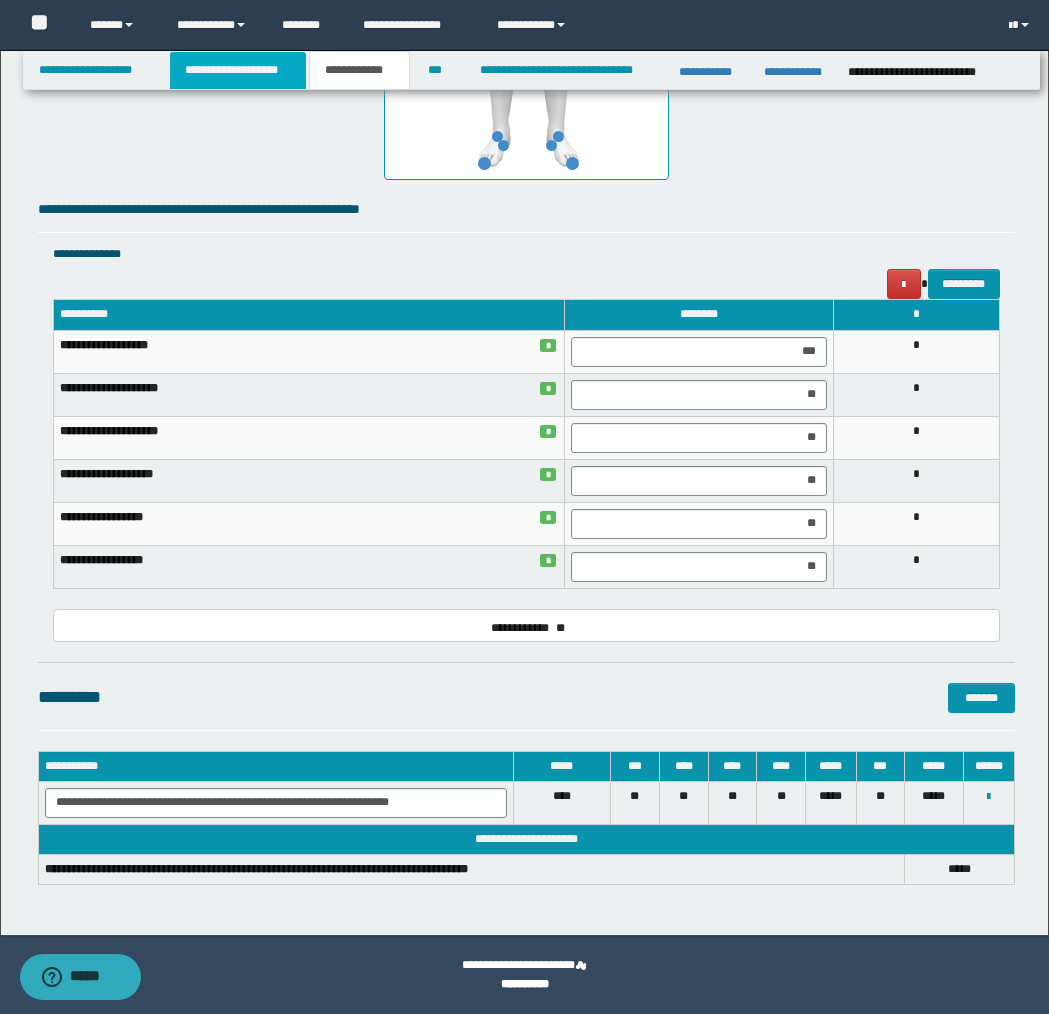 click on "**********" at bounding box center [238, 70] 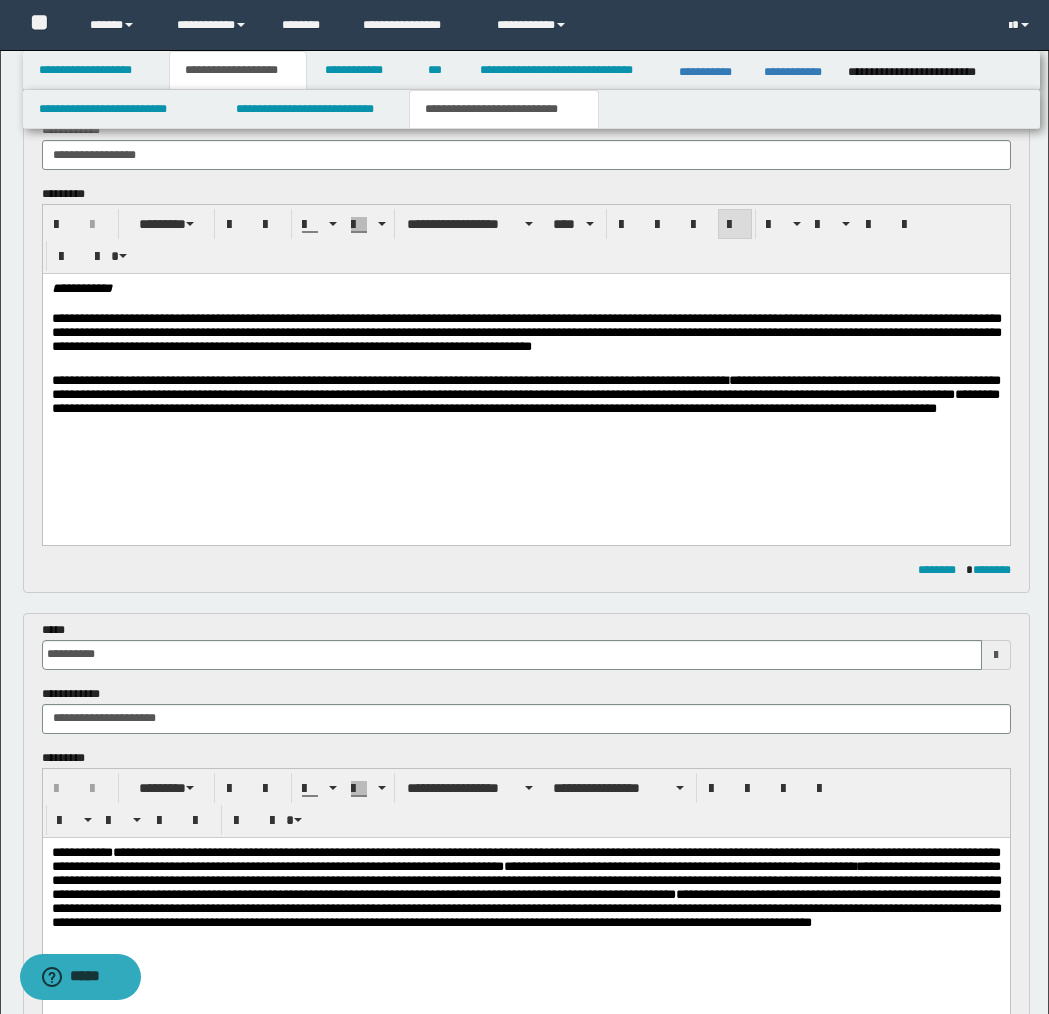scroll, scrollTop: 1, scrollLeft: 0, axis: vertical 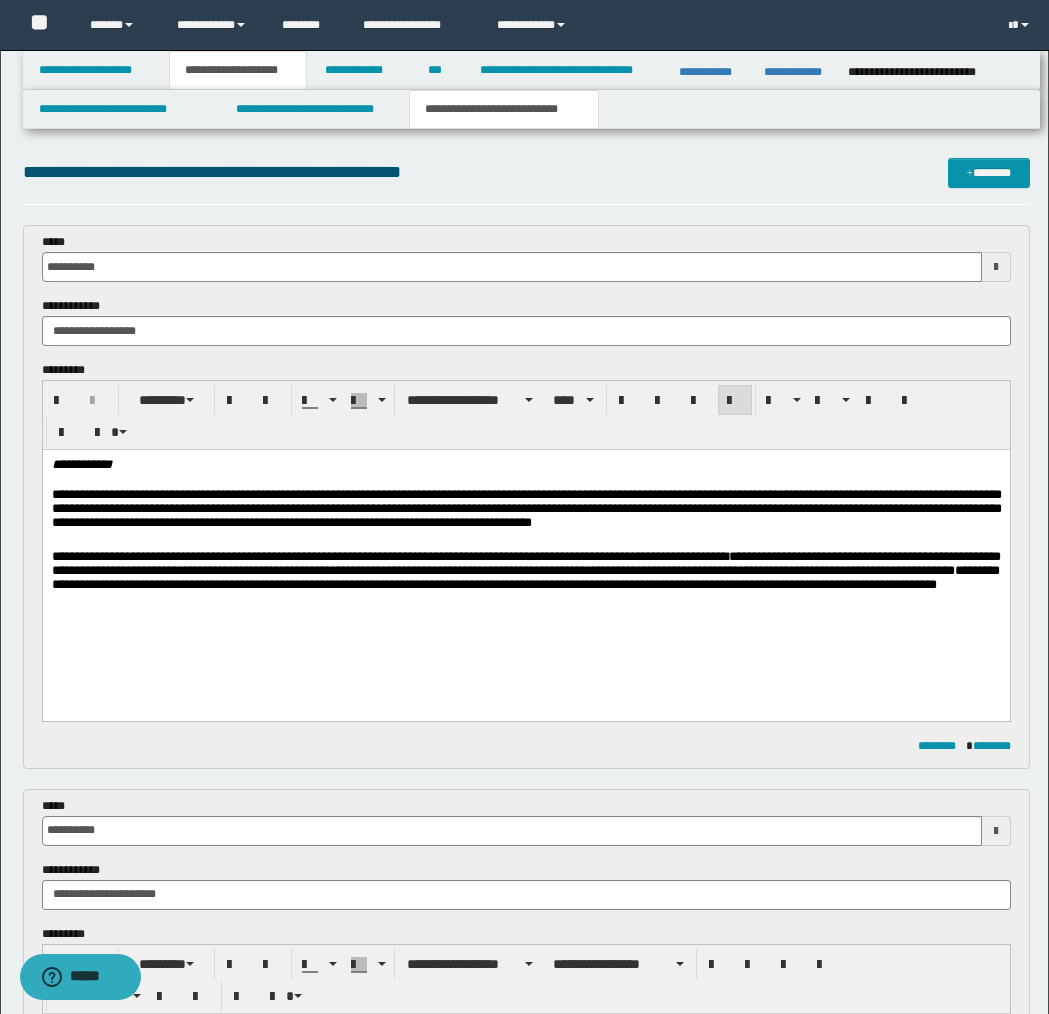 click on "**********" at bounding box center [525, 563] 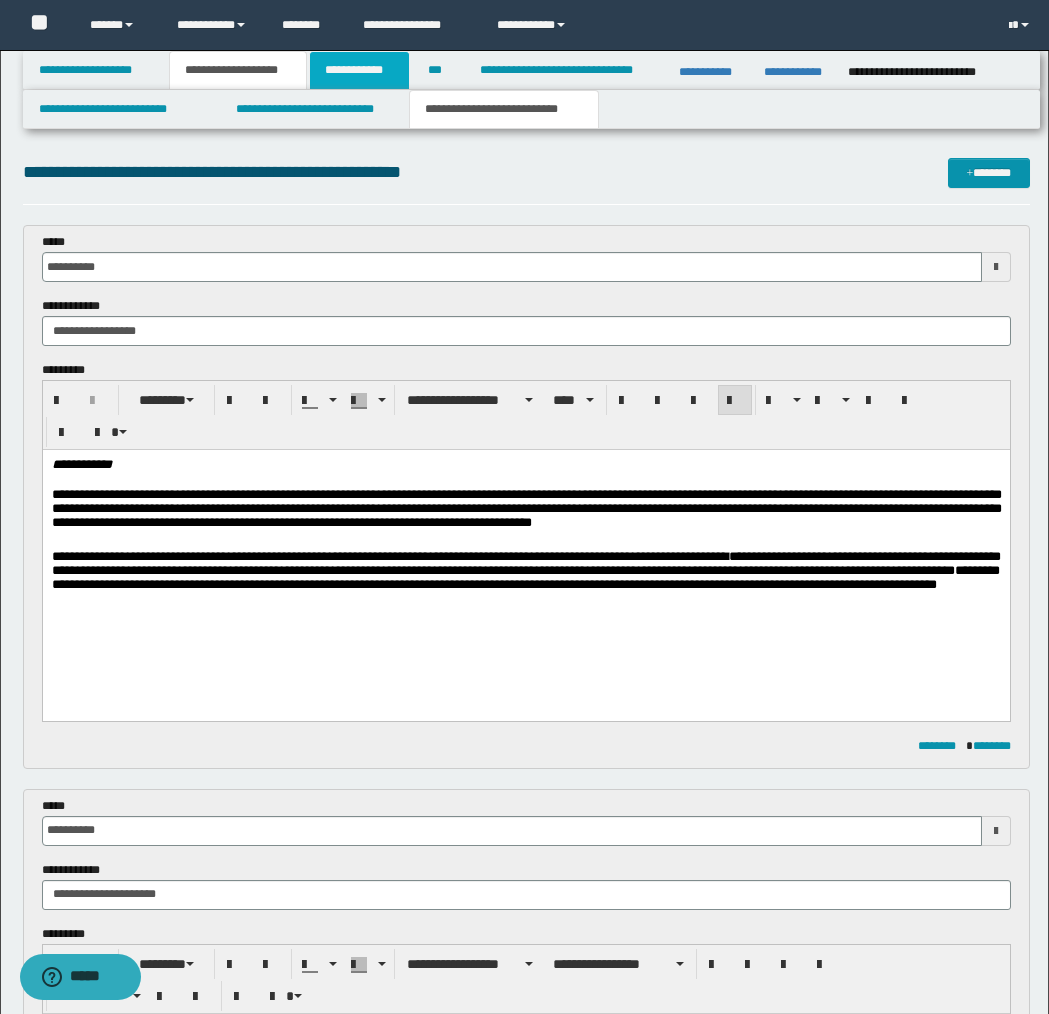 click on "**********" at bounding box center (359, 70) 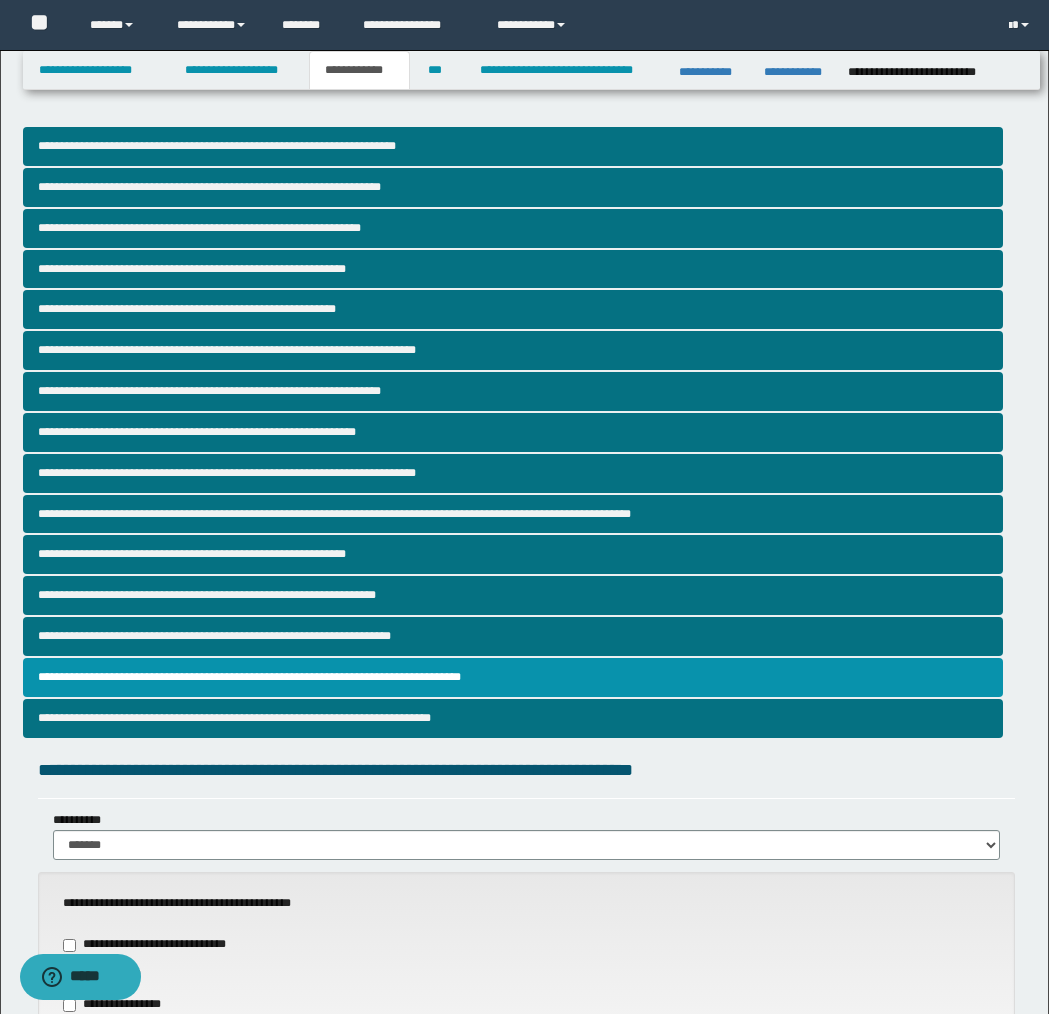 scroll, scrollTop: 0, scrollLeft: 0, axis: both 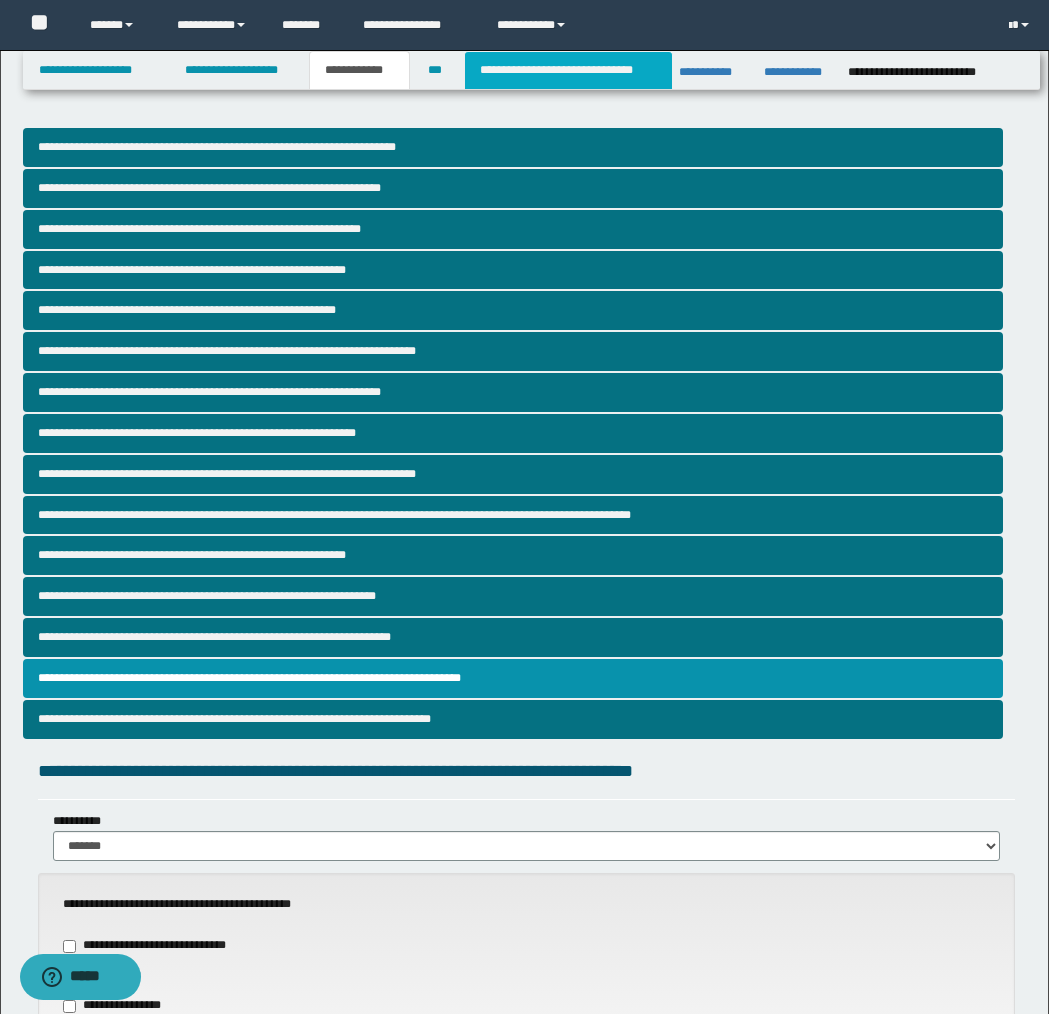 click on "**********" at bounding box center [568, 70] 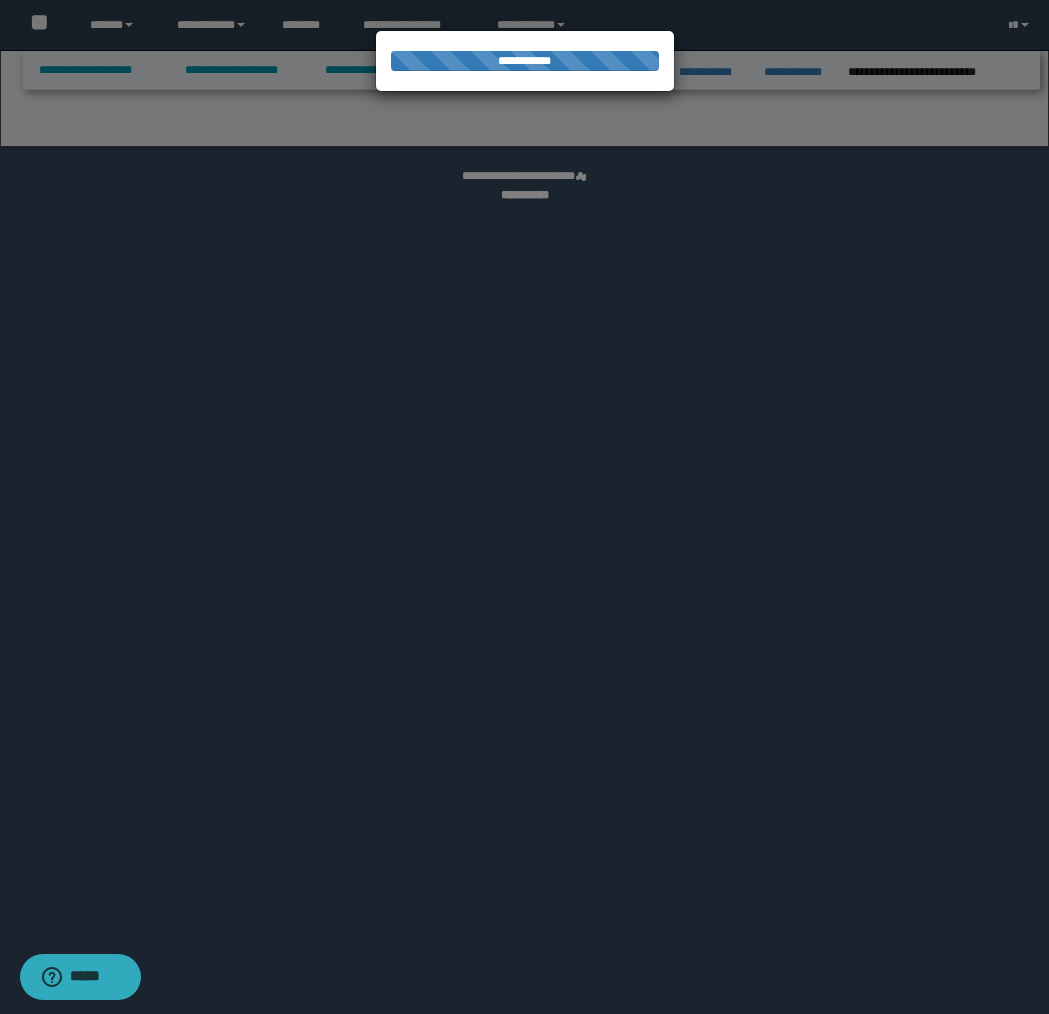 select on "*" 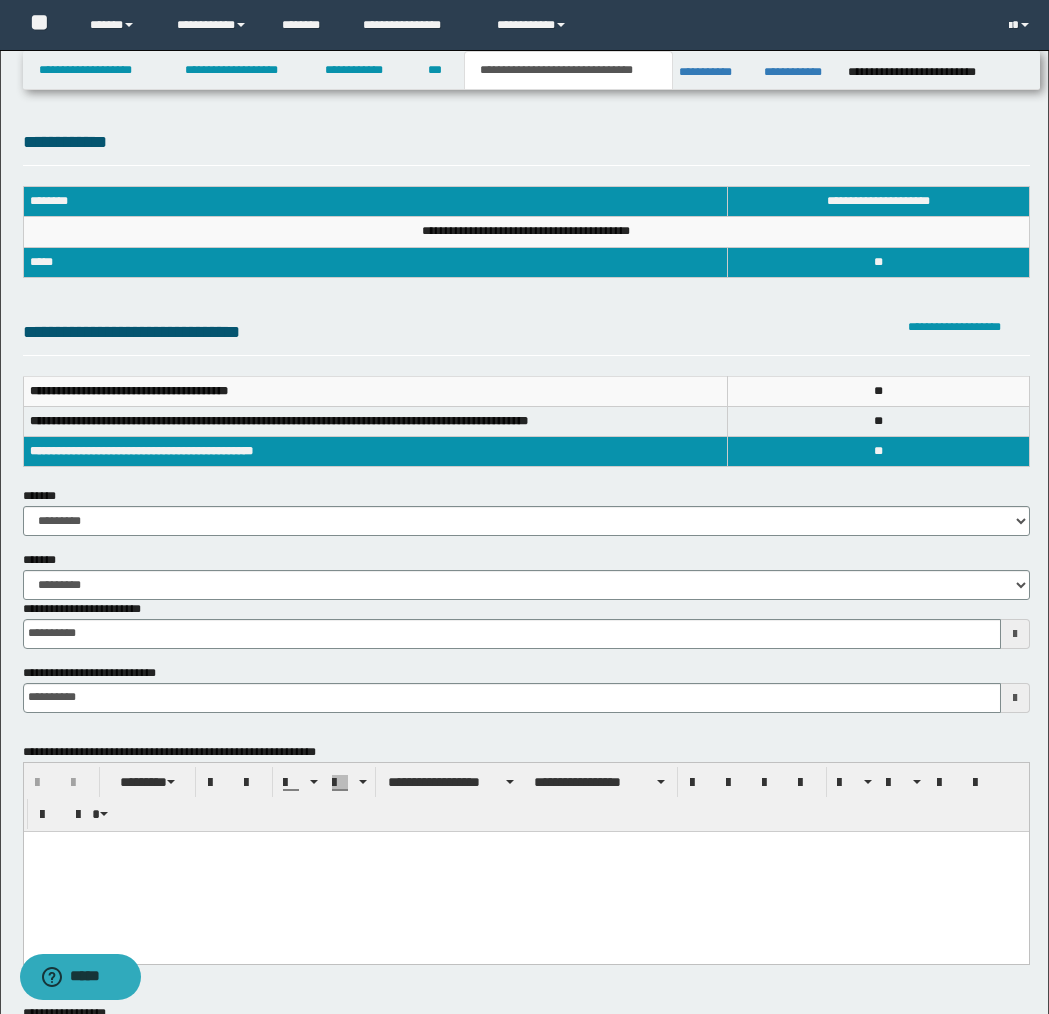 scroll, scrollTop: 0, scrollLeft: 0, axis: both 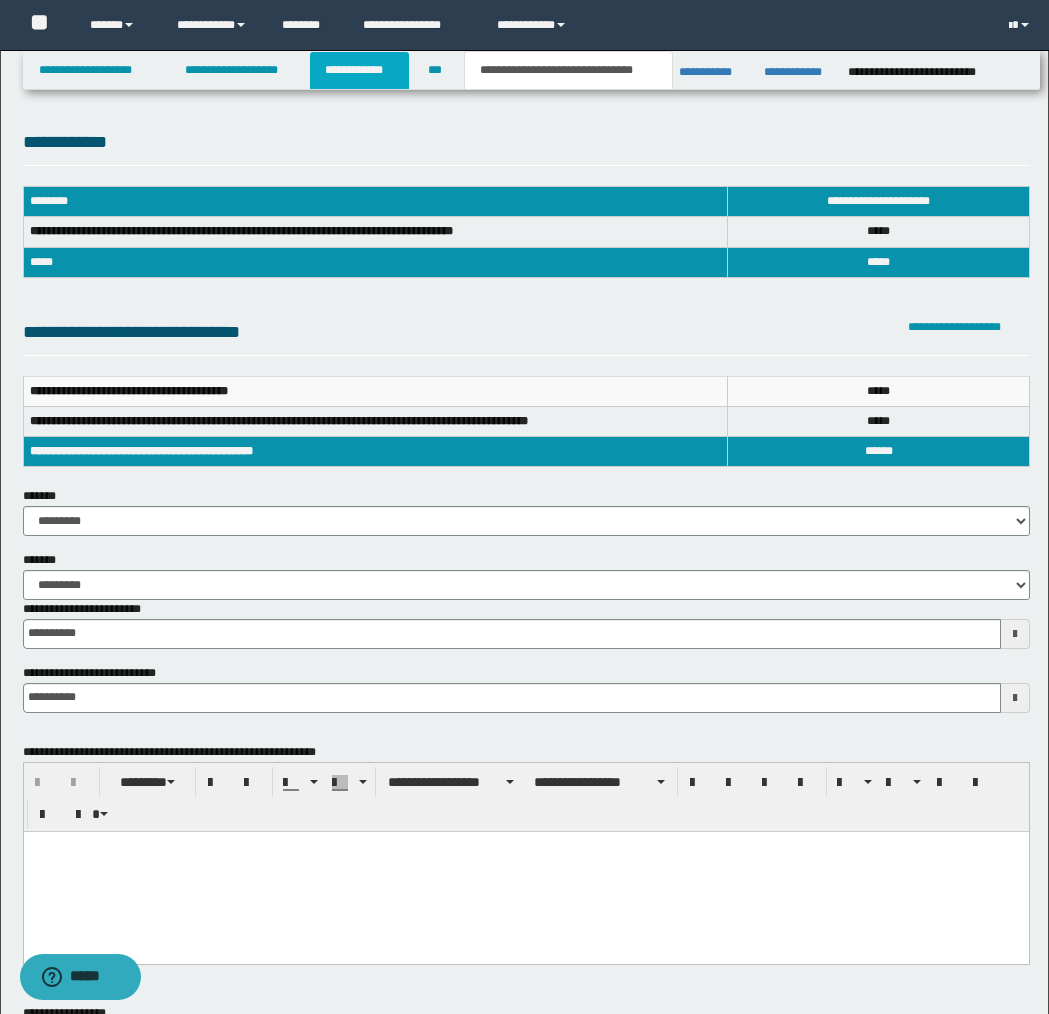 click on "**********" at bounding box center [359, 70] 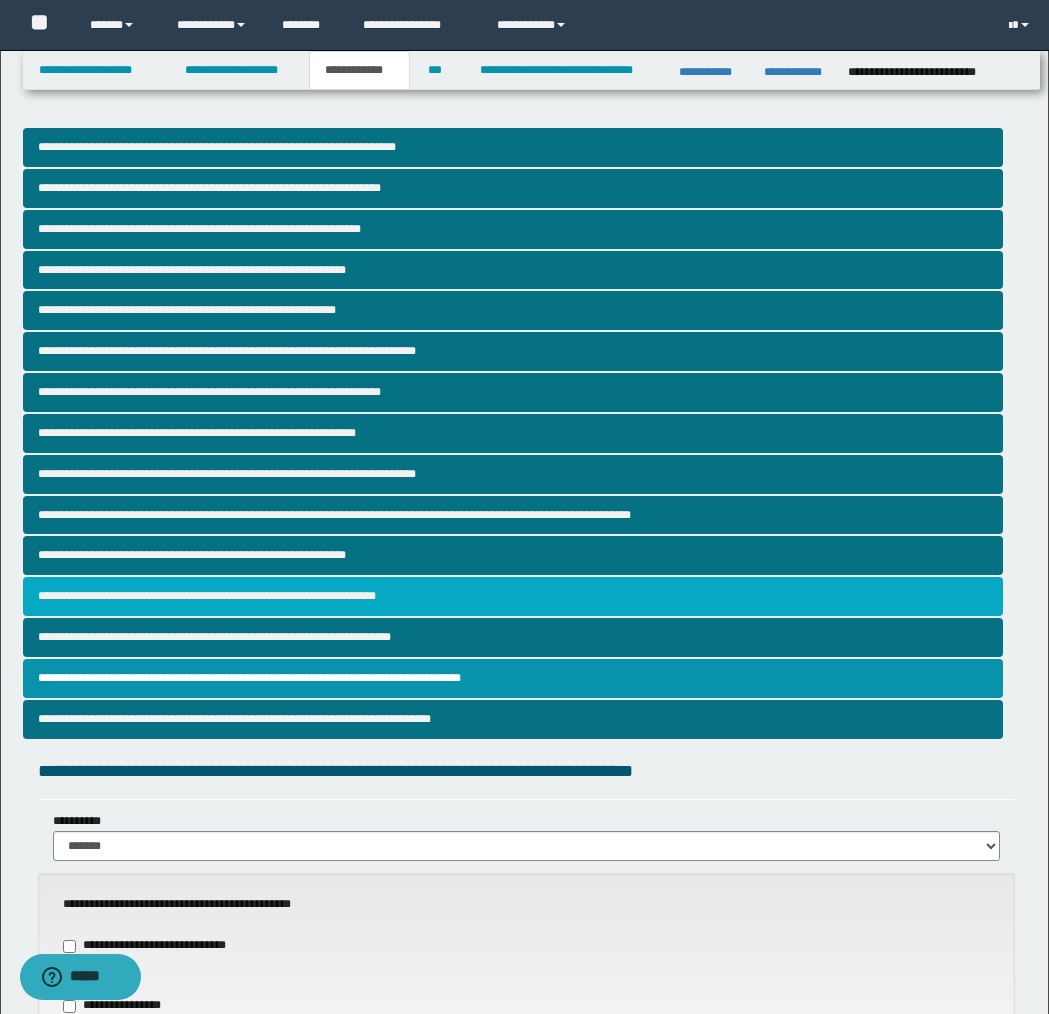 click on "**********" at bounding box center (513, 596) 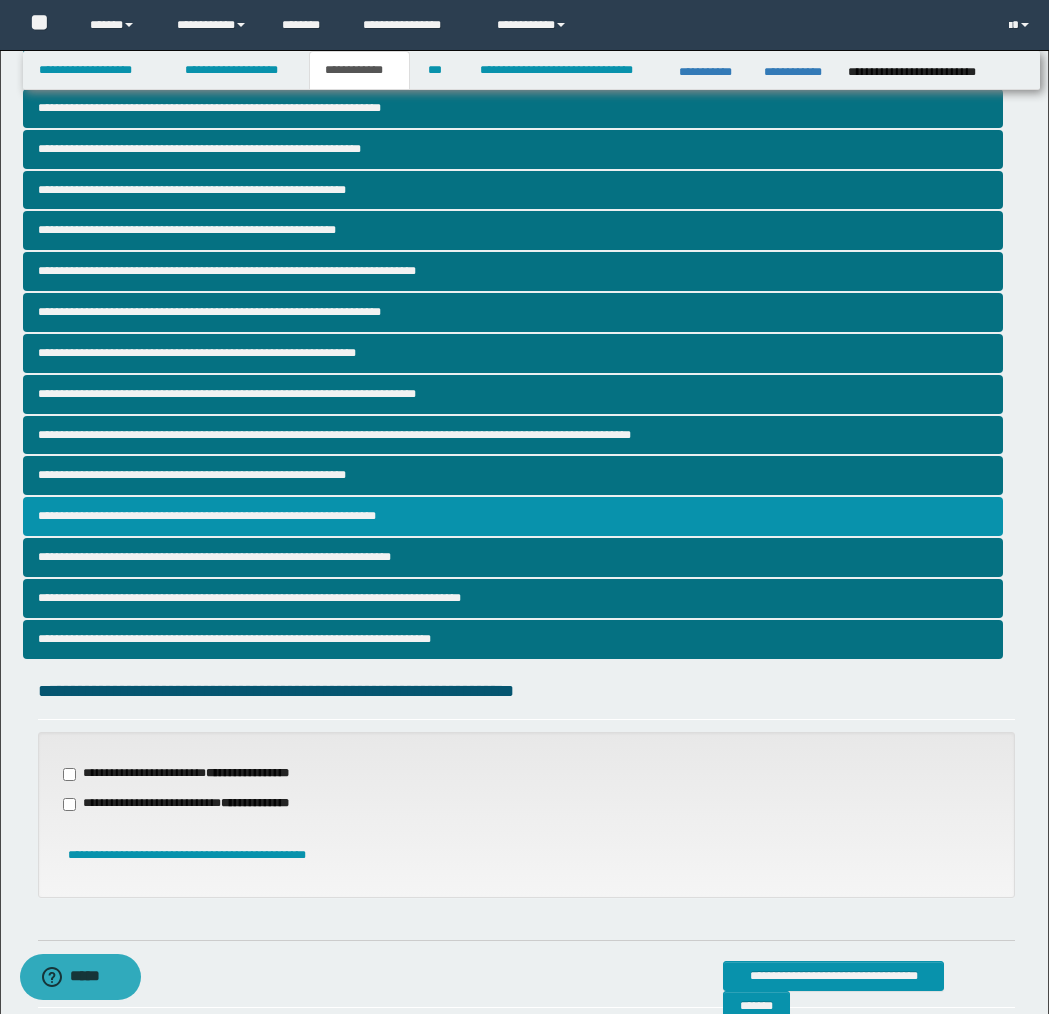 scroll, scrollTop: 344, scrollLeft: 0, axis: vertical 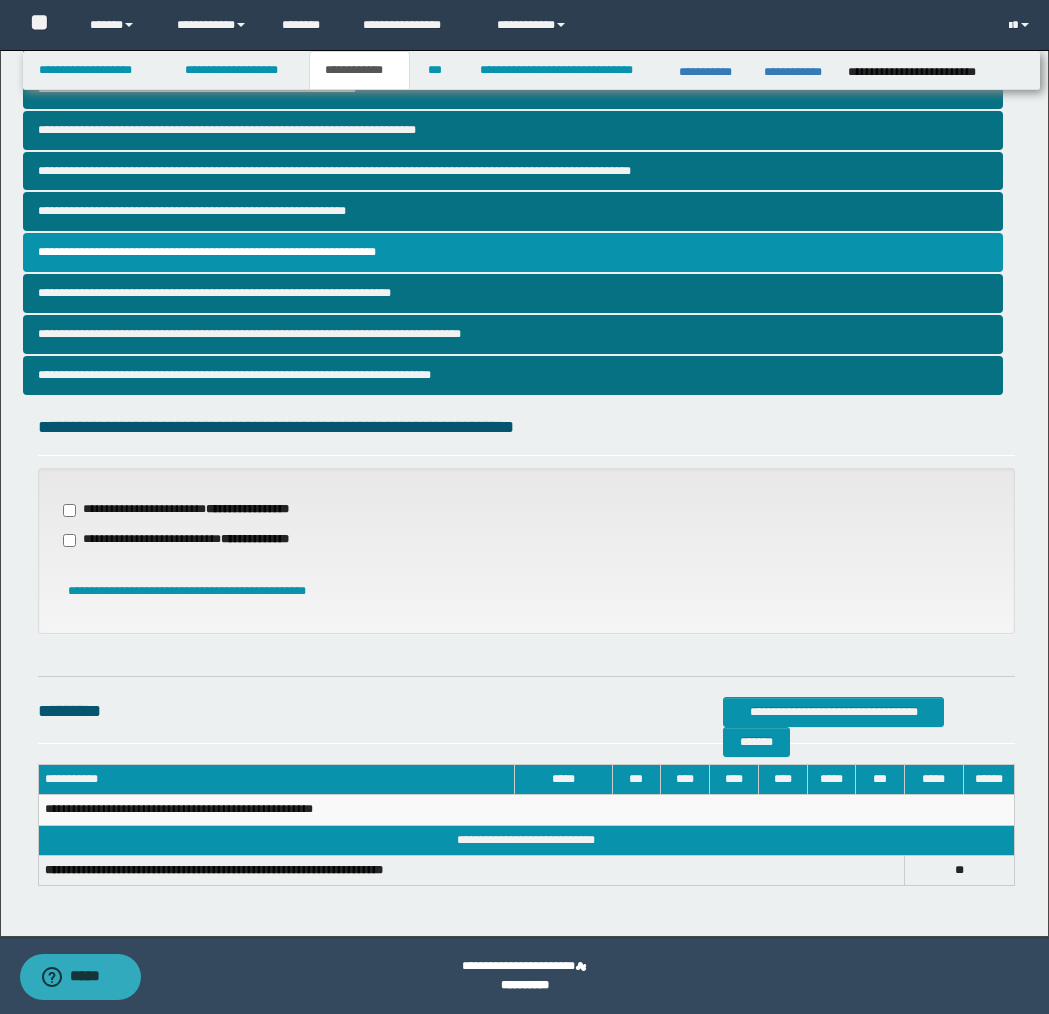 click on "**********" at bounding box center [198, 510] 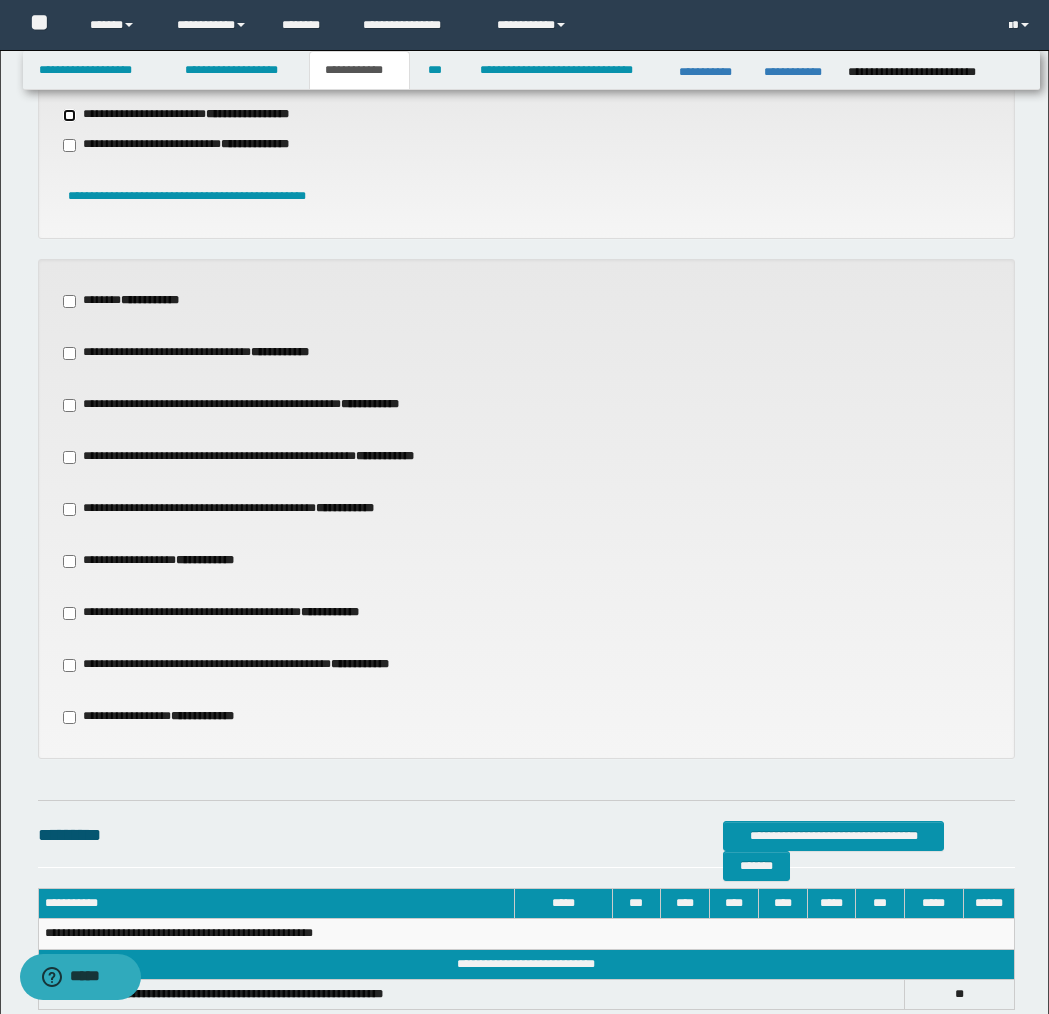 scroll, scrollTop: 742, scrollLeft: 0, axis: vertical 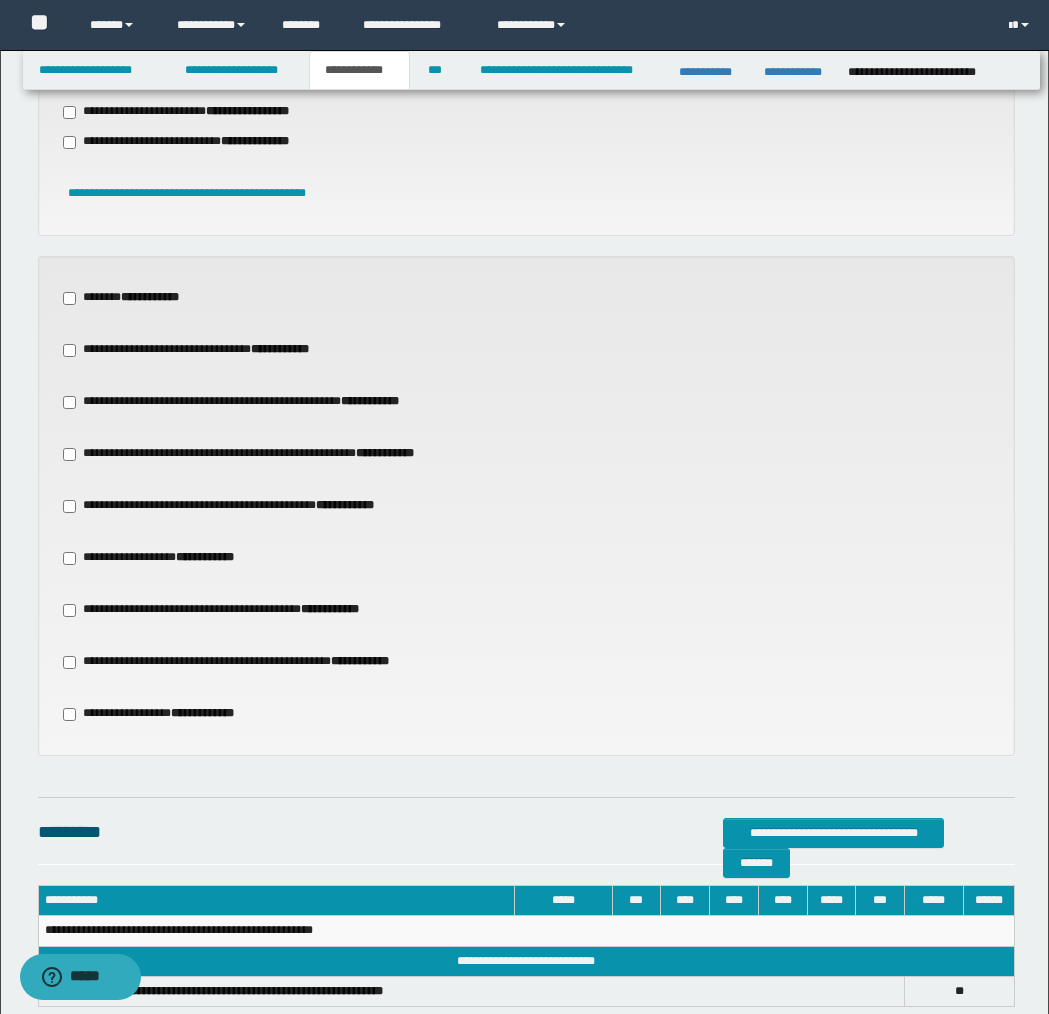 click on "**********" at bounding box center (245, 506) 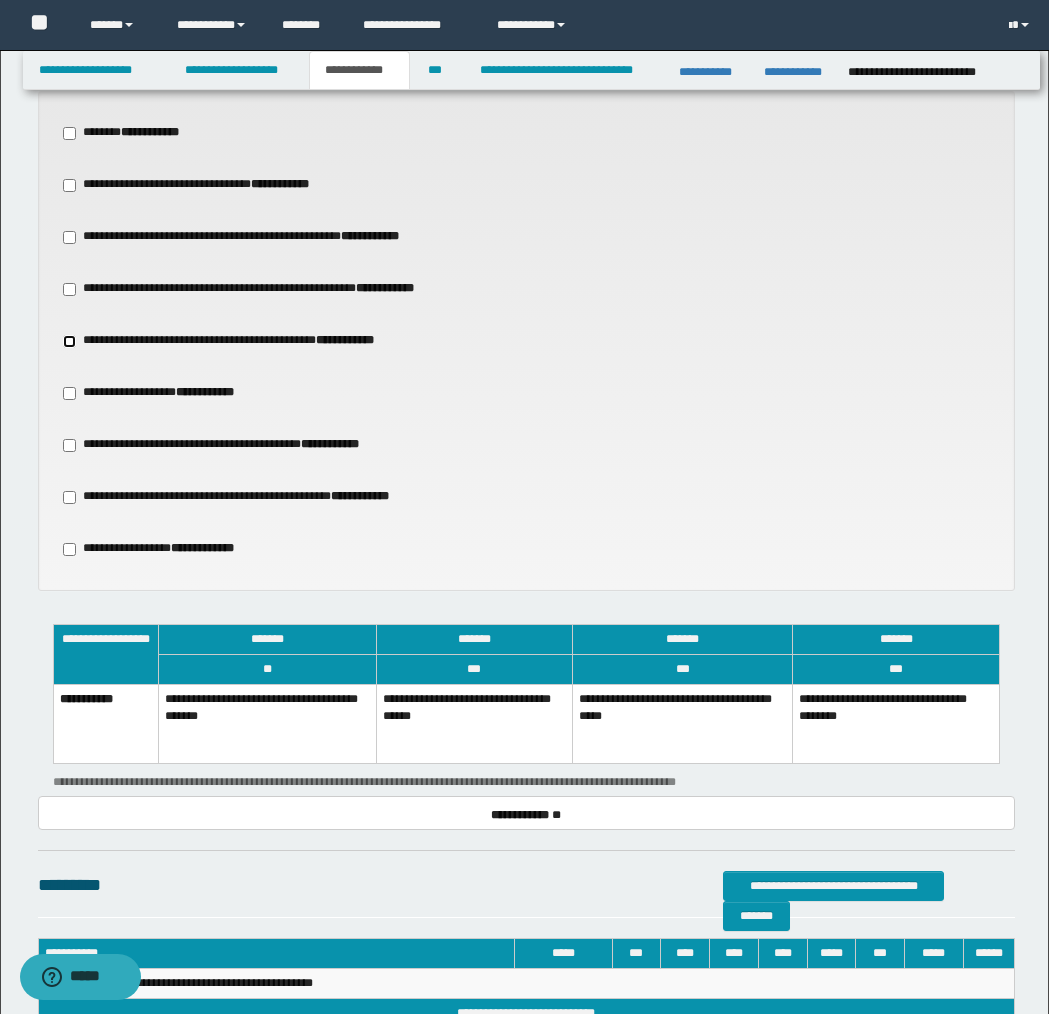 scroll, scrollTop: 947, scrollLeft: 0, axis: vertical 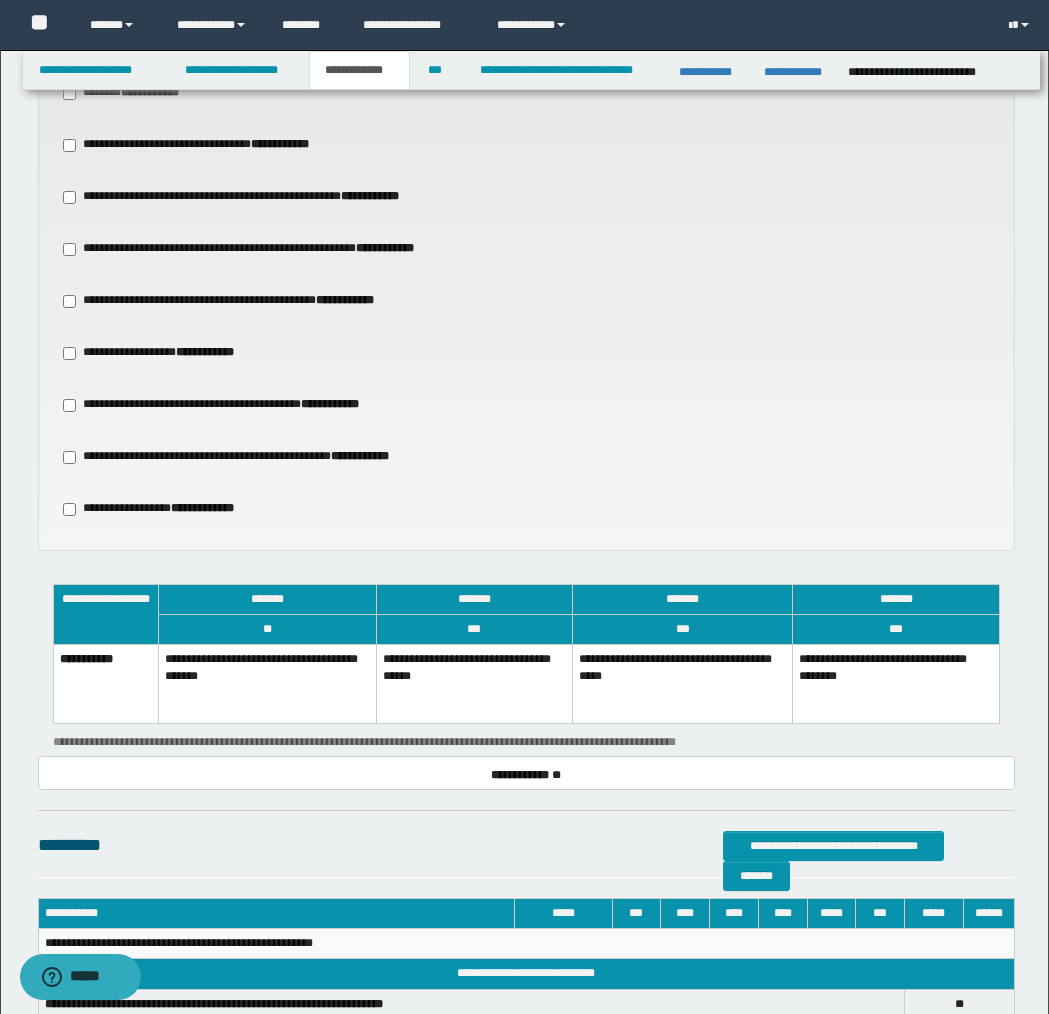 click on "**********" at bounding box center (474, 684) 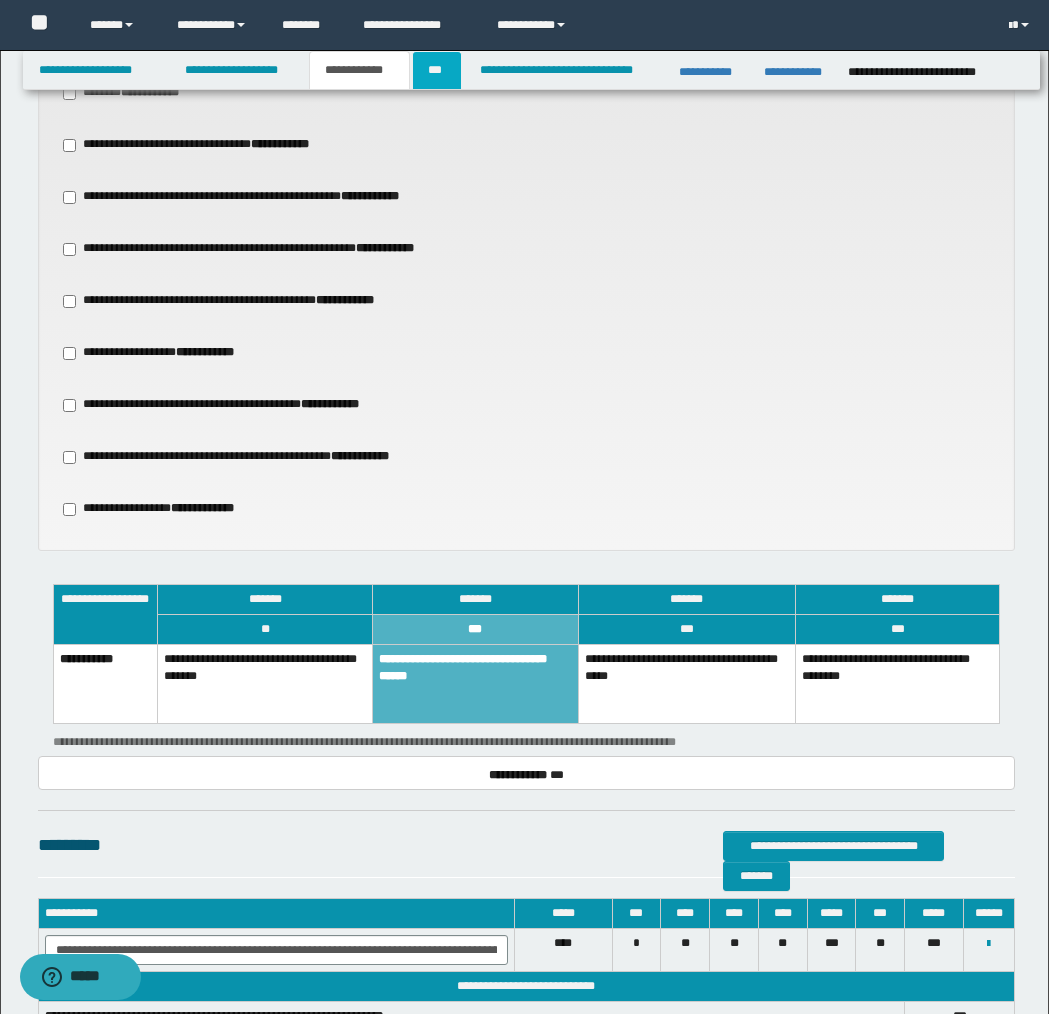 click on "***" at bounding box center [437, 70] 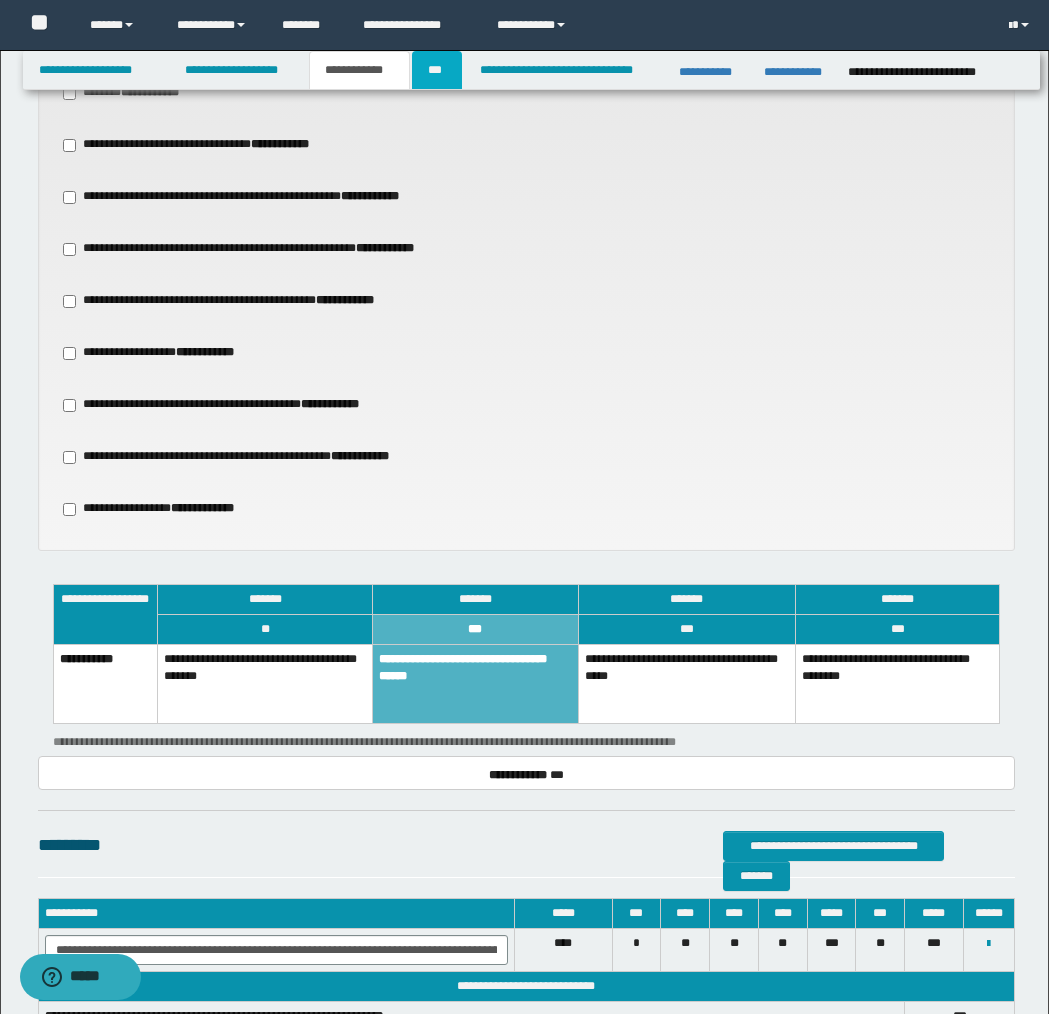 scroll, scrollTop: 0, scrollLeft: 0, axis: both 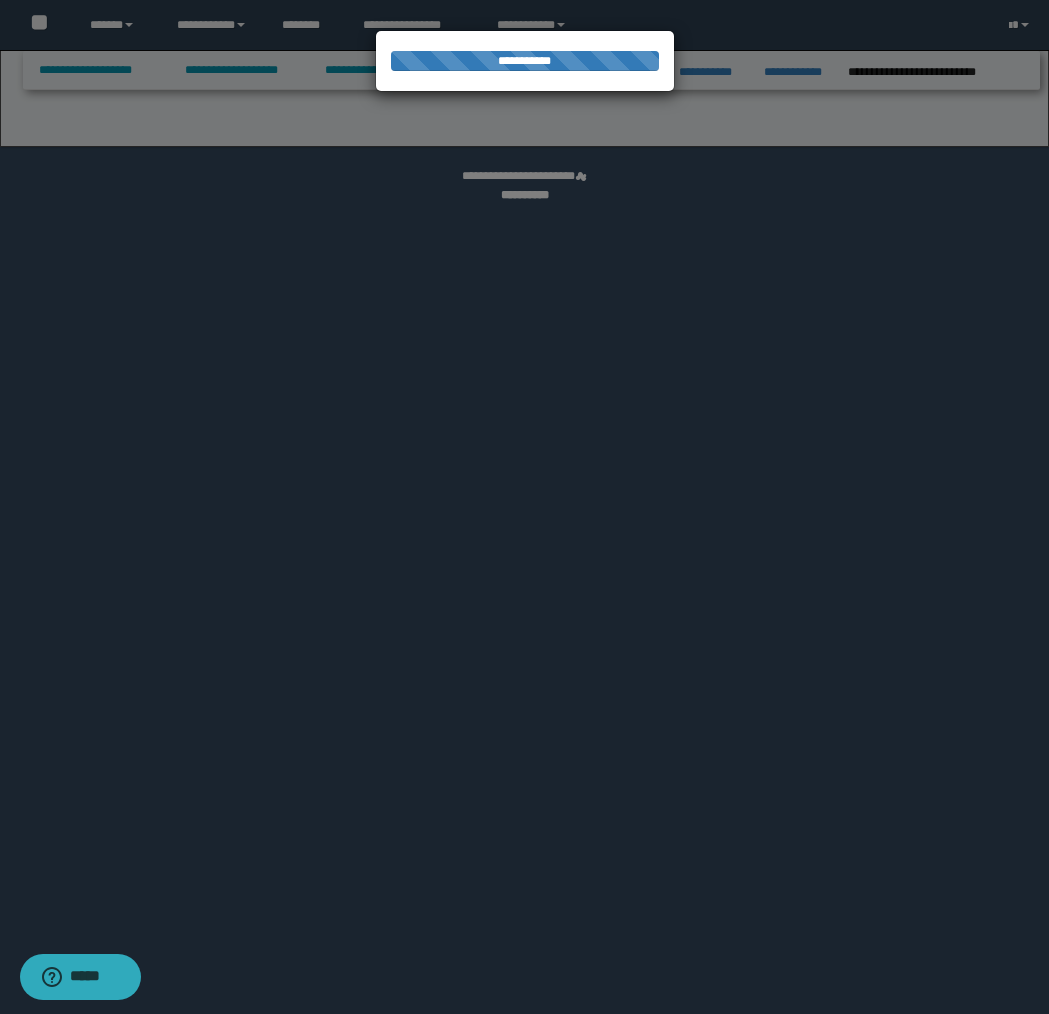 select on "**" 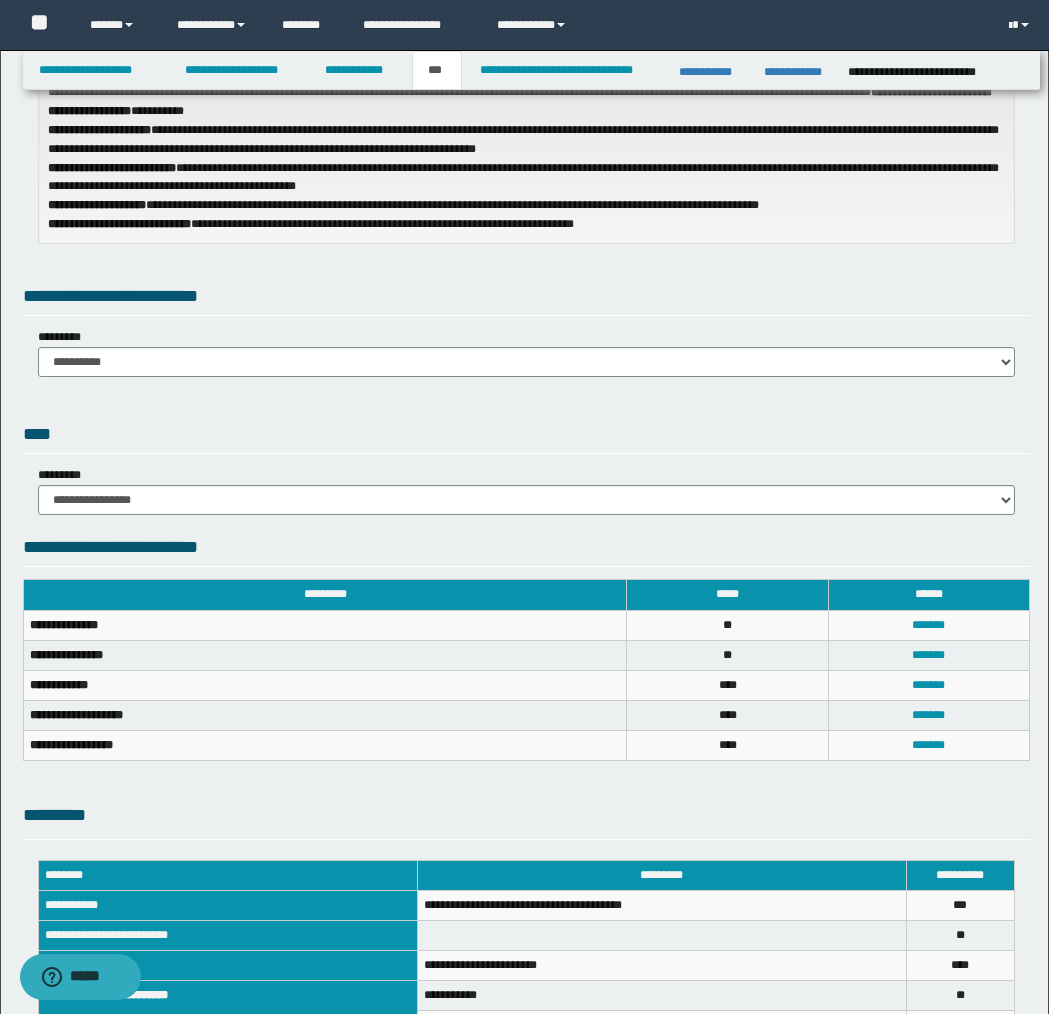 scroll, scrollTop: 0, scrollLeft: 0, axis: both 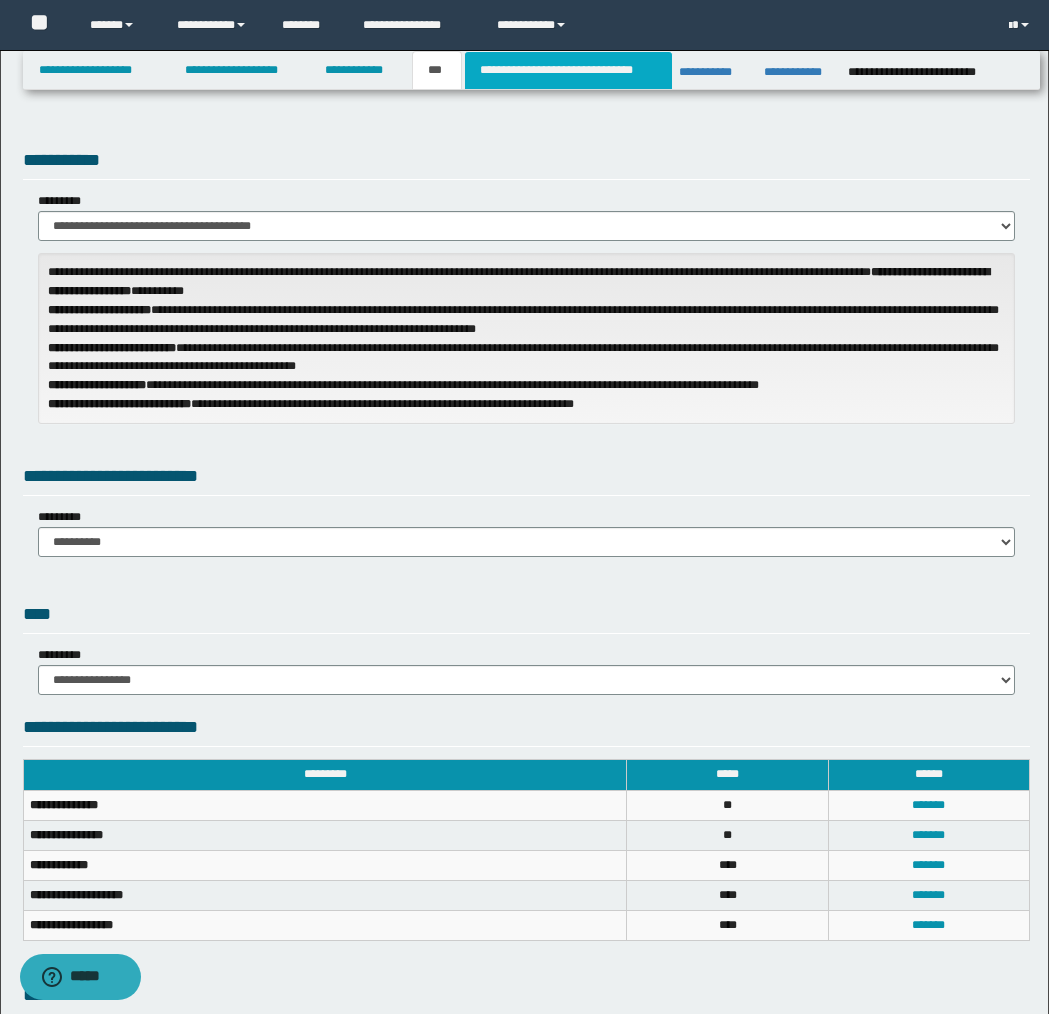 click on "**********" at bounding box center (568, 70) 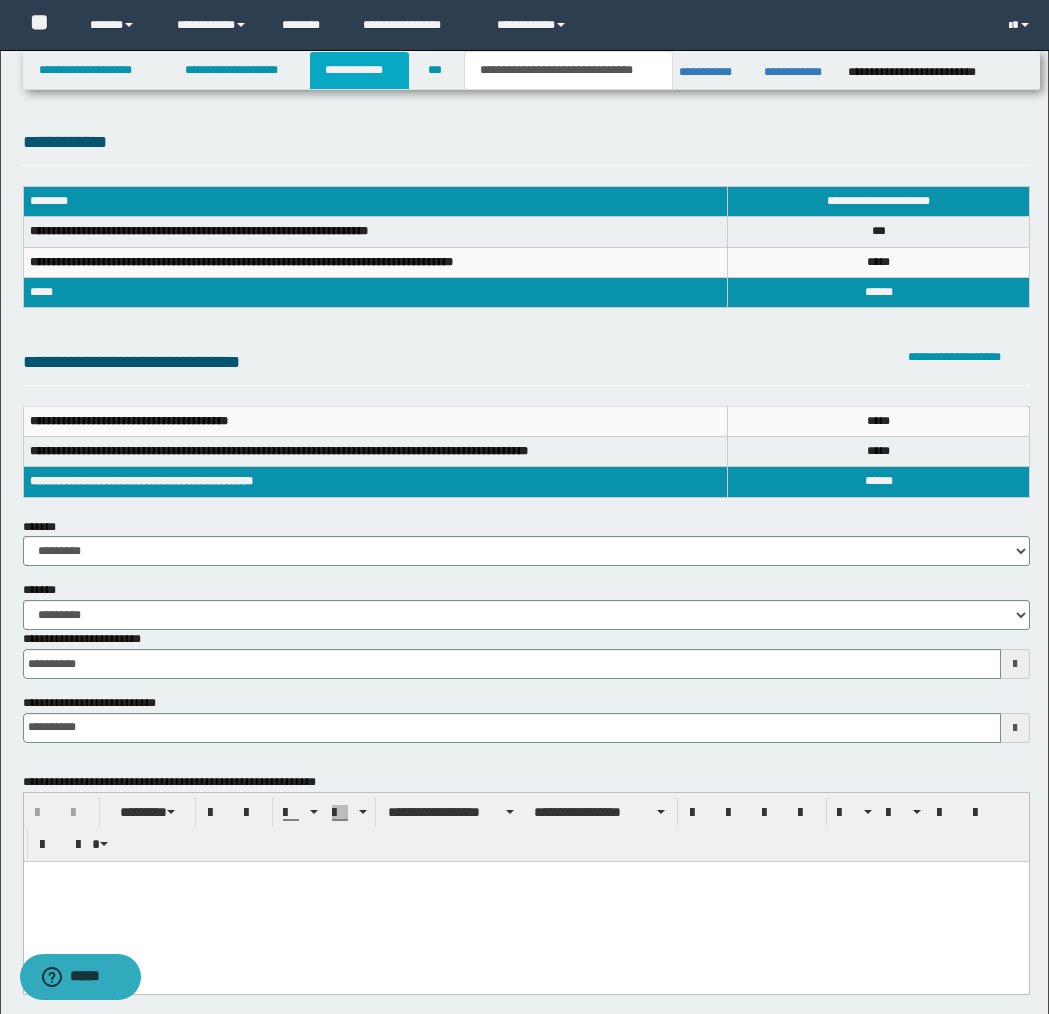 click on "**********" at bounding box center [359, 70] 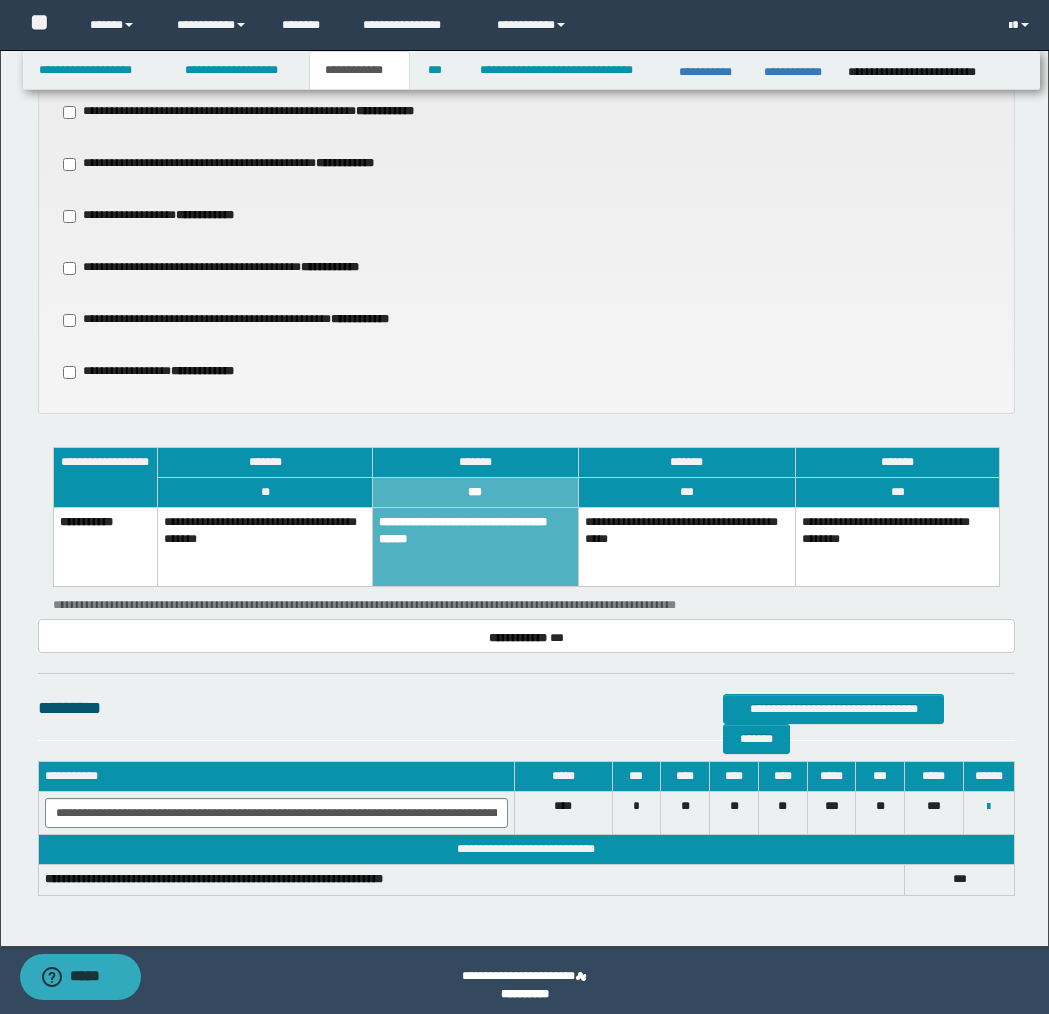 scroll, scrollTop: 0, scrollLeft: 0, axis: both 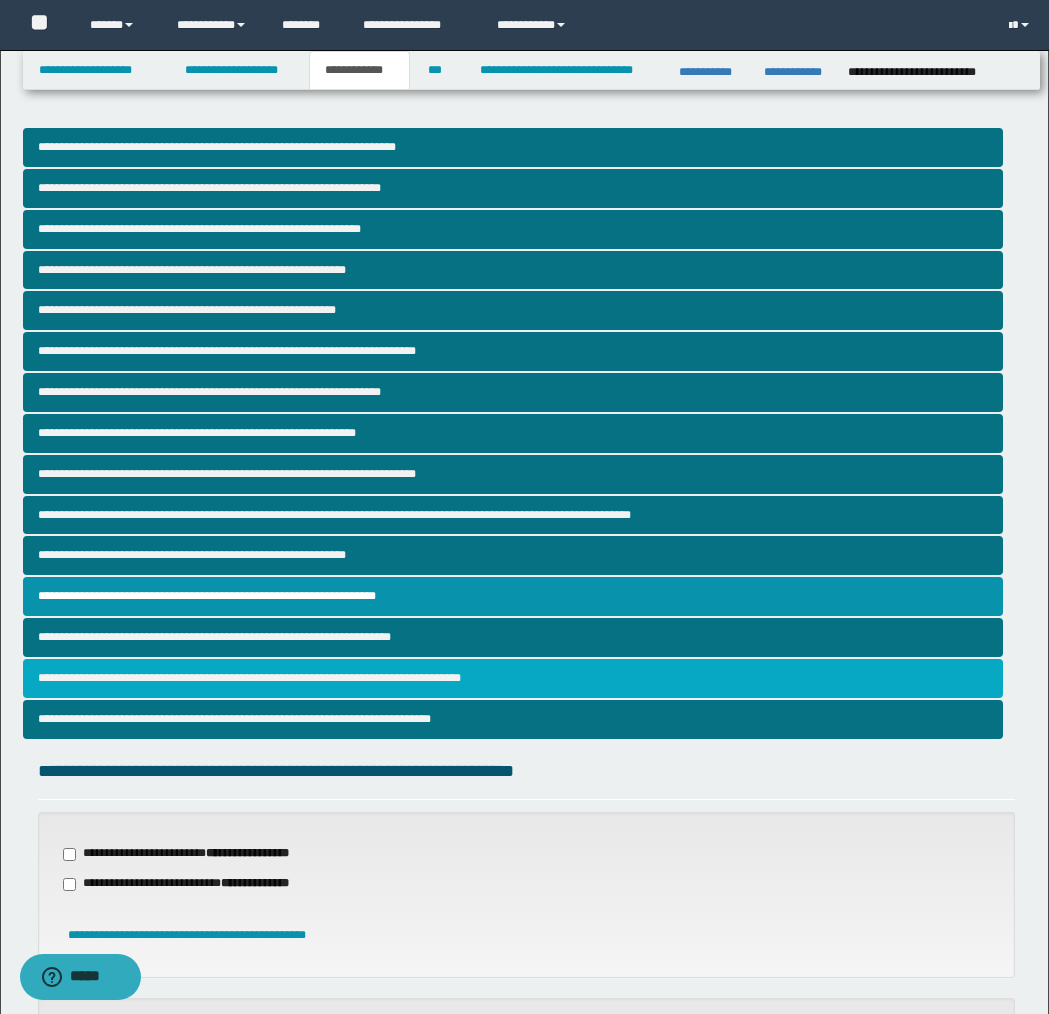click on "**********" at bounding box center (513, 678) 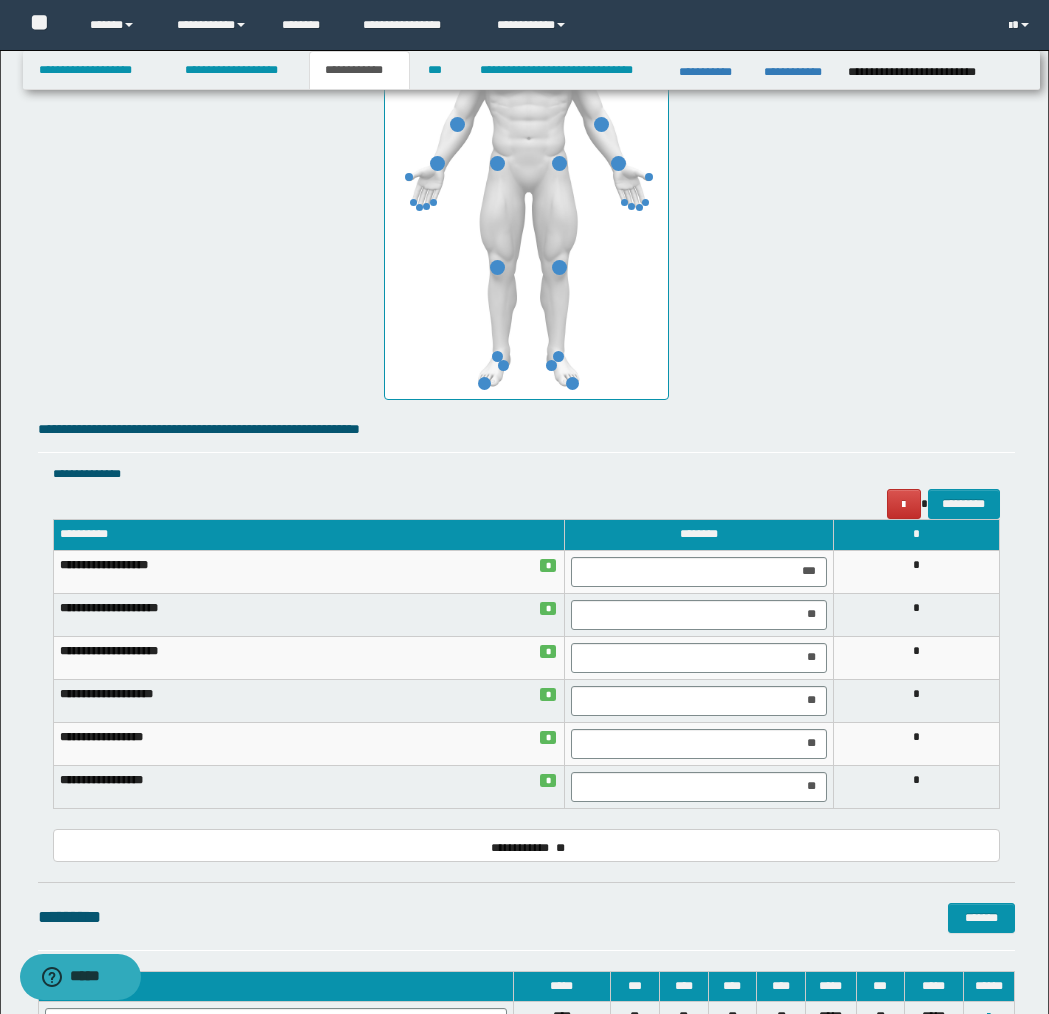 scroll, scrollTop: 1354, scrollLeft: 0, axis: vertical 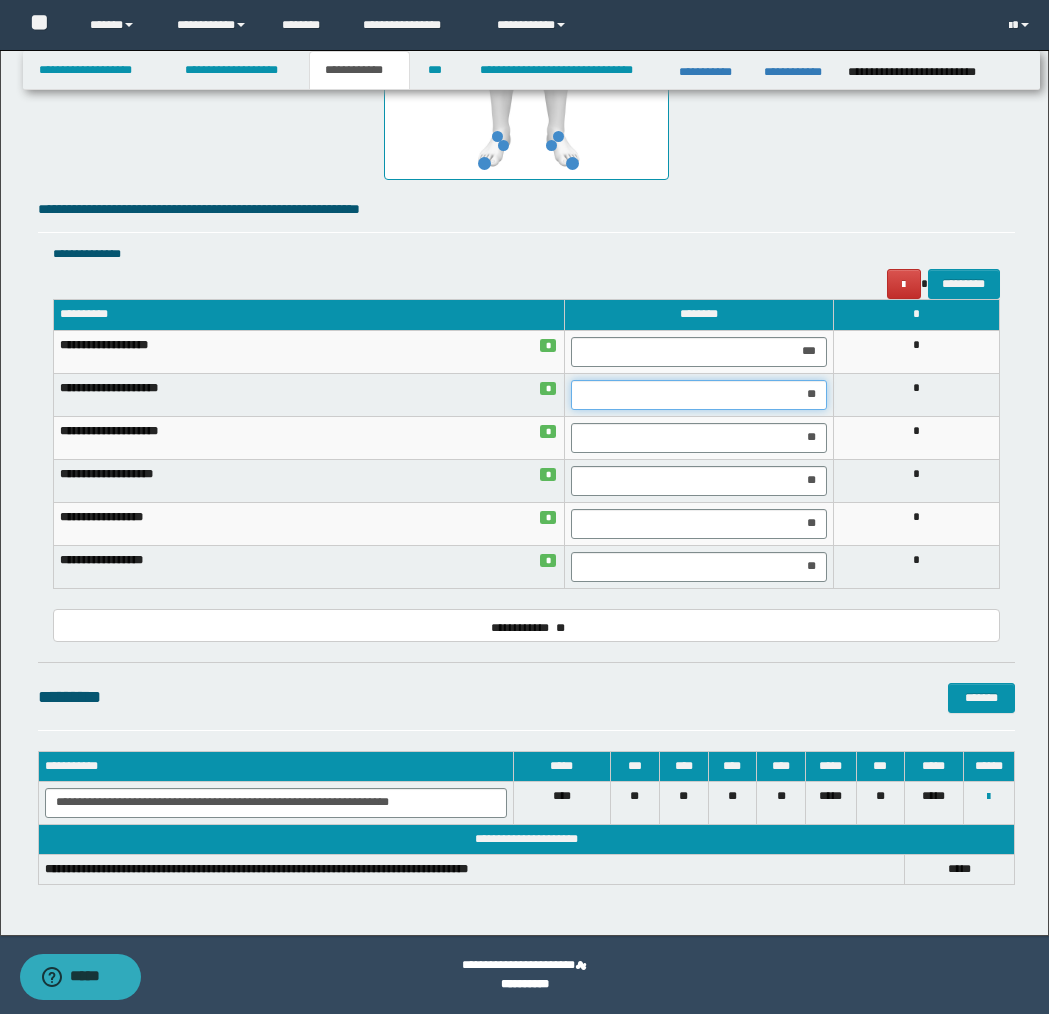 click on "**" at bounding box center (699, 395) 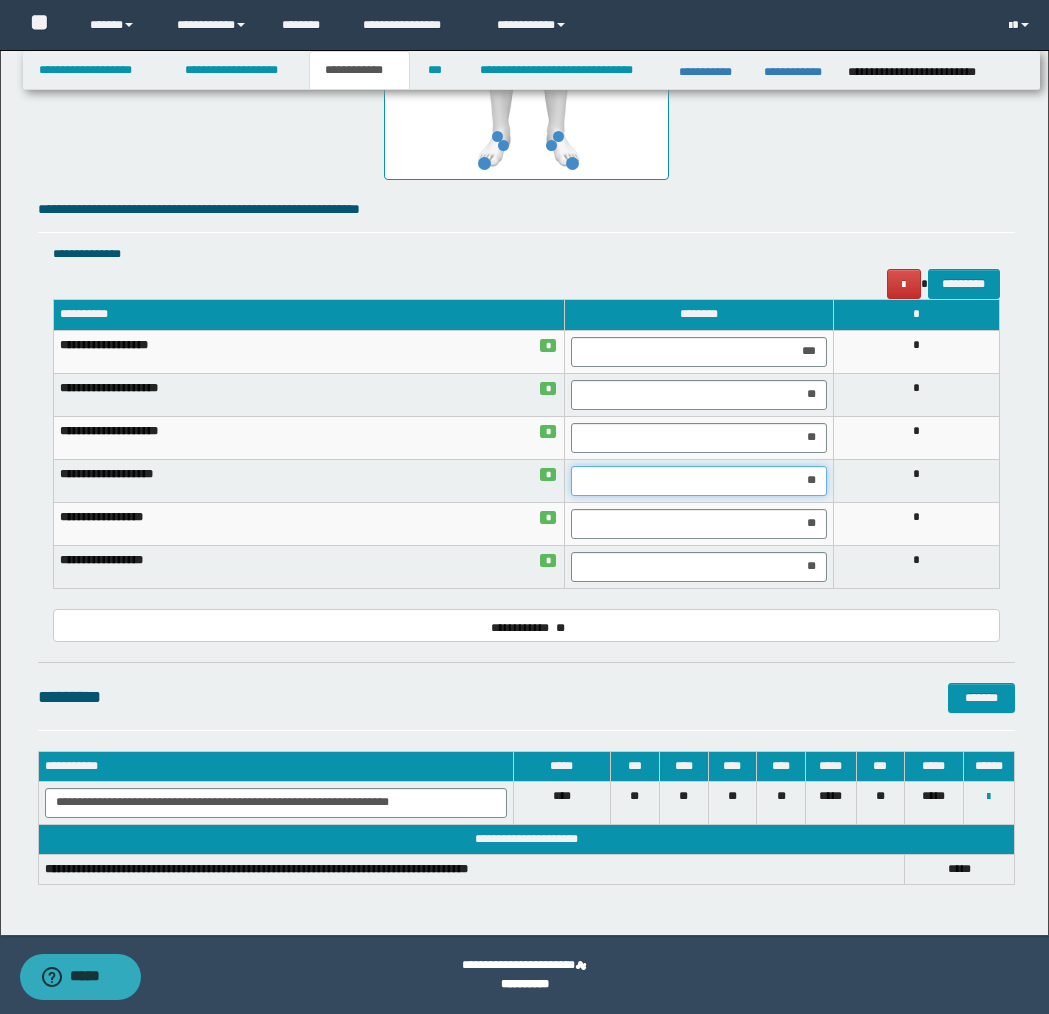 click on "**" at bounding box center (699, 481) 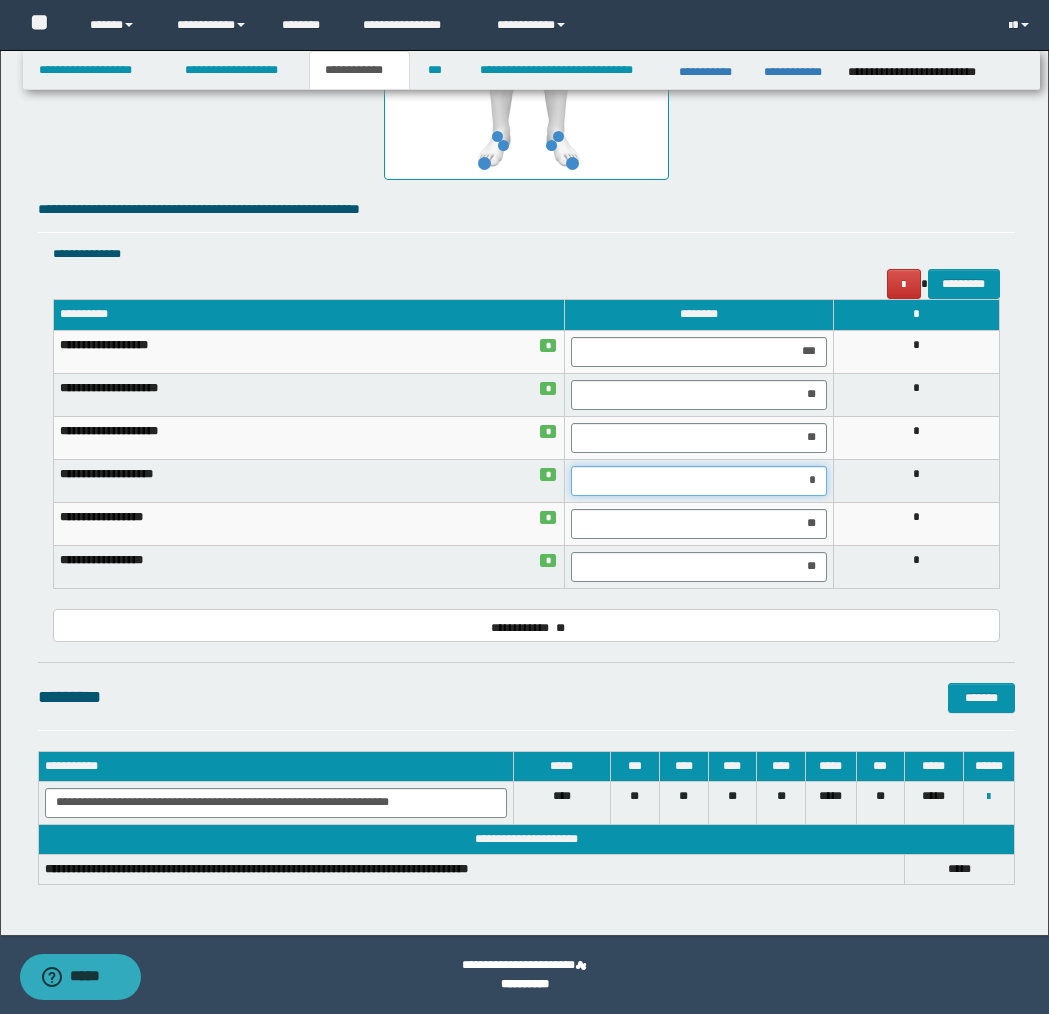 type on "**" 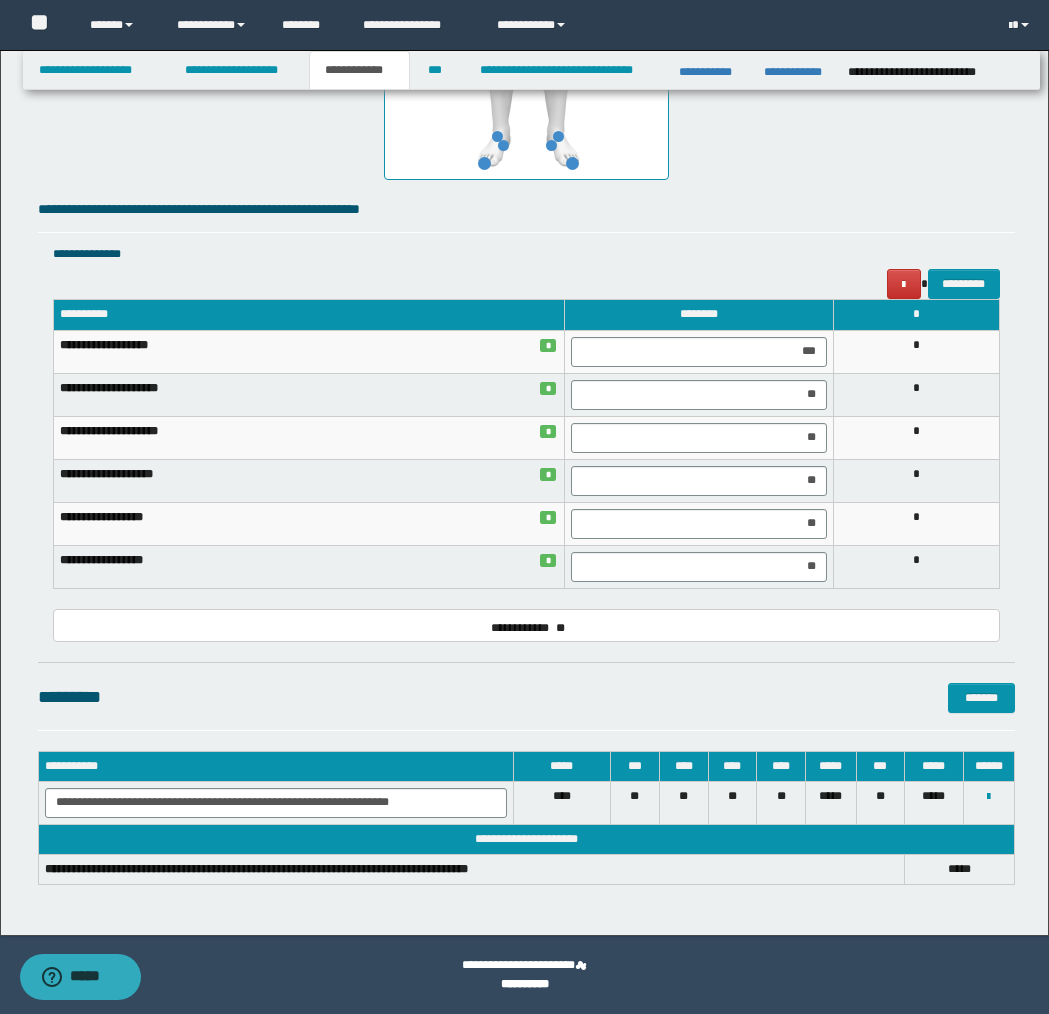 click on "**********" at bounding box center [526, 453] 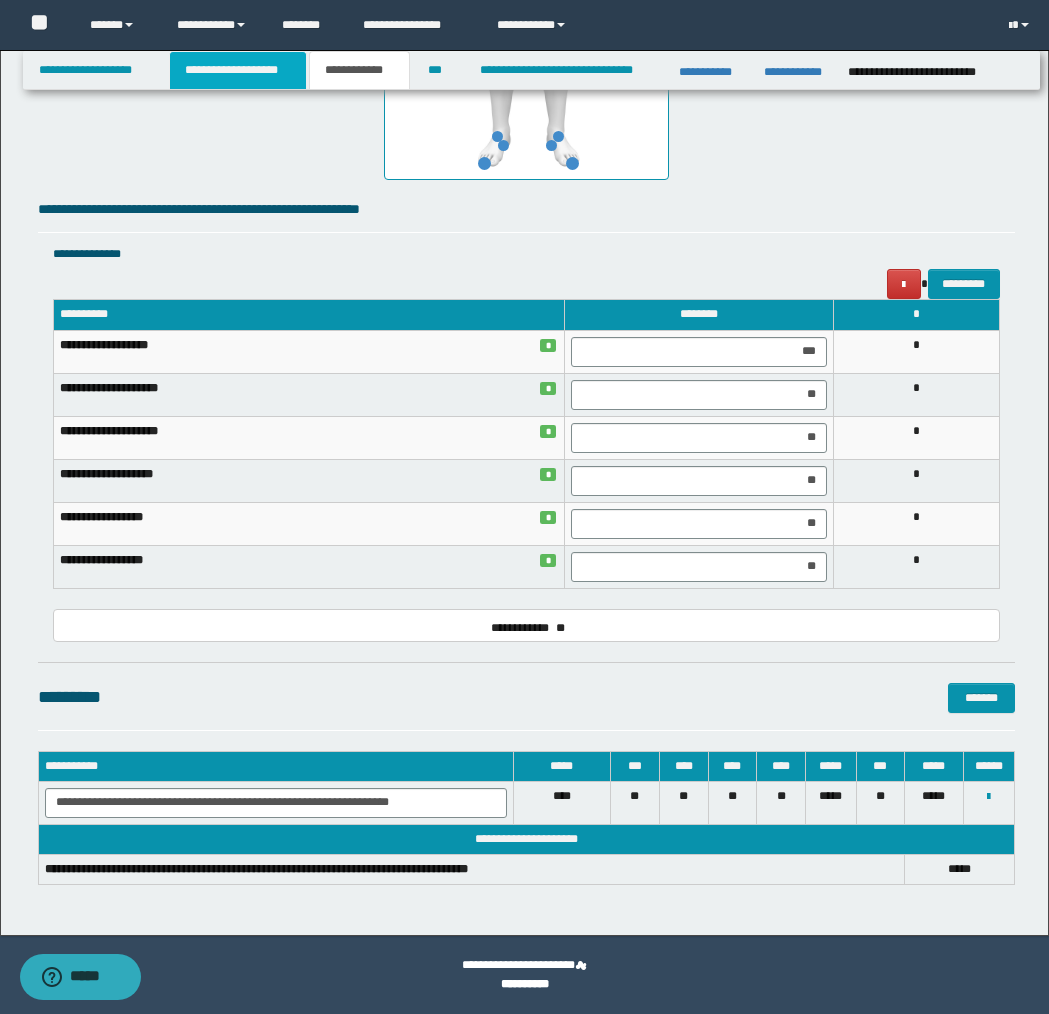 click on "**********" at bounding box center [238, 70] 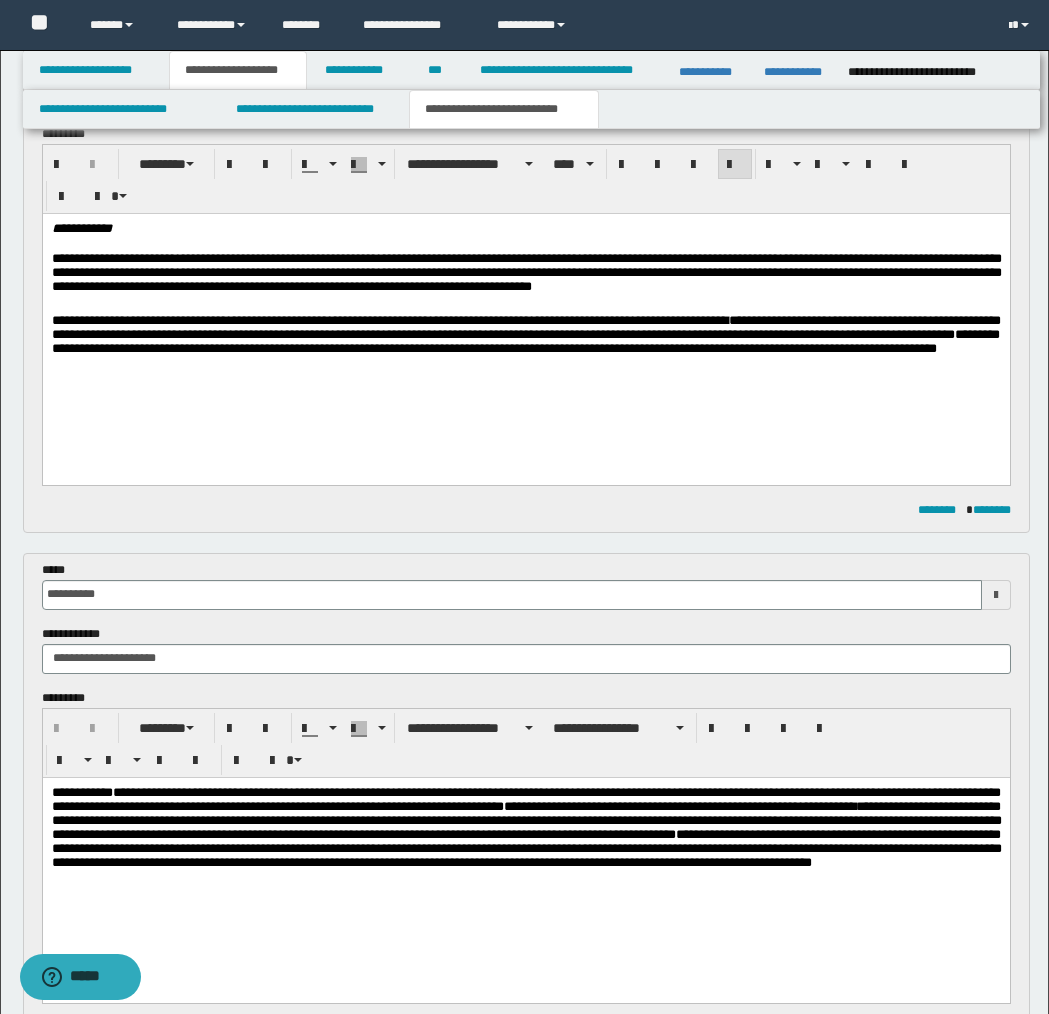 scroll, scrollTop: 233, scrollLeft: 0, axis: vertical 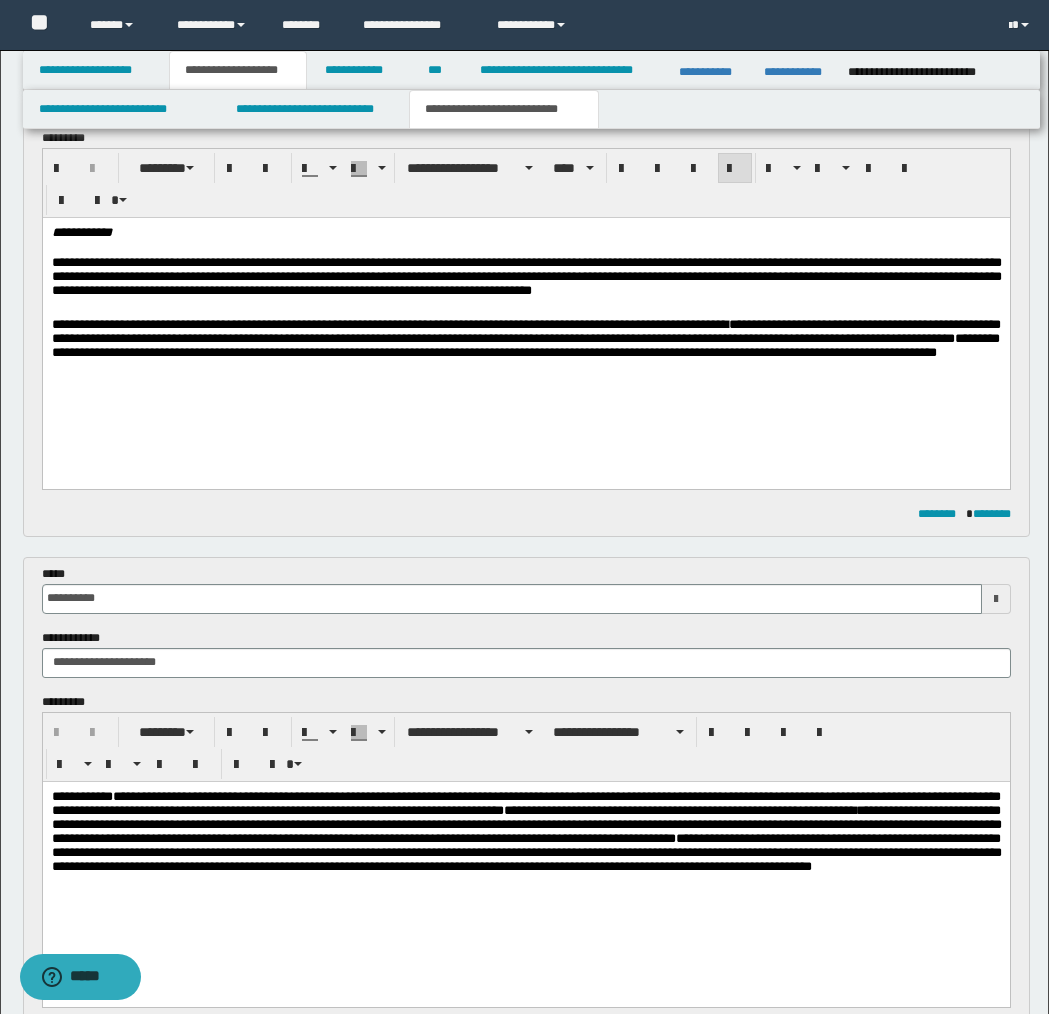 click on "**********" at bounding box center [525, 331] 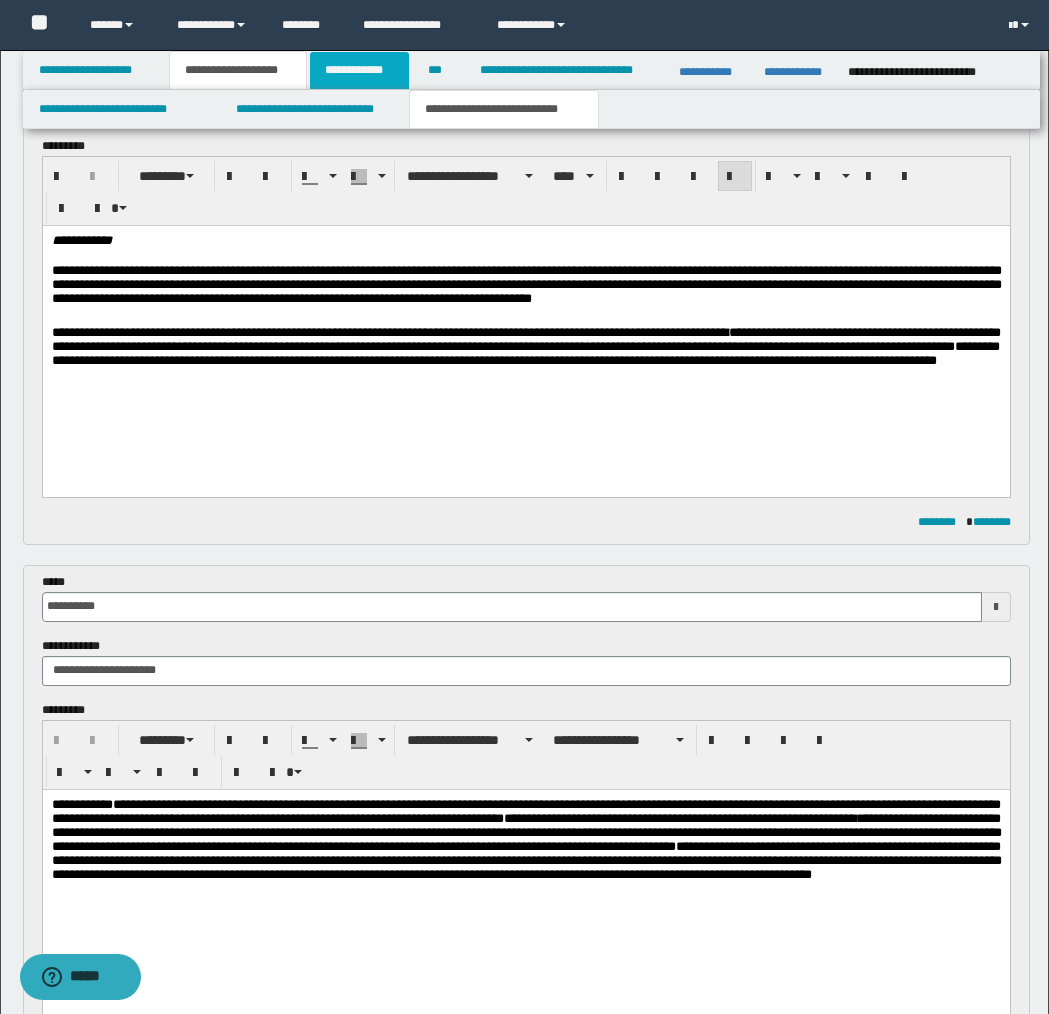 click on "**********" at bounding box center [359, 70] 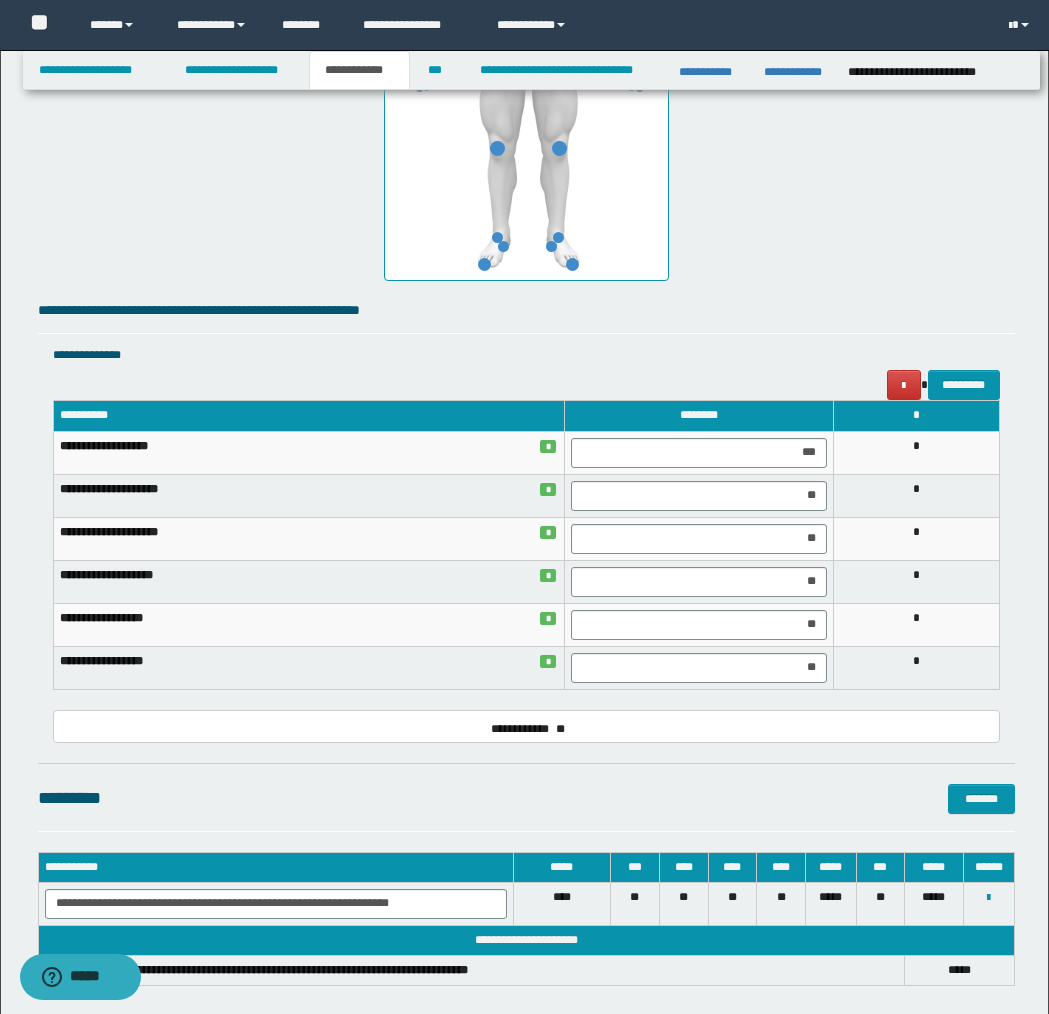 scroll, scrollTop: 1354, scrollLeft: 0, axis: vertical 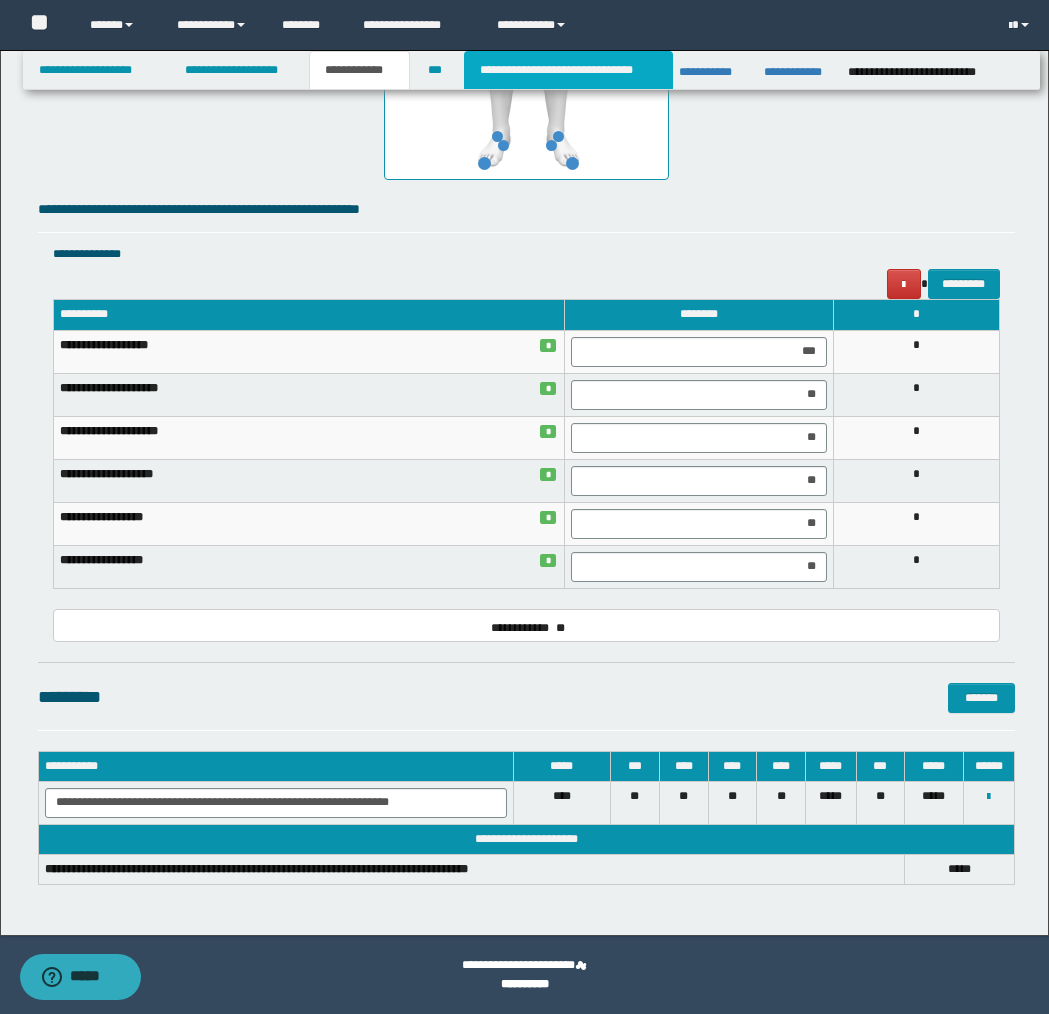 drag, startPoint x: 587, startPoint y: 67, endPoint x: 583, endPoint y: 126, distance: 59.135437 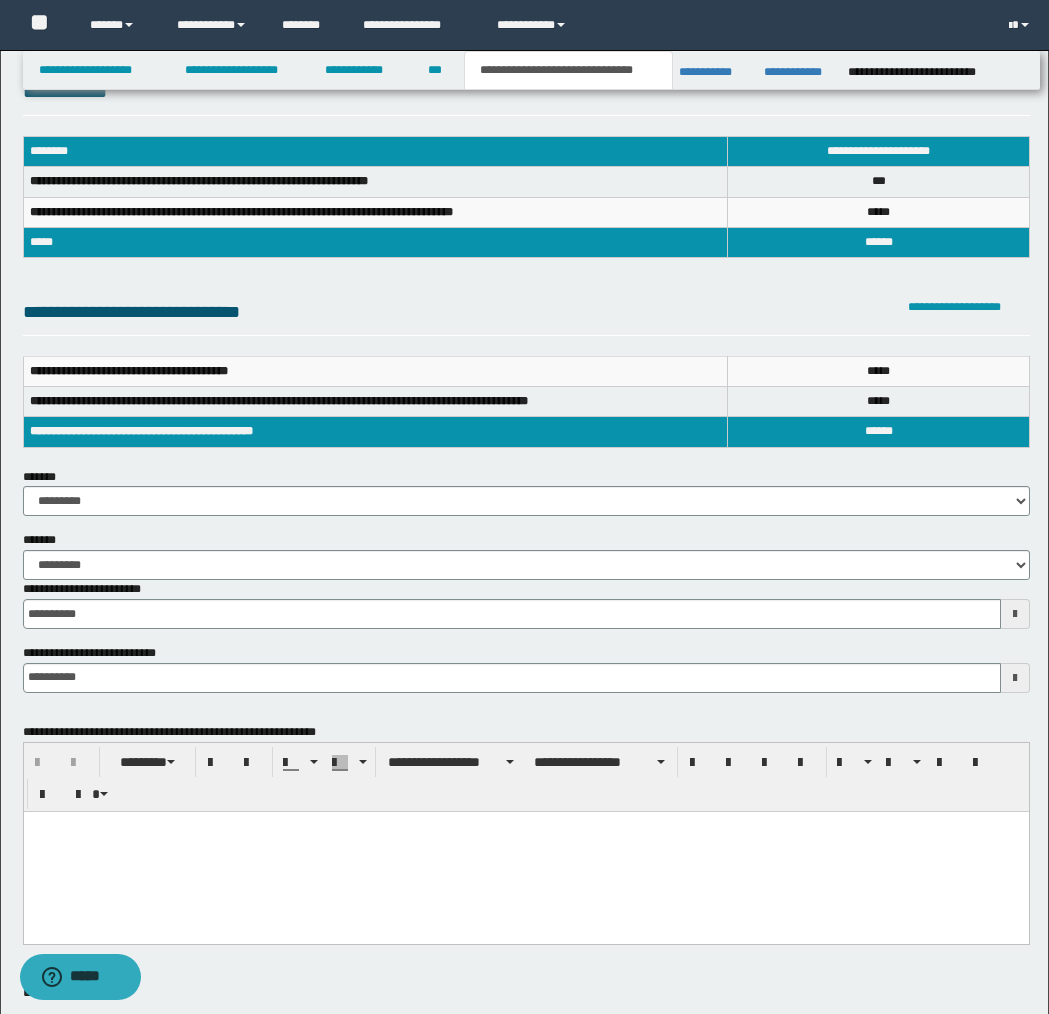 scroll, scrollTop: 49, scrollLeft: 0, axis: vertical 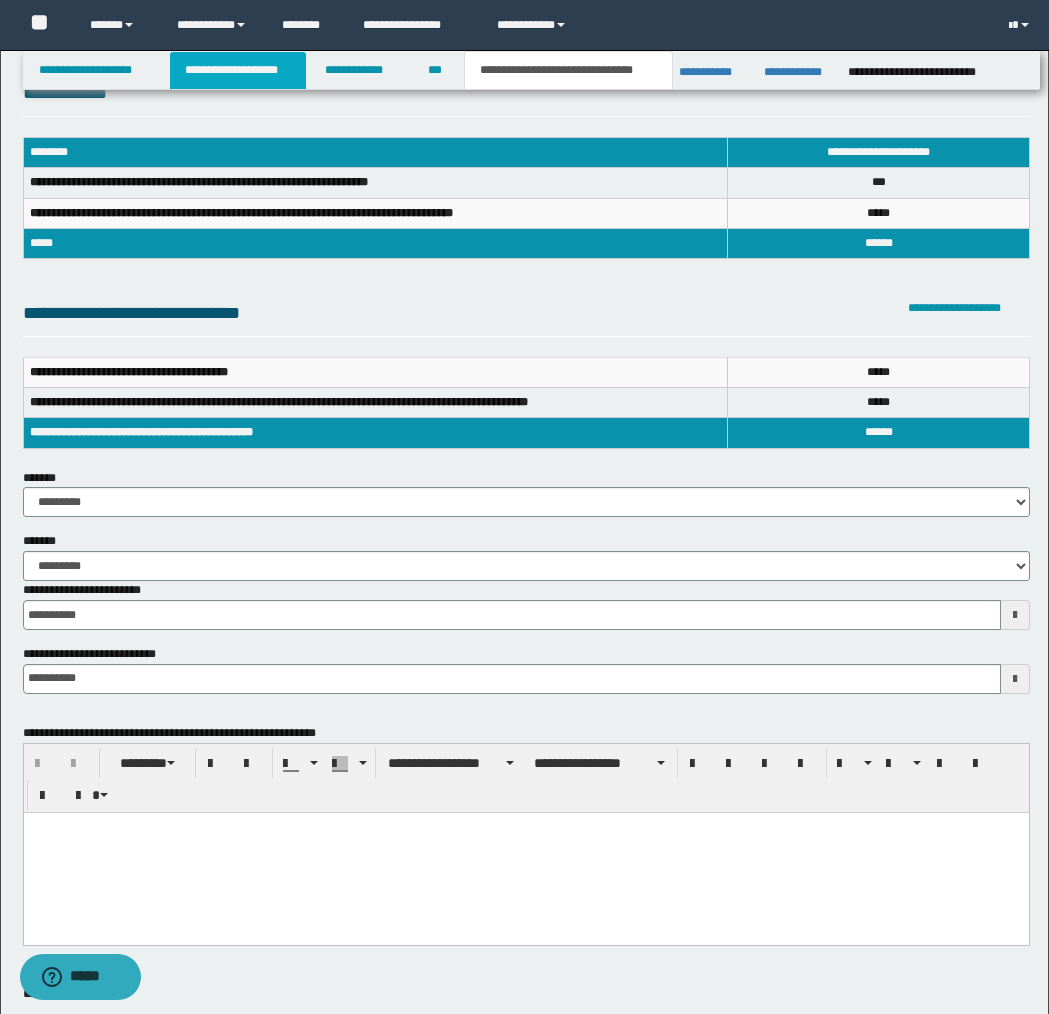 click on "**********" at bounding box center (238, 70) 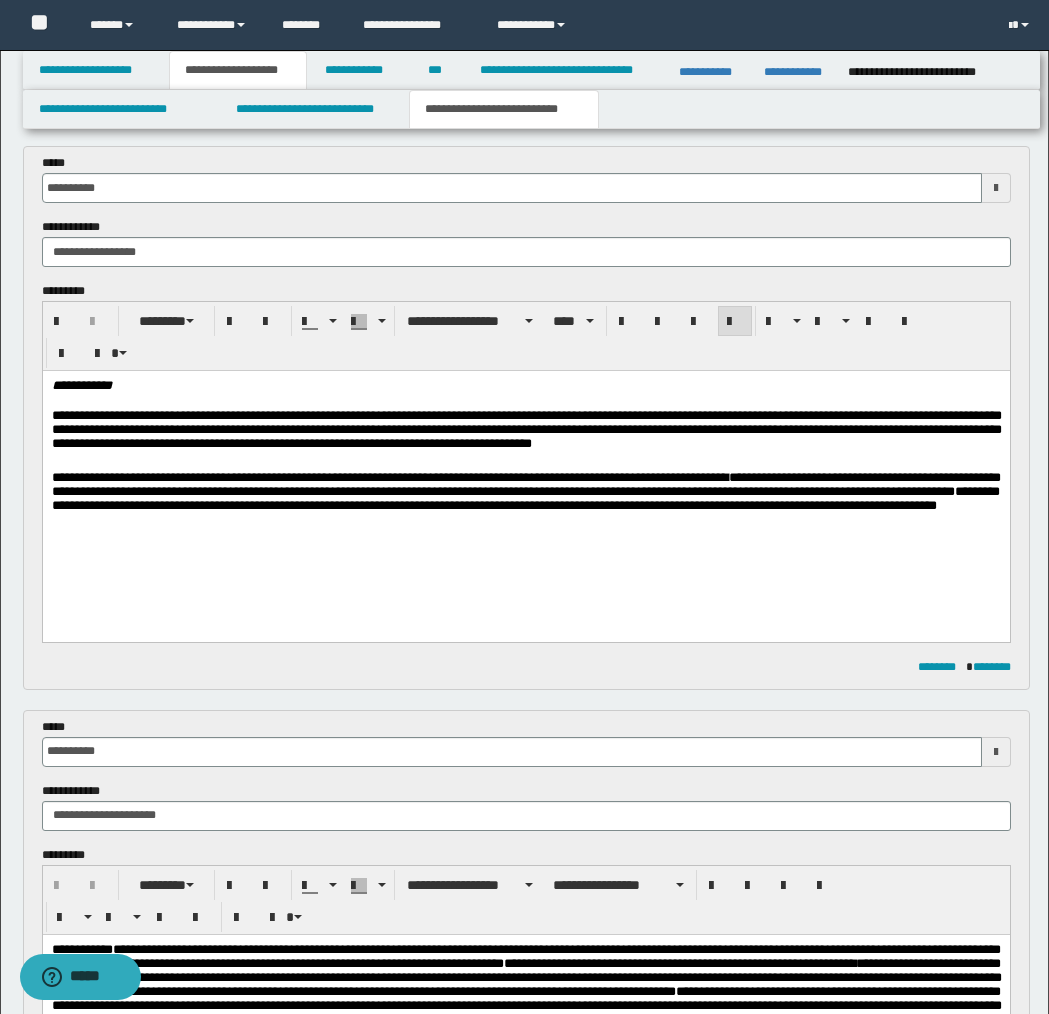scroll, scrollTop: 0, scrollLeft: 0, axis: both 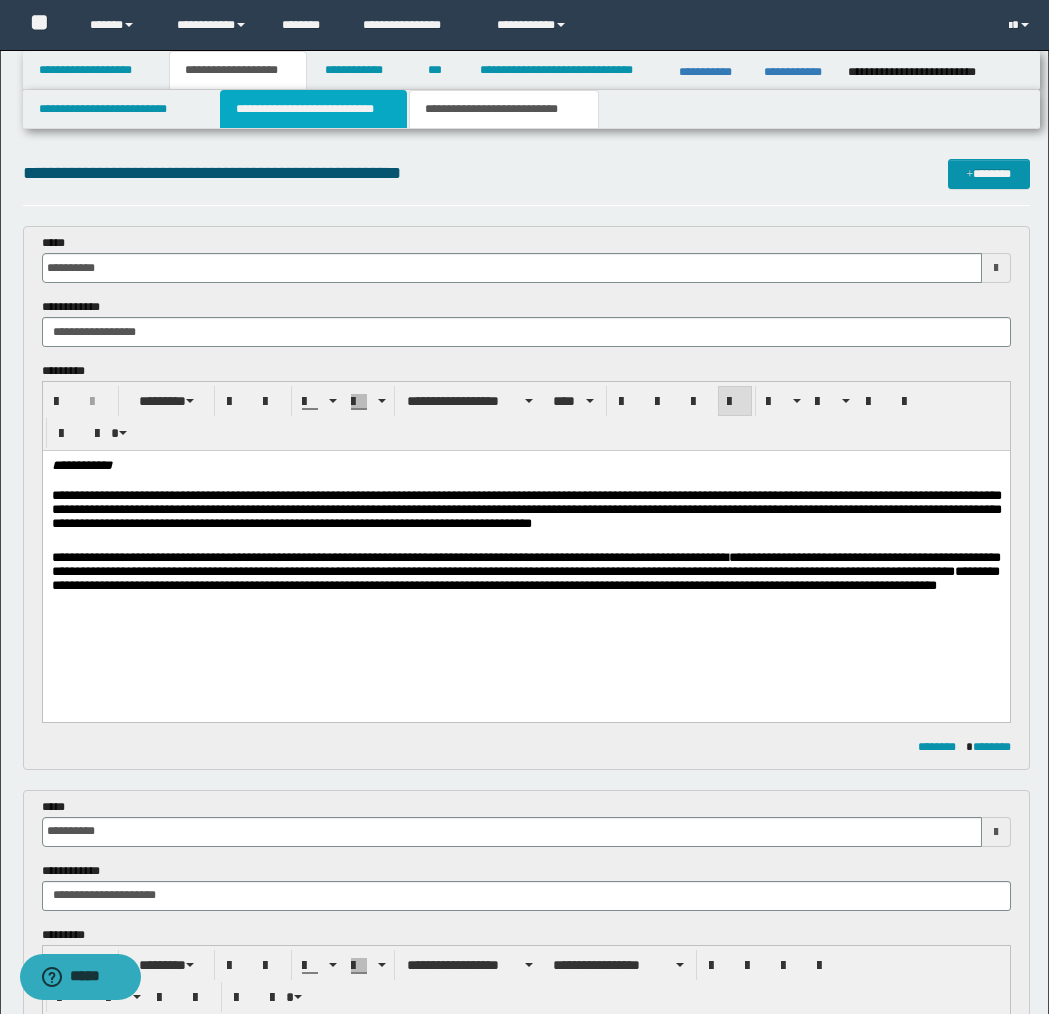 drag, startPoint x: 293, startPoint y: 112, endPoint x: 287, endPoint y: 154, distance: 42.426407 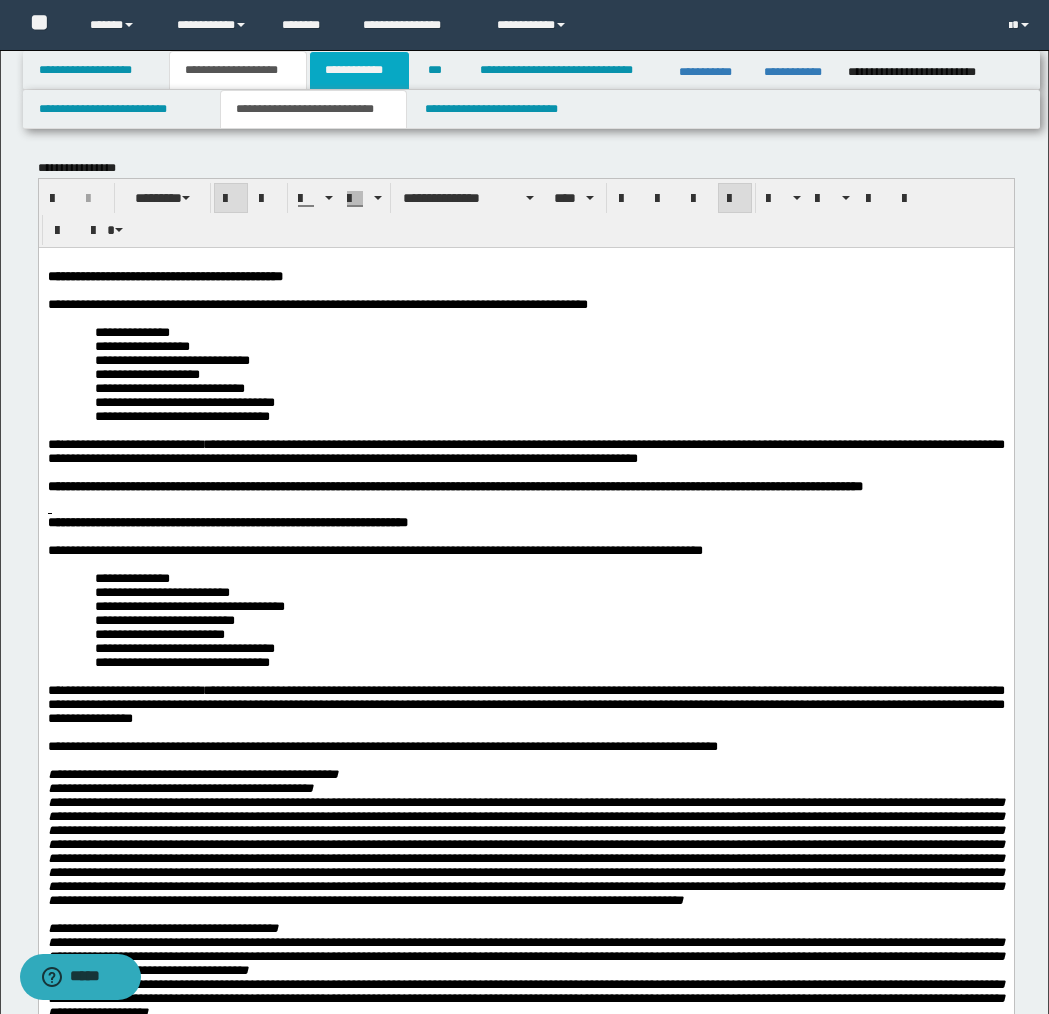 click on "**********" at bounding box center (359, 70) 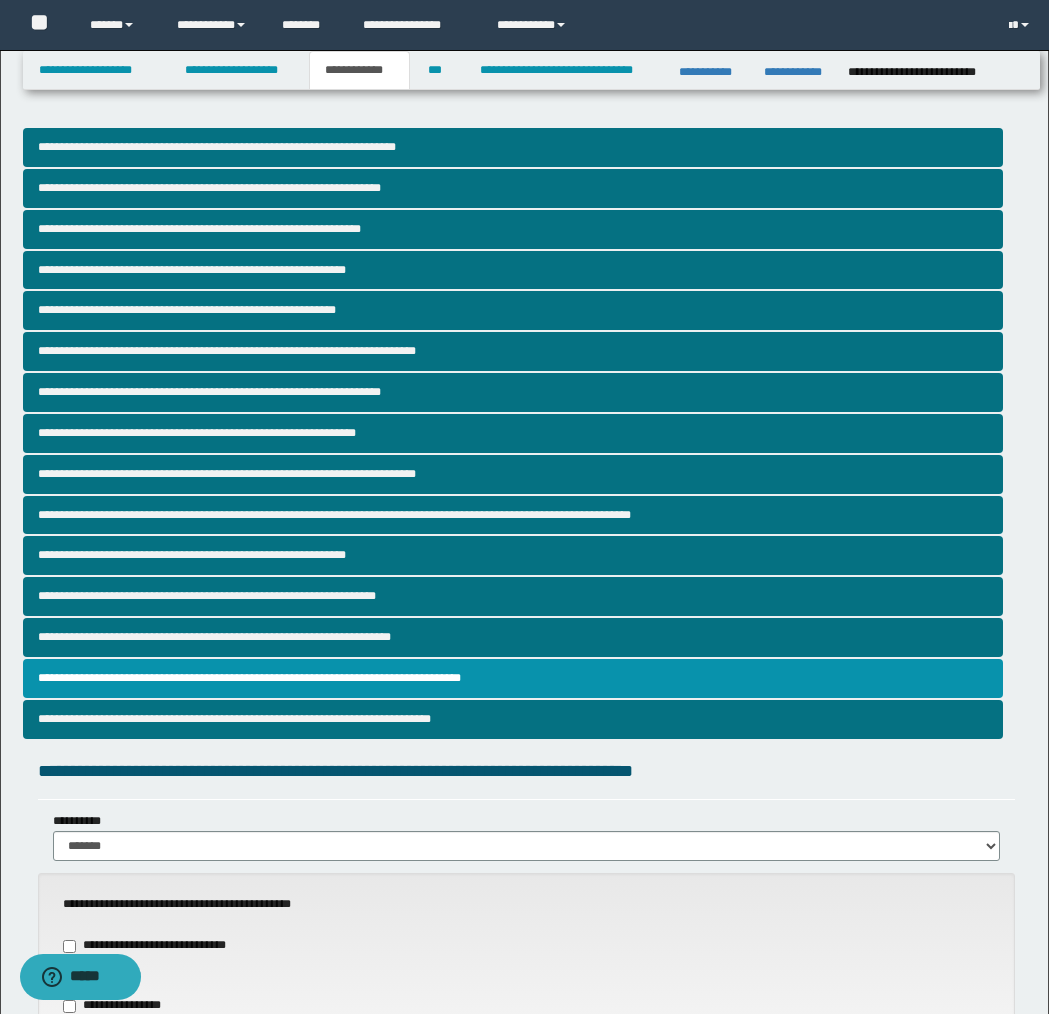 click on "**********" at bounding box center (359, 70) 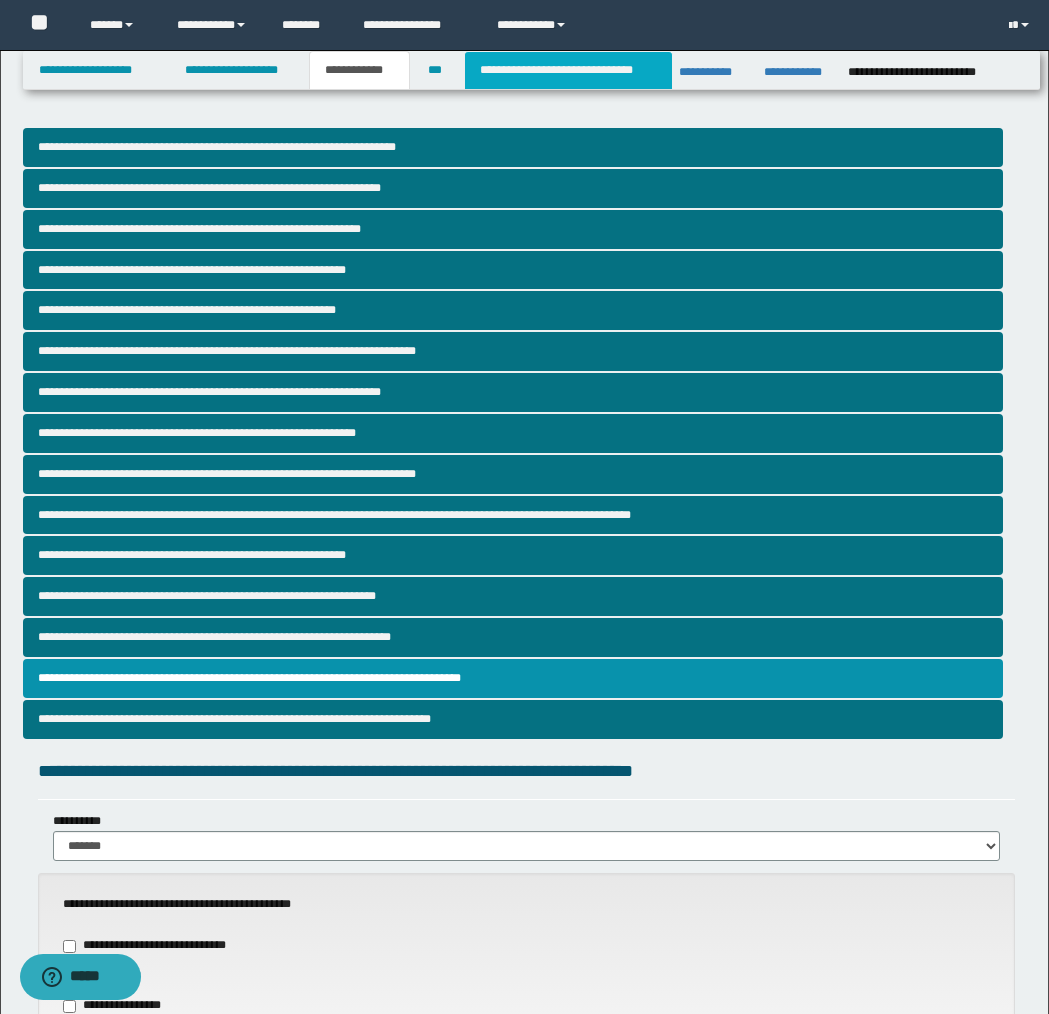 click on "**********" at bounding box center [568, 70] 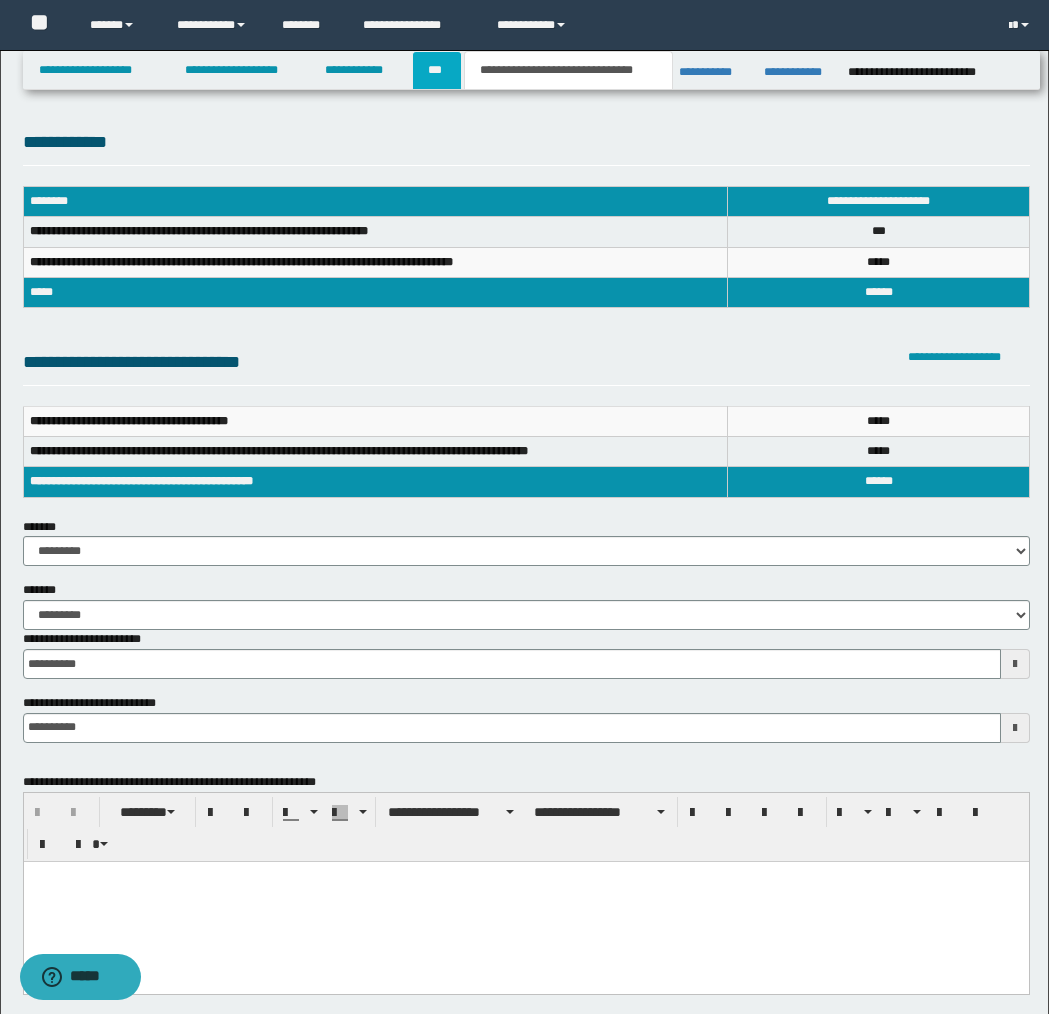 click on "***" at bounding box center (437, 70) 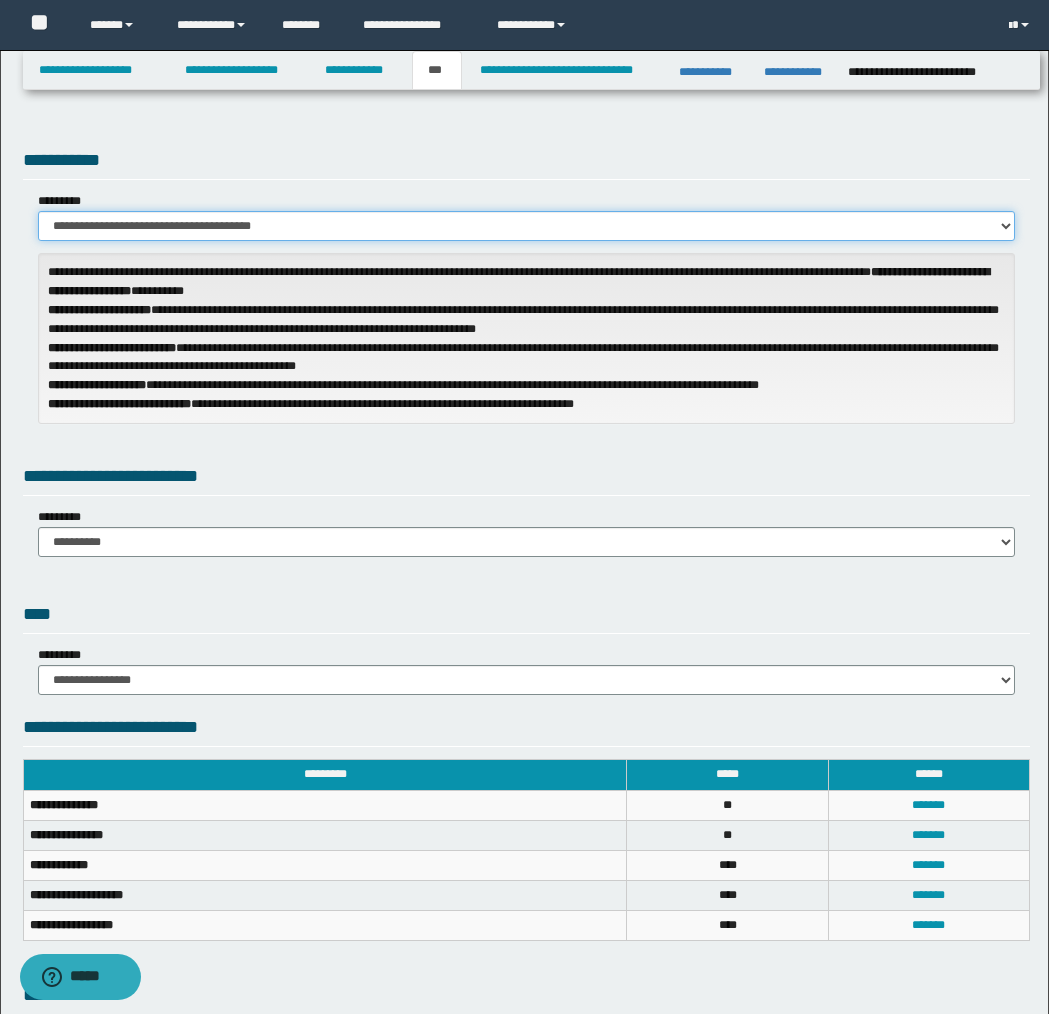 click on "**********" at bounding box center (526, 226) 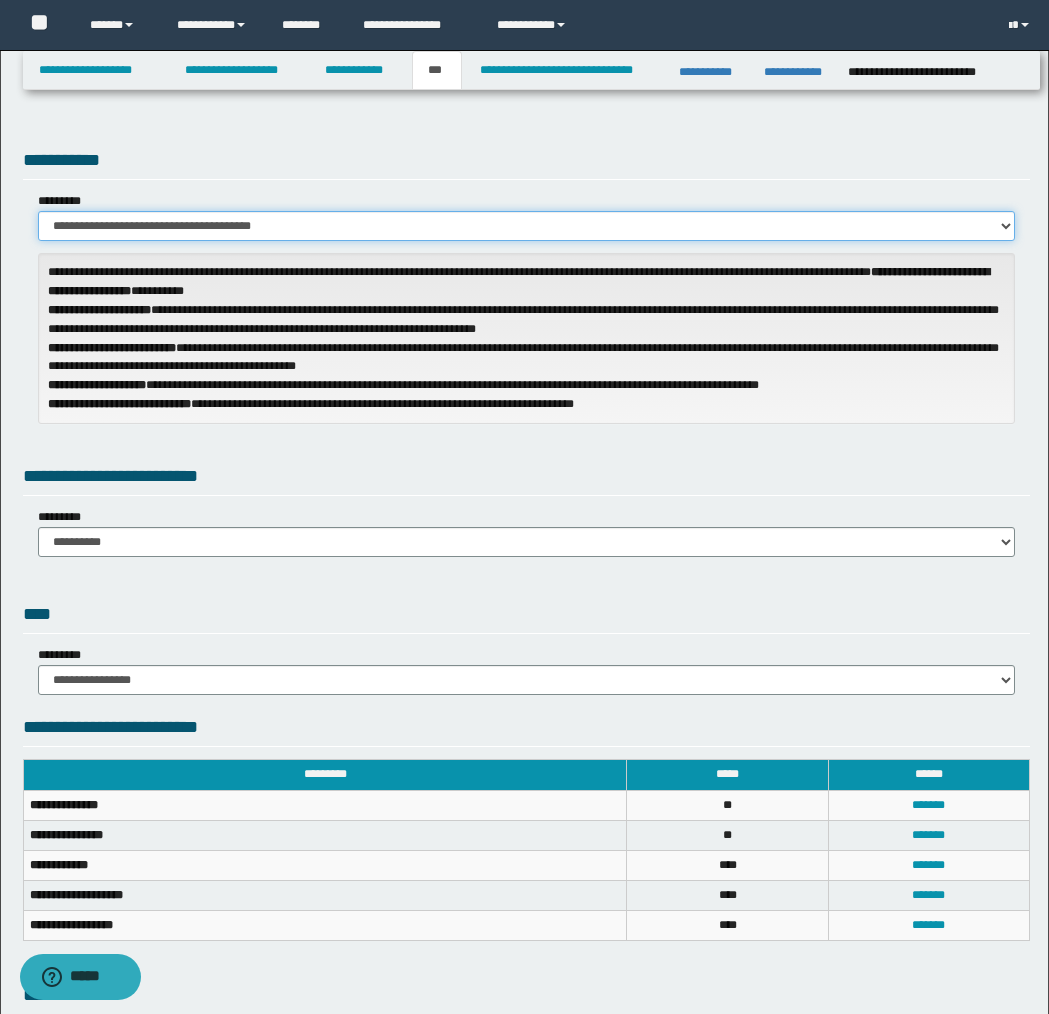 select on "*" 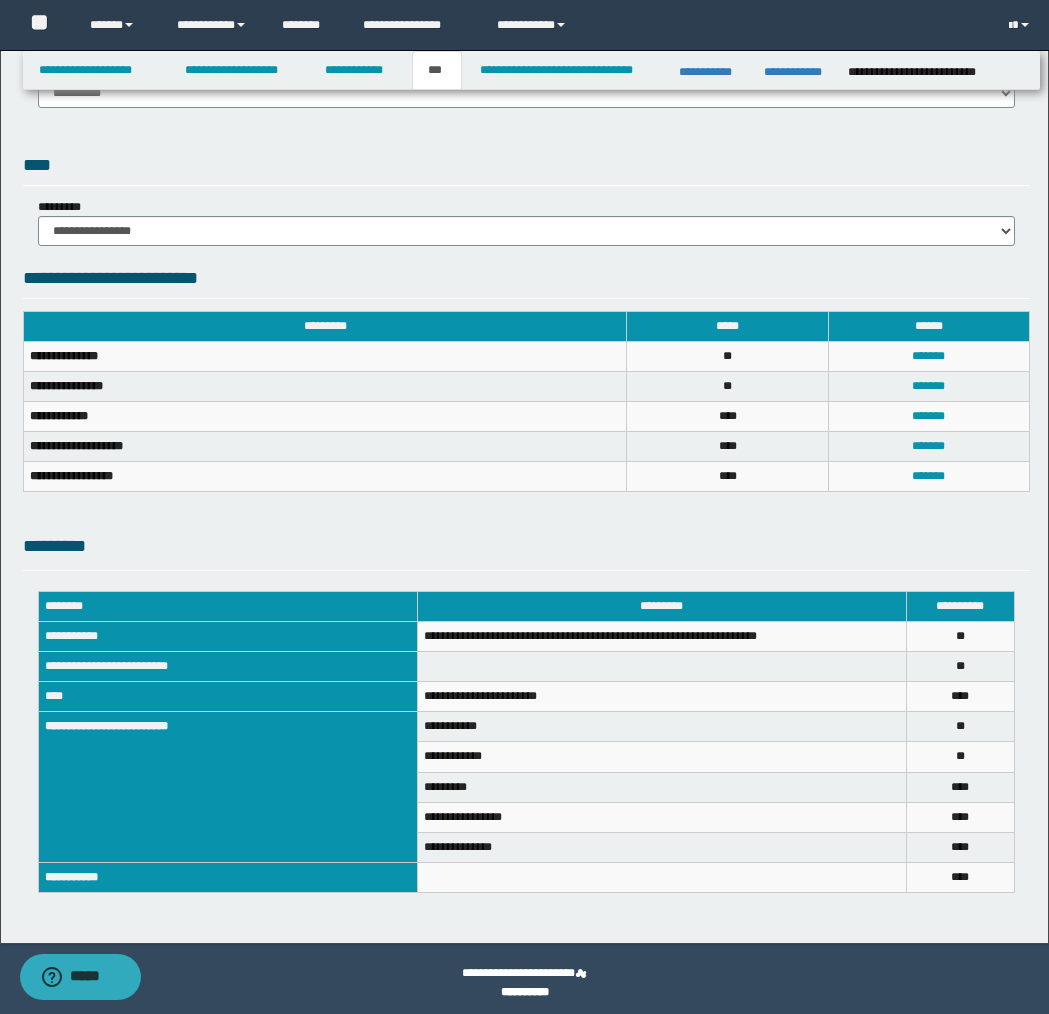 scroll, scrollTop: 429, scrollLeft: 0, axis: vertical 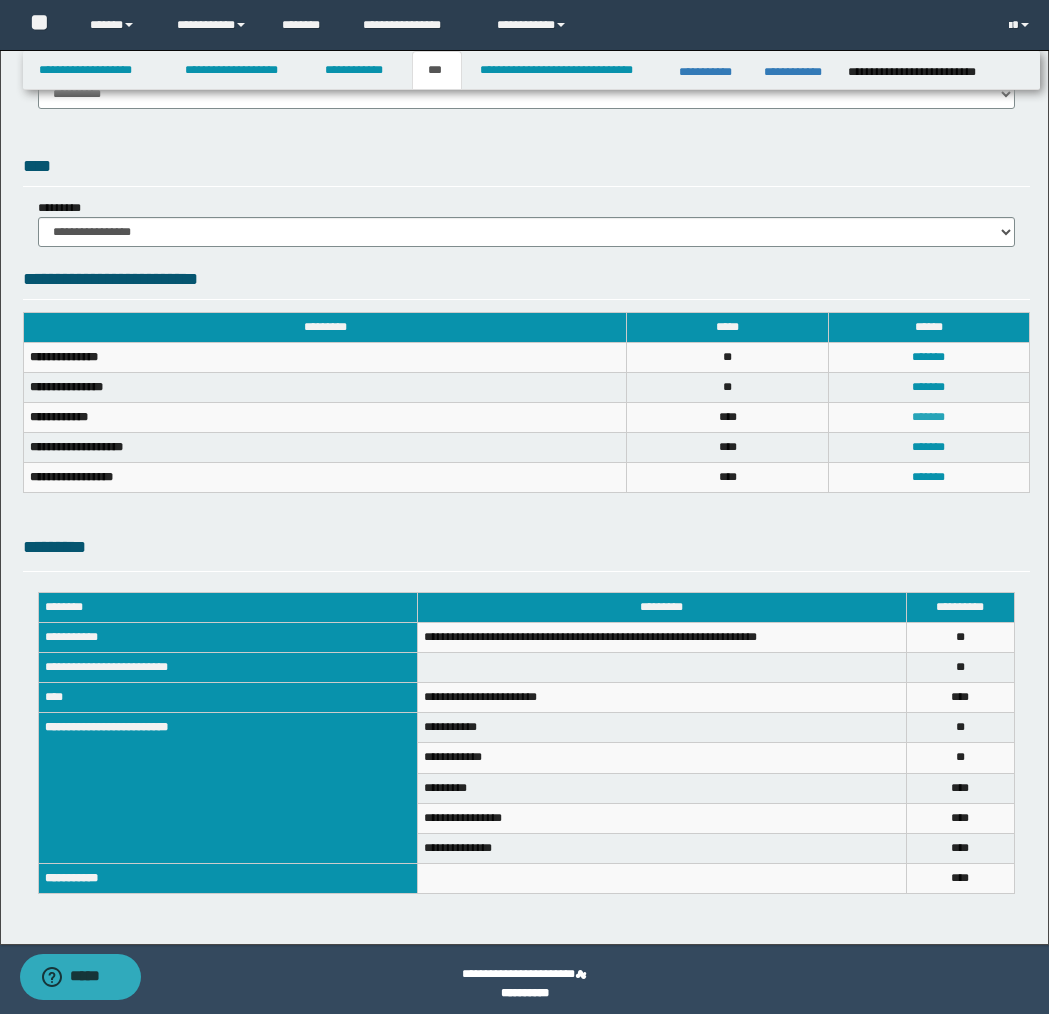 click on "*******" at bounding box center (928, 417) 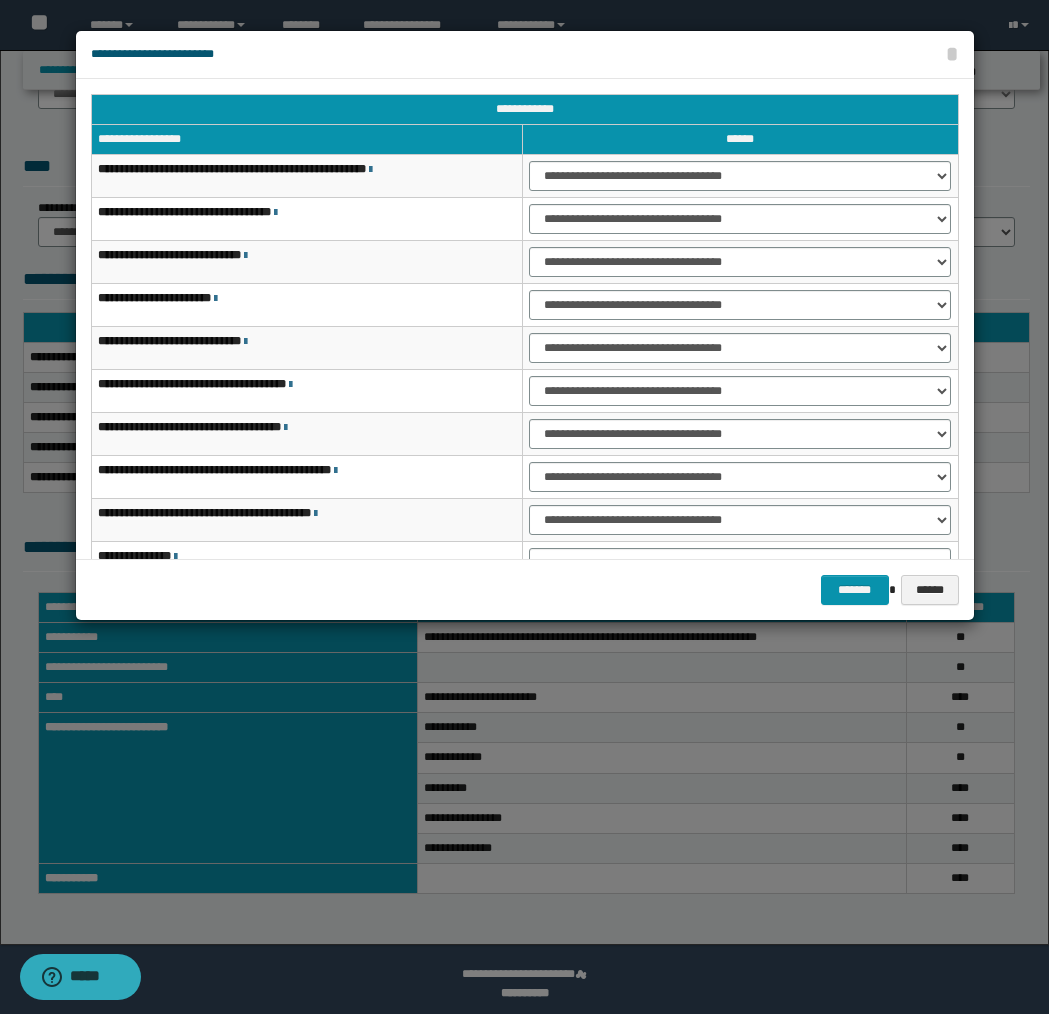 scroll, scrollTop: 18, scrollLeft: 0, axis: vertical 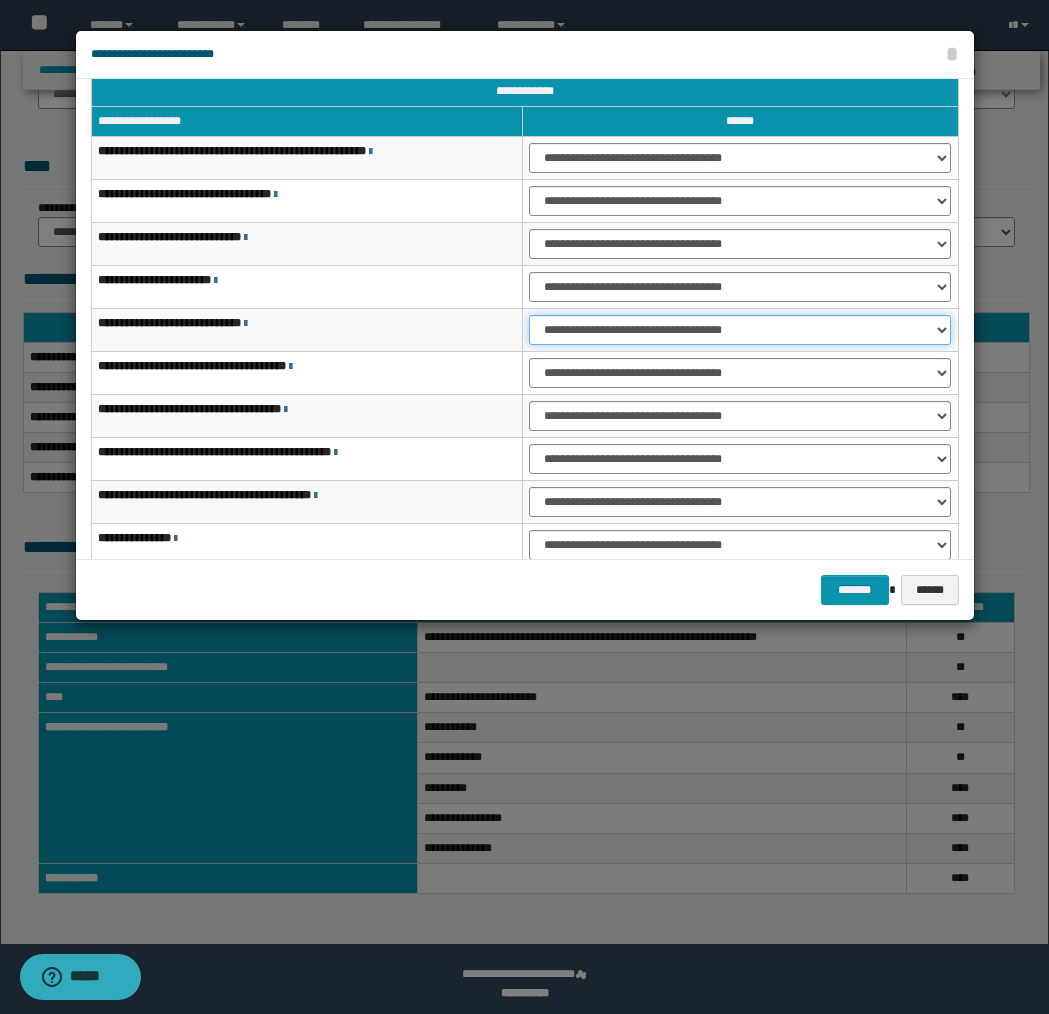 click on "**********" at bounding box center (740, 330) 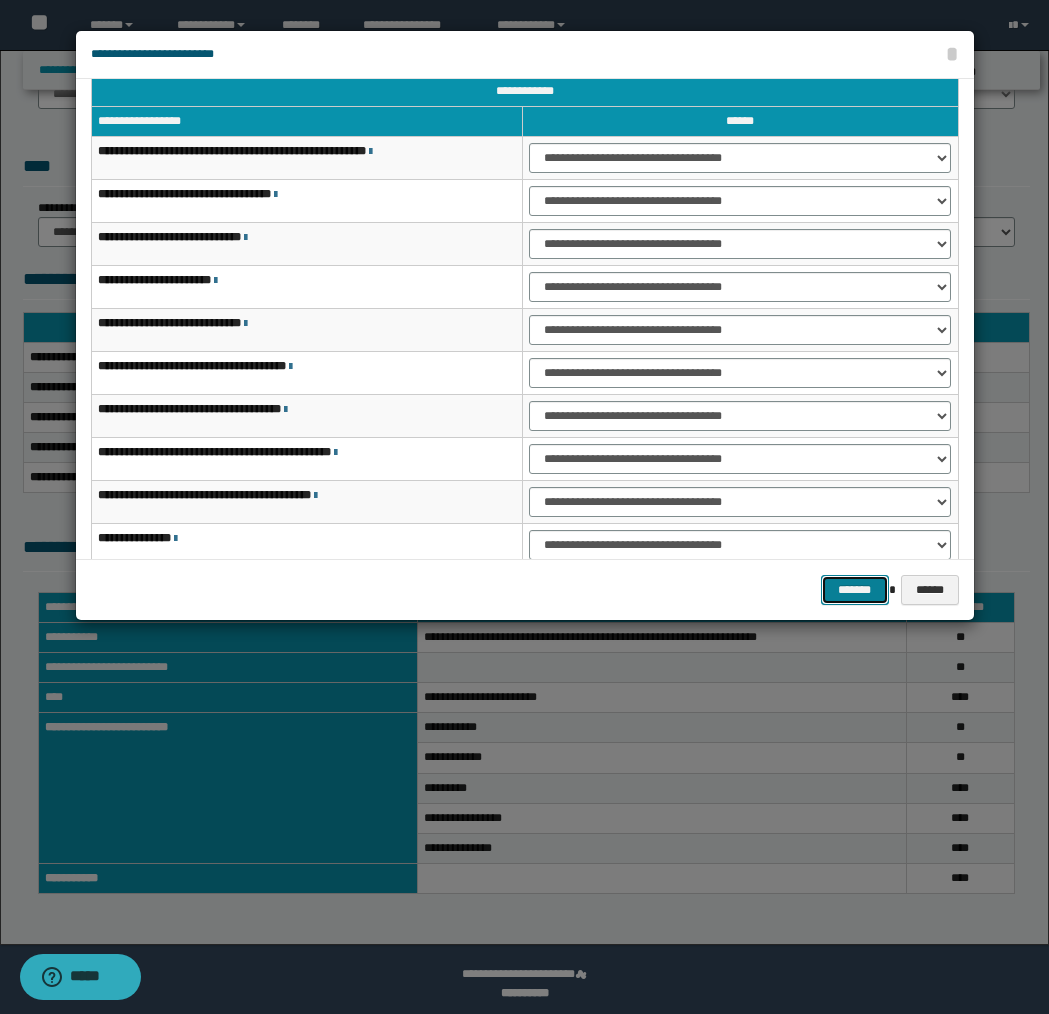click on "*******" at bounding box center (855, 590) 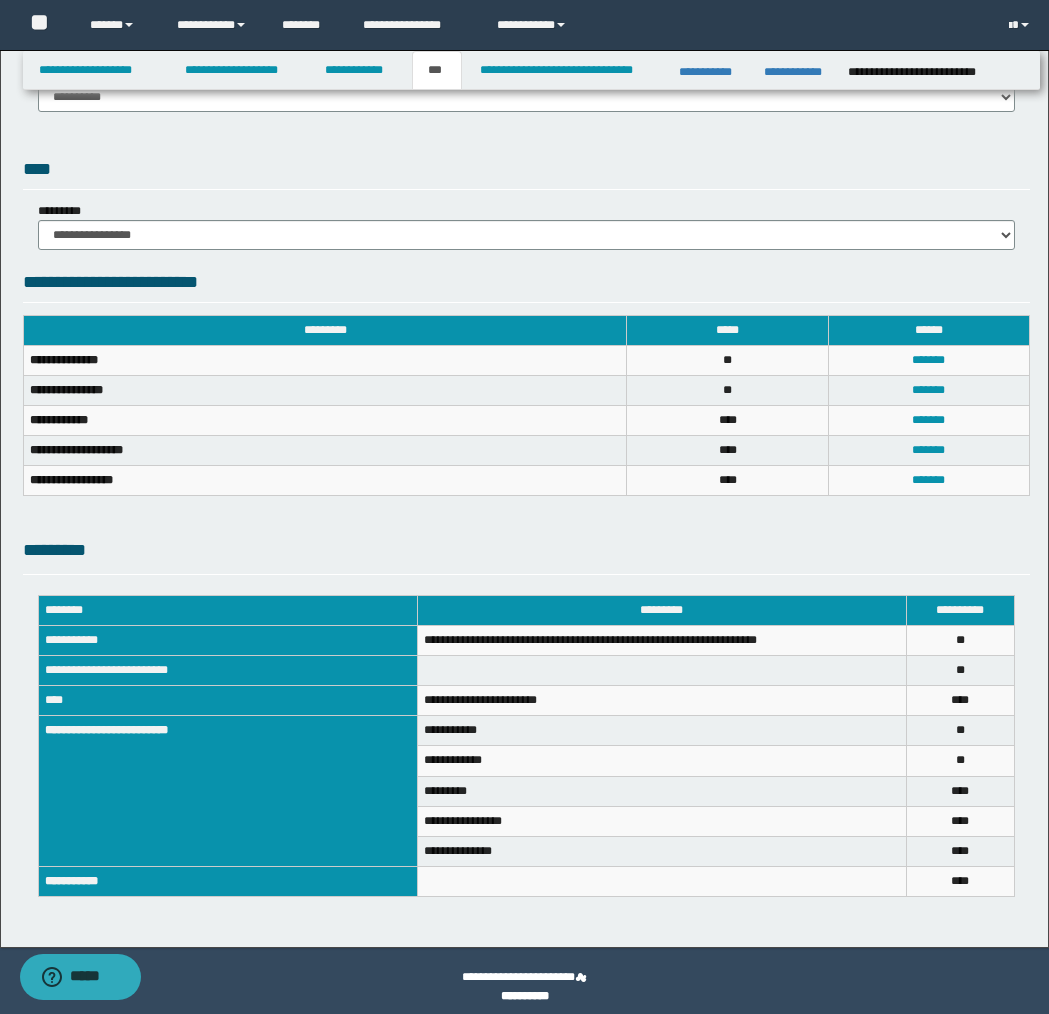 scroll, scrollTop: 424, scrollLeft: 0, axis: vertical 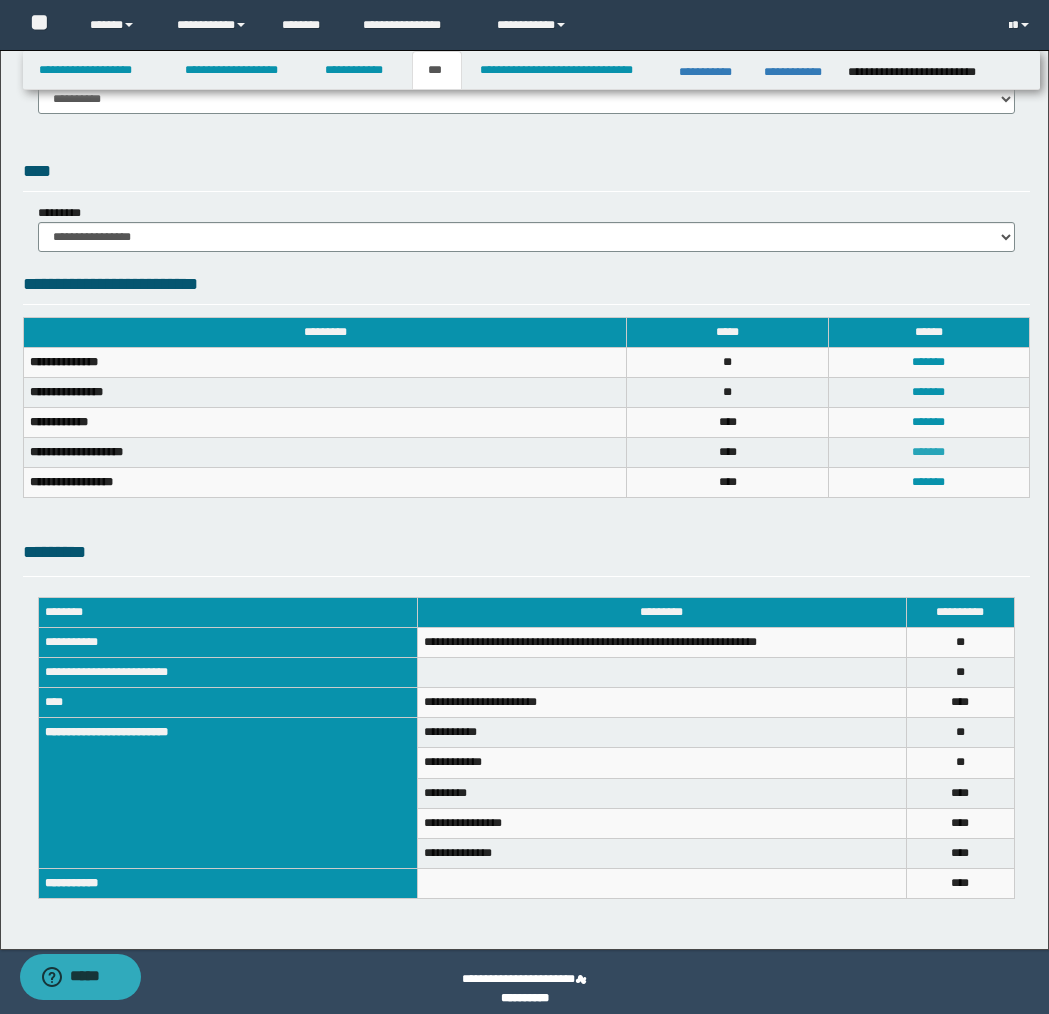 click on "*******" at bounding box center [928, 452] 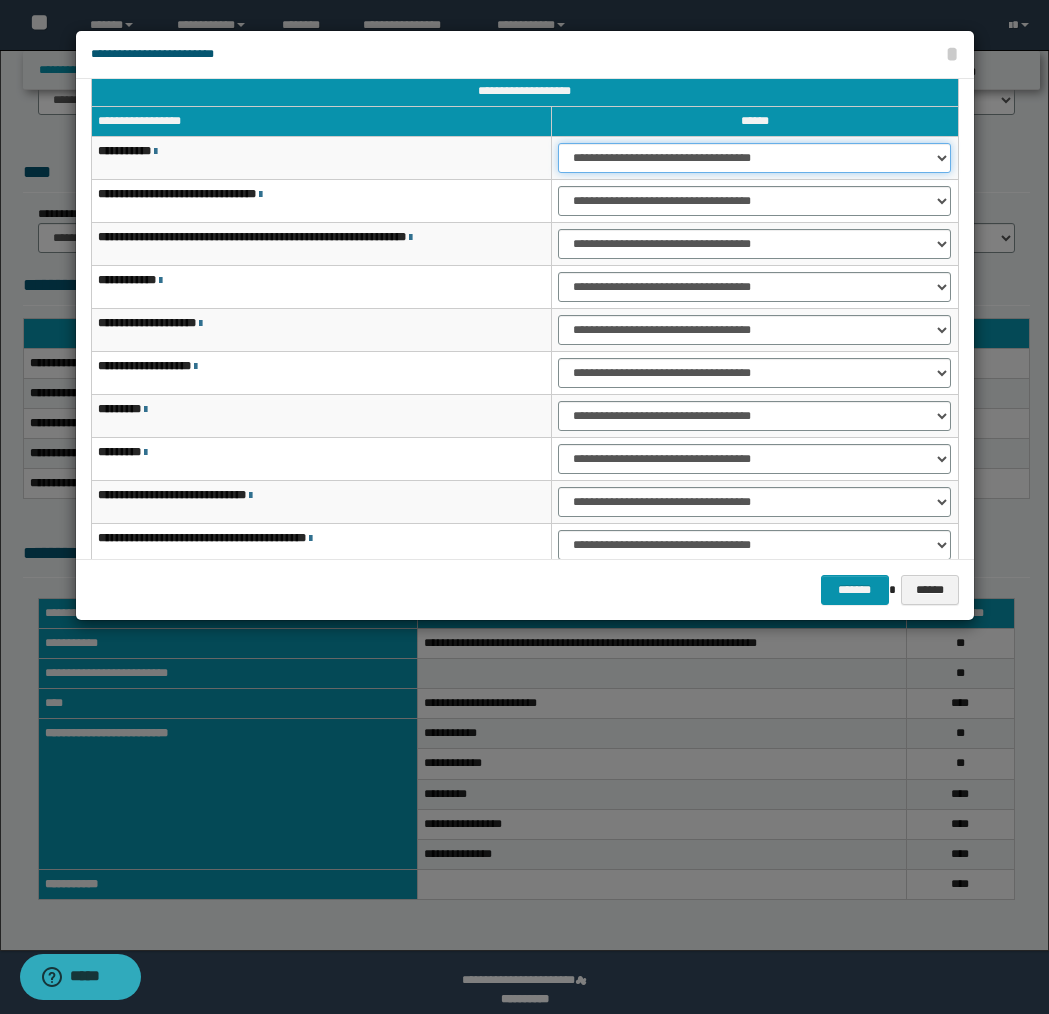 click on "**********" at bounding box center [754, 158] 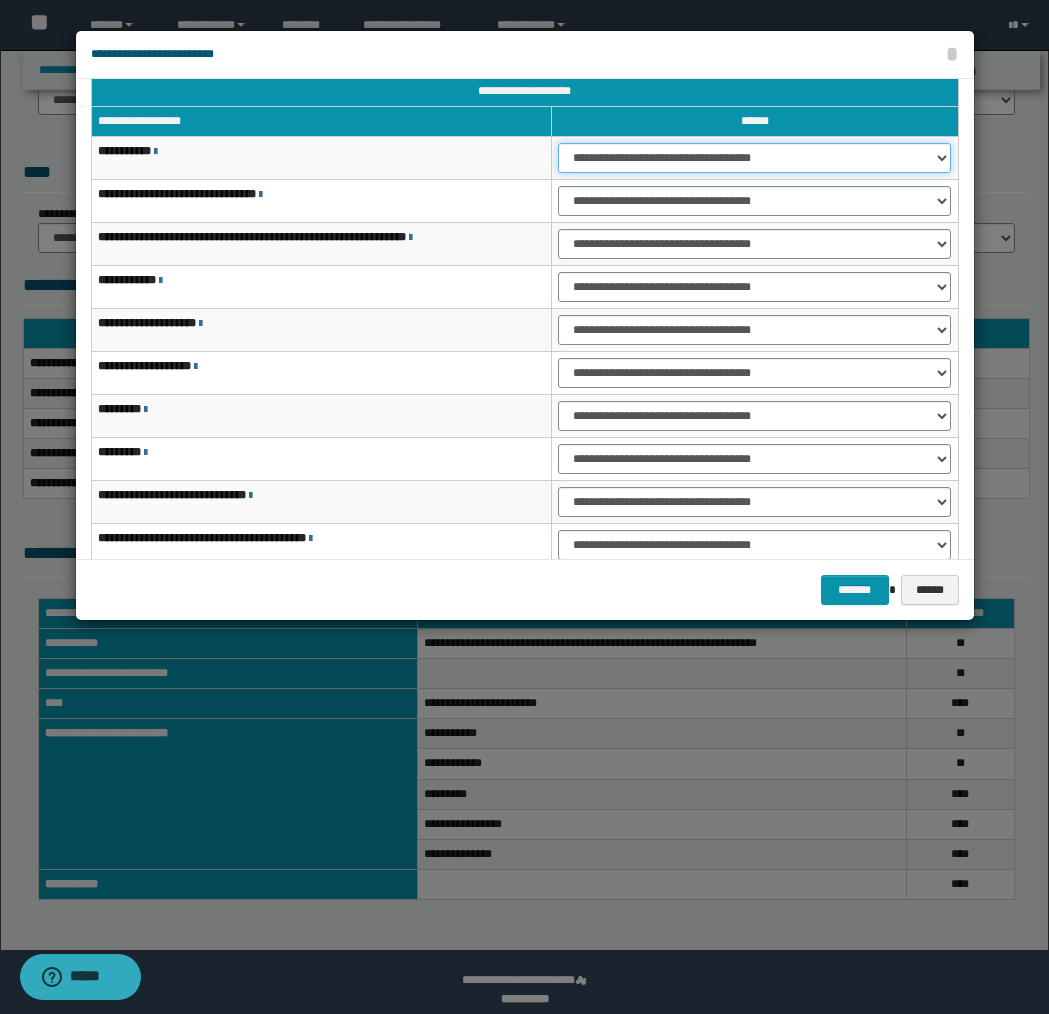 select on "***" 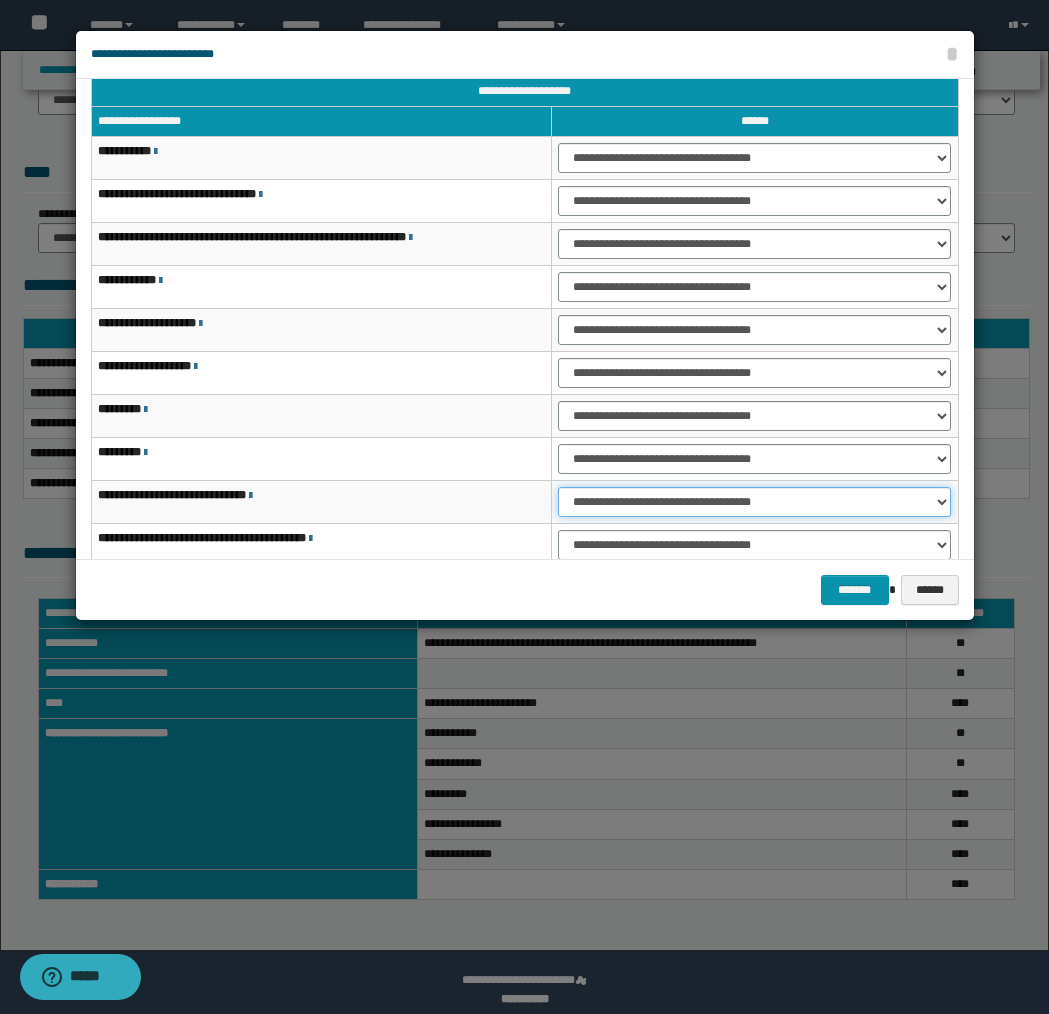 click on "**********" at bounding box center (754, 502) 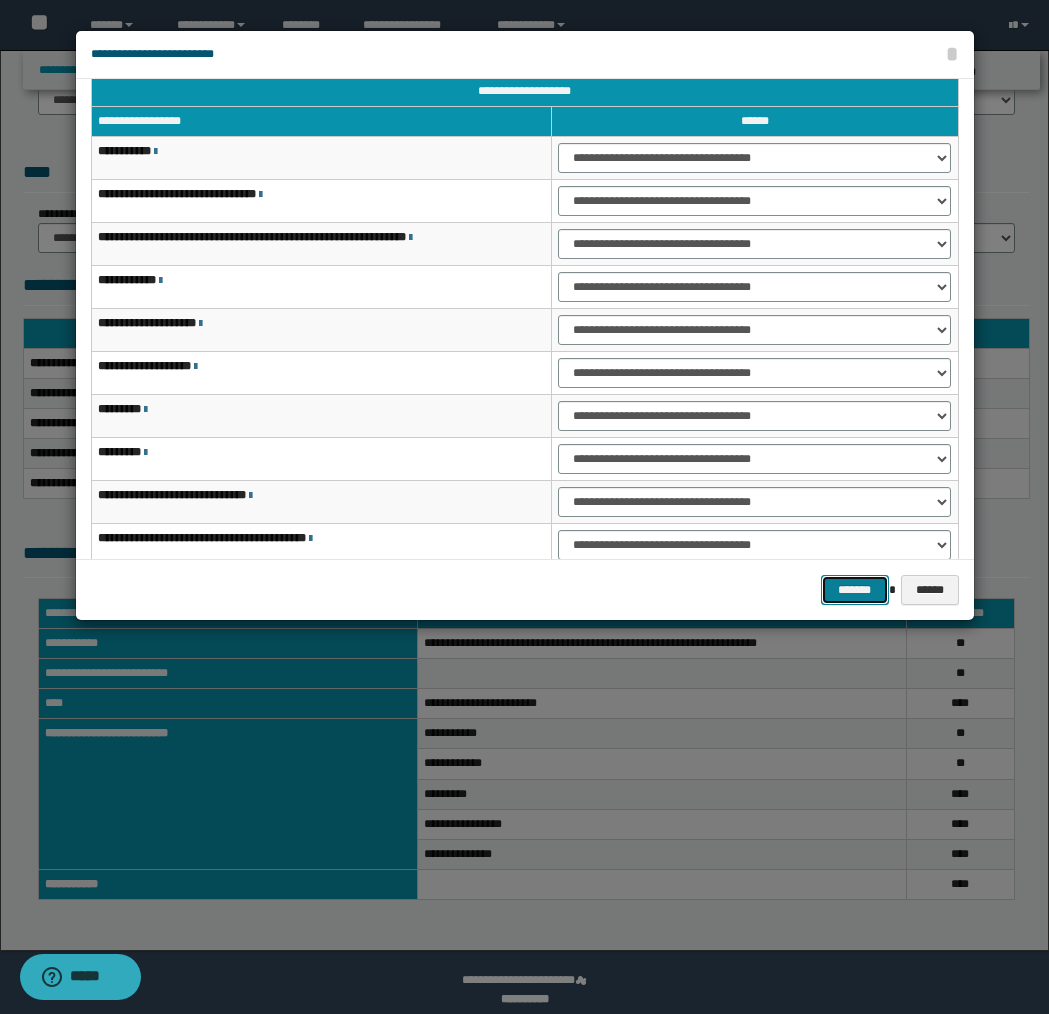 click on "*******" at bounding box center (855, 590) 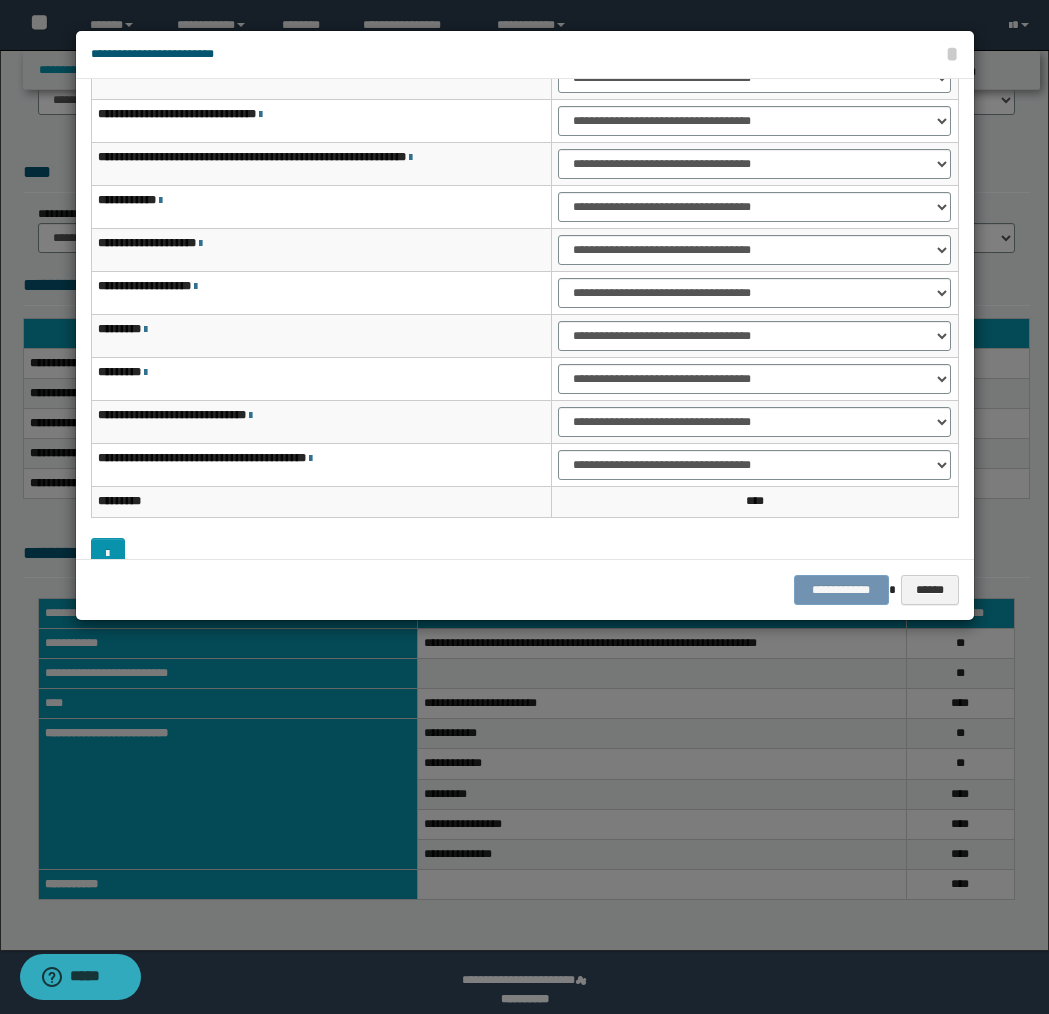 scroll, scrollTop: 0, scrollLeft: 0, axis: both 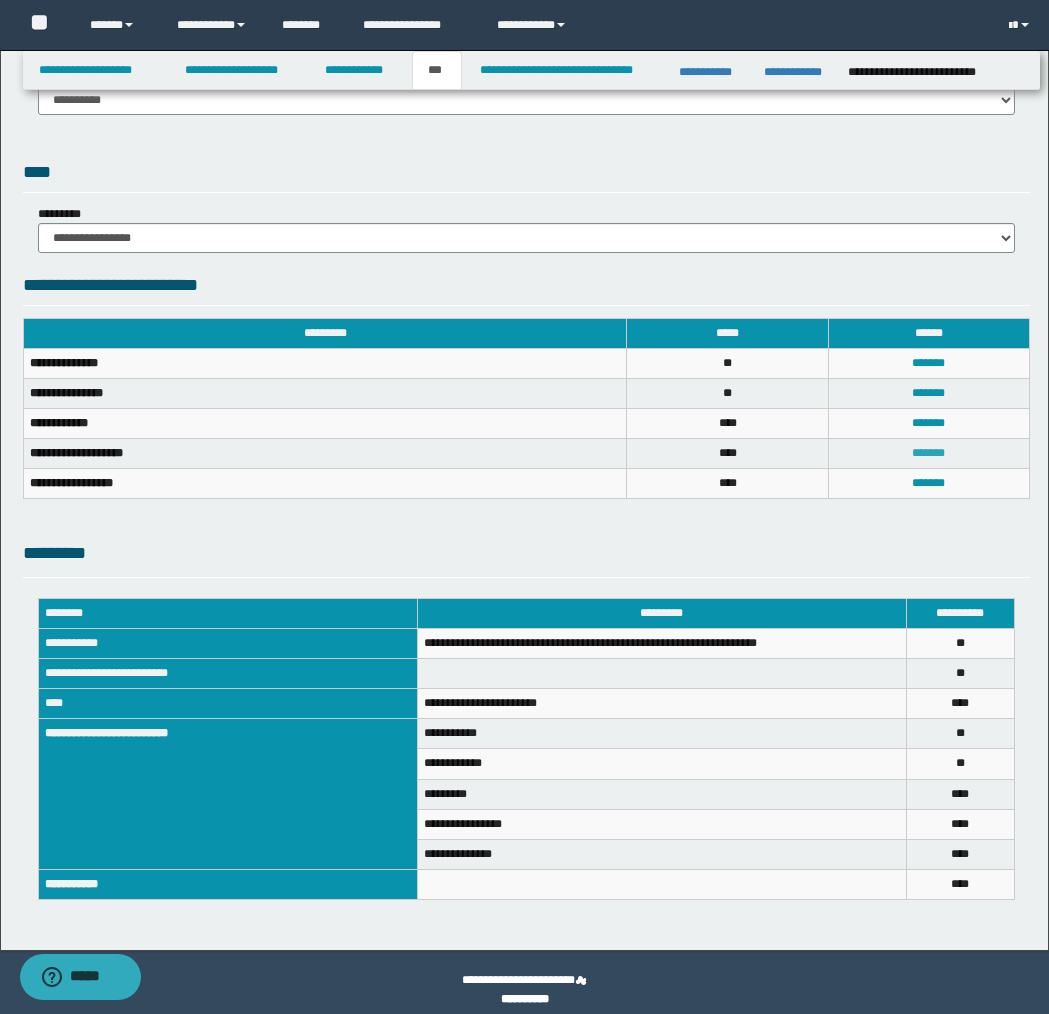 click on "*******" at bounding box center [928, 453] 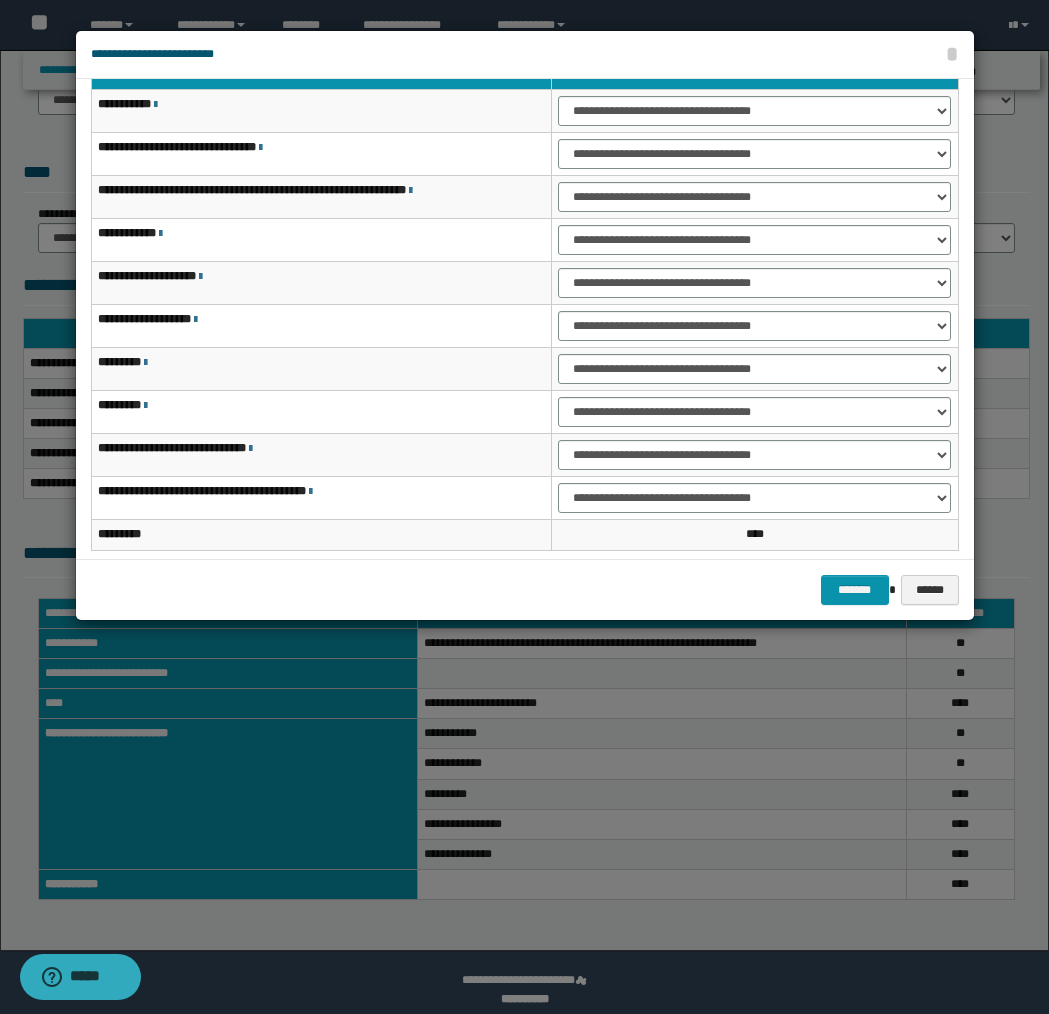 scroll, scrollTop: 66, scrollLeft: 0, axis: vertical 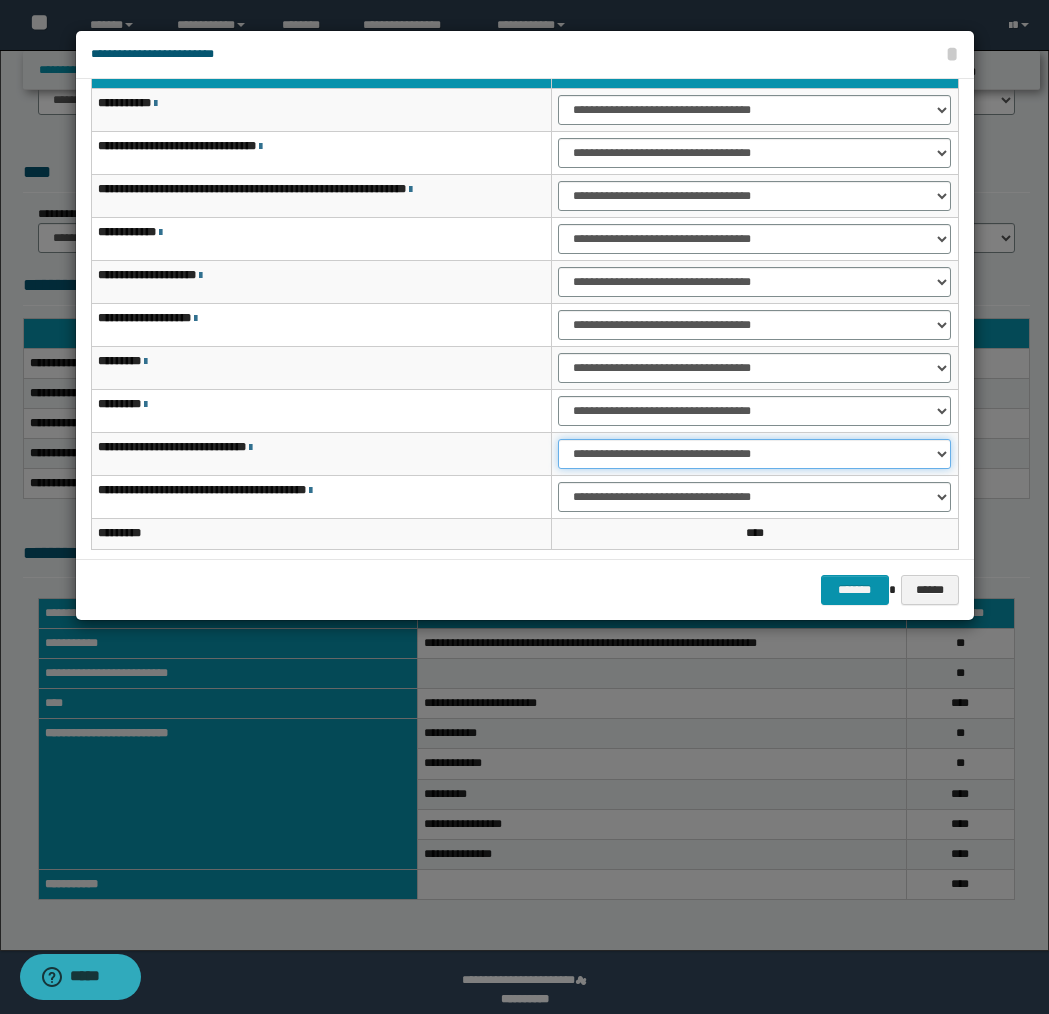 click on "**********" at bounding box center (754, 454) 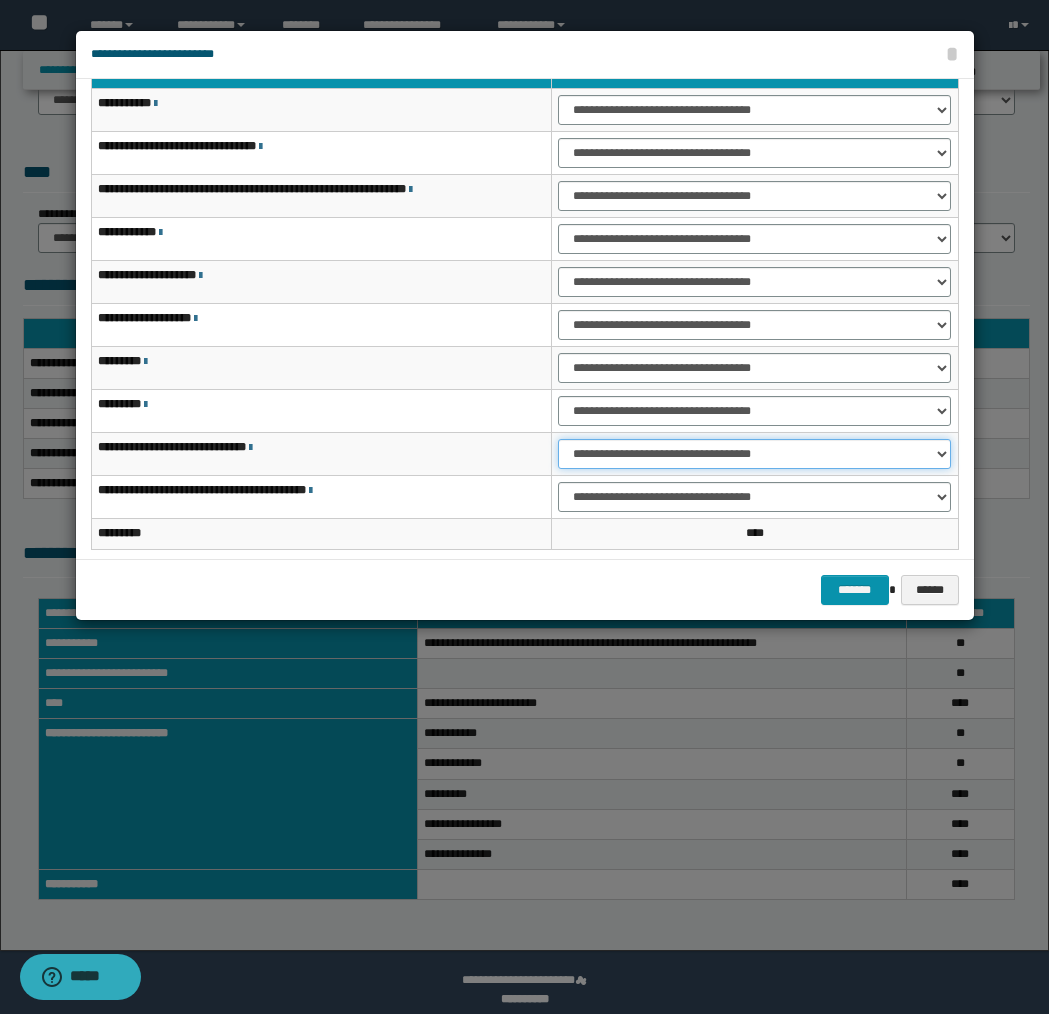 select on "***" 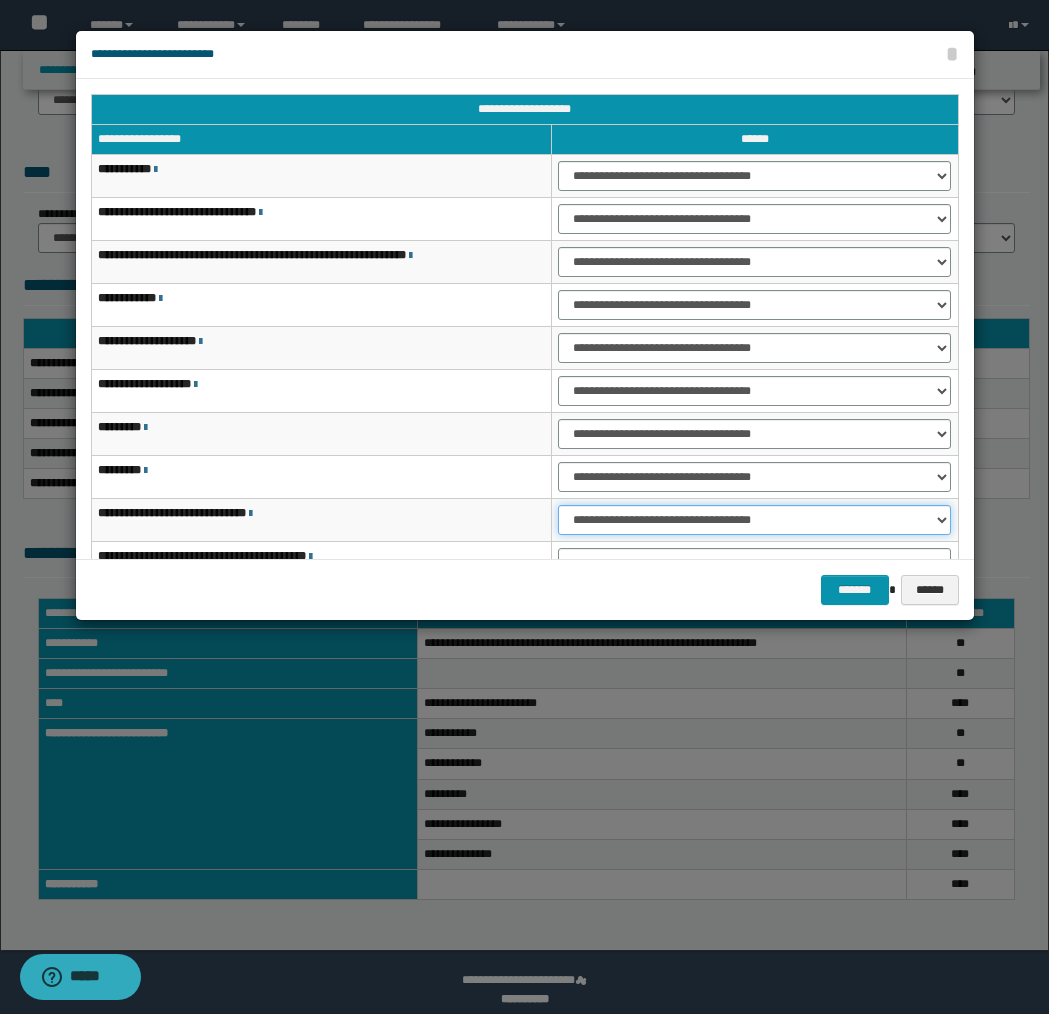scroll, scrollTop: 3, scrollLeft: 0, axis: vertical 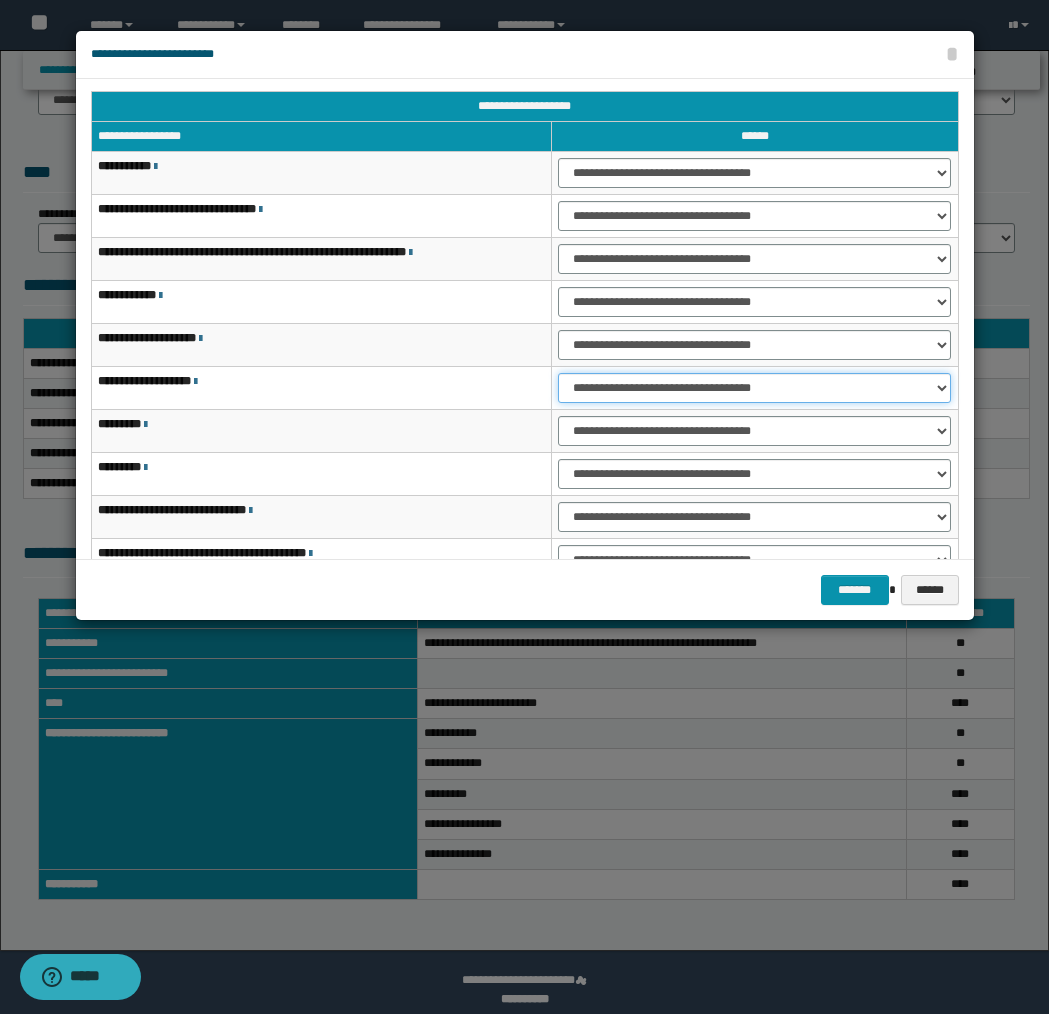 click on "**********" at bounding box center (754, 388) 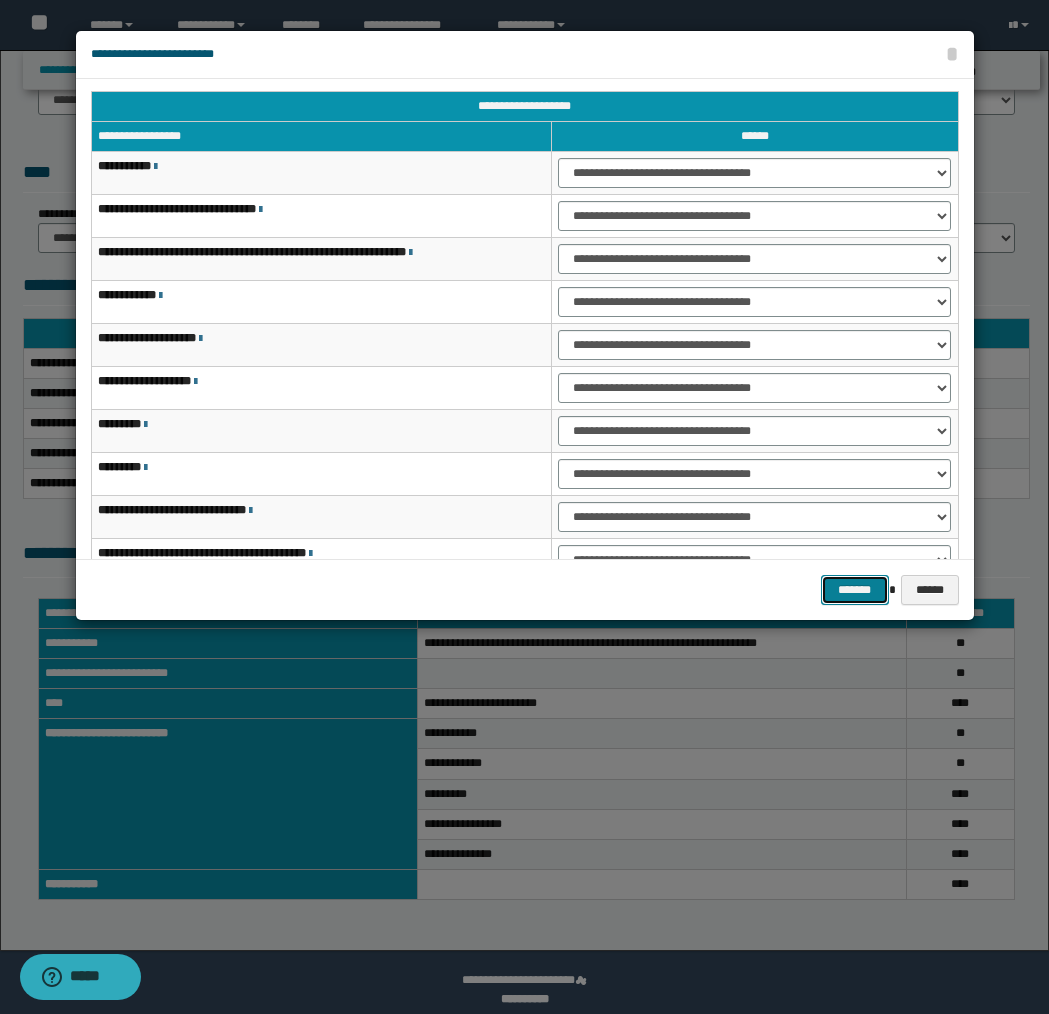 click on "*******" at bounding box center (855, 590) 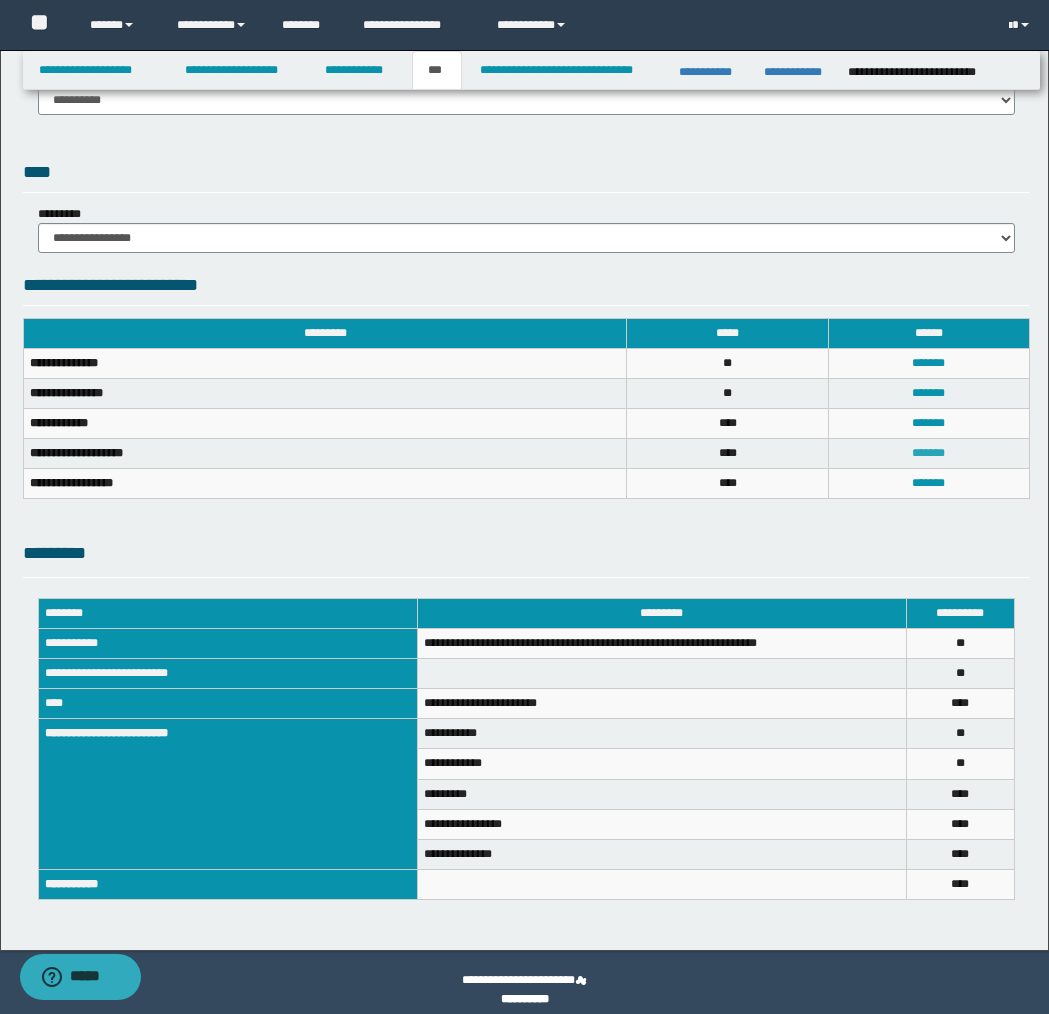 click on "*******" at bounding box center [928, 453] 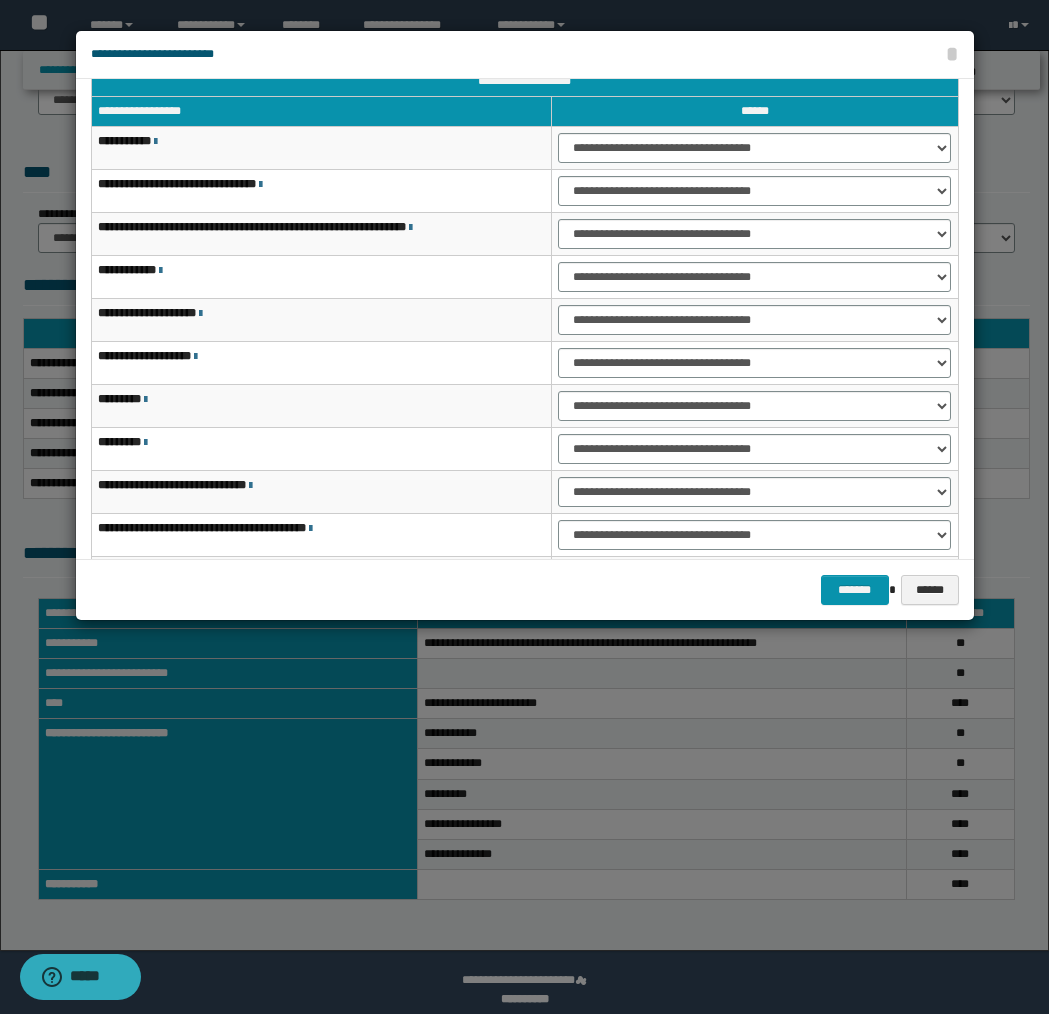 scroll, scrollTop: 27, scrollLeft: 0, axis: vertical 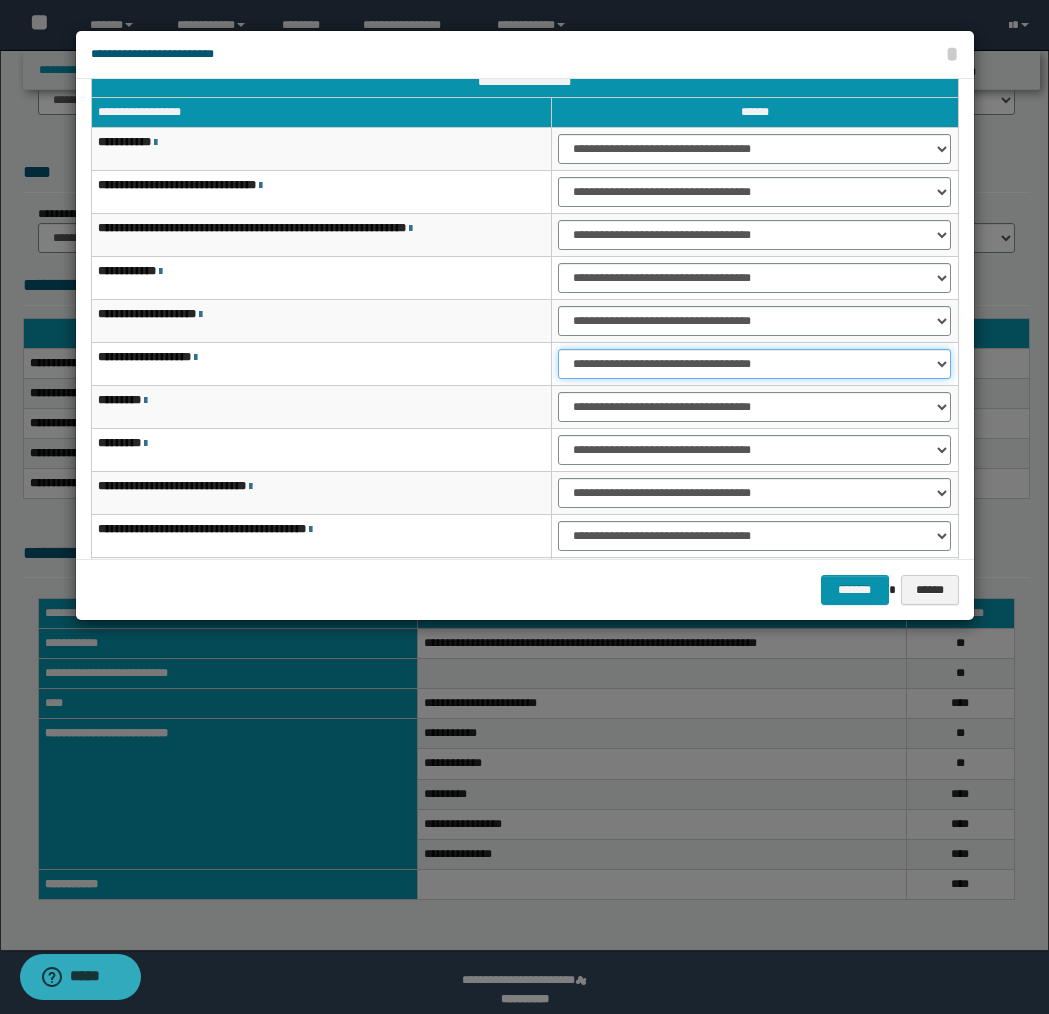 click on "**********" at bounding box center [754, 364] 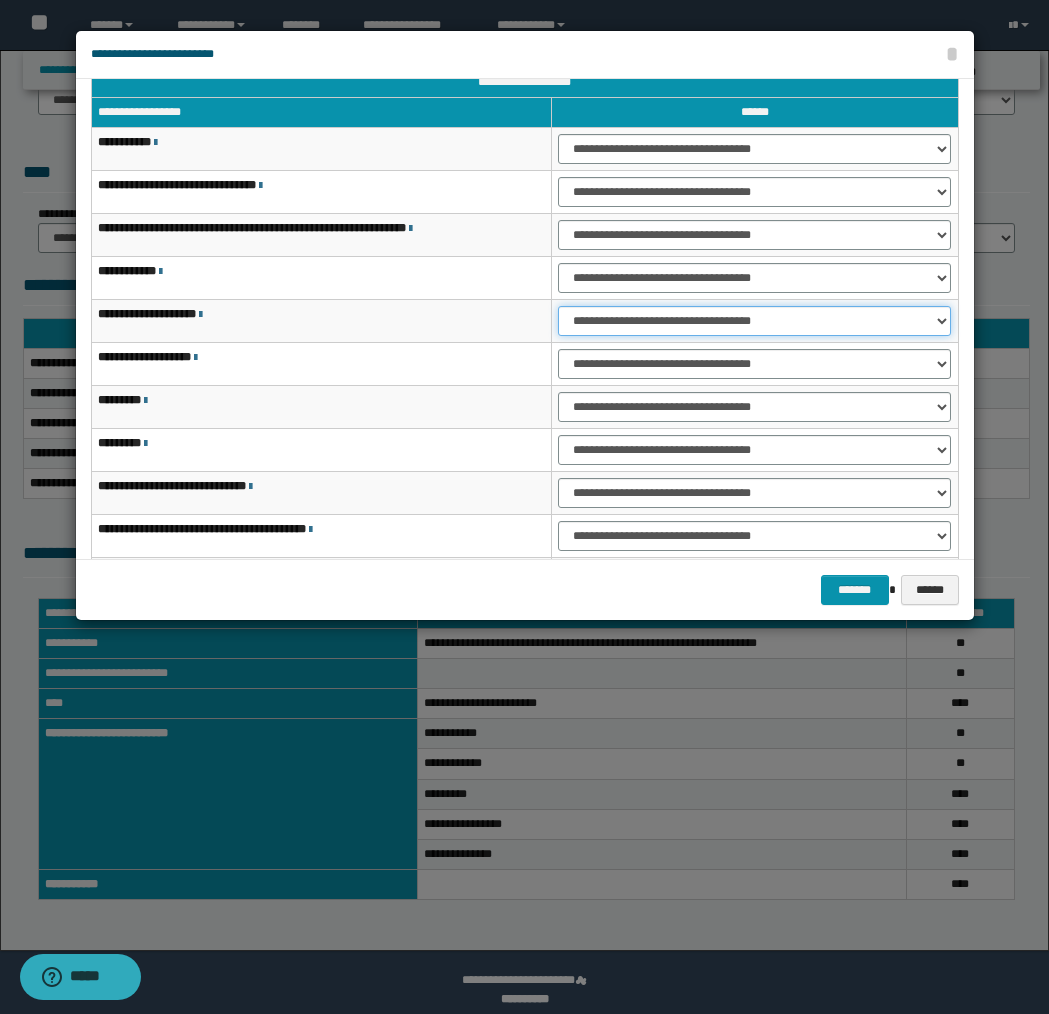 click on "**********" at bounding box center (754, 321) 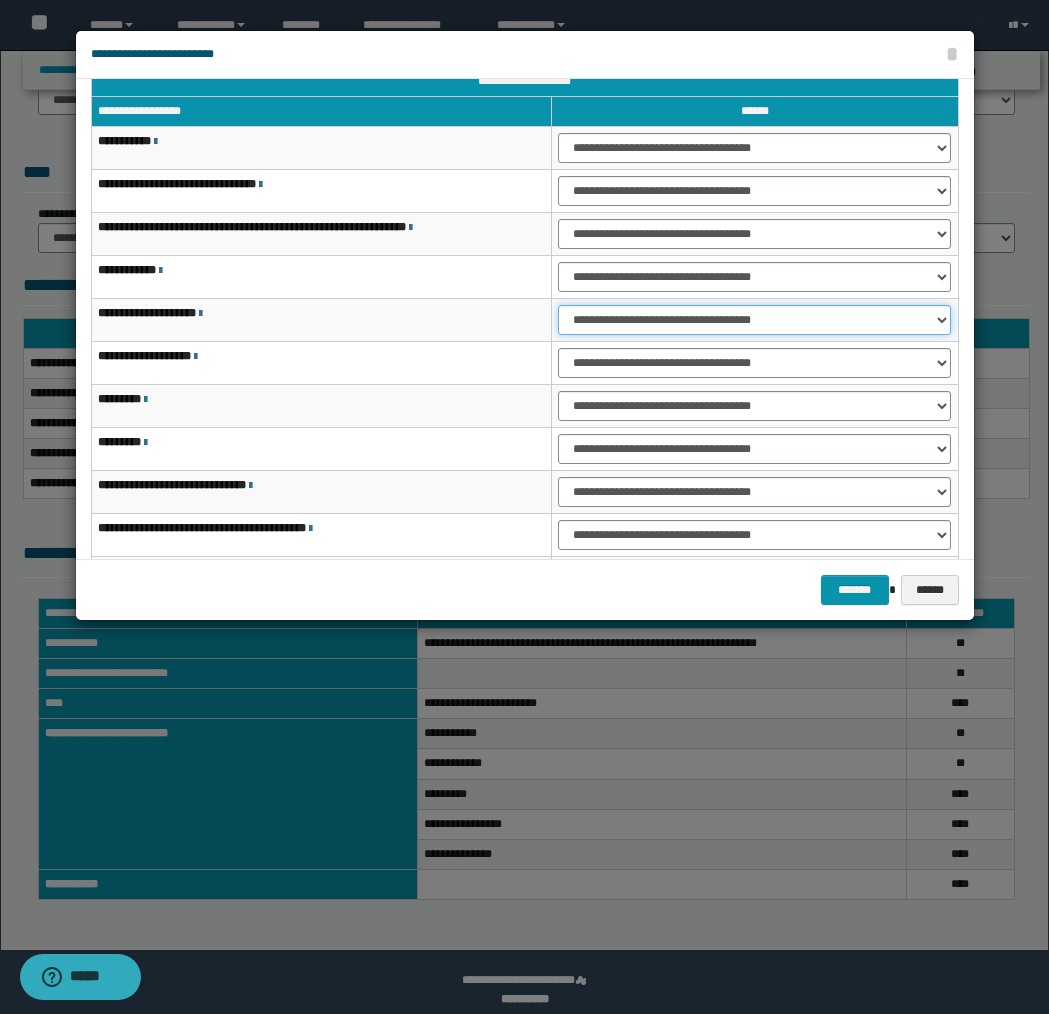 scroll, scrollTop: 33, scrollLeft: 0, axis: vertical 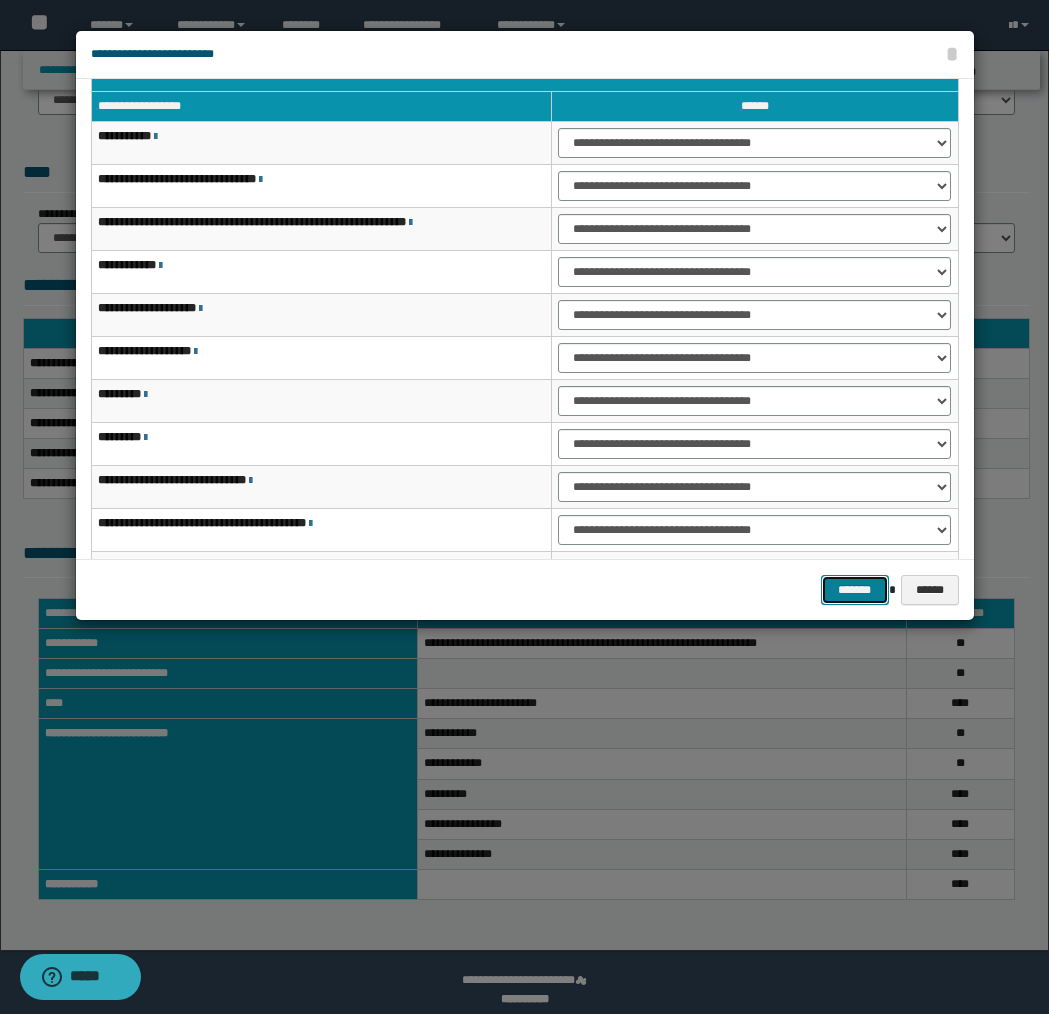 click on "*******" at bounding box center (855, 590) 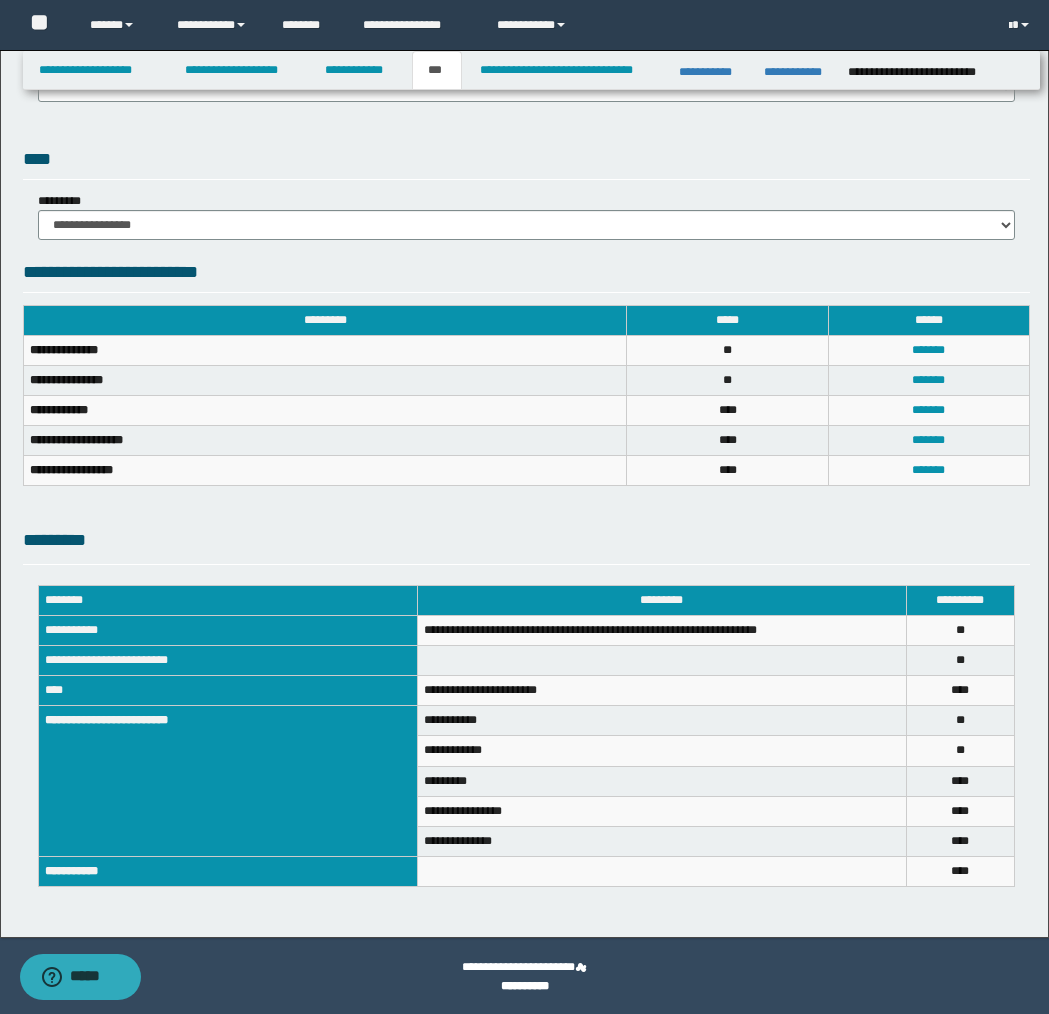 scroll, scrollTop: 438, scrollLeft: 0, axis: vertical 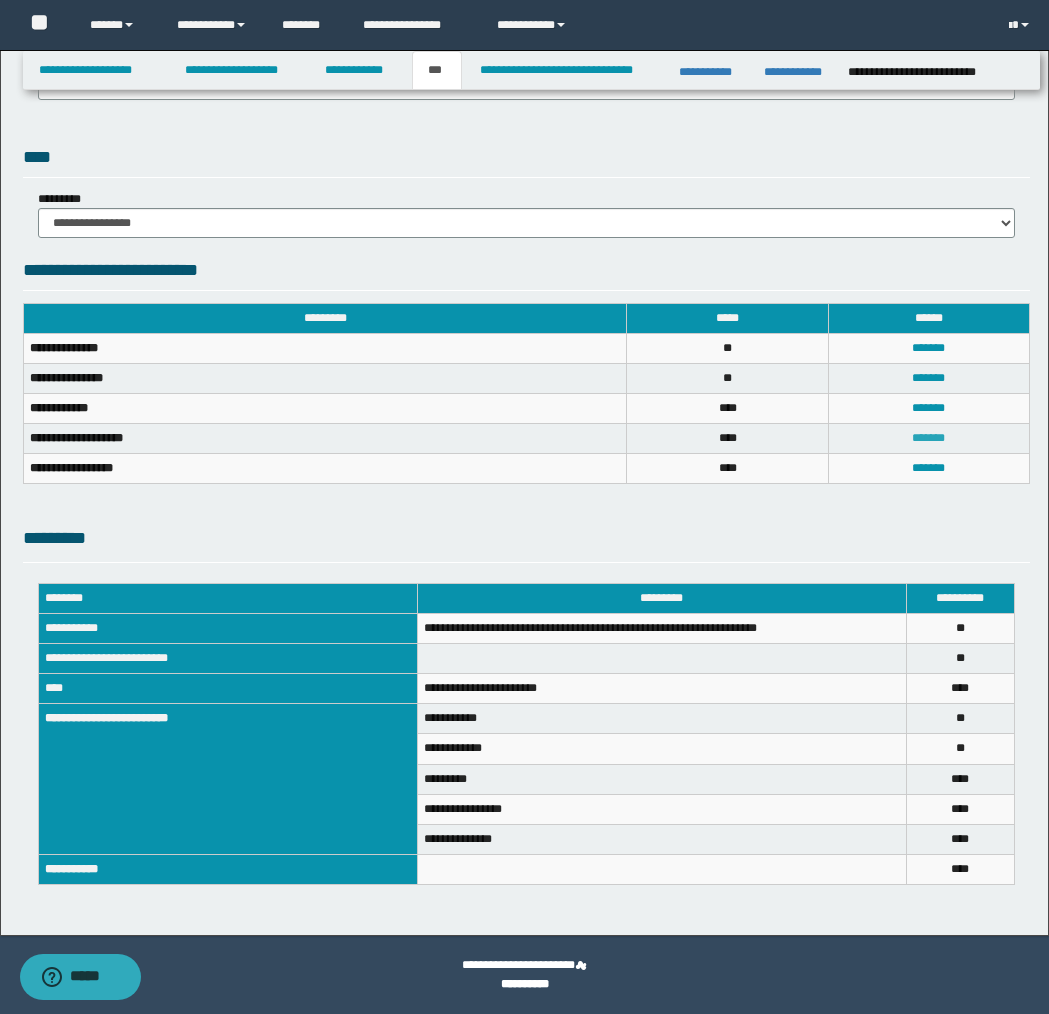 click on "*******" at bounding box center [928, 438] 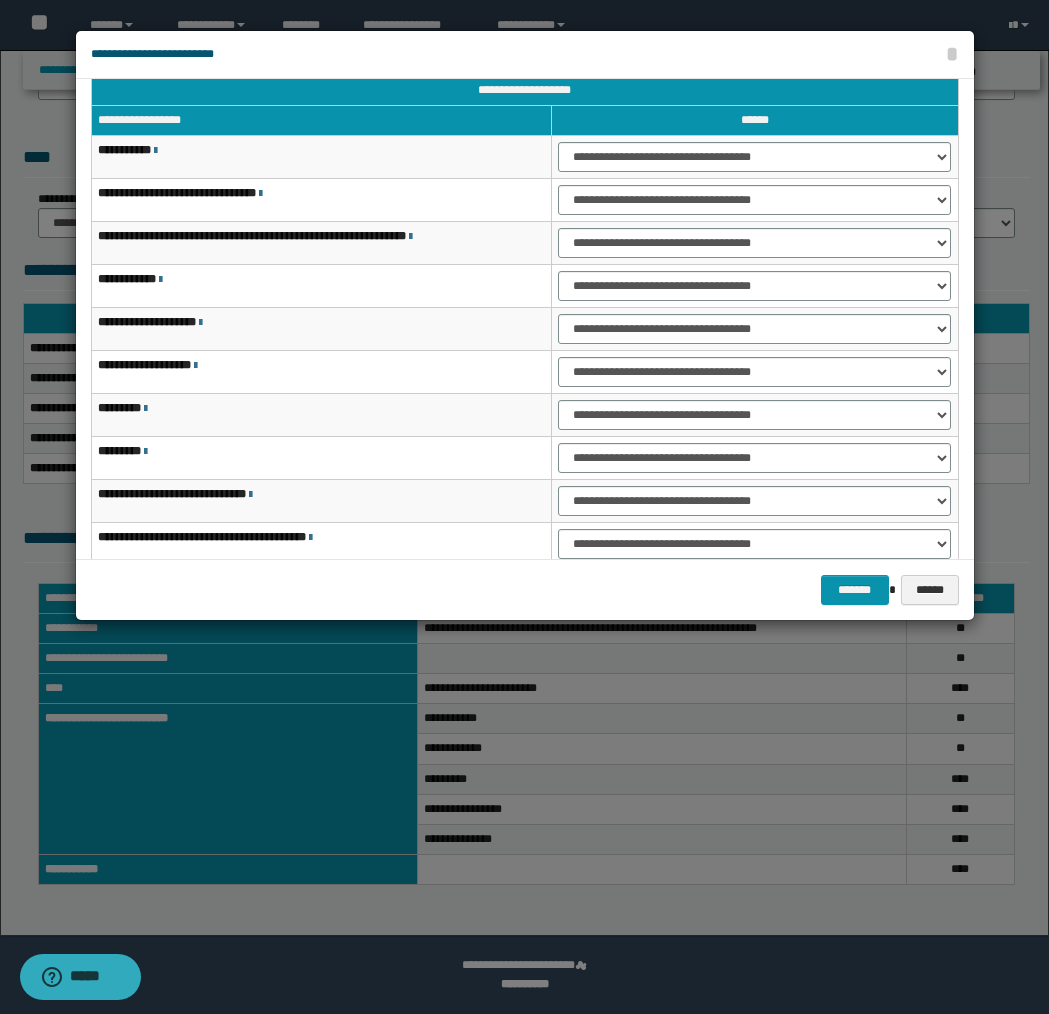 scroll, scrollTop: 29, scrollLeft: 0, axis: vertical 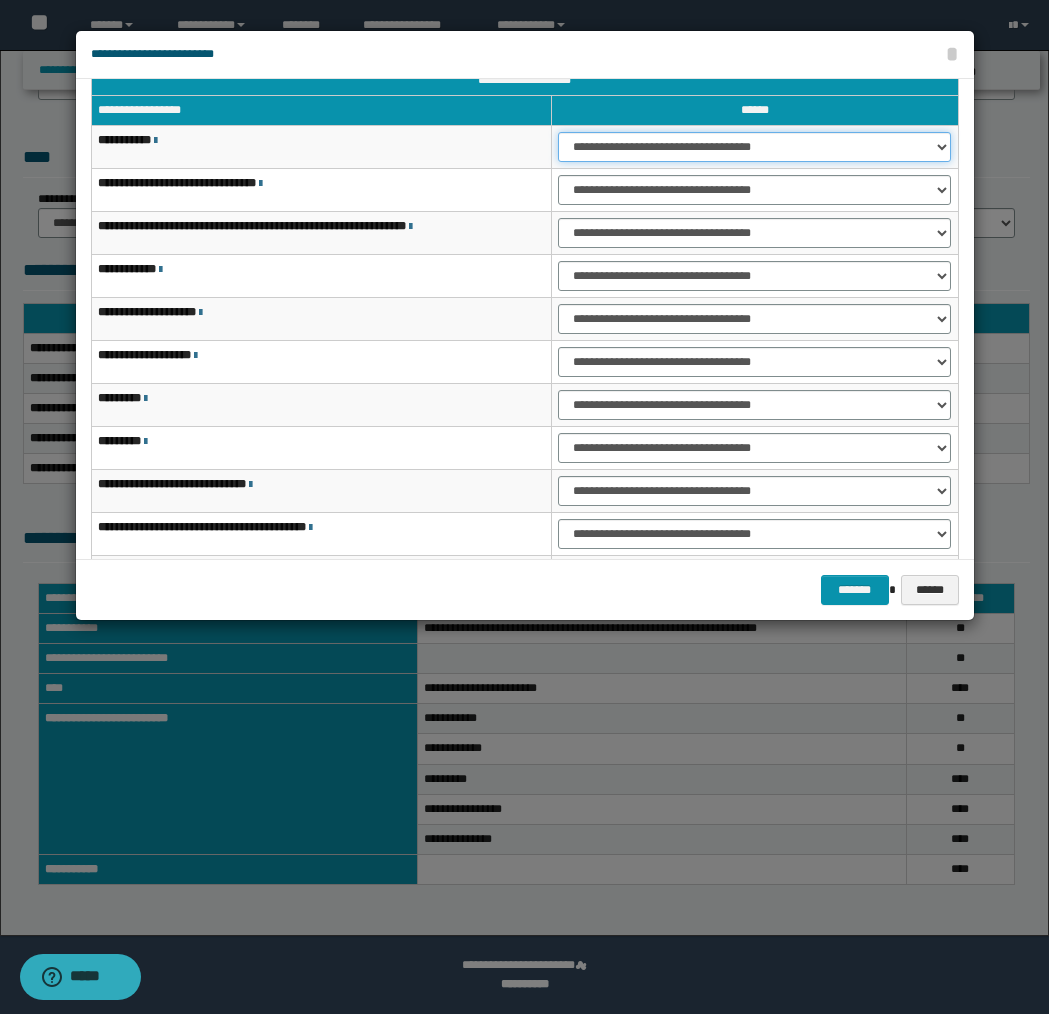 click on "**********" at bounding box center [754, 147] 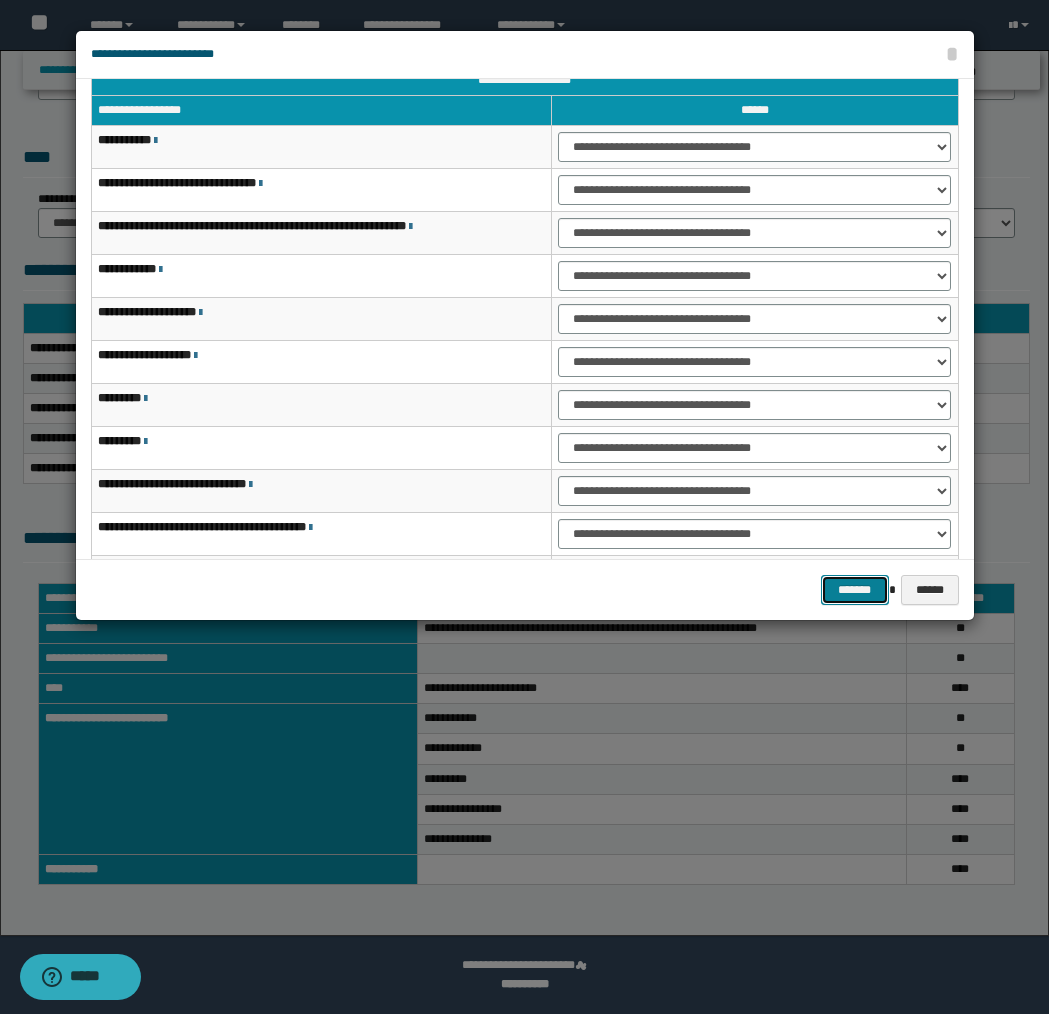 click on "*******" at bounding box center (855, 590) 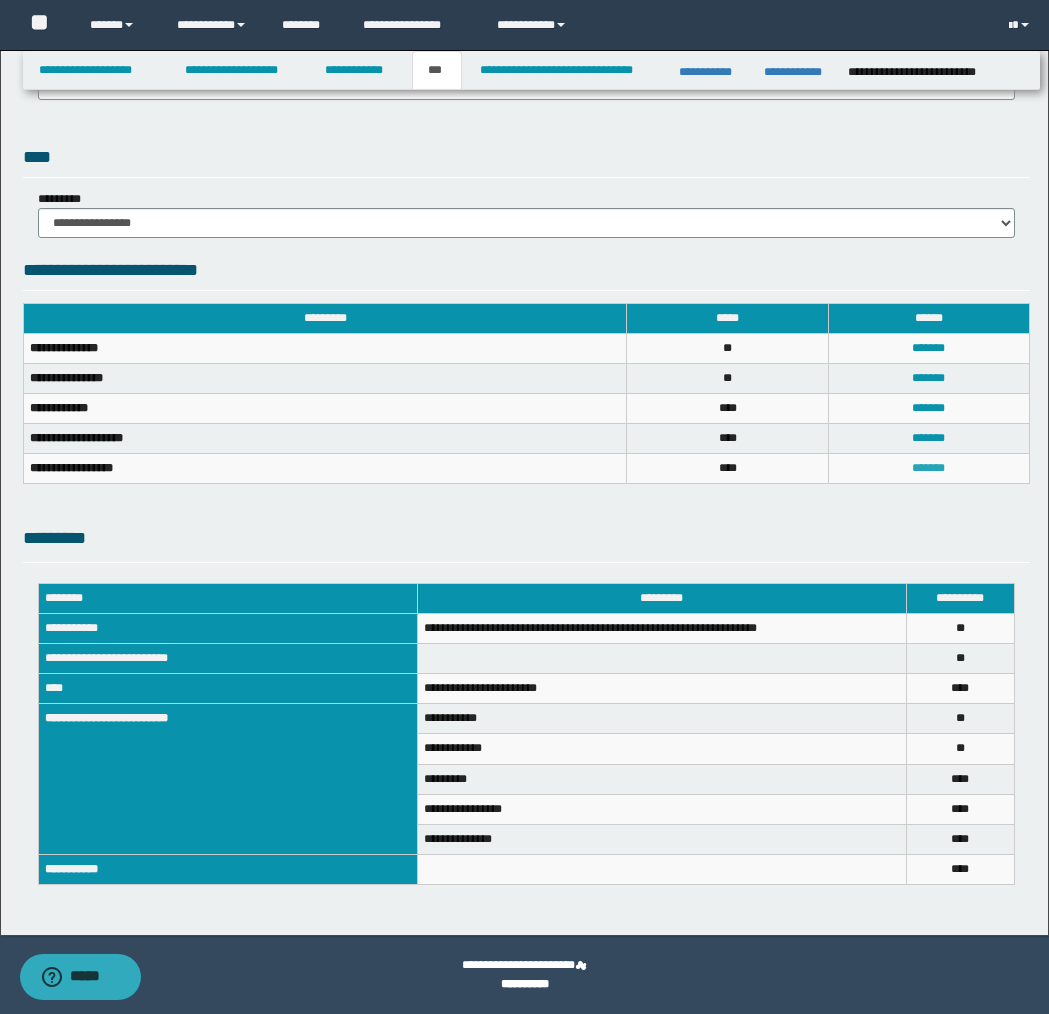 click on "*******" at bounding box center (928, 468) 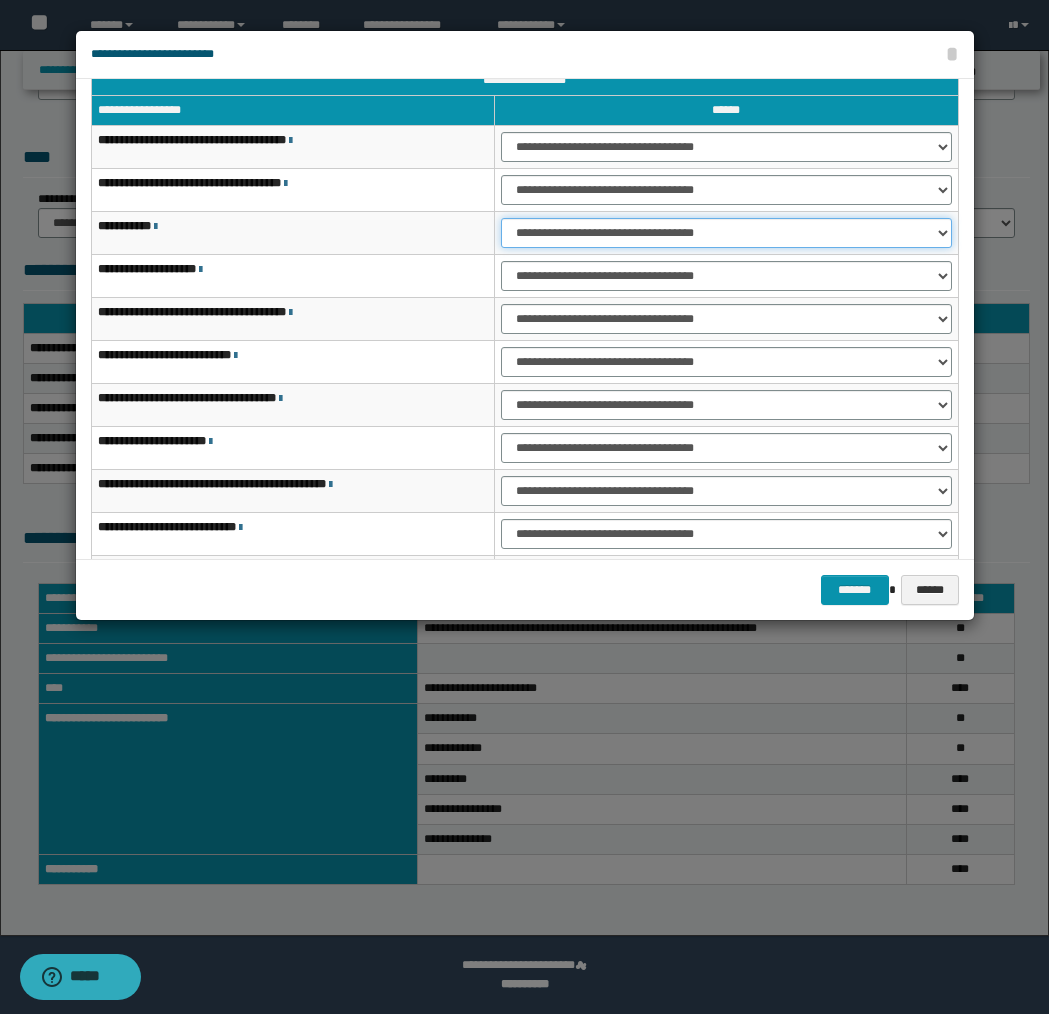 click on "**********" at bounding box center (726, 233) 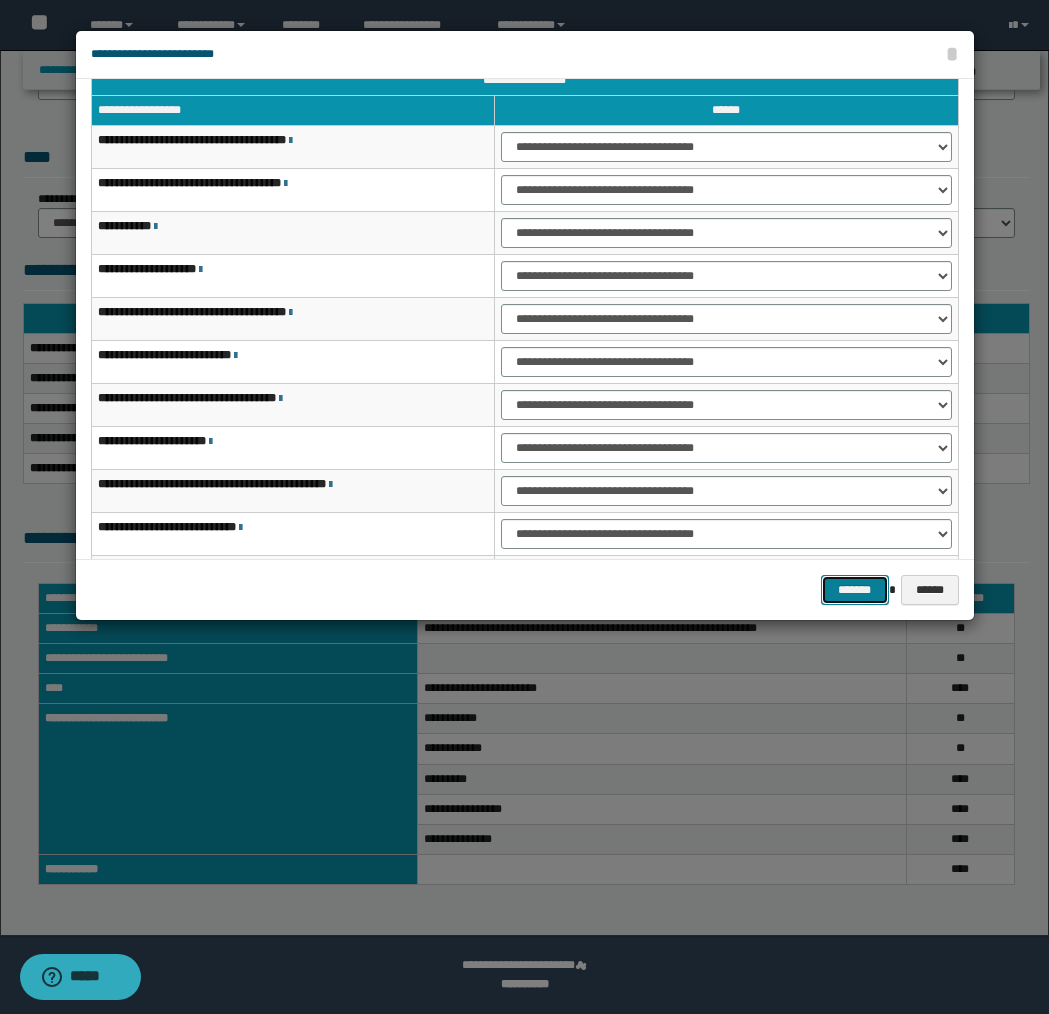 click on "*******" at bounding box center (855, 590) 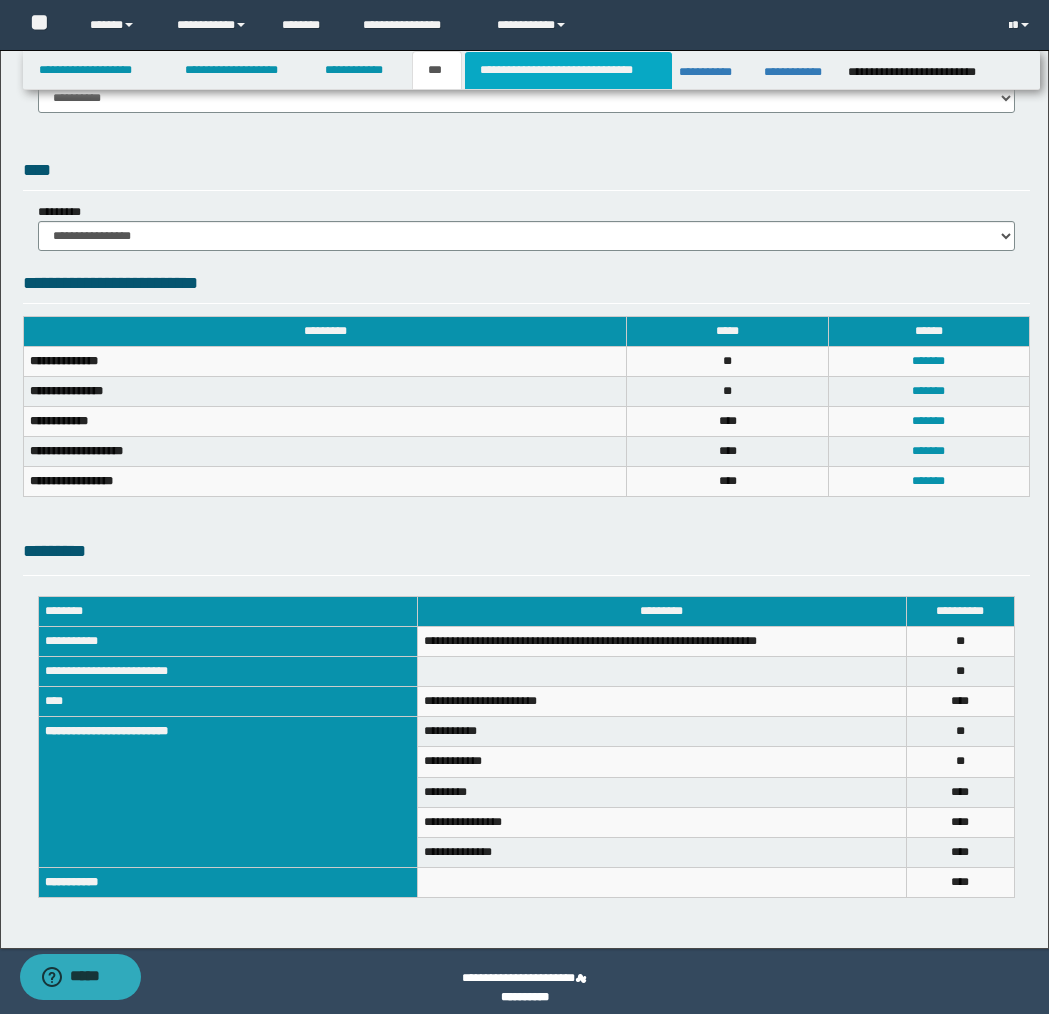 scroll, scrollTop: 421, scrollLeft: 0, axis: vertical 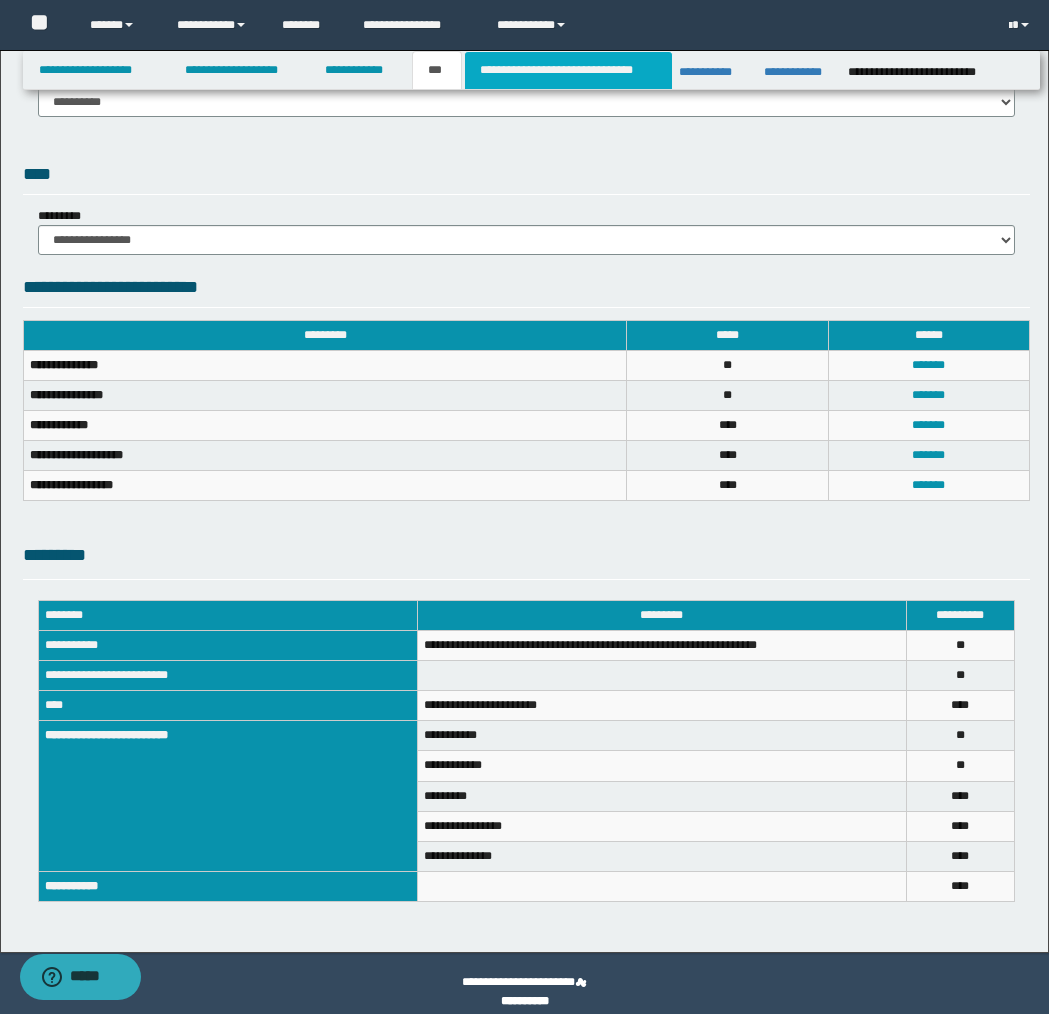 click on "**********" at bounding box center [568, 70] 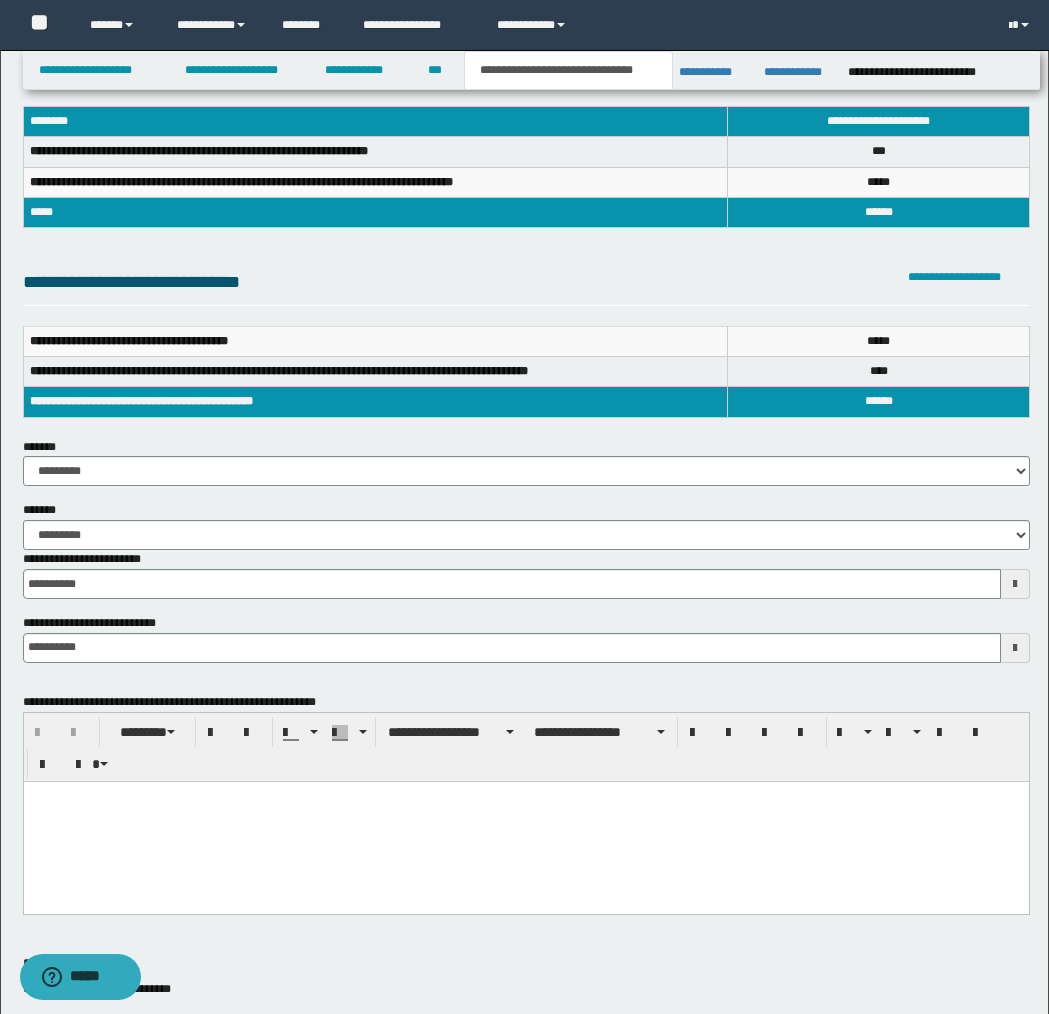 scroll, scrollTop: 0, scrollLeft: 0, axis: both 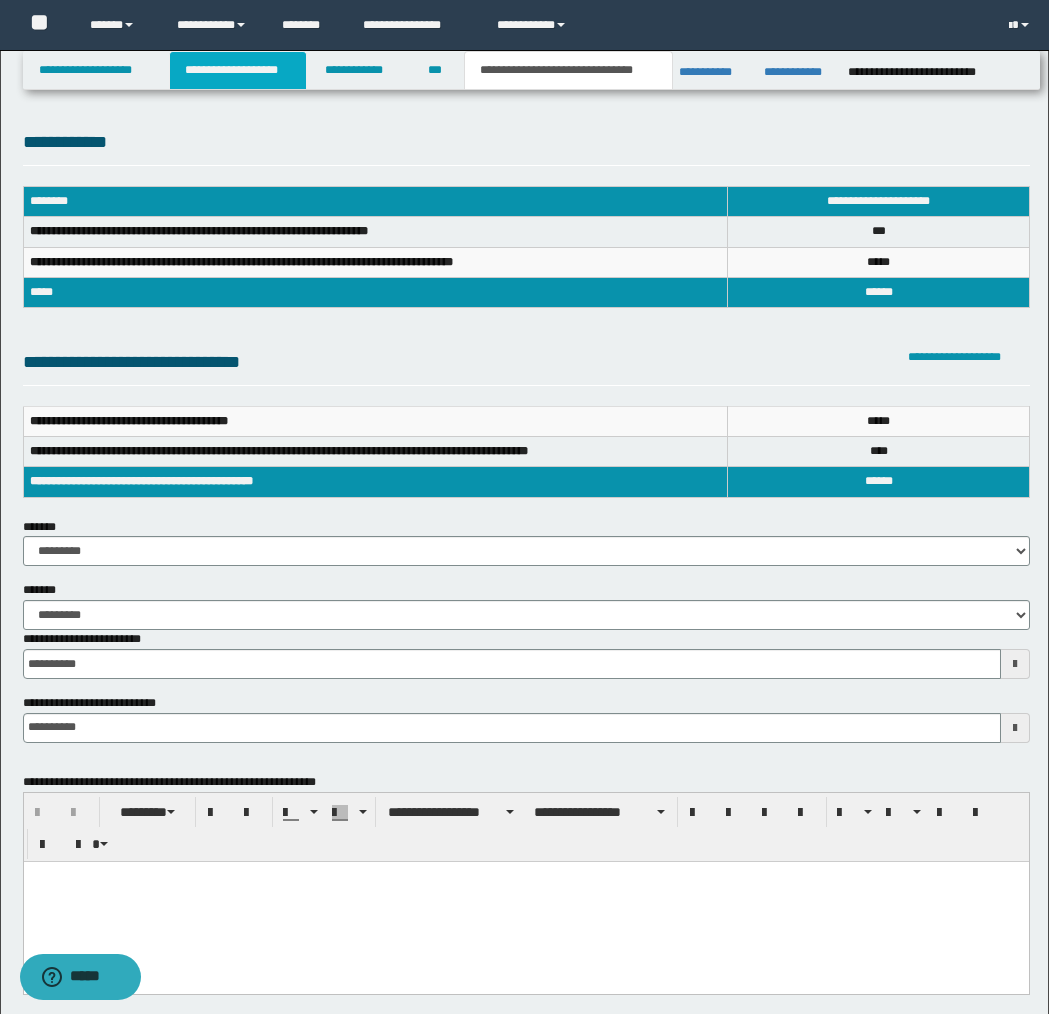 click on "**********" at bounding box center [238, 70] 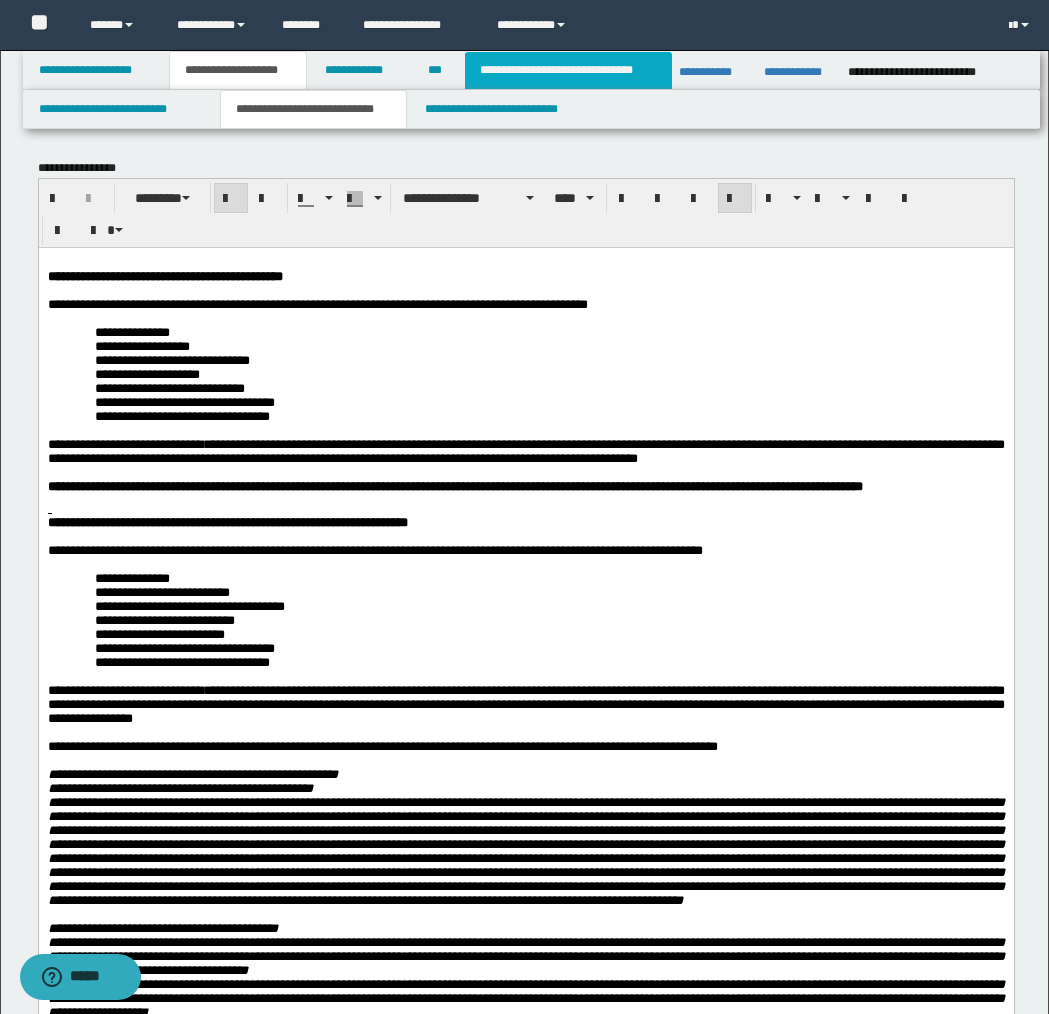 click on "**********" at bounding box center (568, 70) 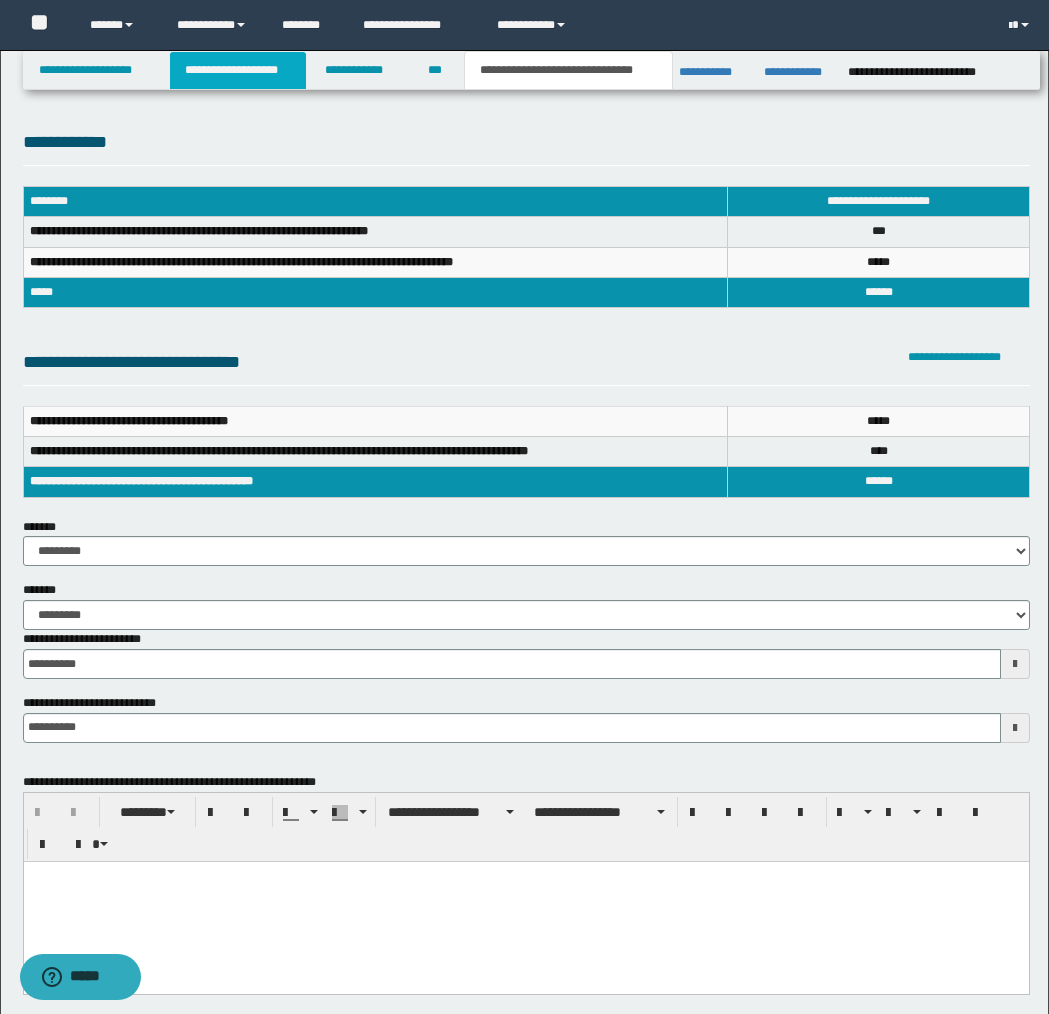 click on "**********" at bounding box center [238, 70] 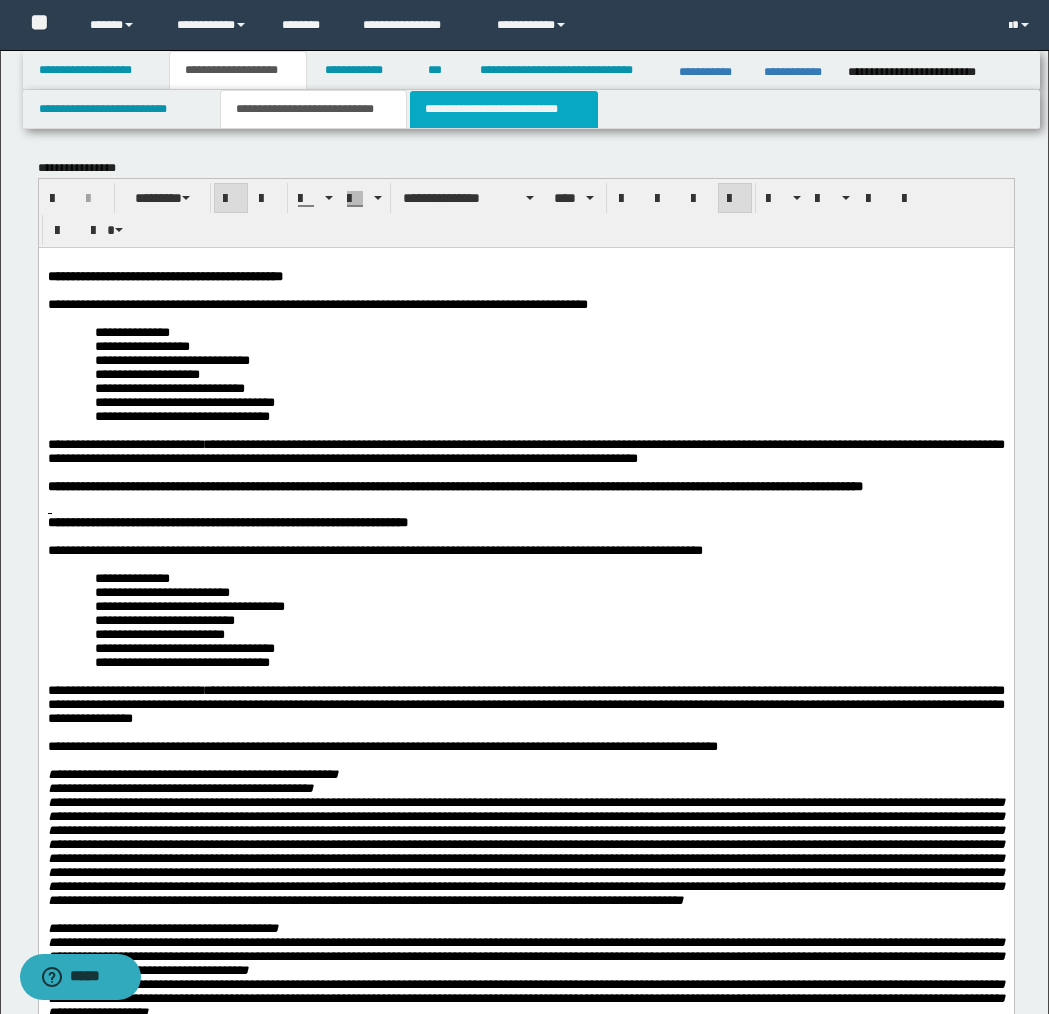 click on "**********" at bounding box center (504, 109) 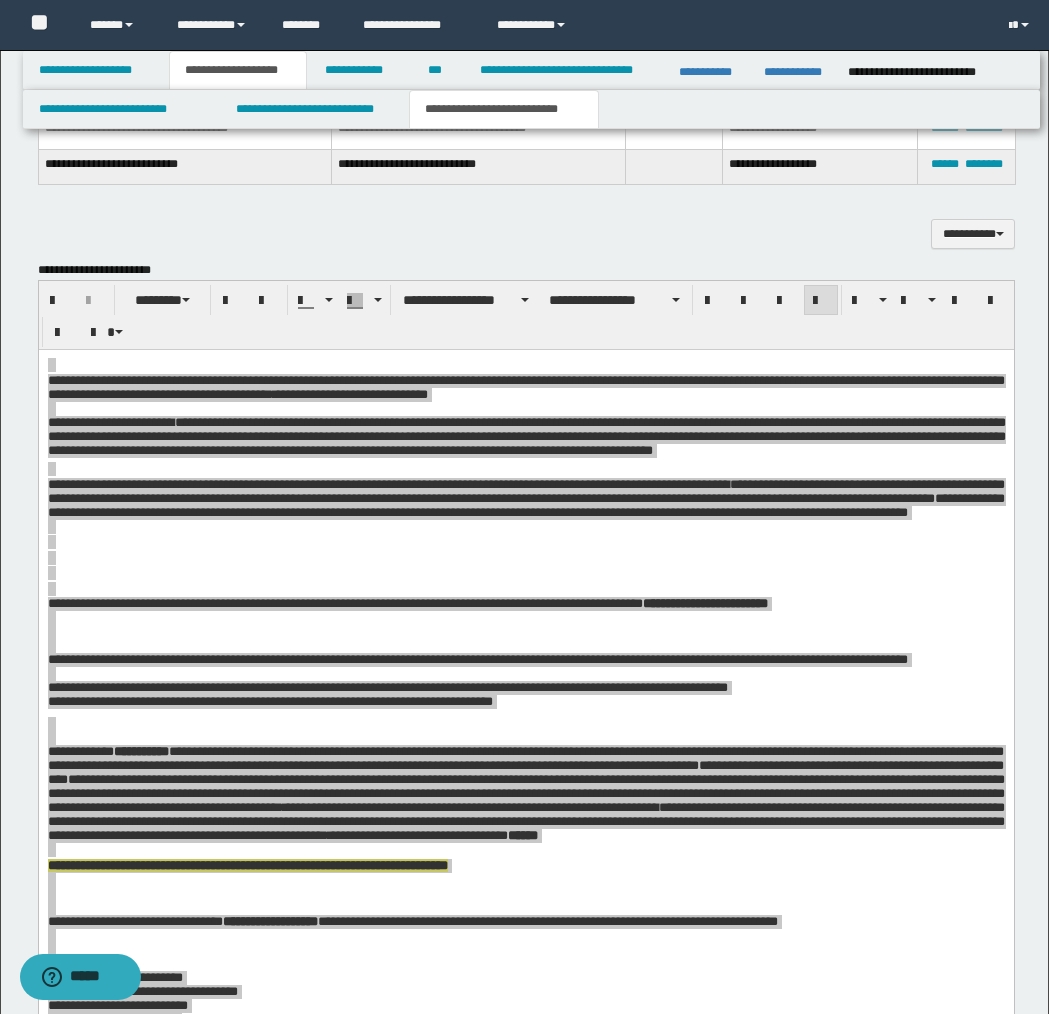 scroll, scrollTop: 1387, scrollLeft: 0, axis: vertical 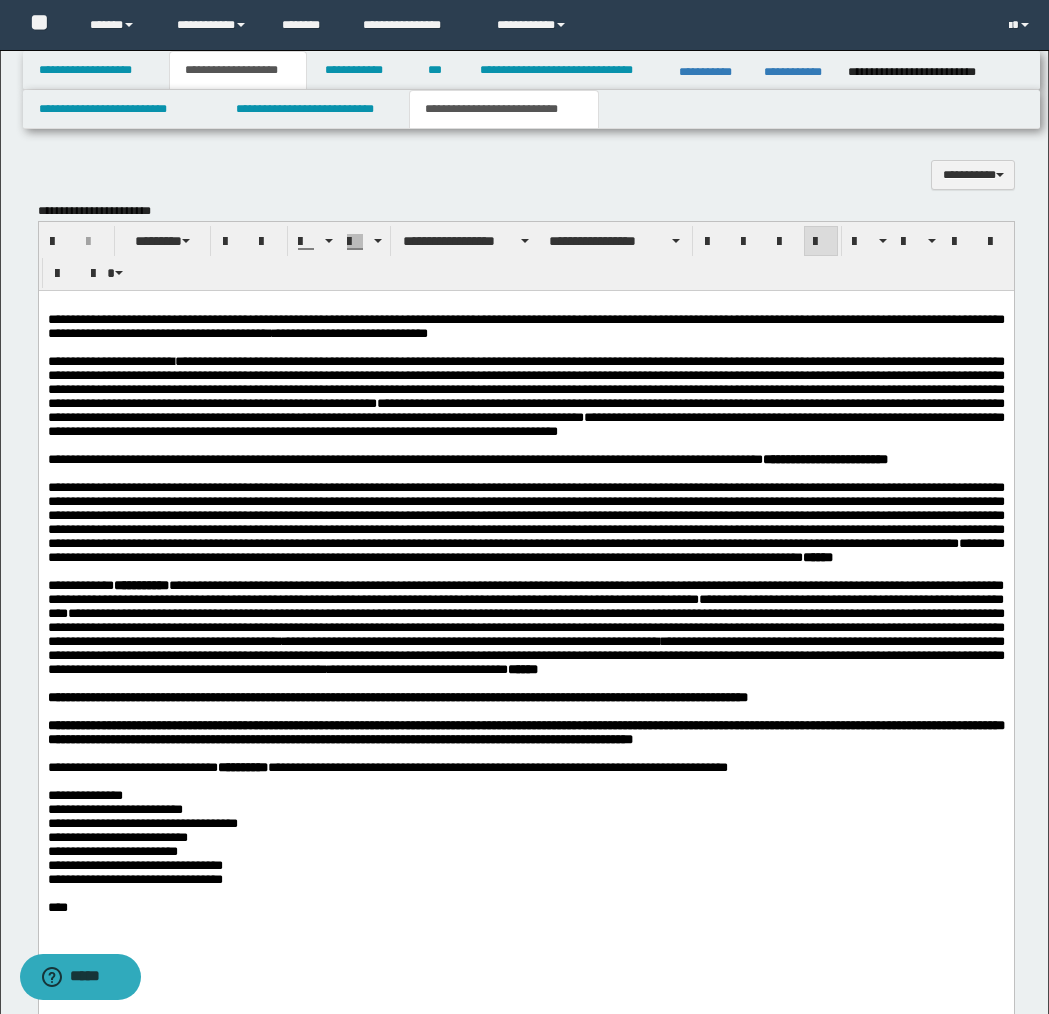 type 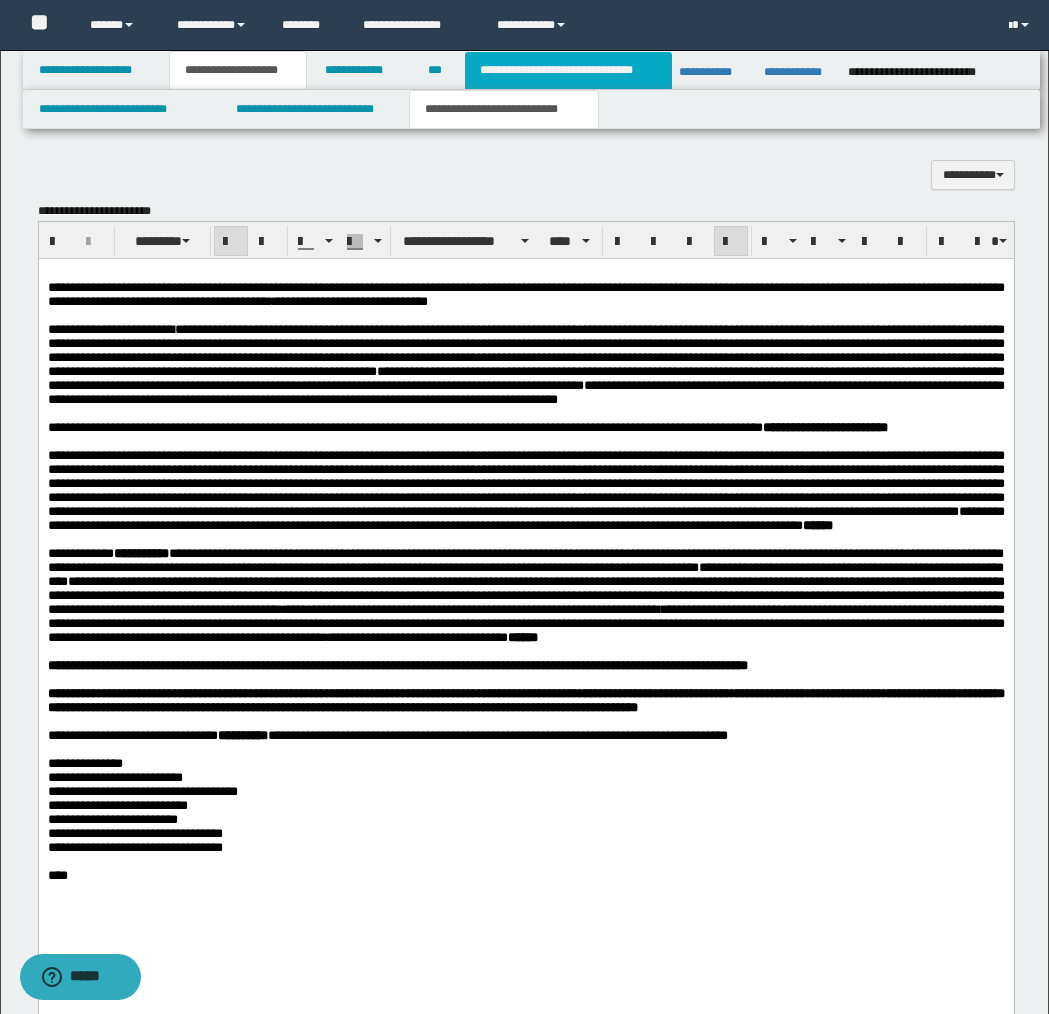 click on "**********" at bounding box center [568, 70] 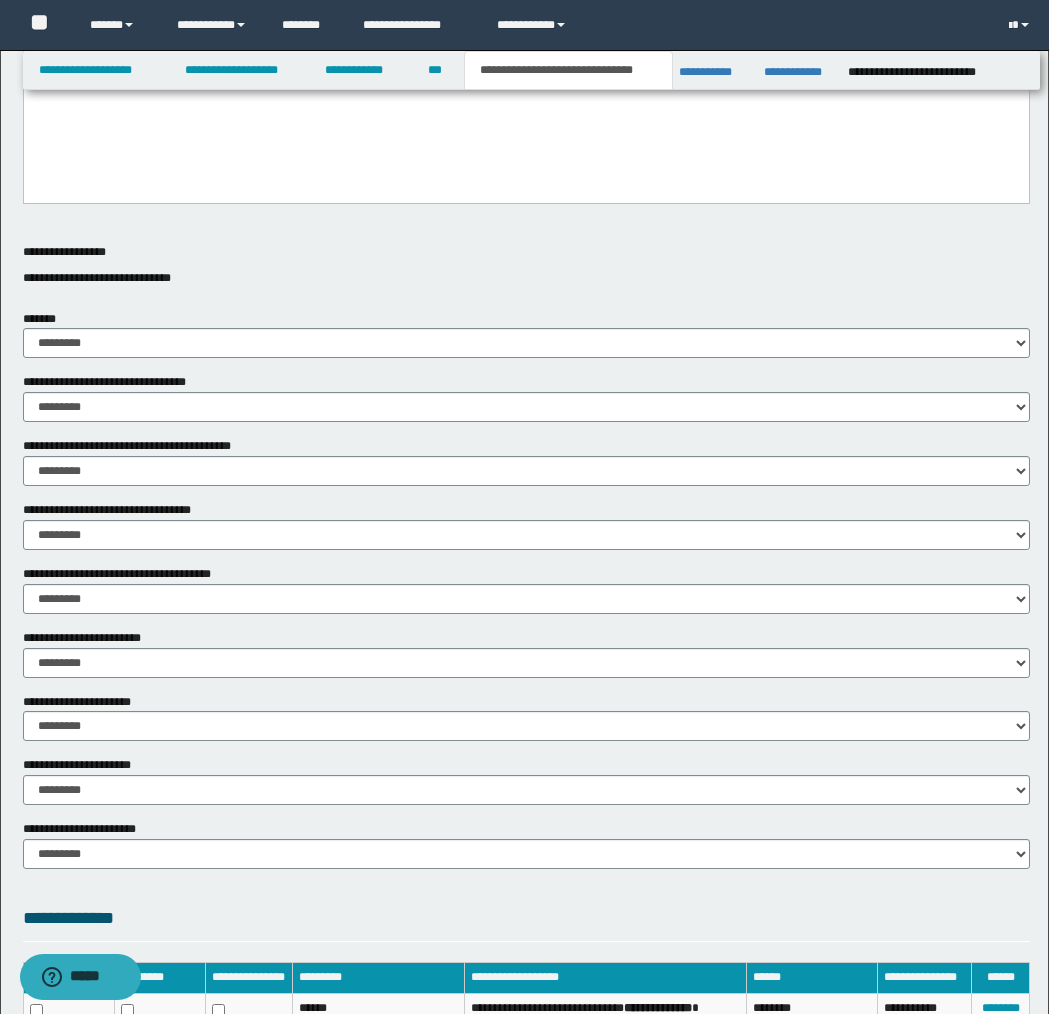scroll, scrollTop: 805, scrollLeft: 0, axis: vertical 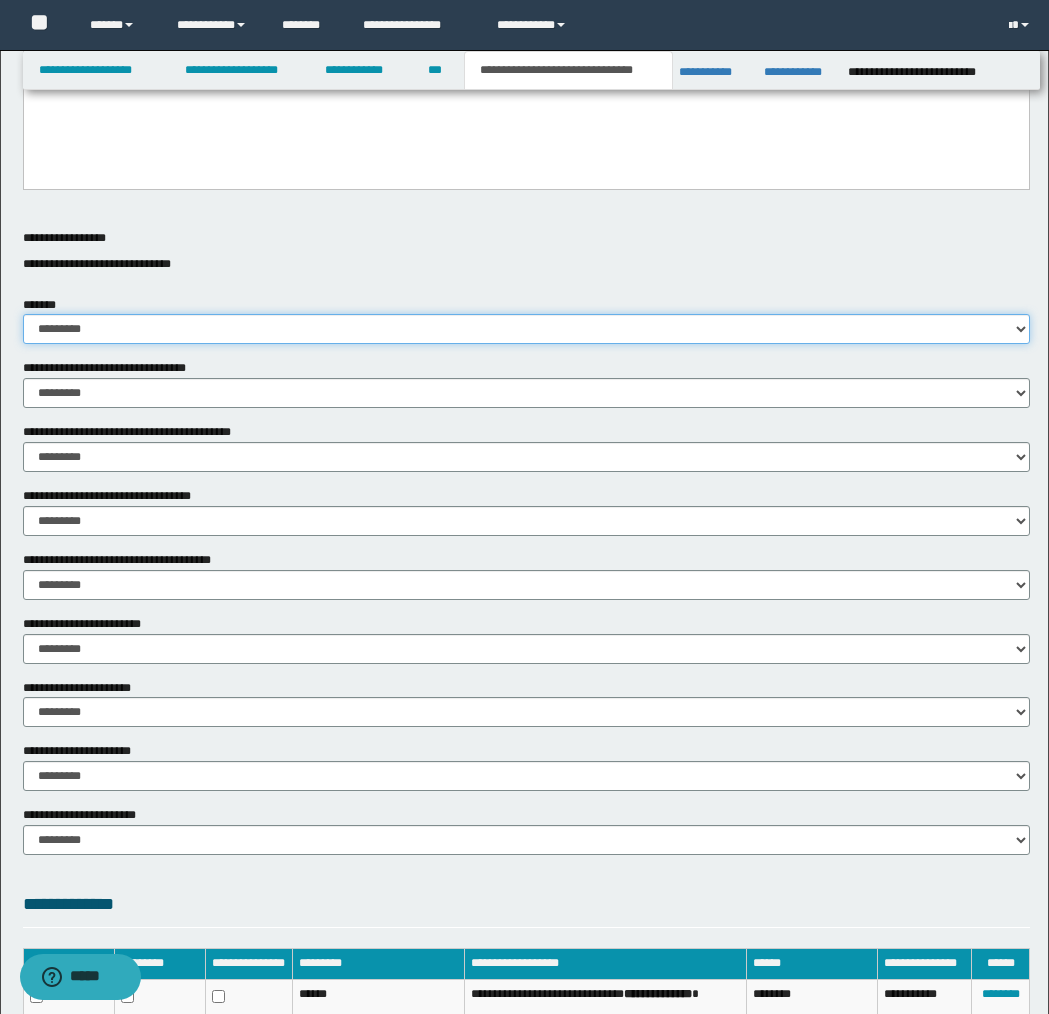 click on "*********
**
**" at bounding box center (526, 329) 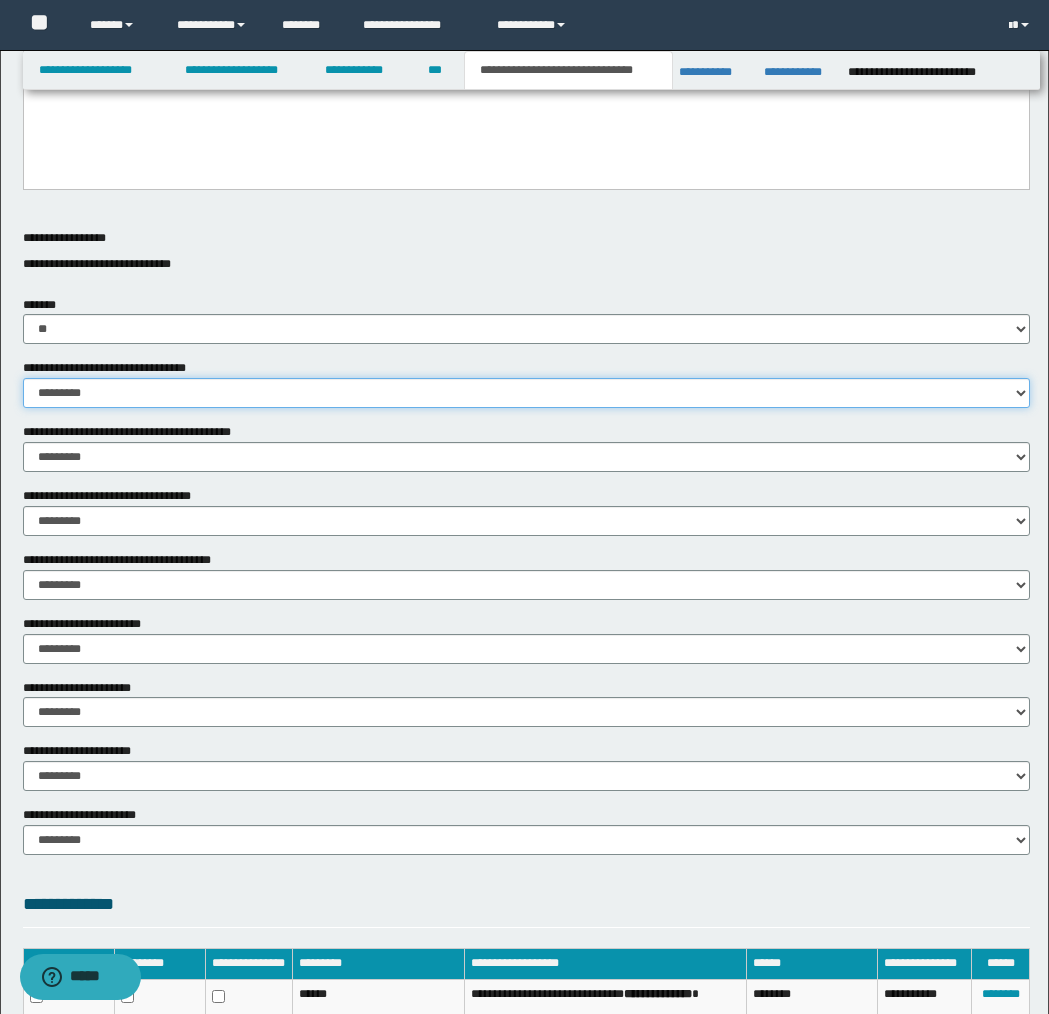 click on "*********
**
**" at bounding box center (526, 393) 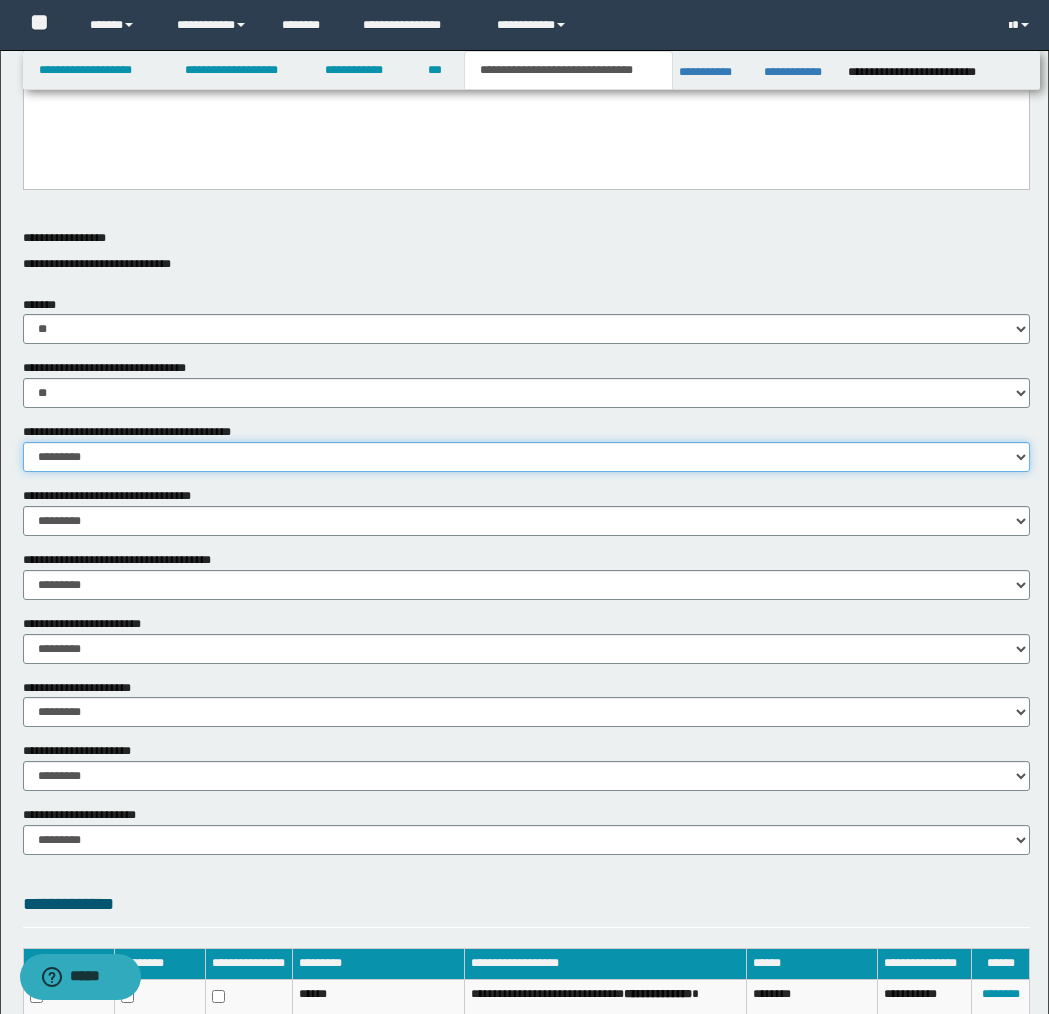 click on "*********
**
**" at bounding box center [526, 457] 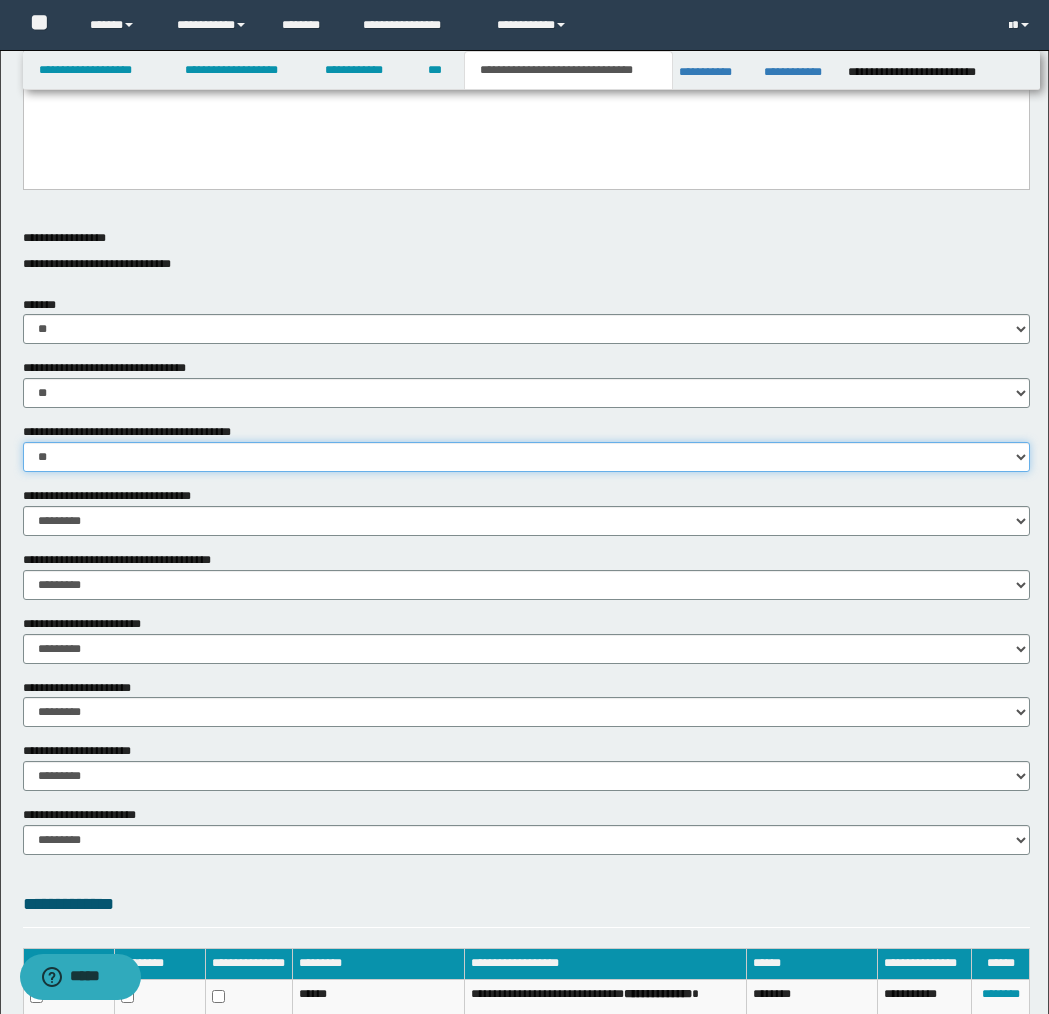 click on "*********
**
**" at bounding box center (526, 457) 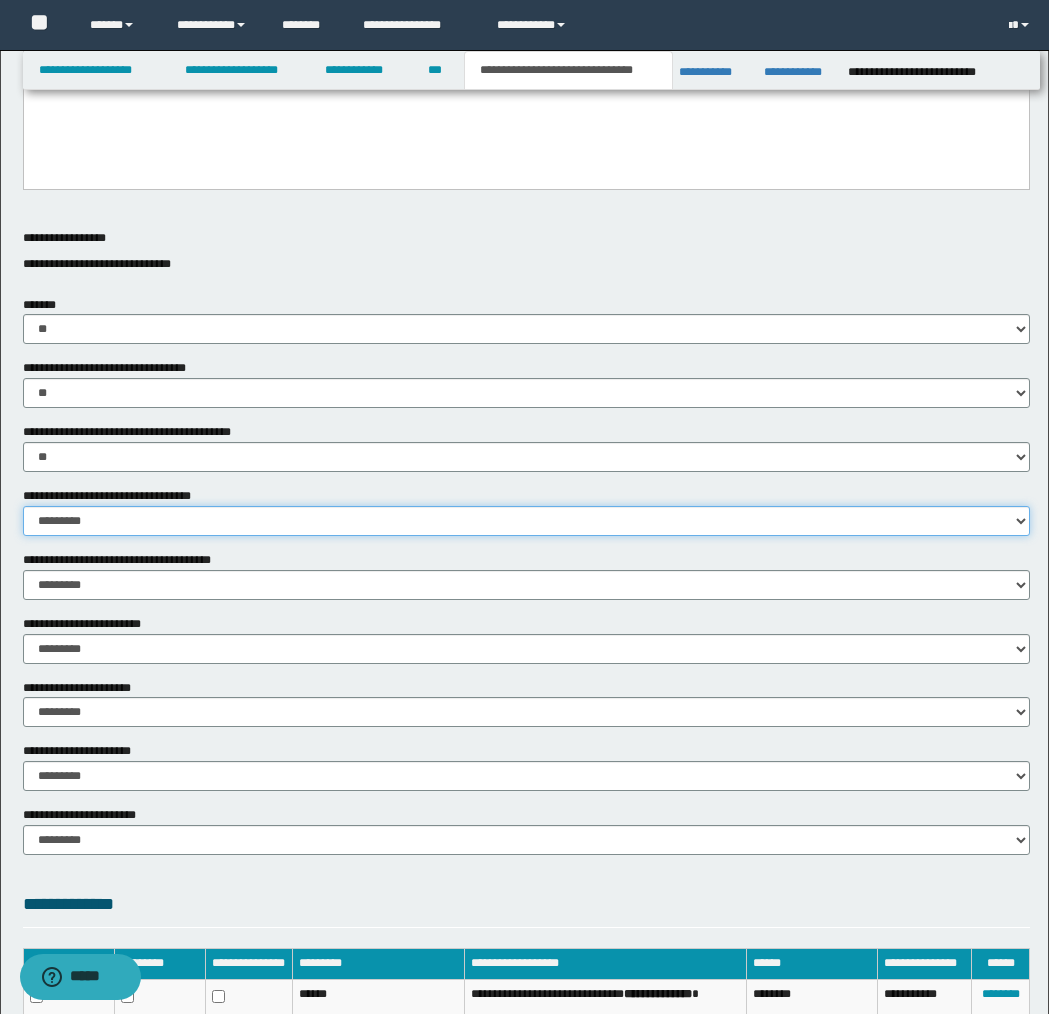 click on "*********
**
**" at bounding box center (526, 521) 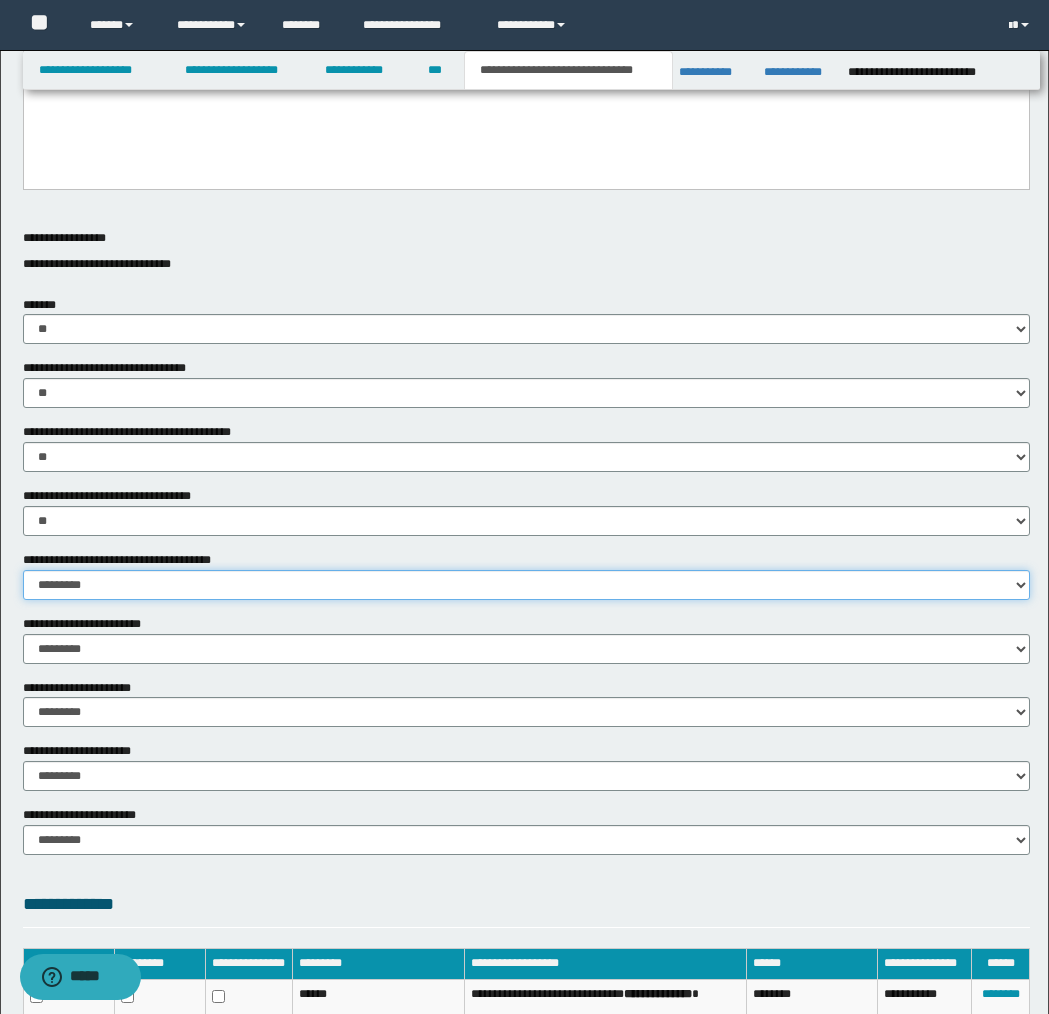click on "*********
**
**" at bounding box center [526, 585] 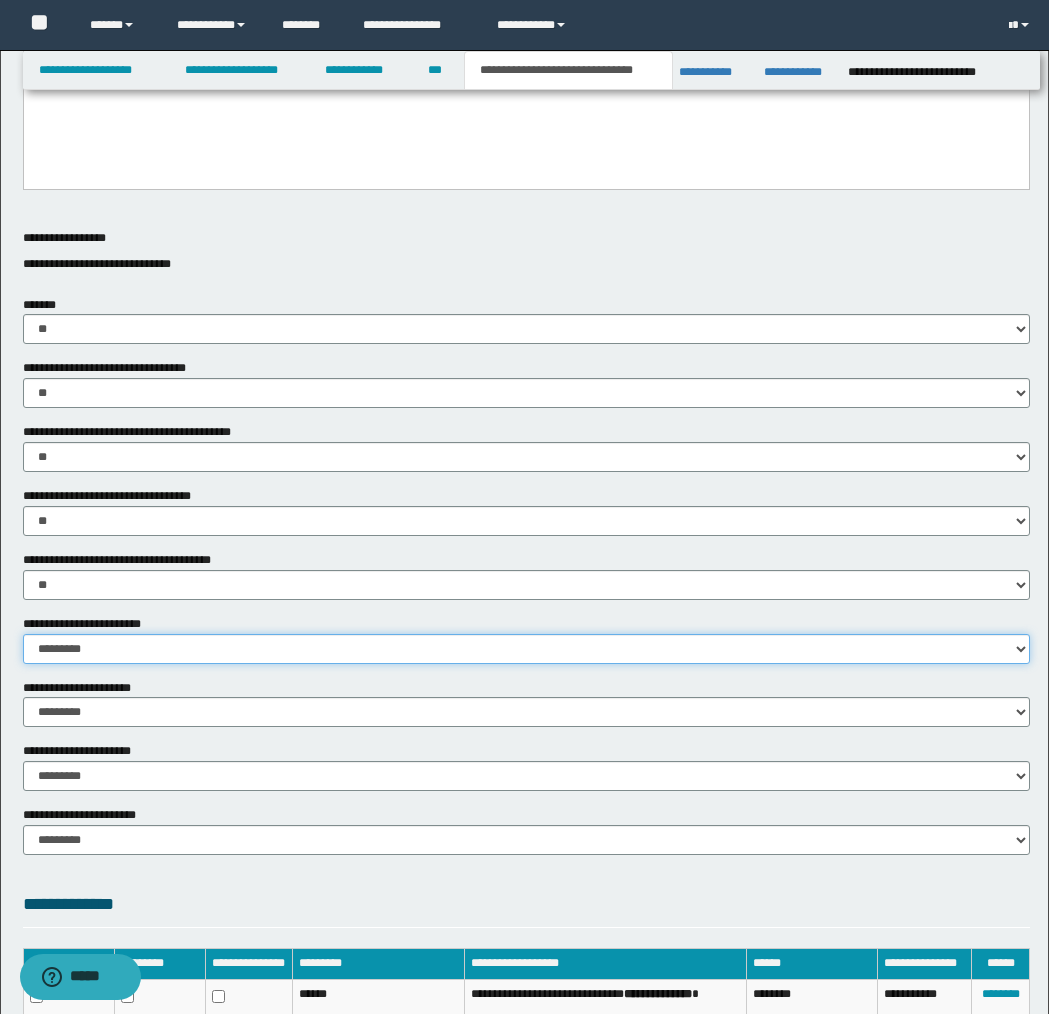 click on "*********
**
**" at bounding box center [526, 649] 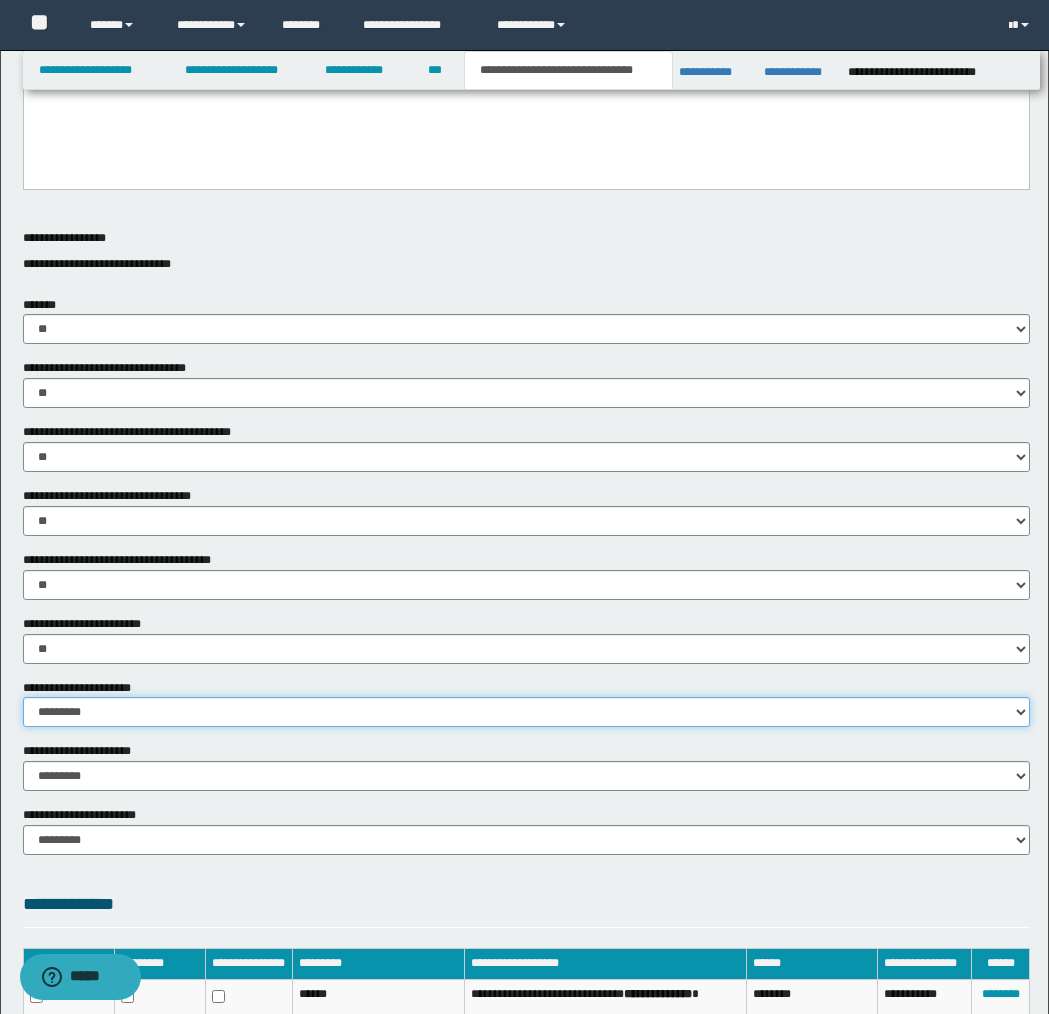 click on "*********
**
**" at bounding box center [526, 712] 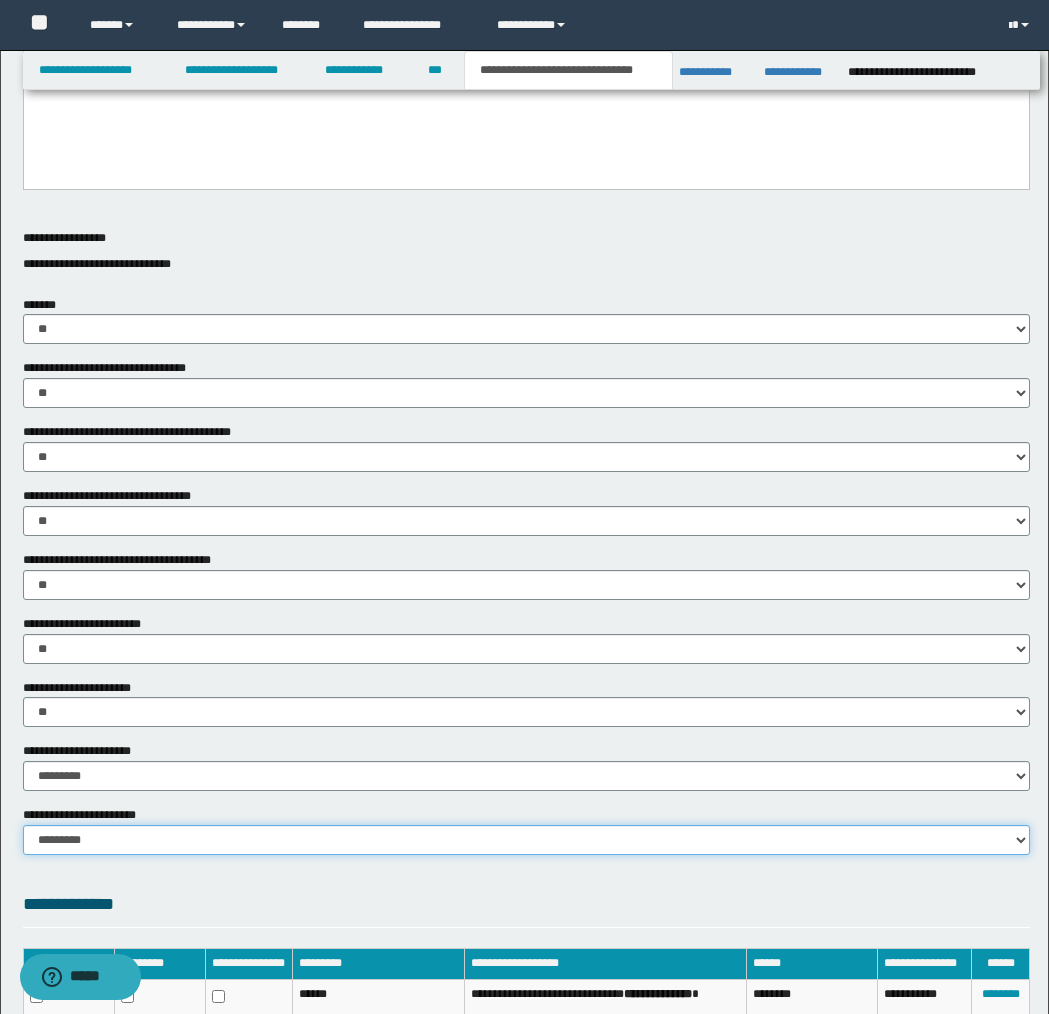 click on "*********
*********
*********" at bounding box center (526, 840) 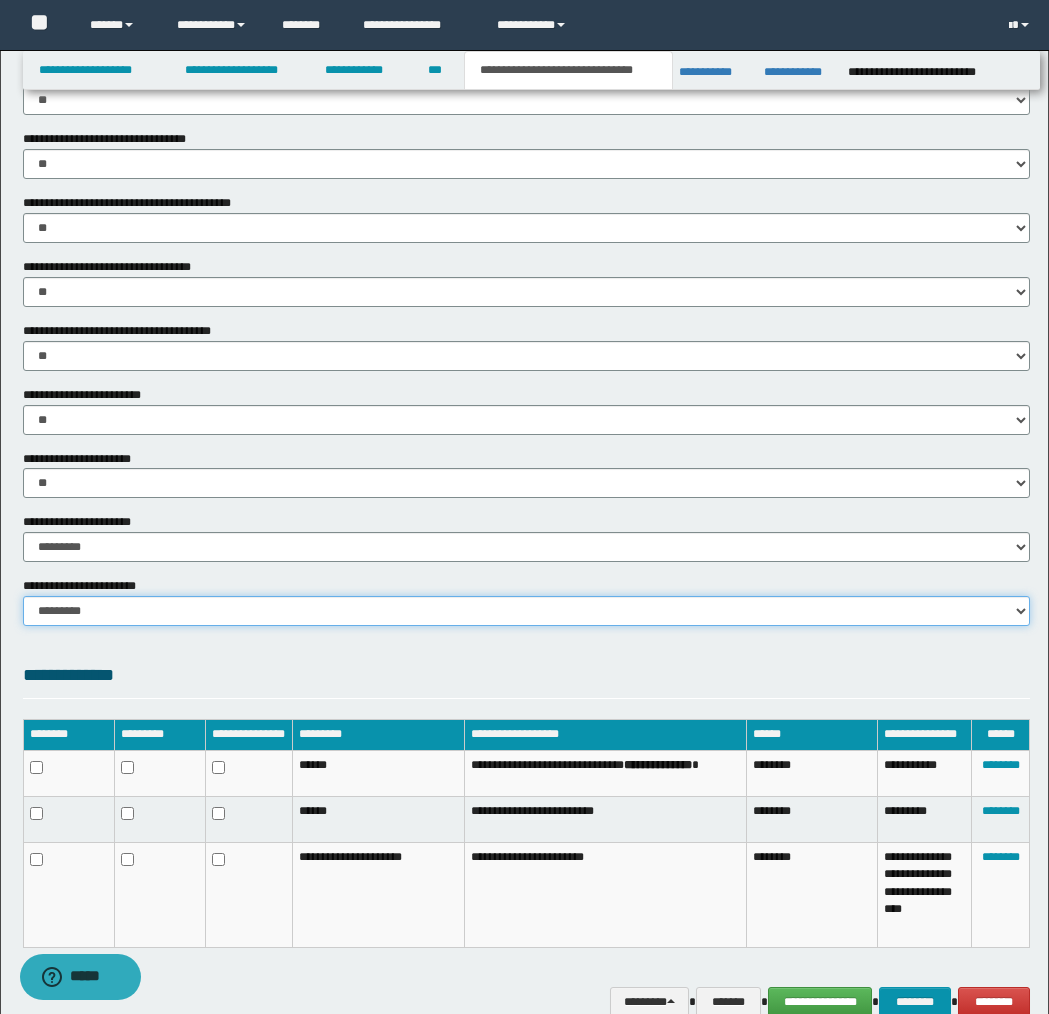 scroll, scrollTop: 1133, scrollLeft: 0, axis: vertical 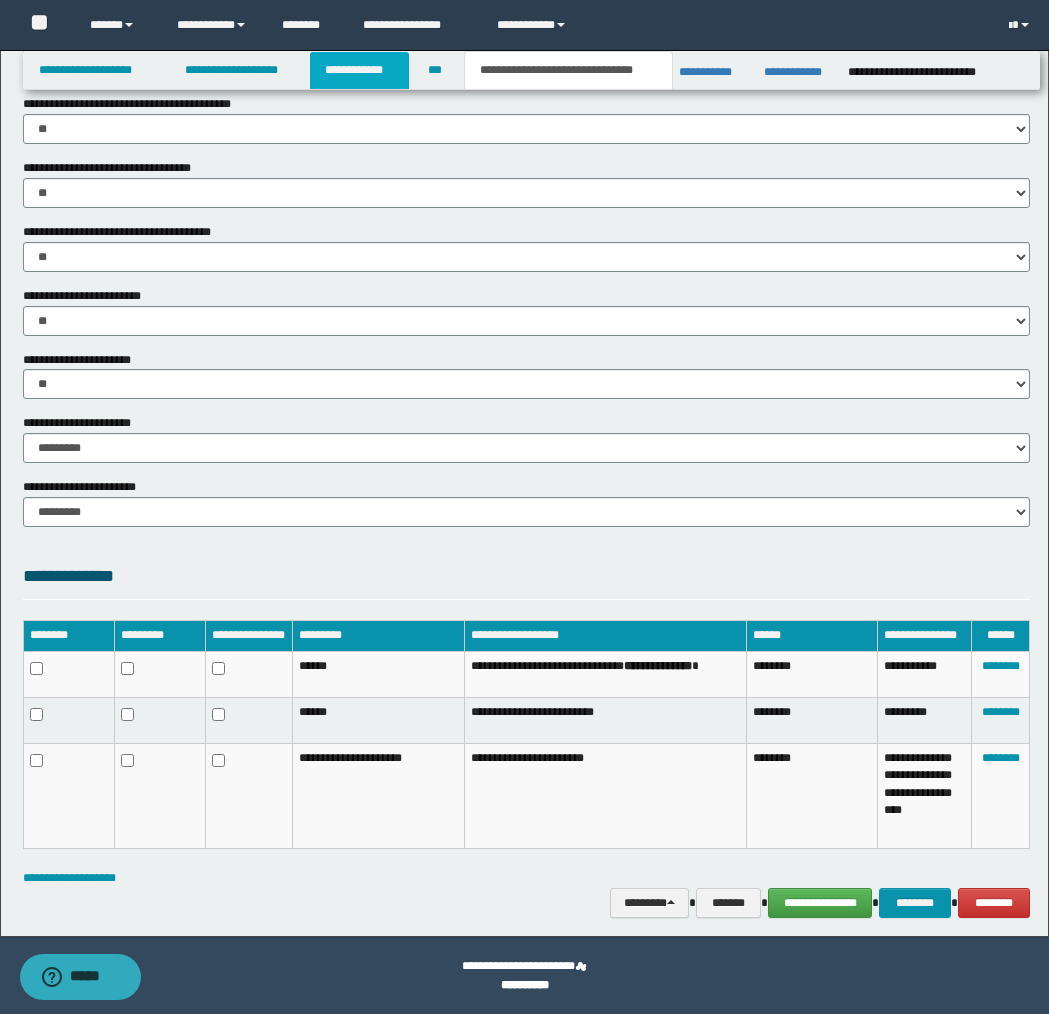 click on "**********" at bounding box center [359, 70] 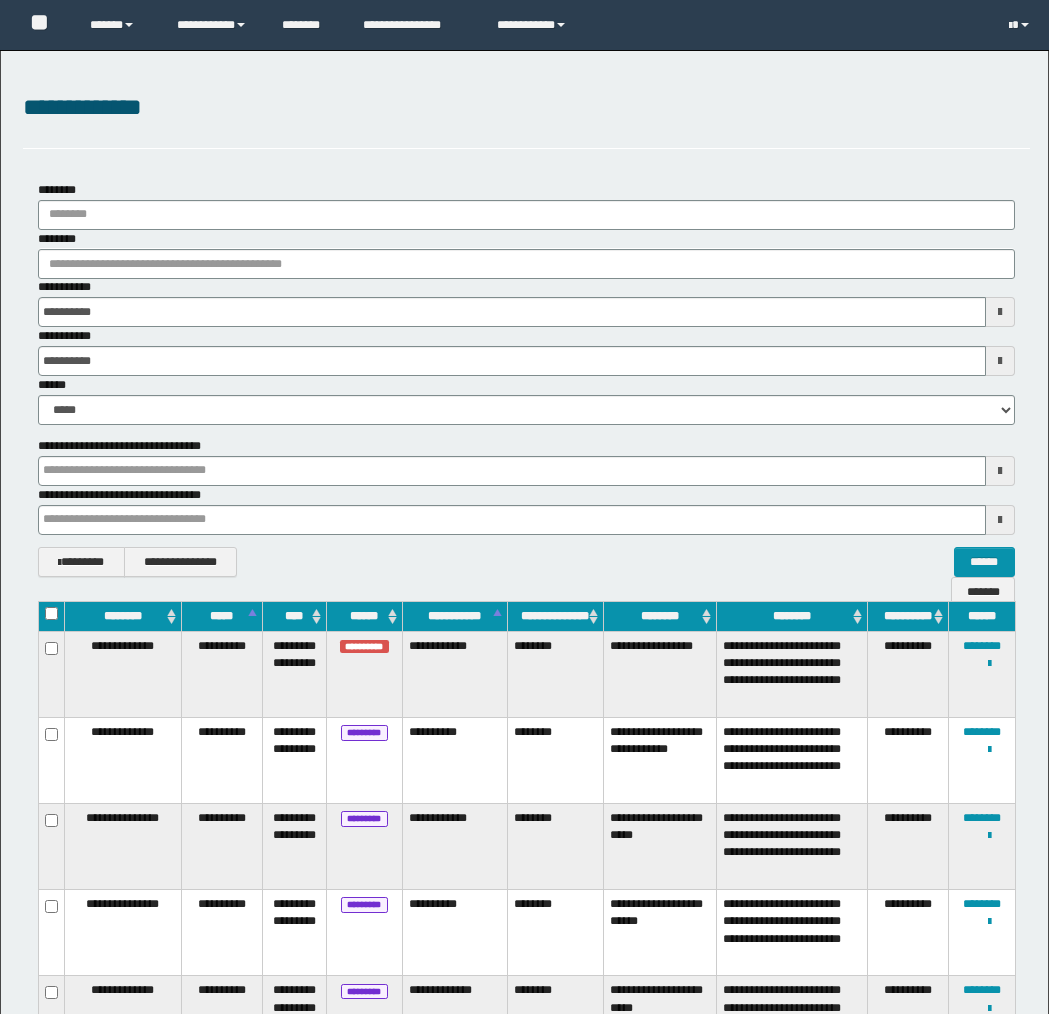 scroll, scrollTop: 536, scrollLeft: 0, axis: vertical 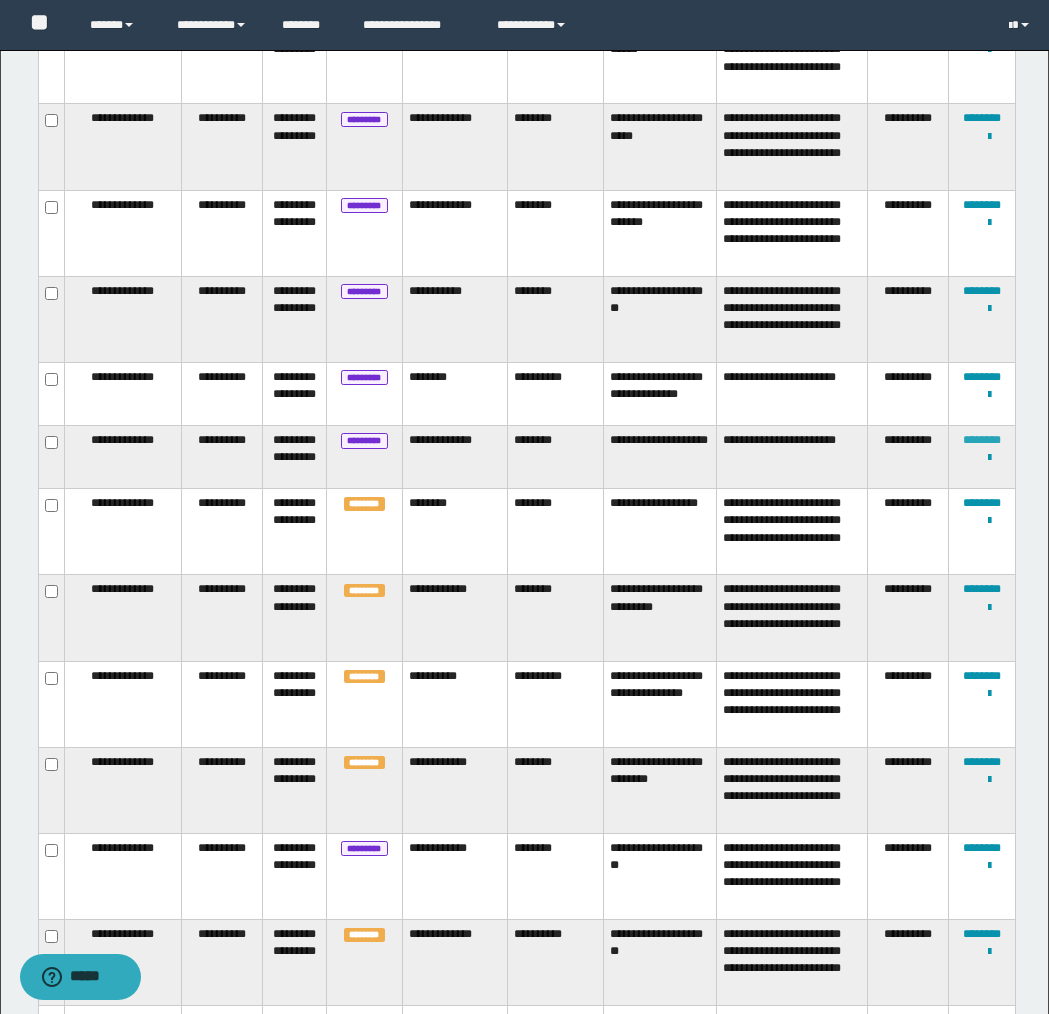 click on "********" at bounding box center (982, 440) 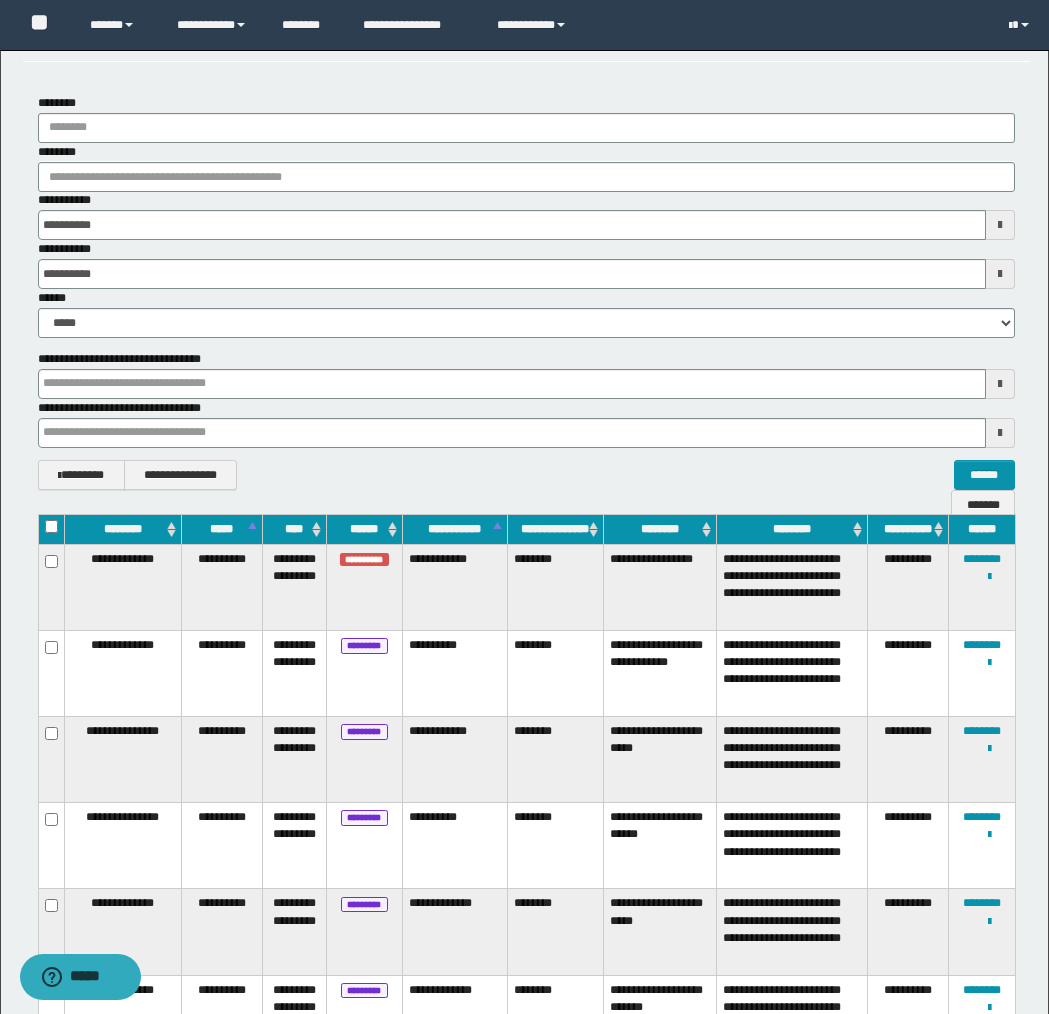 scroll, scrollTop: 60, scrollLeft: 0, axis: vertical 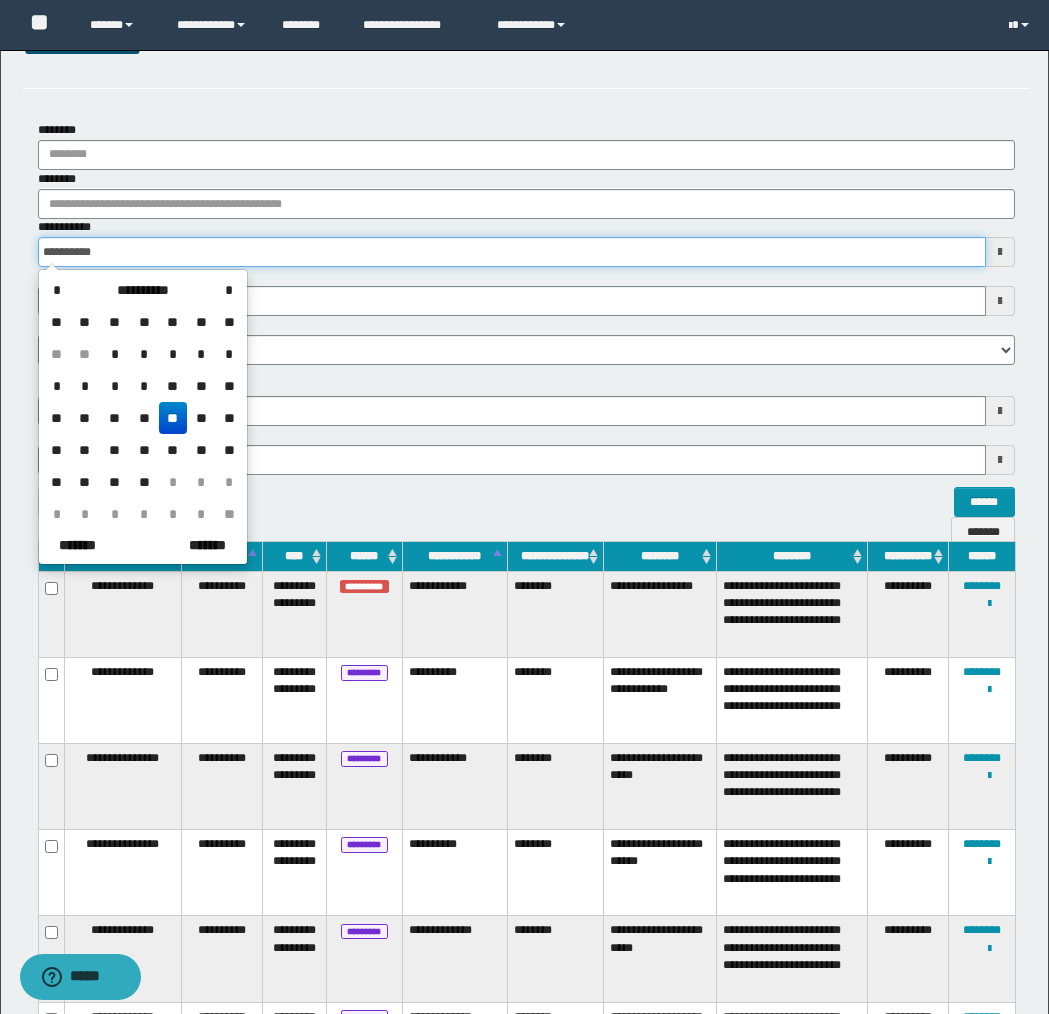 click on "**********" at bounding box center (512, 252) 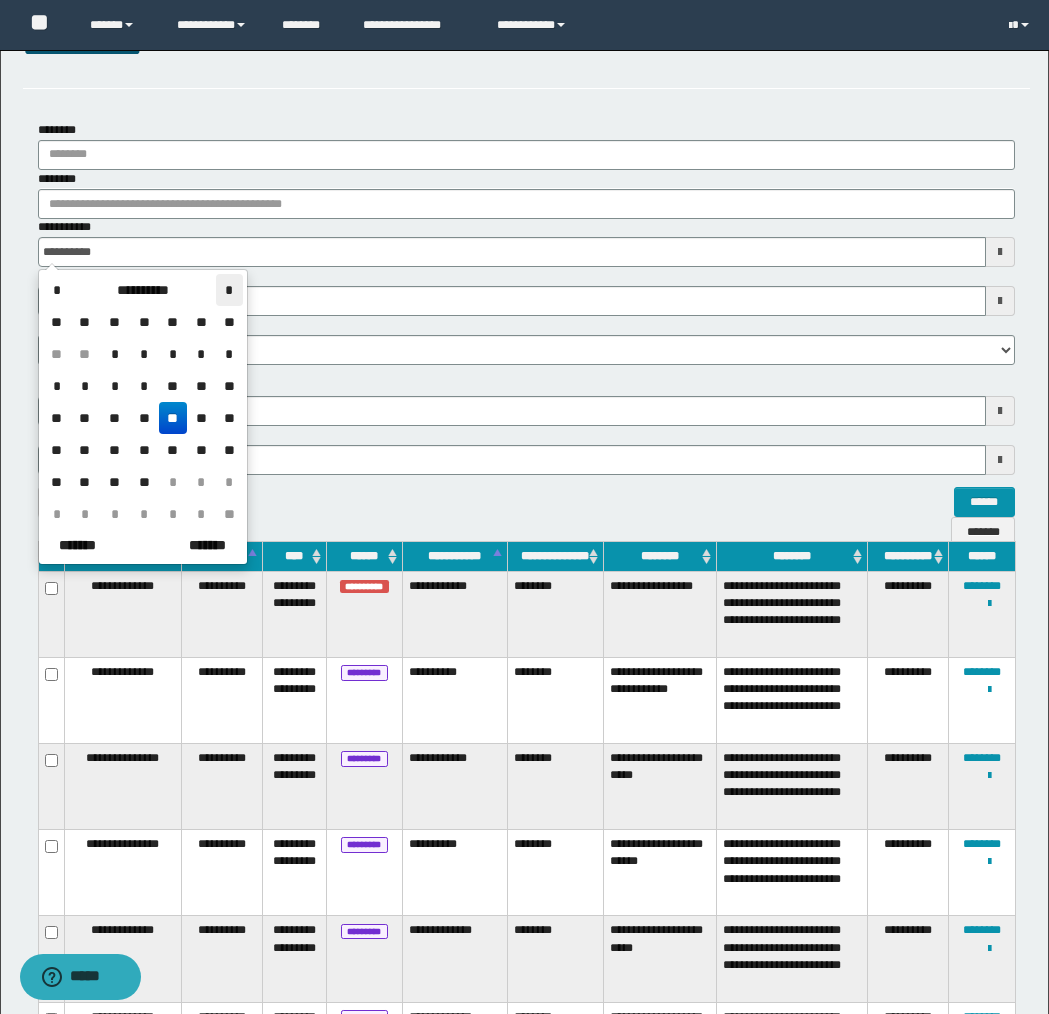 click on "*" at bounding box center [229, 290] 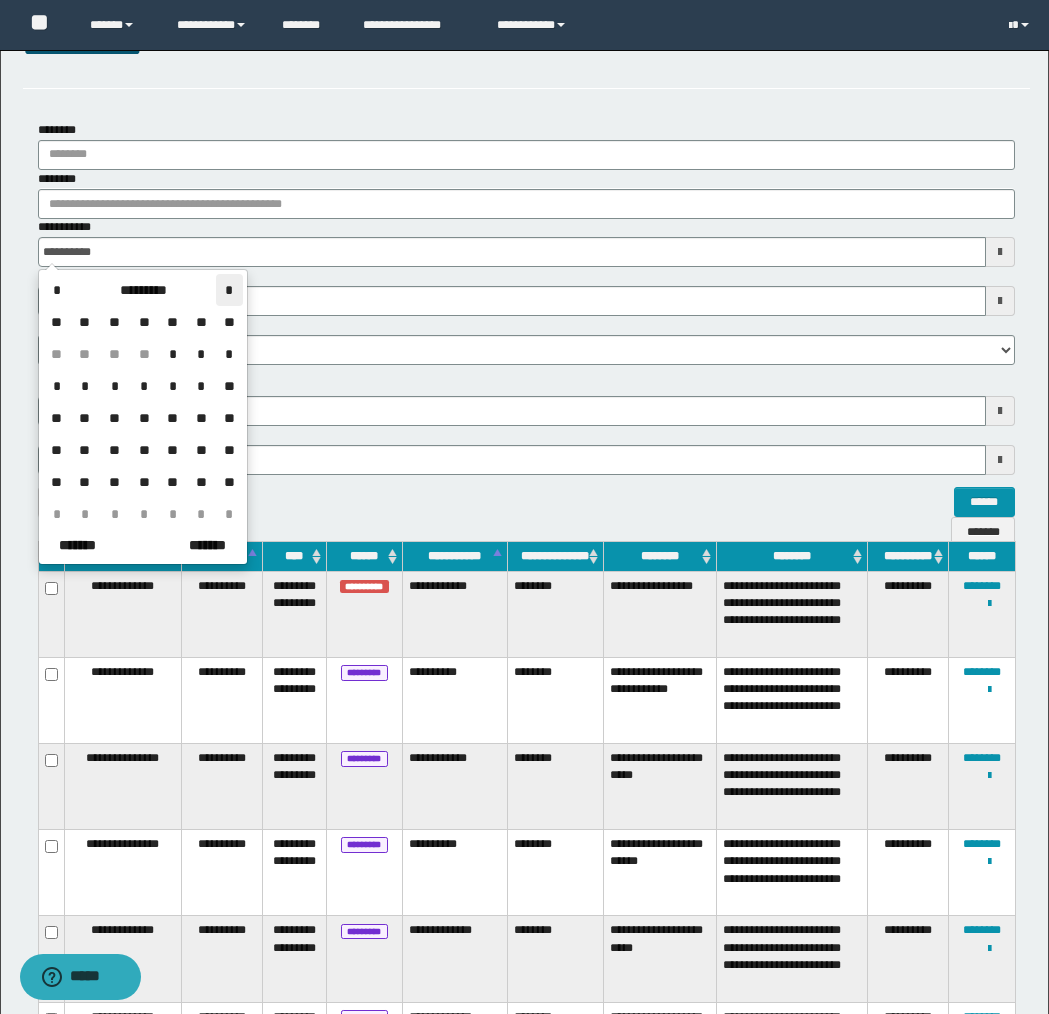 click on "*" at bounding box center (229, 290) 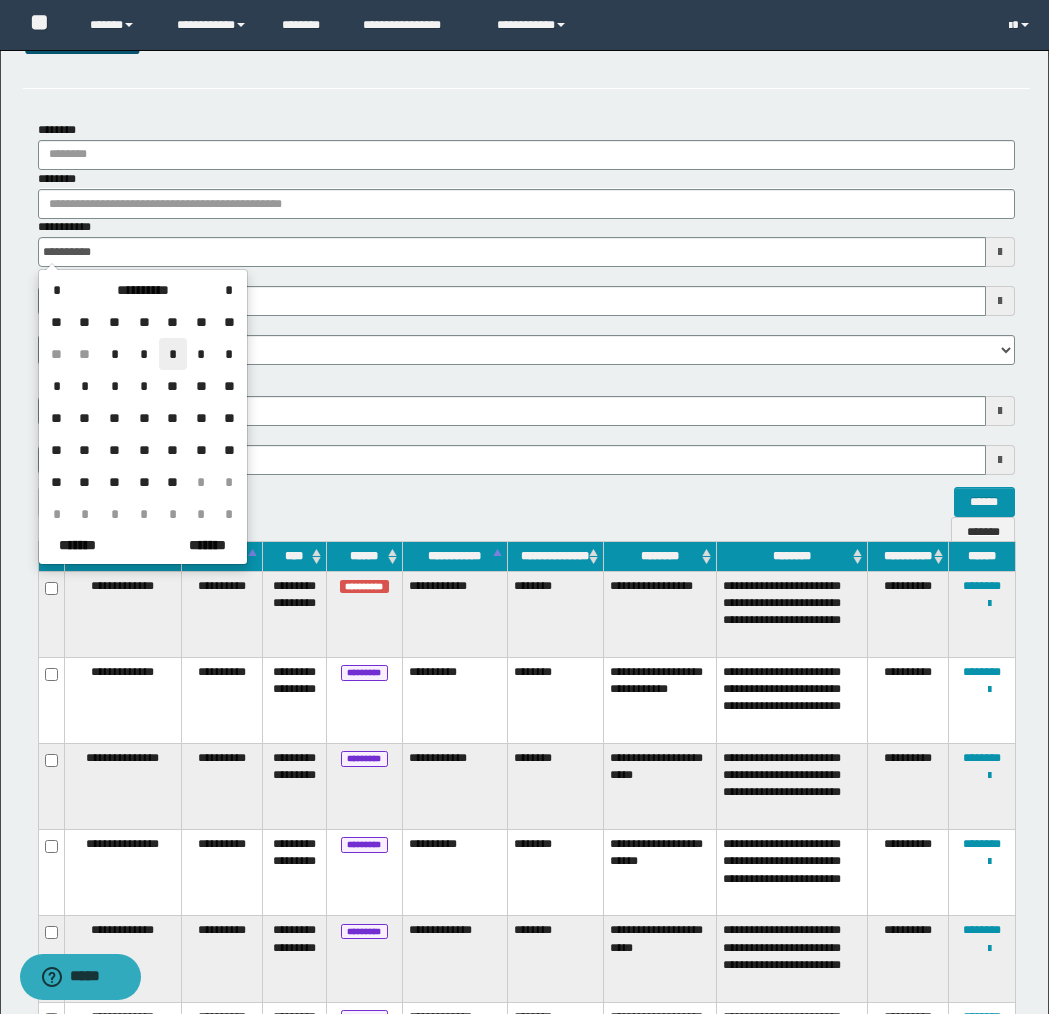 click on "*" at bounding box center [173, 354] 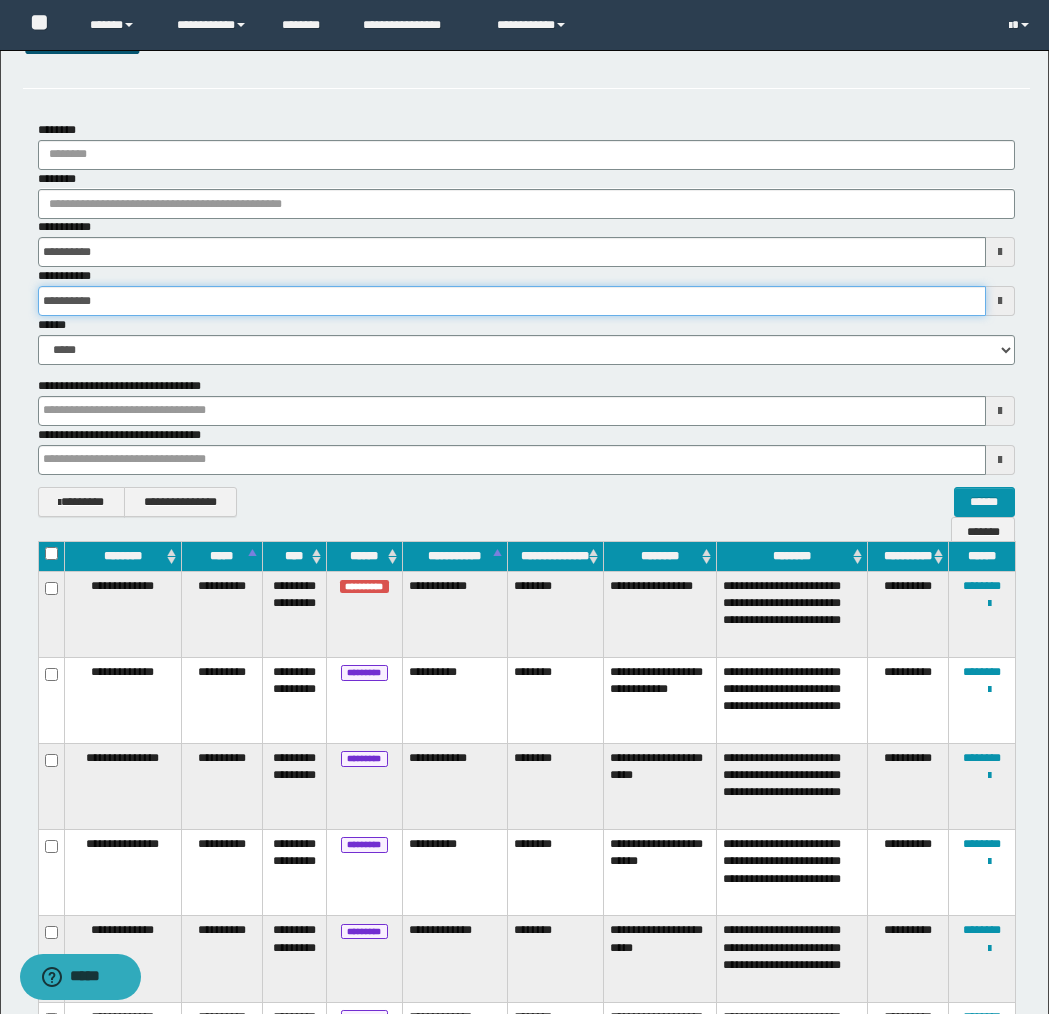 click on "**********" at bounding box center (512, 301) 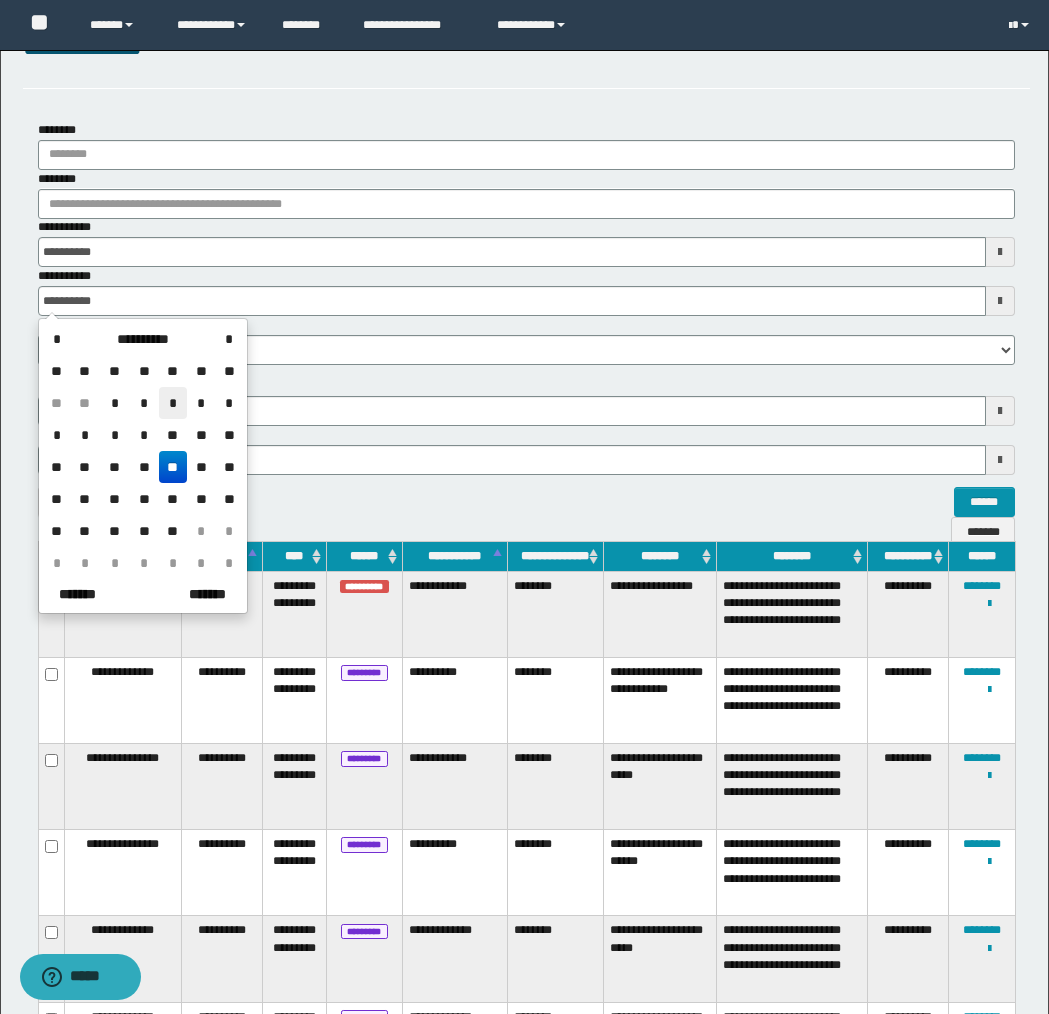 click on "*" at bounding box center (173, 403) 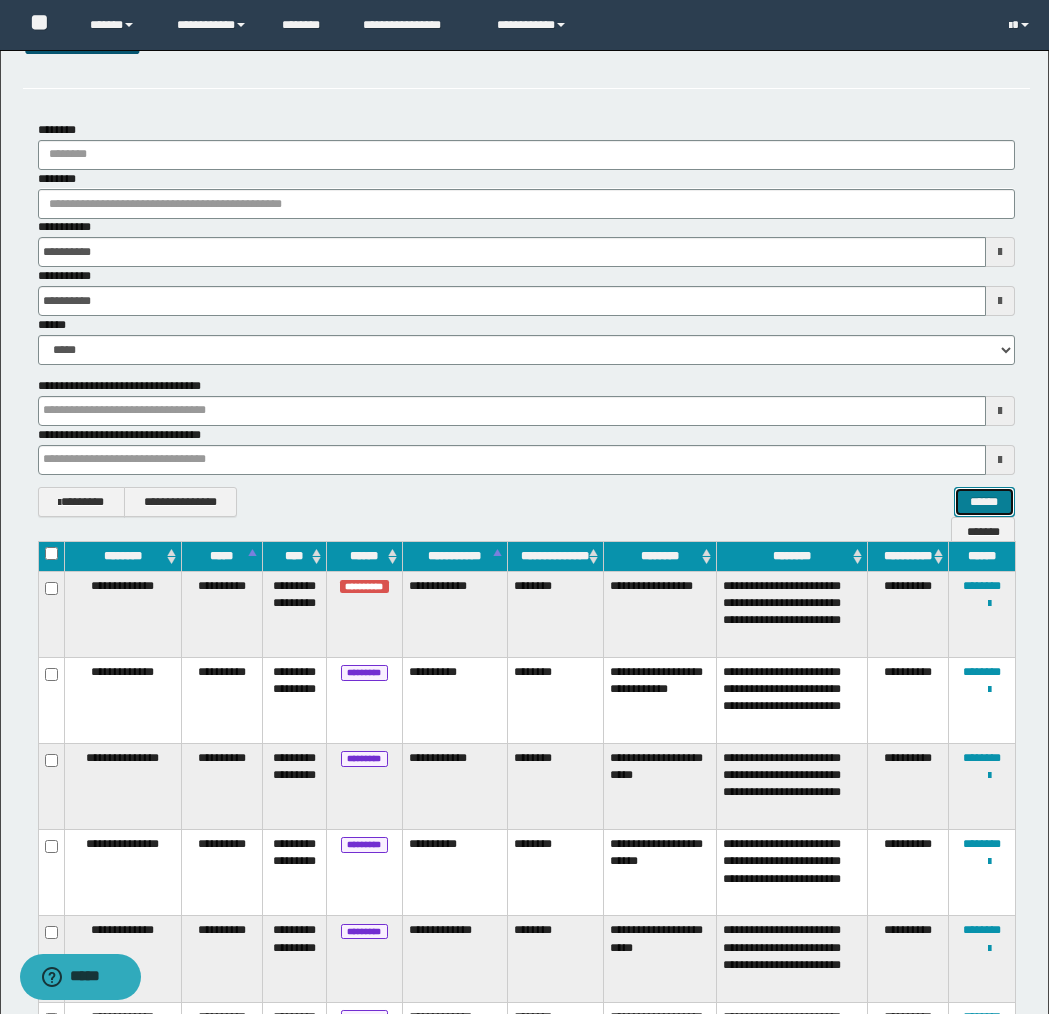 click on "******" at bounding box center [984, 502] 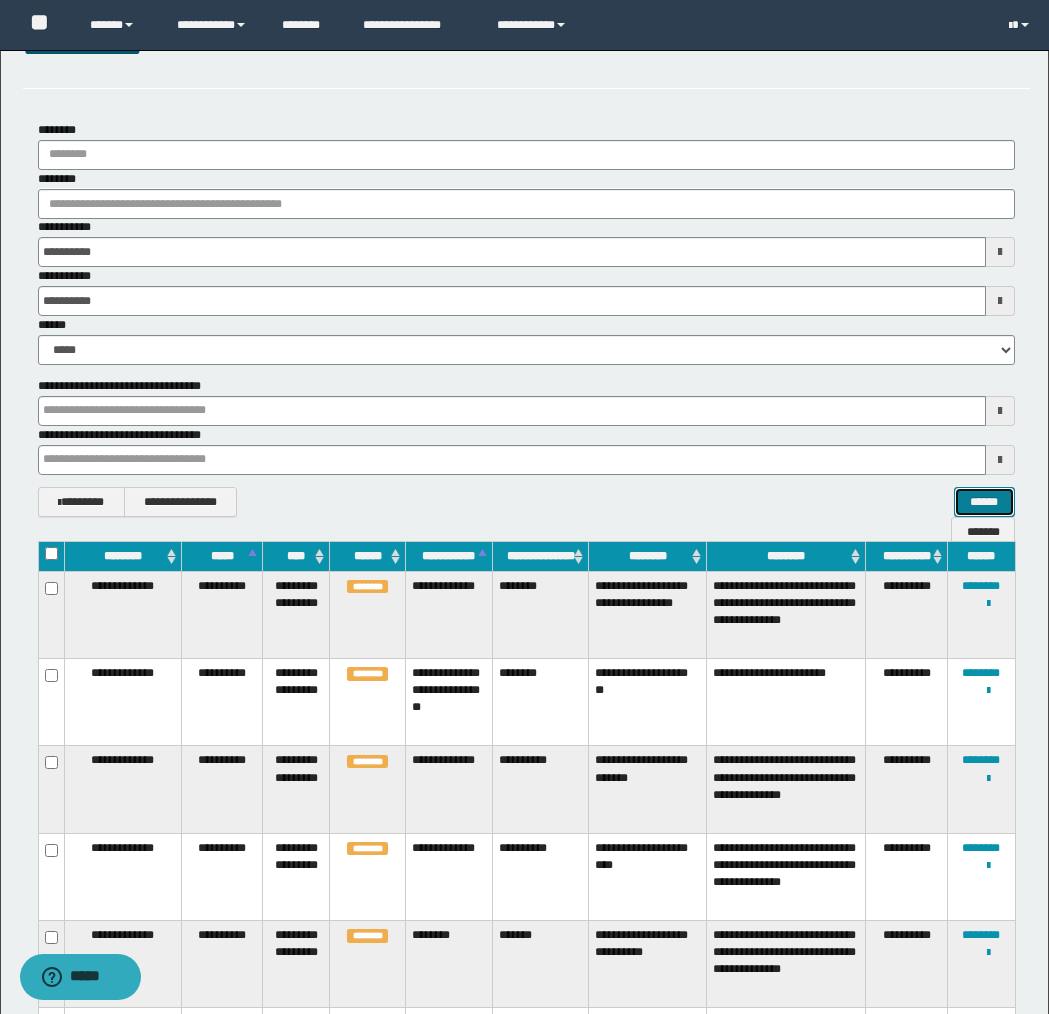 click on "******" at bounding box center [984, 502] 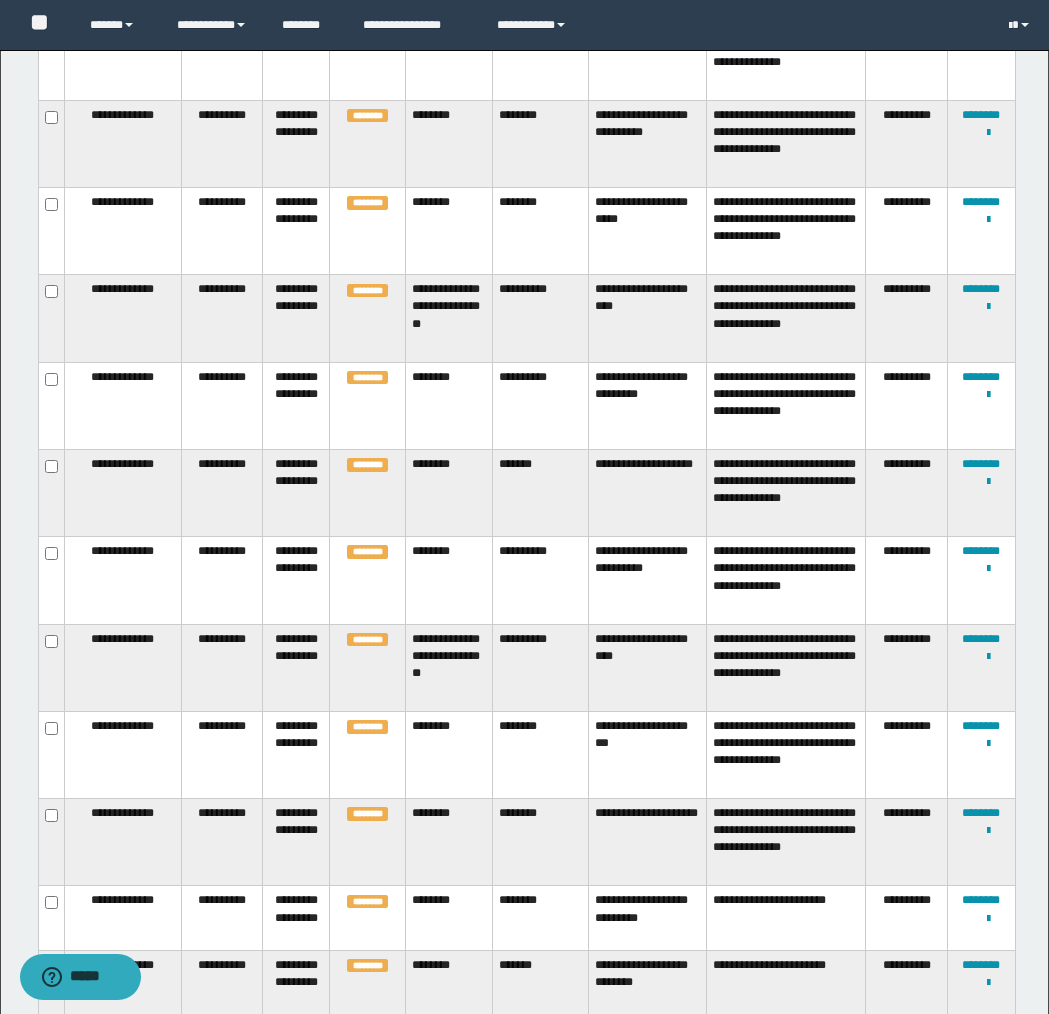 scroll, scrollTop: 1214, scrollLeft: 0, axis: vertical 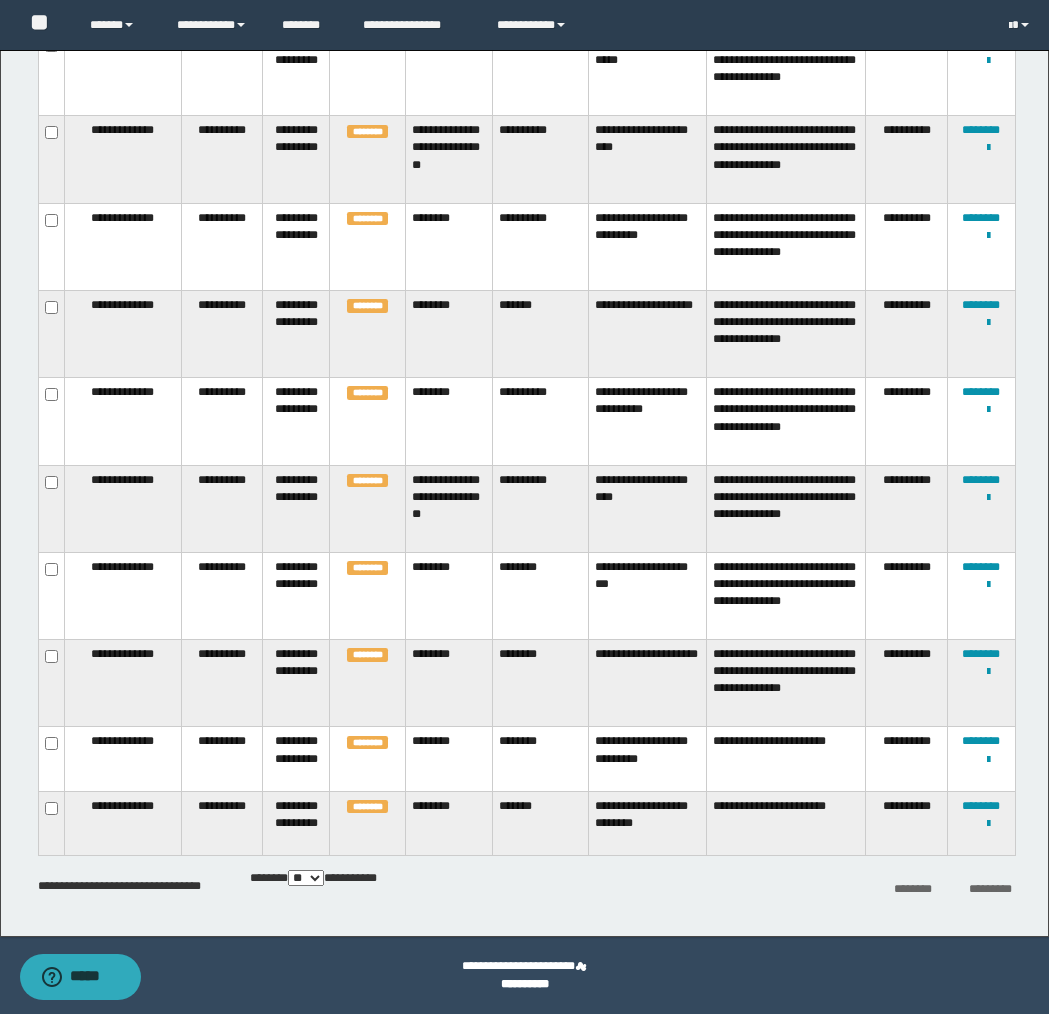 click on "*********" at bounding box center [990, 889] 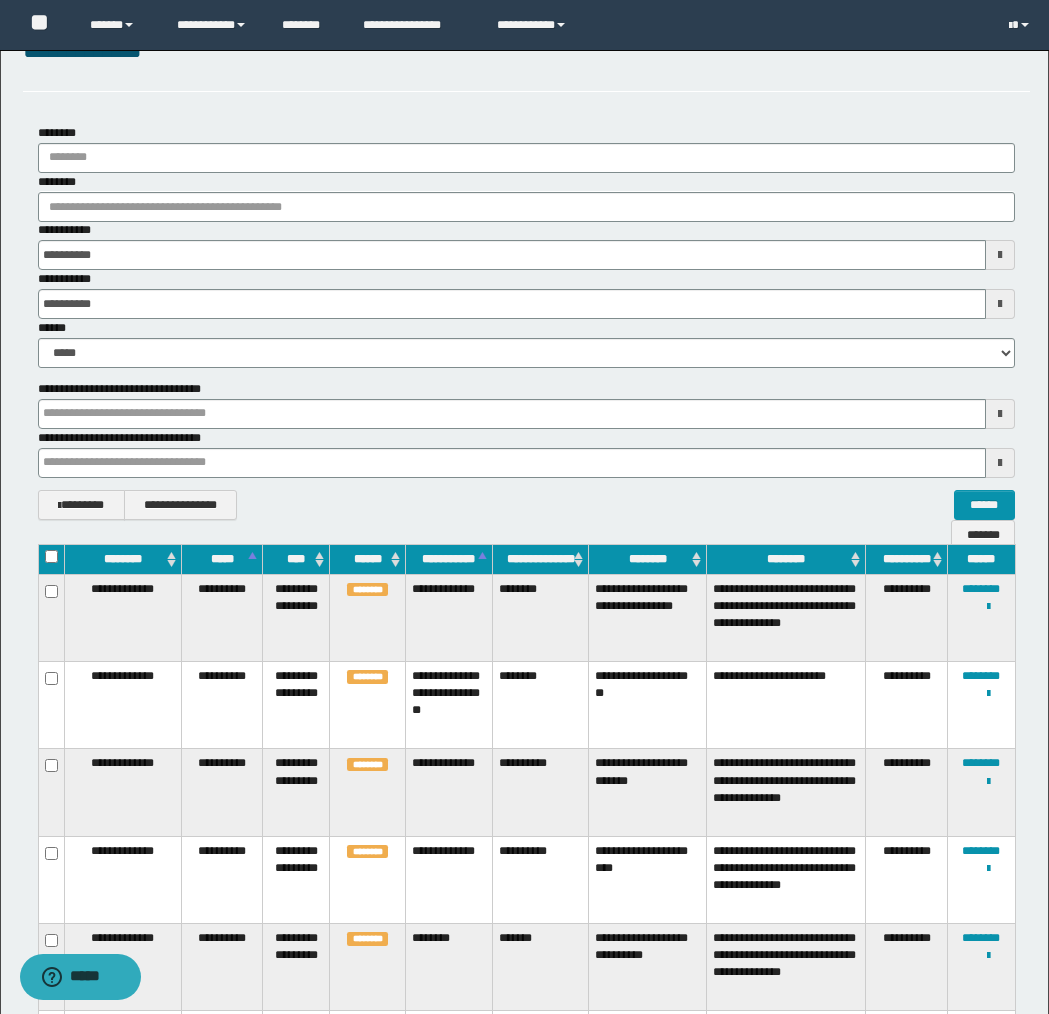 scroll, scrollTop: 0, scrollLeft: 0, axis: both 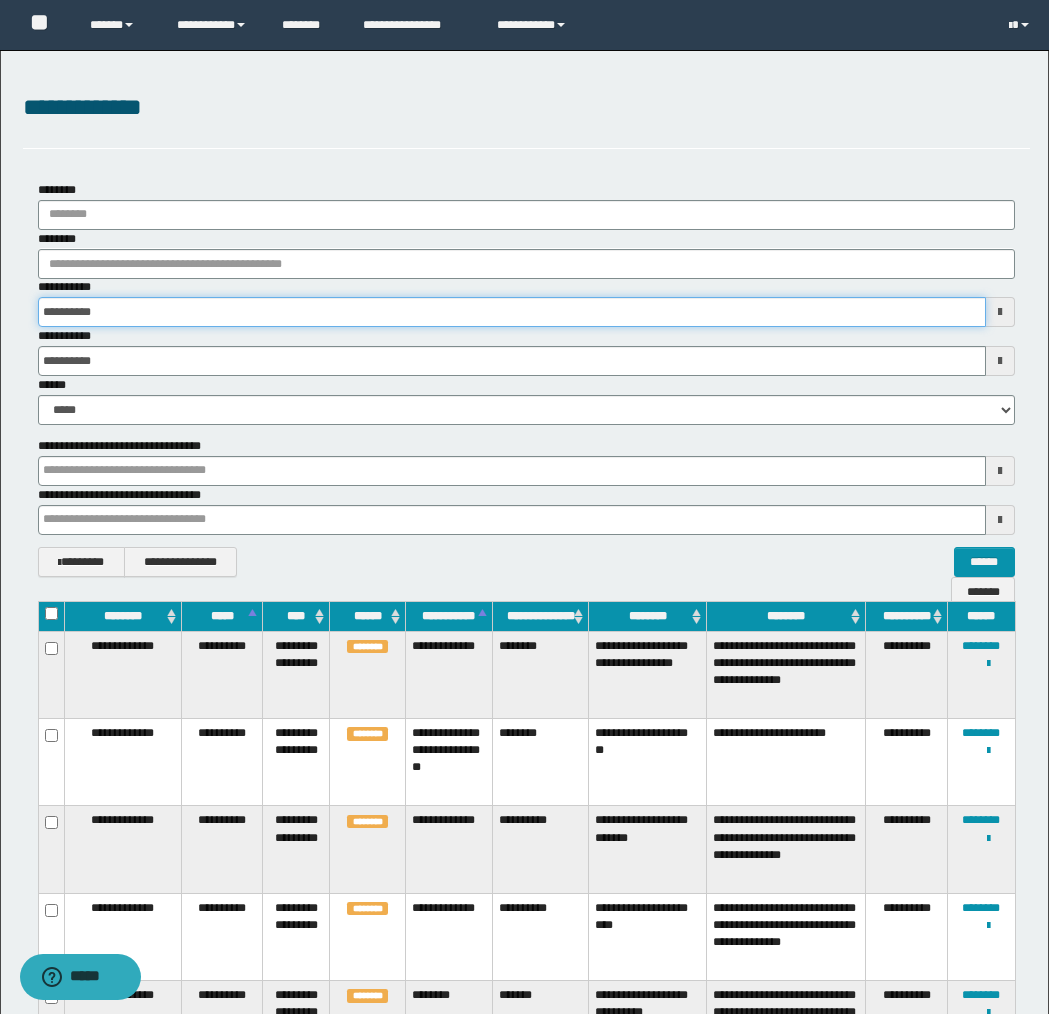click on "**********" at bounding box center (512, 312) 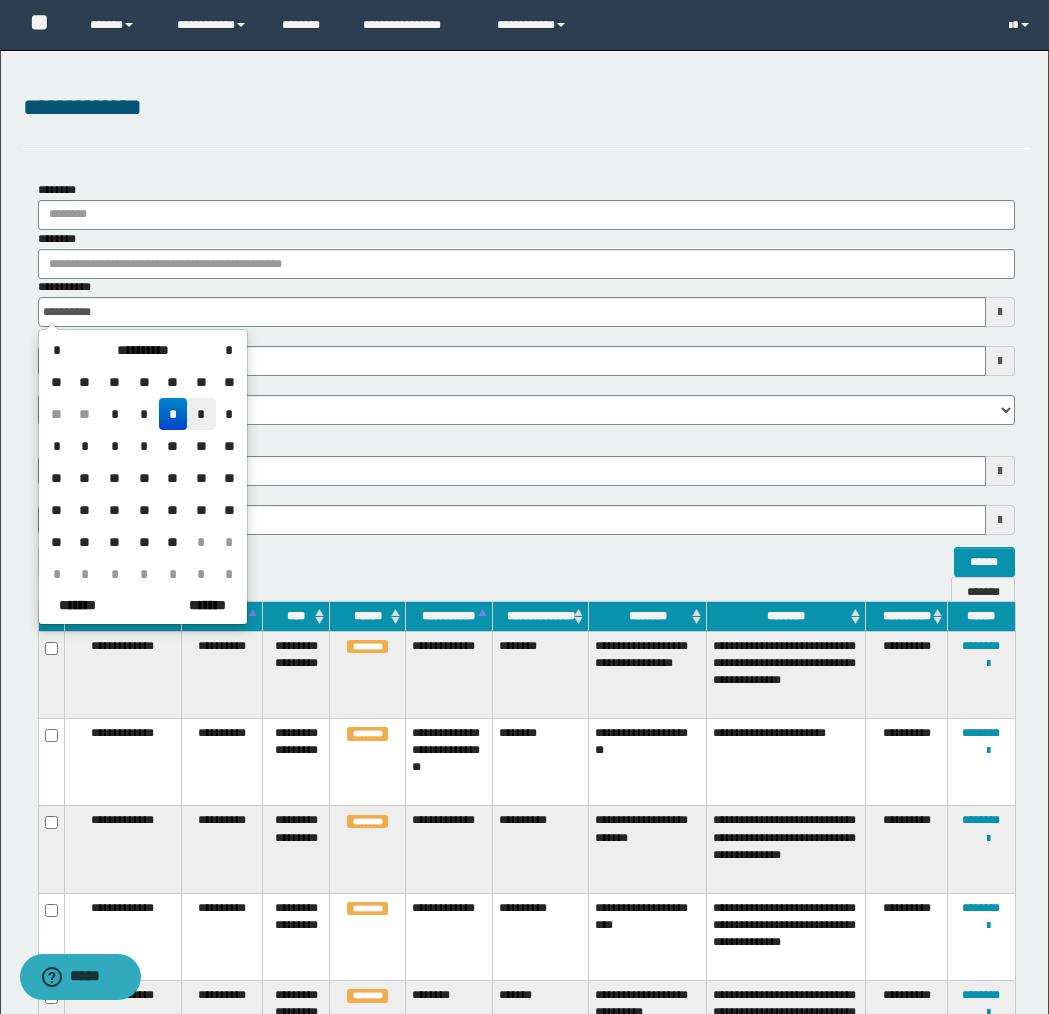 click on "*" at bounding box center [201, 414] 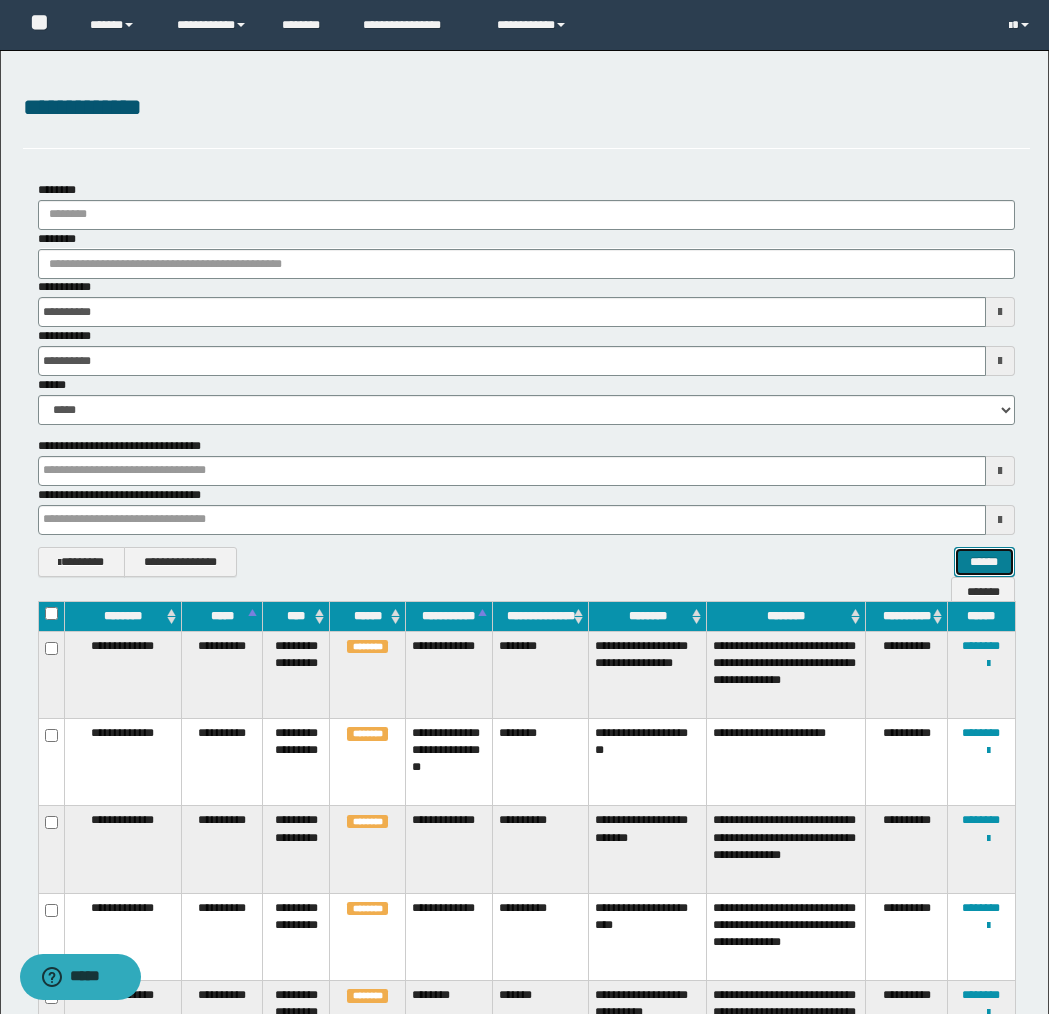 click on "******" at bounding box center (984, 562) 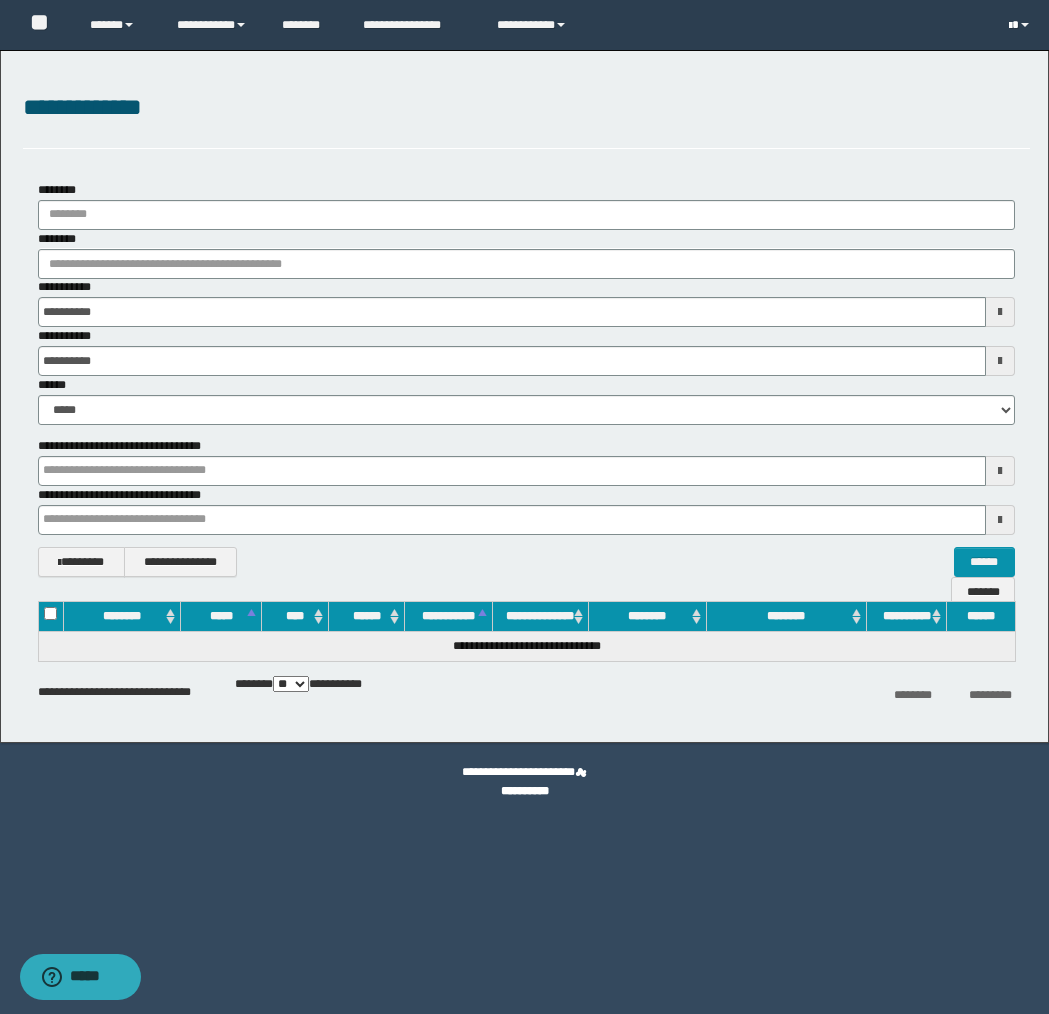 click at bounding box center (1021, 25) 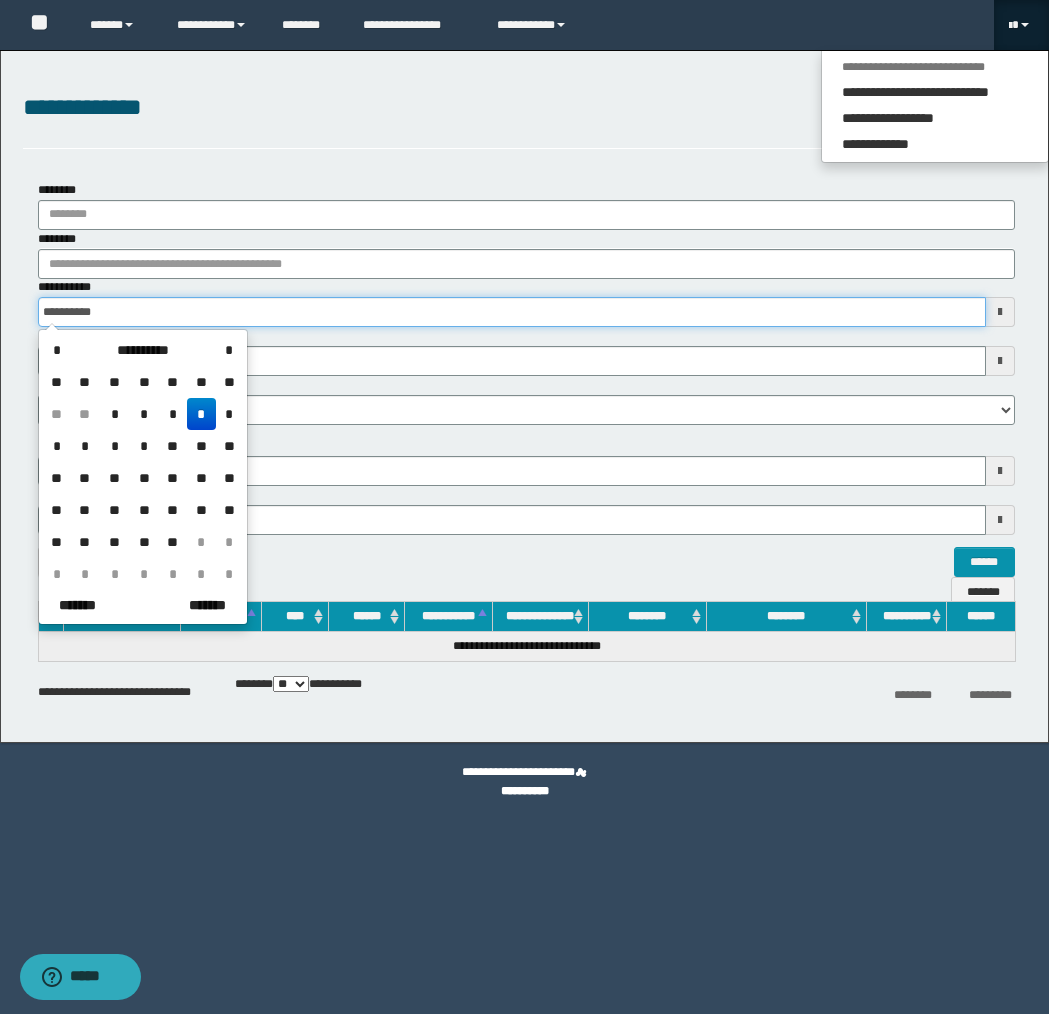 click on "**********" at bounding box center (512, 312) 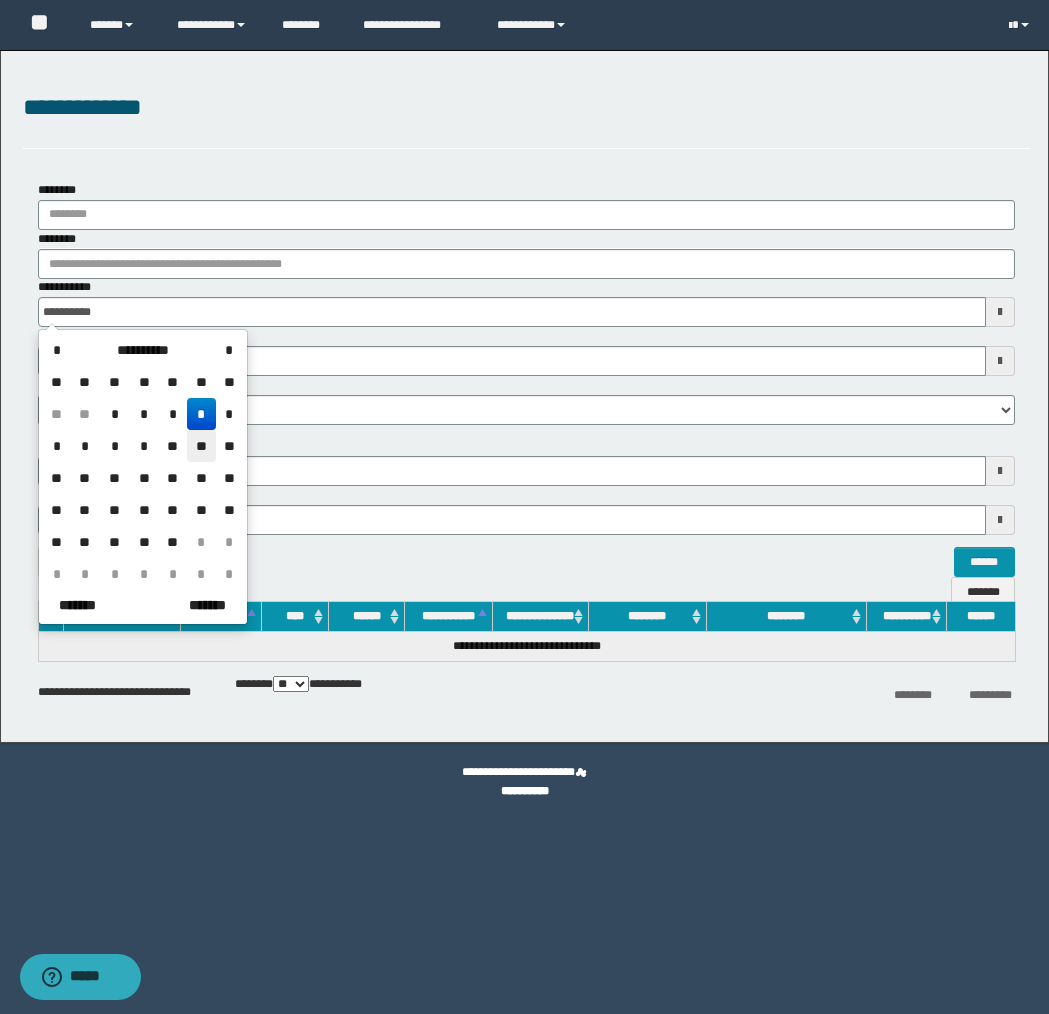 click on "**" at bounding box center (201, 446) 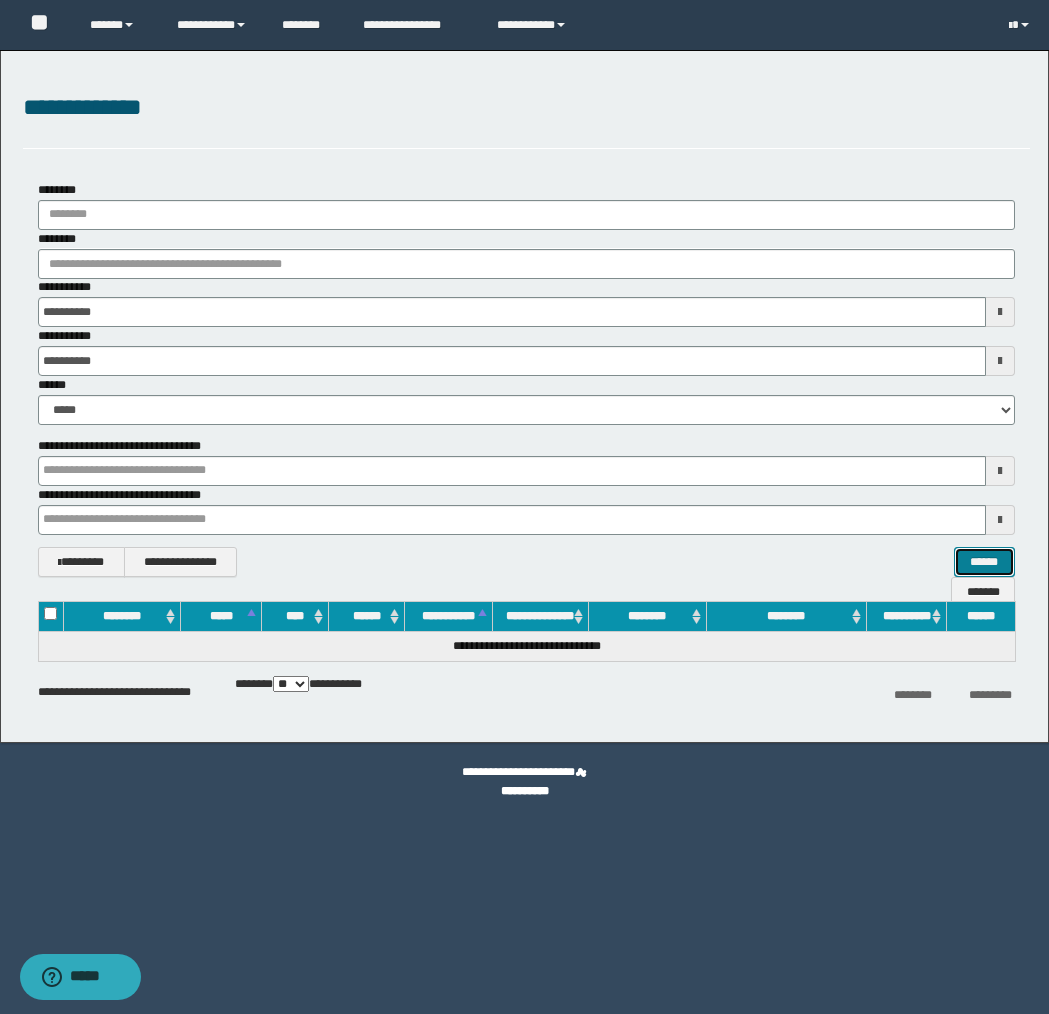 click on "******" at bounding box center (984, 562) 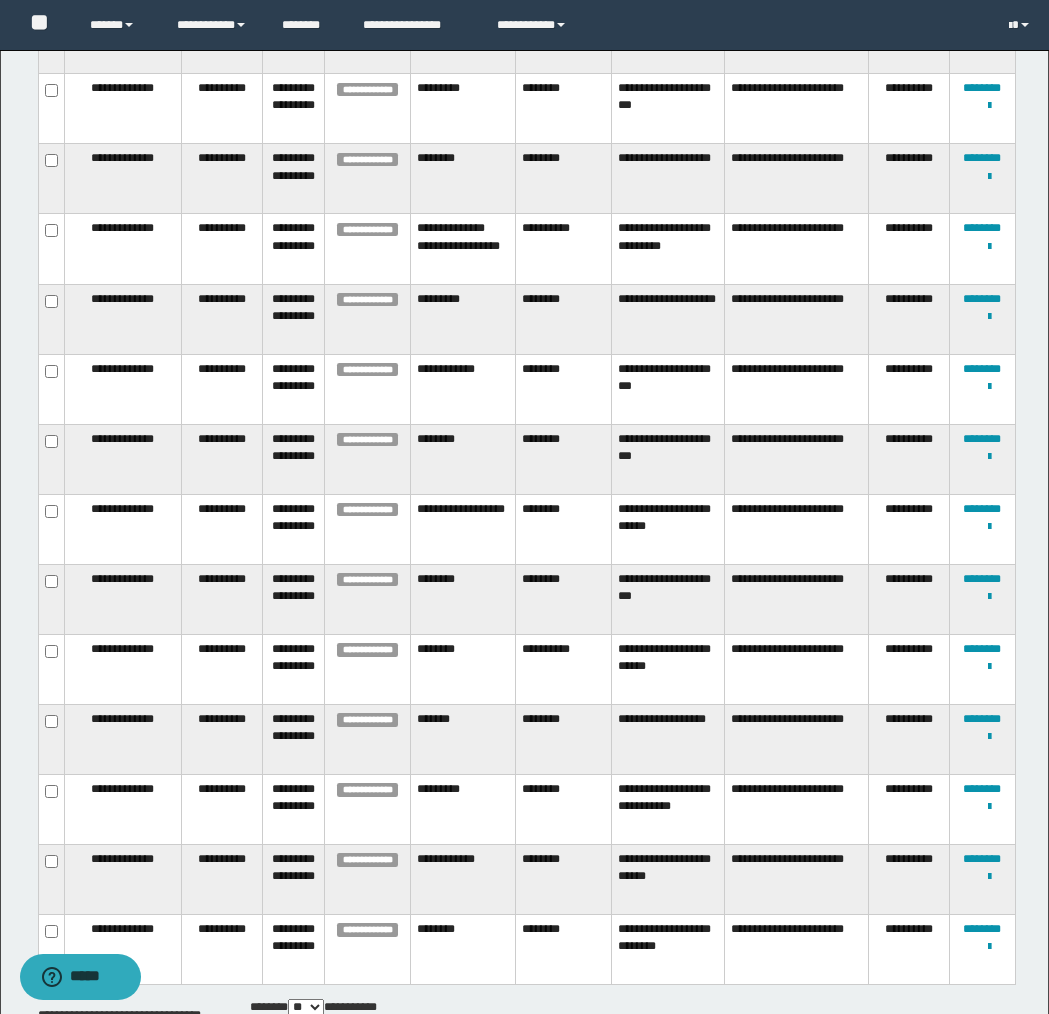 scroll, scrollTop: 3202, scrollLeft: 0, axis: vertical 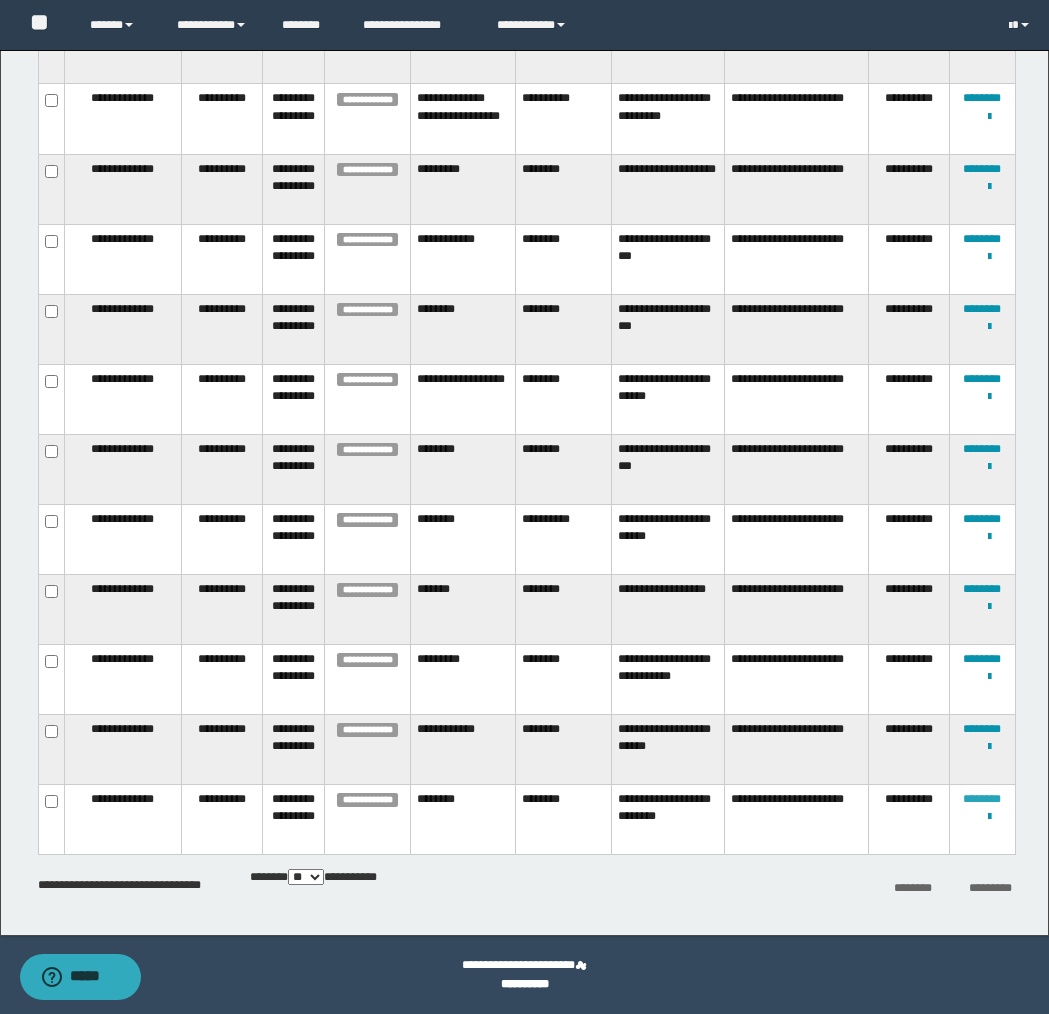 click on "********" at bounding box center (982, 799) 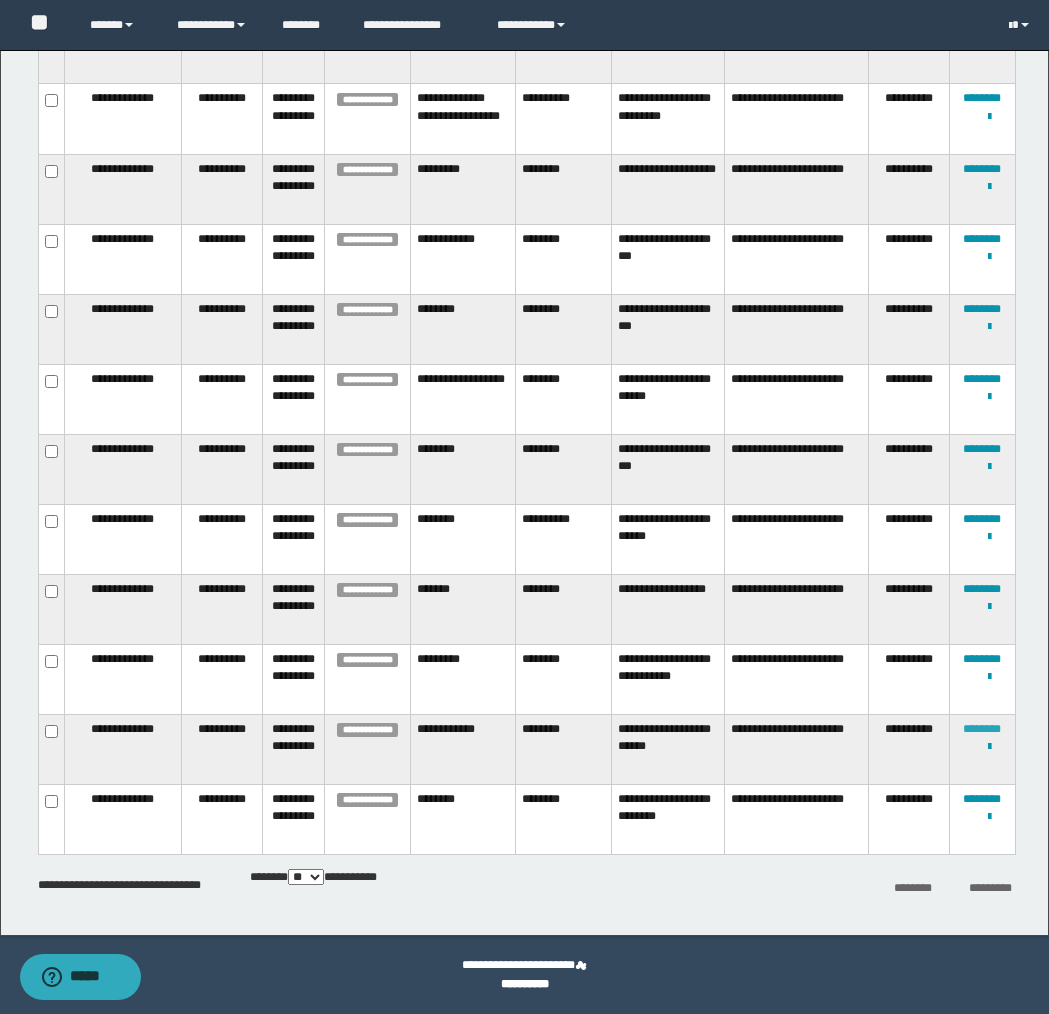 click on "********" at bounding box center (982, 729) 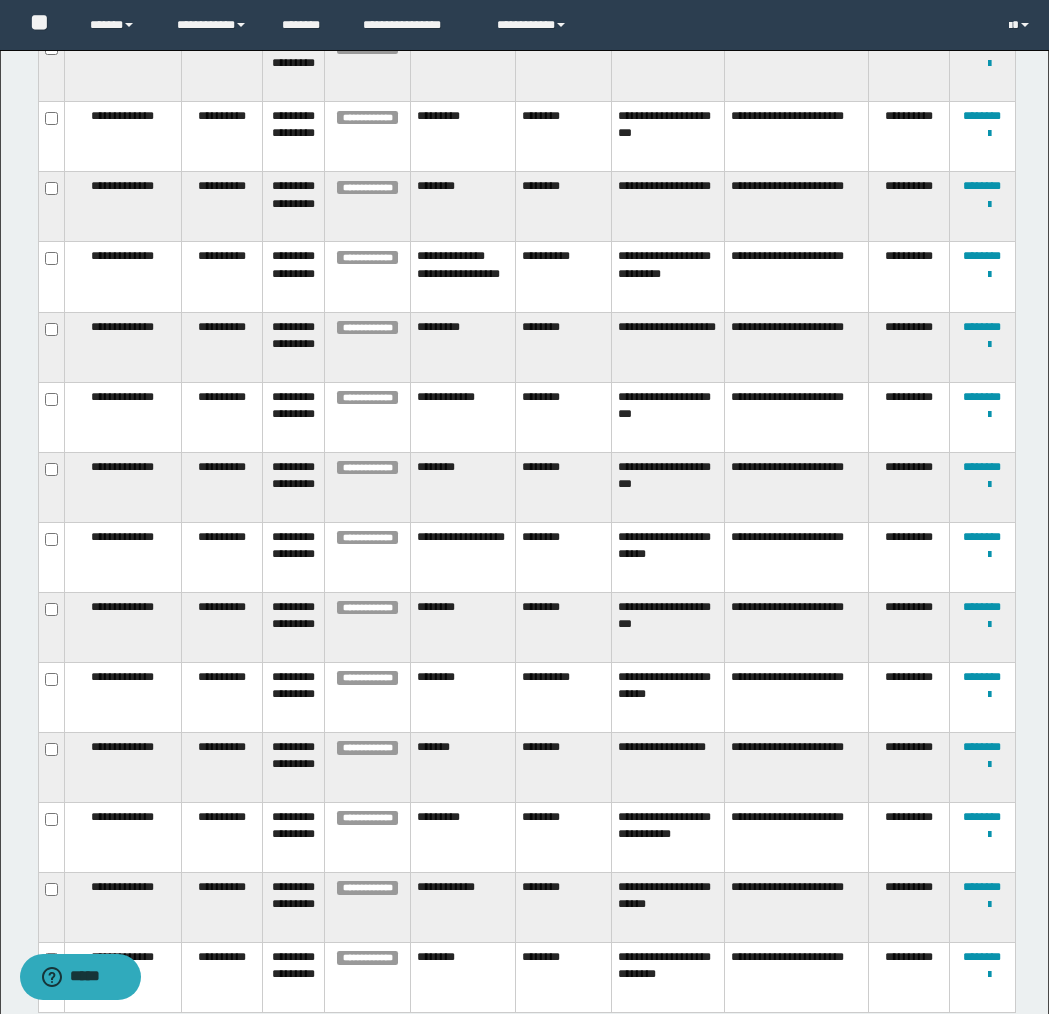 scroll, scrollTop: 3202, scrollLeft: 0, axis: vertical 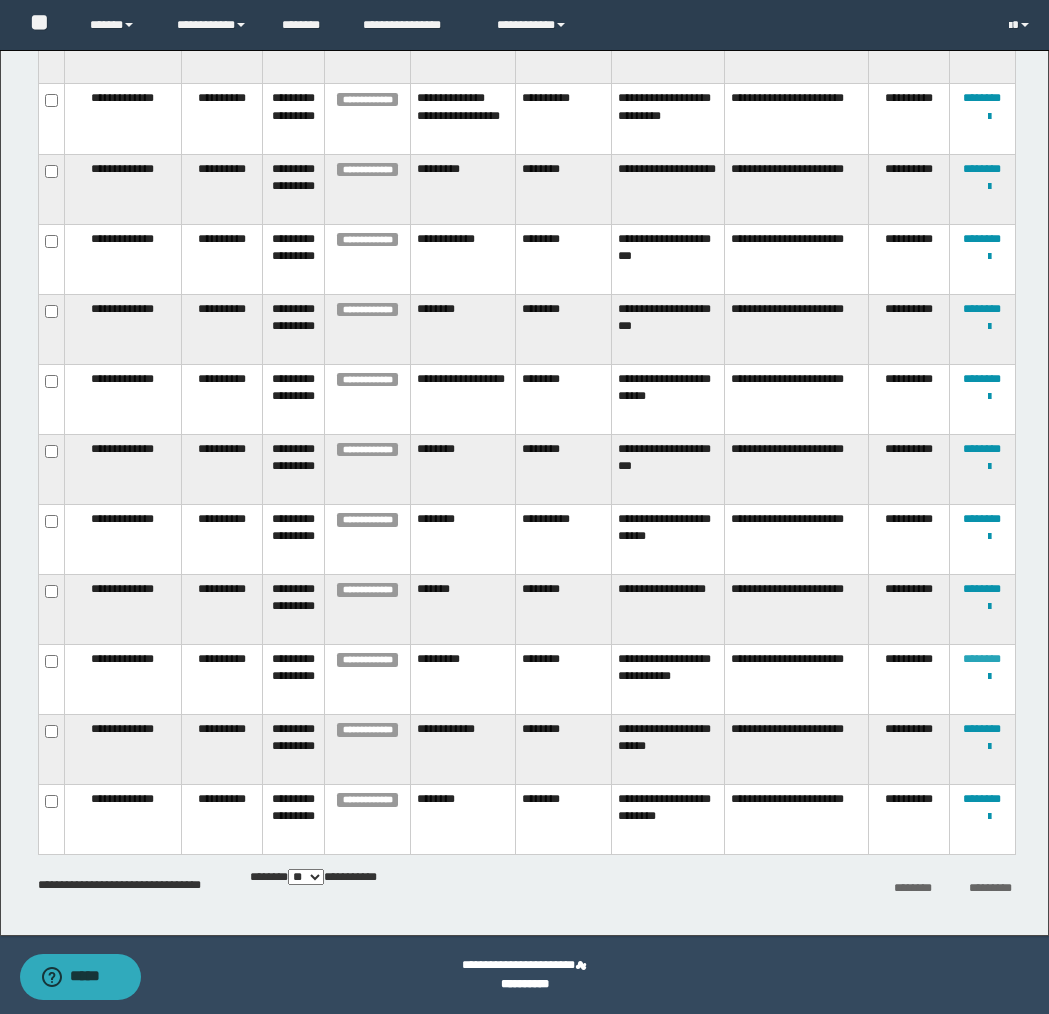 click on "********" at bounding box center (982, 659) 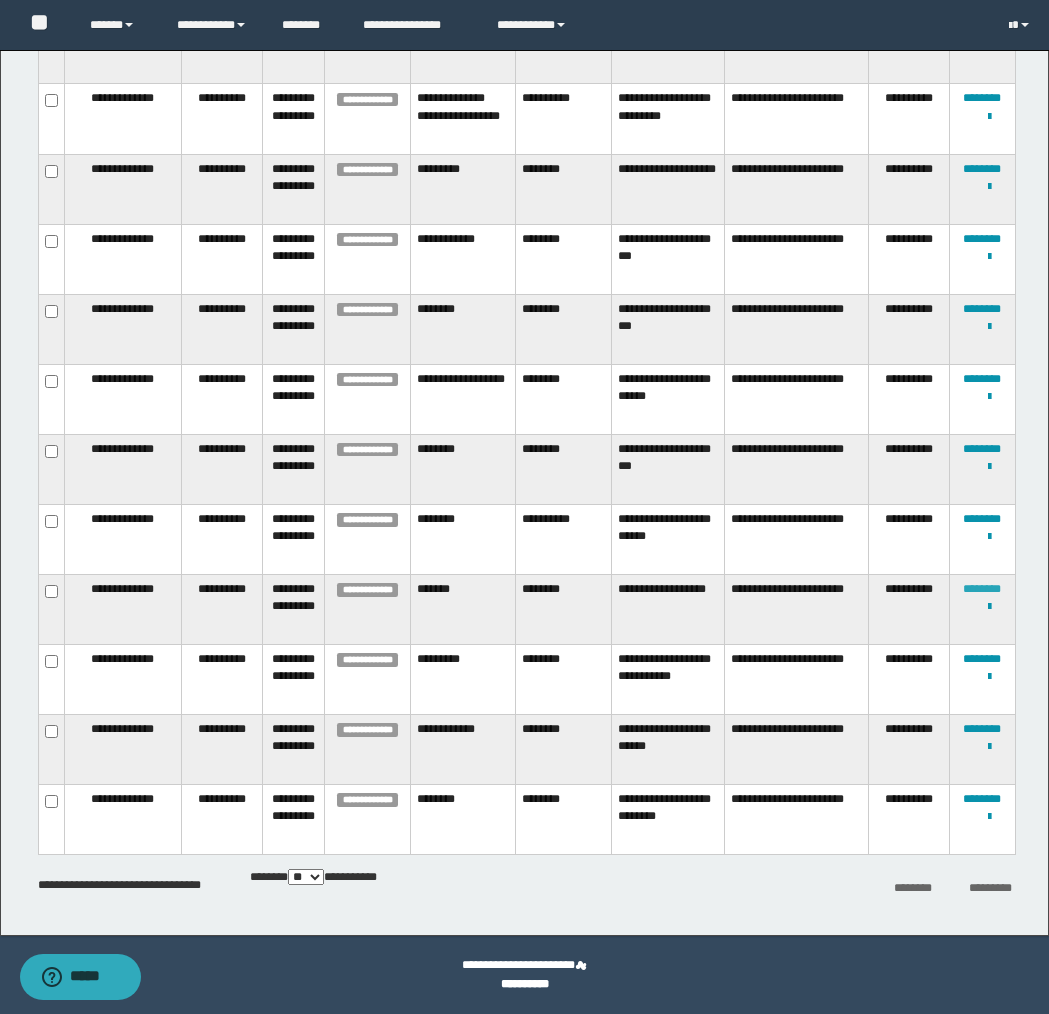 click on "********" at bounding box center (982, 589) 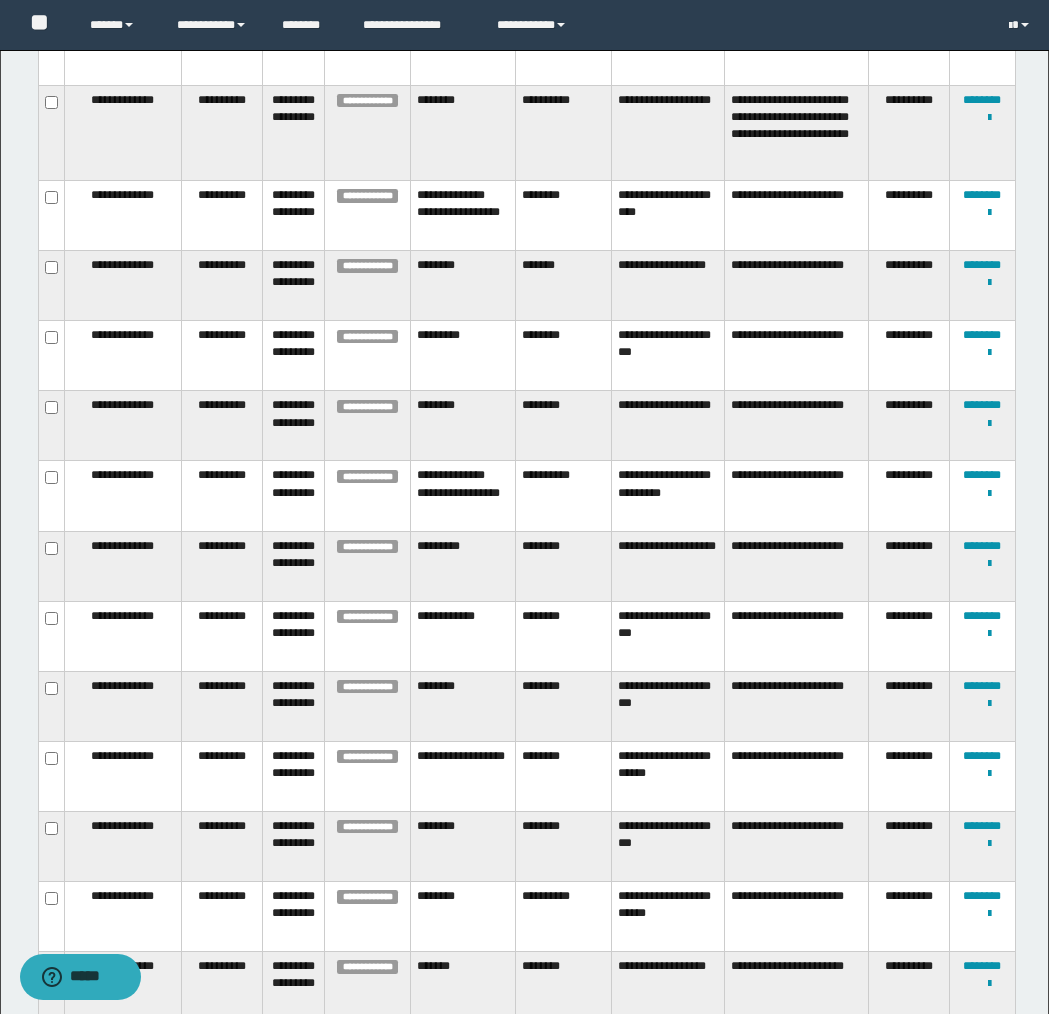 scroll, scrollTop: 3202, scrollLeft: 0, axis: vertical 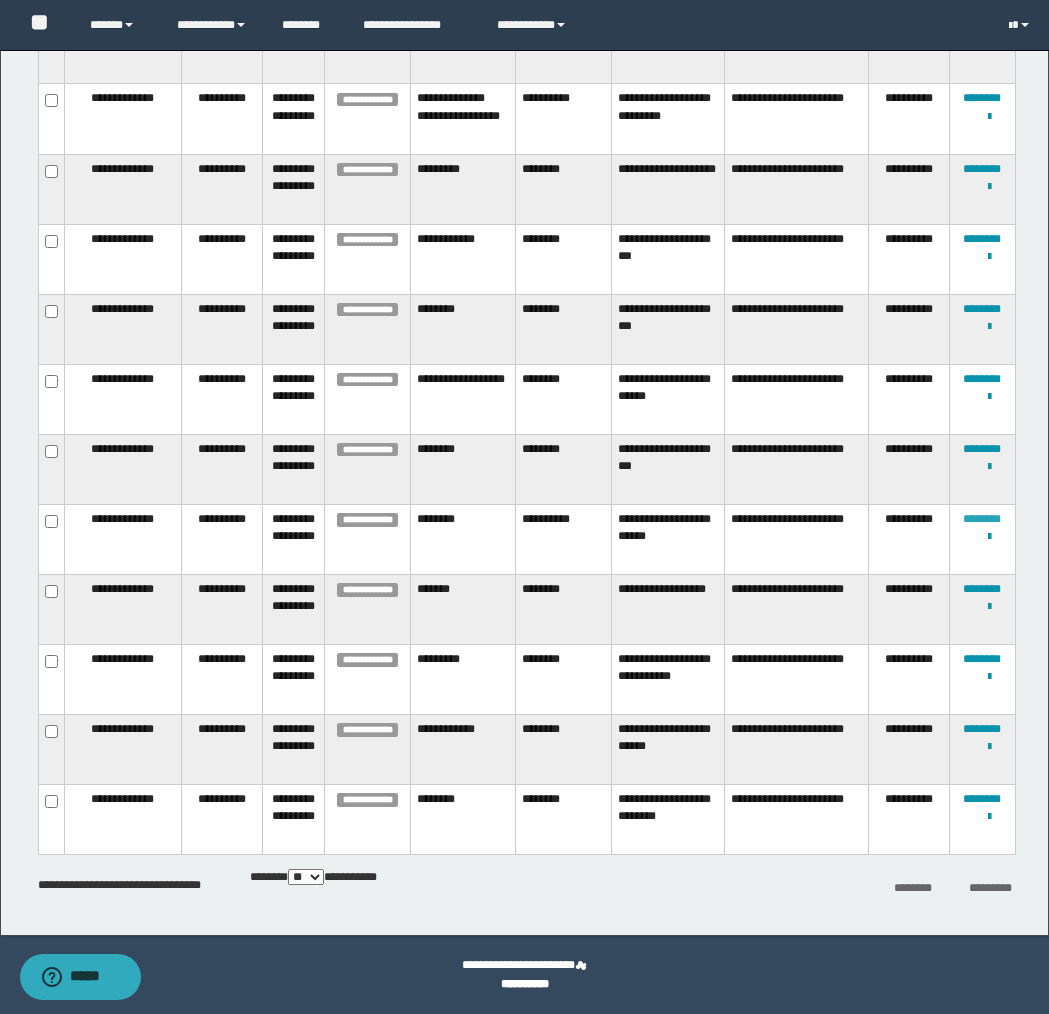click on "********" at bounding box center (982, 519) 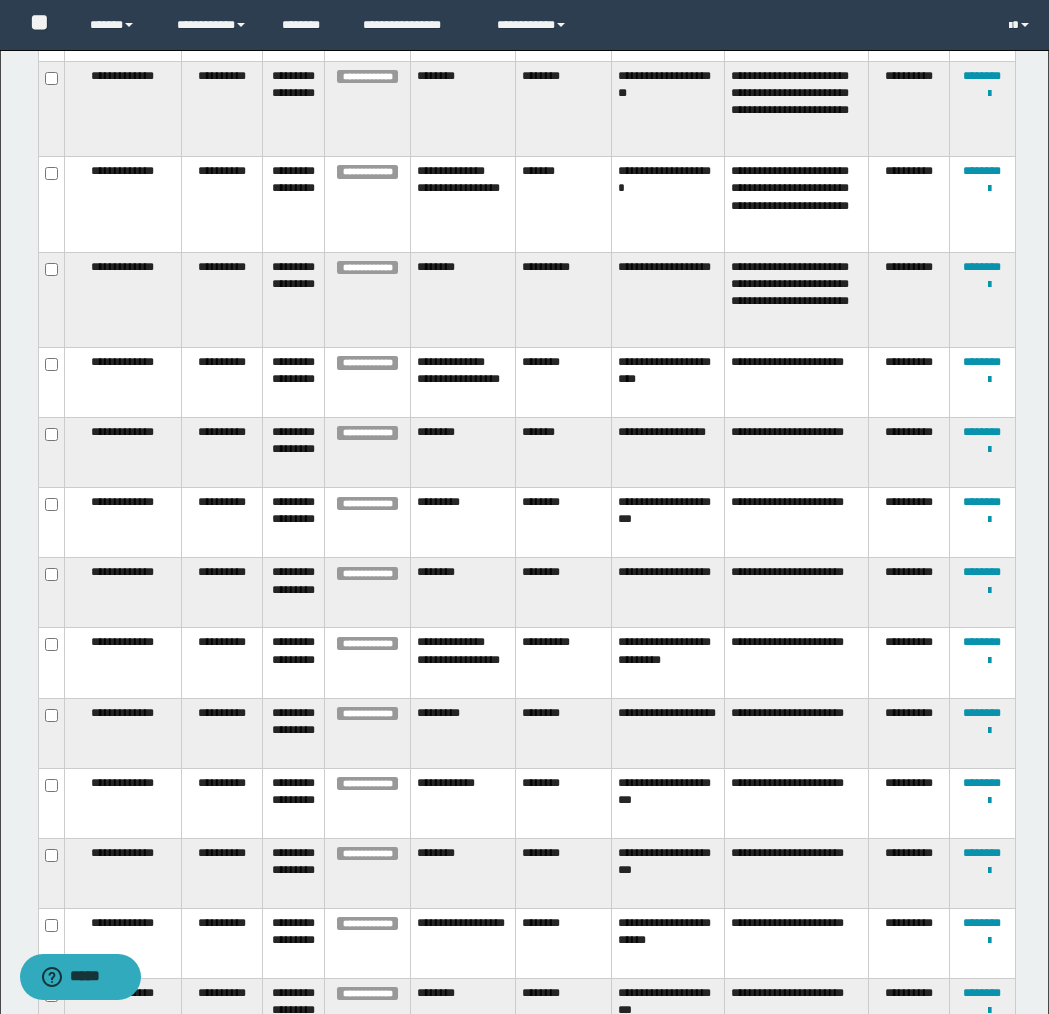 scroll, scrollTop: 3202, scrollLeft: 0, axis: vertical 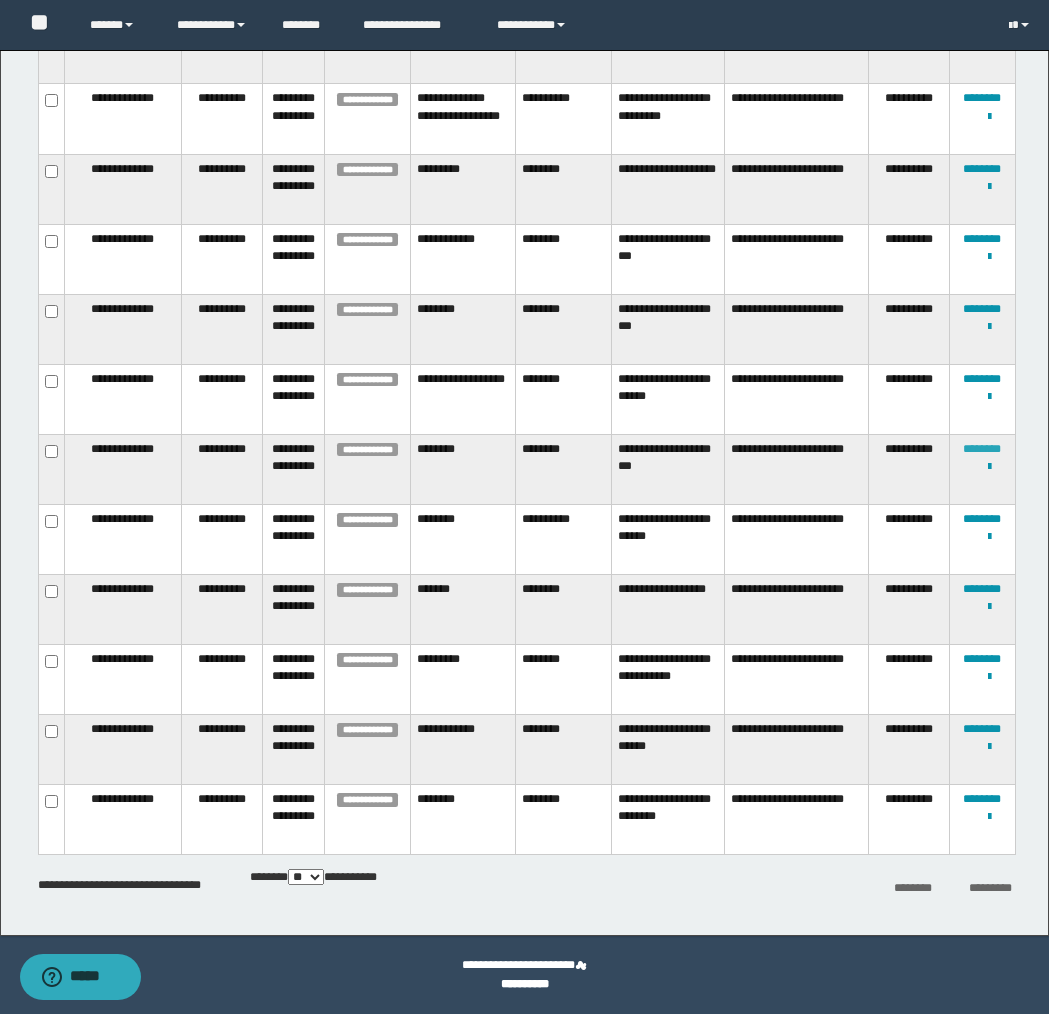 click on "********" at bounding box center [982, 449] 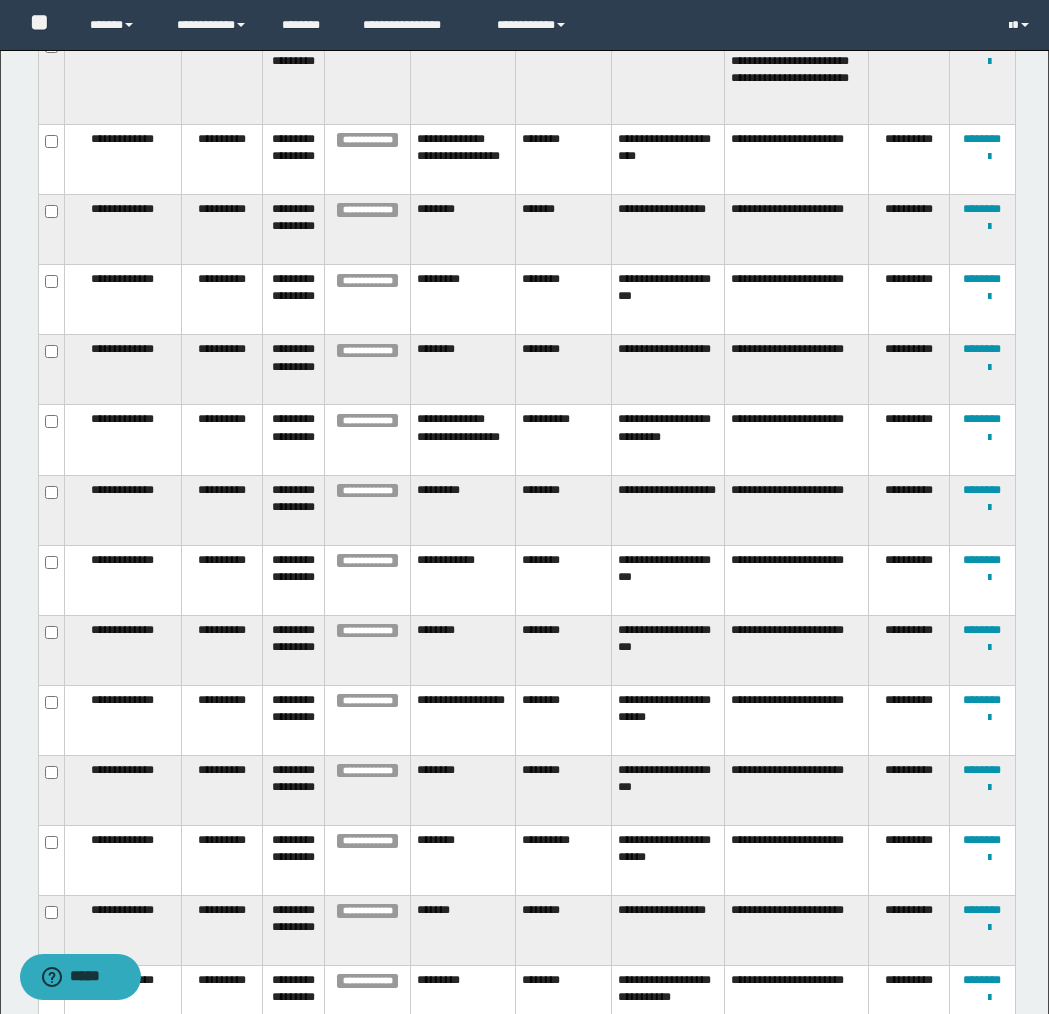 scroll, scrollTop: 3202, scrollLeft: 0, axis: vertical 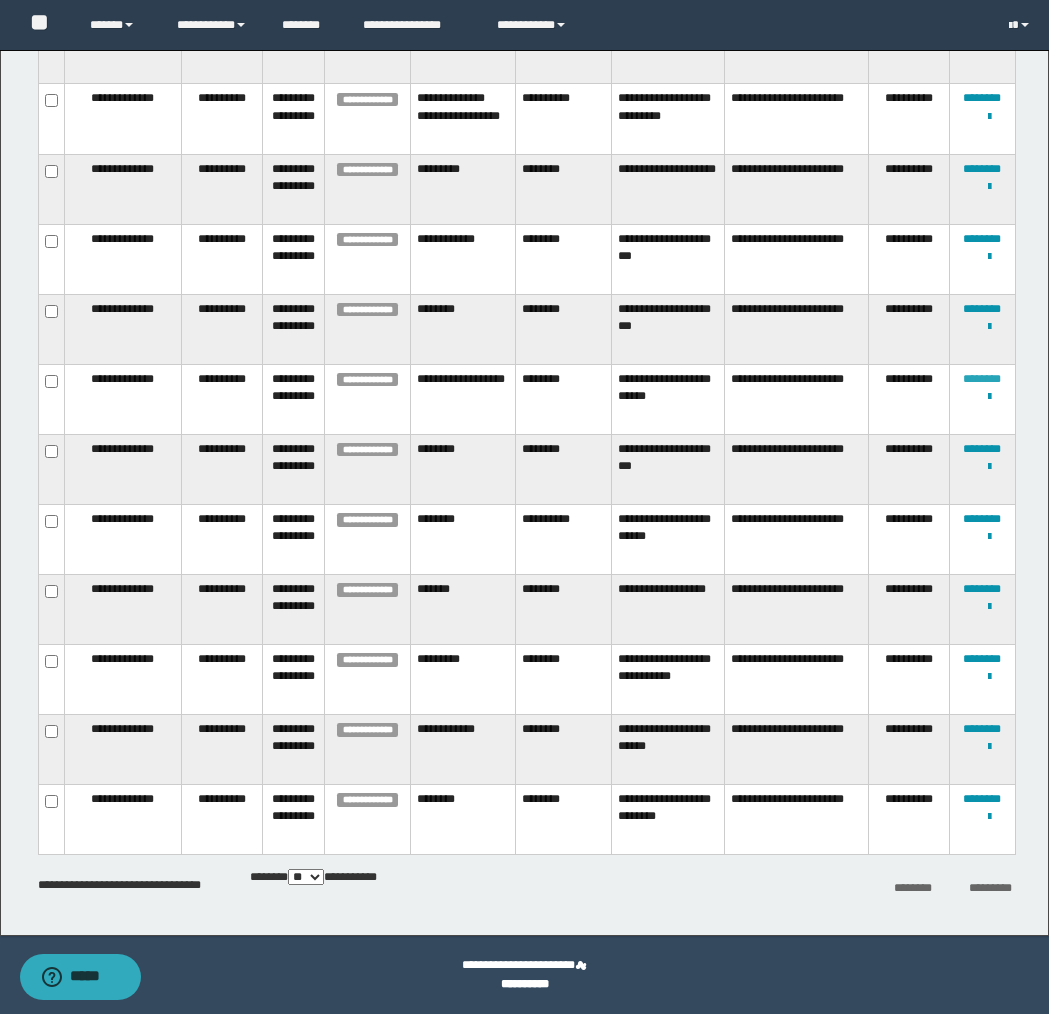click on "********" at bounding box center [982, 379] 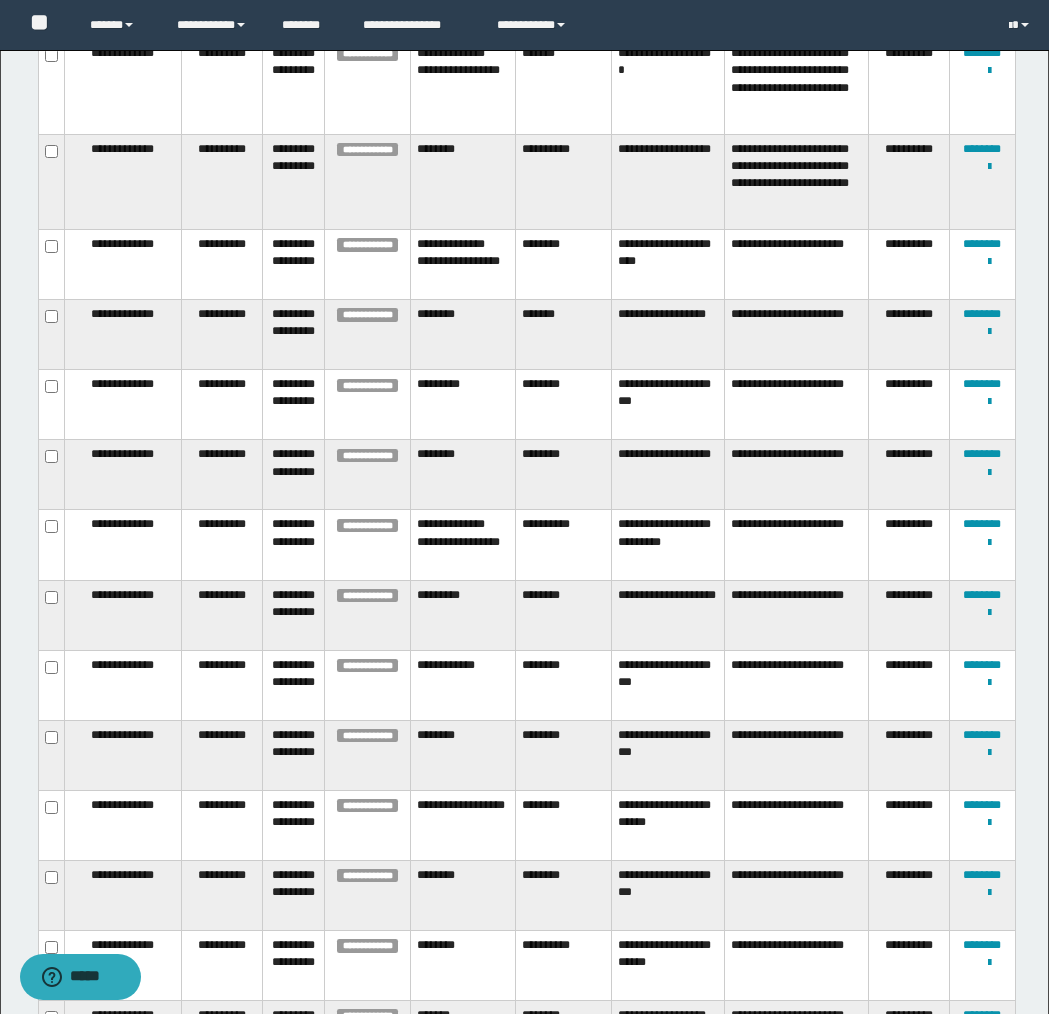 scroll, scrollTop: 3202, scrollLeft: 0, axis: vertical 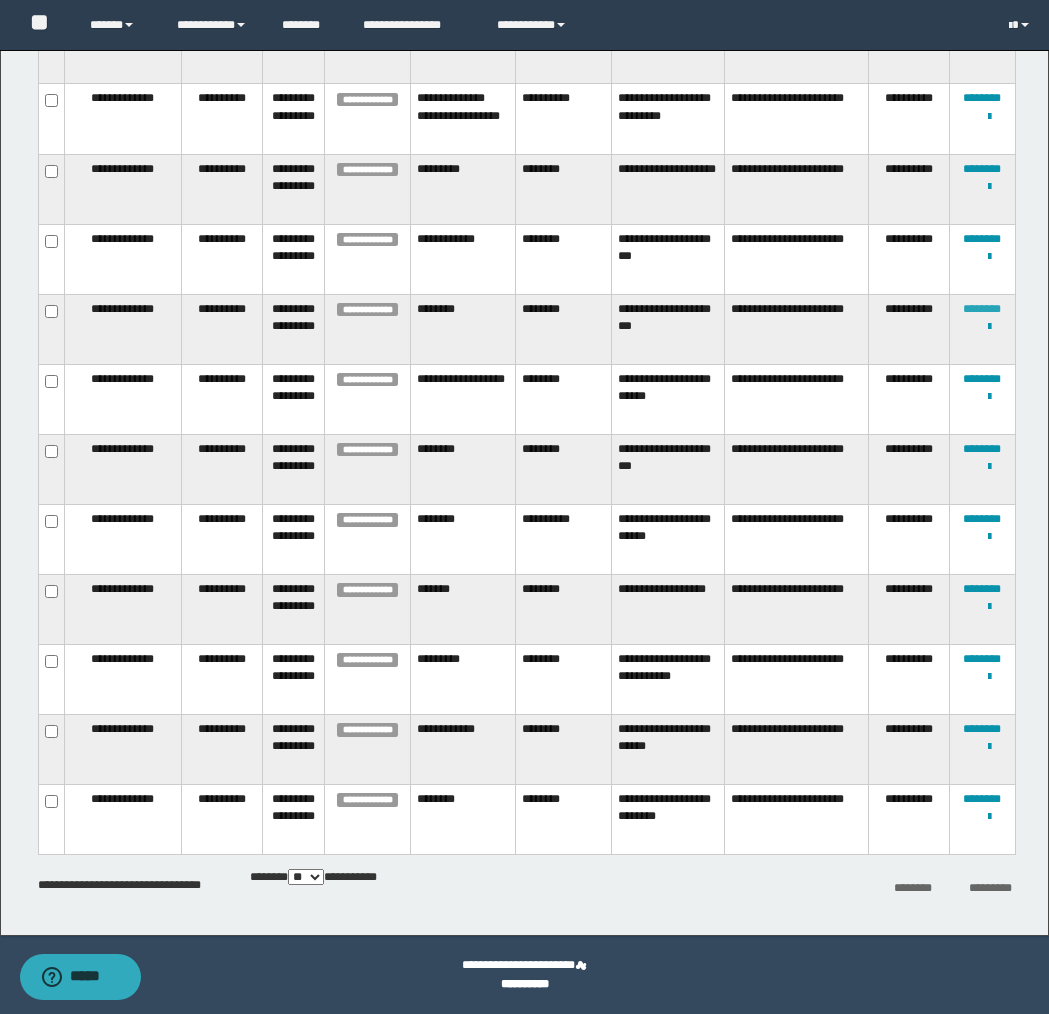 click on "********" at bounding box center [982, 309] 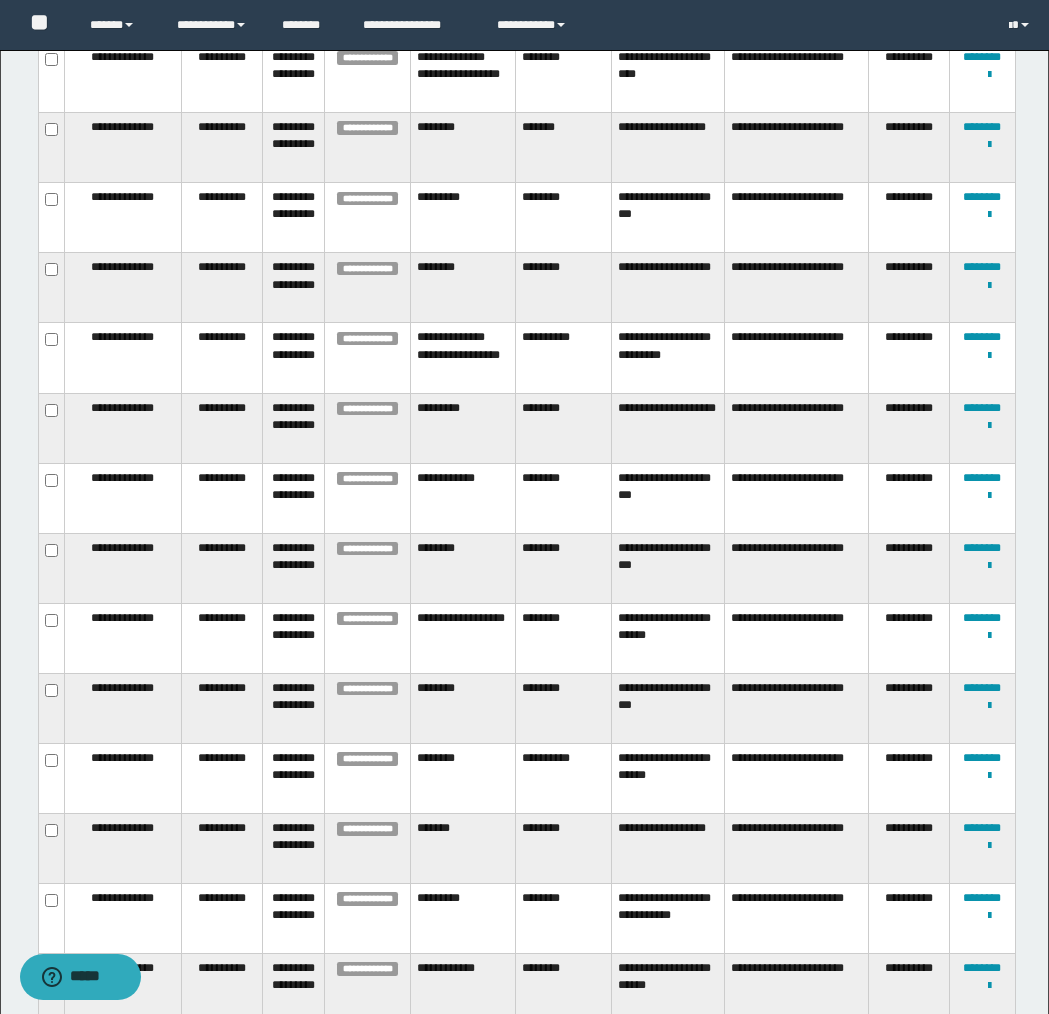 scroll, scrollTop: 2960, scrollLeft: 0, axis: vertical 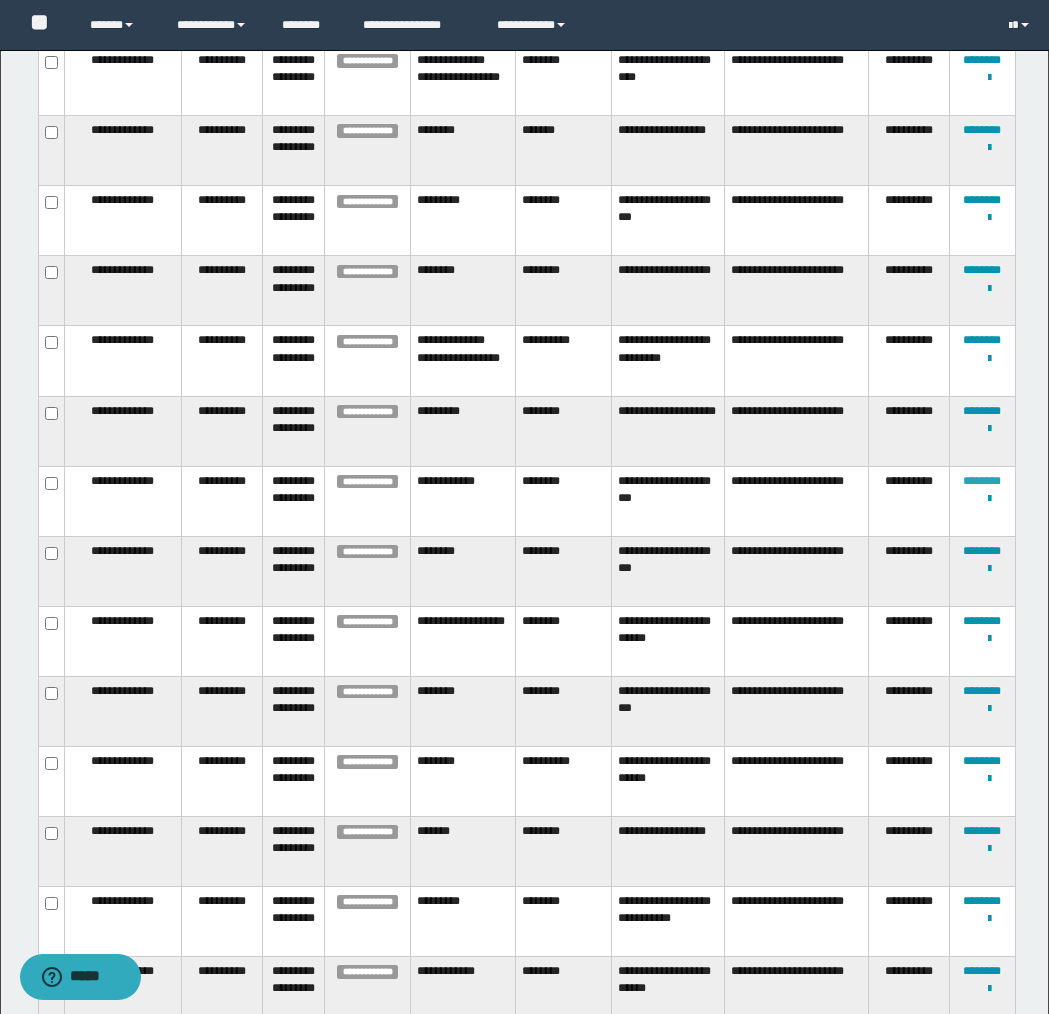 click on "********" at bounding box center (982, 481) 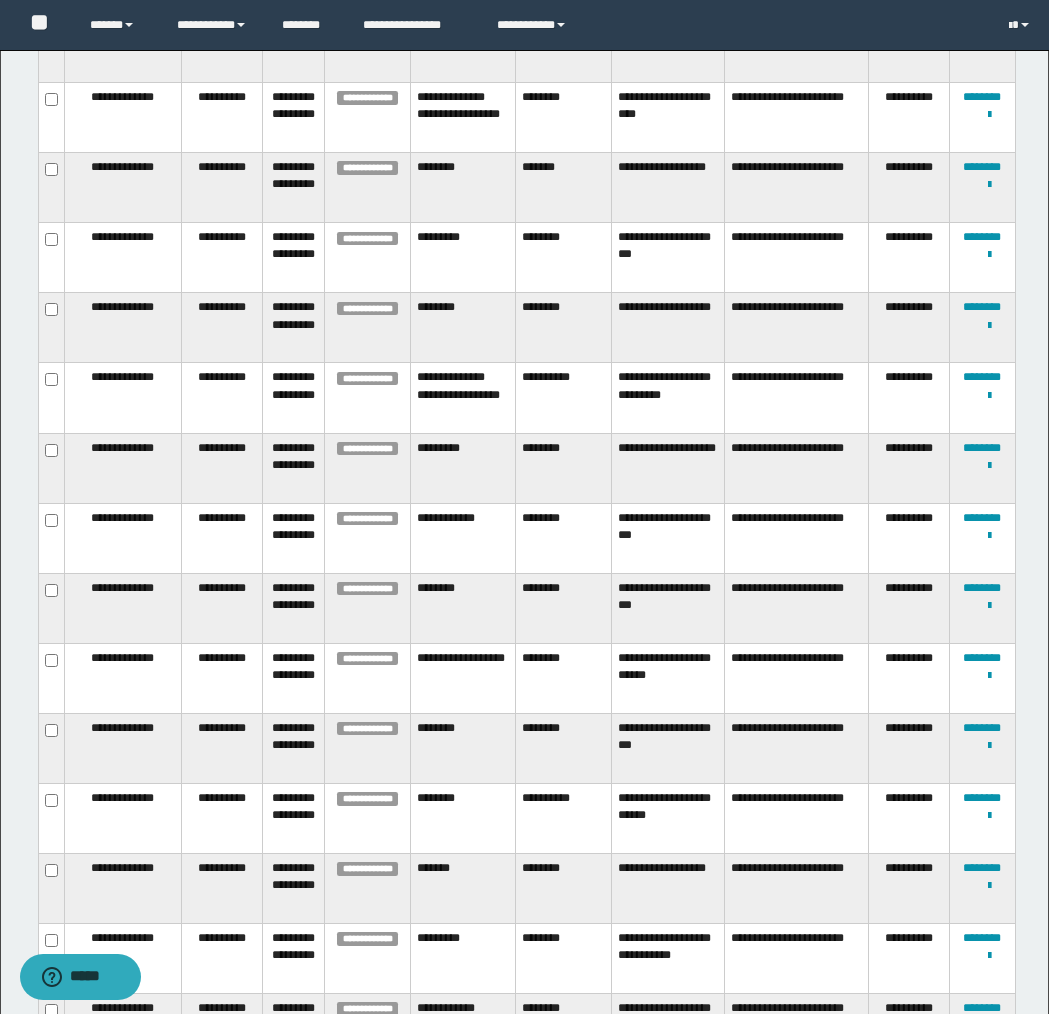 scroll, scrollTop: 2880, scrollLeft: 0, axis: vertical 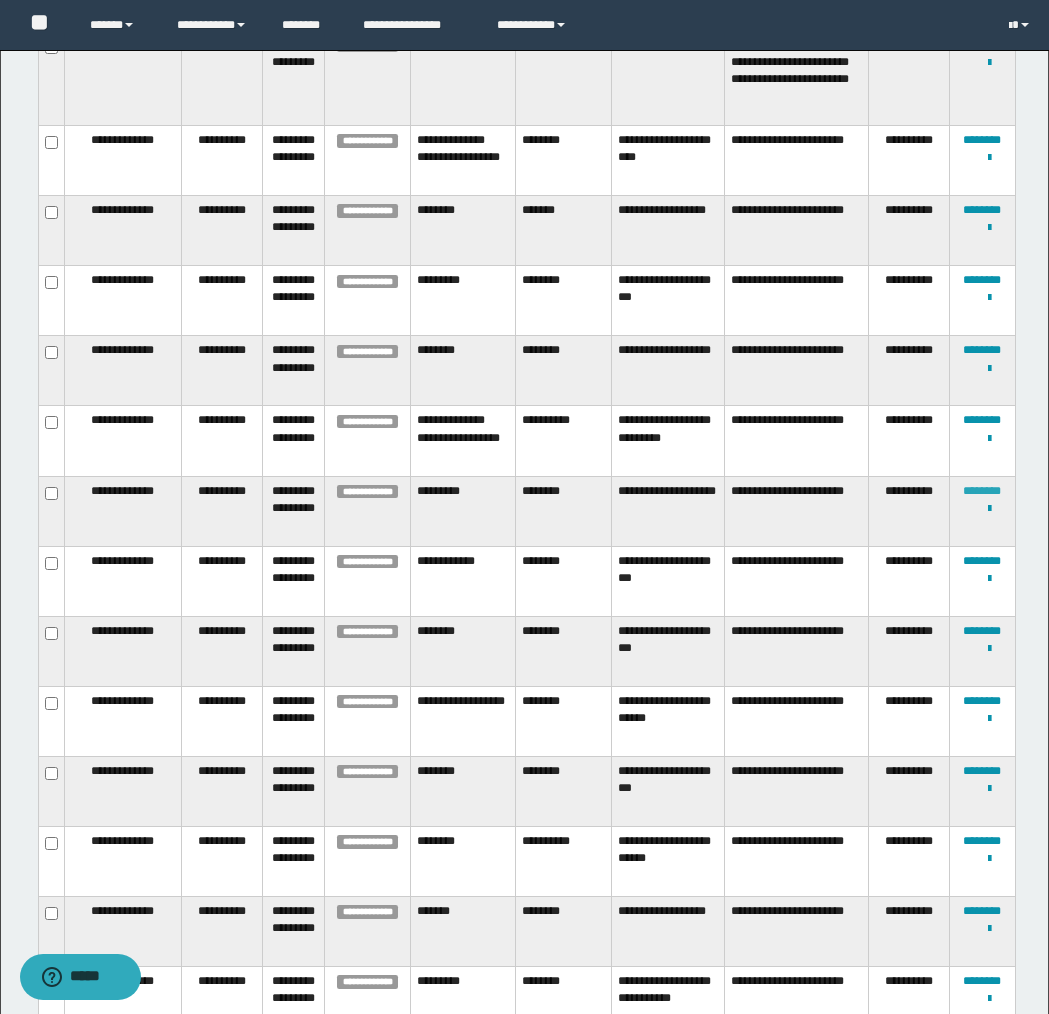 click on "********" at bounding box center [982, 491] 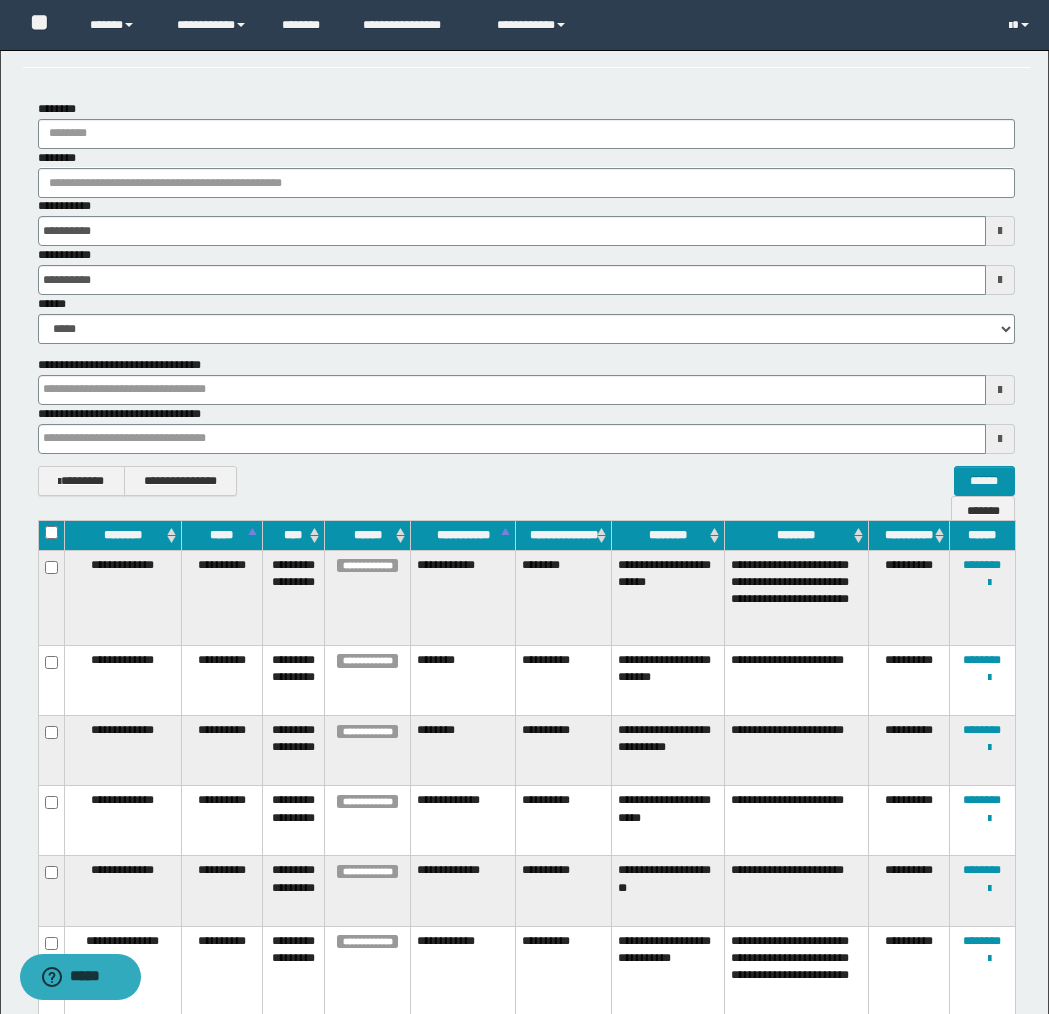 scroll, scrollTop: 166, scrollLeft: 0, axis: vertical 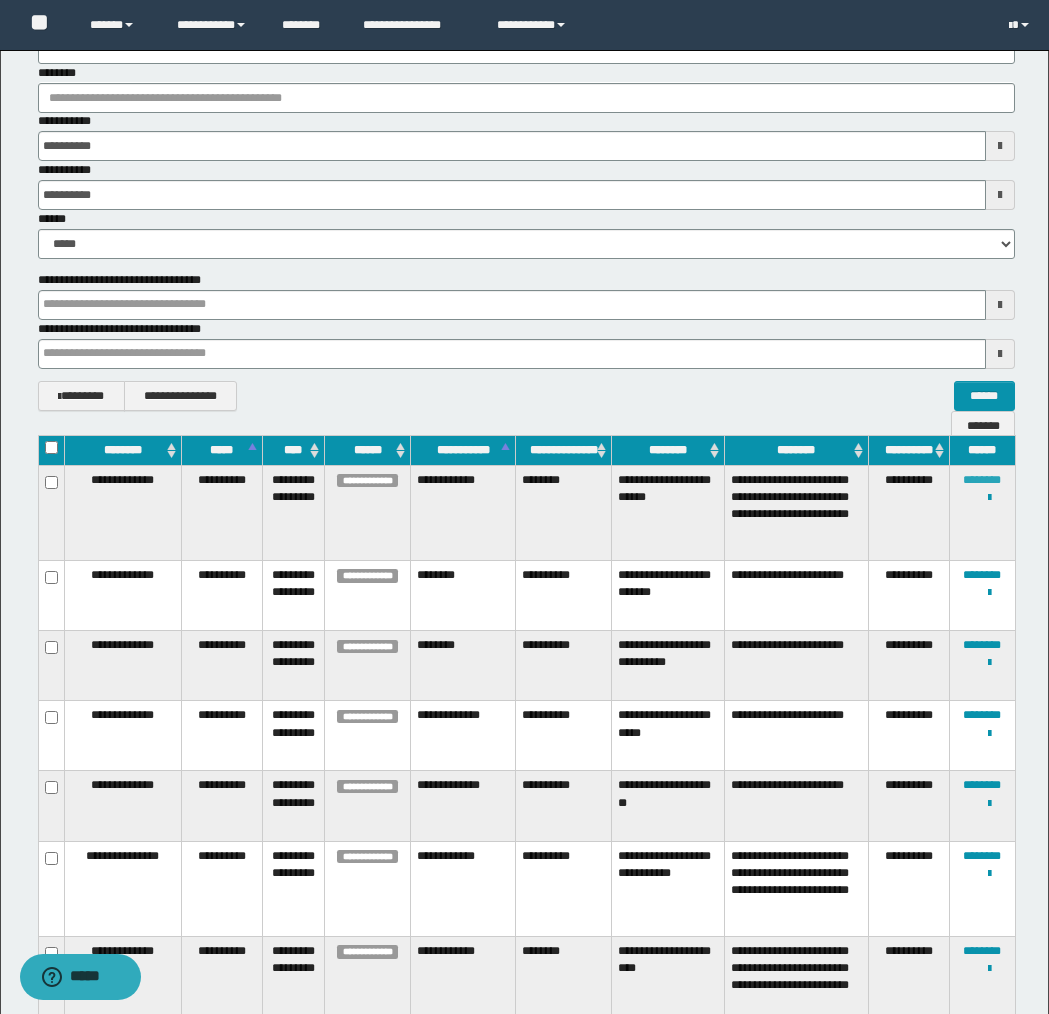 click on "********" at bounding box center [982, 480] 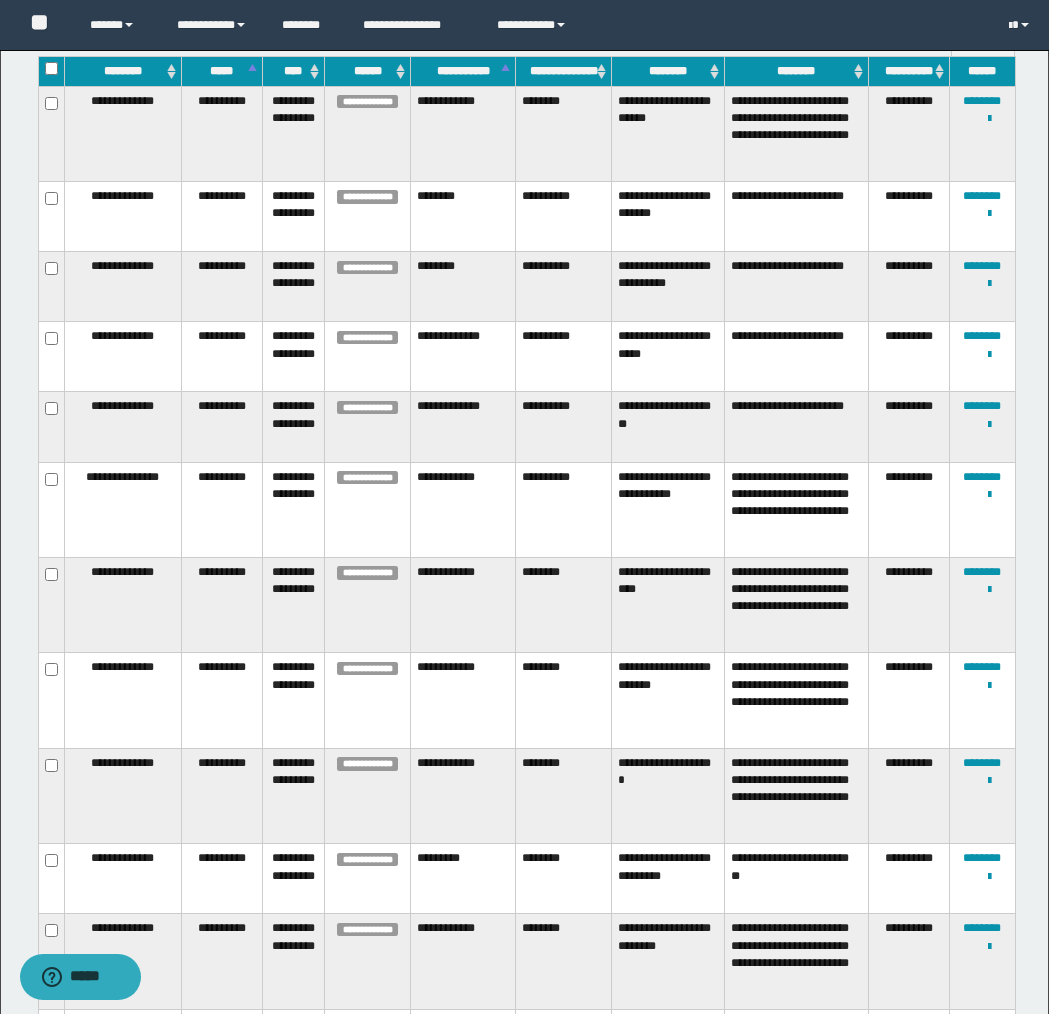 scroll, scrollTop: 554, scrollLeft: 0, axis: vertical 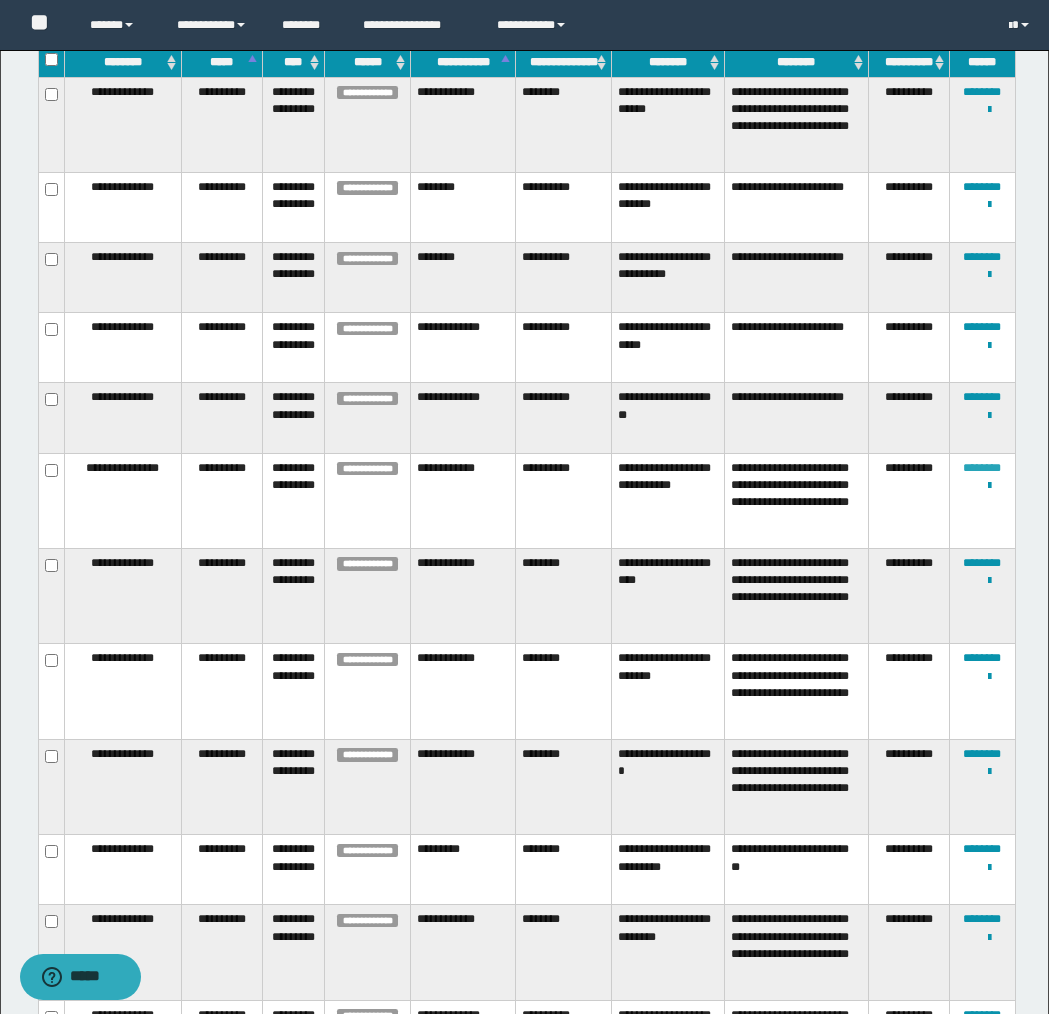 click on "********" at bounding box center (982, 468) 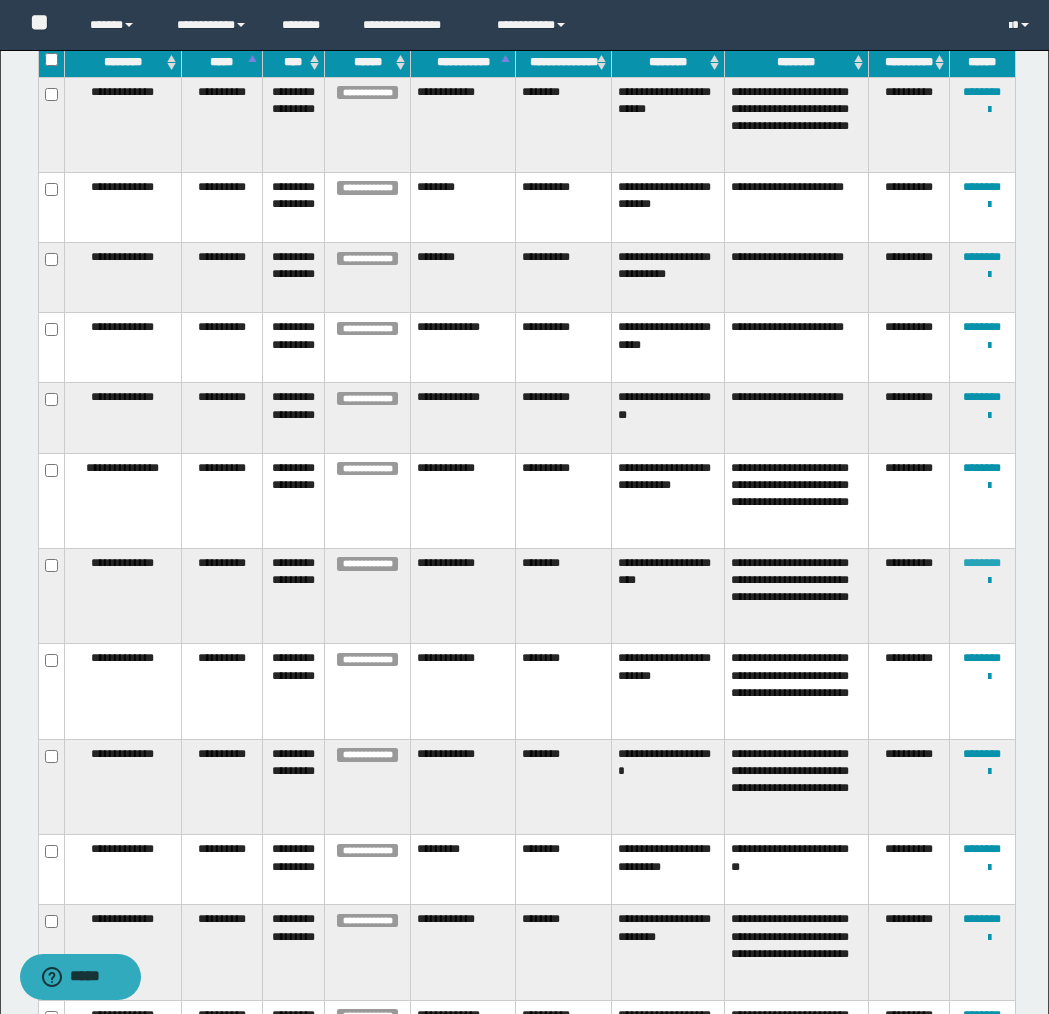 click on "********" at bounding box center [982, 563] 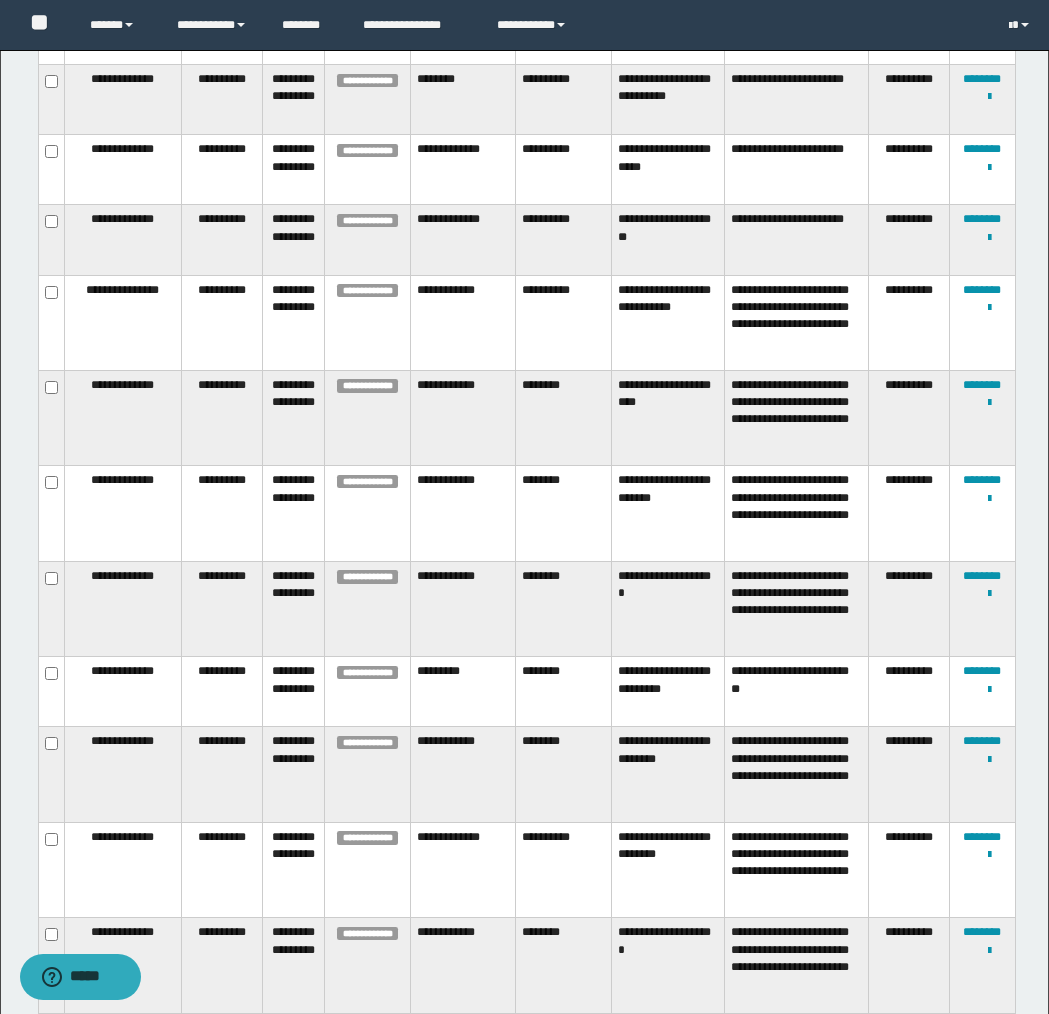 scroll, scrollTop: 736, scrollLeft: 0, axis: vertical 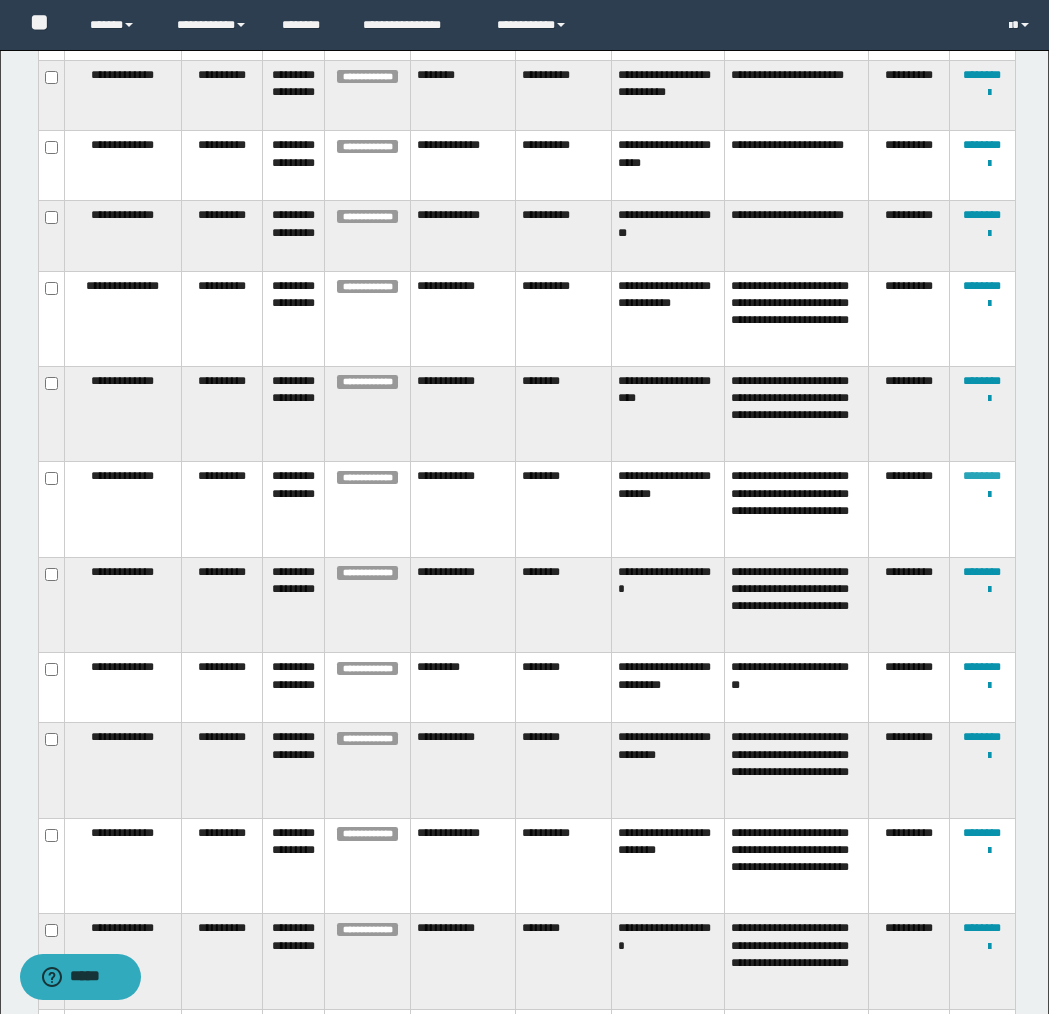 click on "********" at bounding box center (982, 476) 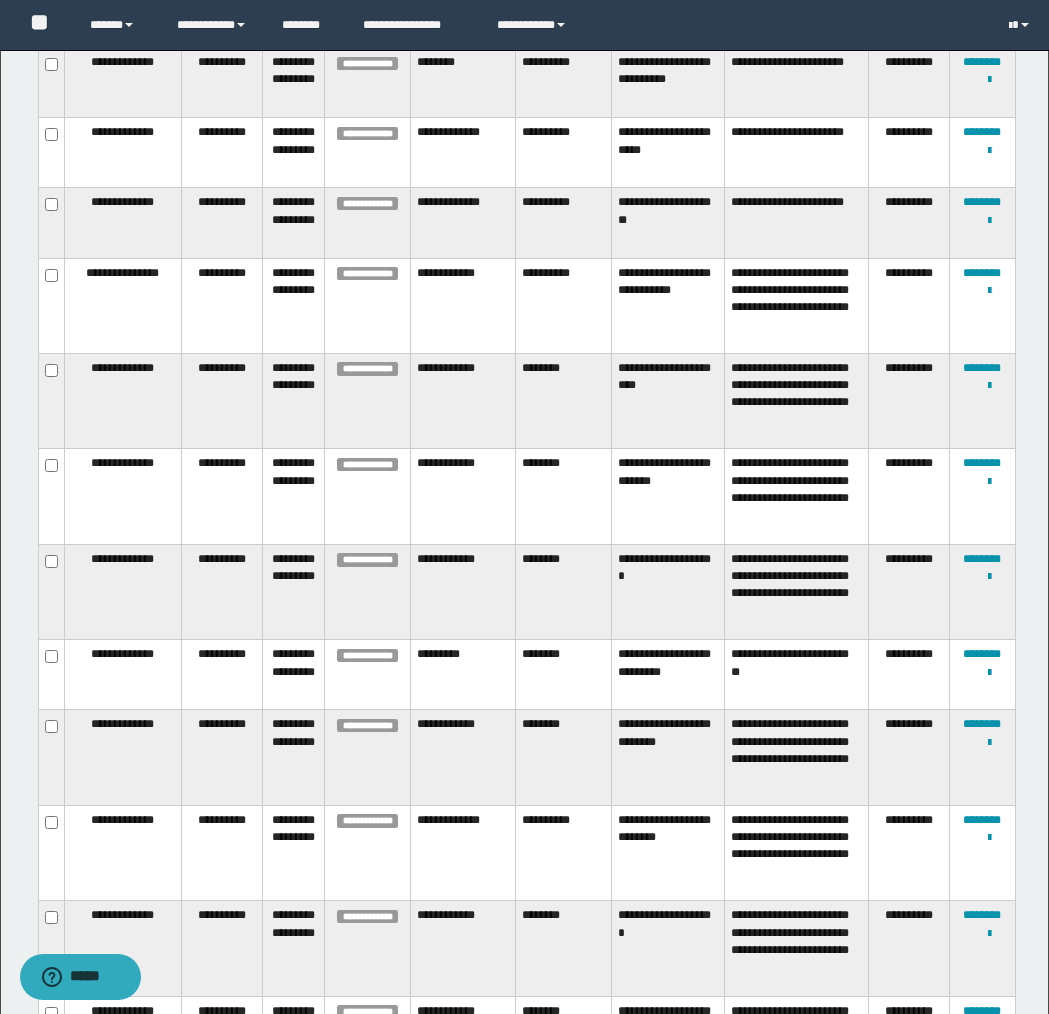 scroll, scrollTop: 755, scrollLeft: 0, axis: vertical 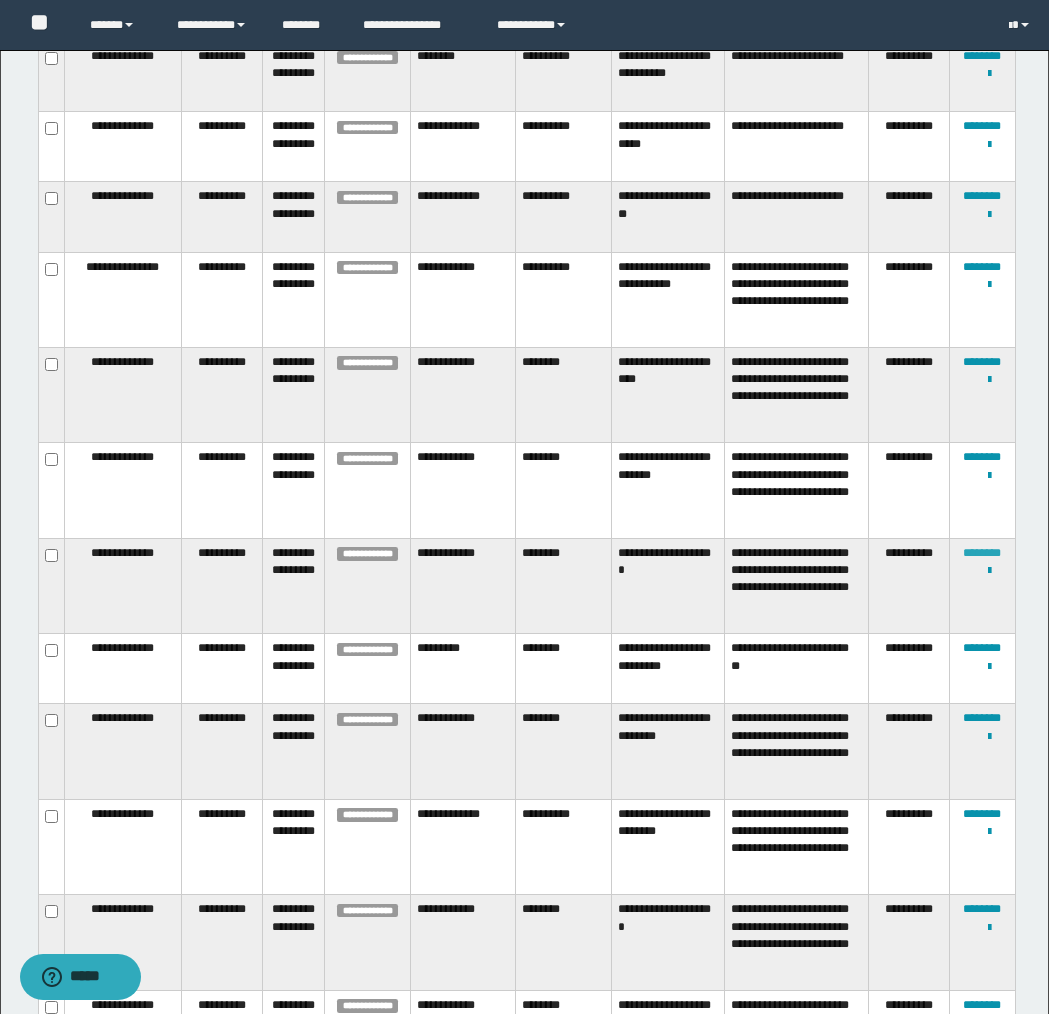 click on "********" at bounding box center [982, 553] 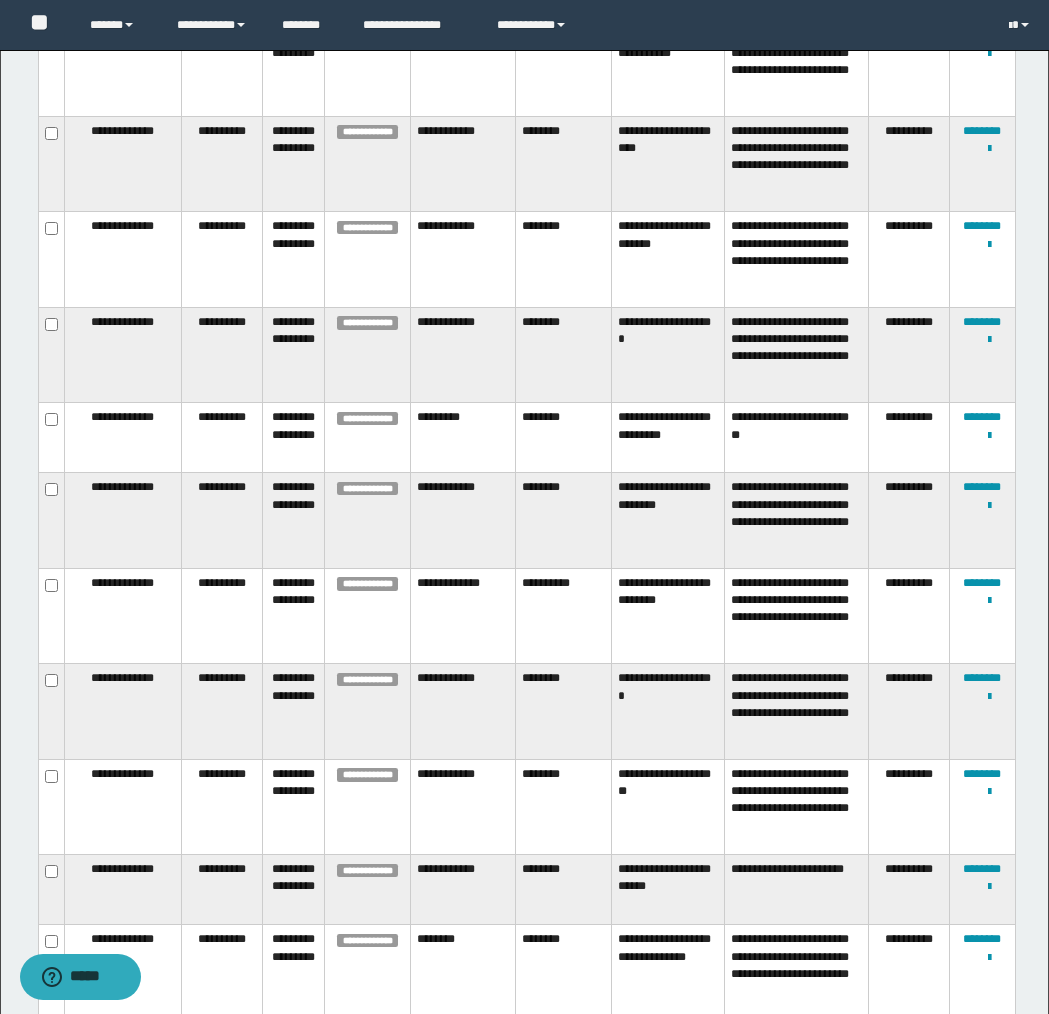 scroll, scrollTop: 974, scrollLeft: 0, axis: vertical 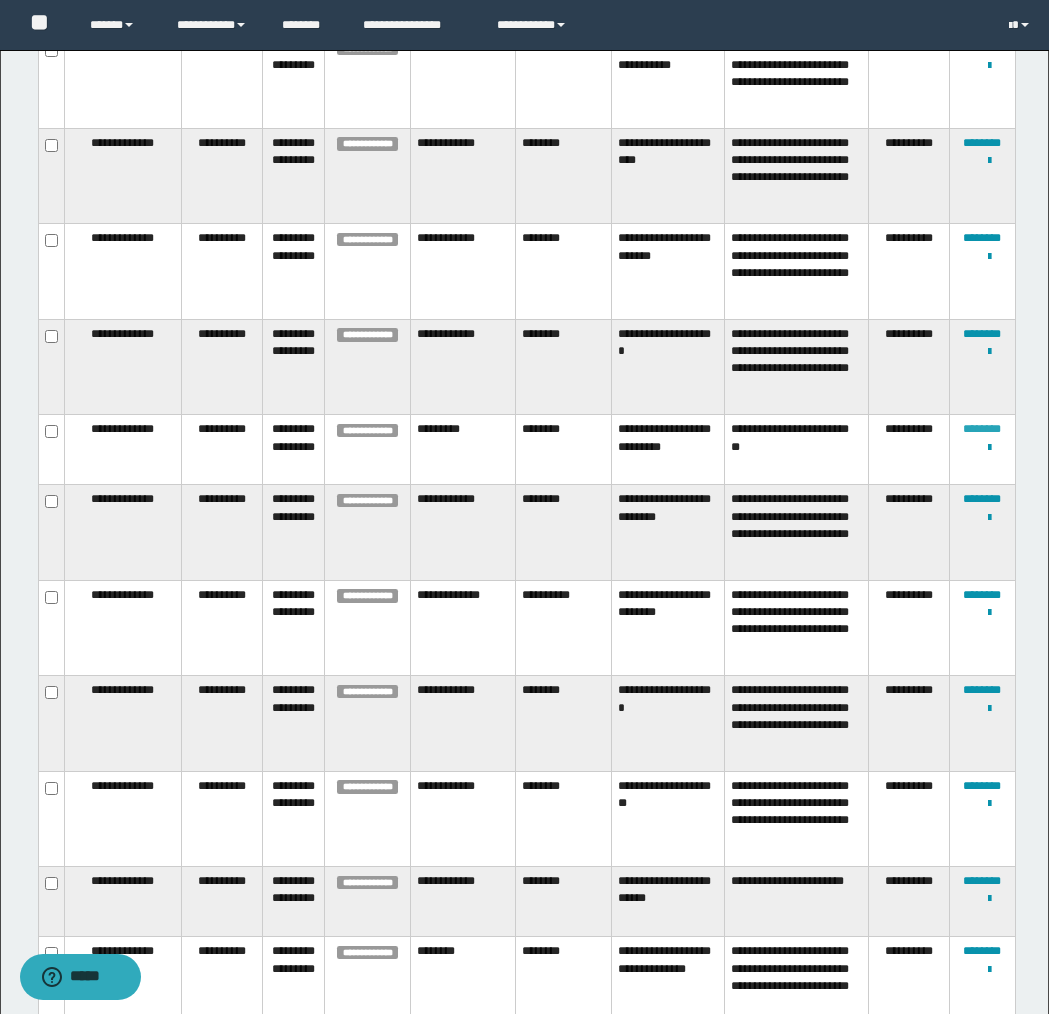 click on "********" at bounding box center [982, 429] 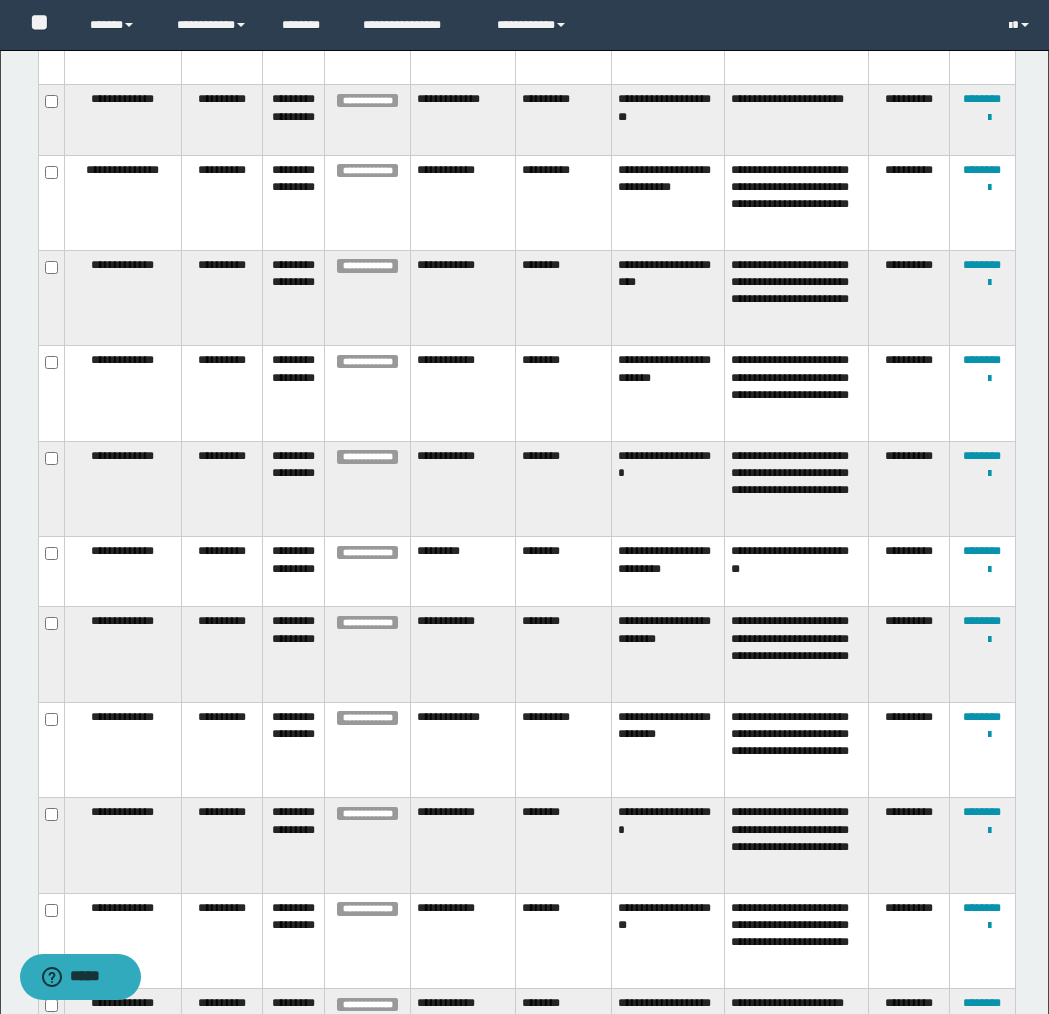 scroll, scrollTop: 858, scrollLeft: 0, axis: vertical 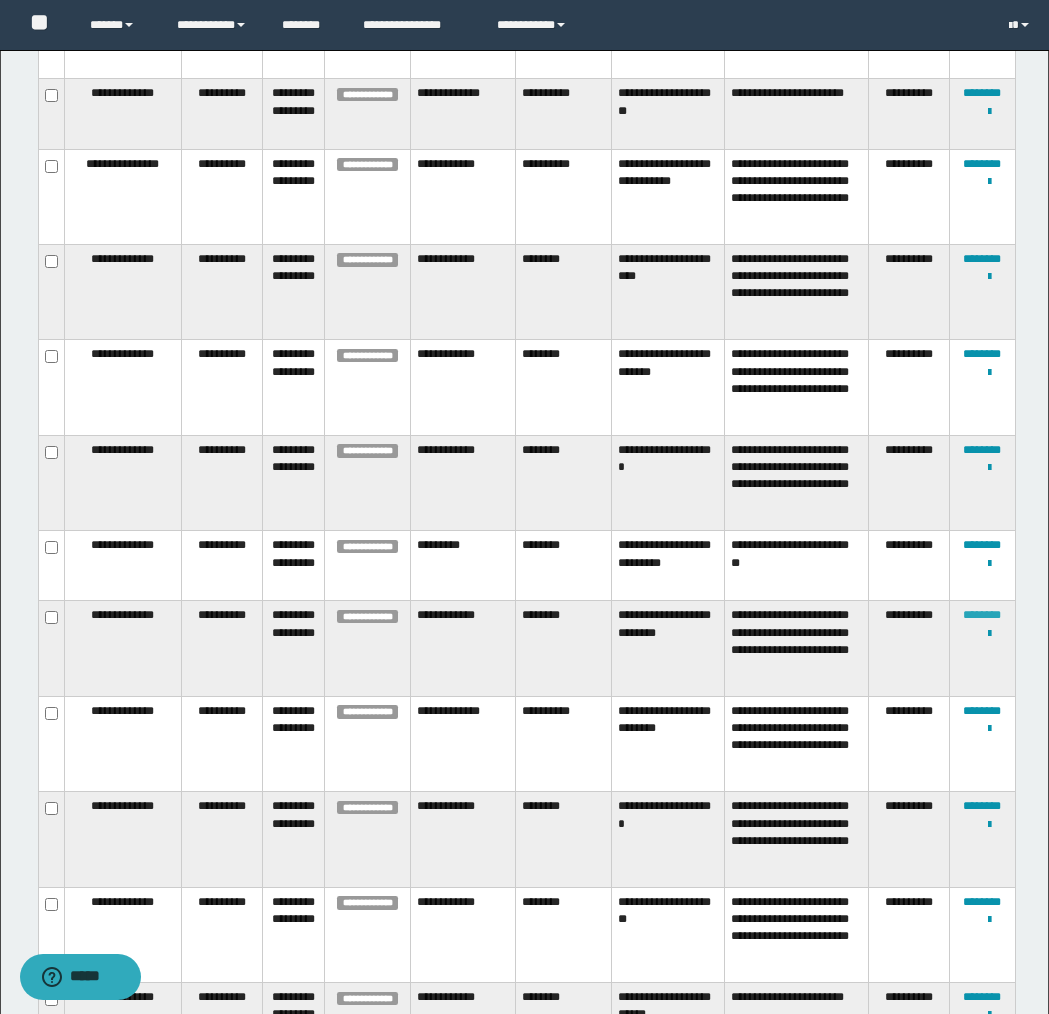 click on "********" at bounding box center (982, 615) 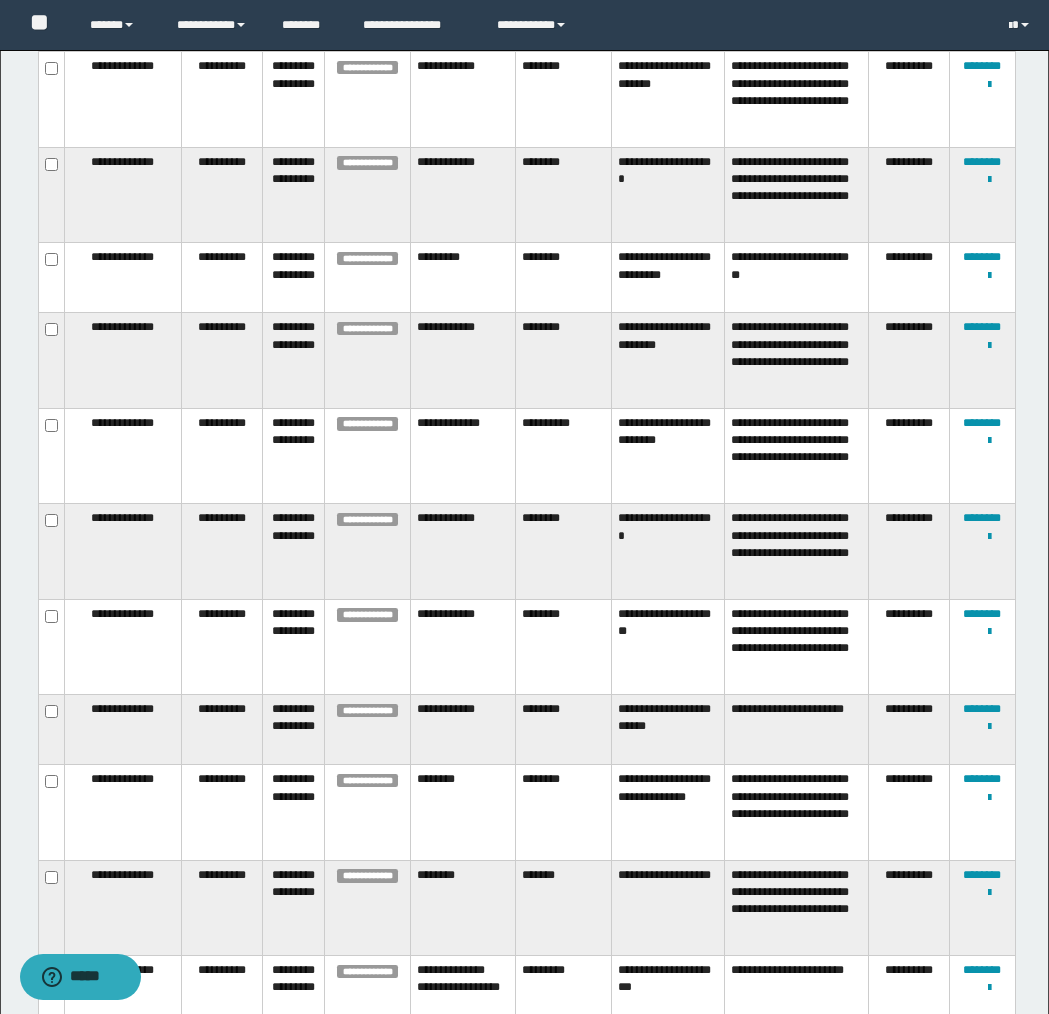 scroll, scrollTop: 1153, scrollLeft: 0, axis: vertical 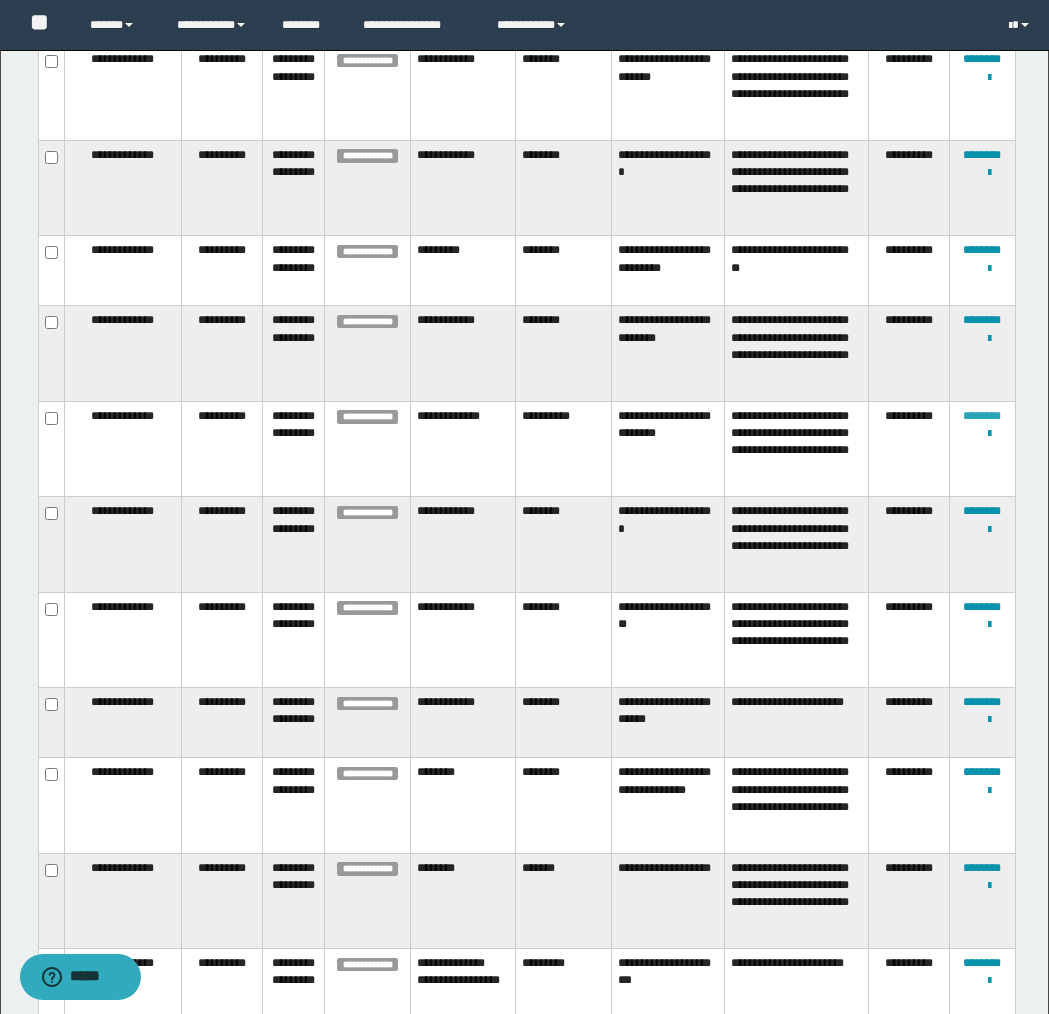 click on "********" at bounding box center (982, 416) 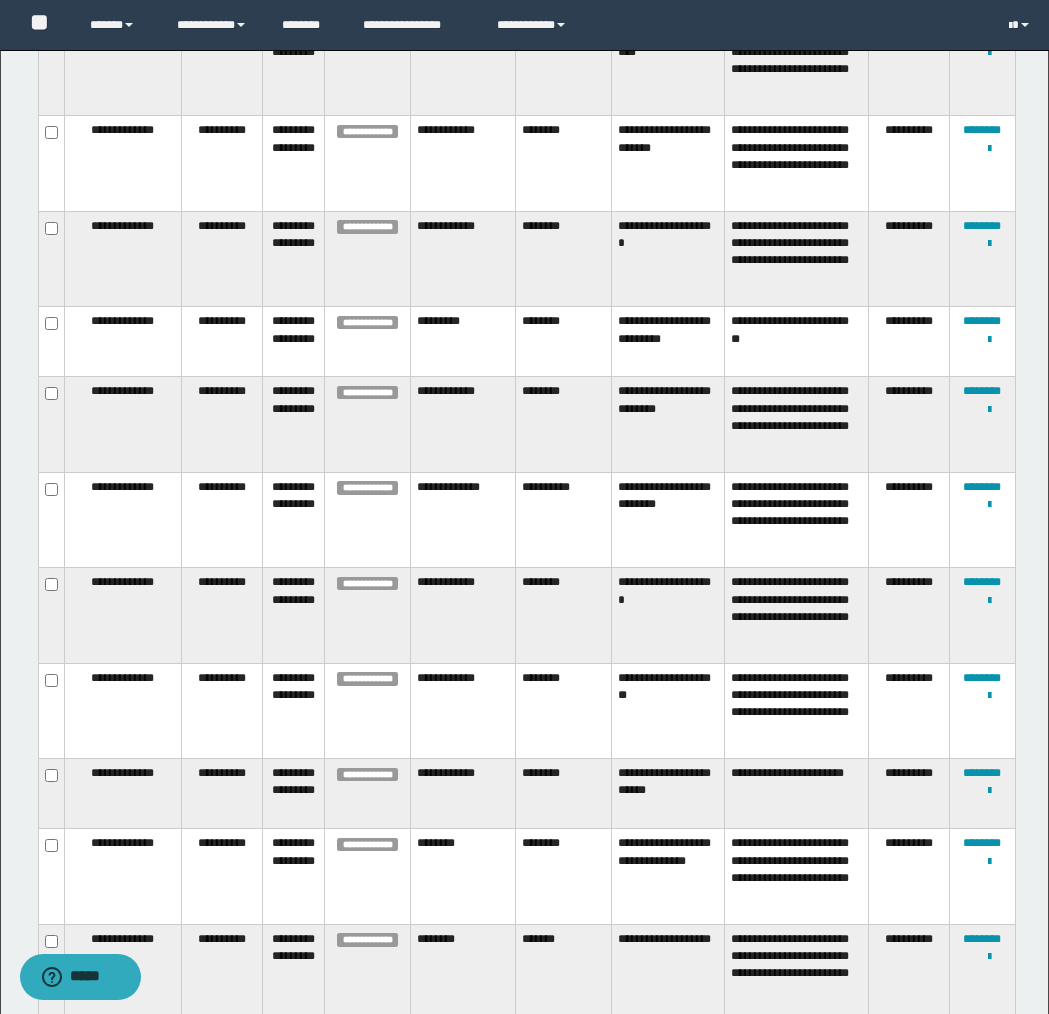 scroll, scrollTop: 1084, scrollLeft: 0, axis: vertical 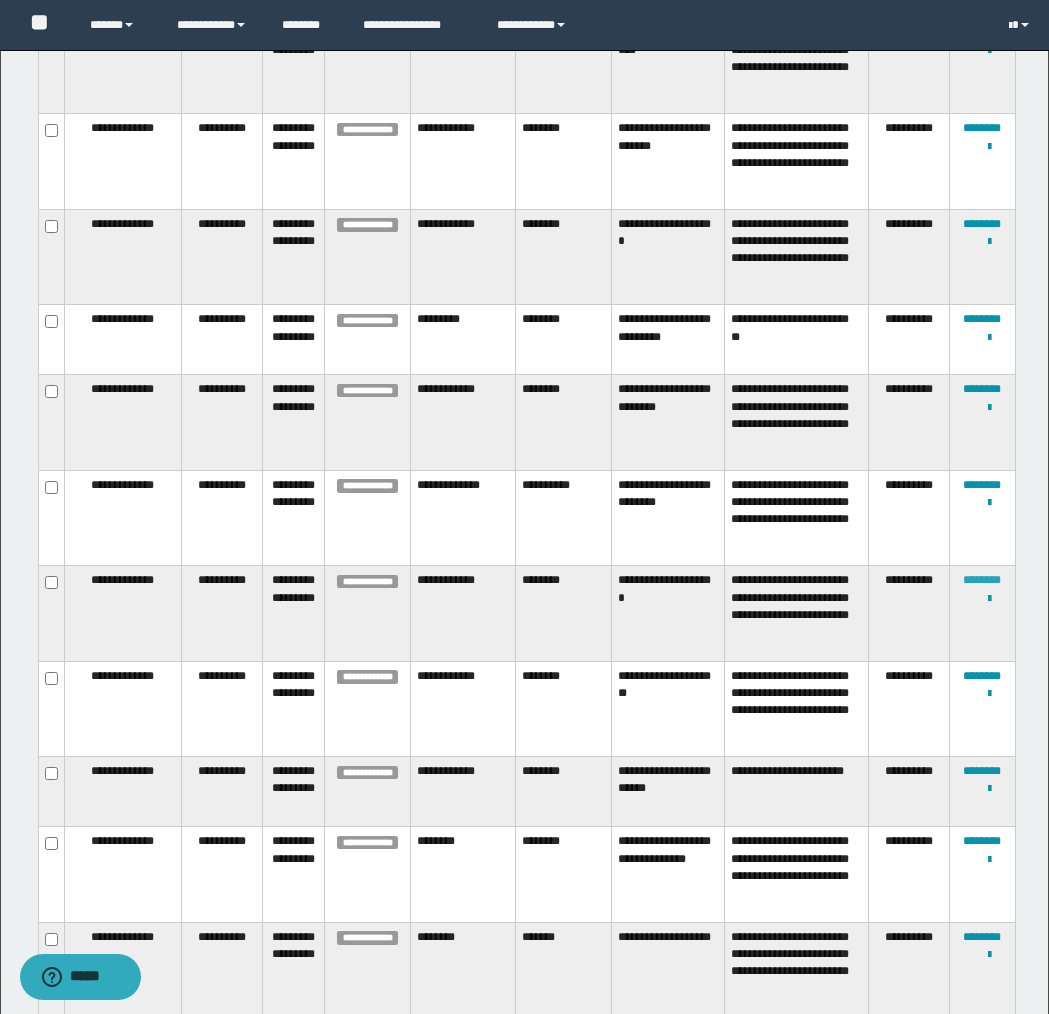 click on "********" at bounding box center (982, 580) 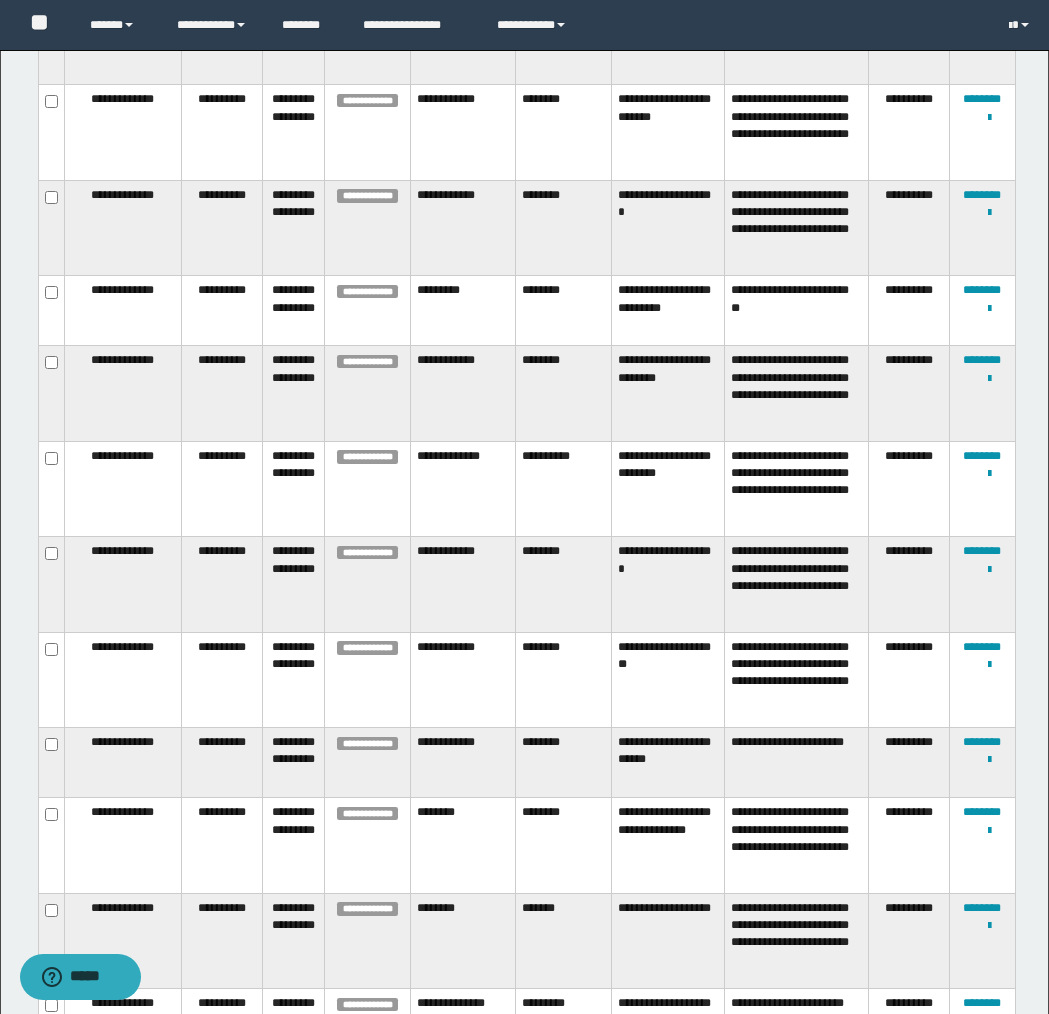 scroll, scrollTop: 1114, scrollLeft: 0, axis: vertical 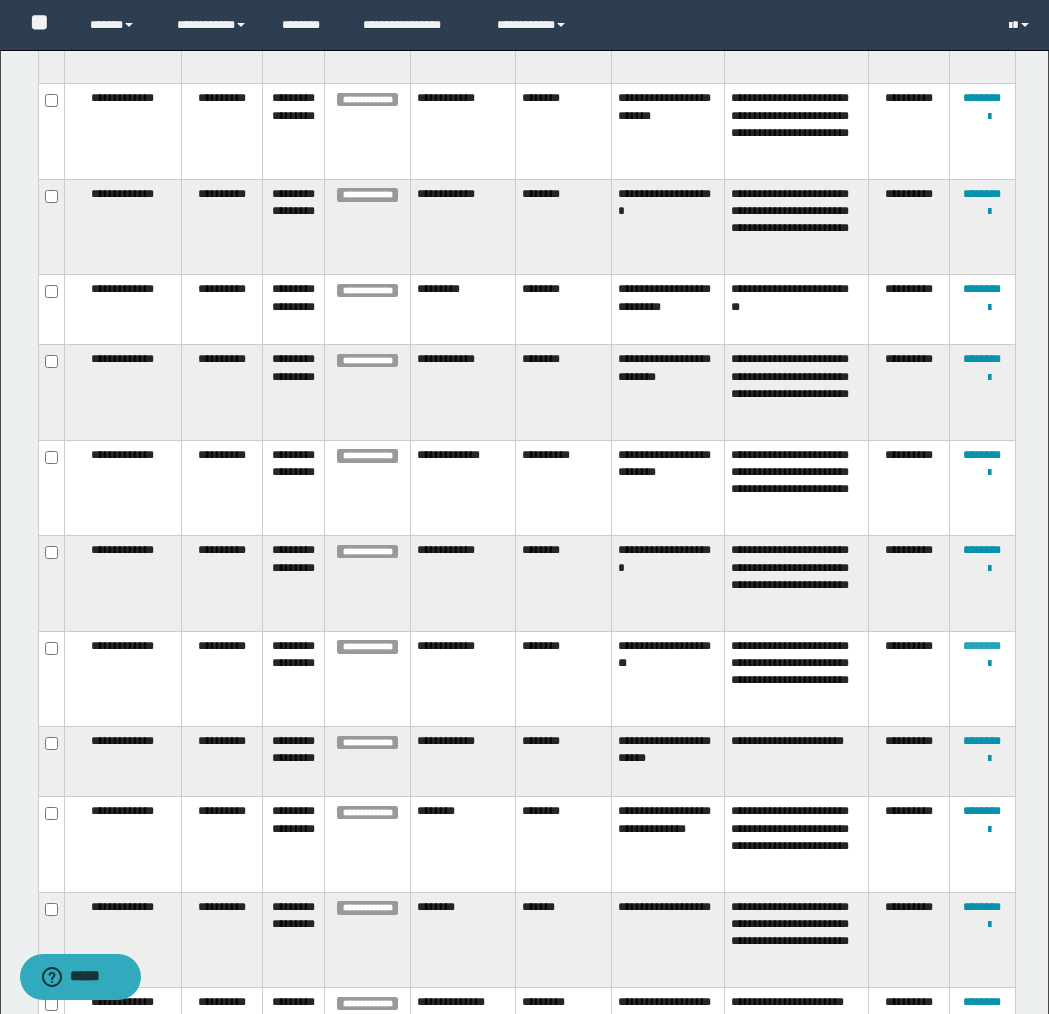 click on "********" at bounding box center [982, 646] 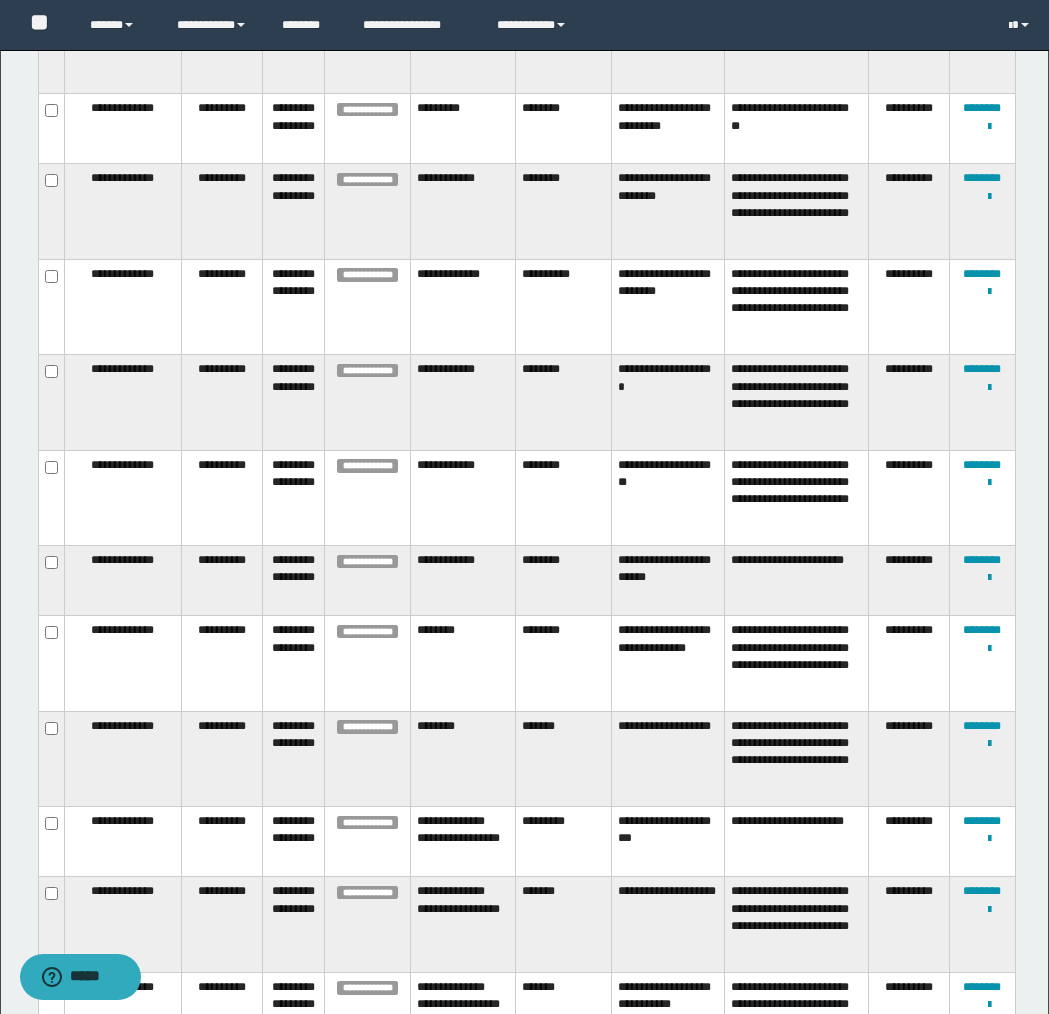 scroll, scrollTop: 1296, scrollLeft: 0, axis: vertical 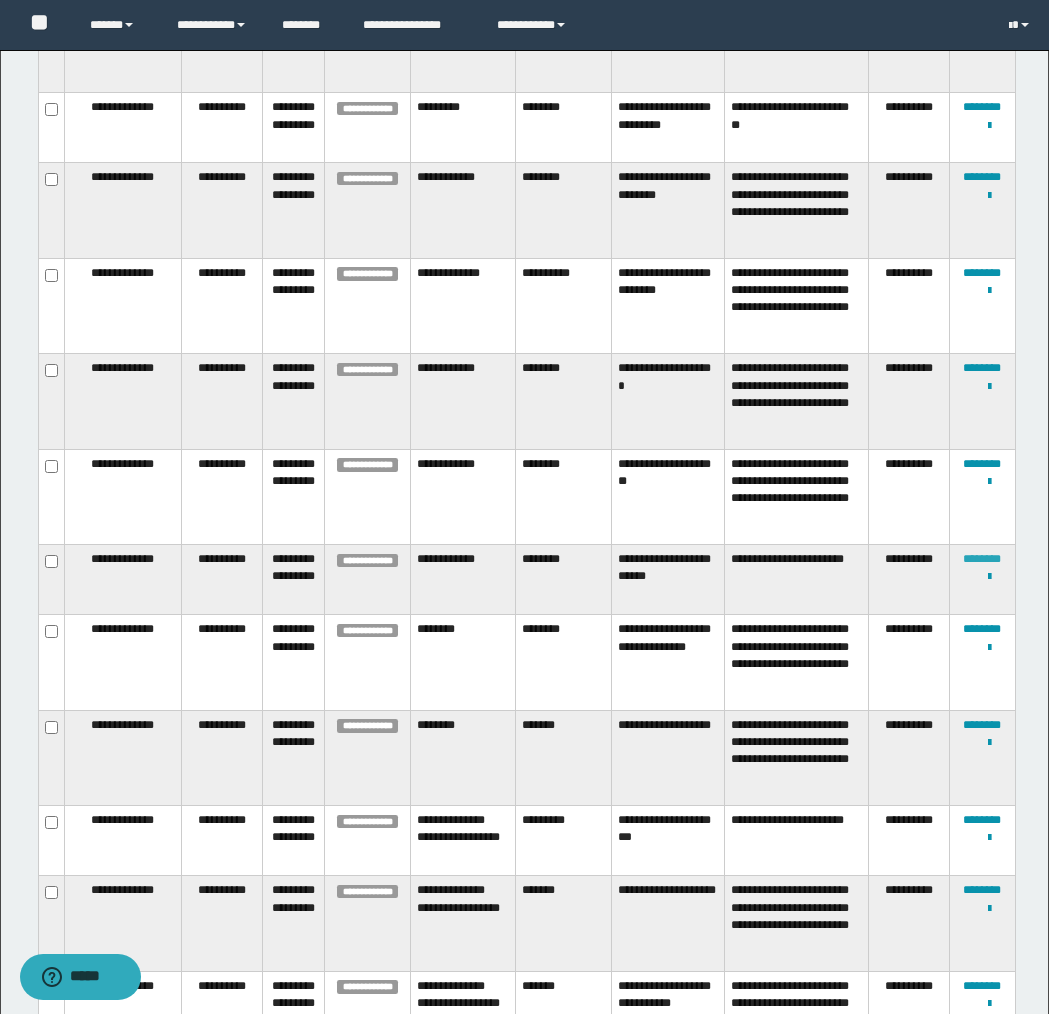 click on "********" at bounding box center (982, 559) 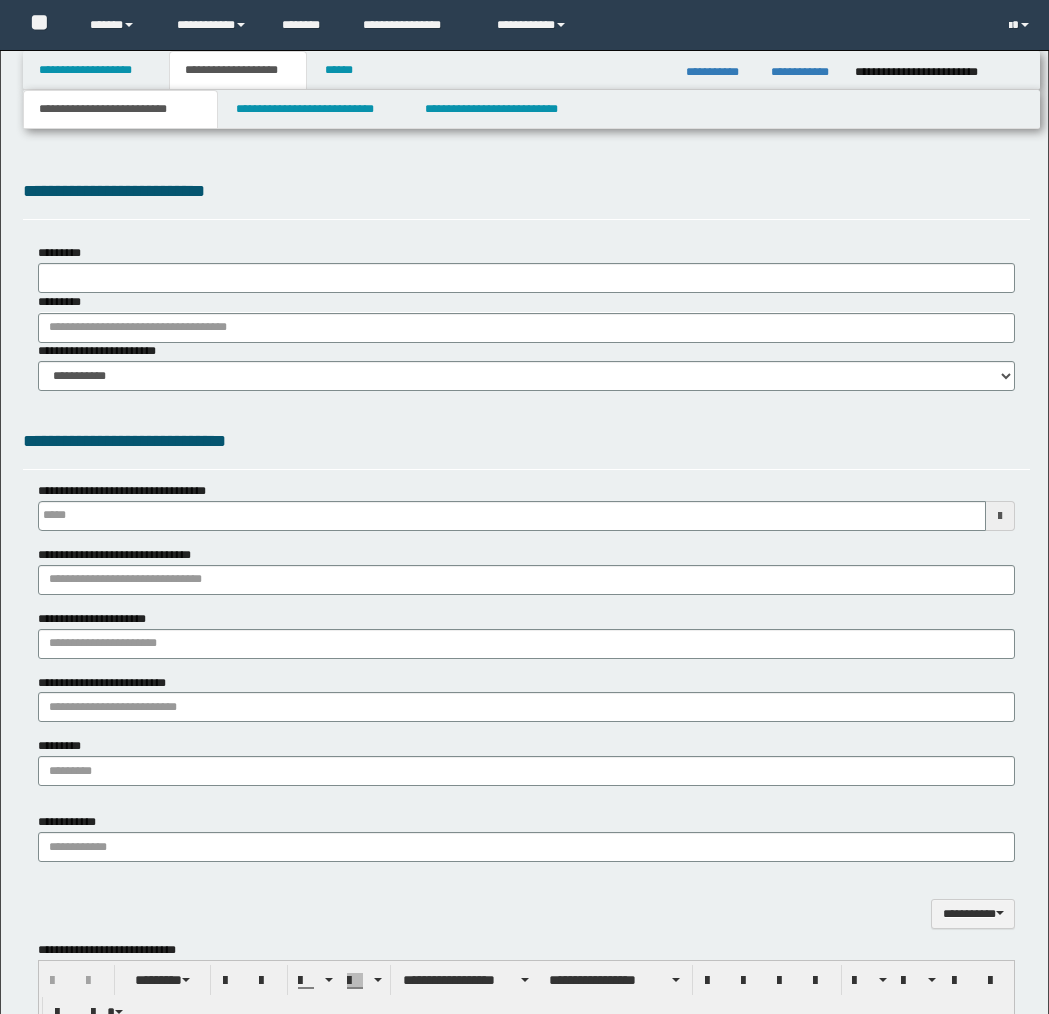 scroll, scrollTop: 0, scrollLeft: 0, axis: both 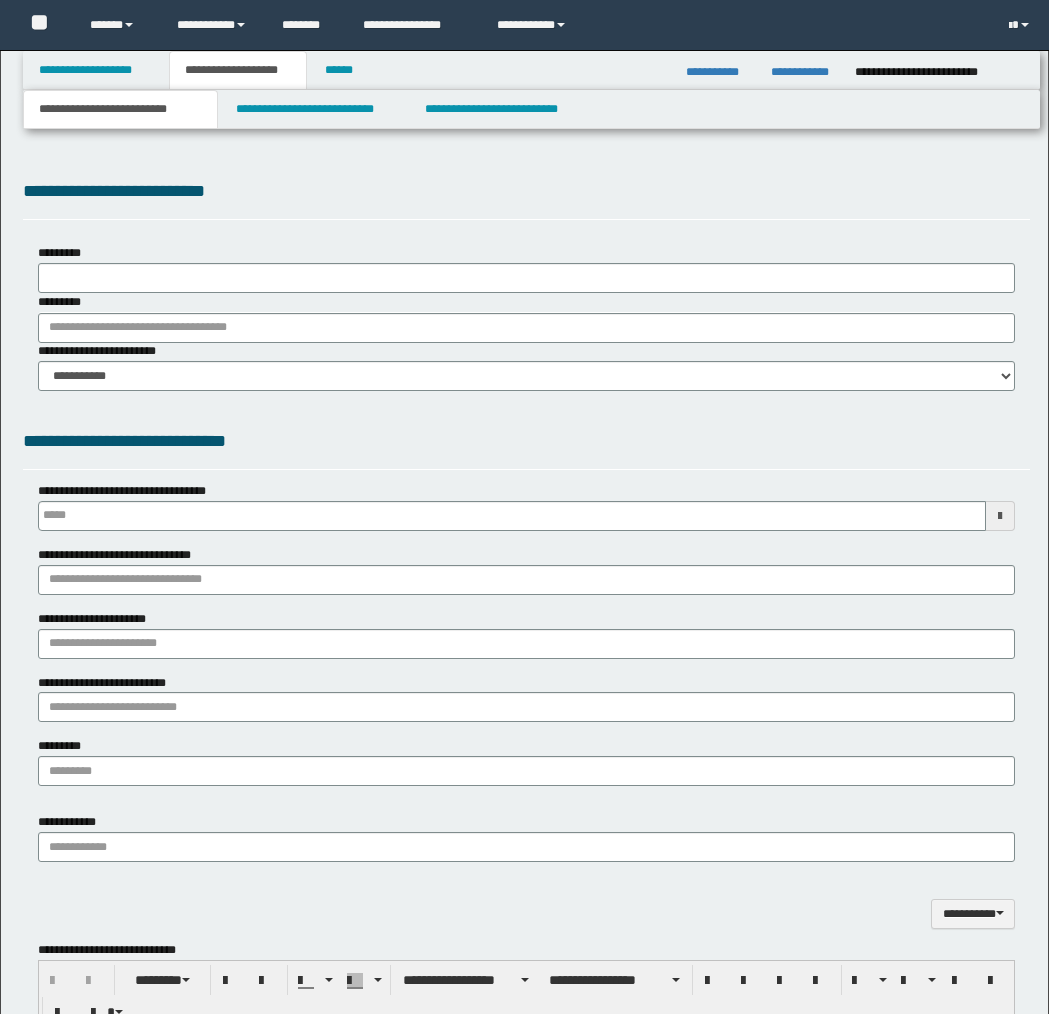 type on "**********" 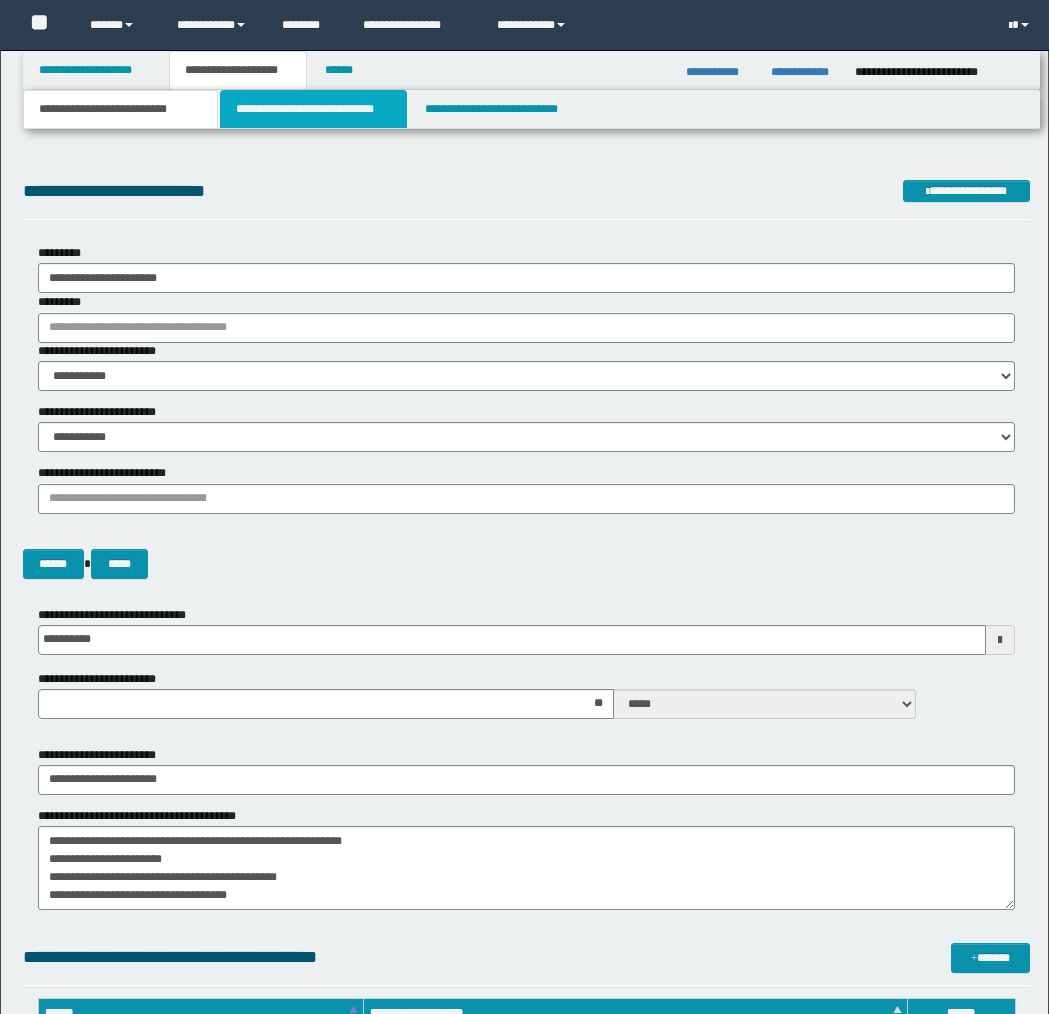 click on "**********" at bounding box center (314, 109) 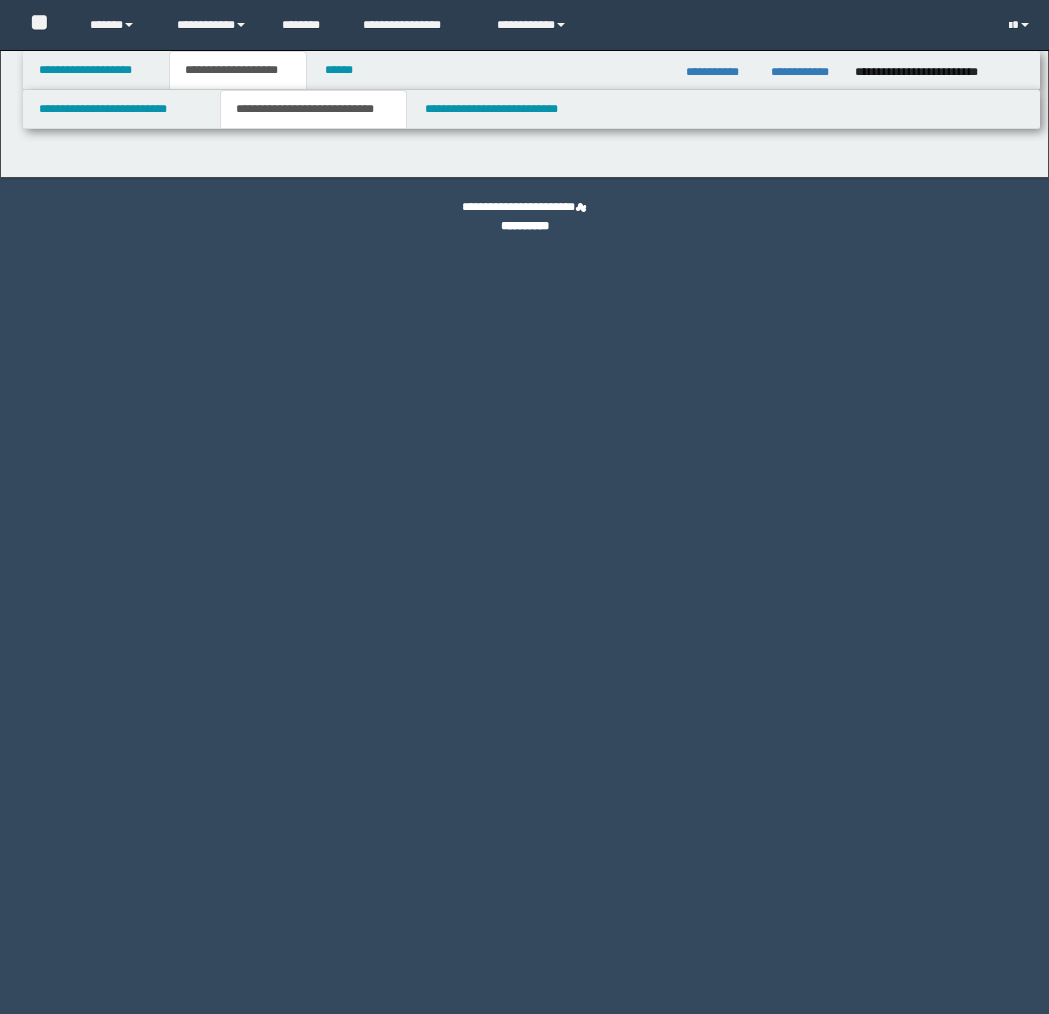 select on "*" 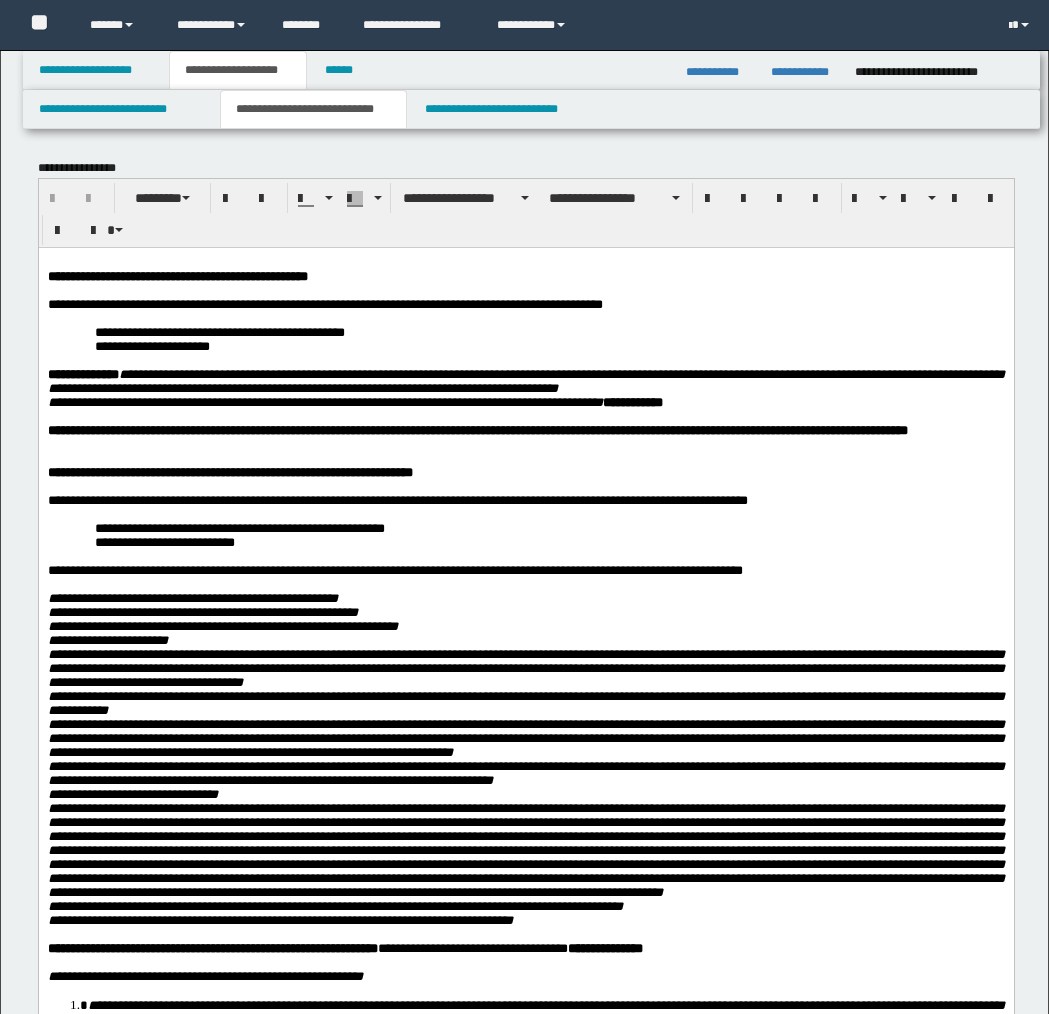 scroll, scrollTop: 0, scrollLeft: 0, axis: both 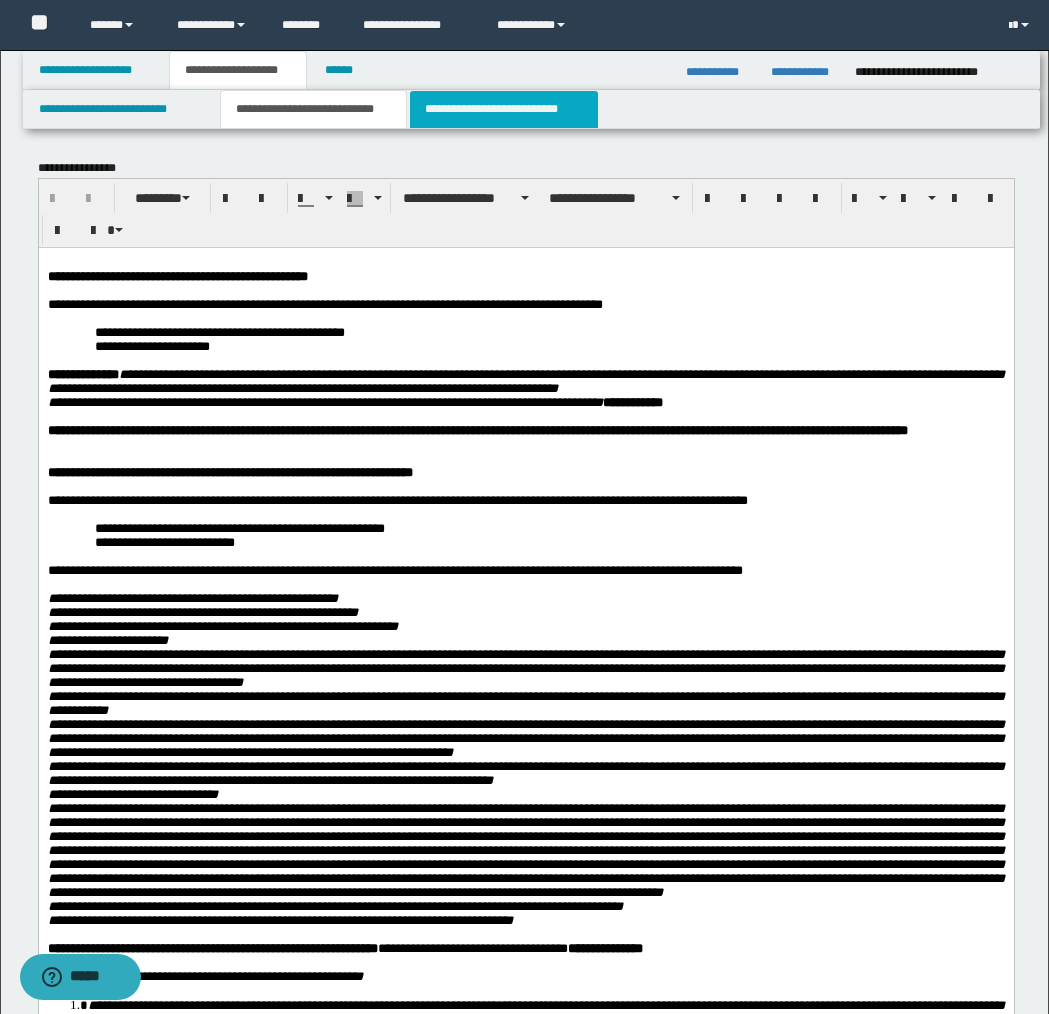 click on "**********" at bounding box center (504, 109) 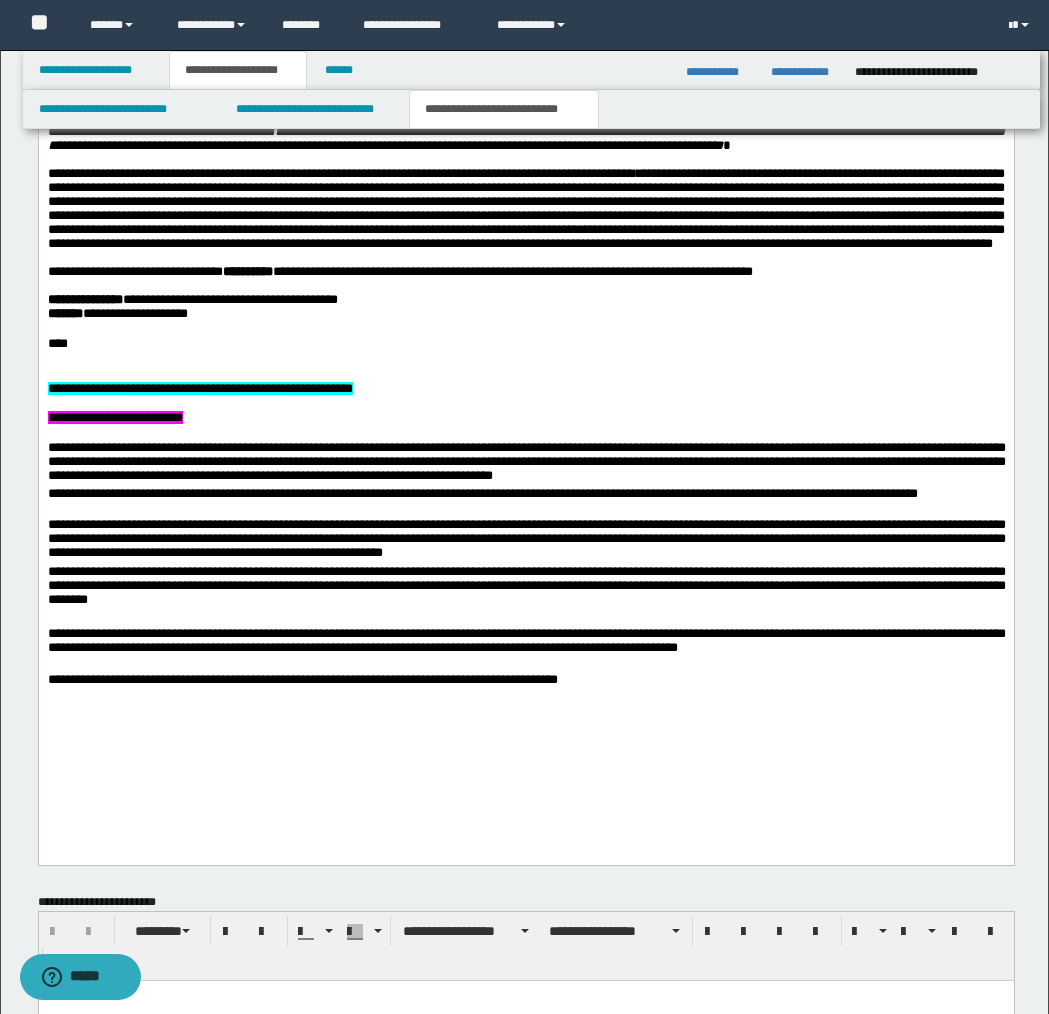 scroll, scrollTop: 1814, scrollLeft: 0, axis: vertical 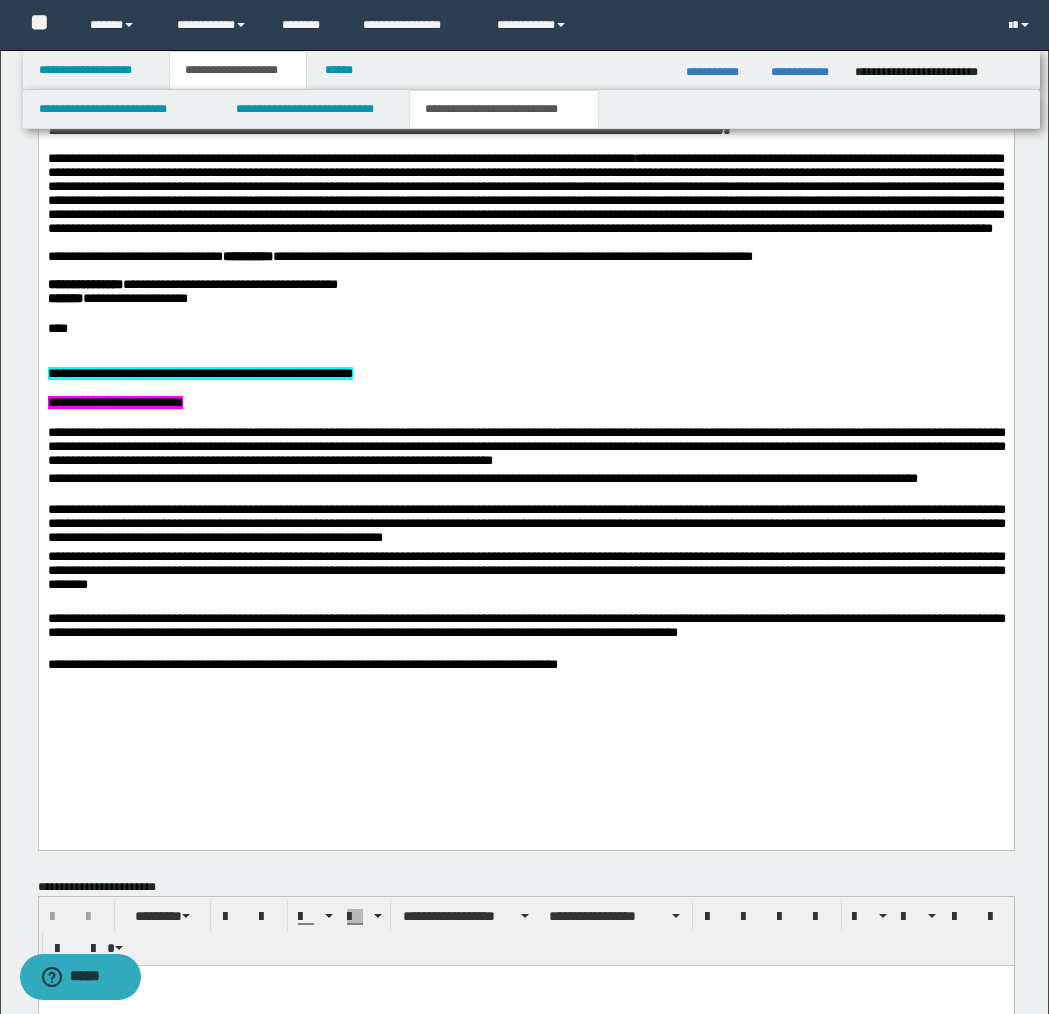 click on "**********" at bounding box center [526, 449] 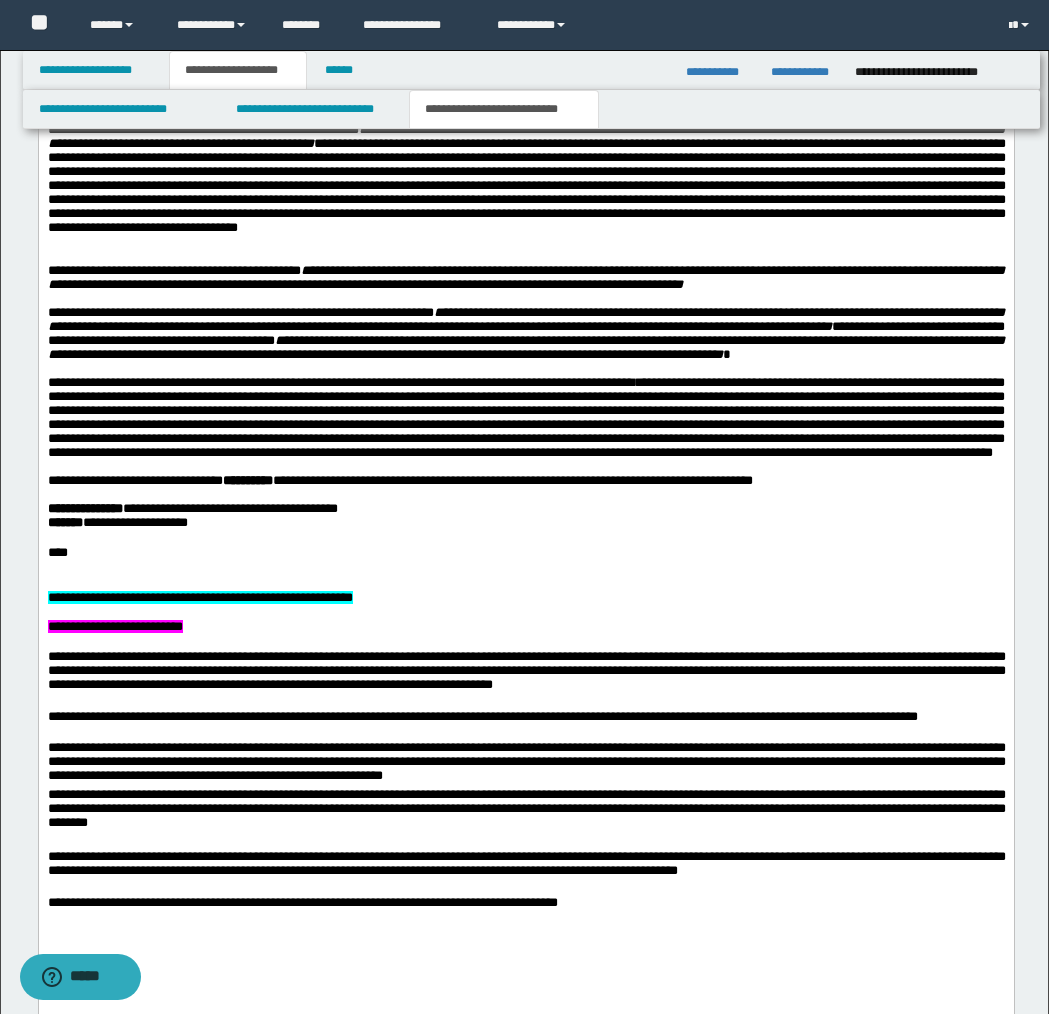 scroll, scrollTop: 1587, scrollLeft: 0, axis: vertical 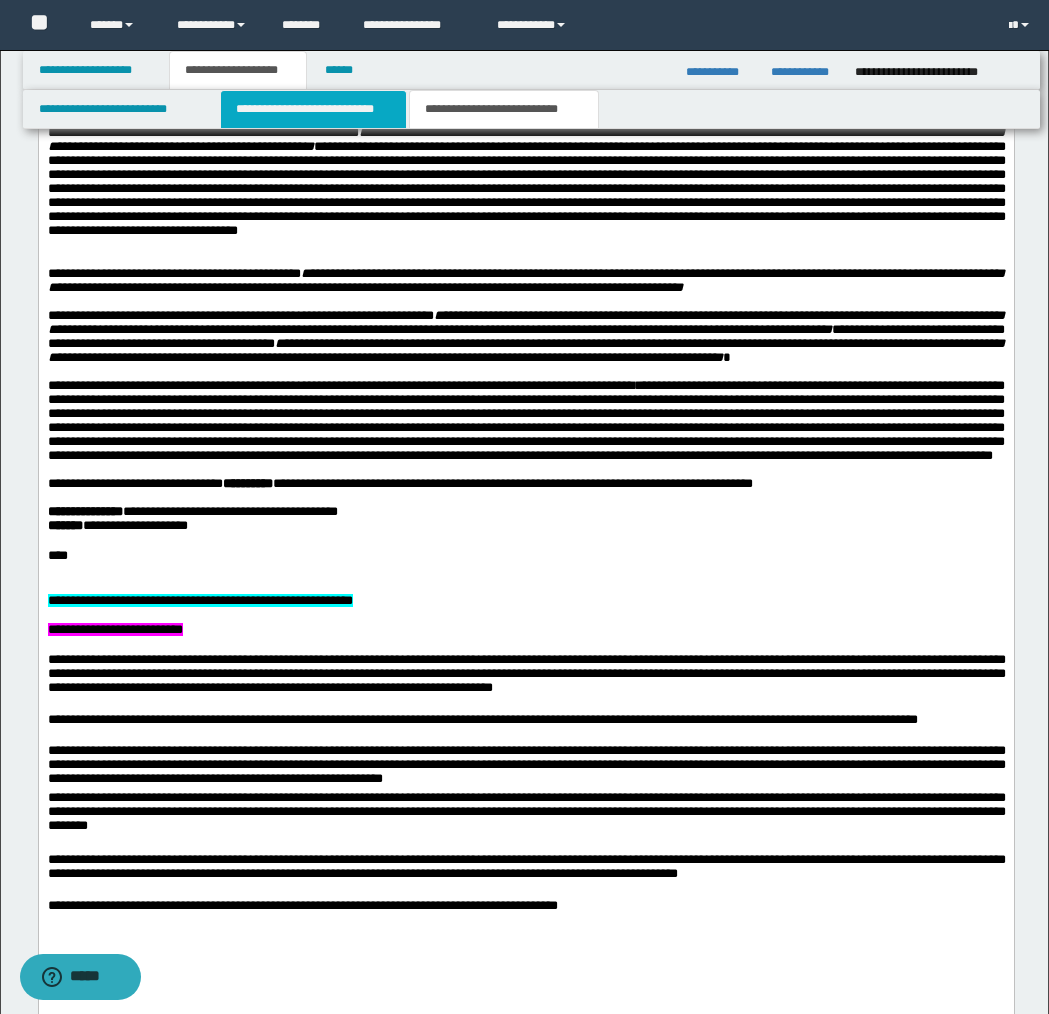 click on "**********" at bounding box center (314, 109) 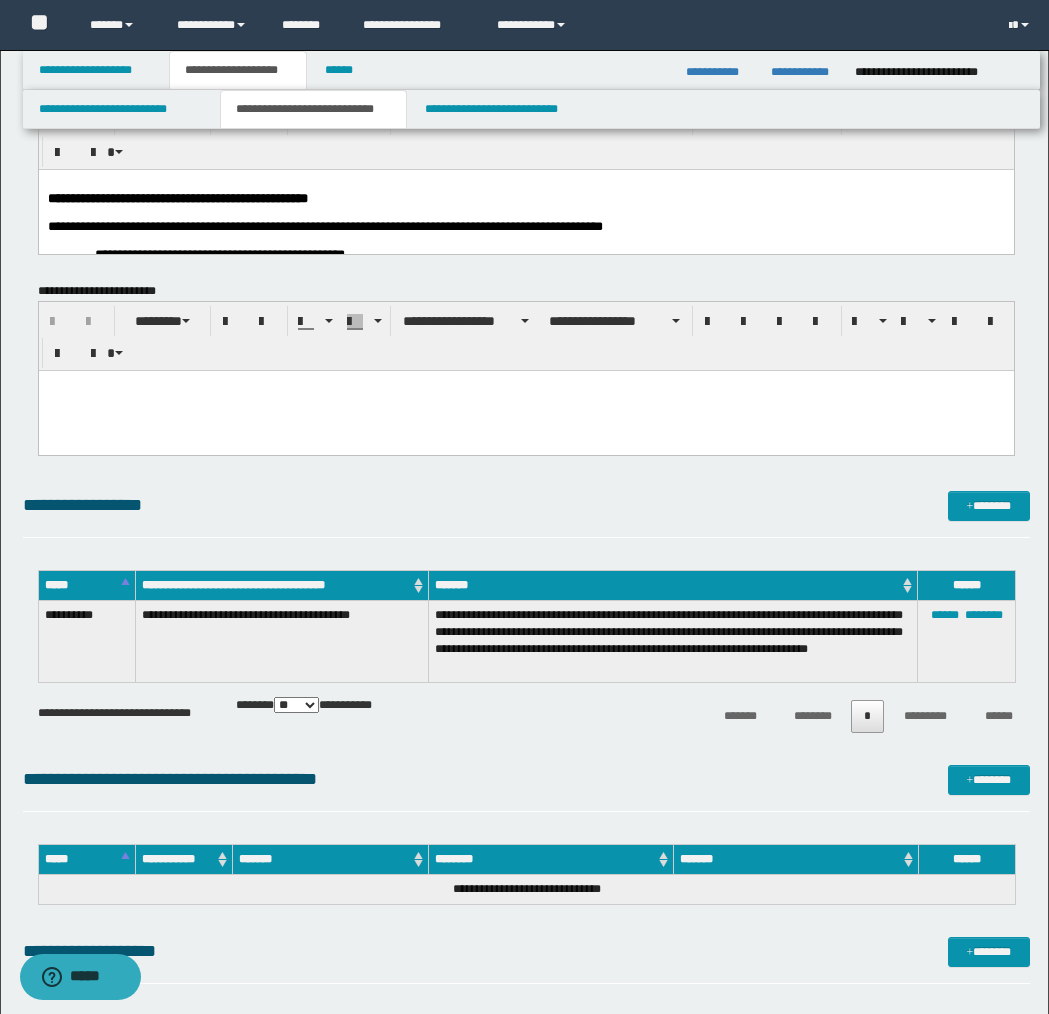 scroll, scrollTop: 0, scrollLeft: 0, axis: both 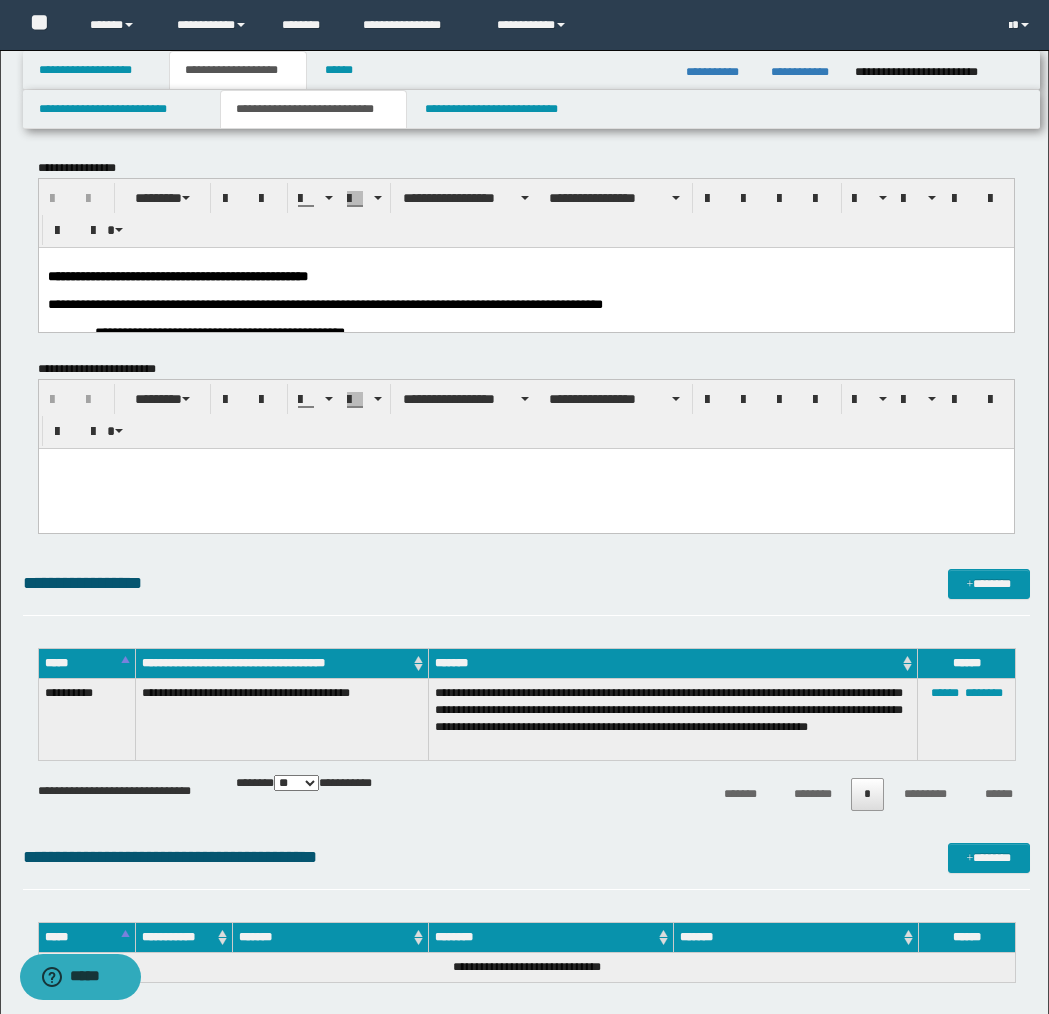 click at bounding box center [525, 290] 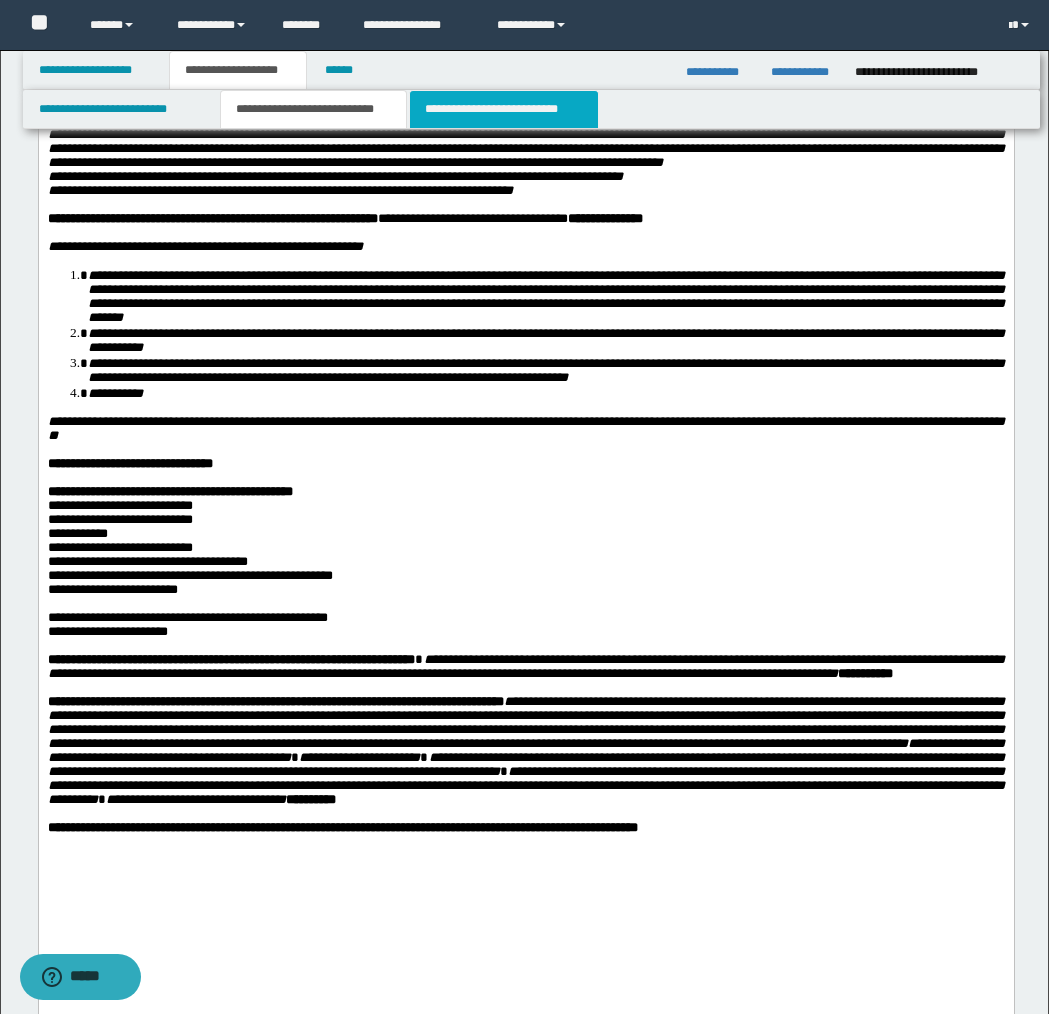 scroll, scrollTop: 728, scrollLeft: 0, axis: vertical 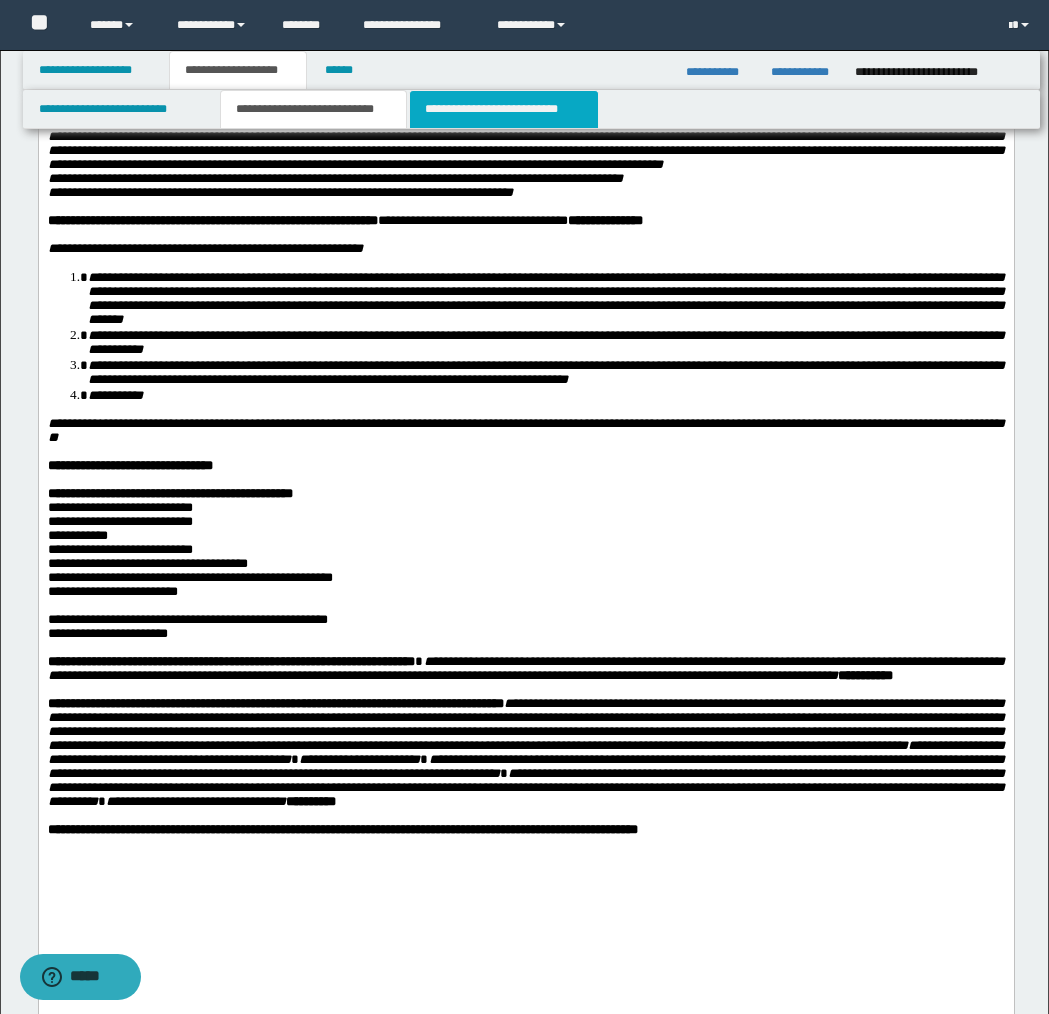 click on "**********" at bounding box center [504, 109] 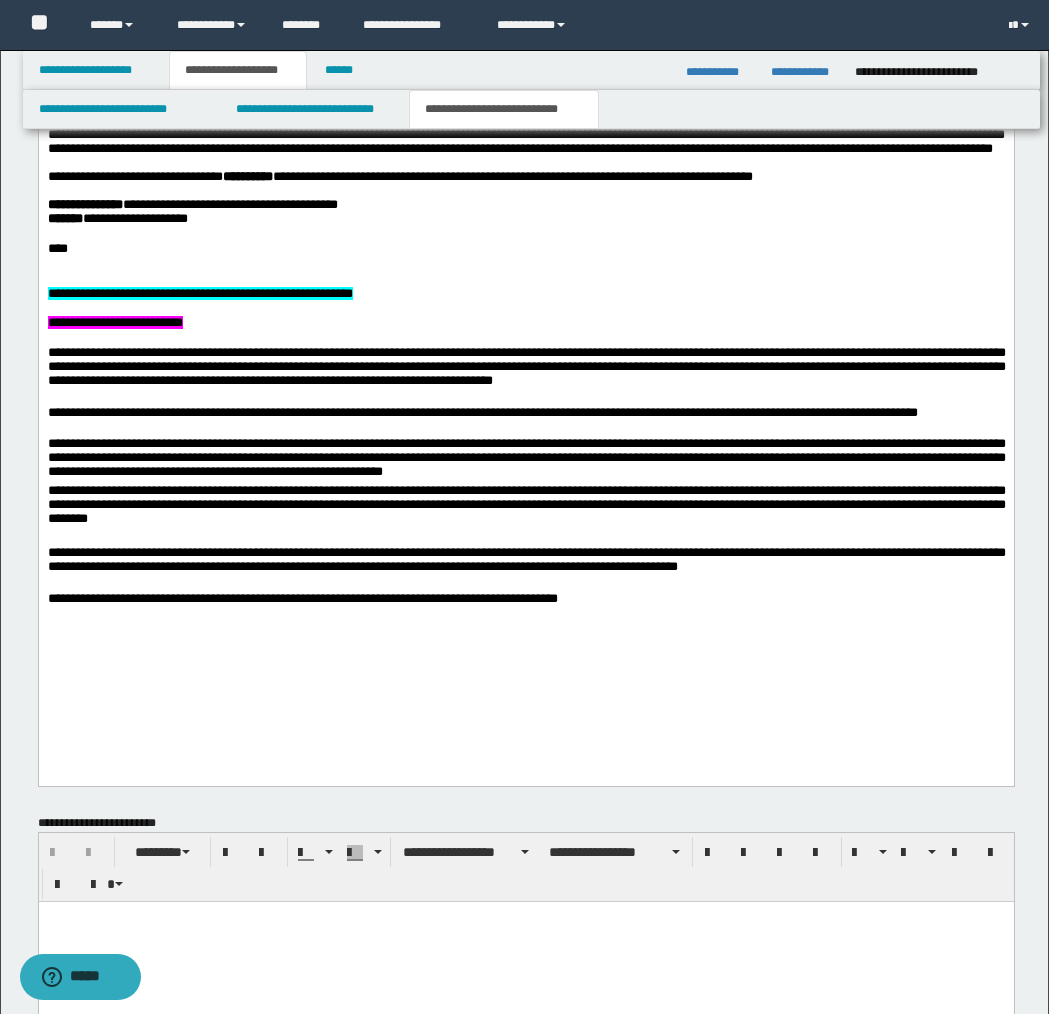 scroll, scrollTop: 1902, scrollLeft: 0, axis: vertical 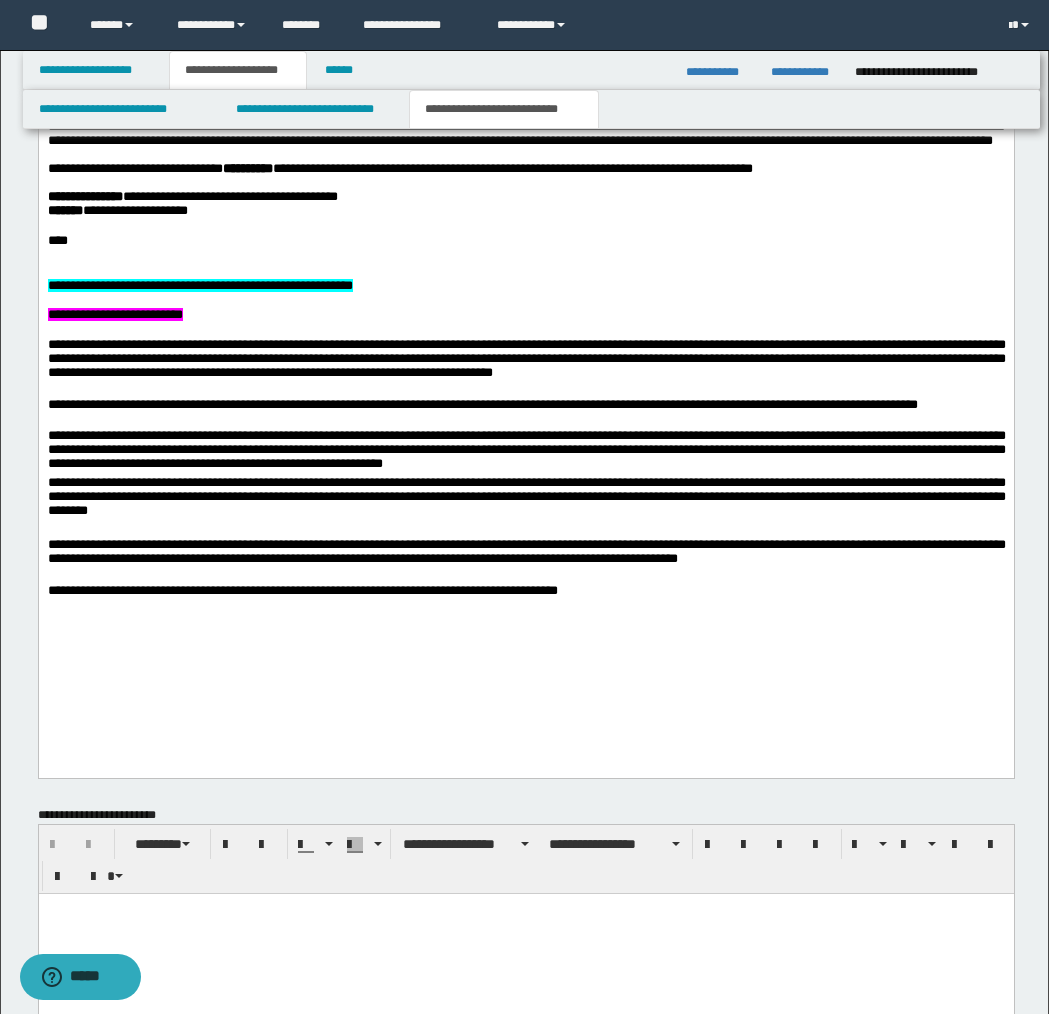 drag, startPoint x: 150, startPoint y: 328, endPoint x: 359, endPoint y: 750, distance: 470.9193 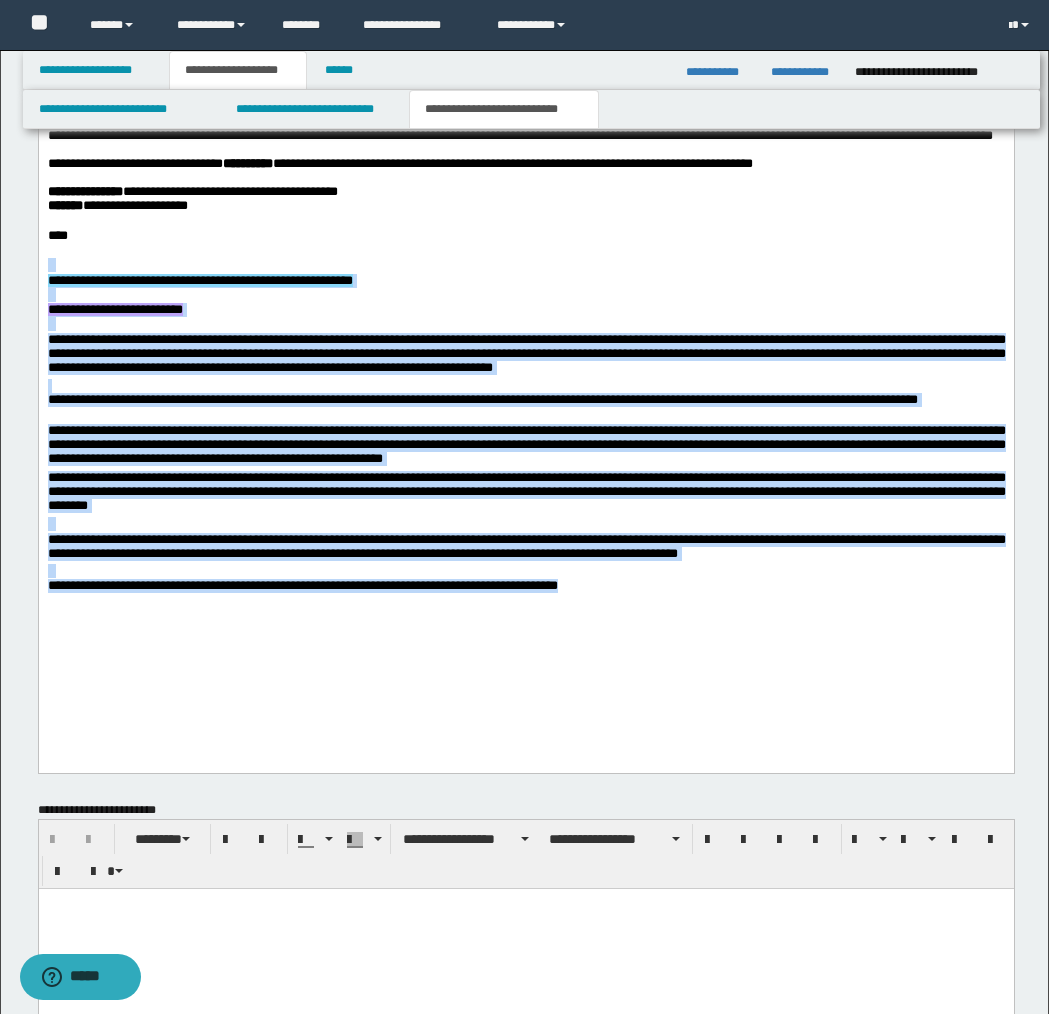 drag, startPoint x: 103, startPoint y: 317, endPoint x: 487, endPoint y: 532, distance: 440.09204 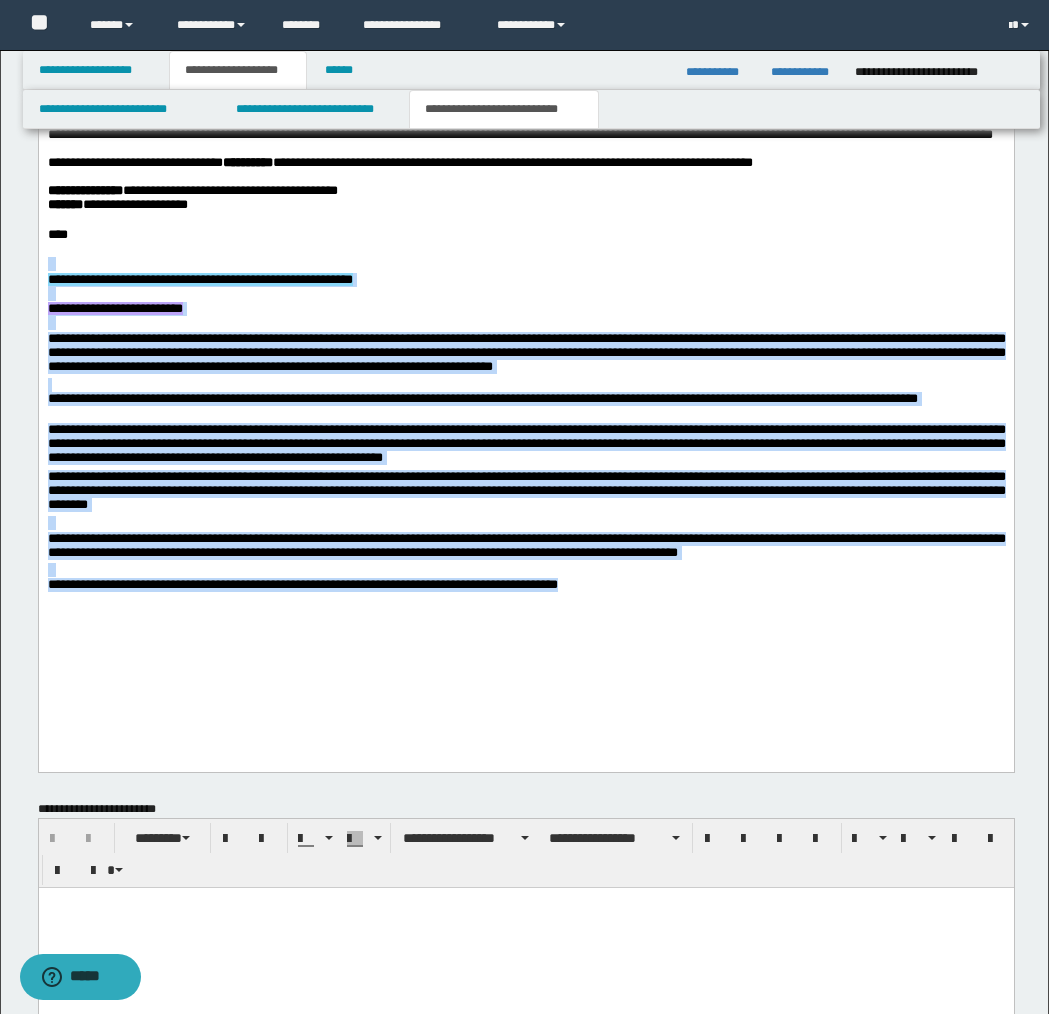 click on "**********" at bounding box center [525, 181] 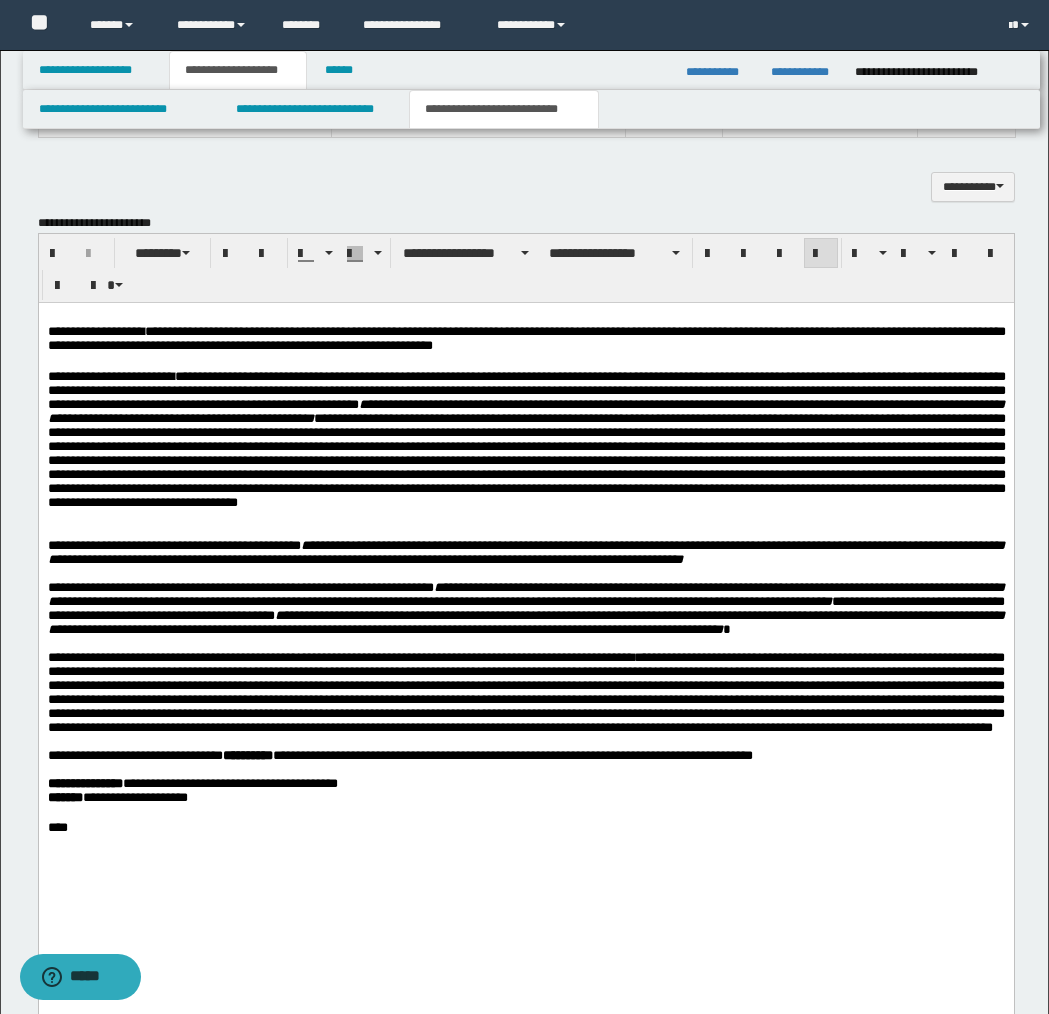 scroll, scrollTop: 1314, scrollLeft: 0, axis: vertical 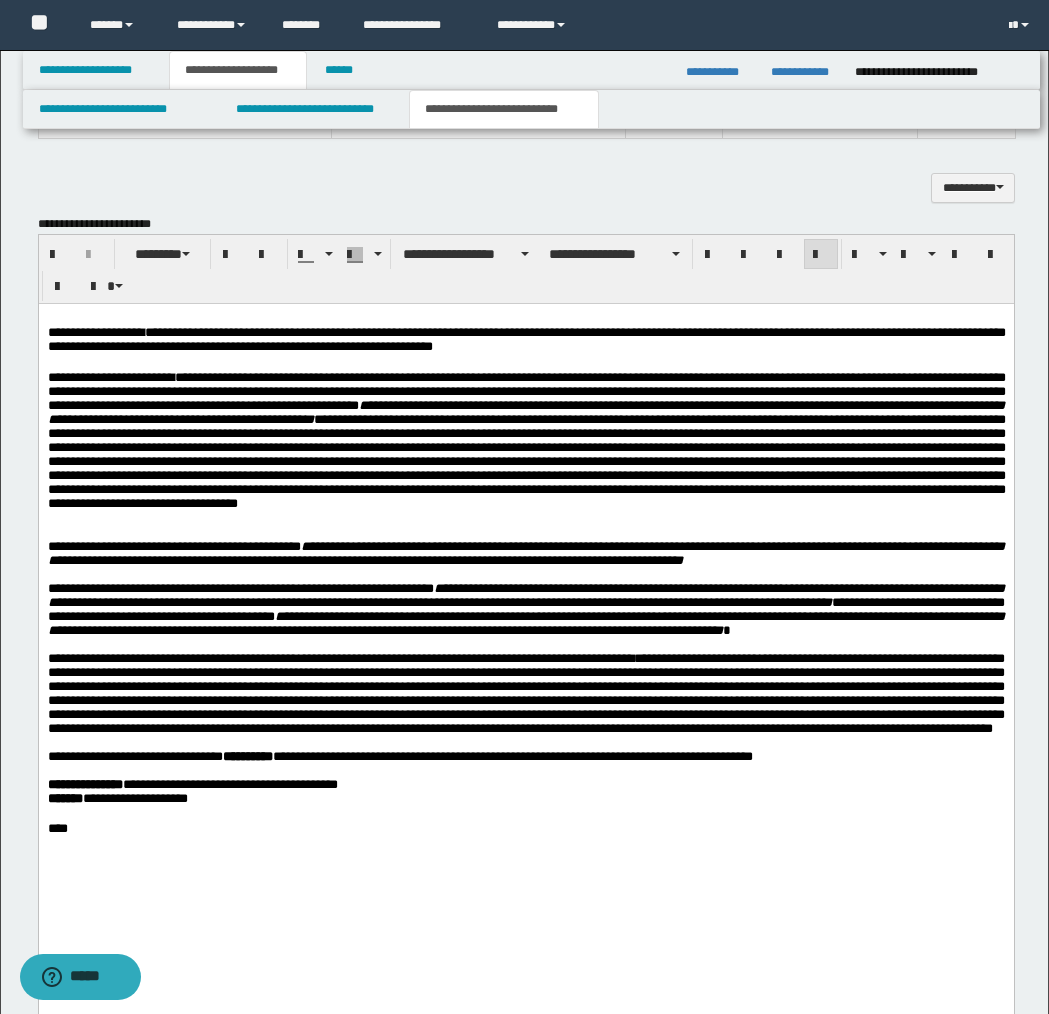click on "**********" at bounding box center (526, 447) 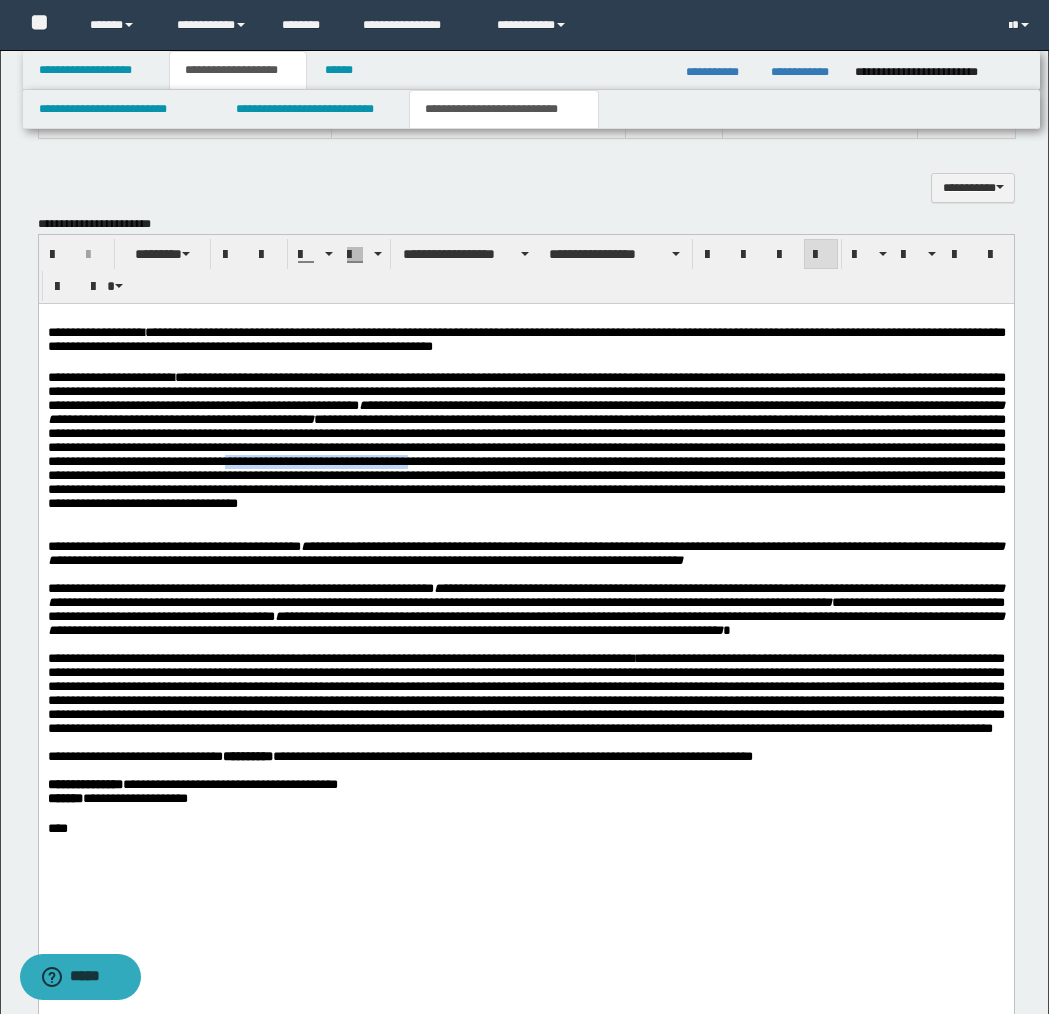 drag, startPoint x: 716, startPoint y: 475, endPoint x: 911, endPoint y: 477, distance: 195.01025 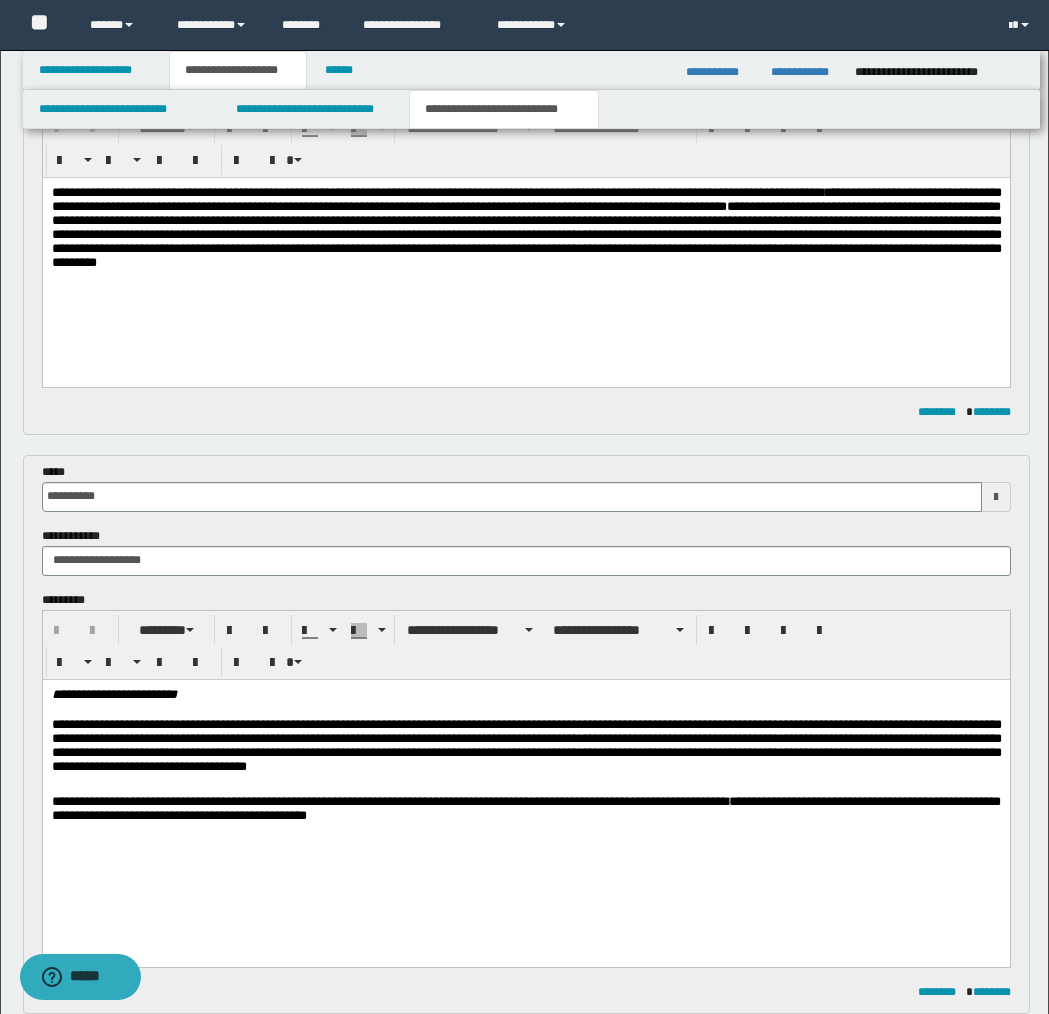 scroll, scrollTop: 272, scrollLeft: 0, axis: vertical 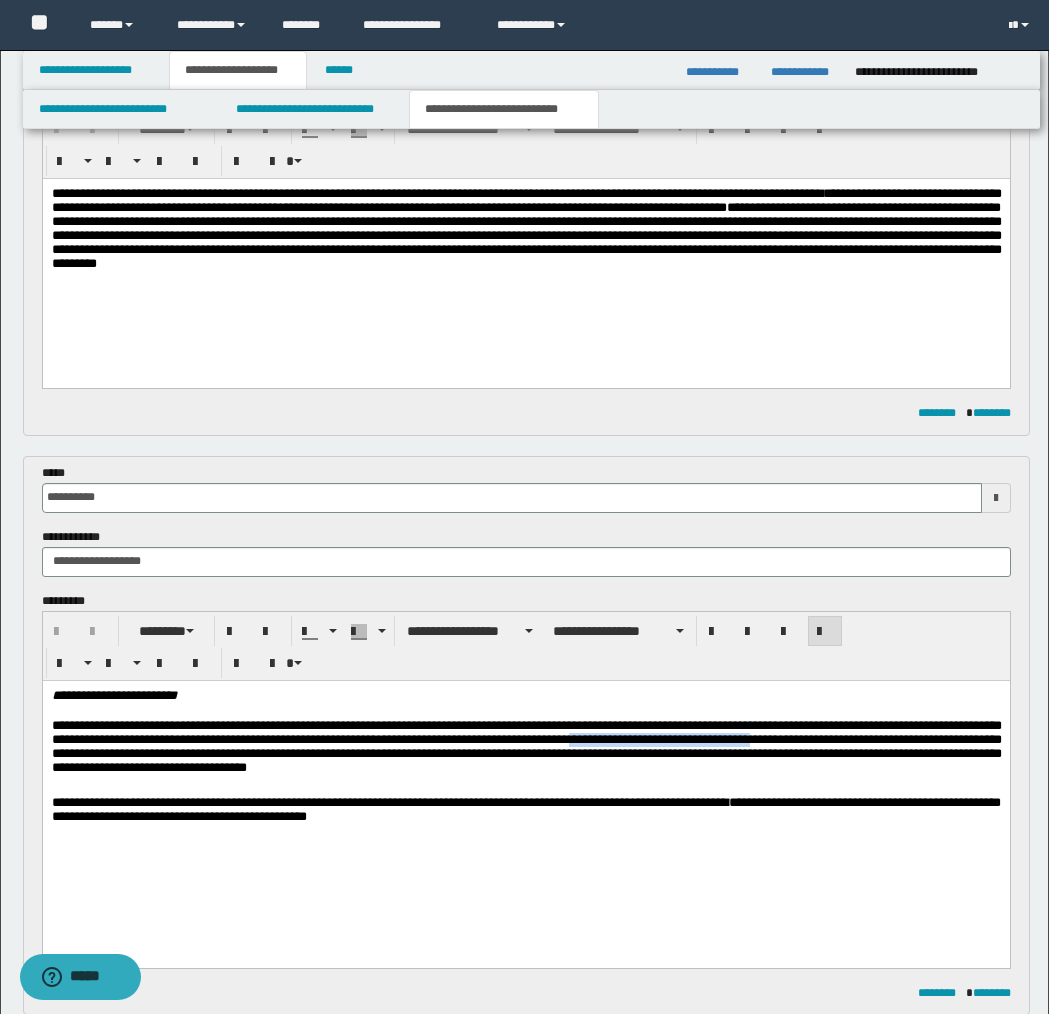drag, startPoint x: 656, startPoint y: 742, endPoint x: 848, endPoint y: 742, distance: 192 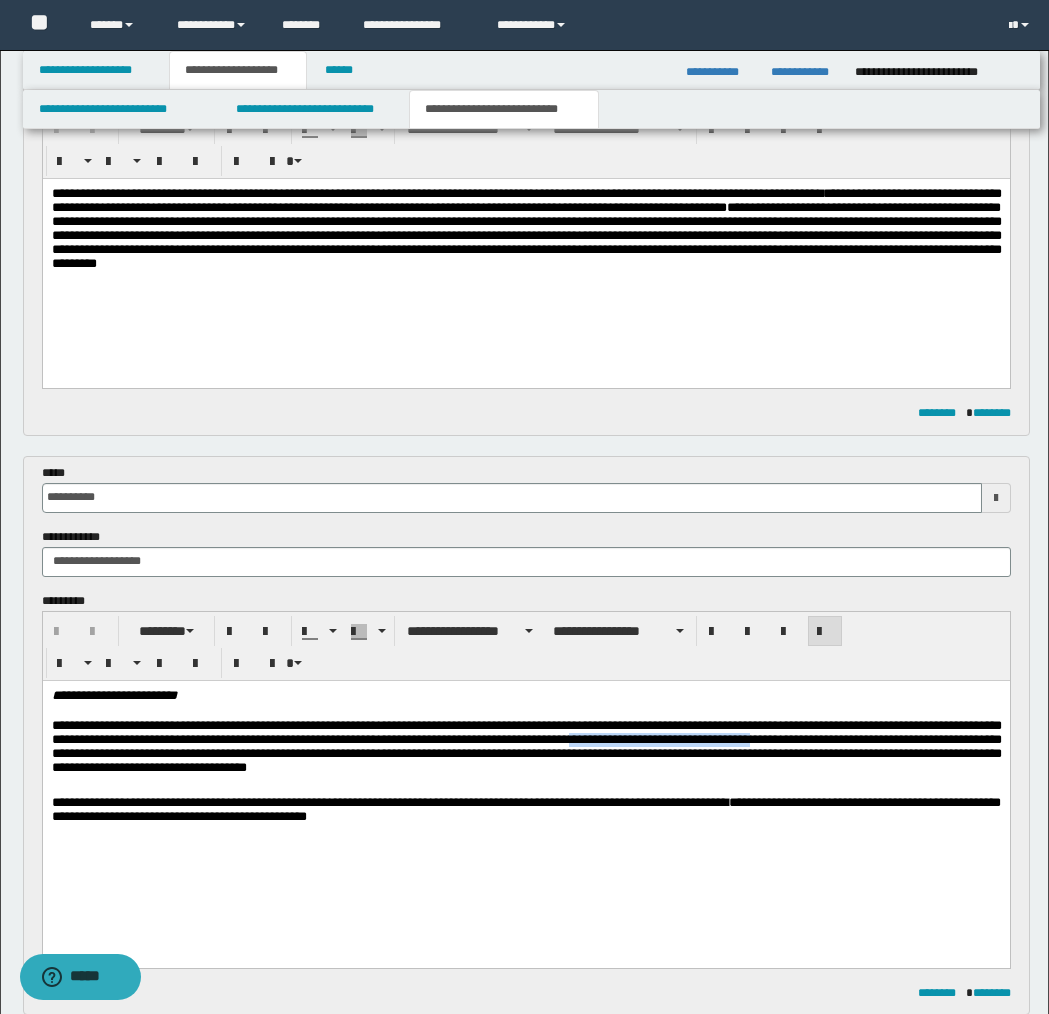 click on "**********" at bounding box center (526, 749) 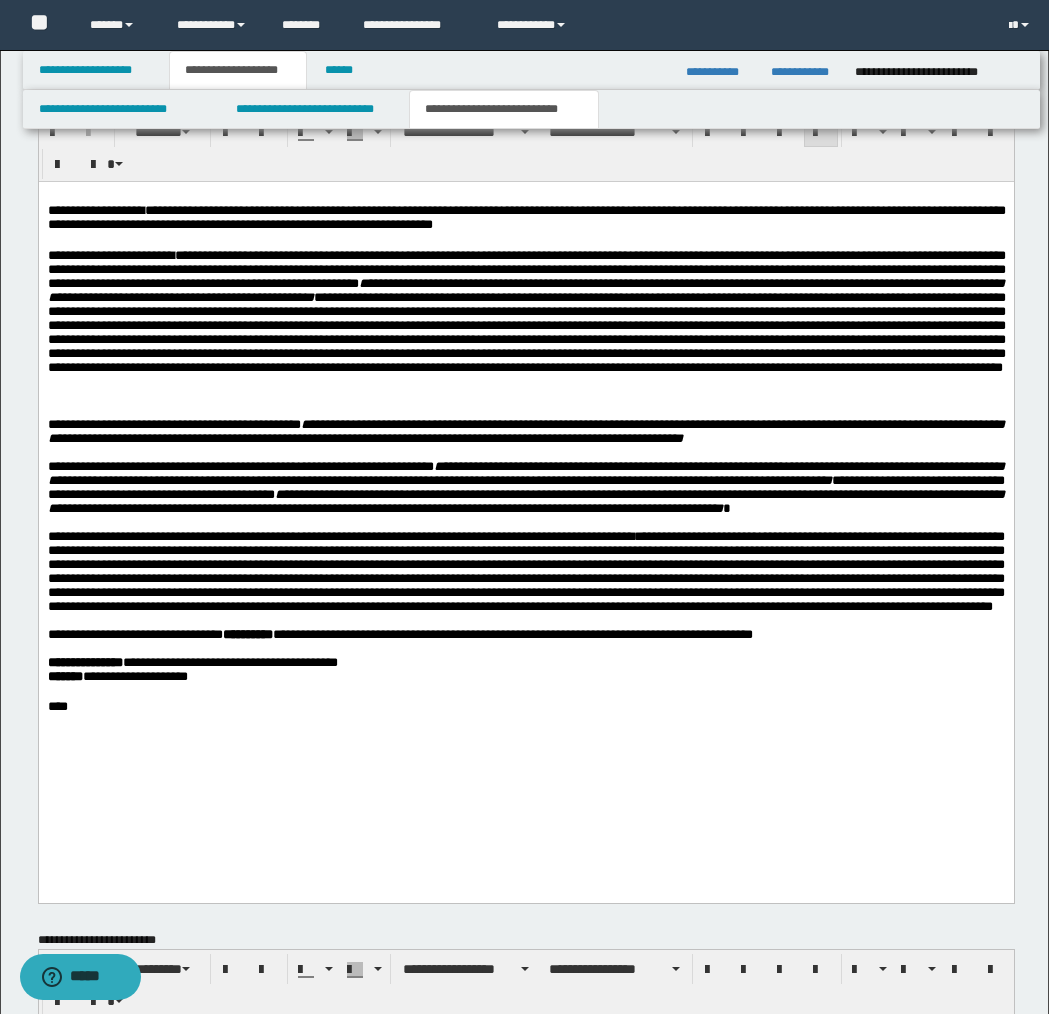 scroll, scrollTop: 1435, scrollLeft: 0, axis: vertical 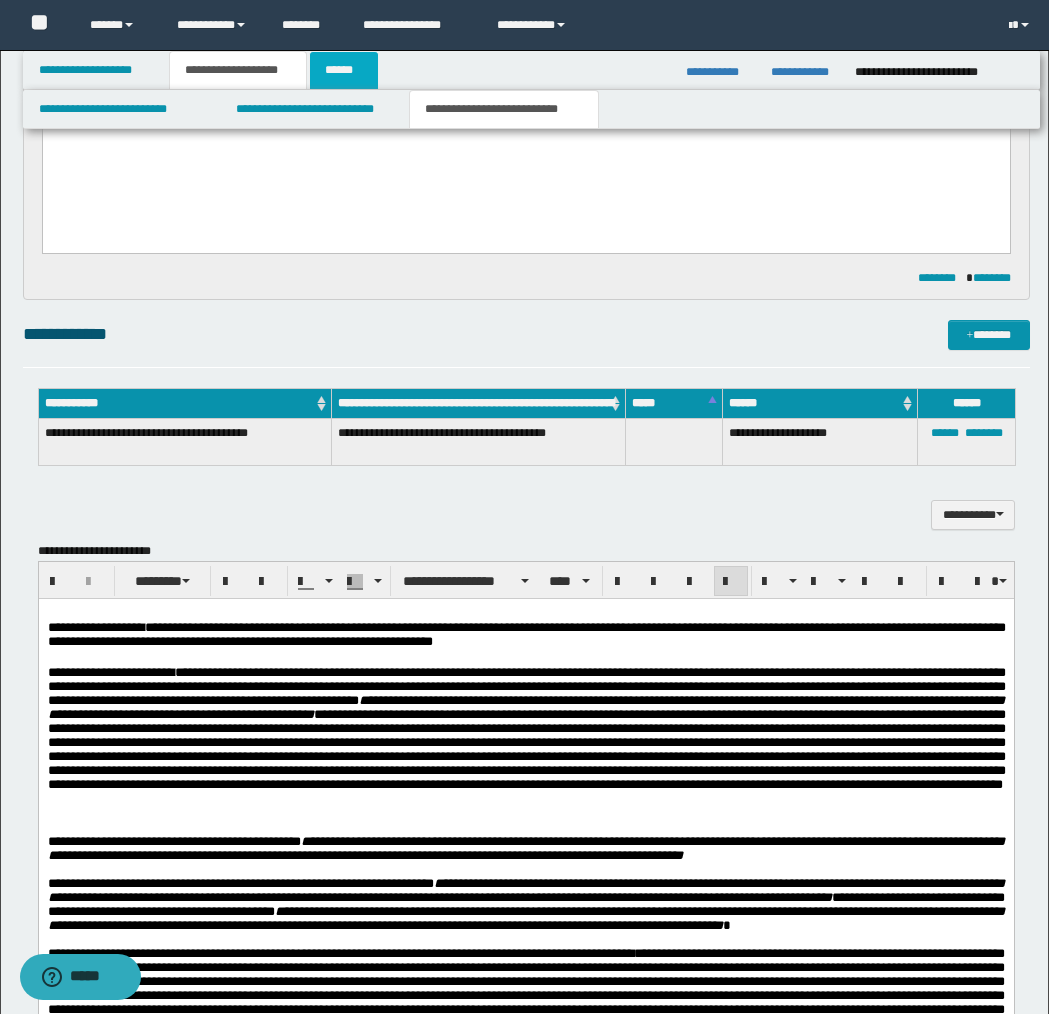 click on "******" at bounding box center [344, 70] 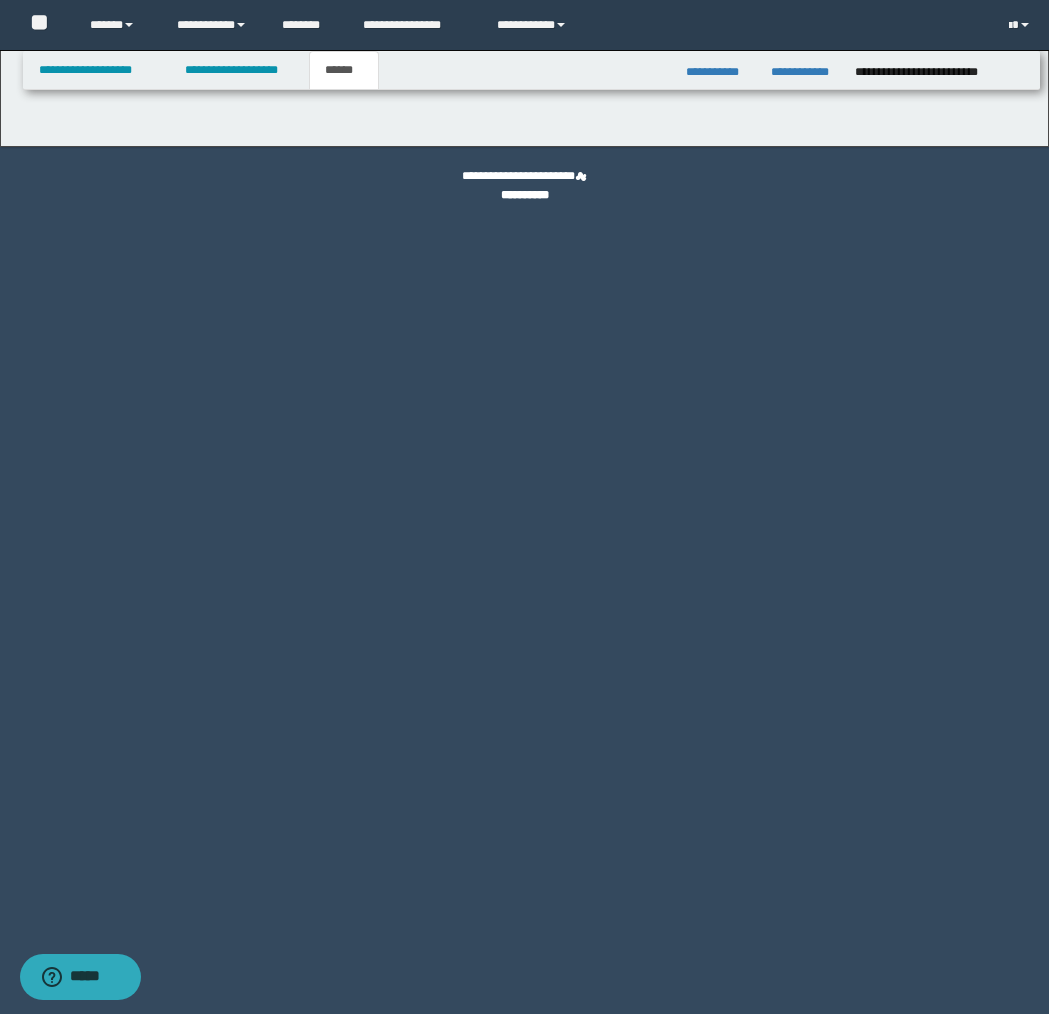 scroll, scrollTop: 0, scrollLeft: 0, axis: both 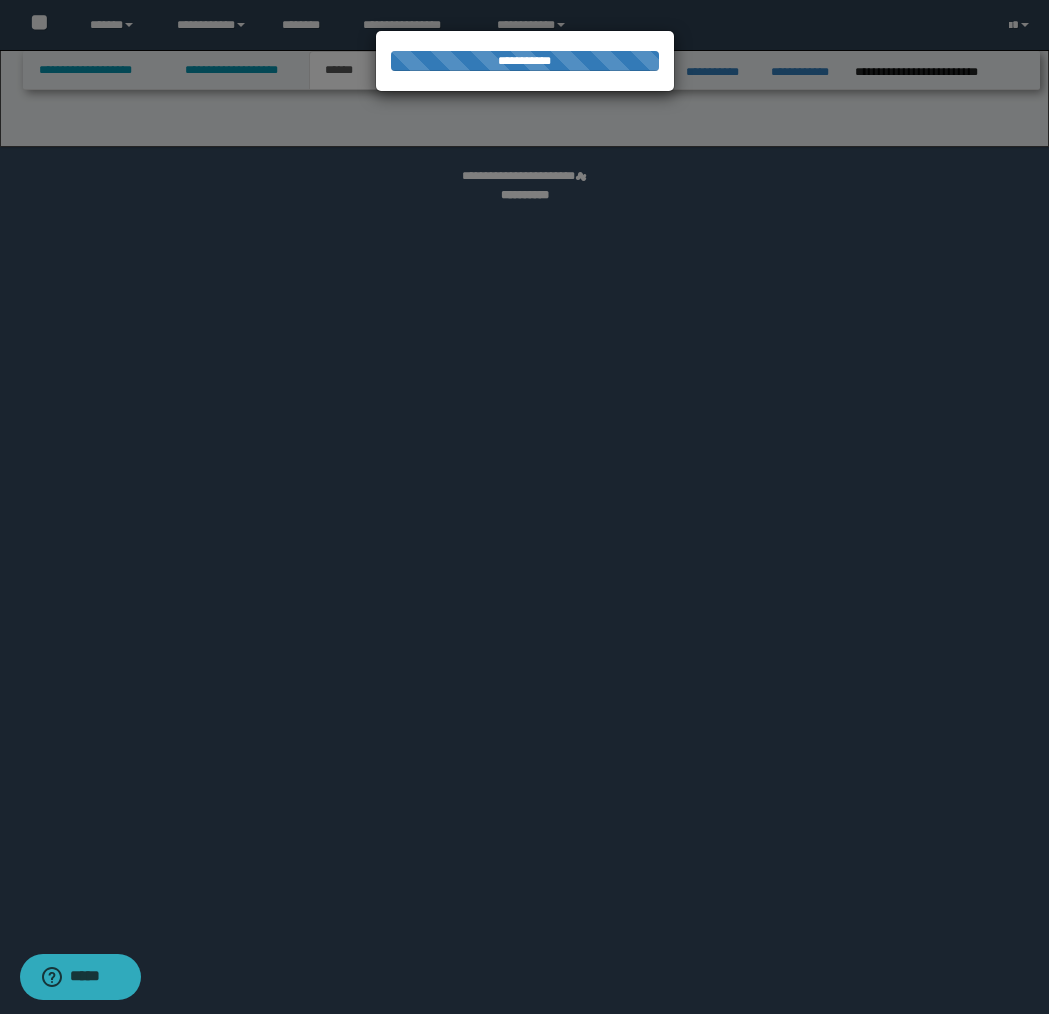 select on "*" 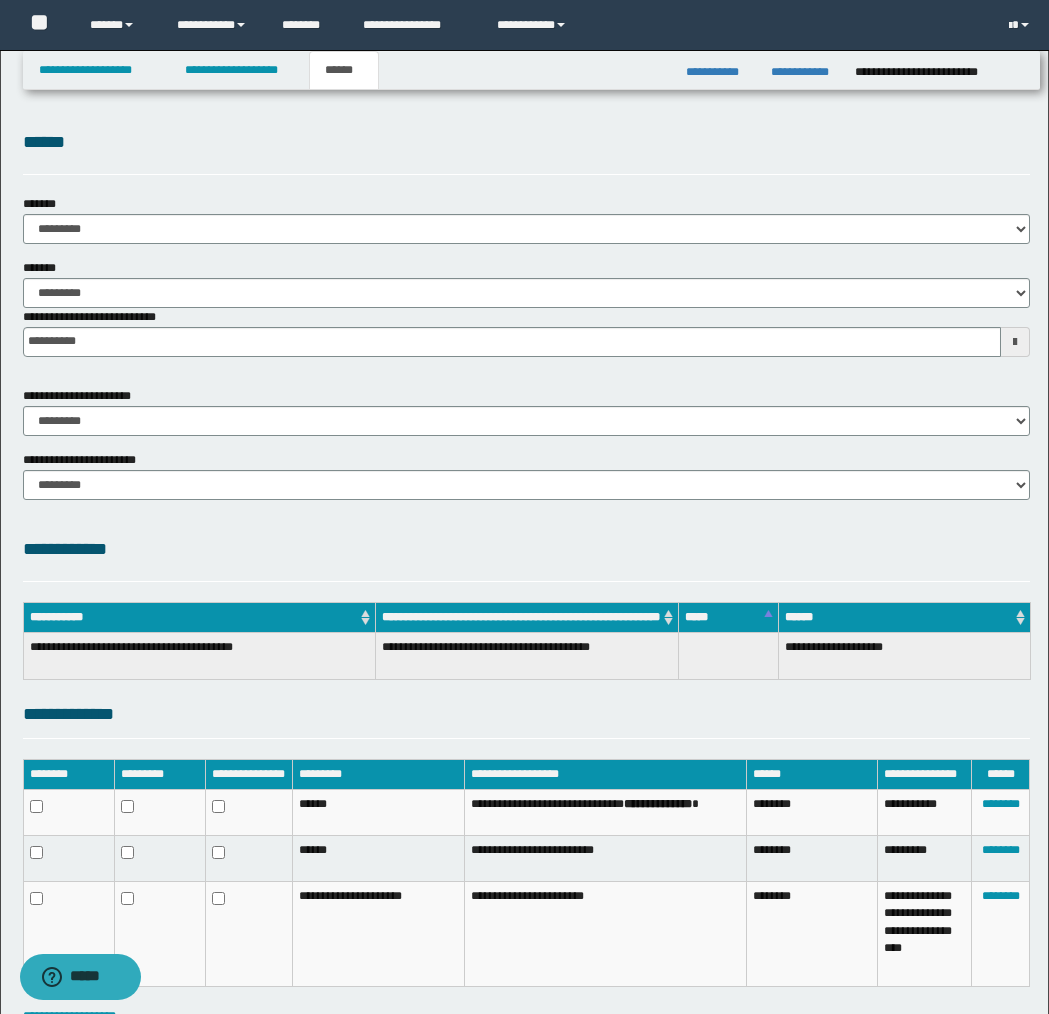 scroll, scrollTop: 138, scrollLeft: 0, axis: vertical 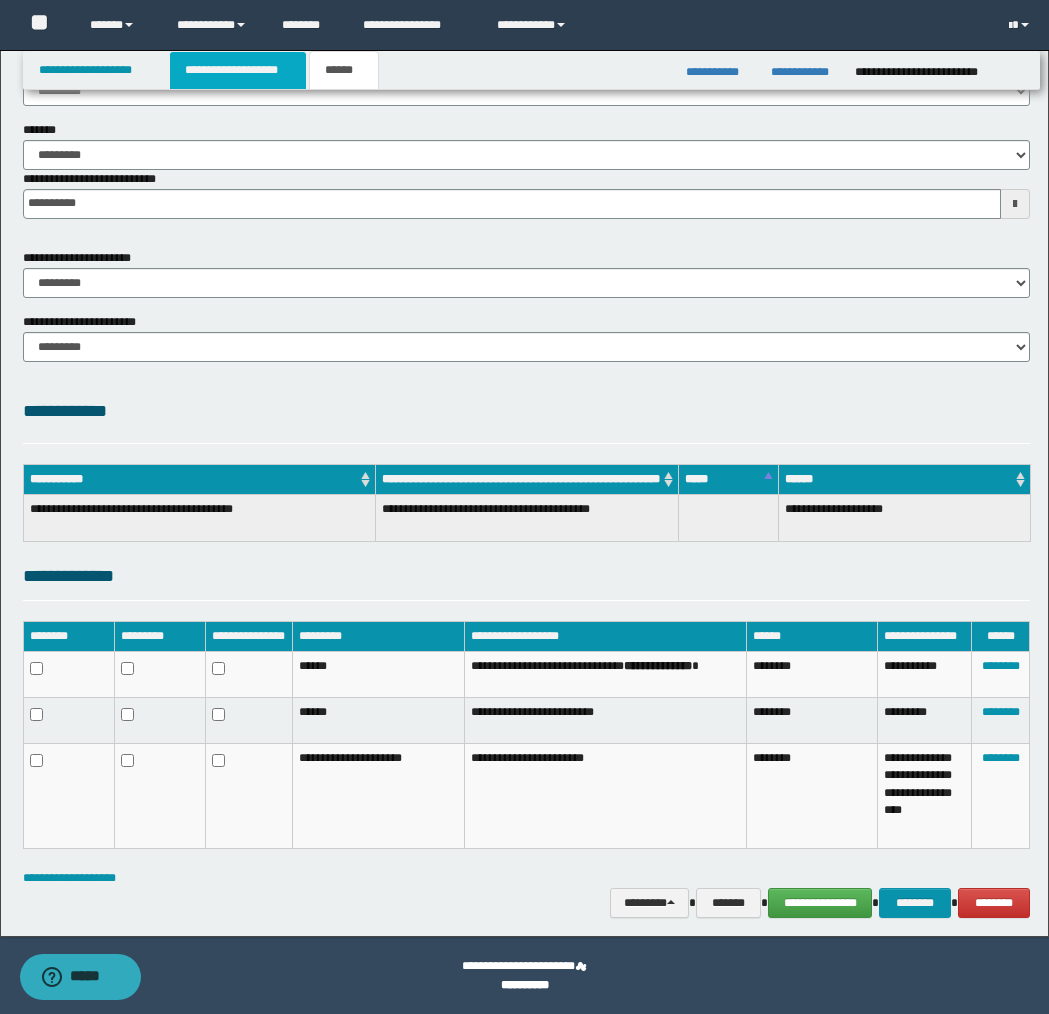 click on "**********" at bounding box center [238, 70] 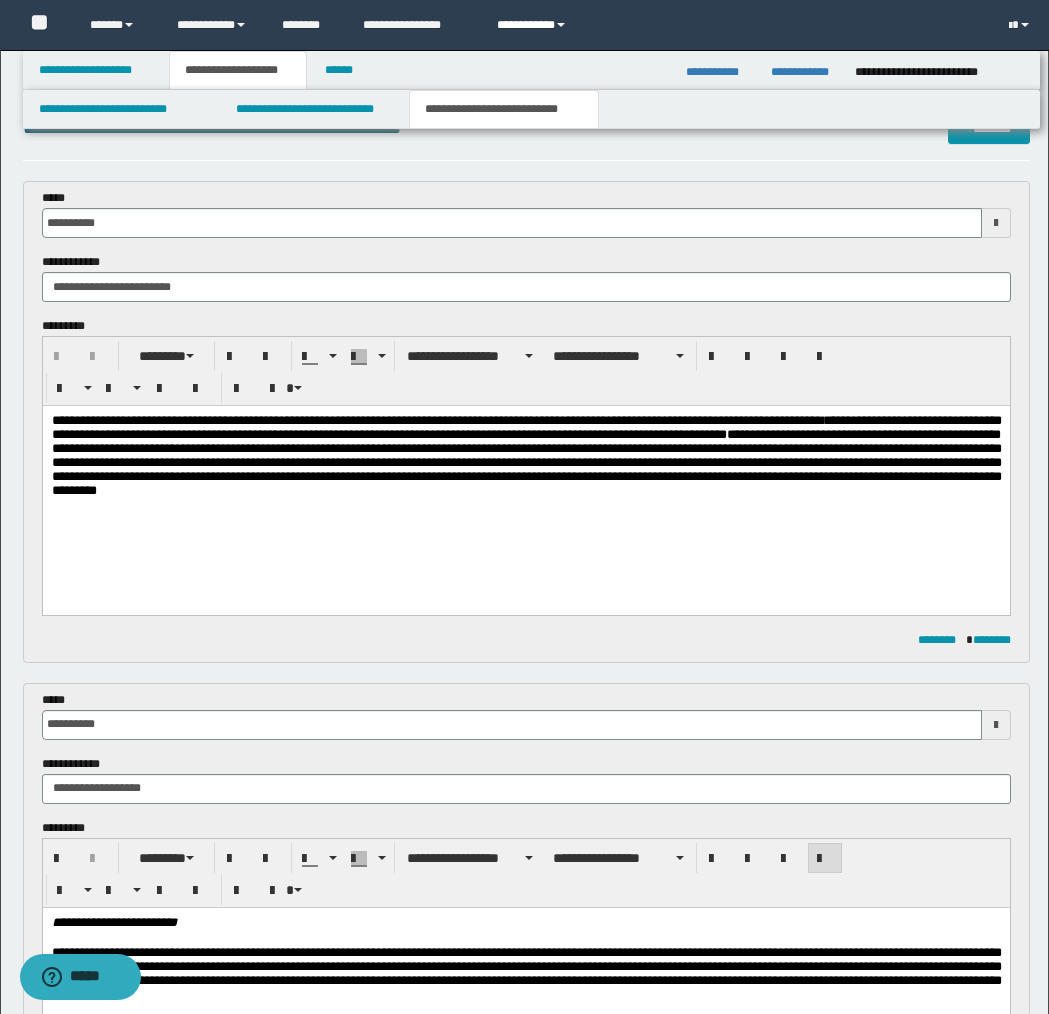 scroll, scrollTop: 0, scrollLeft: 0, axis: both 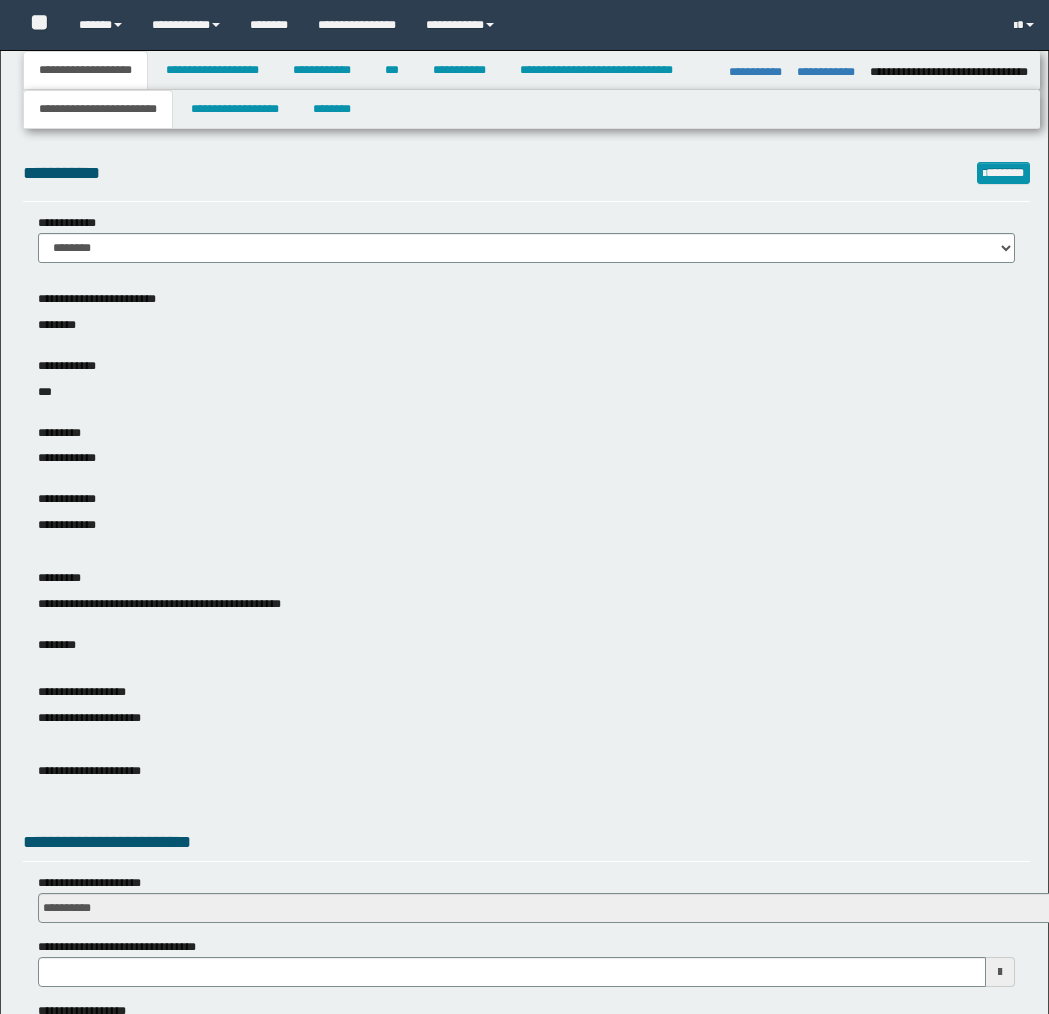select on "*" 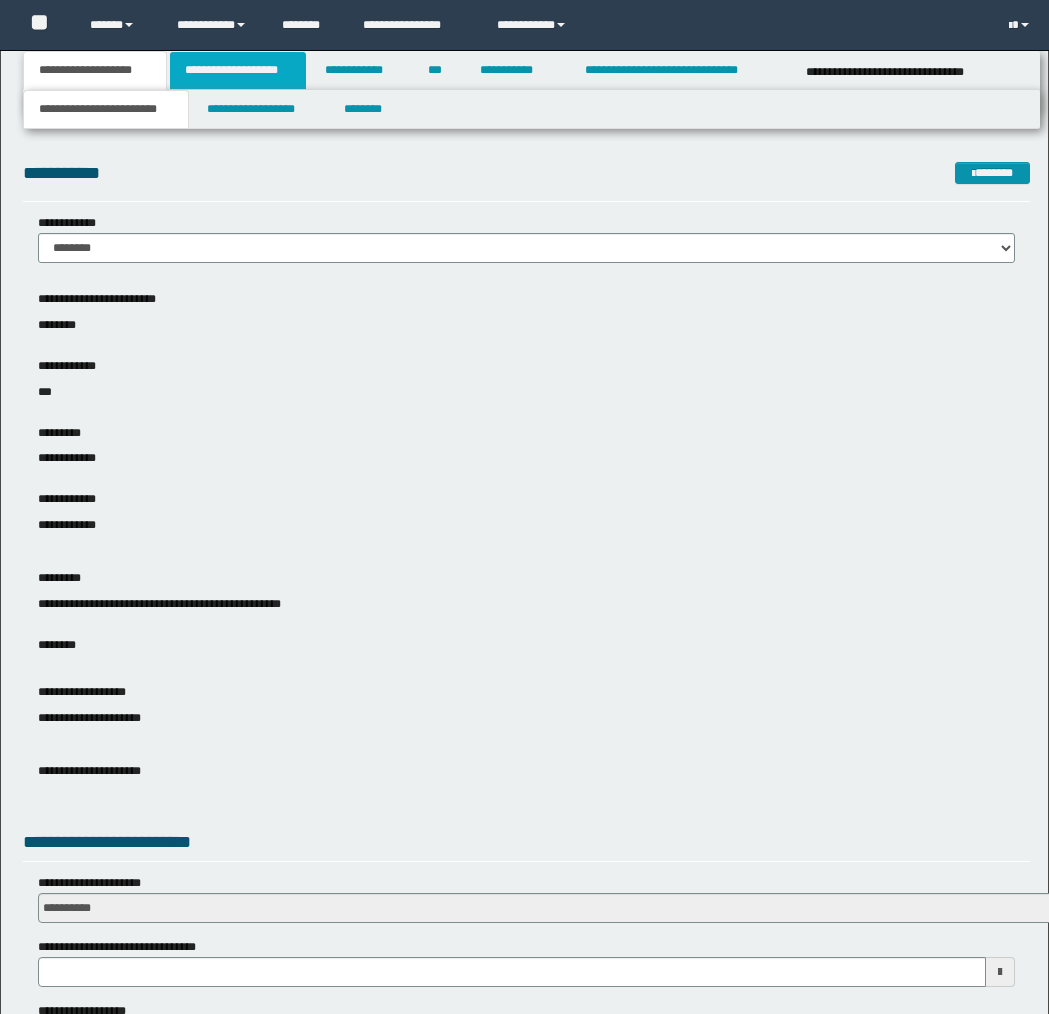 scroll, scrollTop: 0, scrollLeft: 0, axis: both 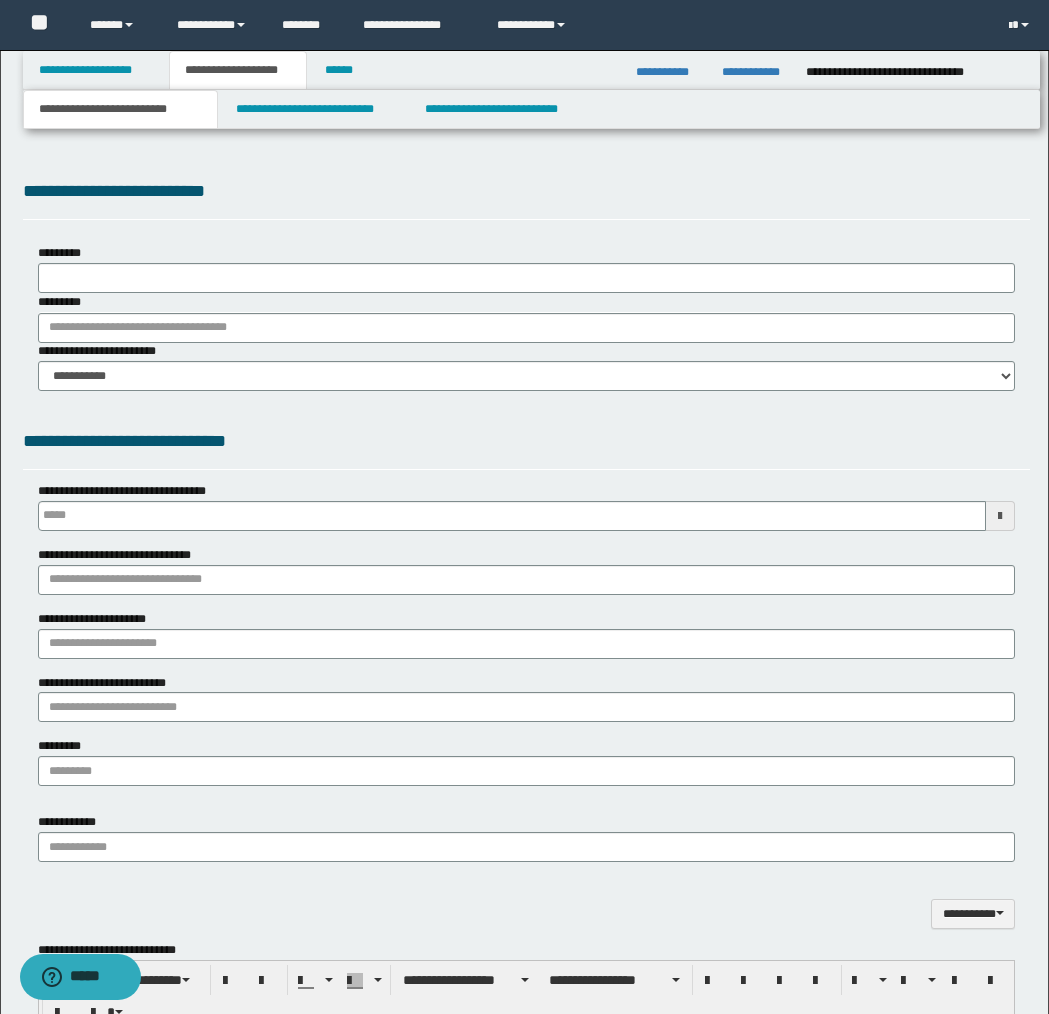type 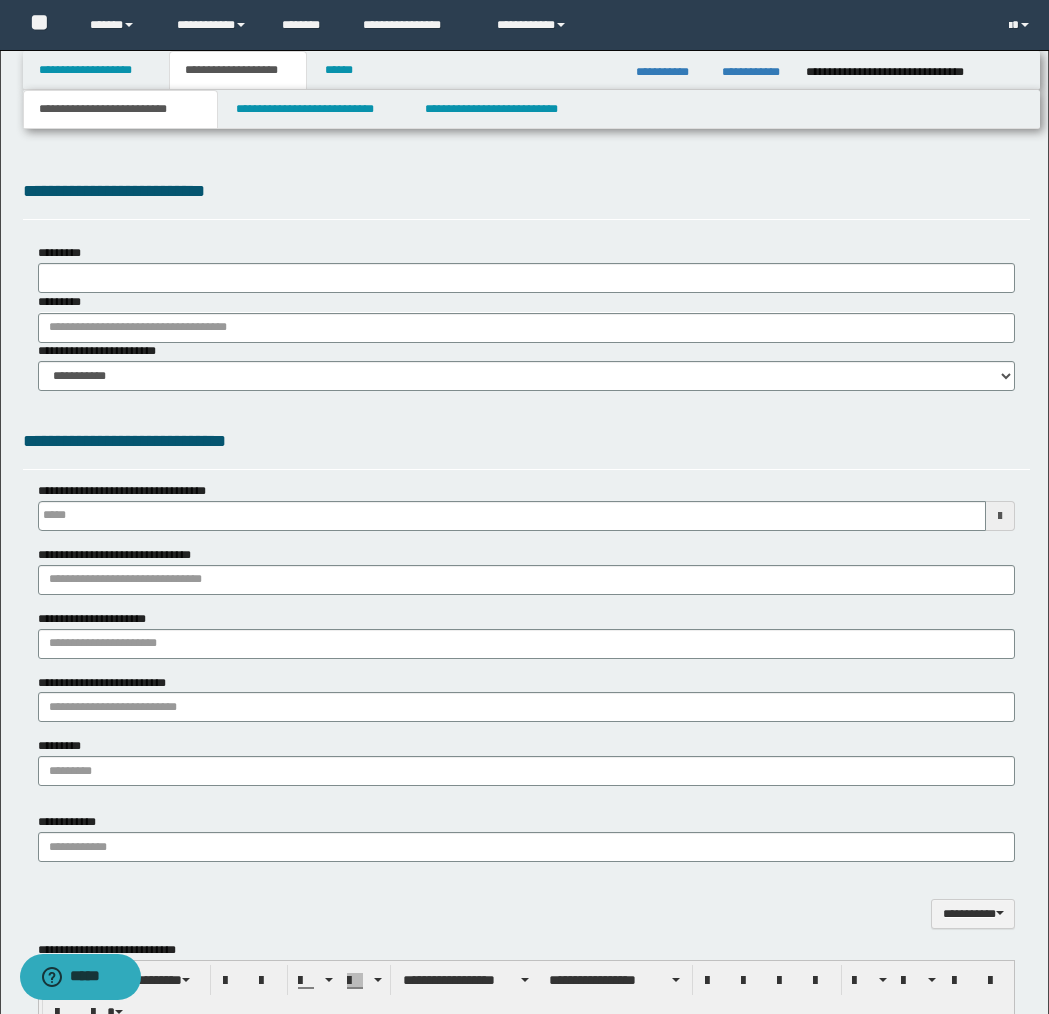 type on "**********" 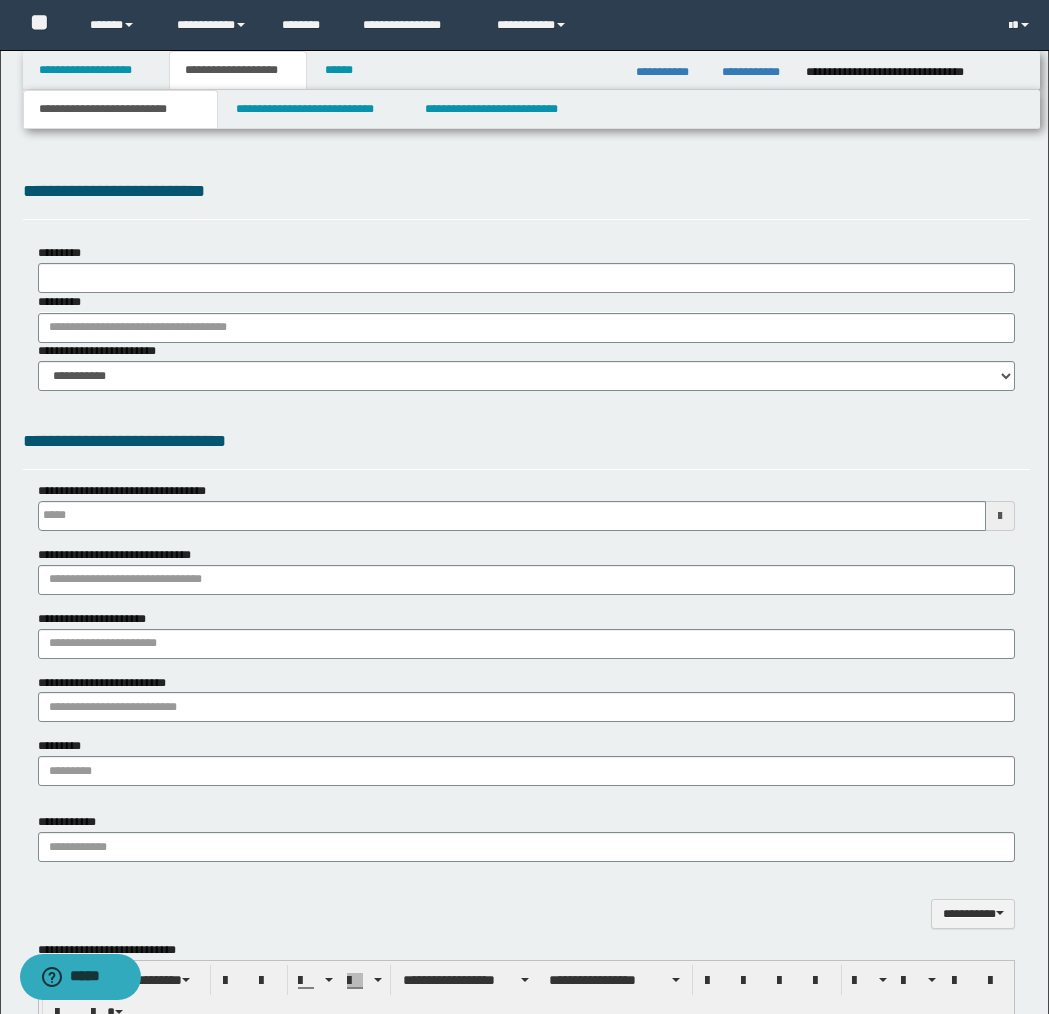 select on "*" 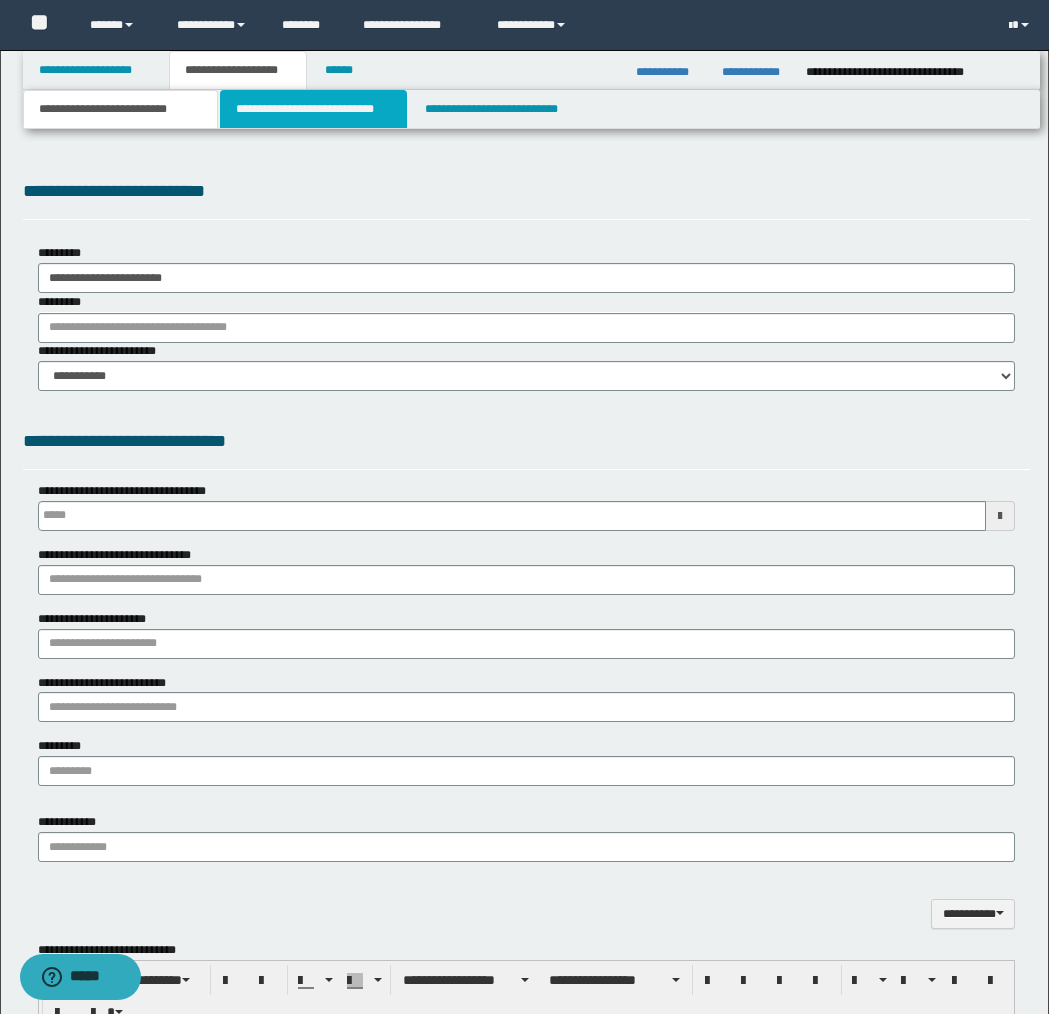 click on "**********" at bounding box center [314, 109] 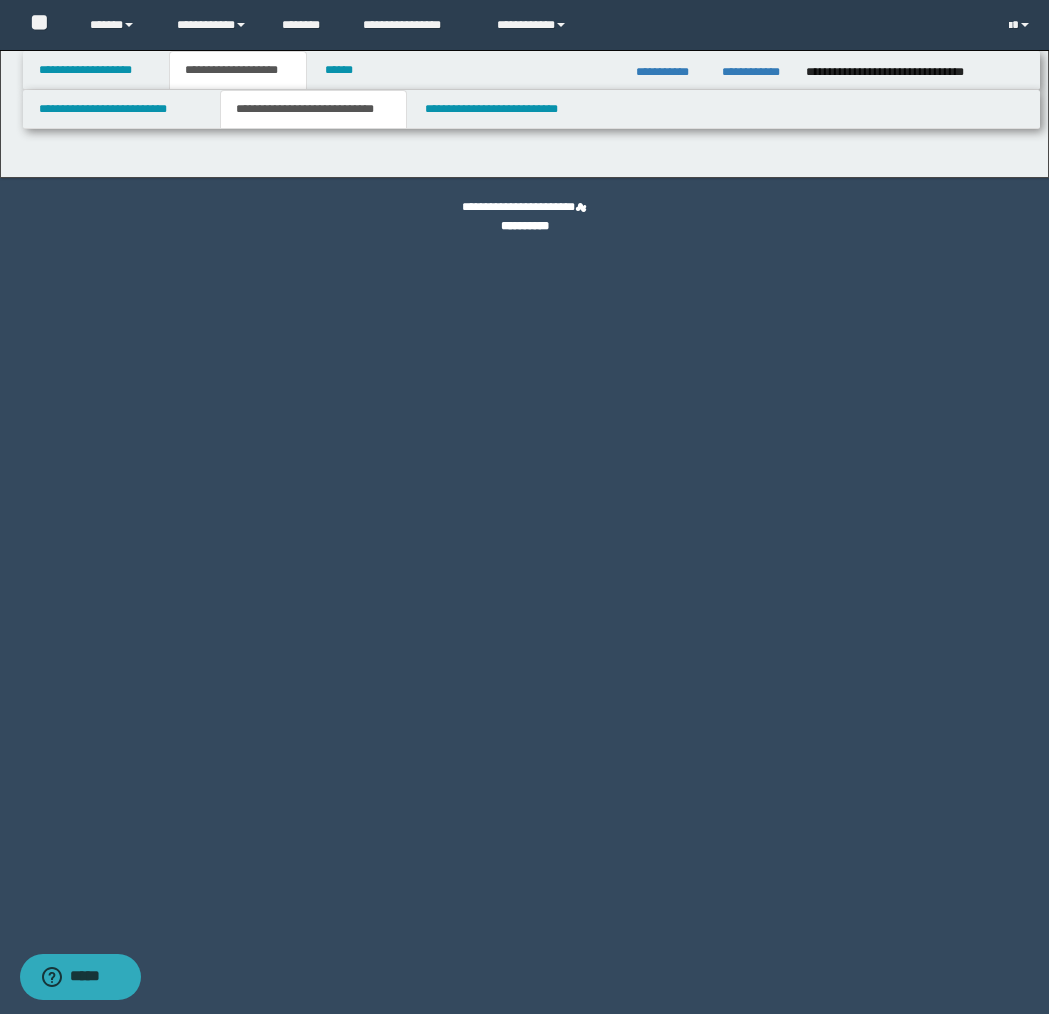 select on "*" 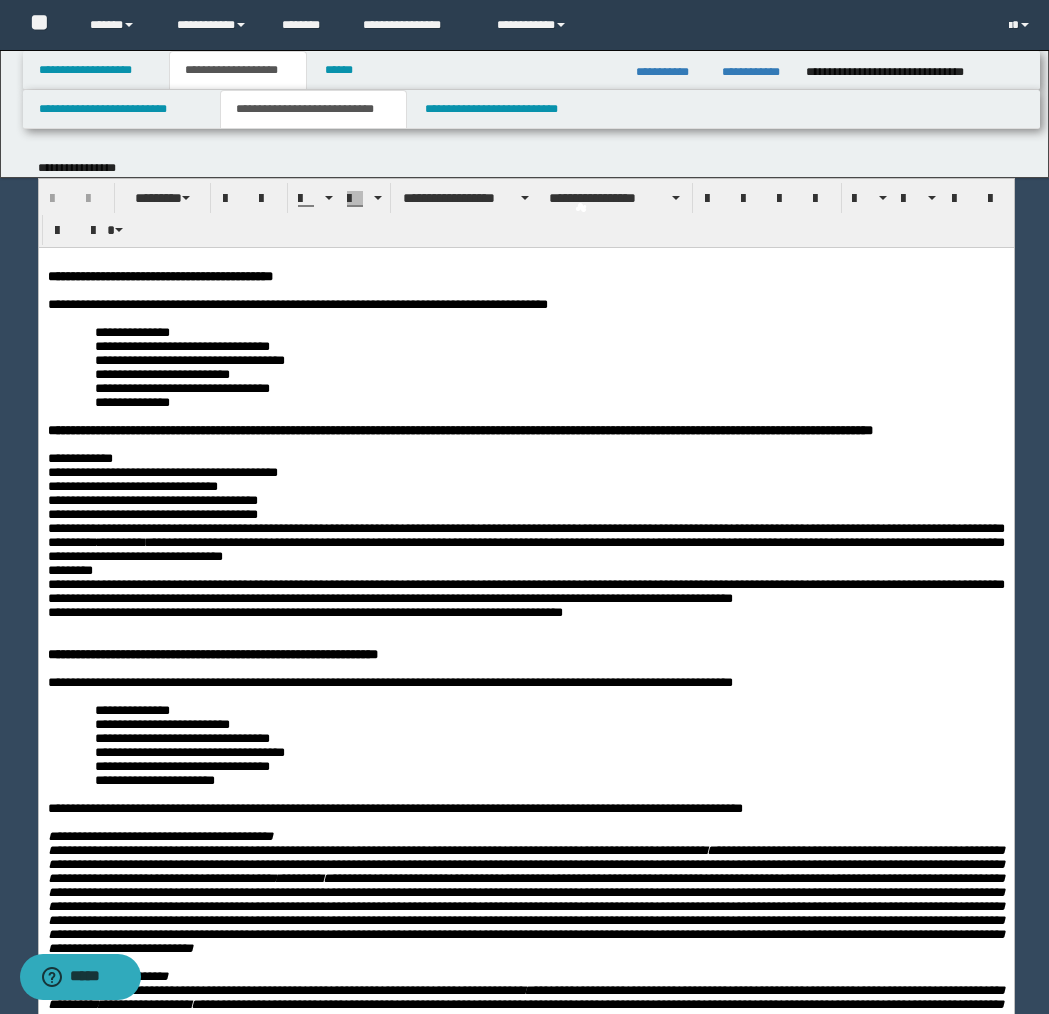 scroll, scrollTop: 0, scrollLeft: 0, axis: both 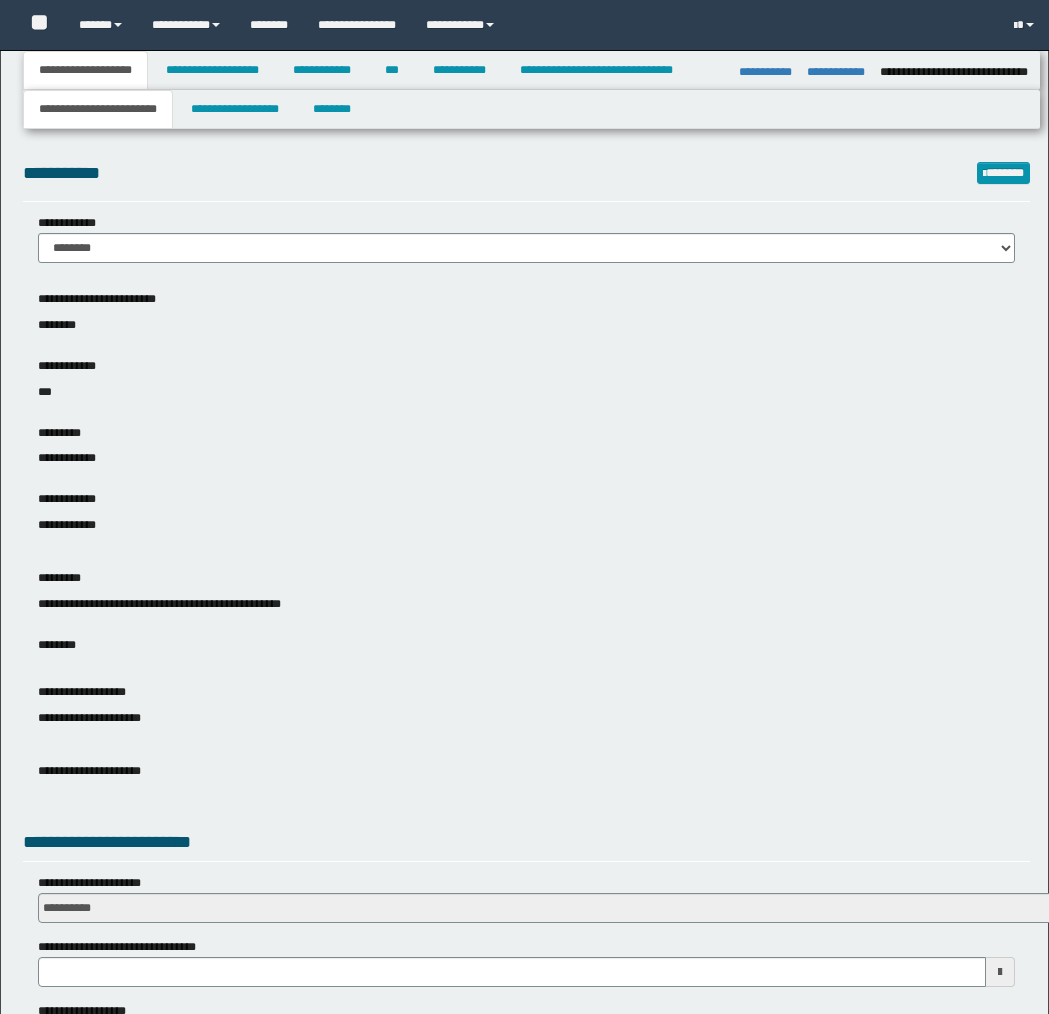 select on "*" 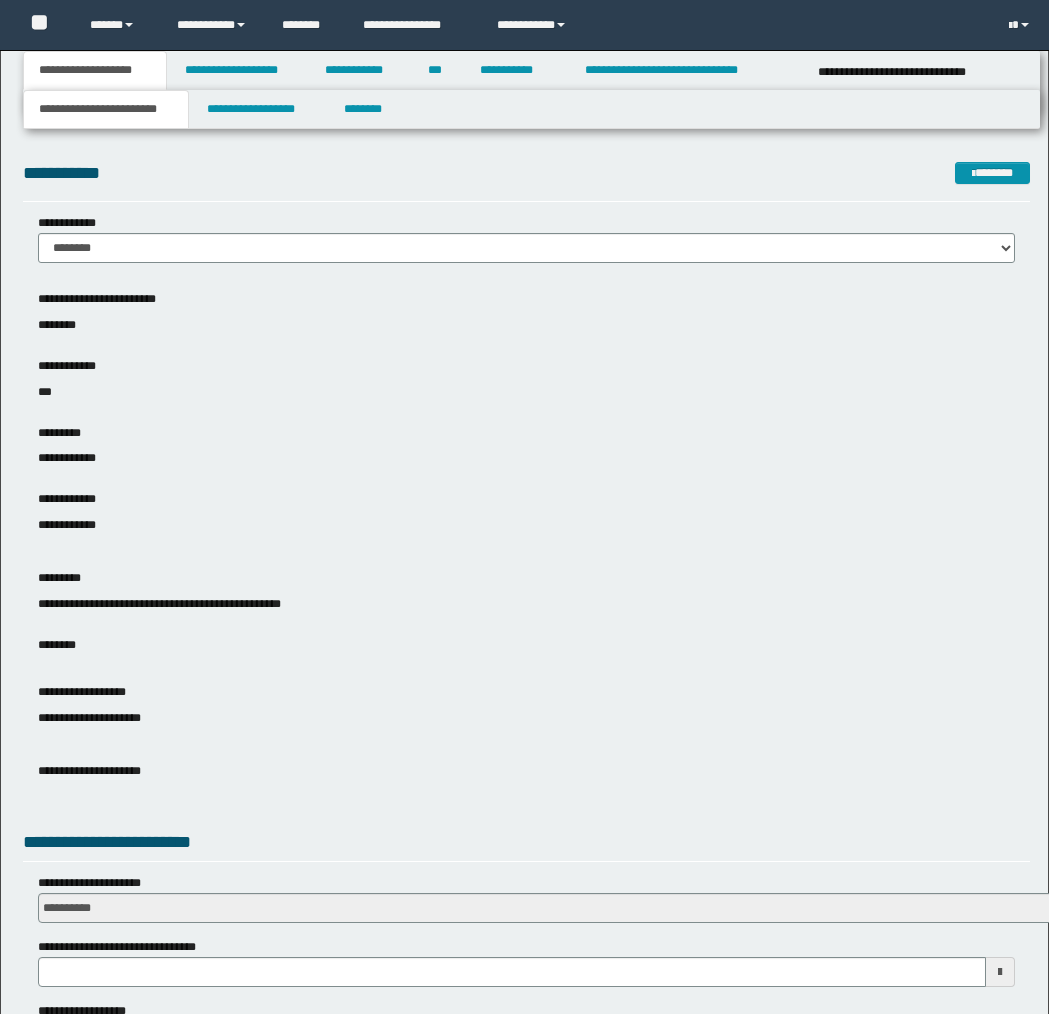 scroll, scrollTop: 0, scrollLeft: 0, axis: both 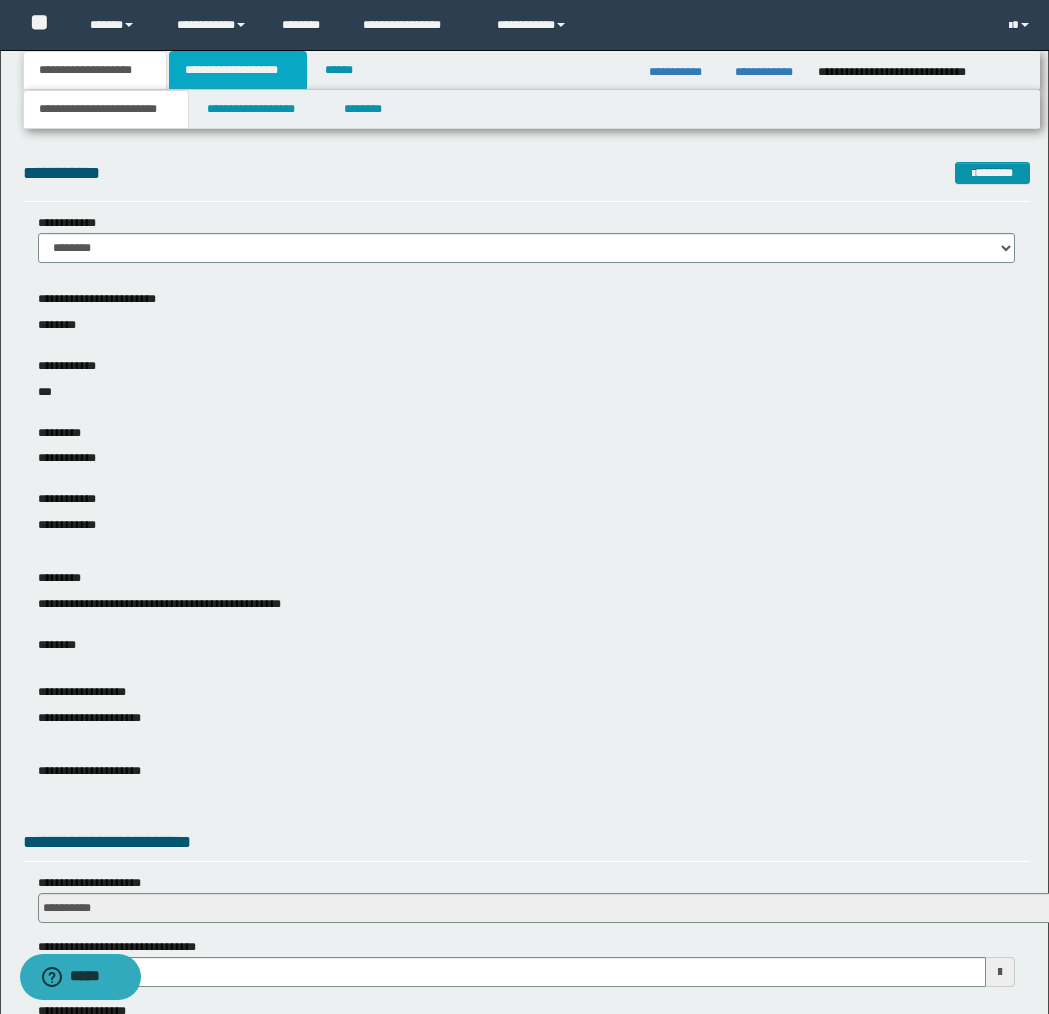drag, startPoint x: 211, startPoint y: 70, endPoint x: 254, endPoint y: 119, distance: 65.192024 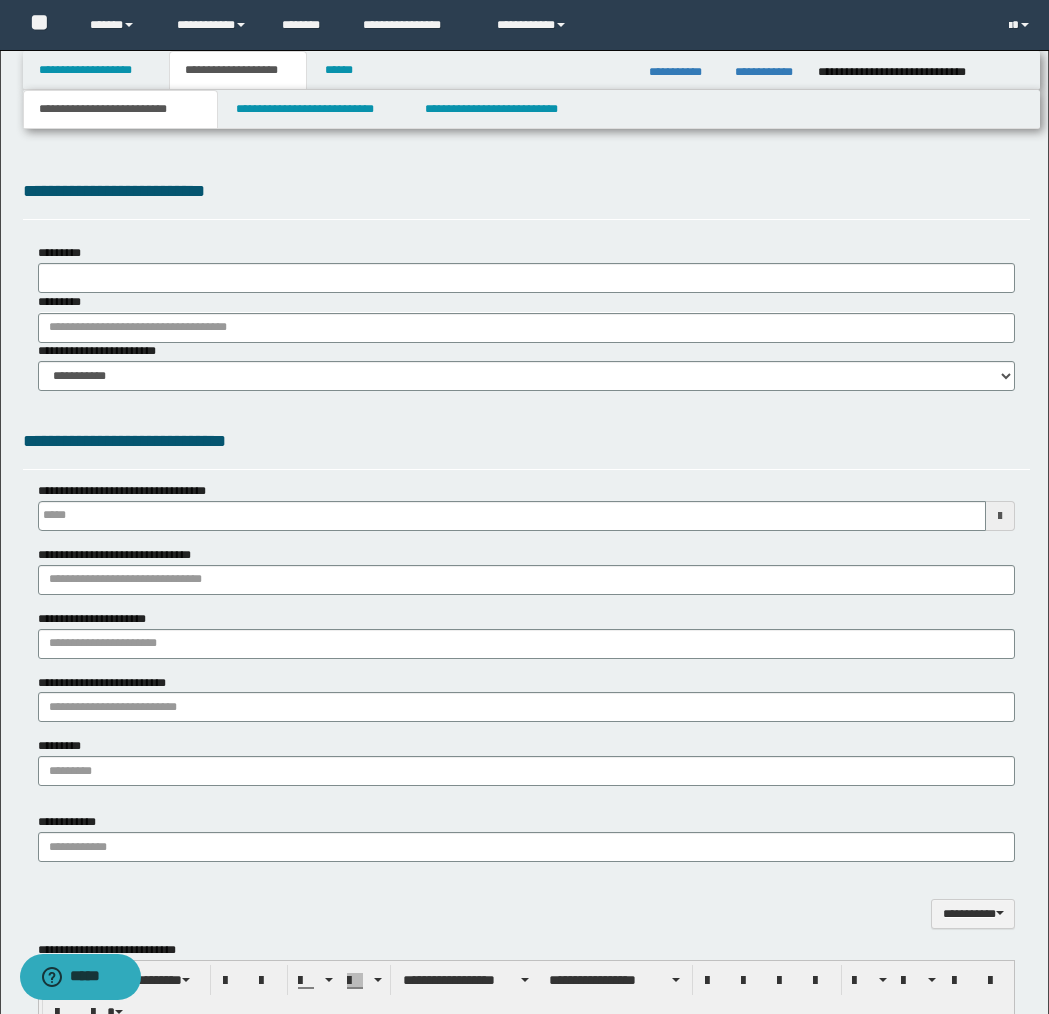 type 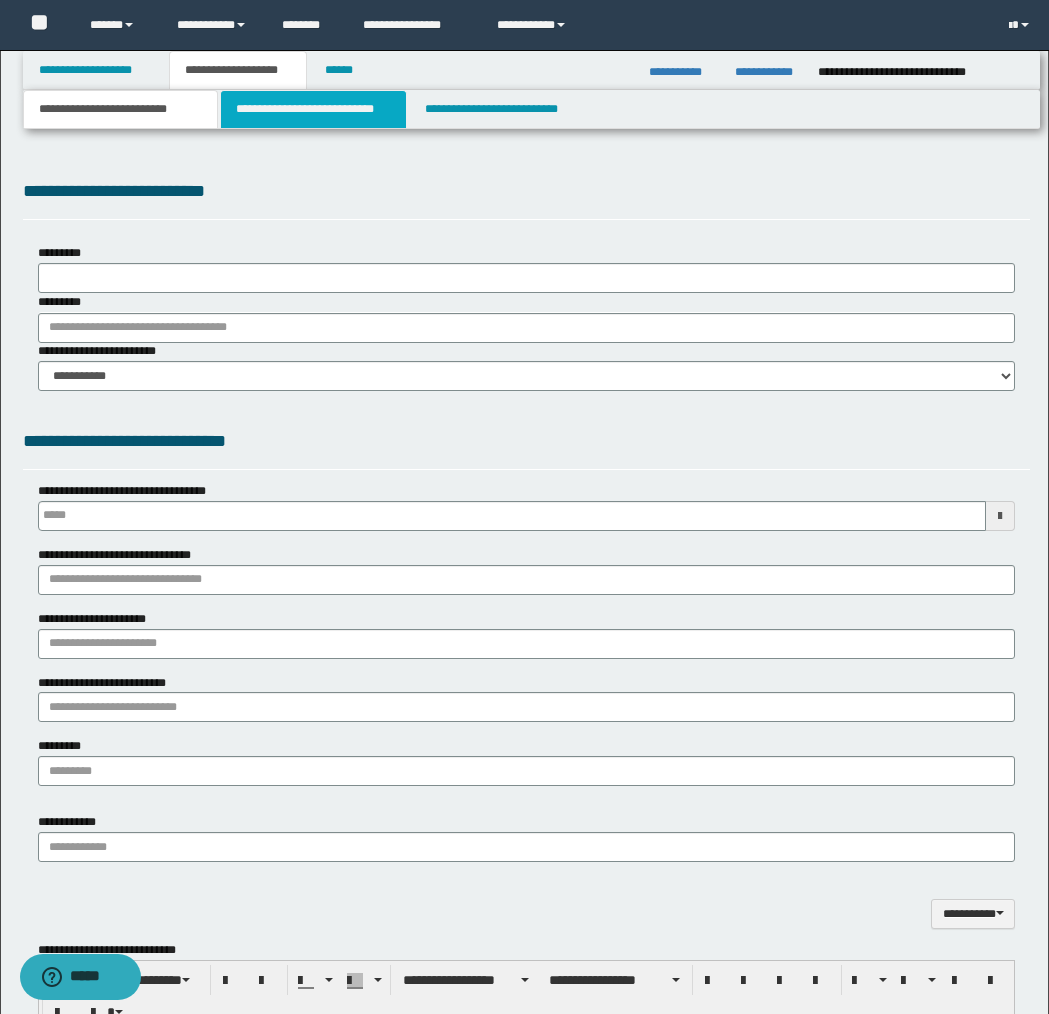 scroll, scrollTop: 0, scrollLeft: 0, axis: both 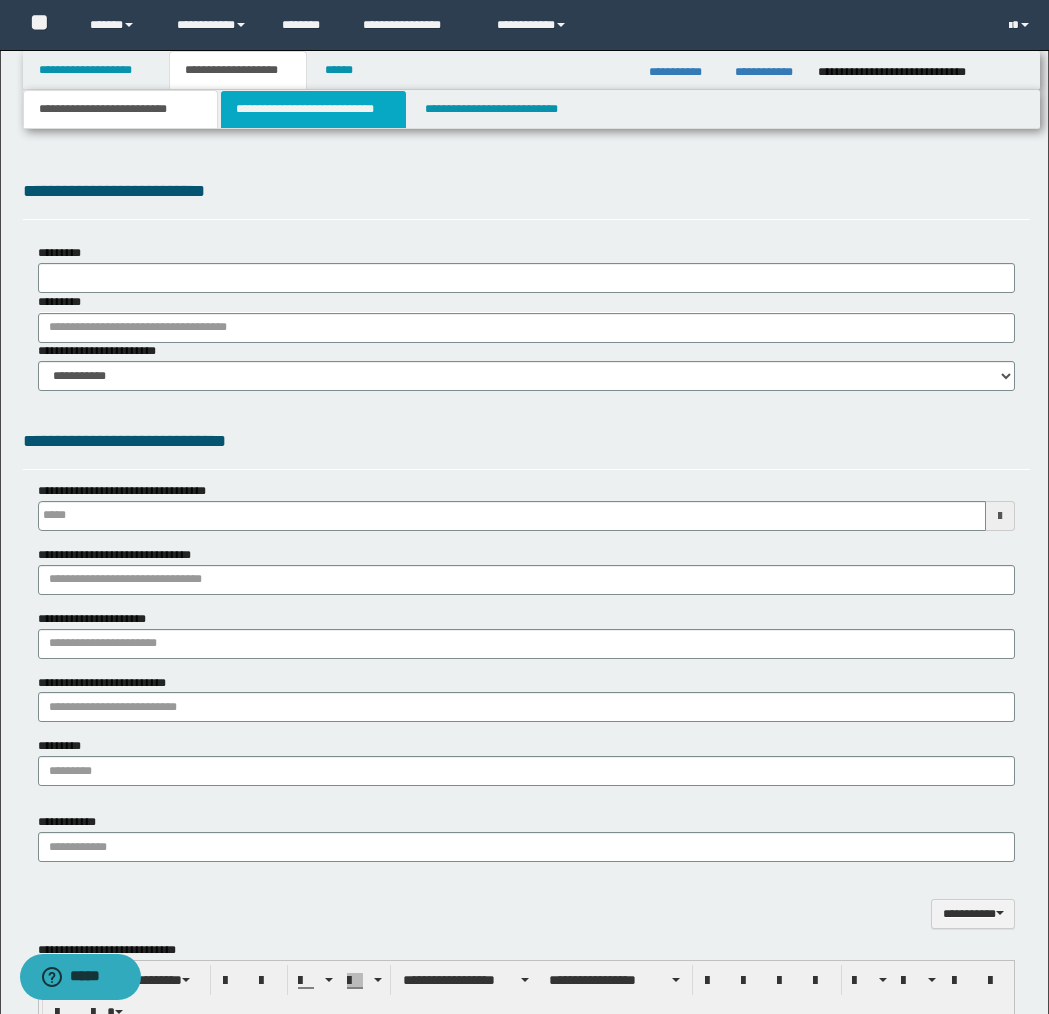 select on "*" 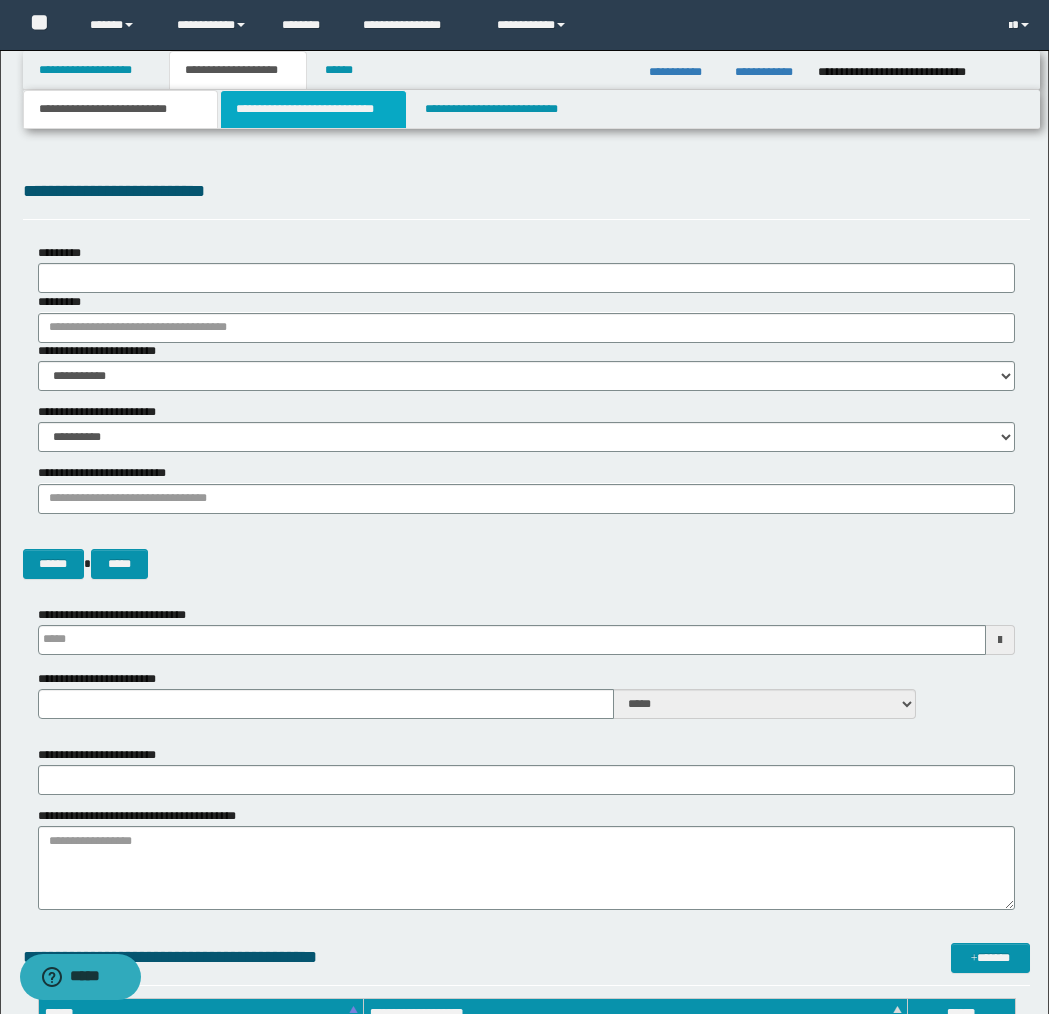 click on "**********" at bounding box center [314, 109] 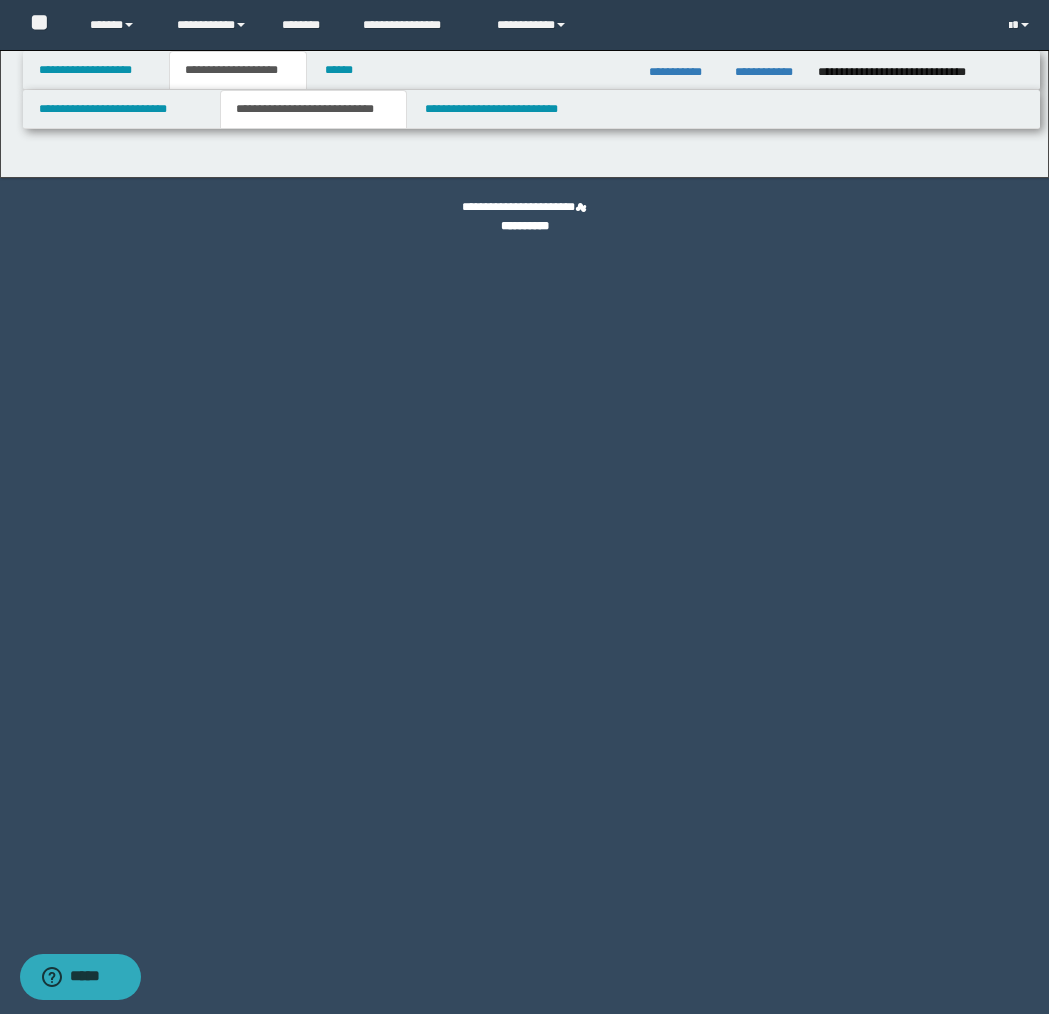 select on "*" 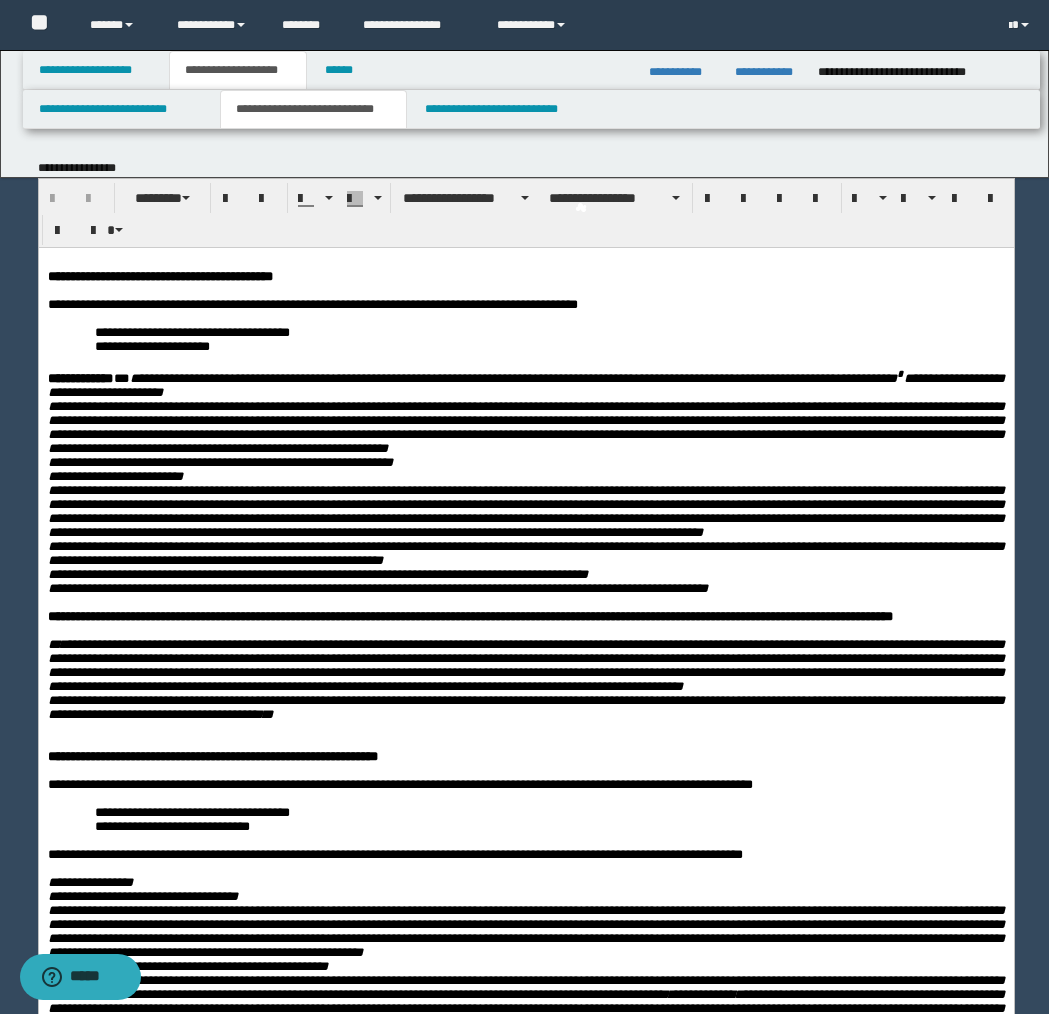 scroll, scrollTop: 0, scrollLeft: 0, axis: both 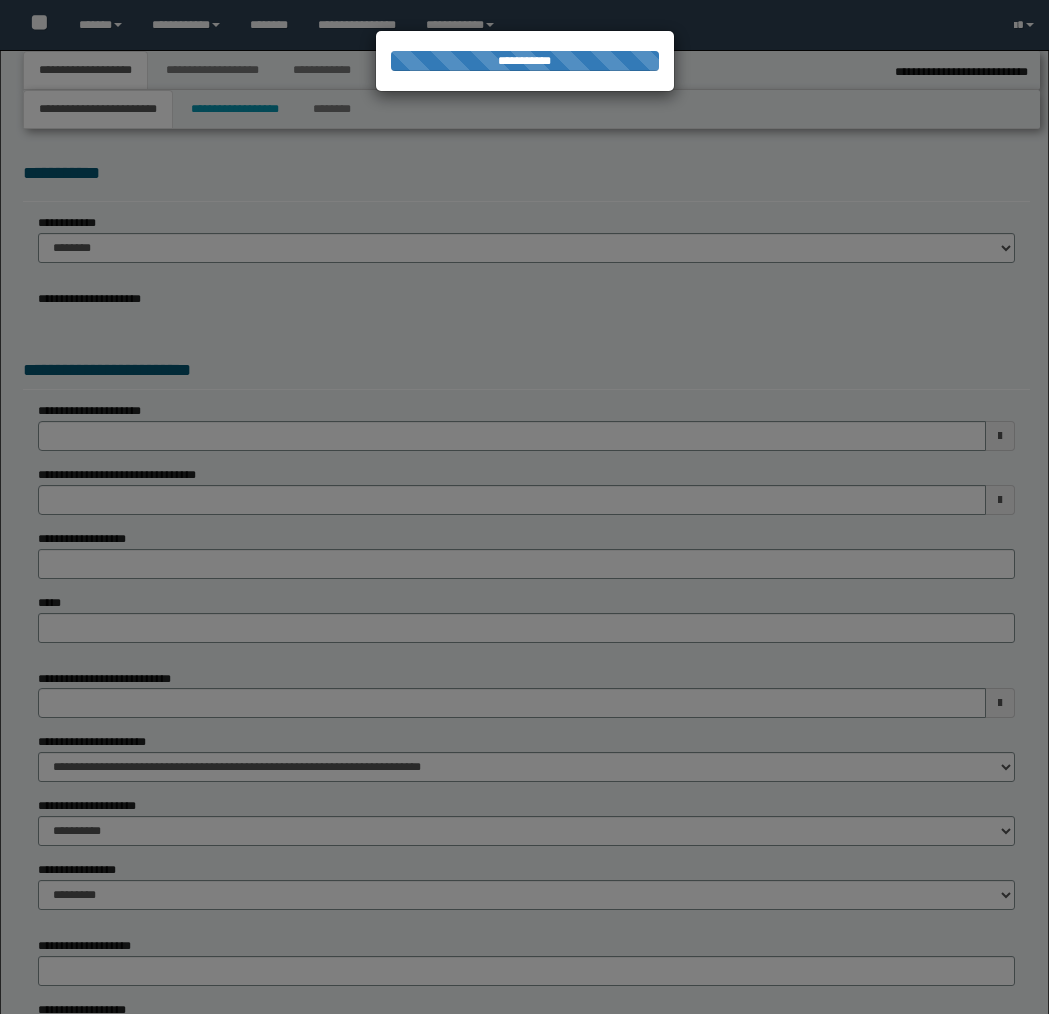 select on "*" 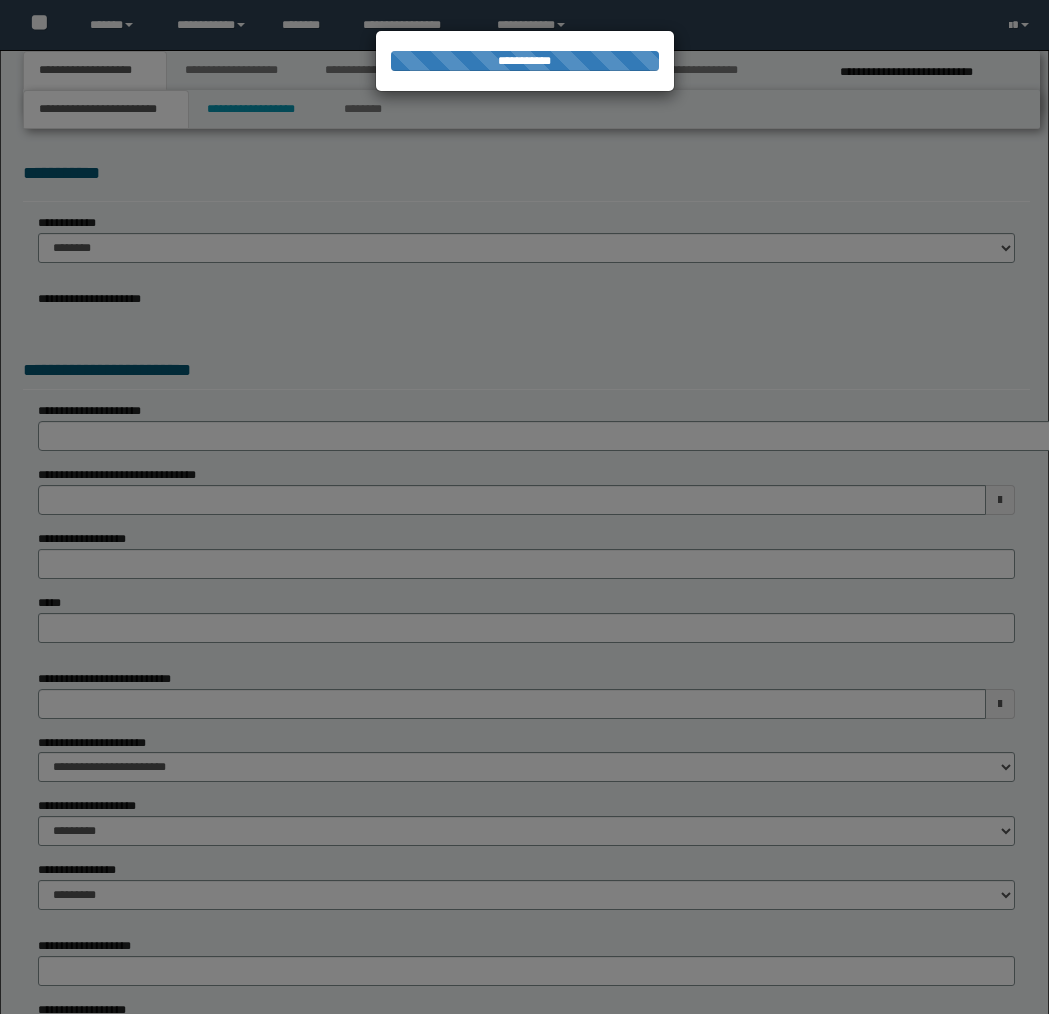 scroll, scrollTop: 0, scrollLeft: 0, axis: both 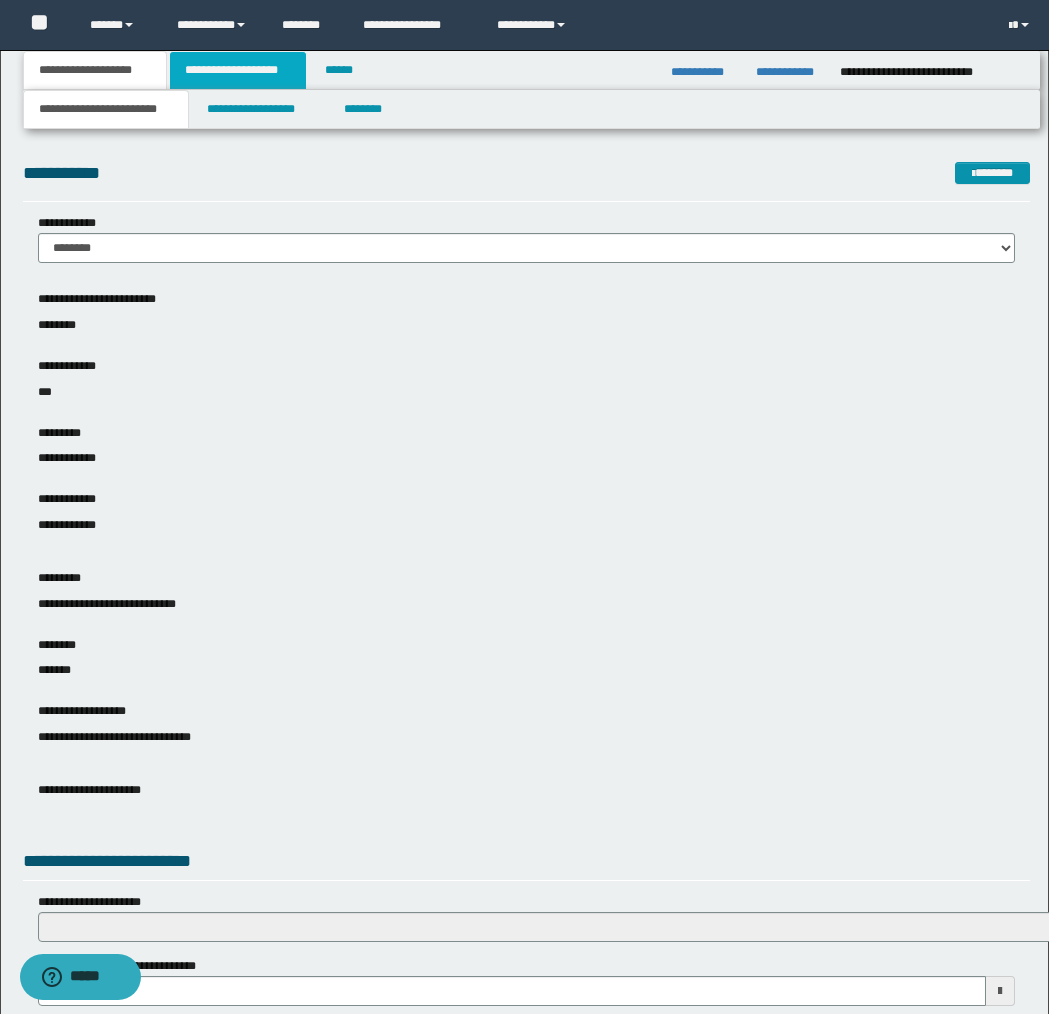 click on "**********" at bounding box center (238, 70) 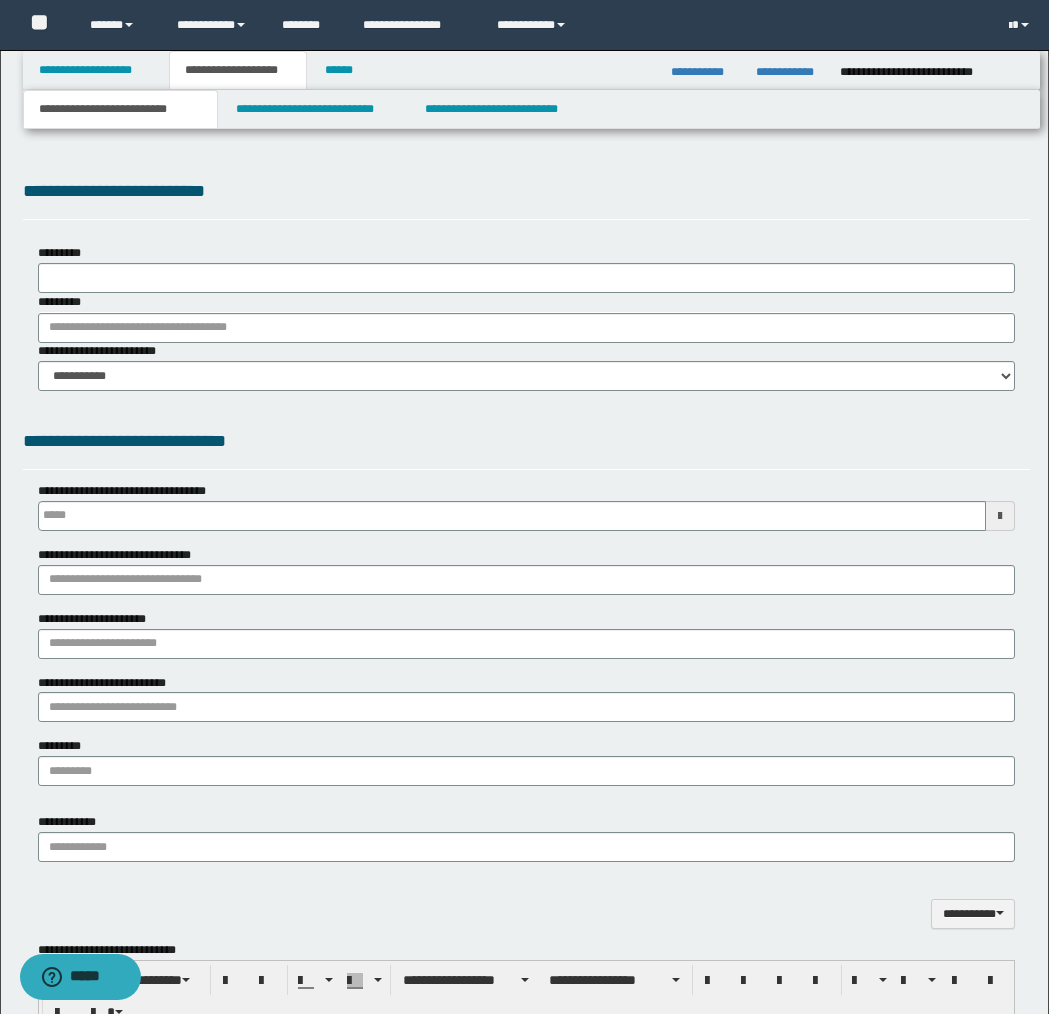click on "**********" at bounding box center [524, 507] 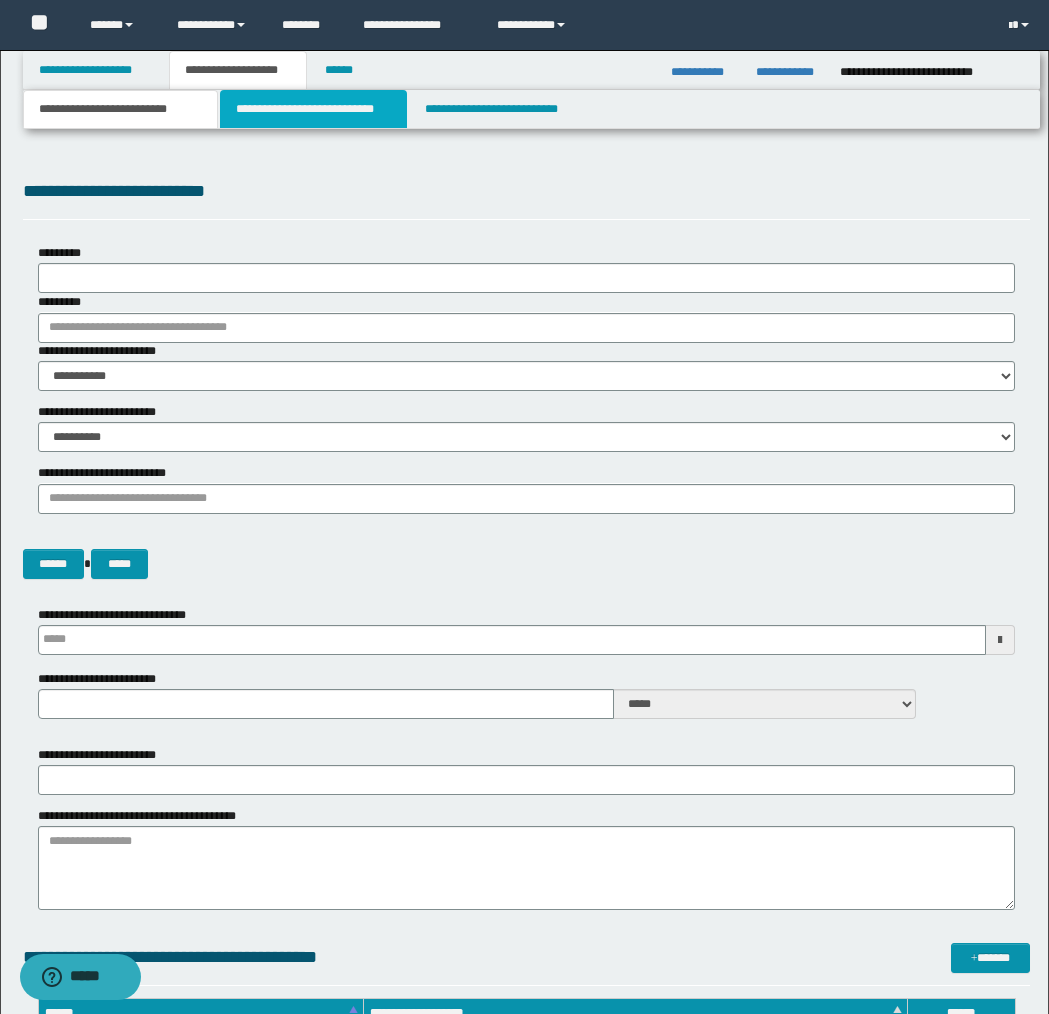 click on "**********" at bounding box center [314, 109] 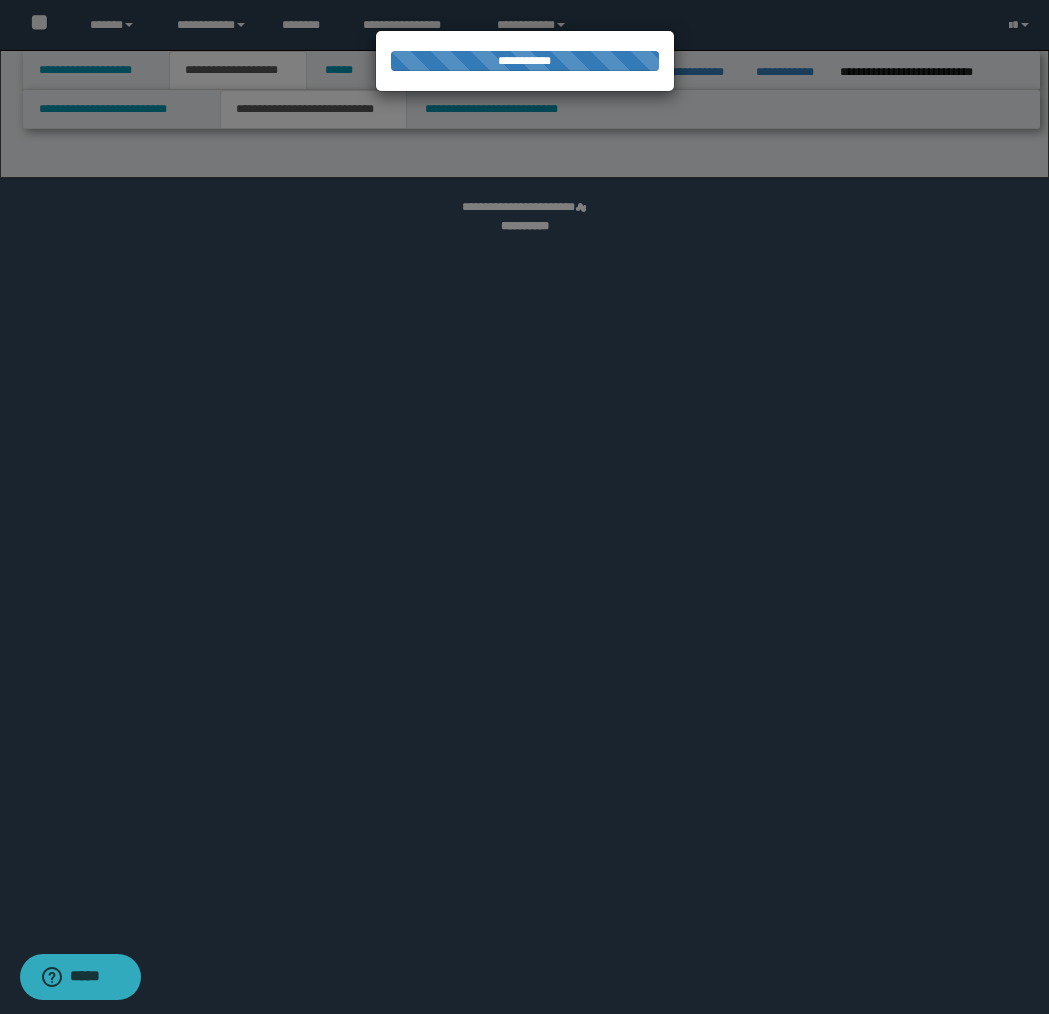 select on "*" 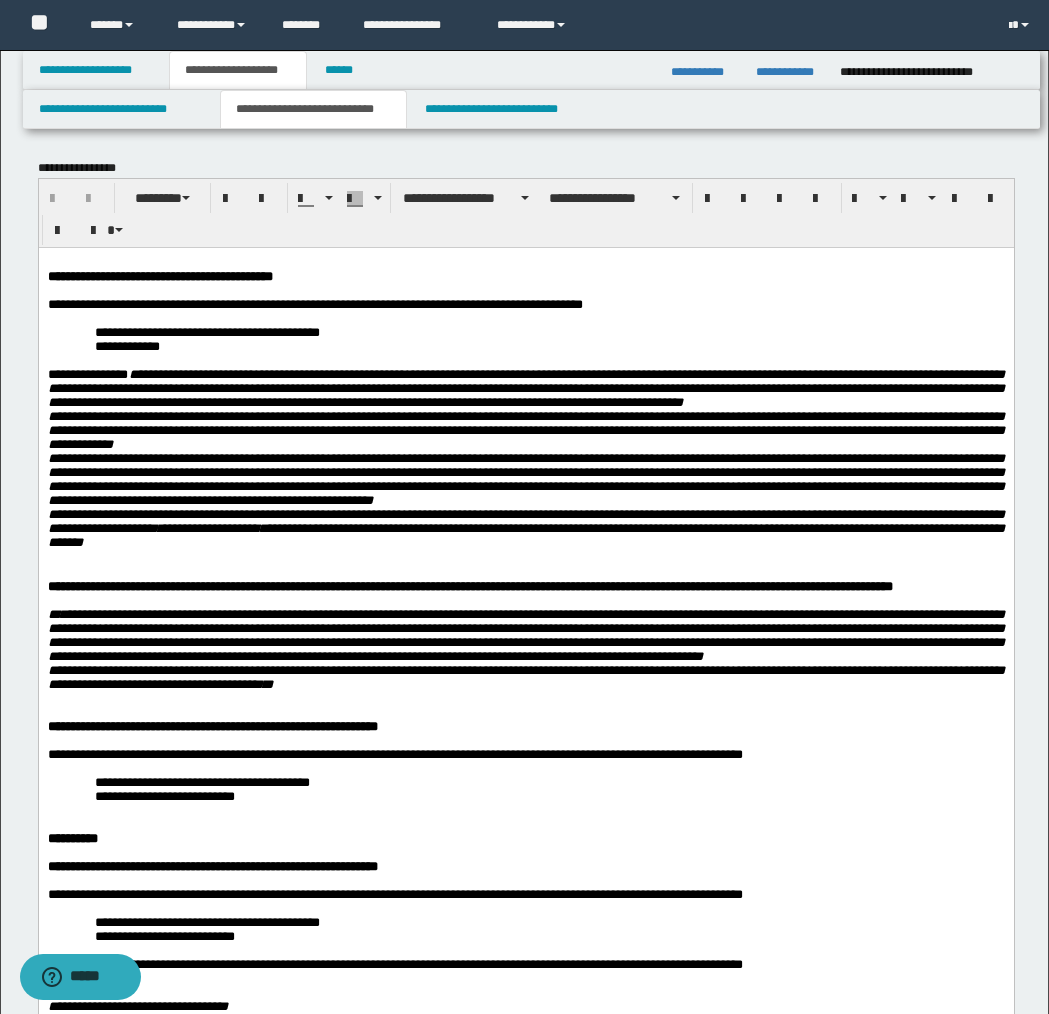 scroll, scrollTop: 0, scrollLeft: 0, axis: both 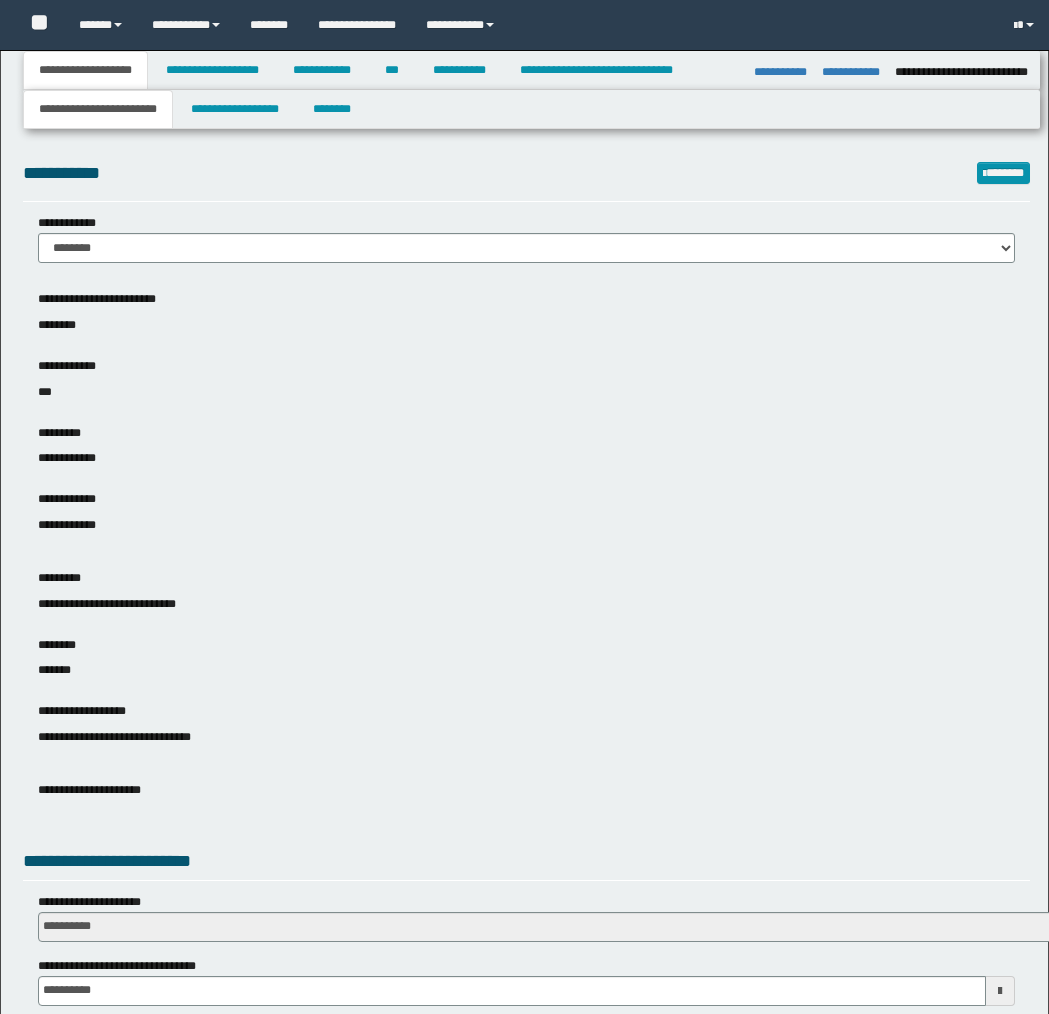 select on "*" 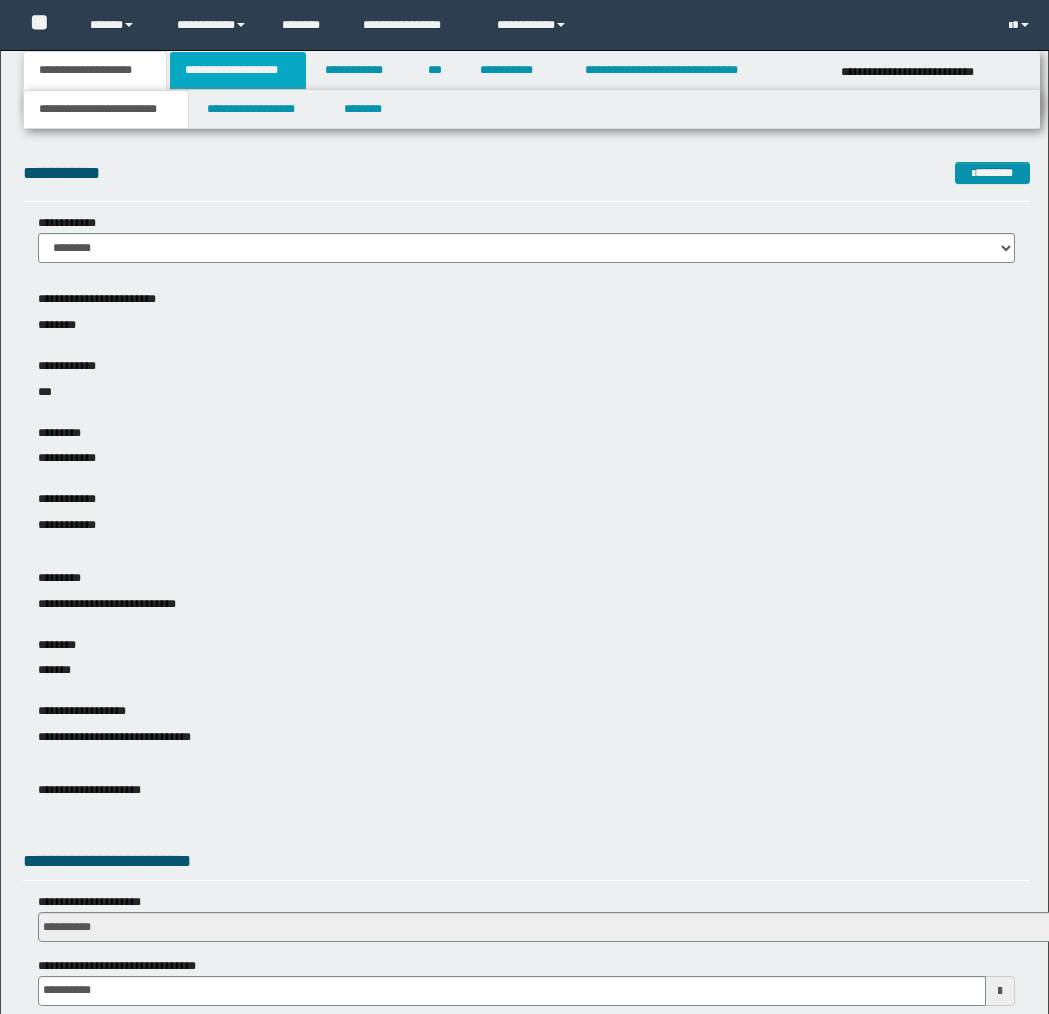 scroll, scrollTop: 0, scrollLeft: 0, axis: both 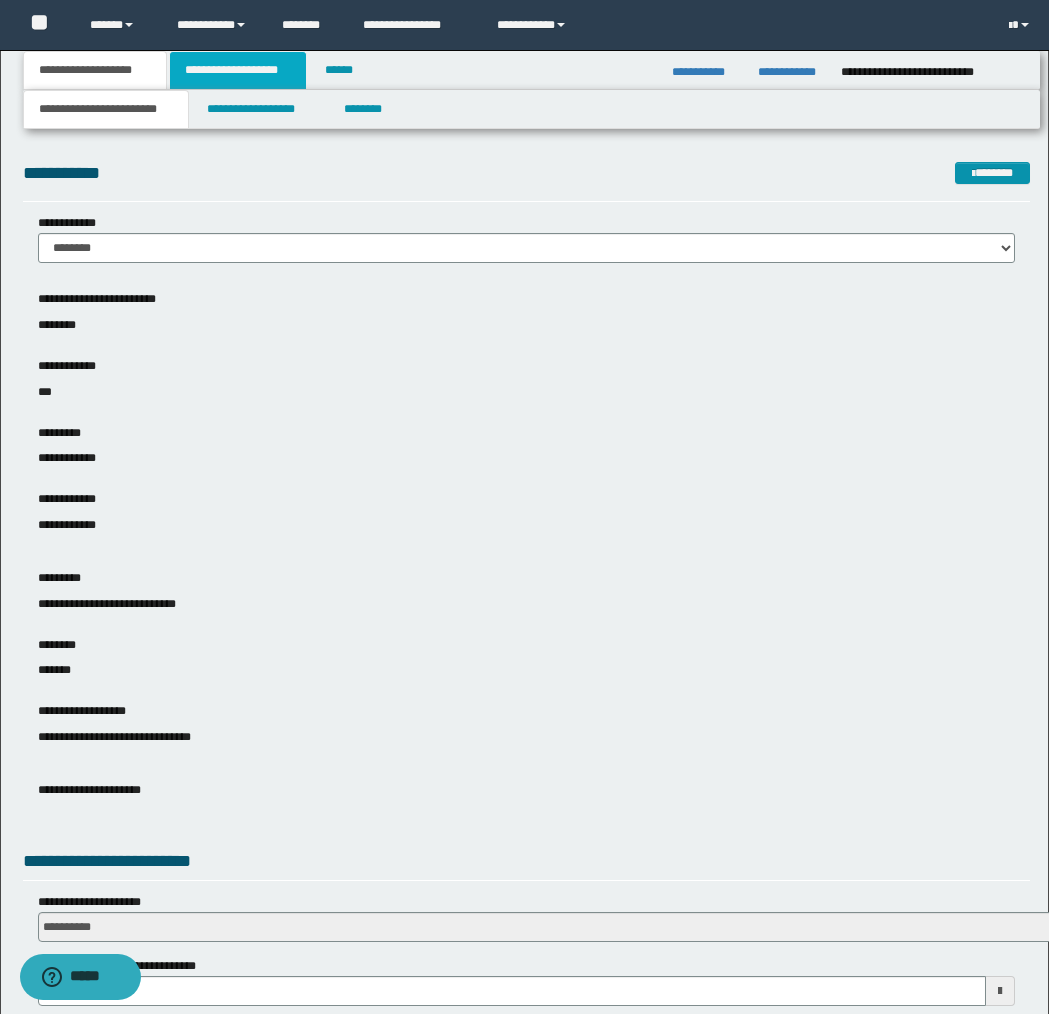 click on "**********" at bounding box center [238, 70] 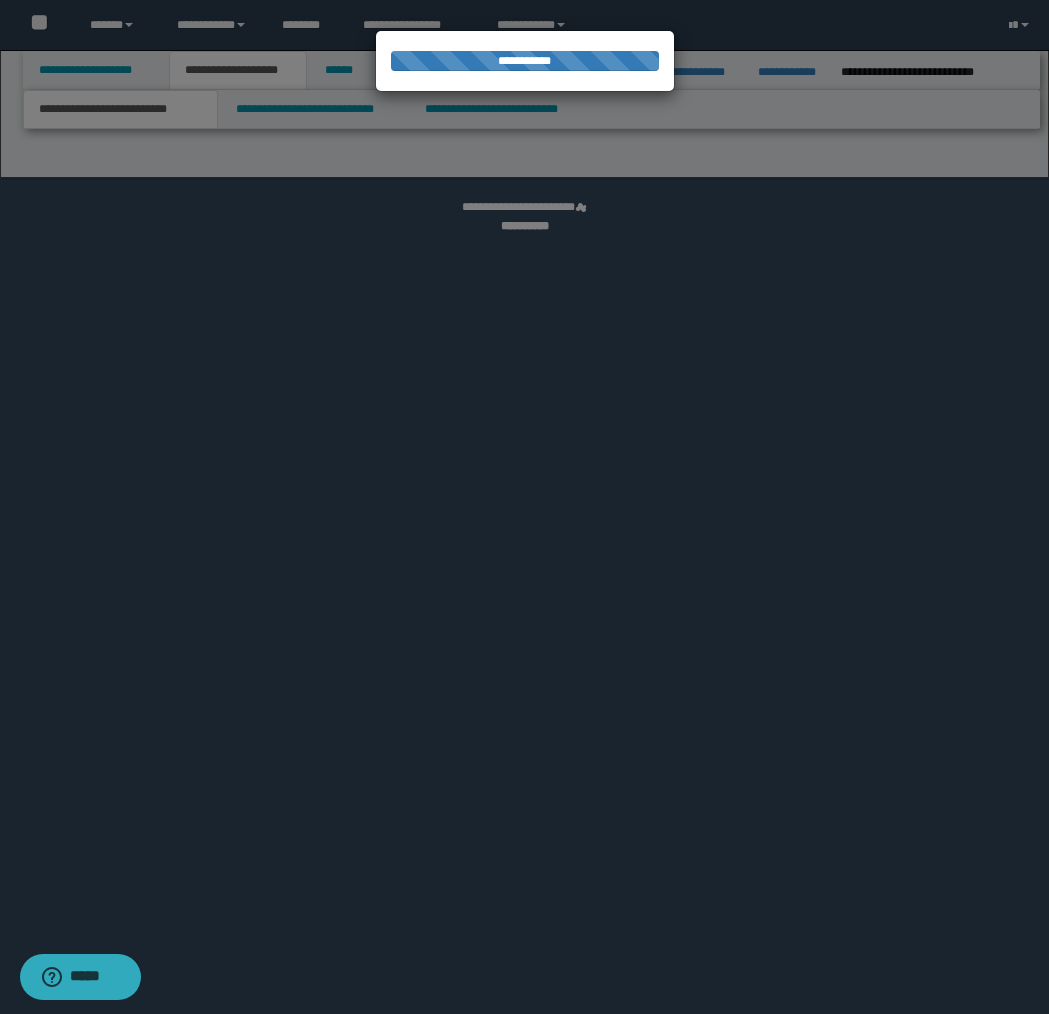 click at bounding box center (524, 507) 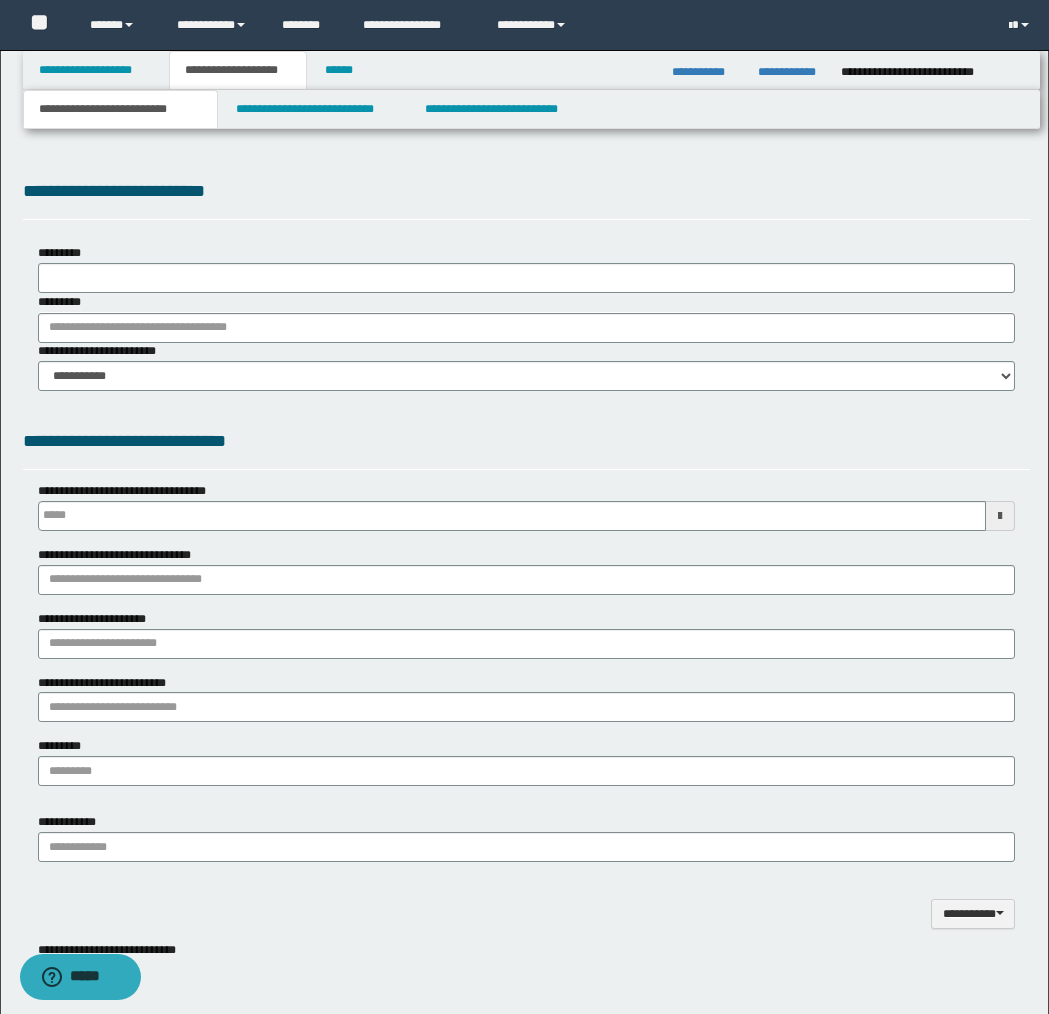 select on "*" 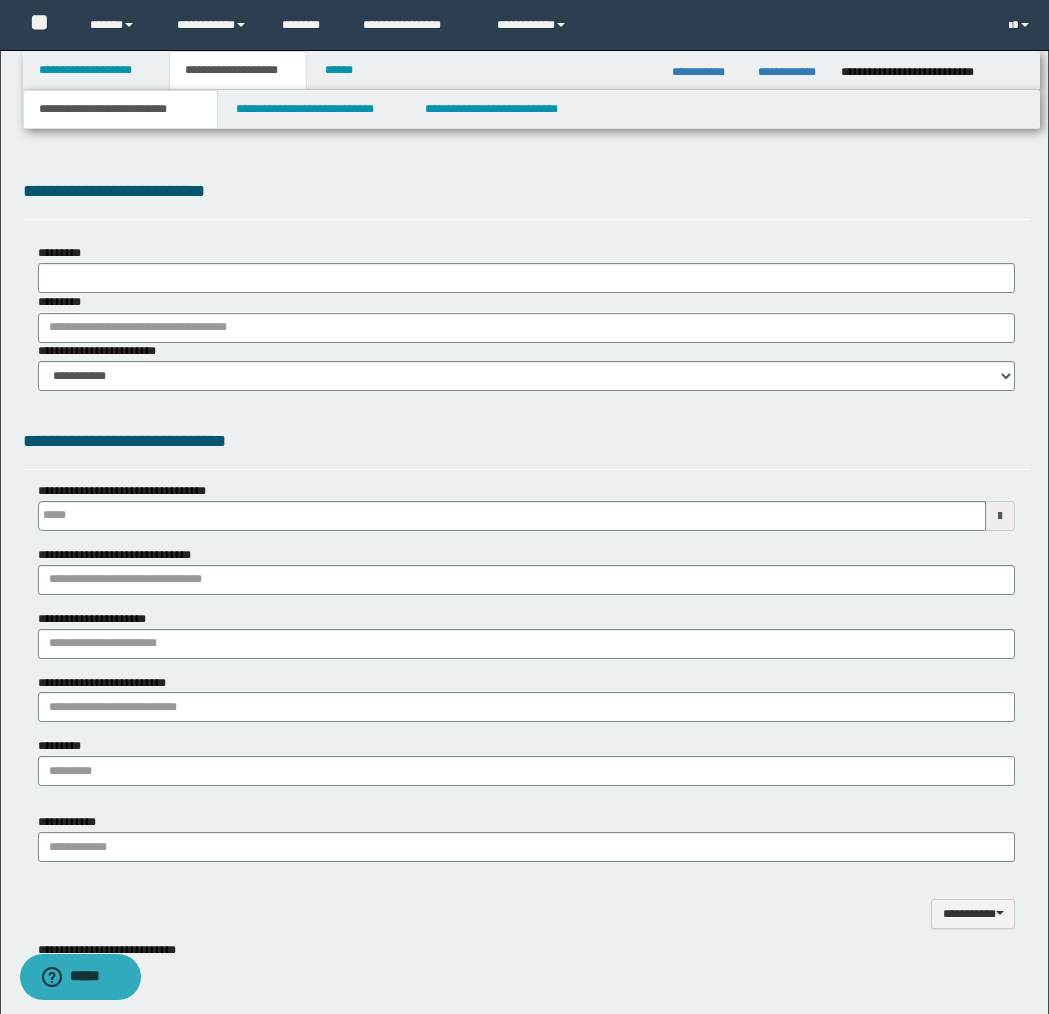 type 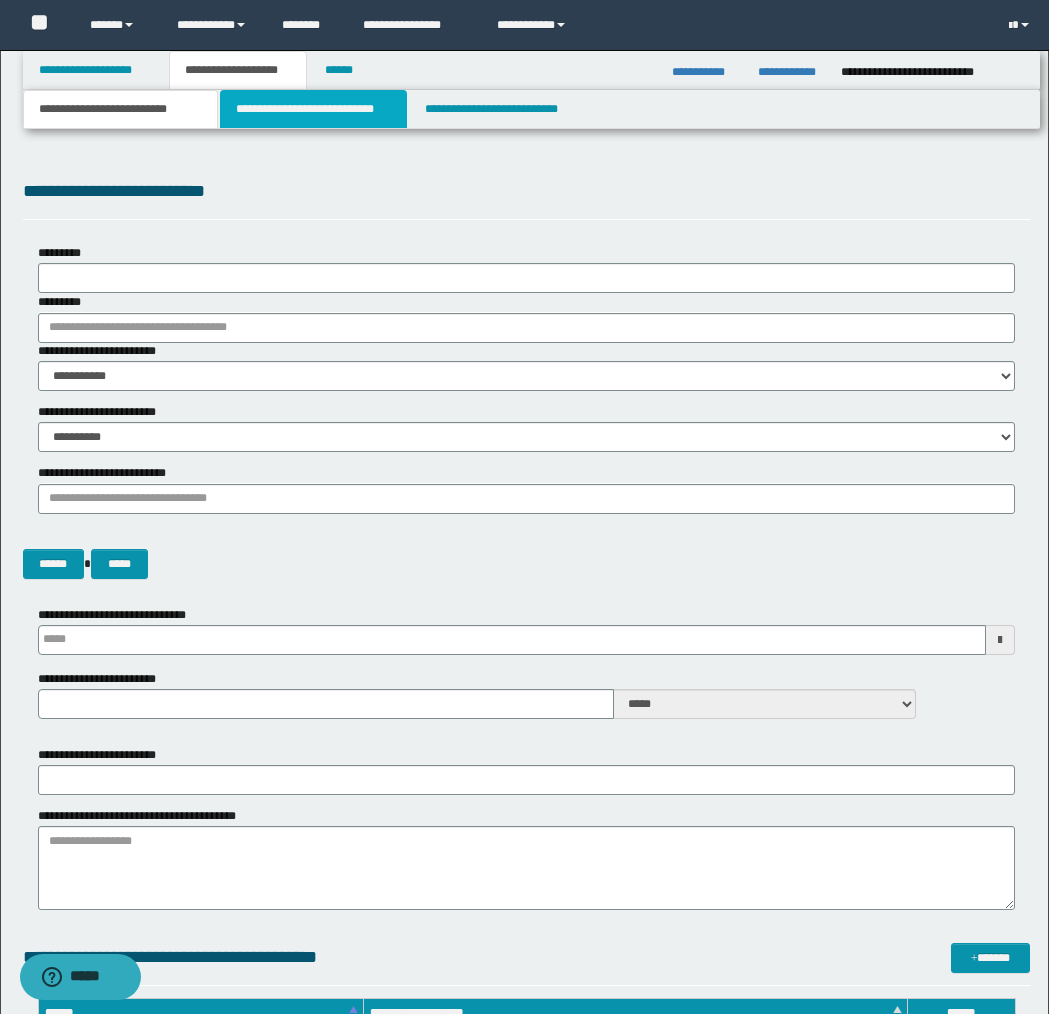 scroll, scrollTop: 0, scrollLeft: 0, axis: both 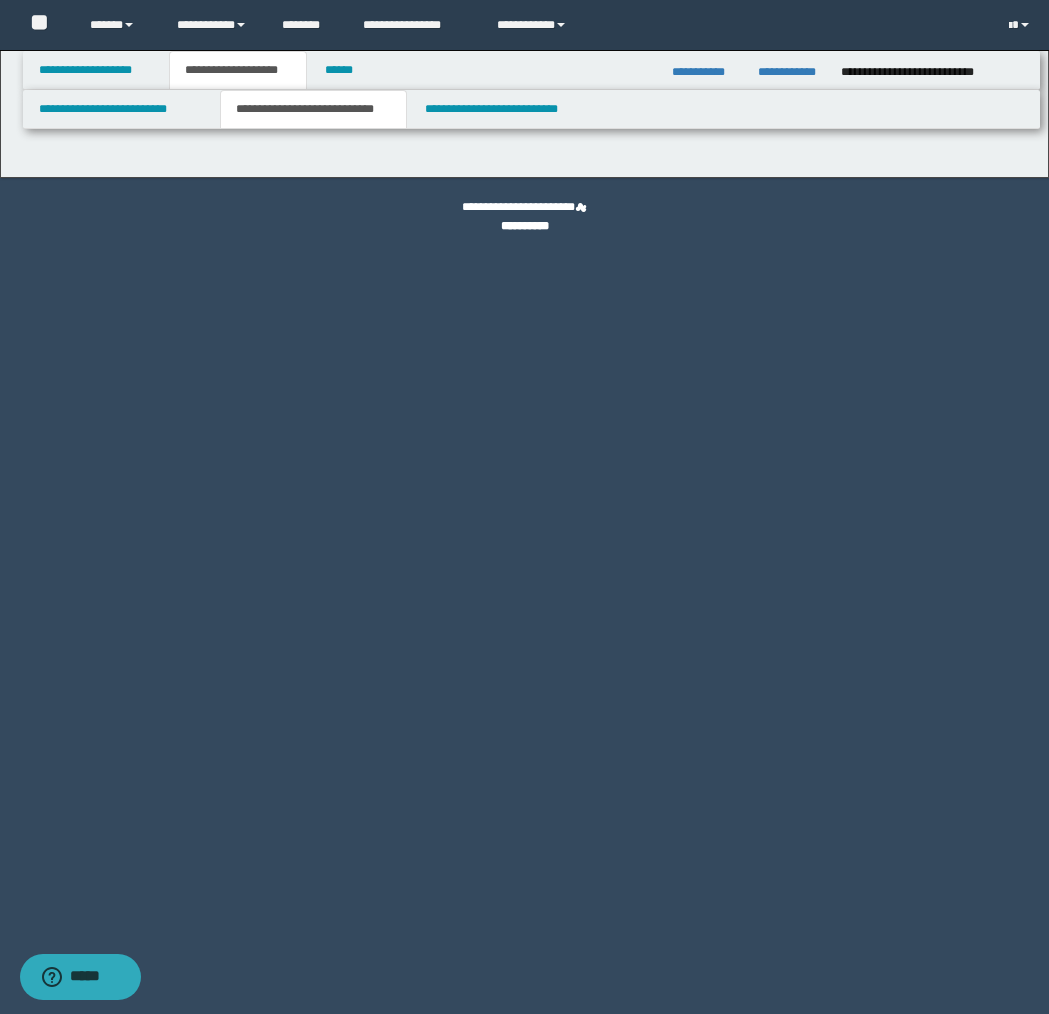 select on "*" 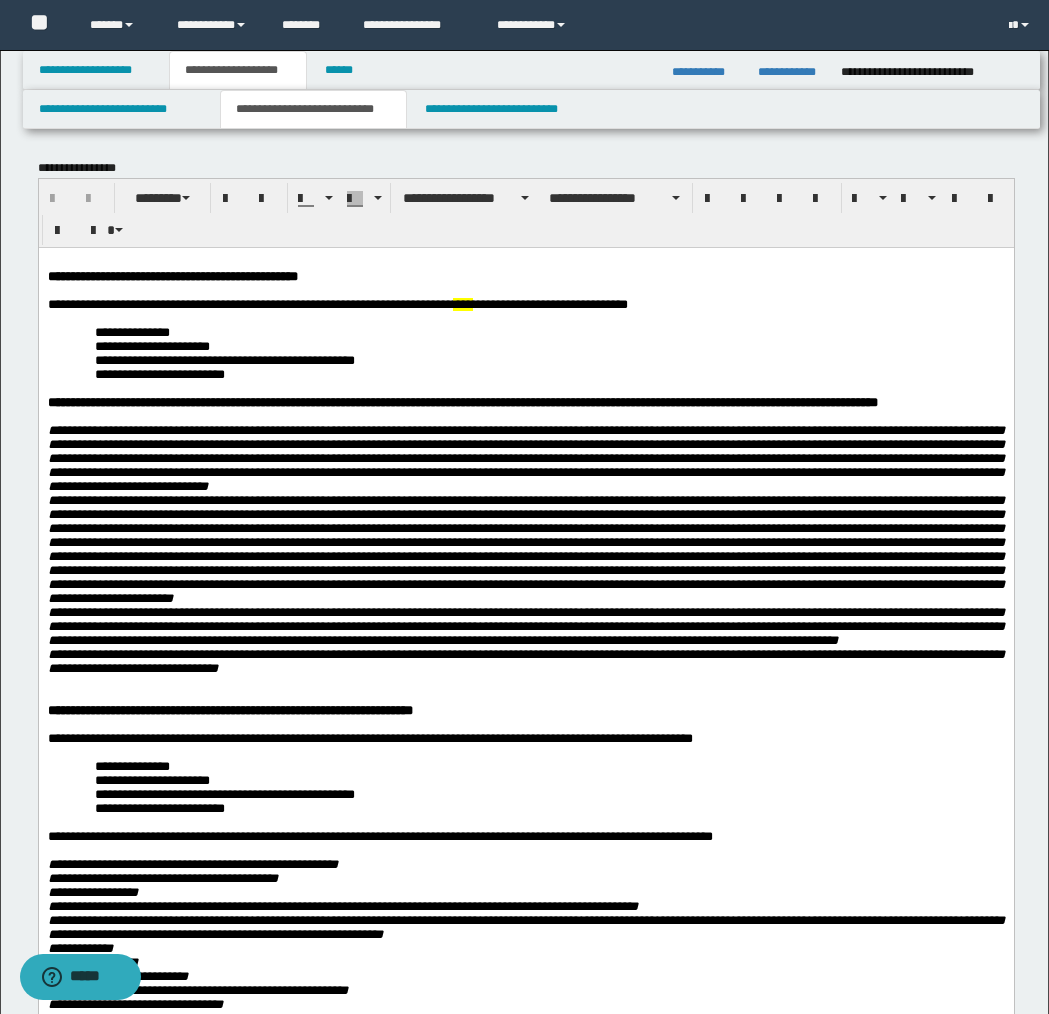 scroll, scrollTop: 0, scrollLeft: 0, axis: both 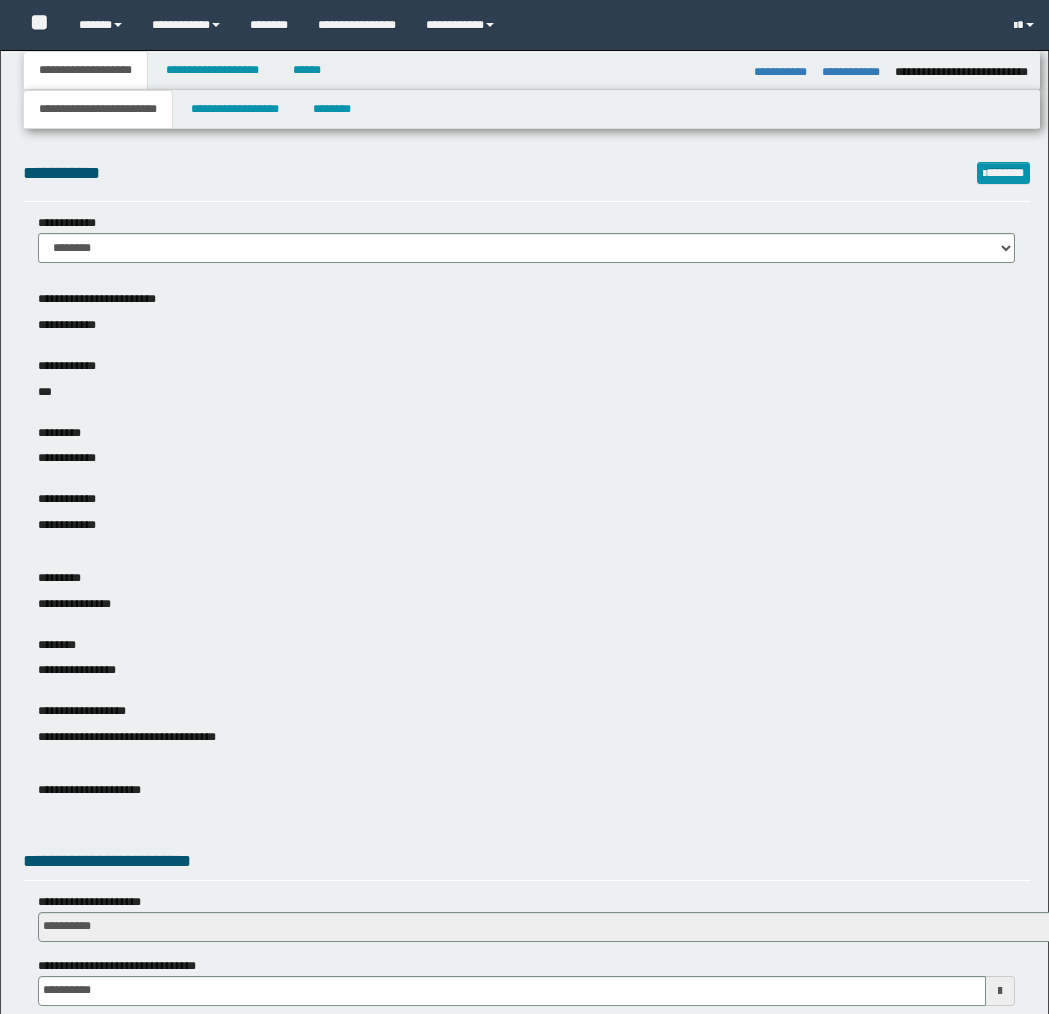 select on "*" 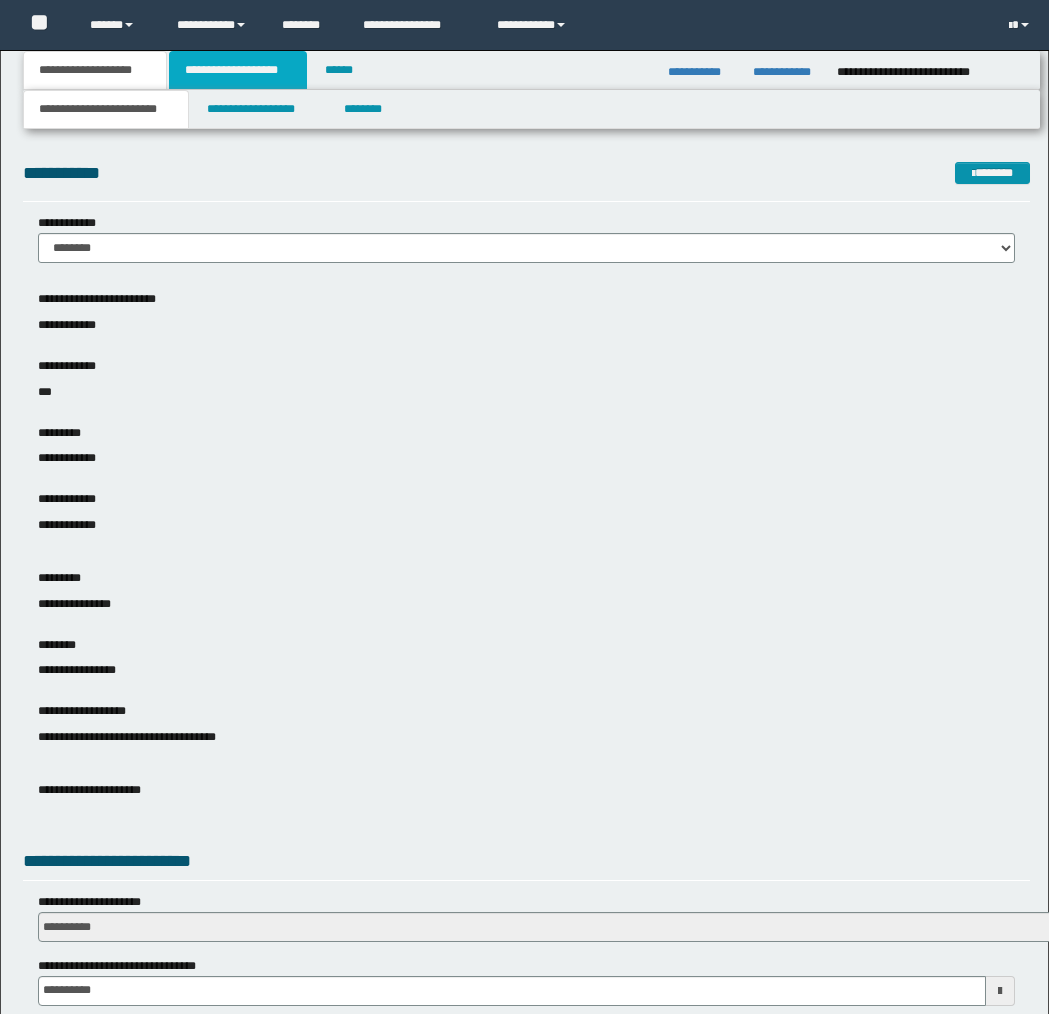 scroll, scrollTop: 0, scrollLeft: 0, axis: both 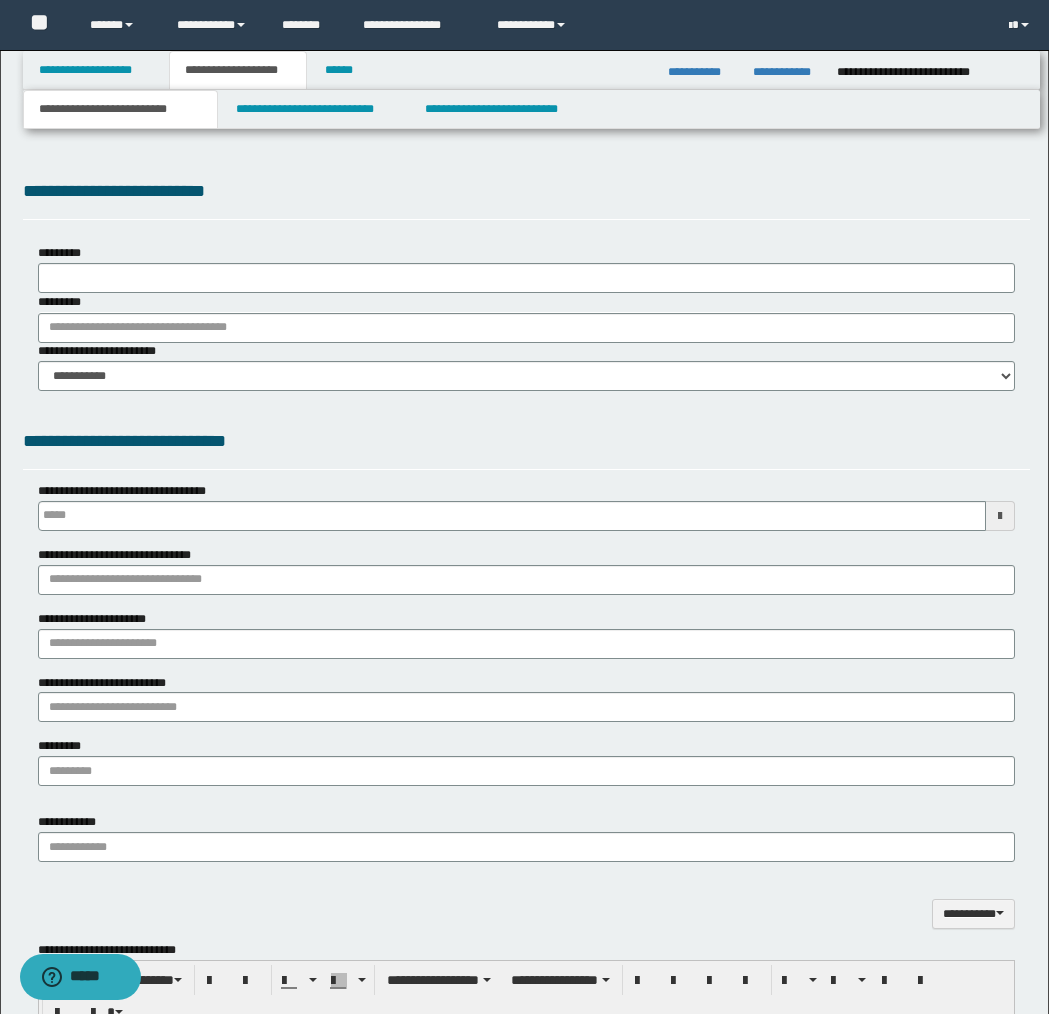 type 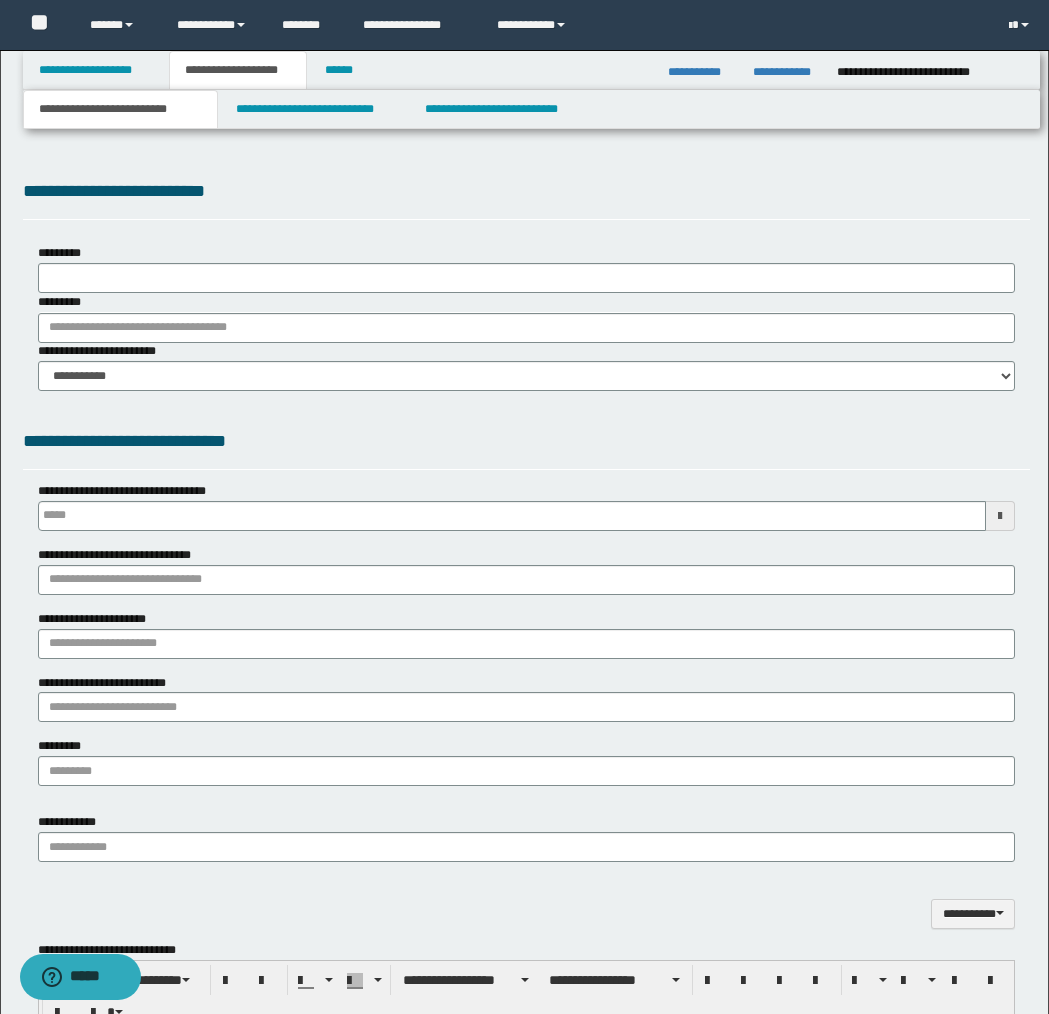 scroll, scrollTop: 0, scrollLeft: 0, axis: both 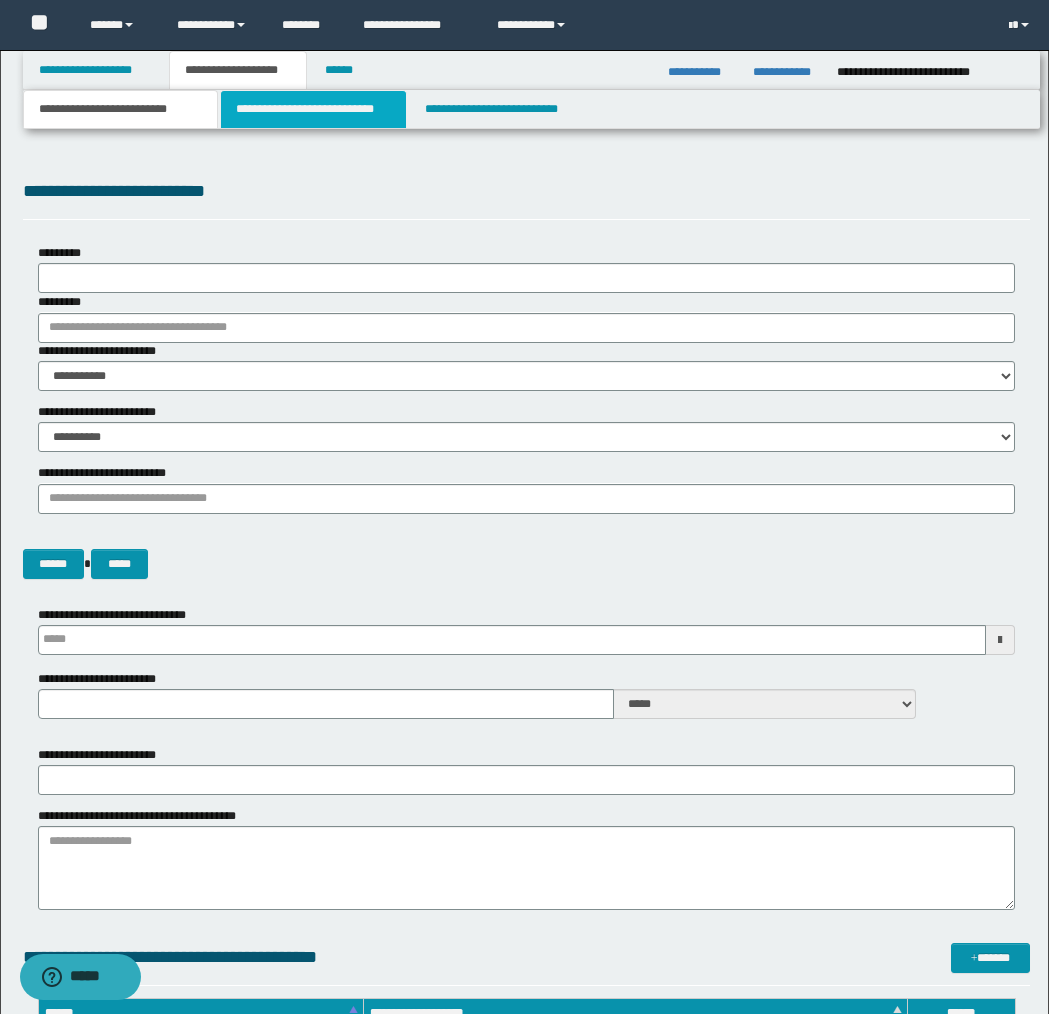 click on "**********" at bounding box center (314, 109) 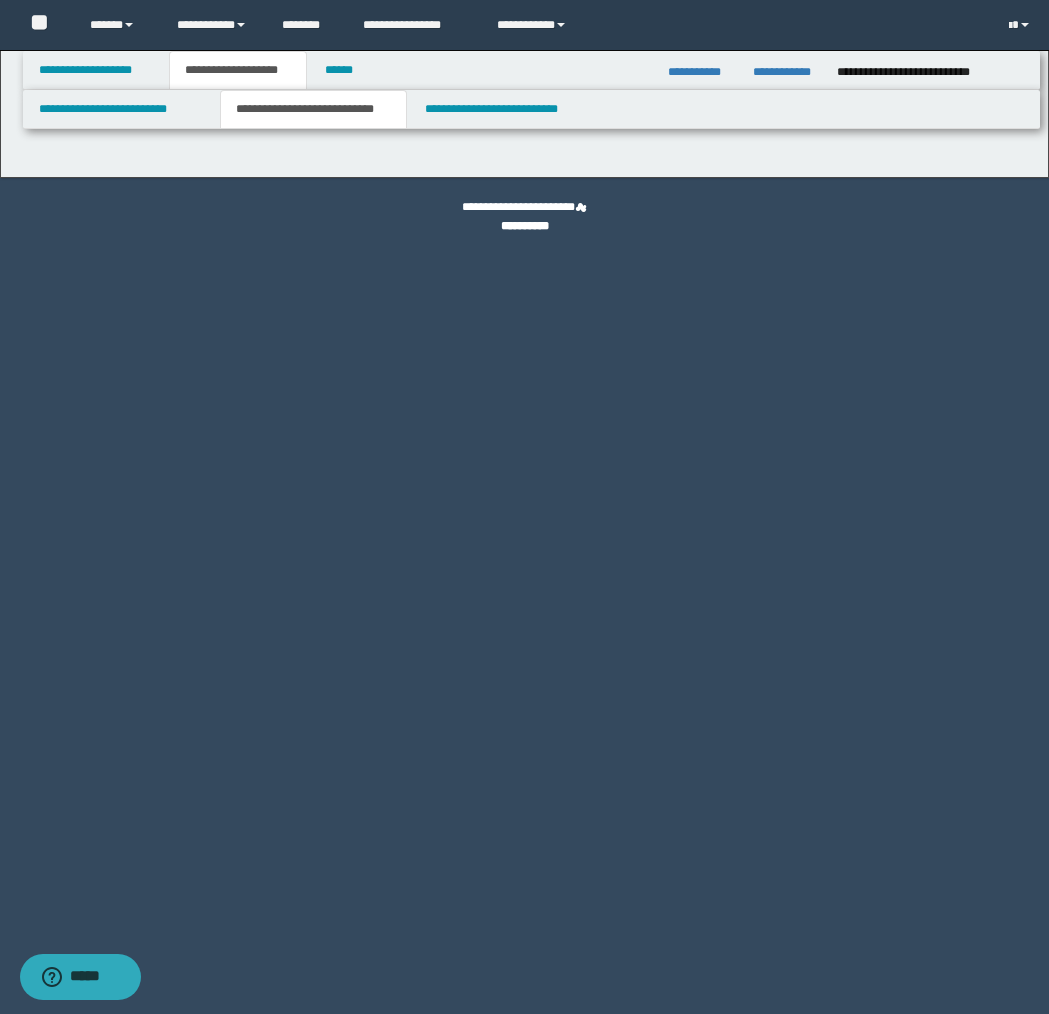 select on "*" 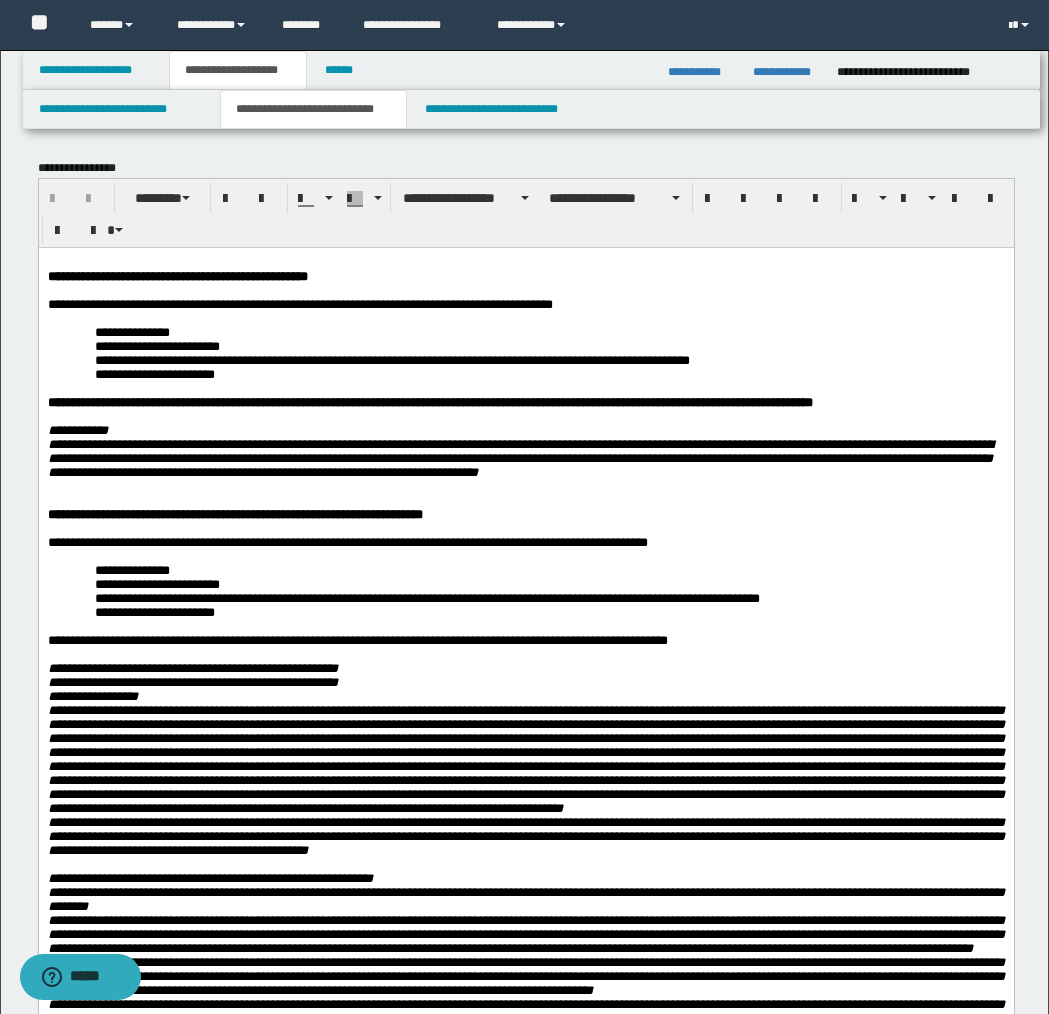 scroll, scrollTop: 0, scrollLeft: 0, axis: both 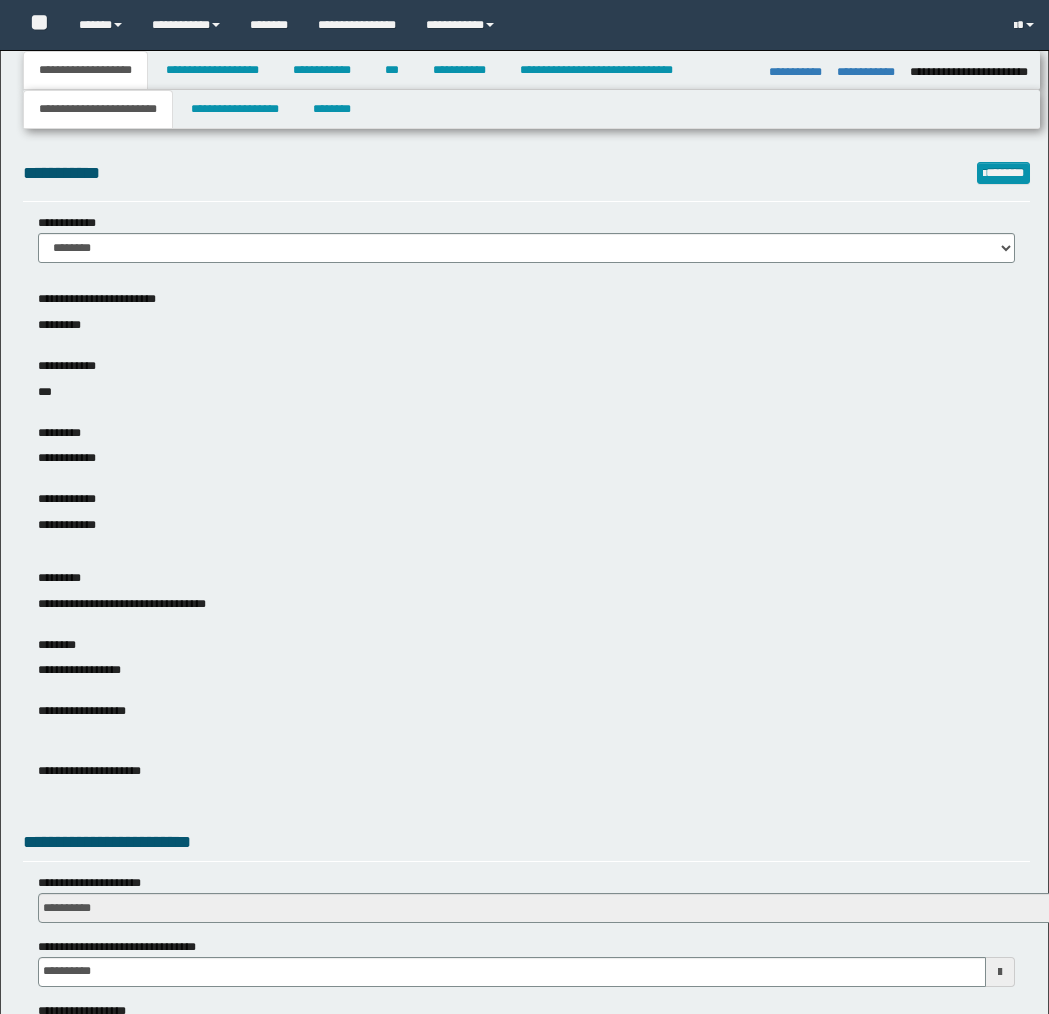 select on "*" 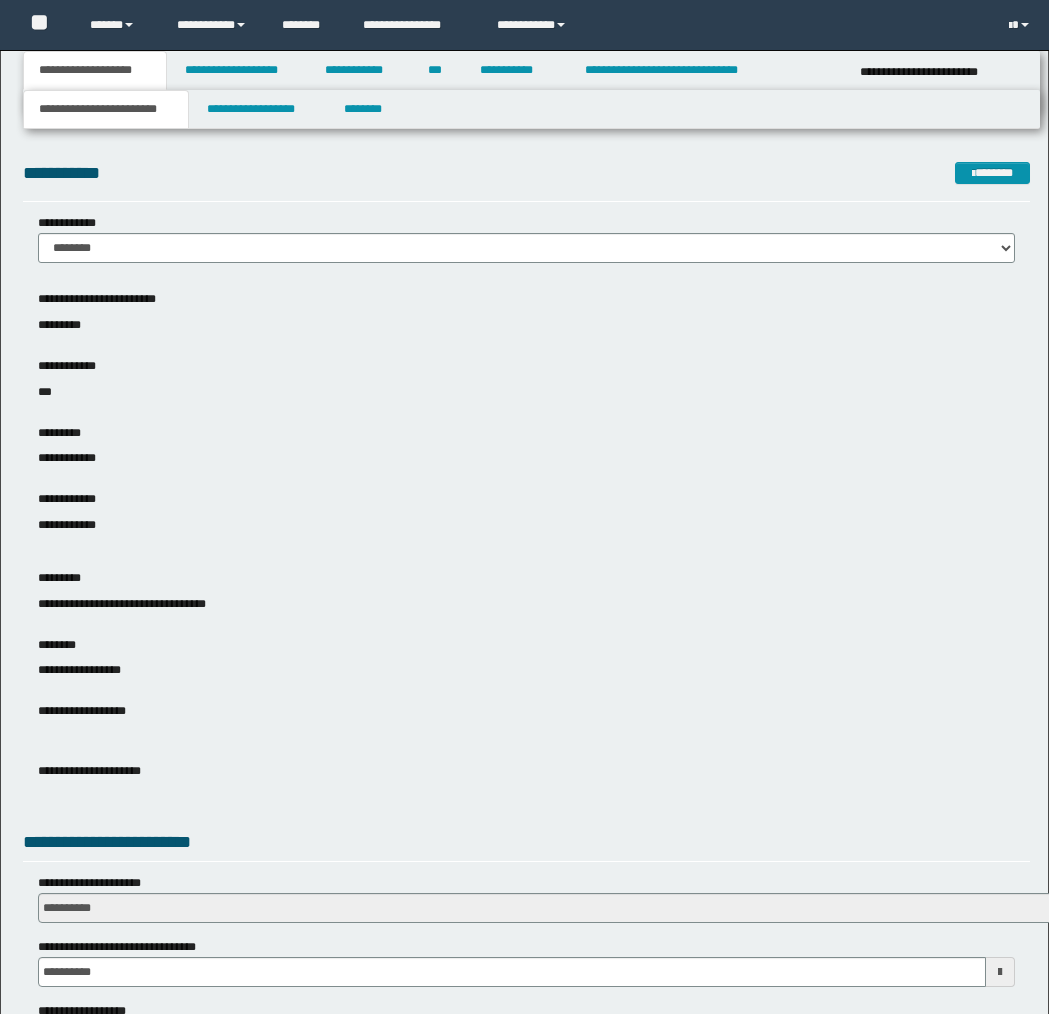 scroll, scrollTop: 0, scrollLeft: 0, axis: both 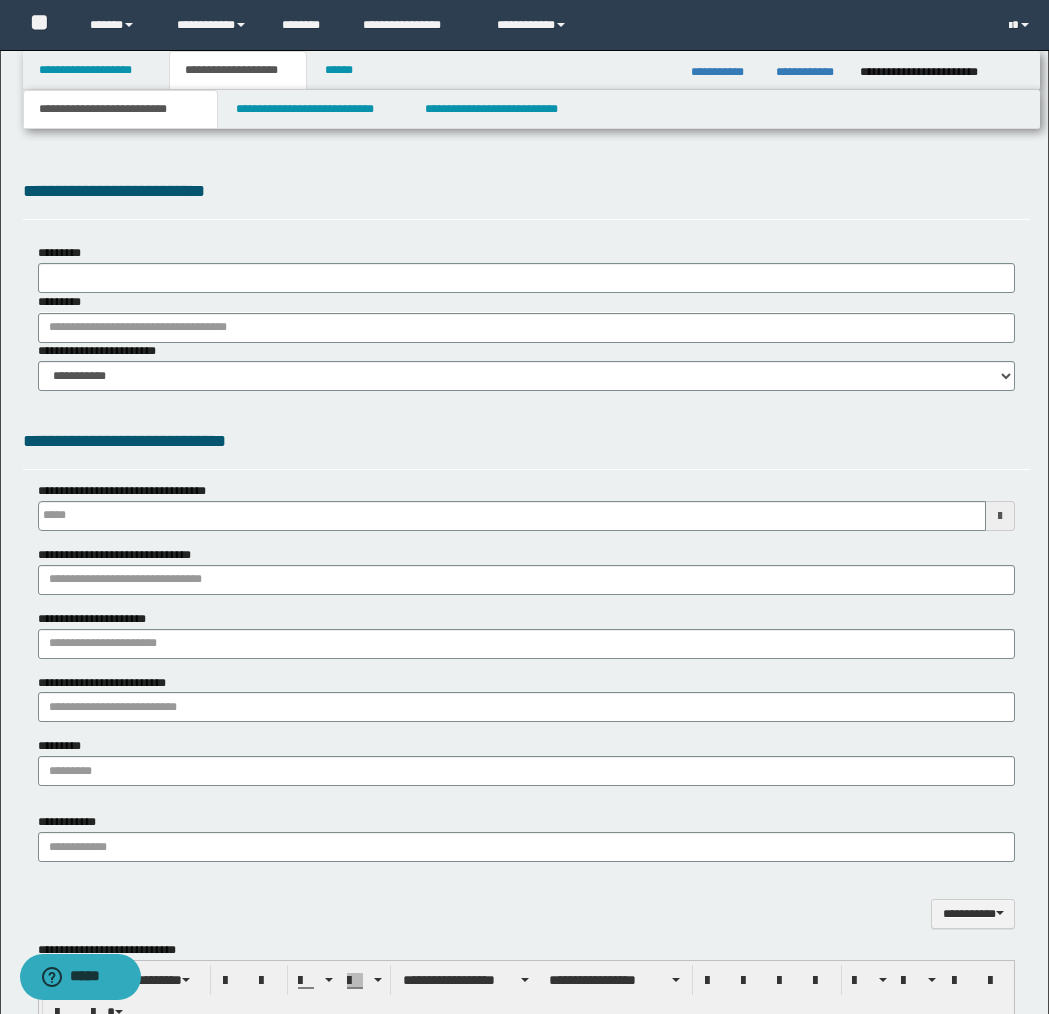 type 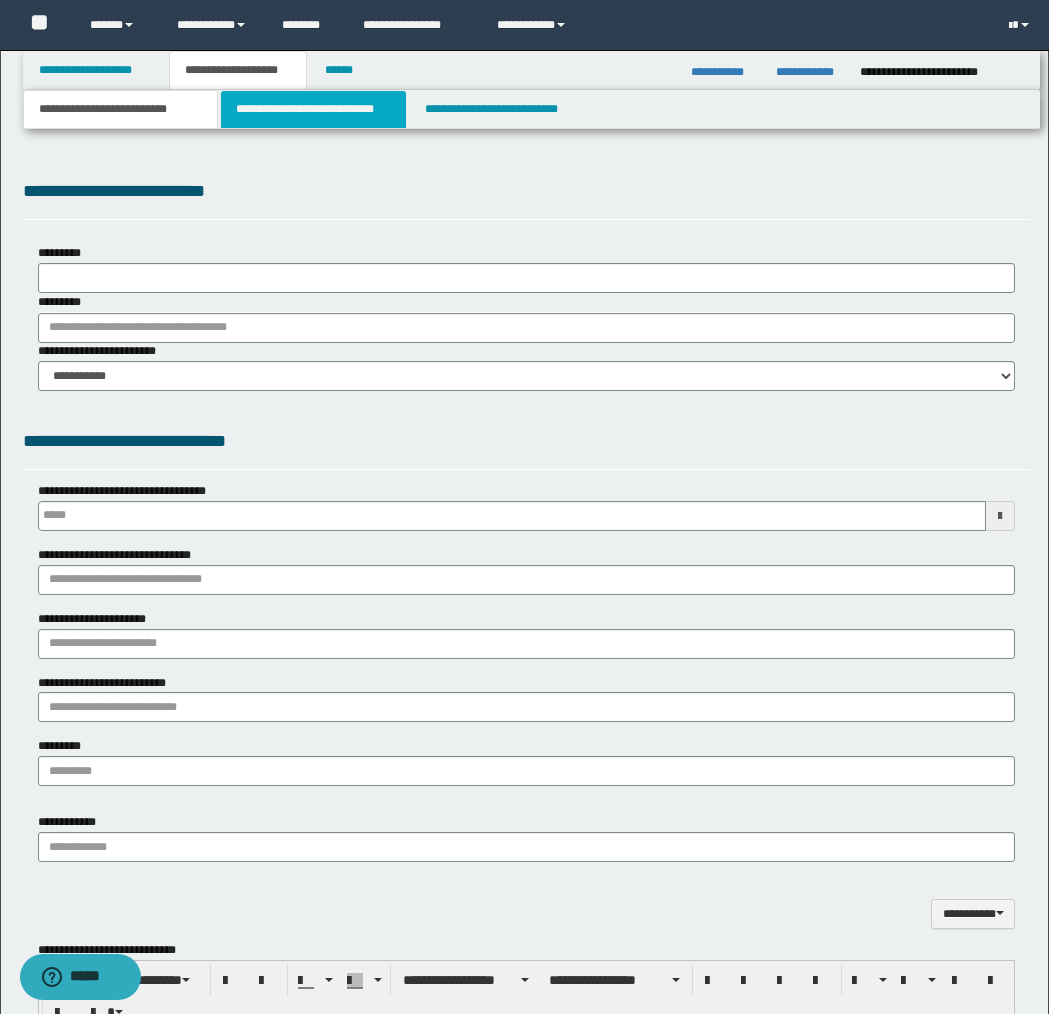 scroll, scrollTop: 0, scrollLeft: 0, axis: both 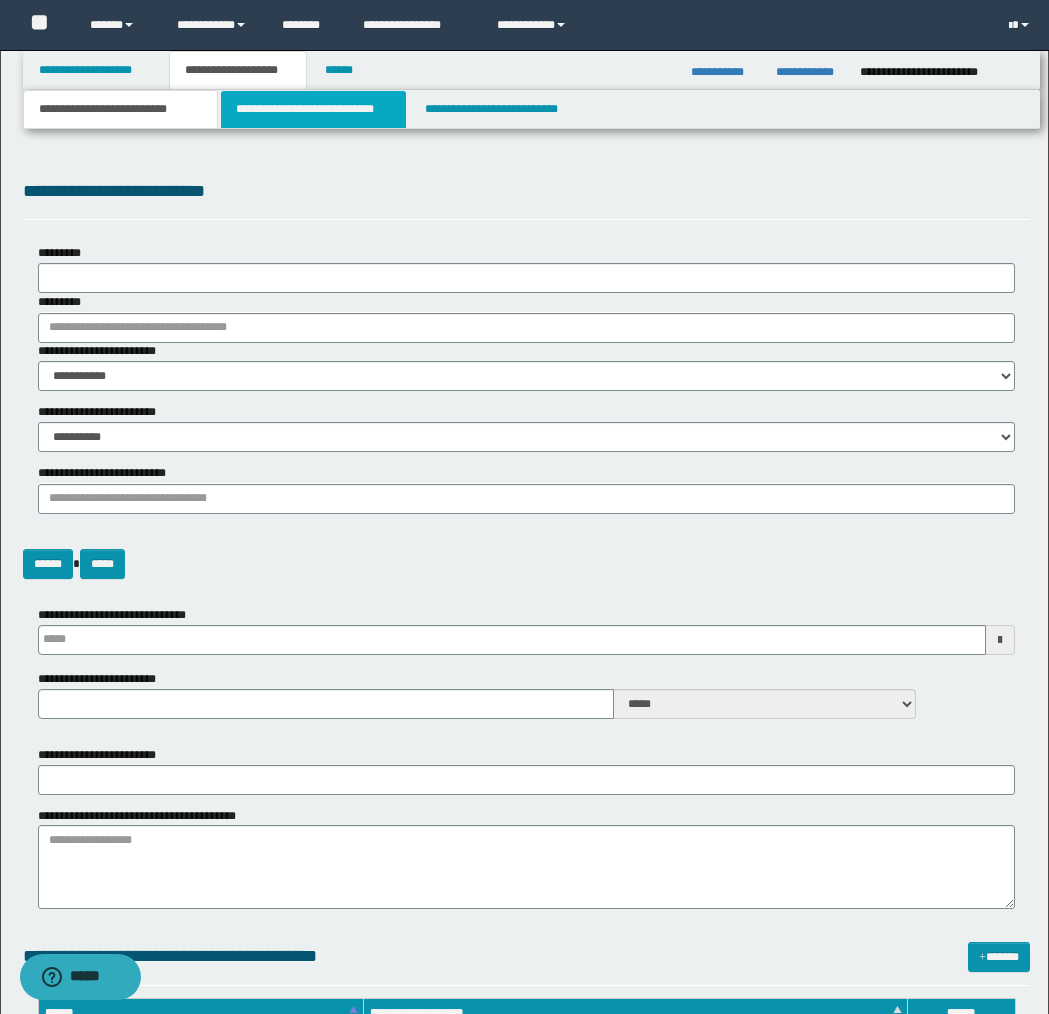 click on "**********" at bounding box center (314, 109) 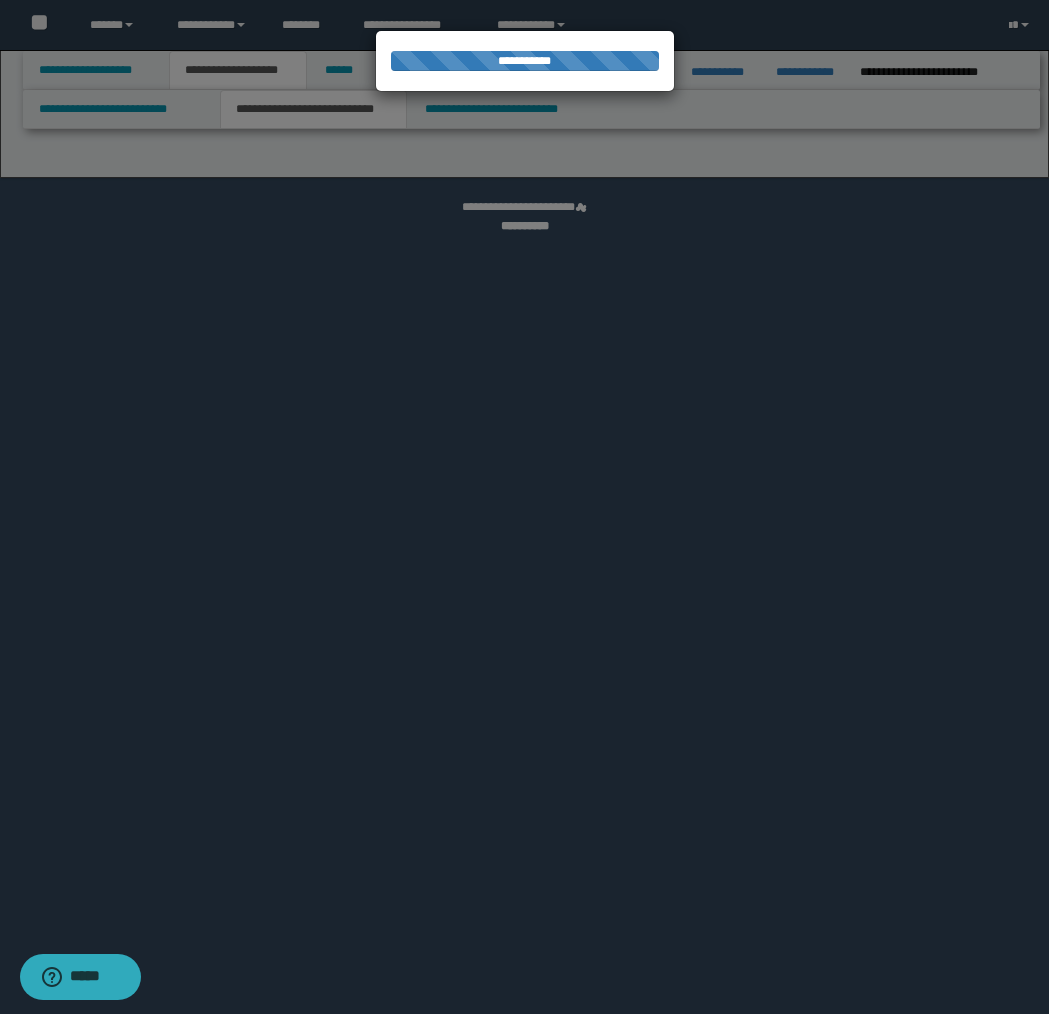 select on "*" 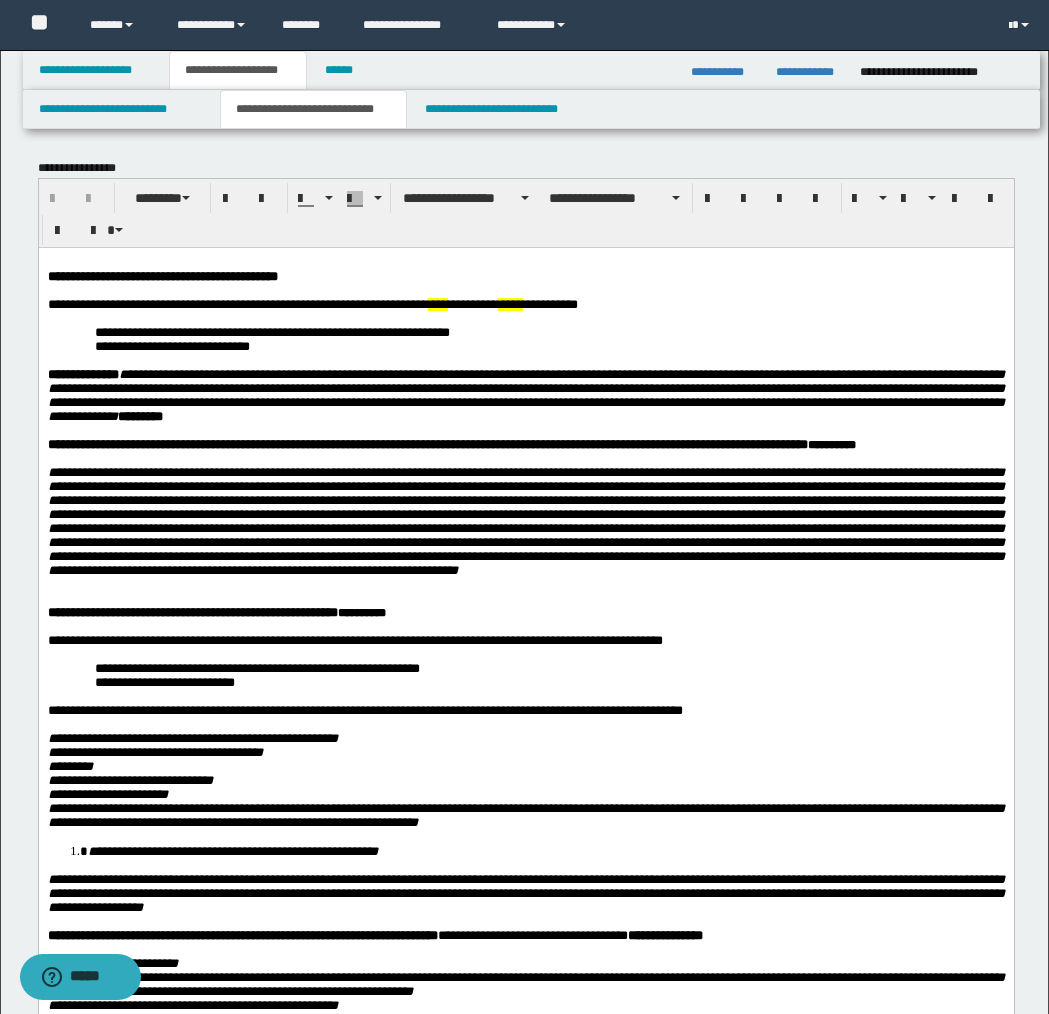 scroll, scrollTop: 0, scrollLeft: 0, axis: both 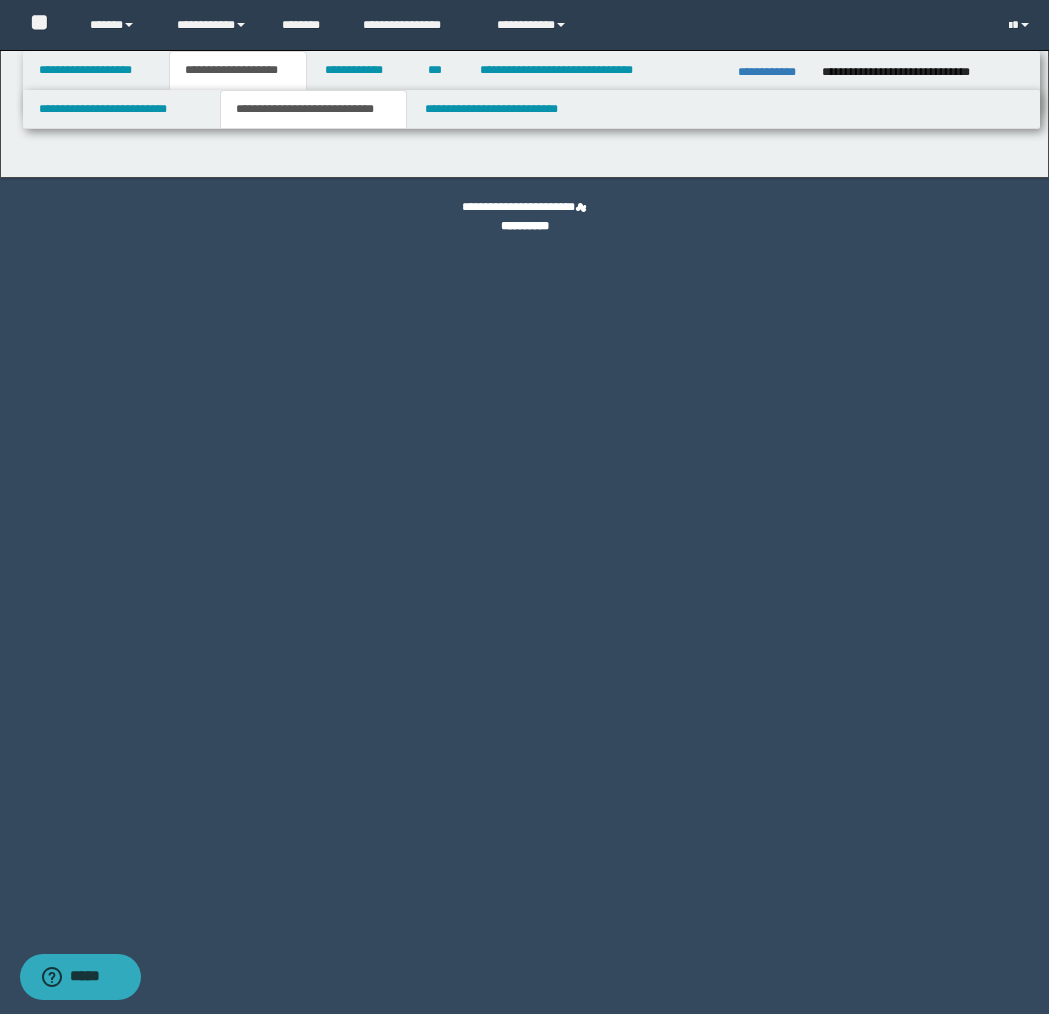 select on "*" 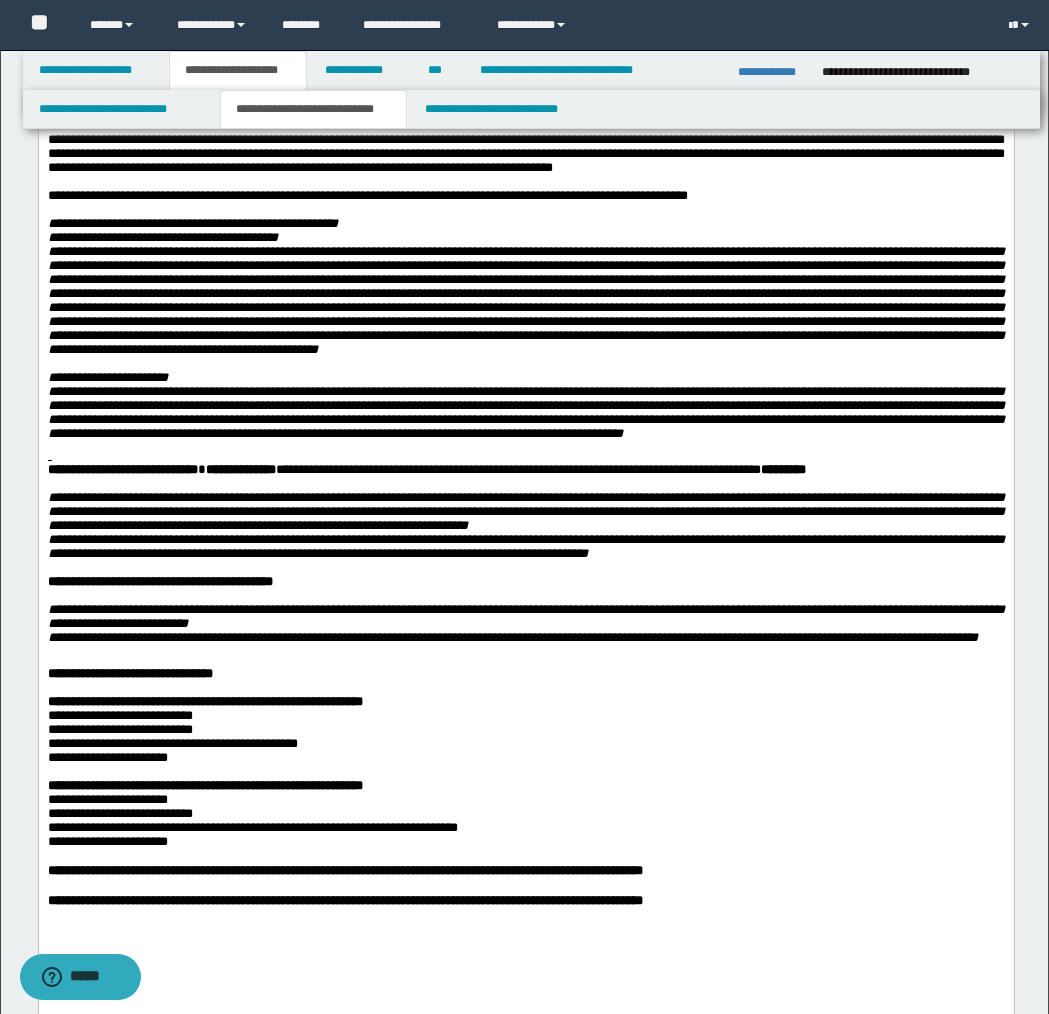scroll, scrollTop: 706, scrollLeft: 0, axis: vertical 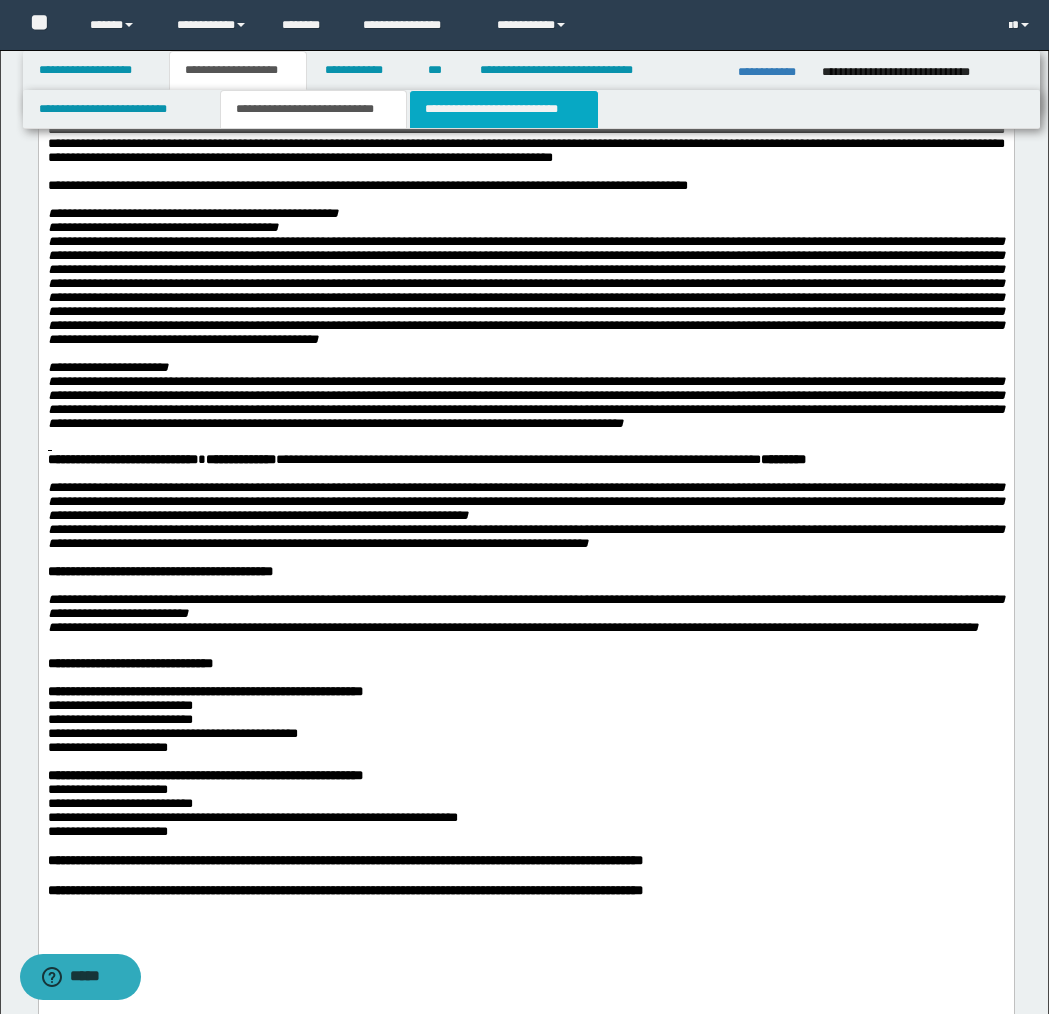 click on "**********" at bounding box center (504, 109) 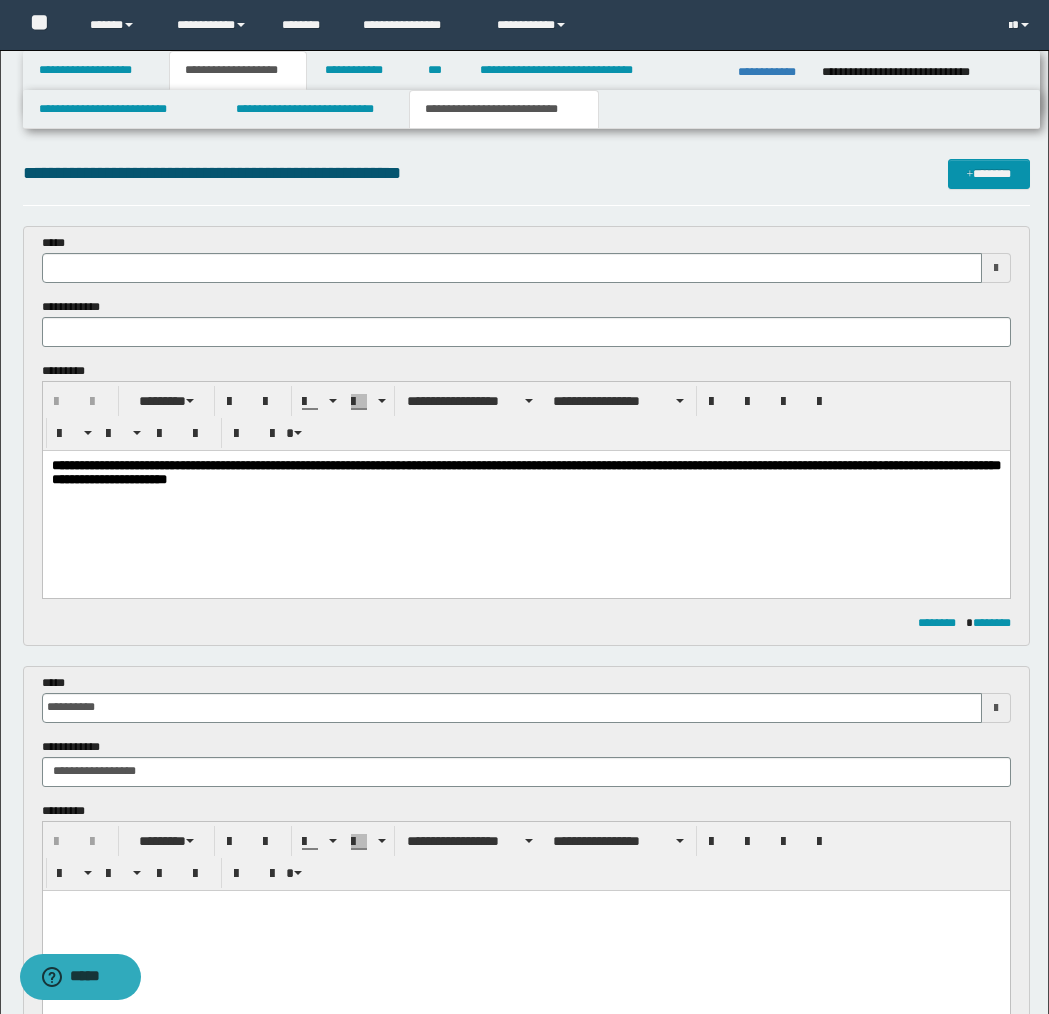 scroll, scrollTop: 0, scrollLeft: 0, axis: both 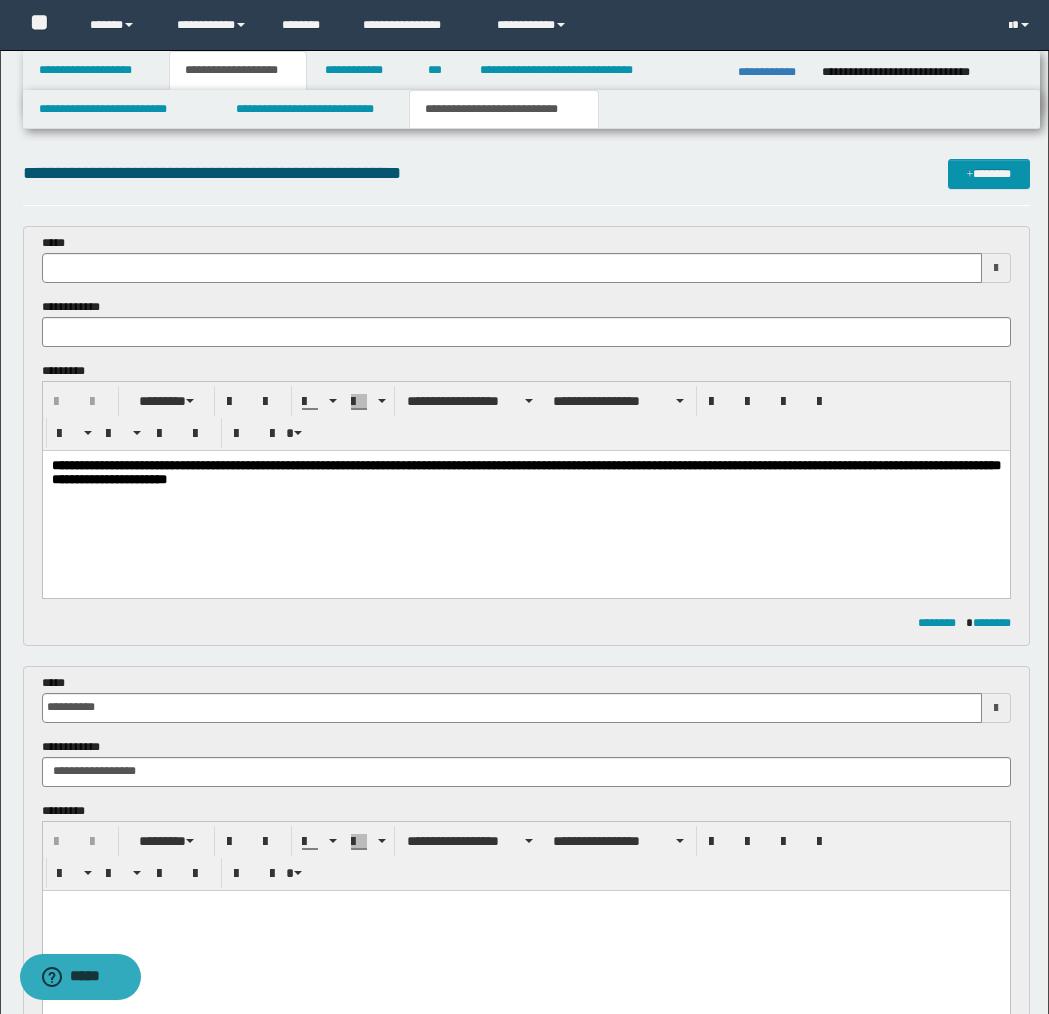 type 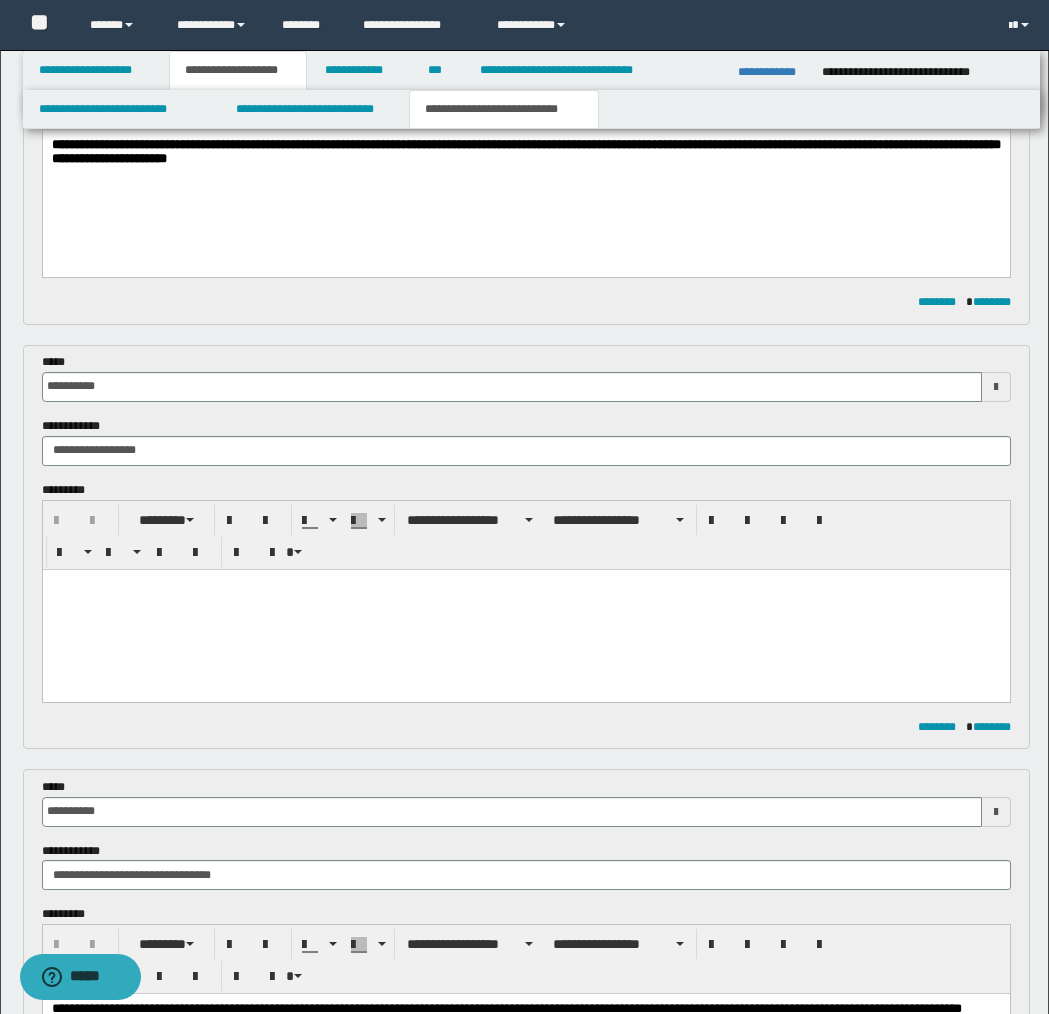 scroll, scrollTop: 364, scrollLeft: 0, axis: vertical 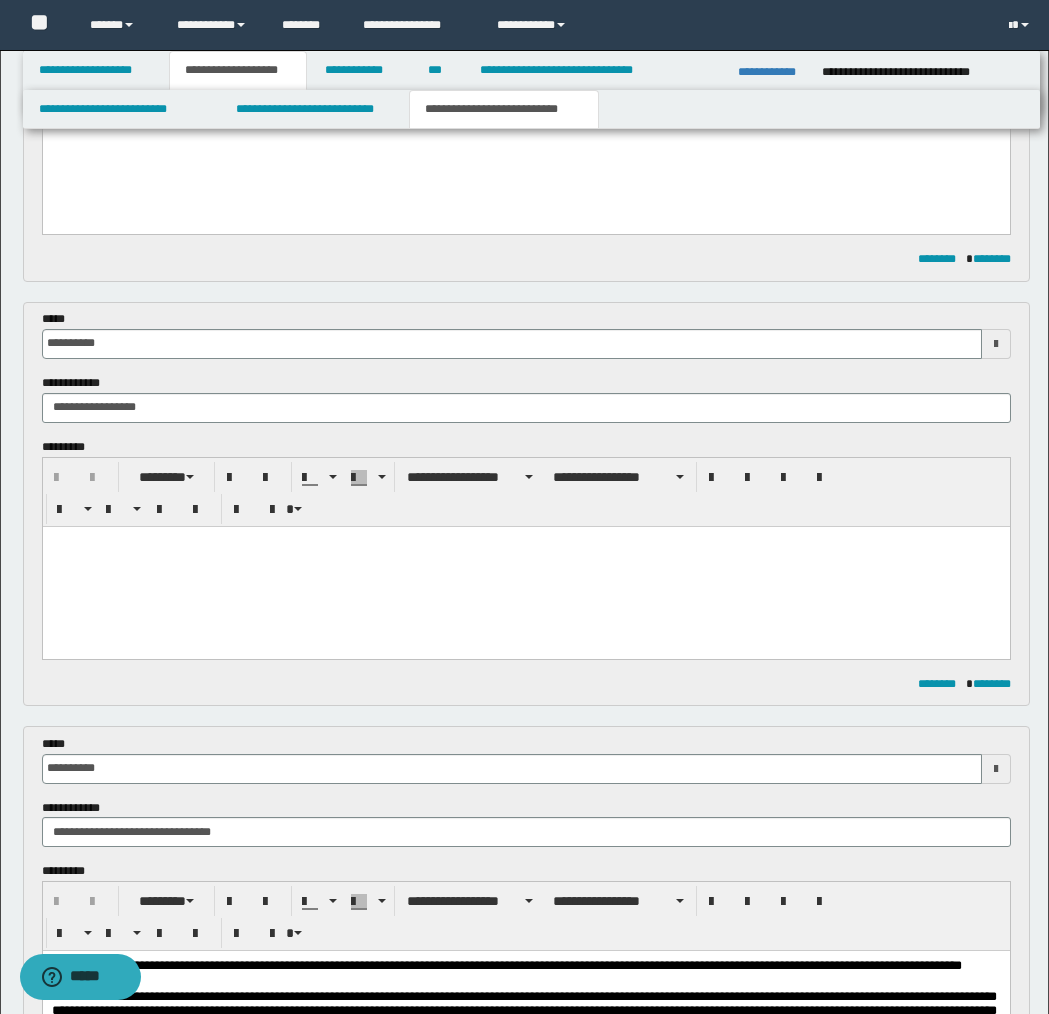 click at bounding box center [525, 566] 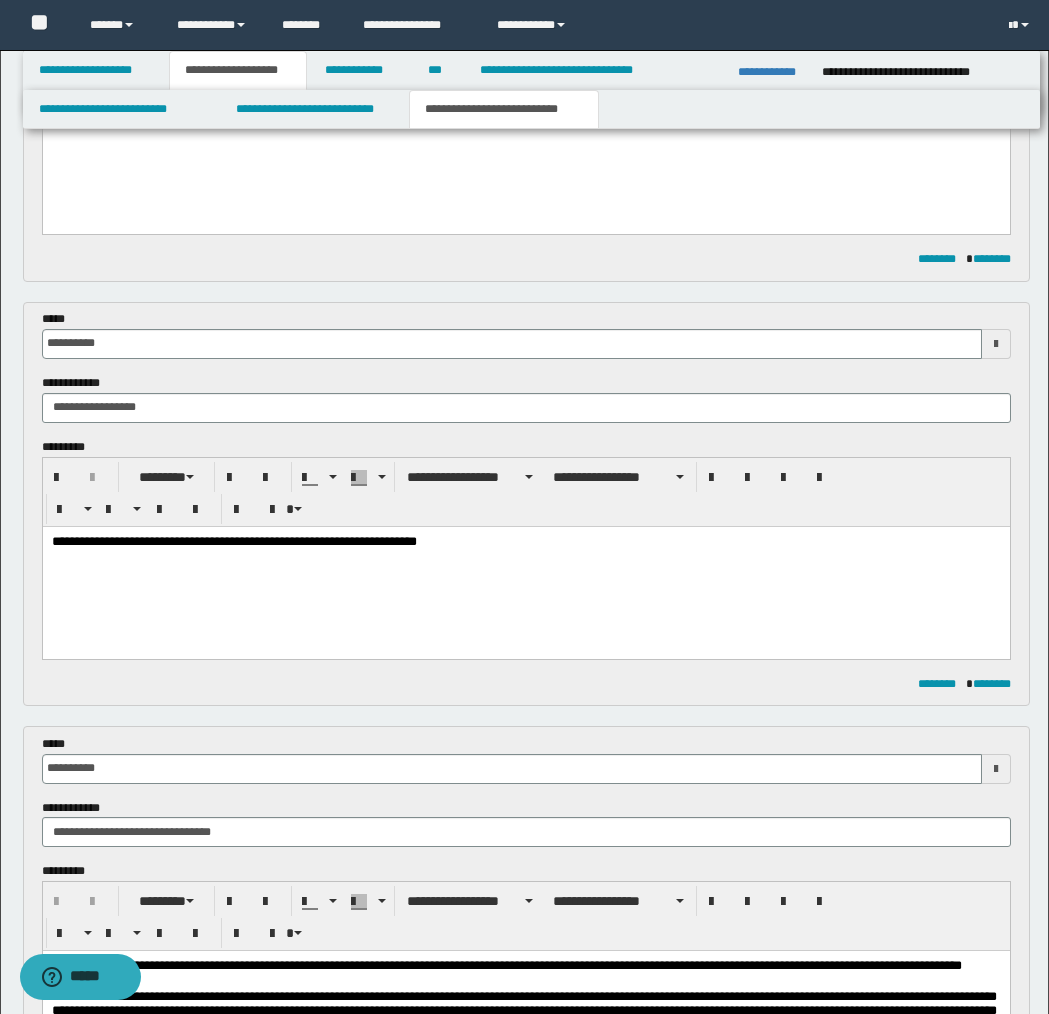 click on "**********" at bounding box center (526, 542) 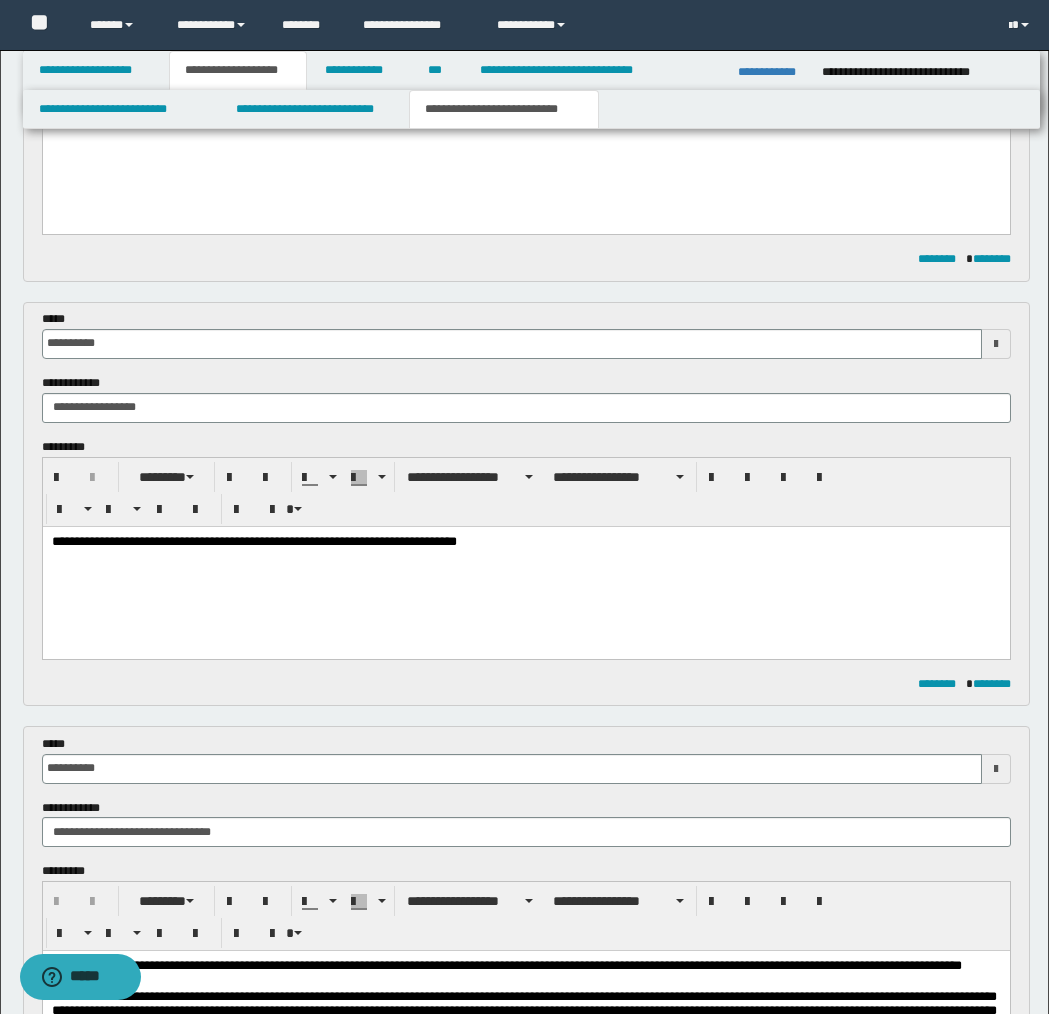 click on "**********" at bounding box center (526, 542) 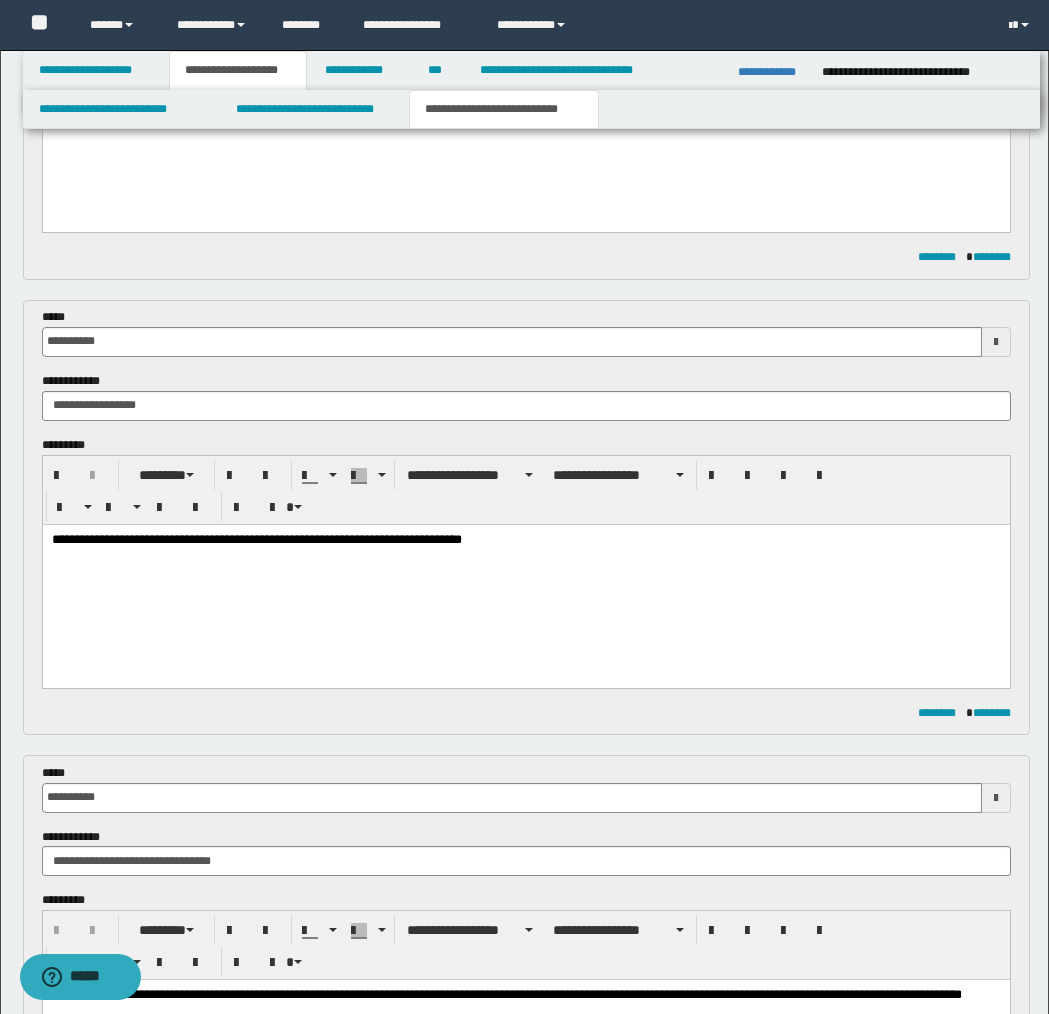 click on "**********" at bounding box center (526, 540) 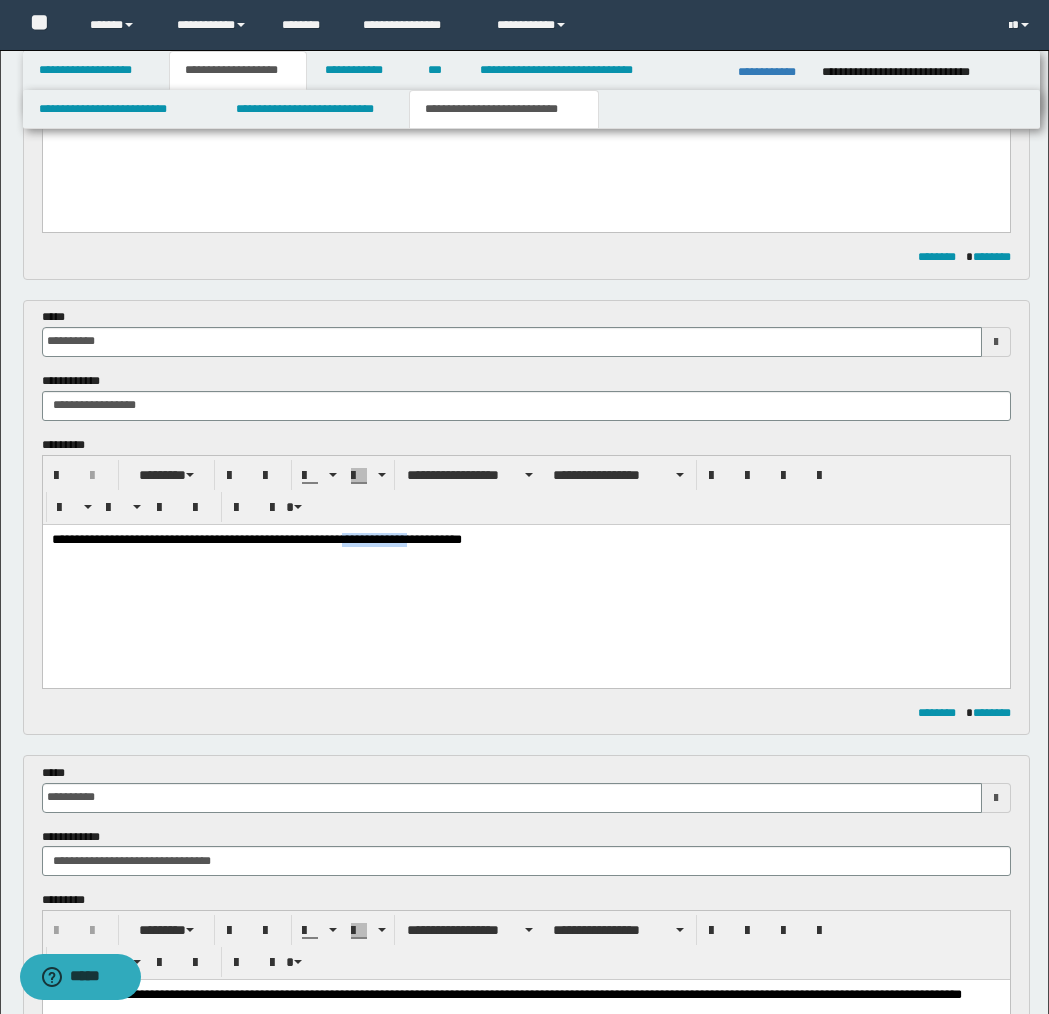 click on "**********" at bounding box center (526, 540) 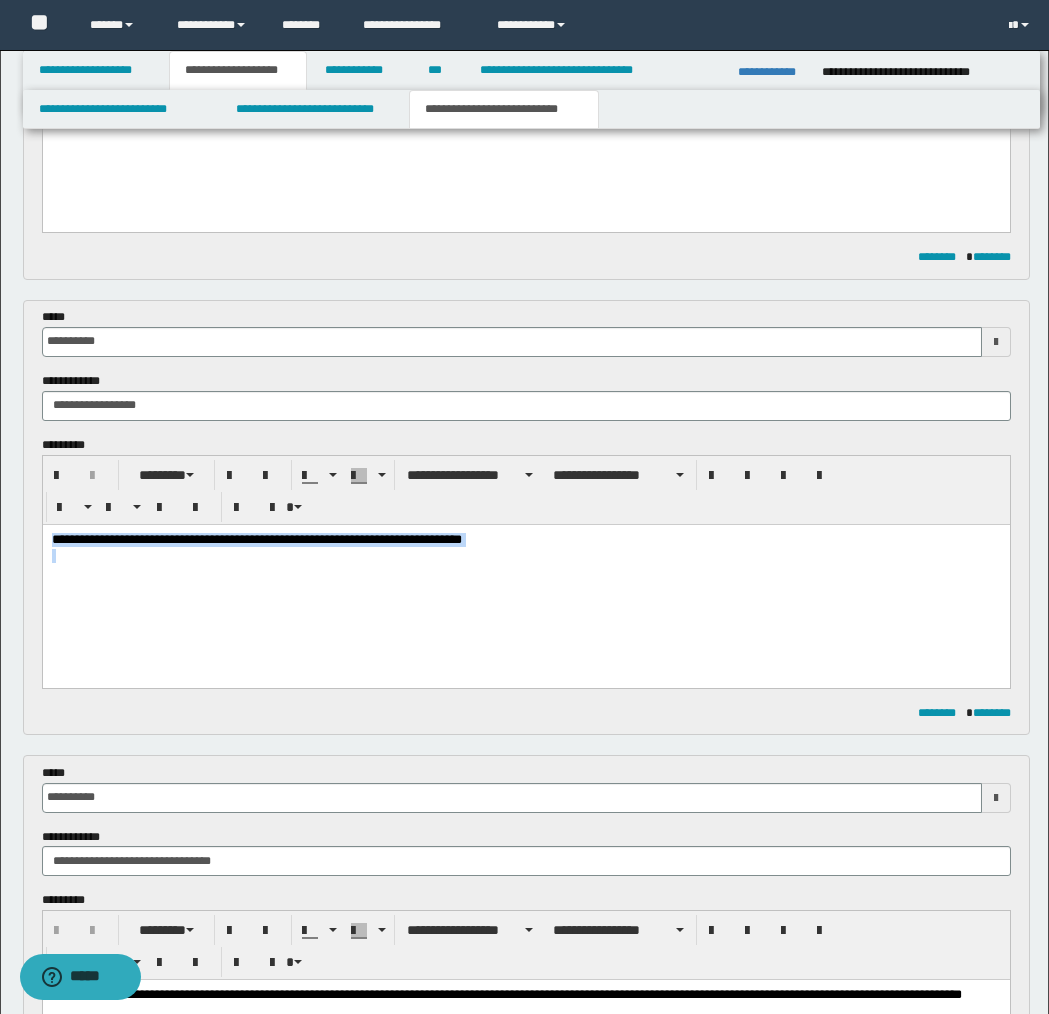 click on "**********" at bounding box center (526, 540) 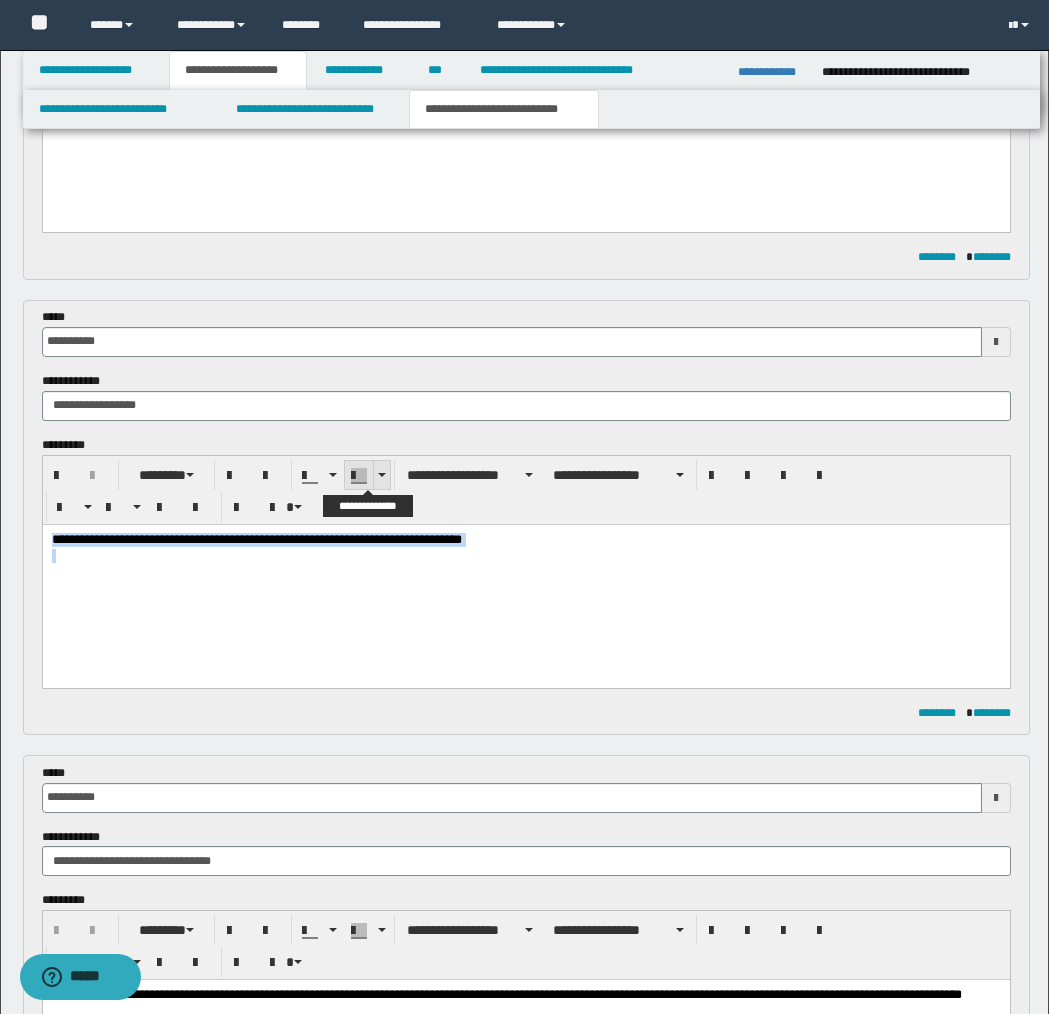 drag, startPoint x: 382, startPoint y: 471, endPoint x: 374, endPoint y: 479, distance: 11.313708 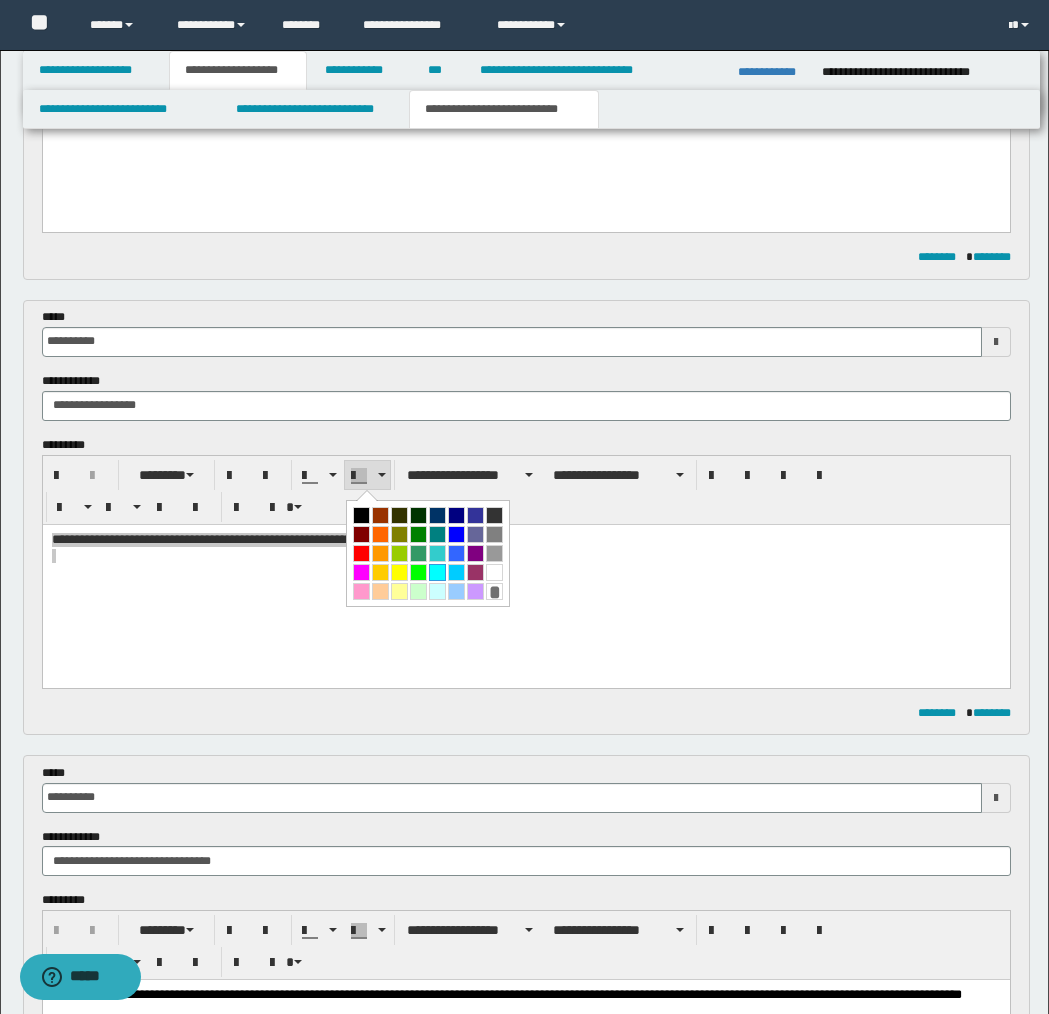 click at bounding box center [437, 572] 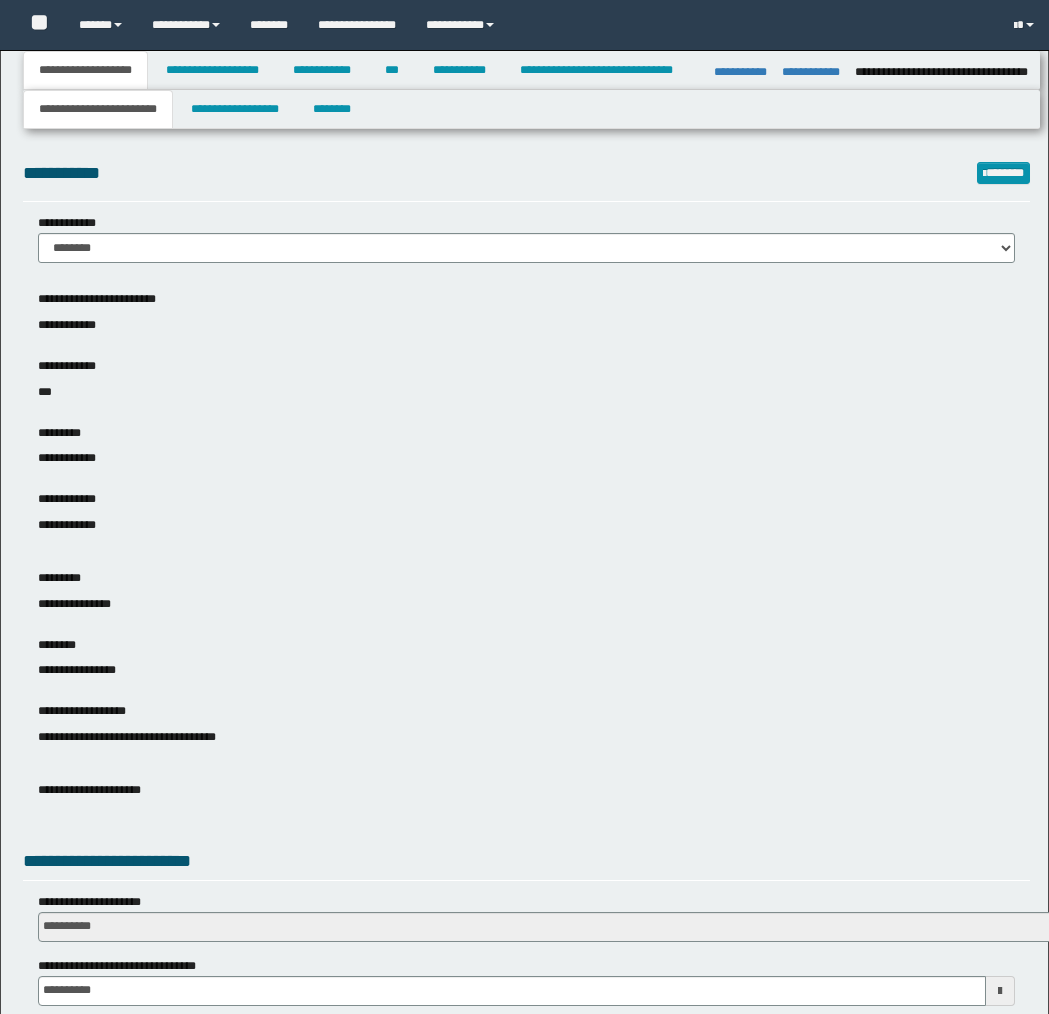 select on "*" 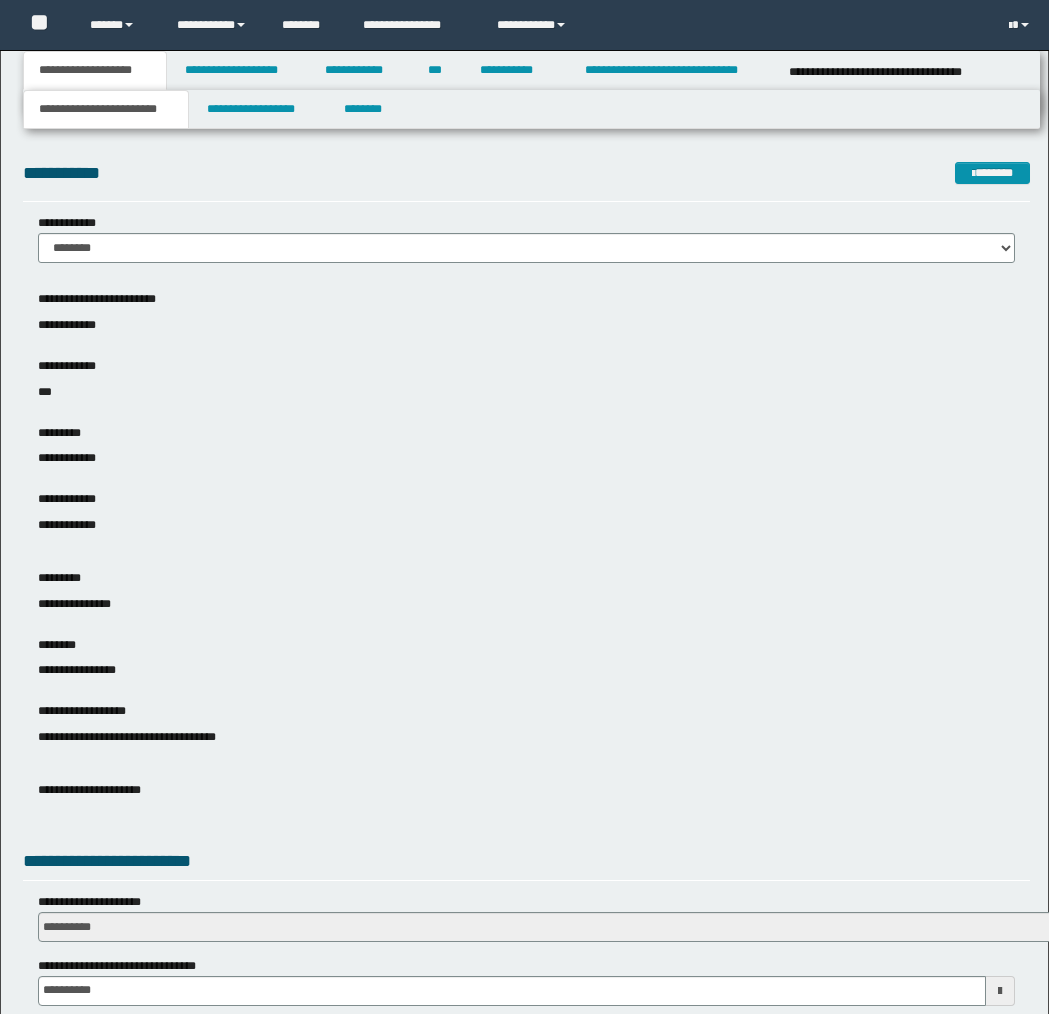 scroll, scrollTop: 0, scrollLeft: 0, axis: both 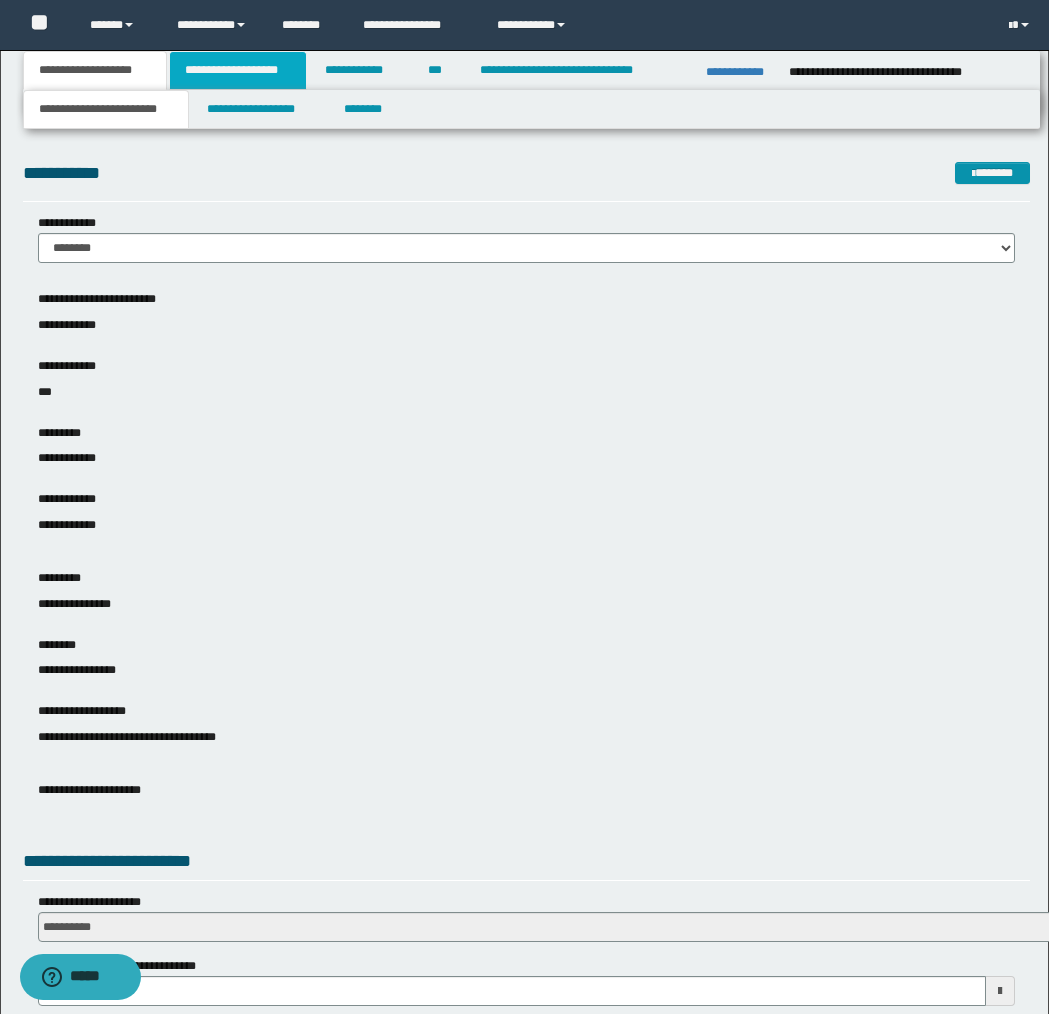 click on "**********" at bounding box center [238, 70] 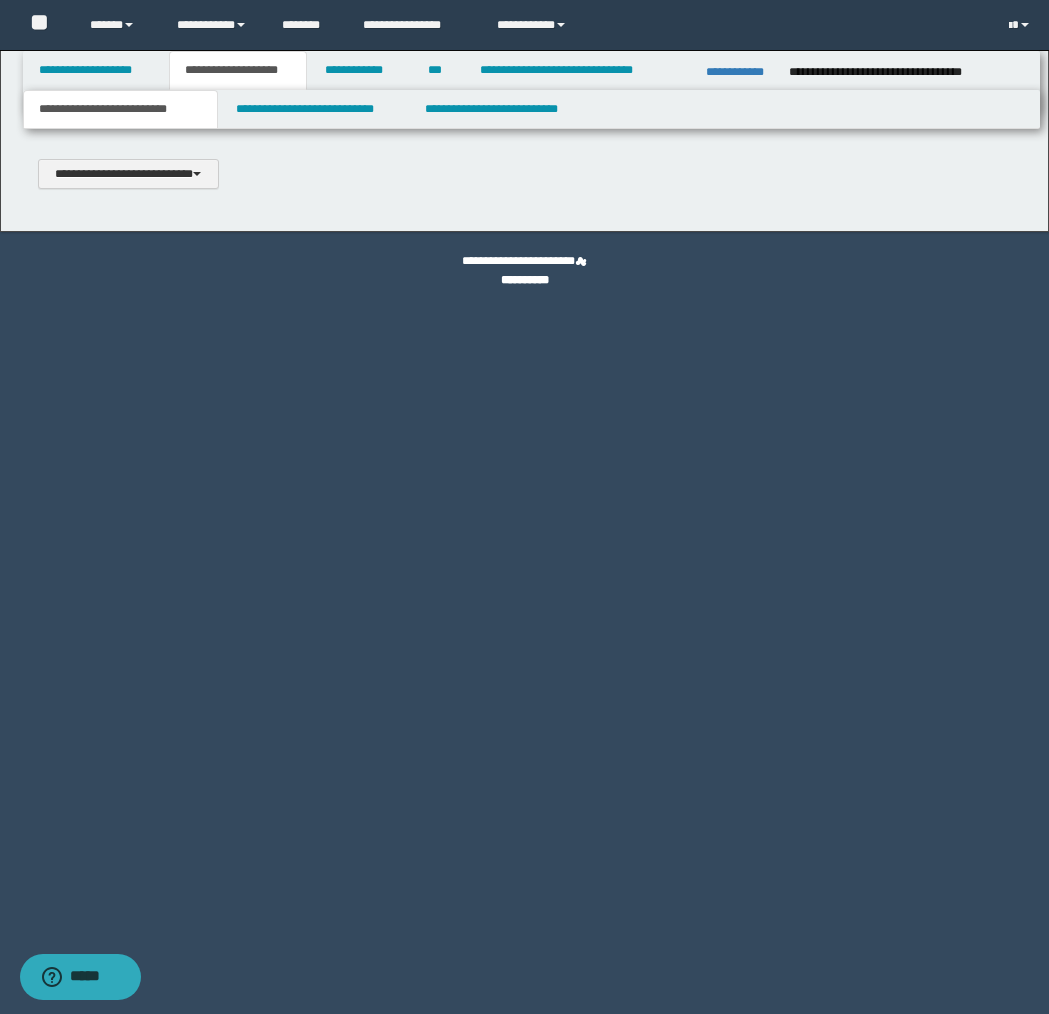 type 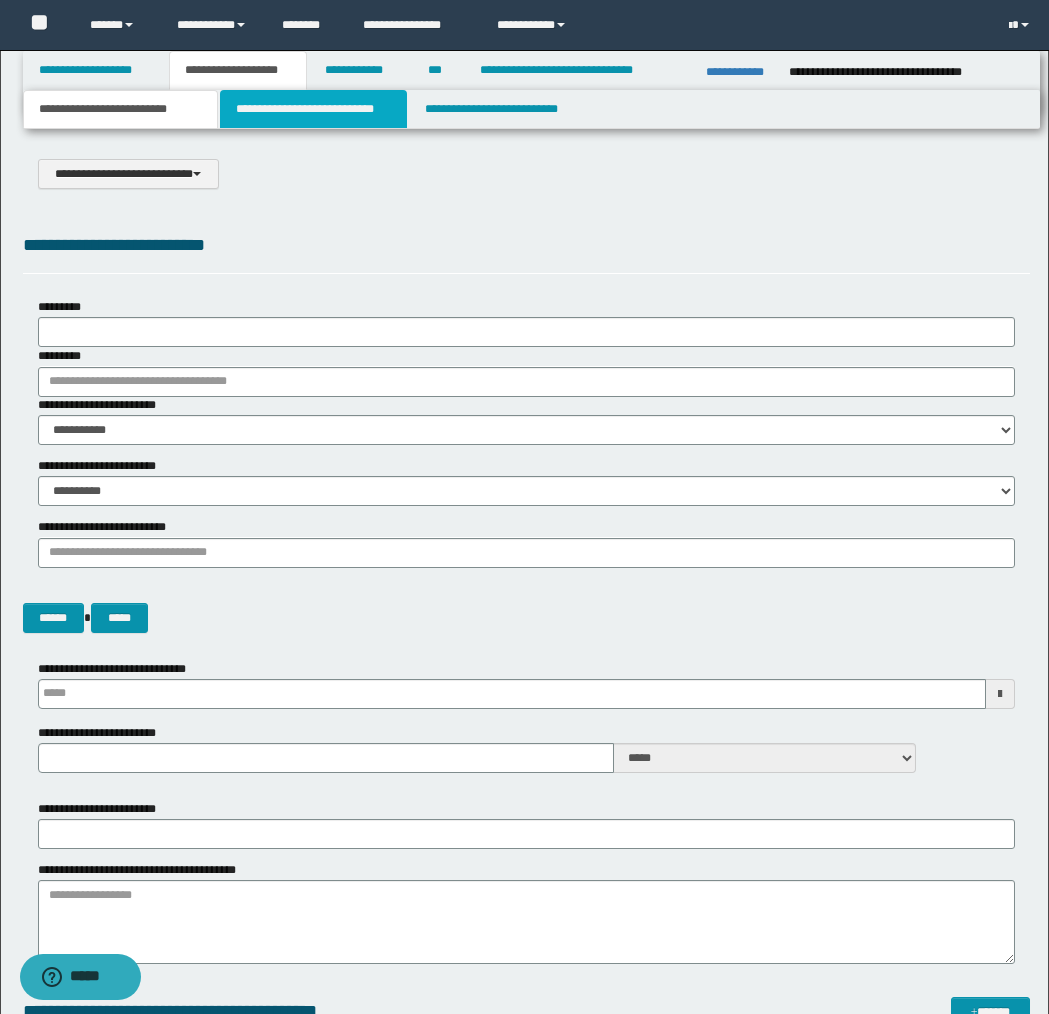 click on "**********" at bounding box center [314, 109] 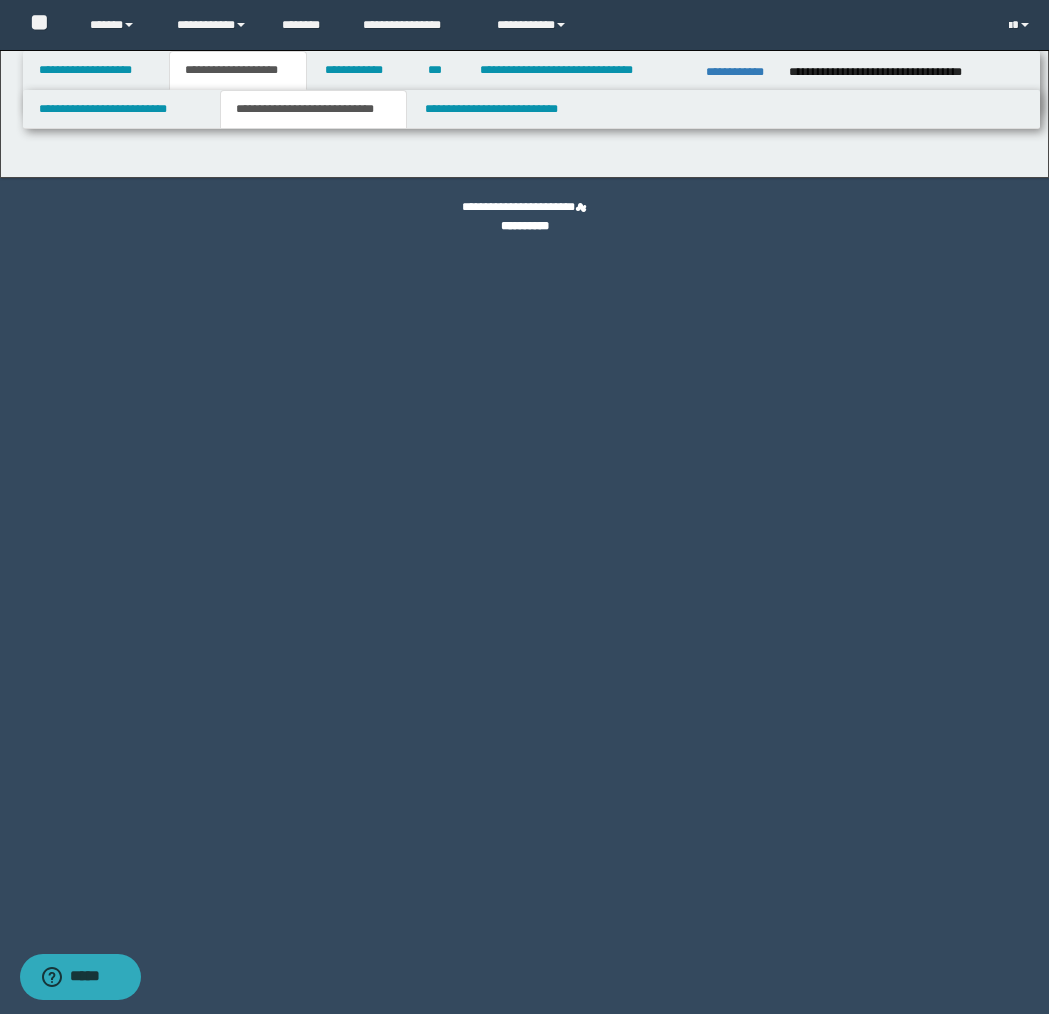 select on "*" 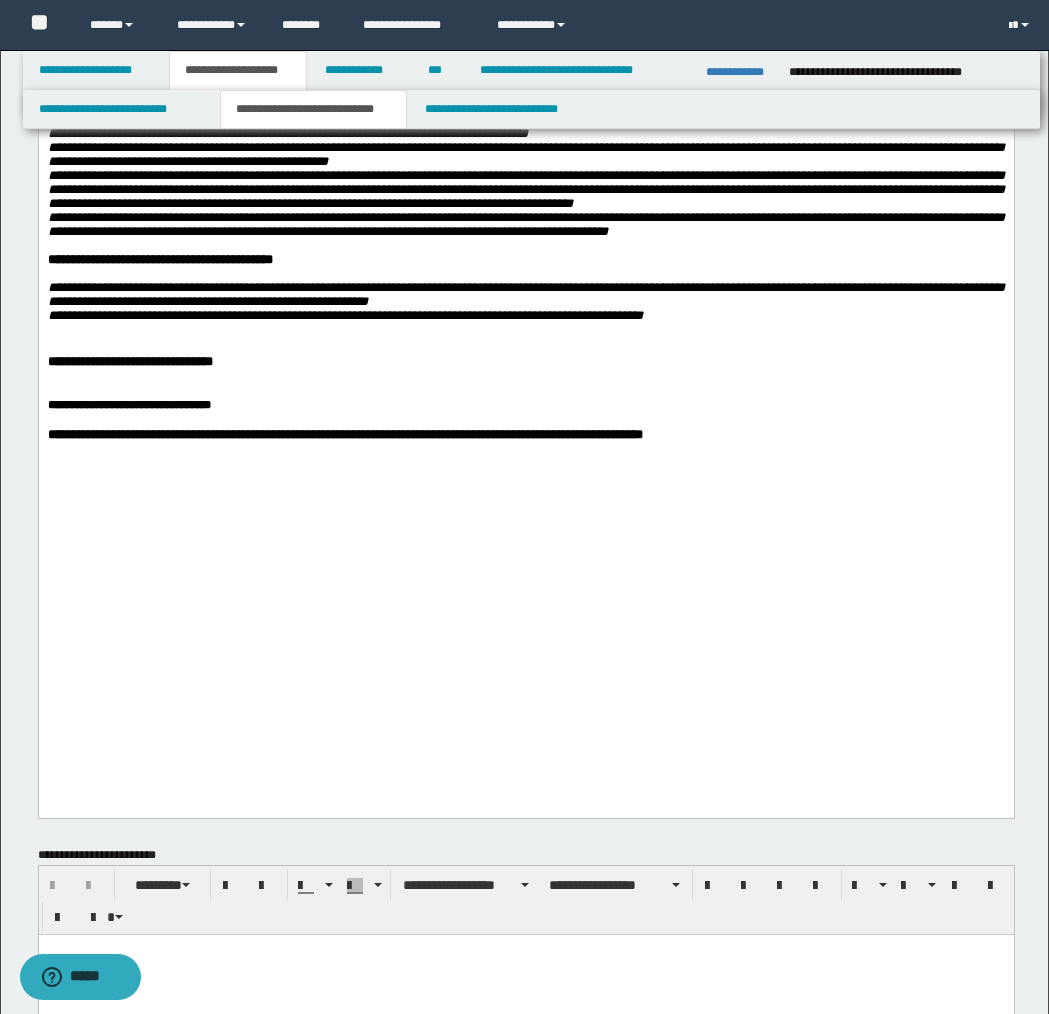 scroll, scrollTop: 1719, scrollLeft: 0, axis: vertical 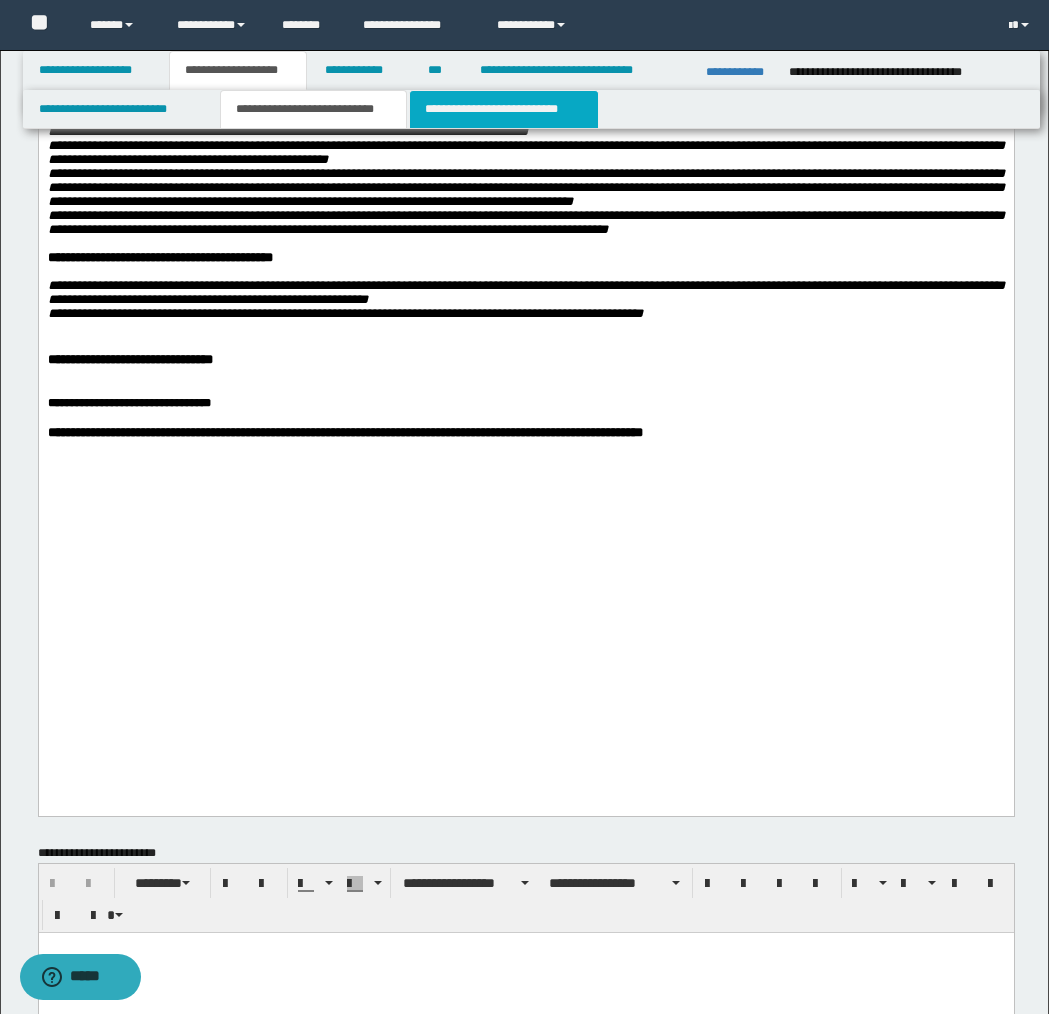 click on "**********" at bounding box center (504, 109) 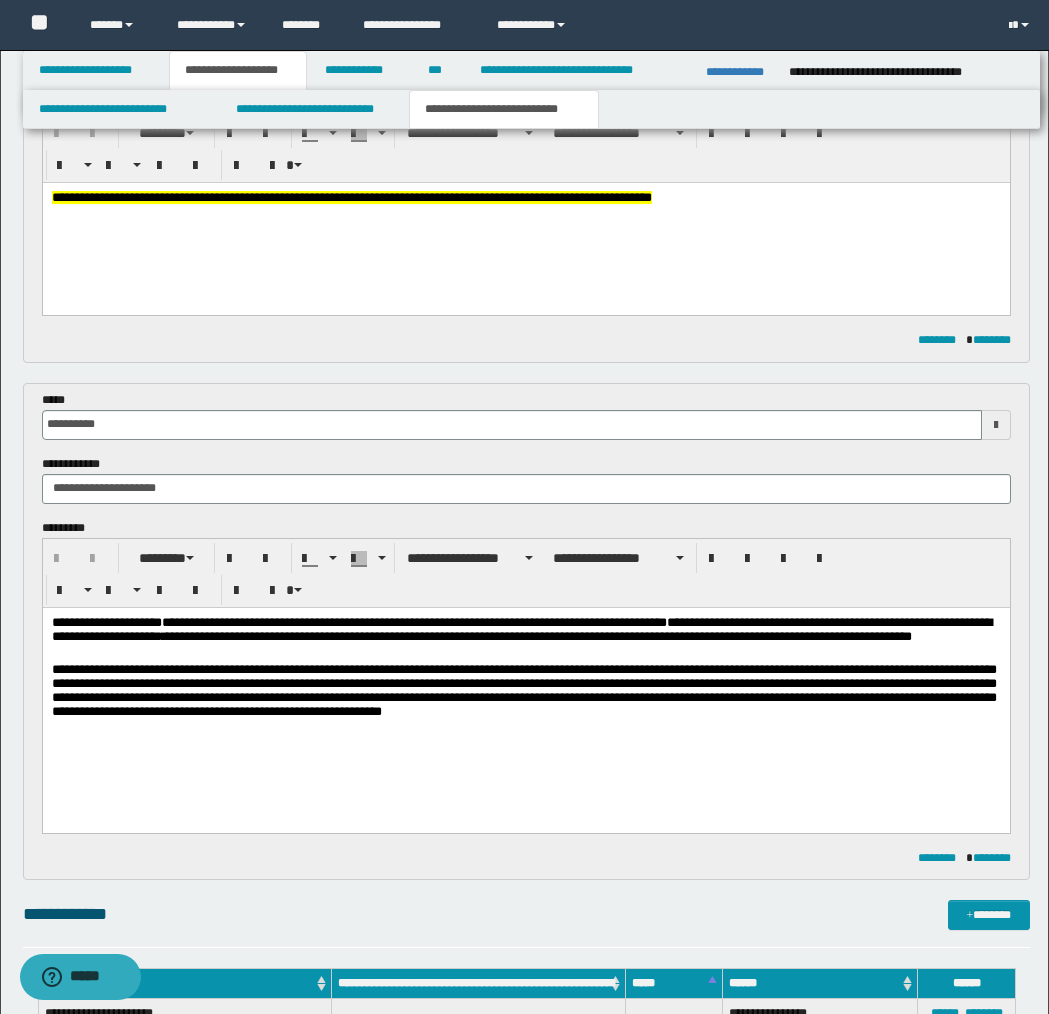 scroll, scrollTop: 0, scrollLeft: 0, axis: both 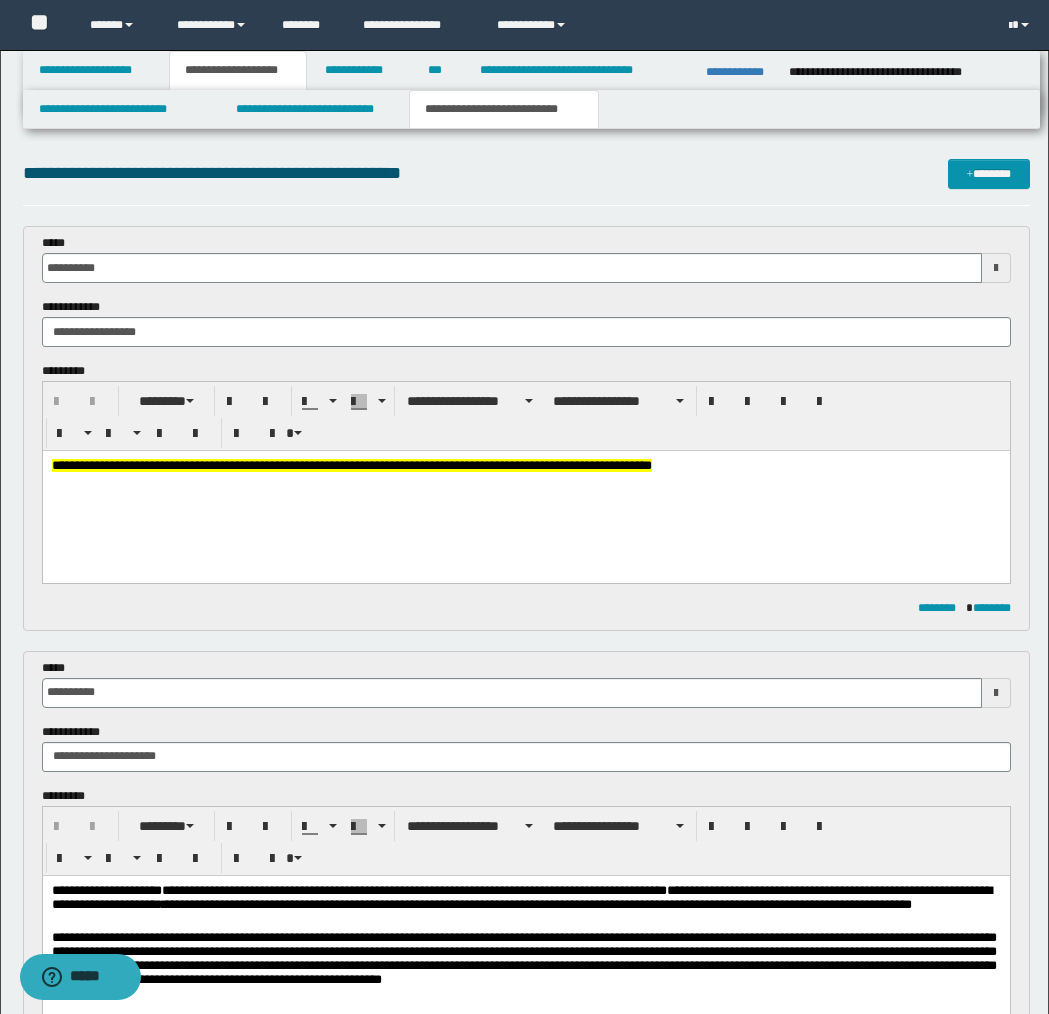 click on "**********" at bounding box center (525, 491) 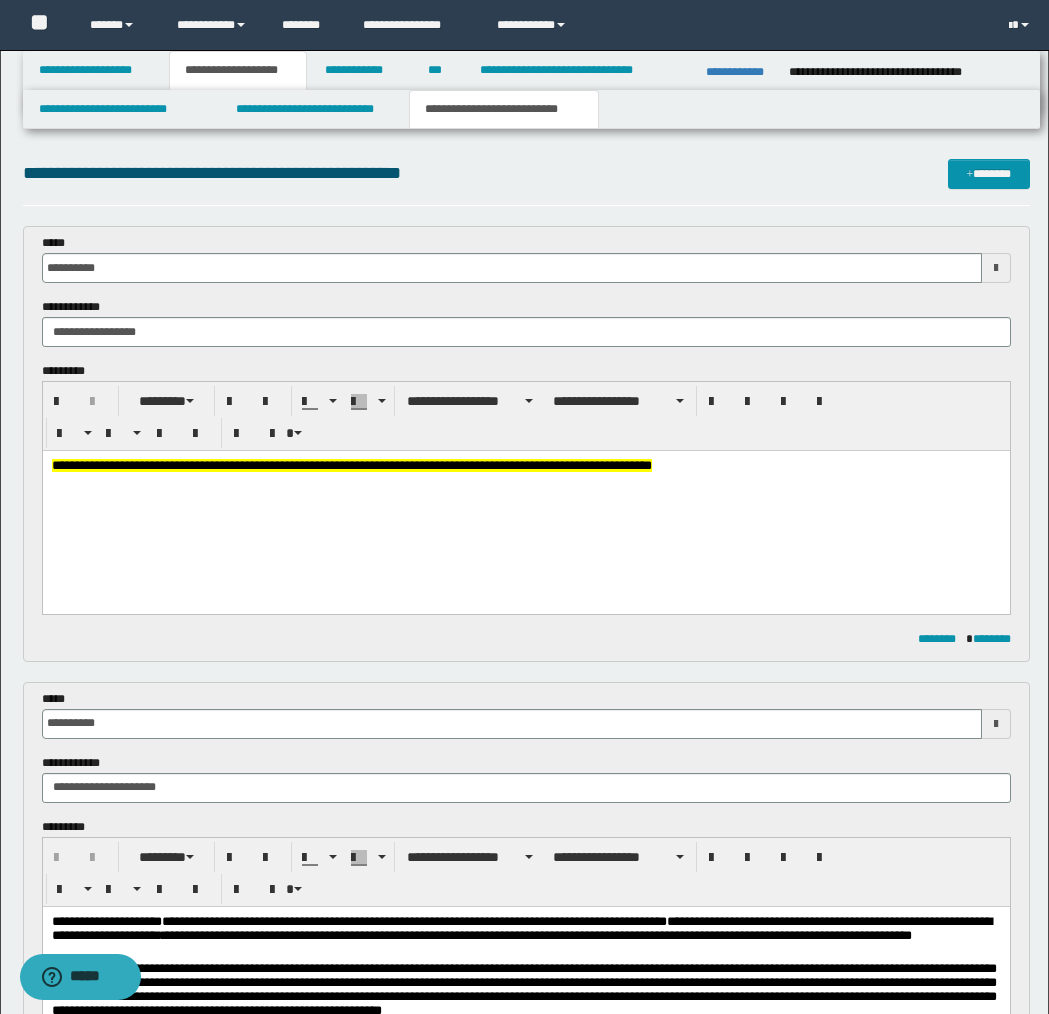 type 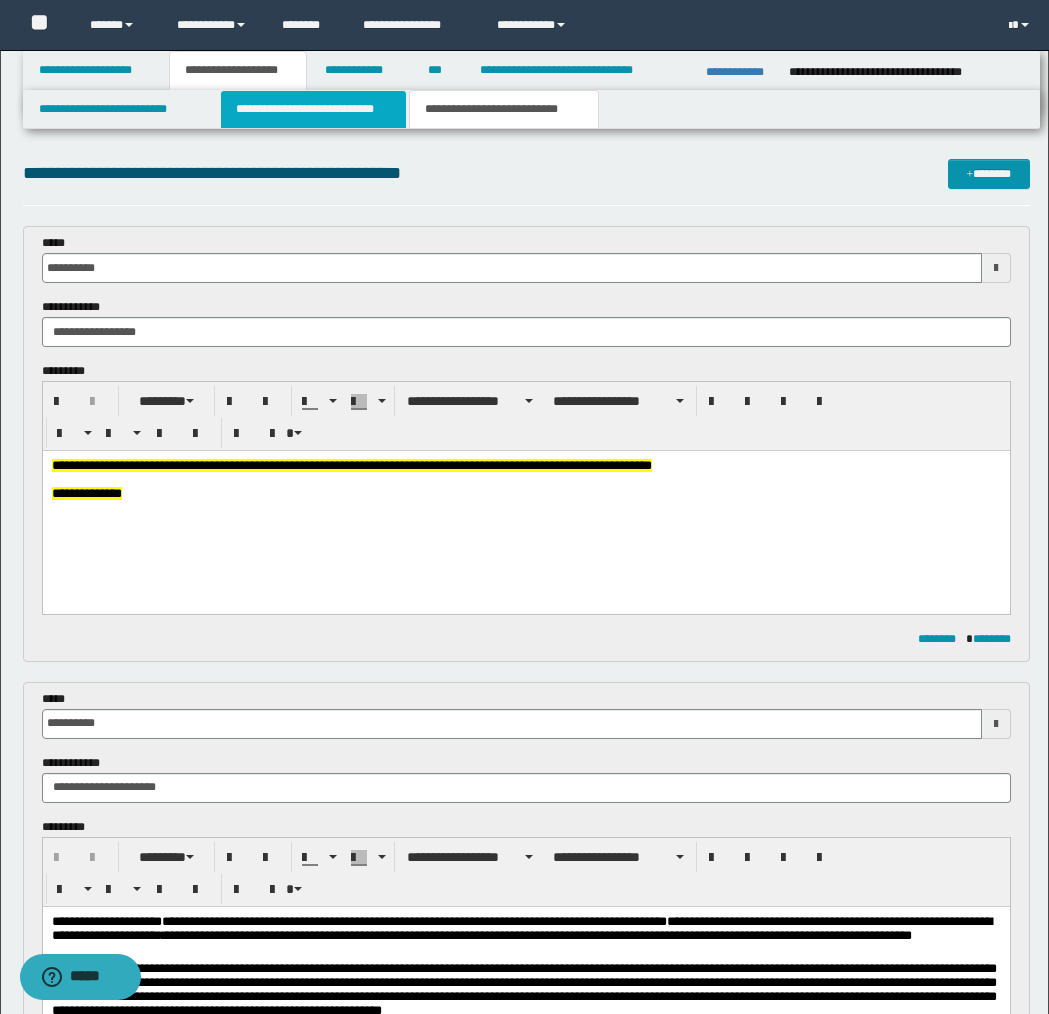 click on "**********" at bounding box center [314, 109] 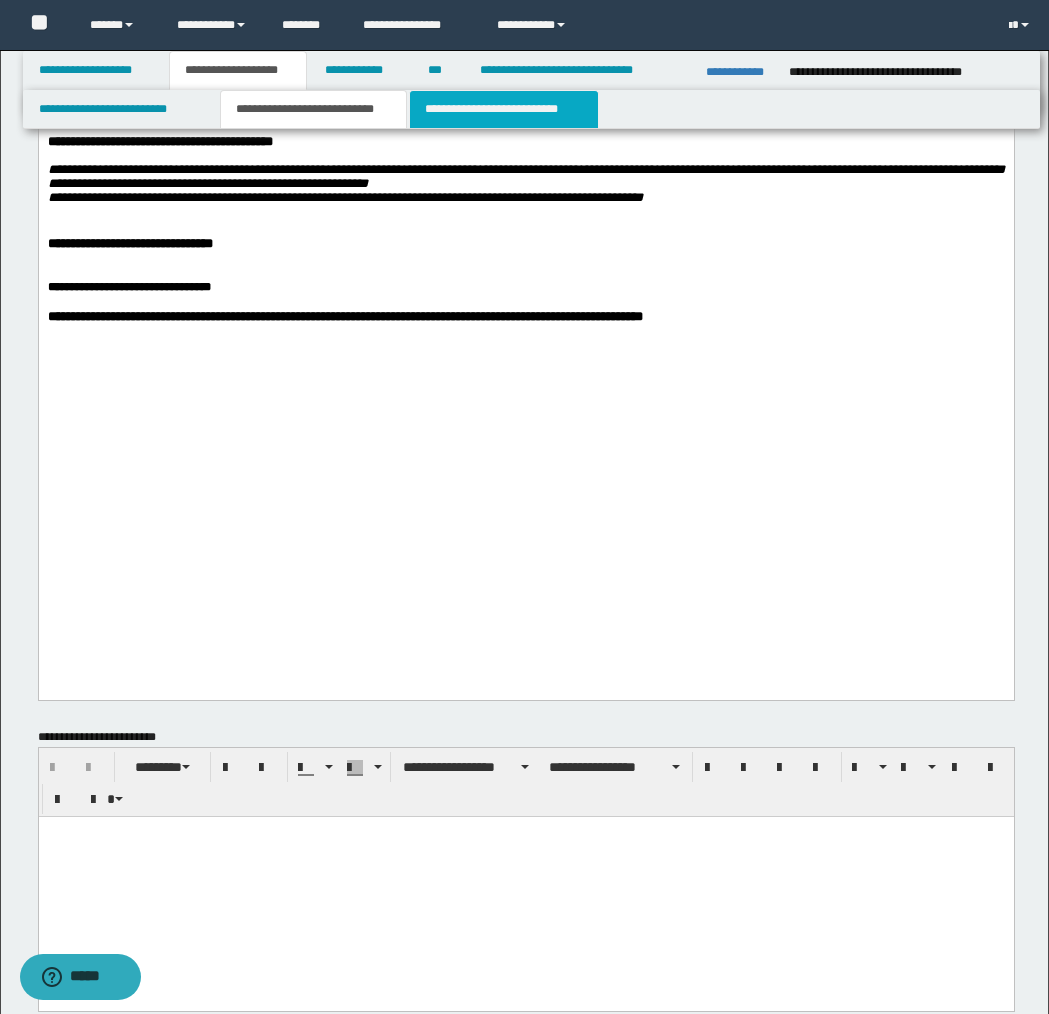 scroll, scrollTop: 1838, scrollLeft: 0, axis: vertical 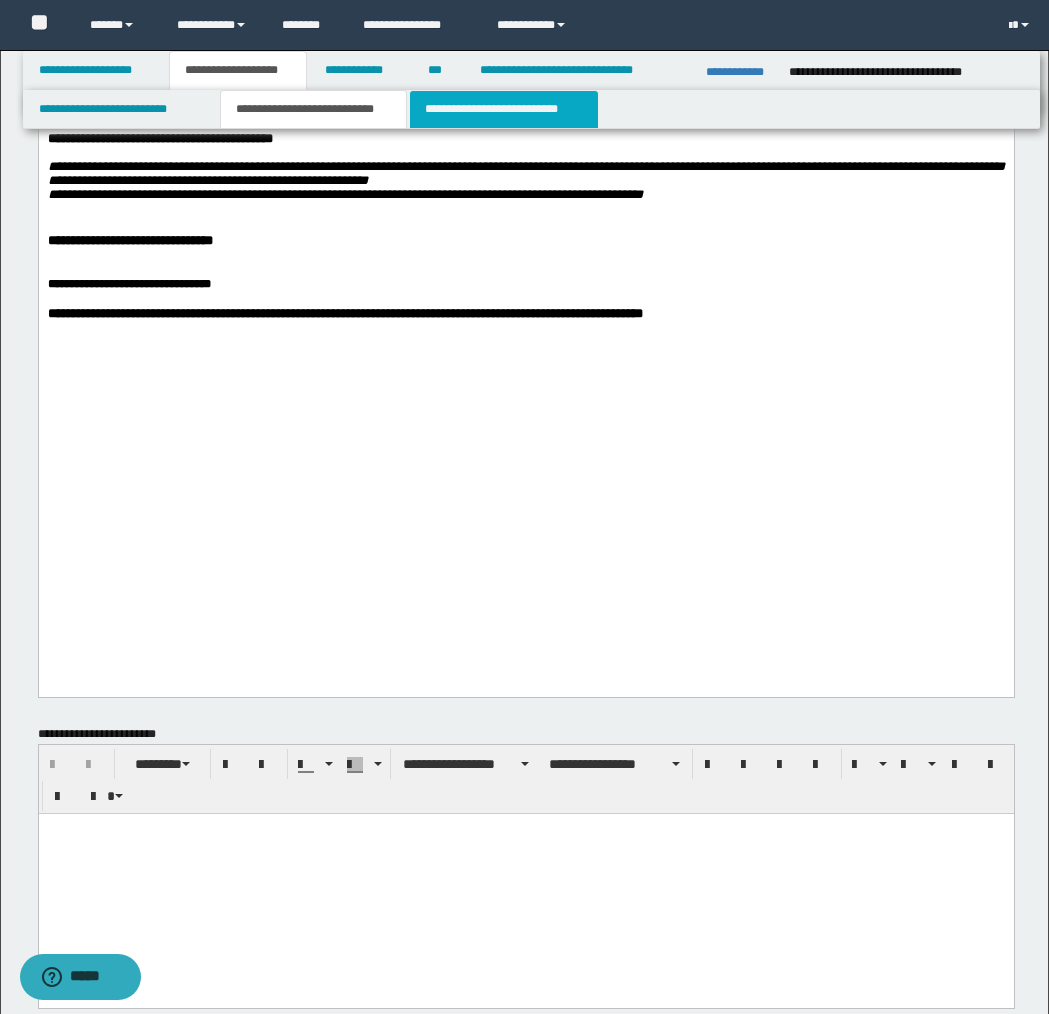 click on "**********" at bounding box center (504, 109) 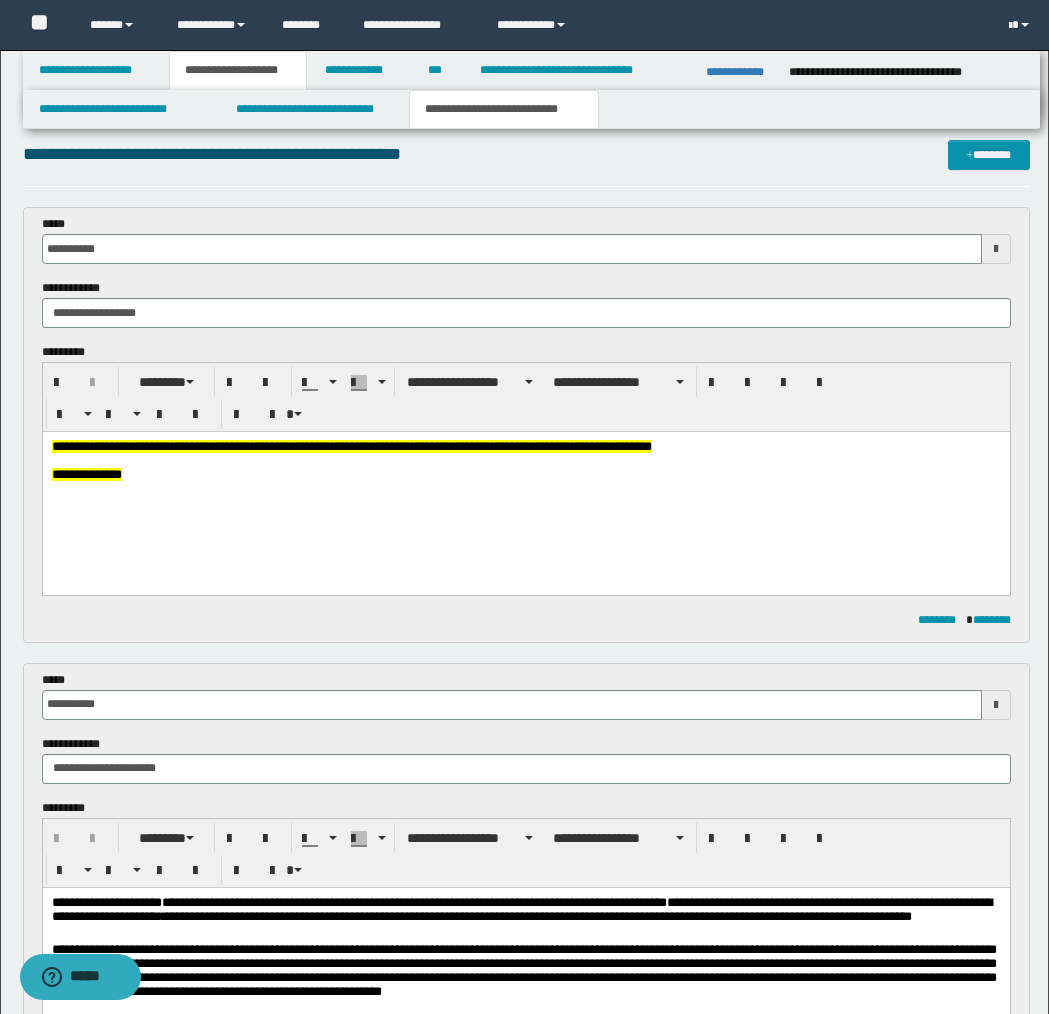 scroll, scrollTop: 10, scrollLeft: 0, axis: vertical 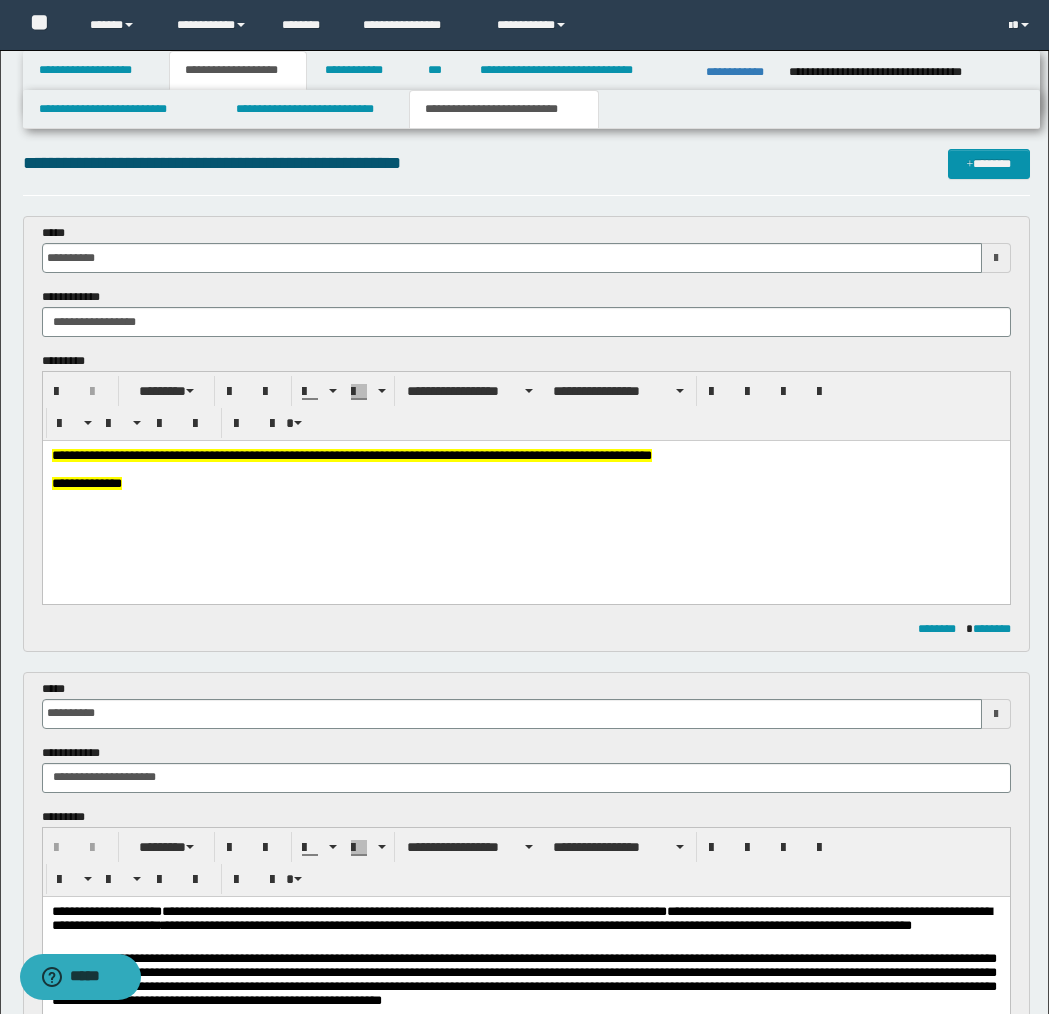 drag, startPoint x: 137, startPoint y: 479, endPoint x: 161, endPoint y: 497, distance: 30 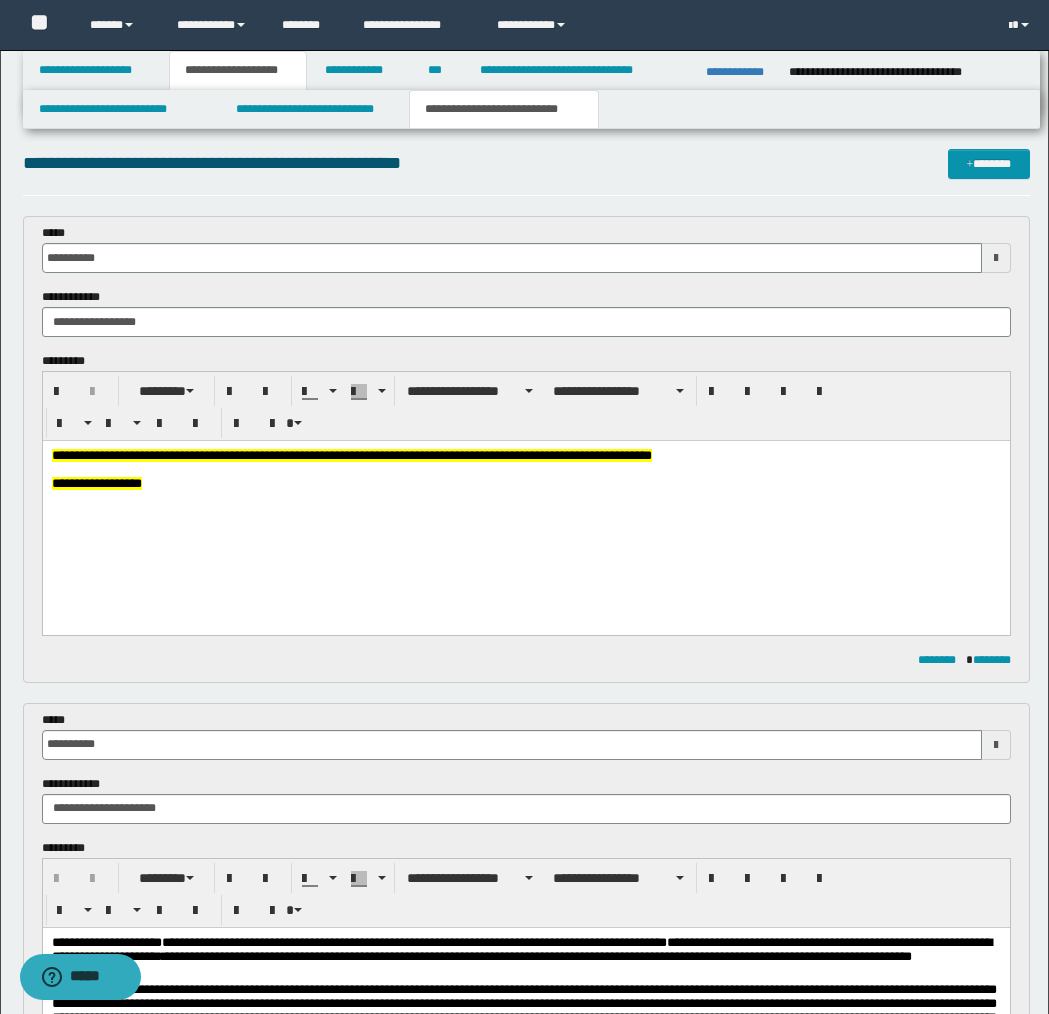 click on "**********" at bounding box center [96, 483] 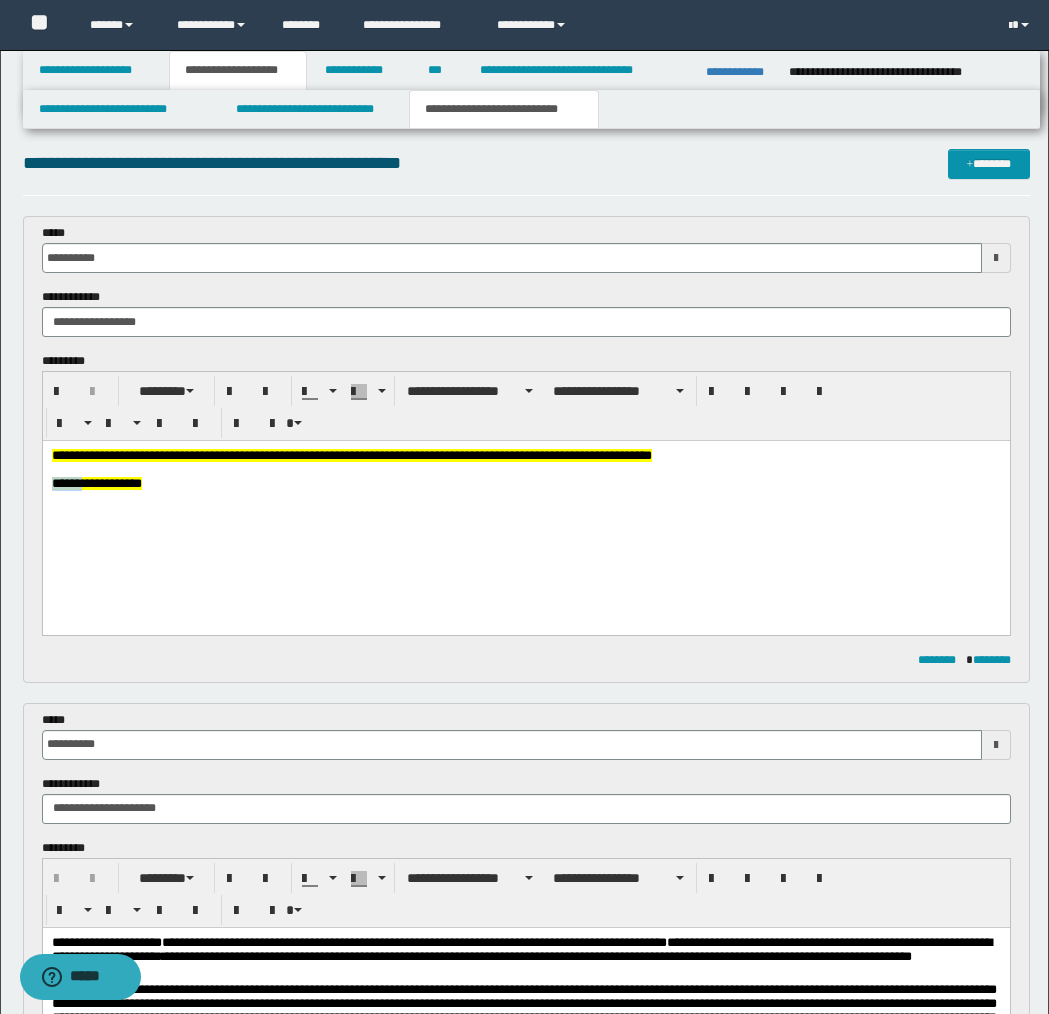 click on "**********" at bounding box center [96, 483] 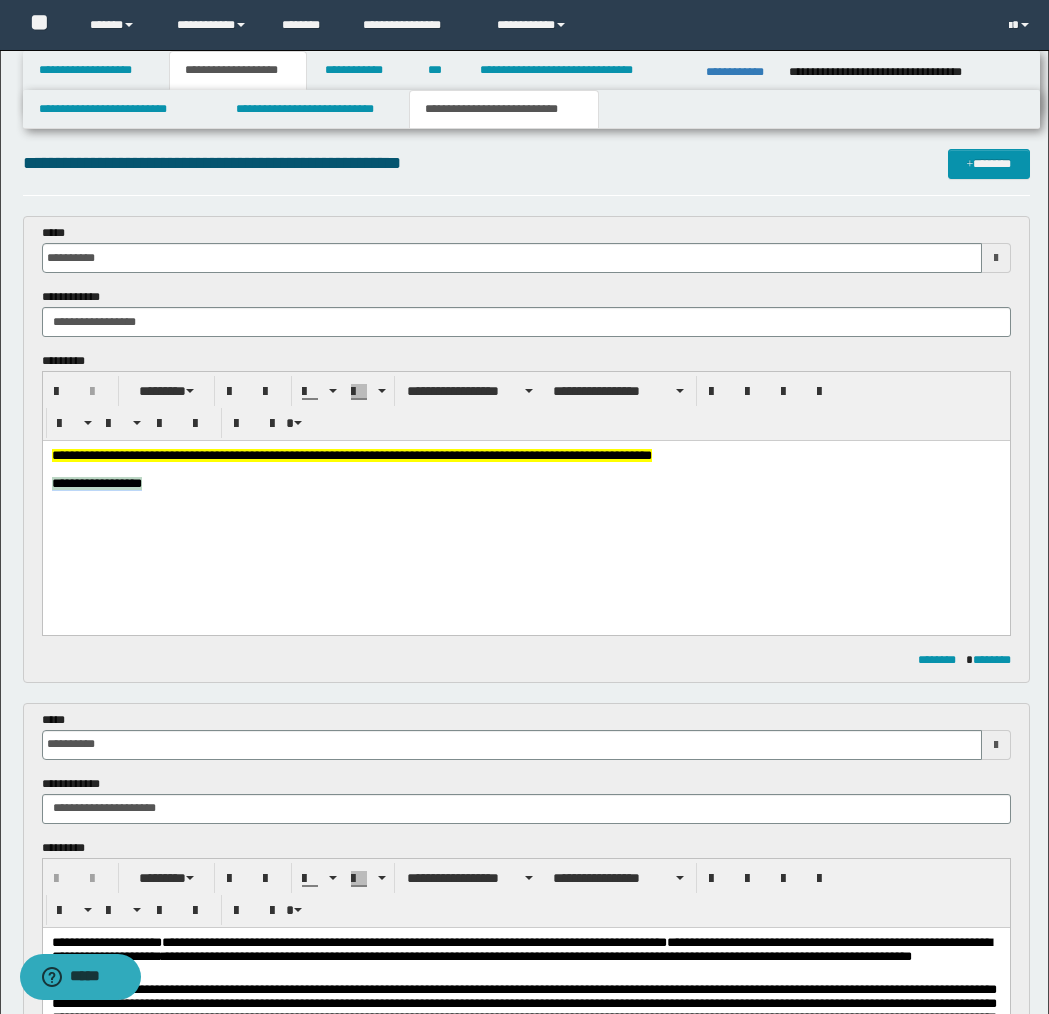 click on "**********" at bounding box center [96, 483] 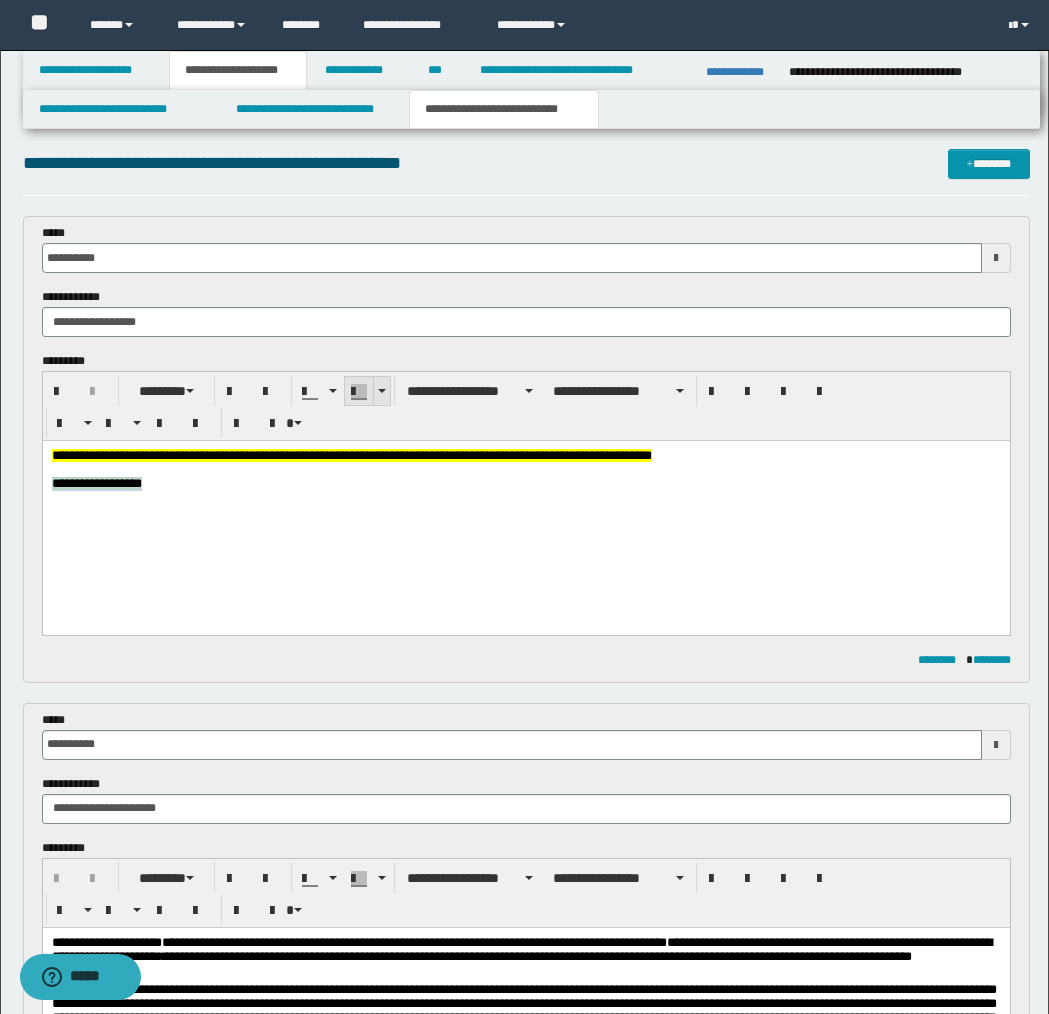 click at bounding box center [381, 391] 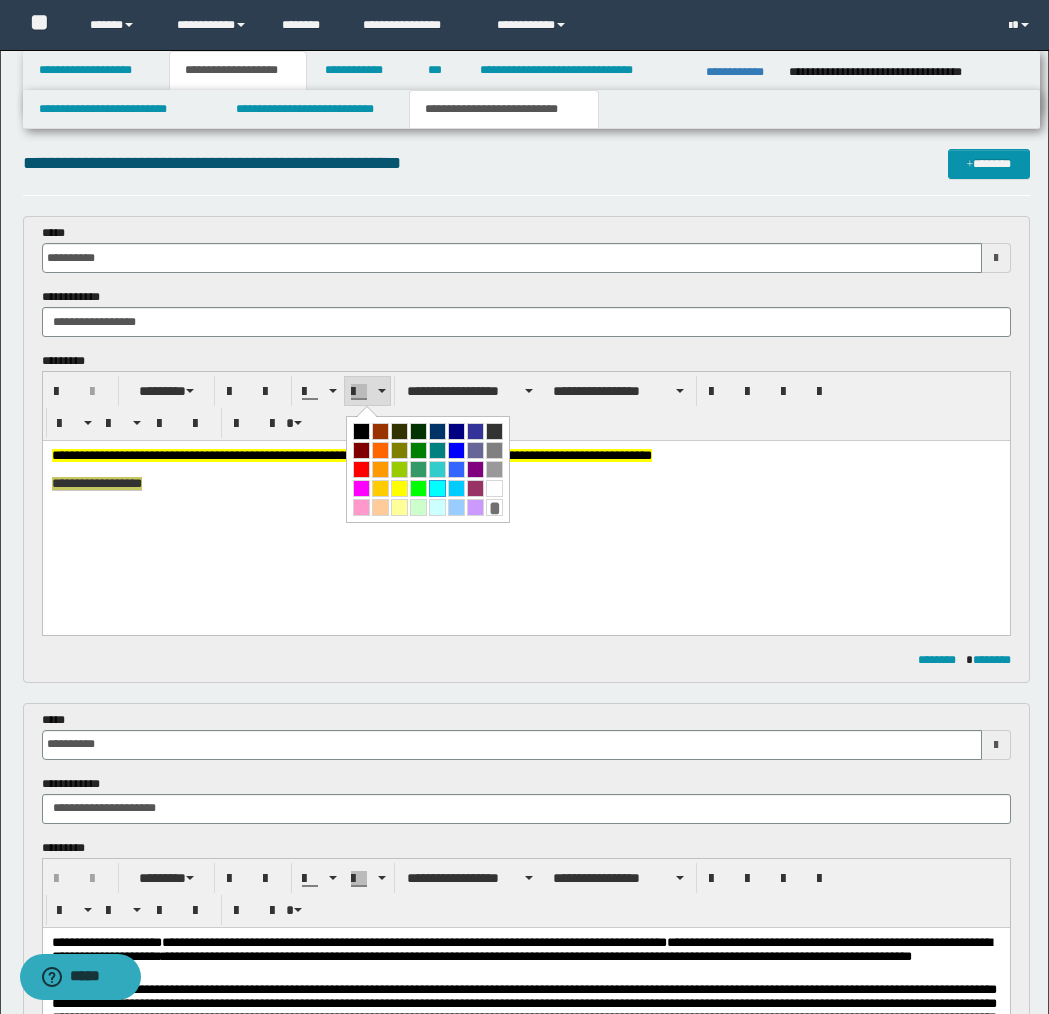 click at bounding box center [437, 488] 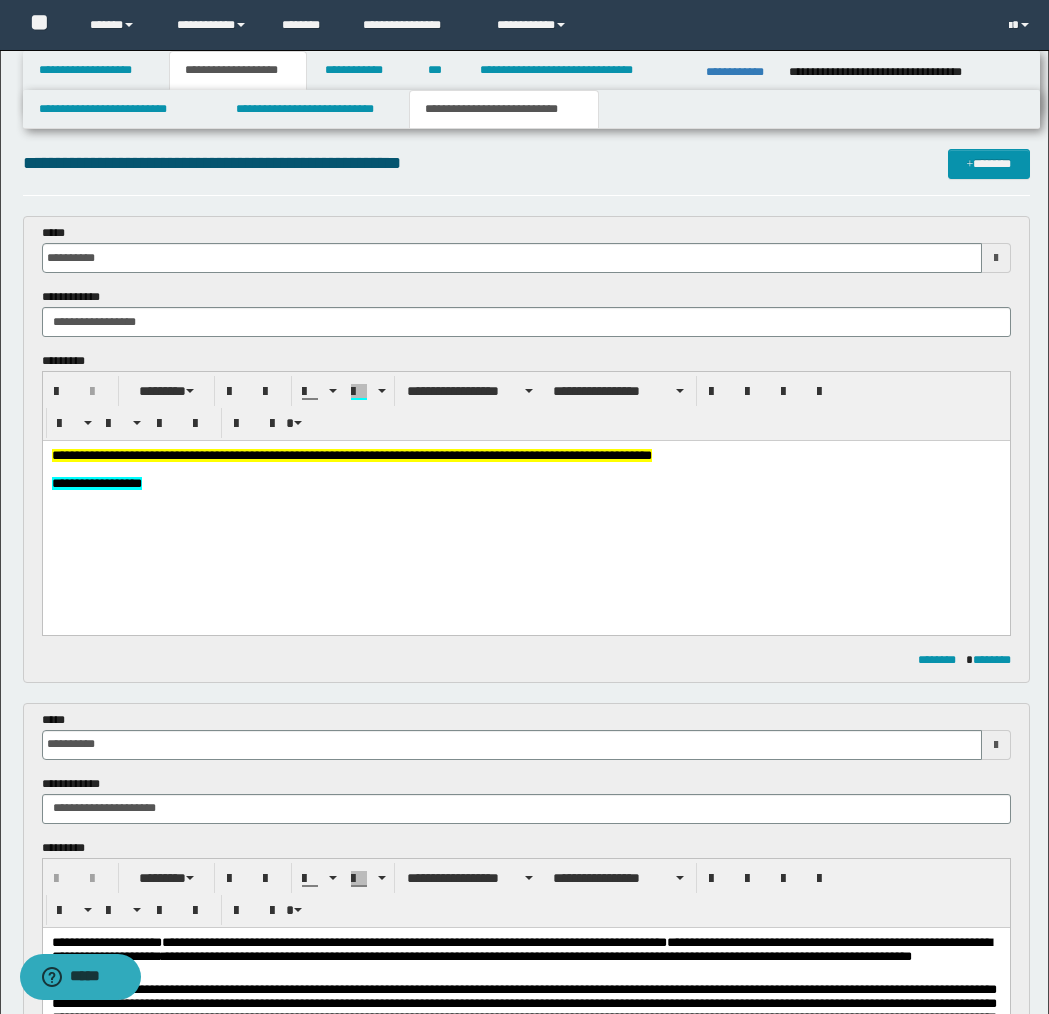 click at bounding box center [525, 512] 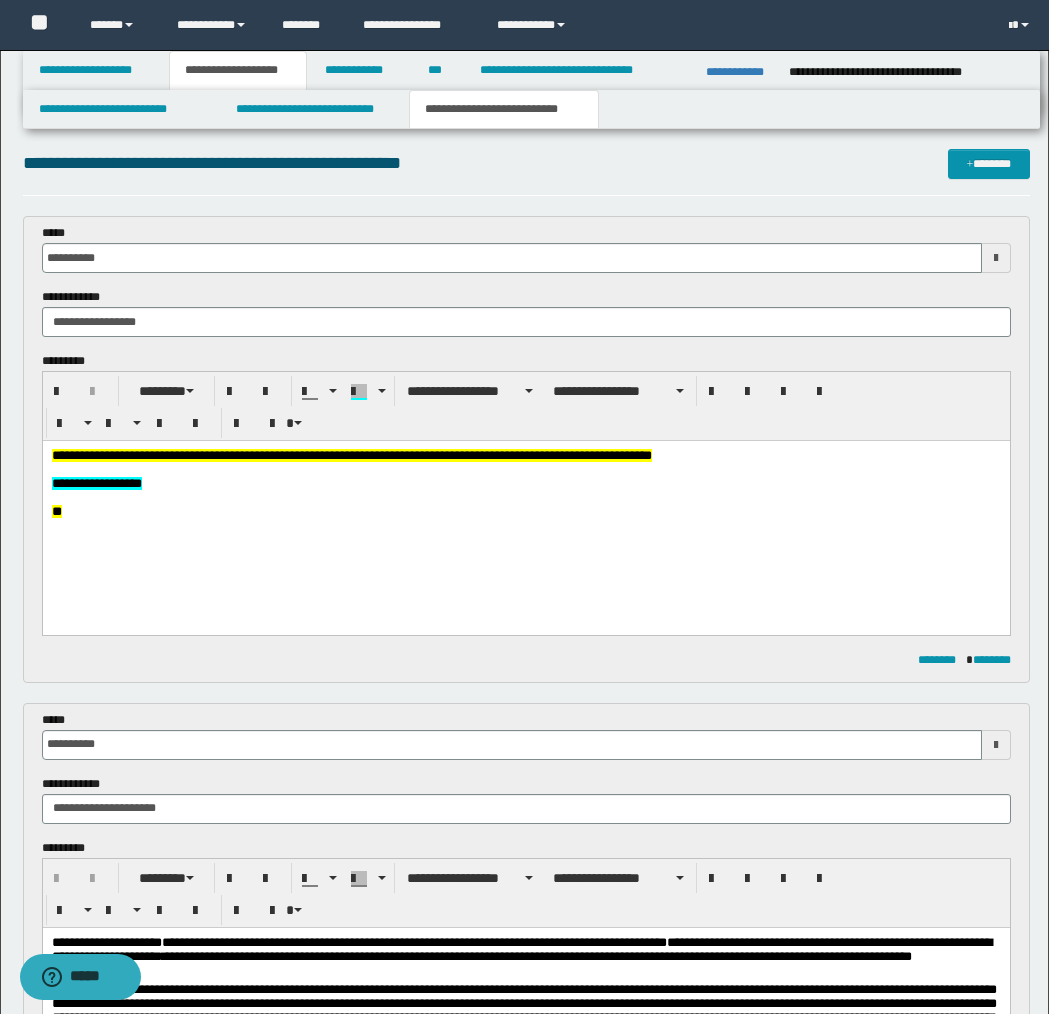 click on "**********" at bounding box center (525, 484) 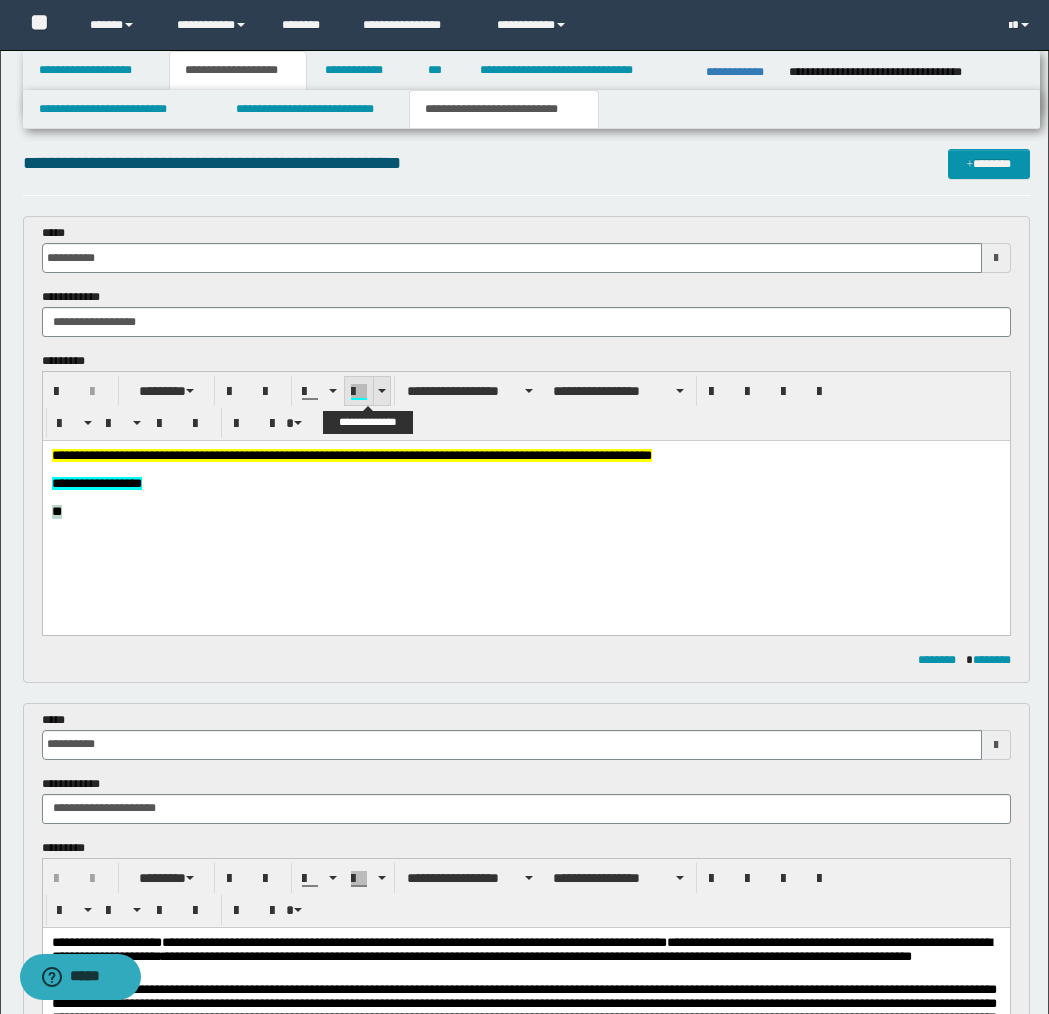 click at bounding box center [382, 391] 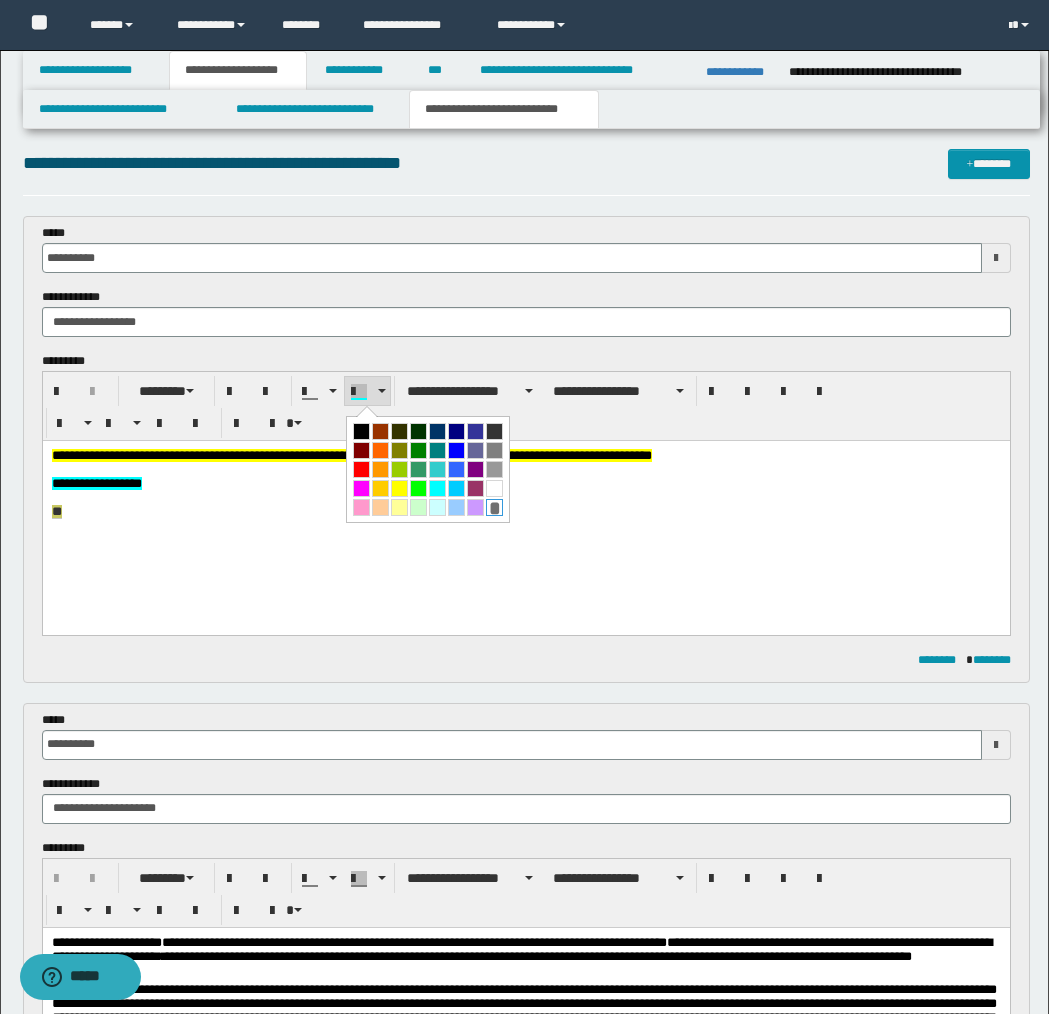 click on "*" at bounding box center [494, 507] 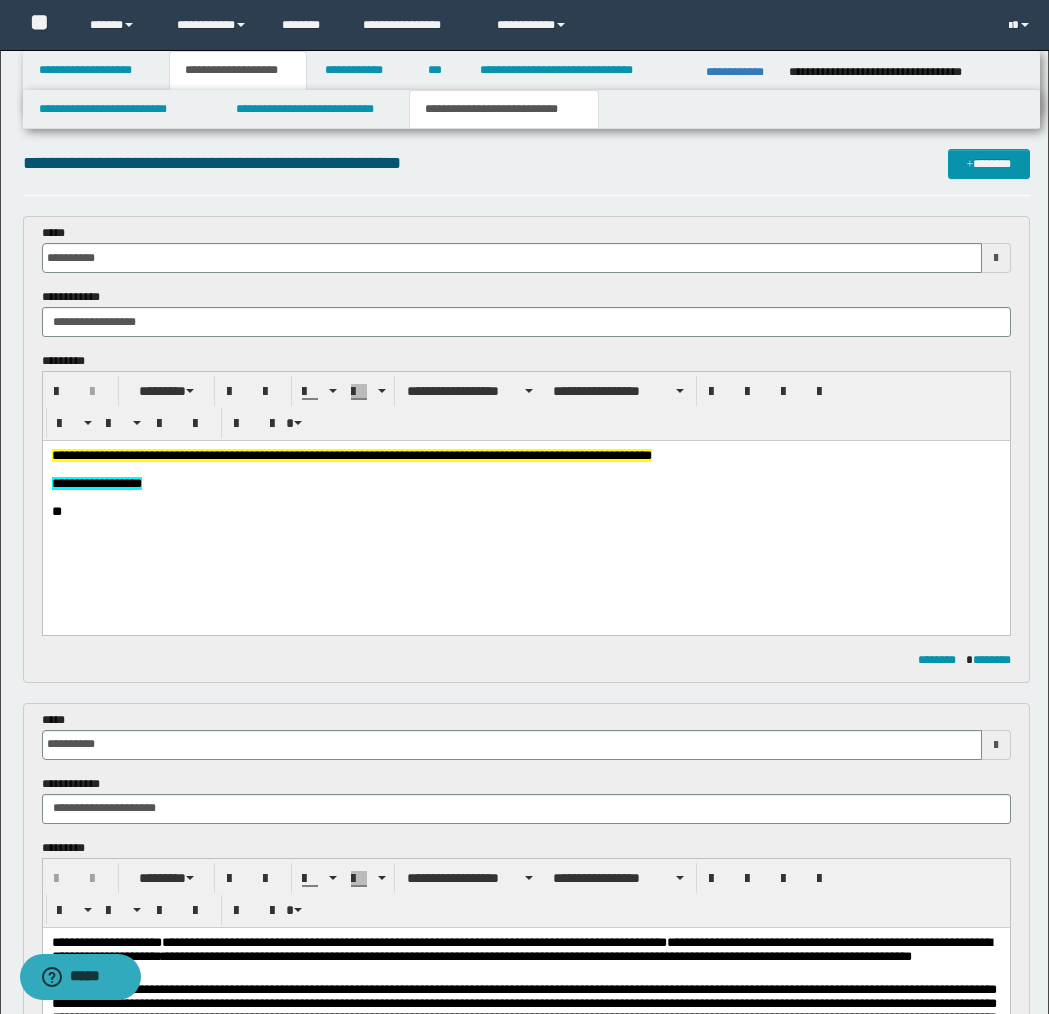 click on "**********" at bounding box center [525, 510] 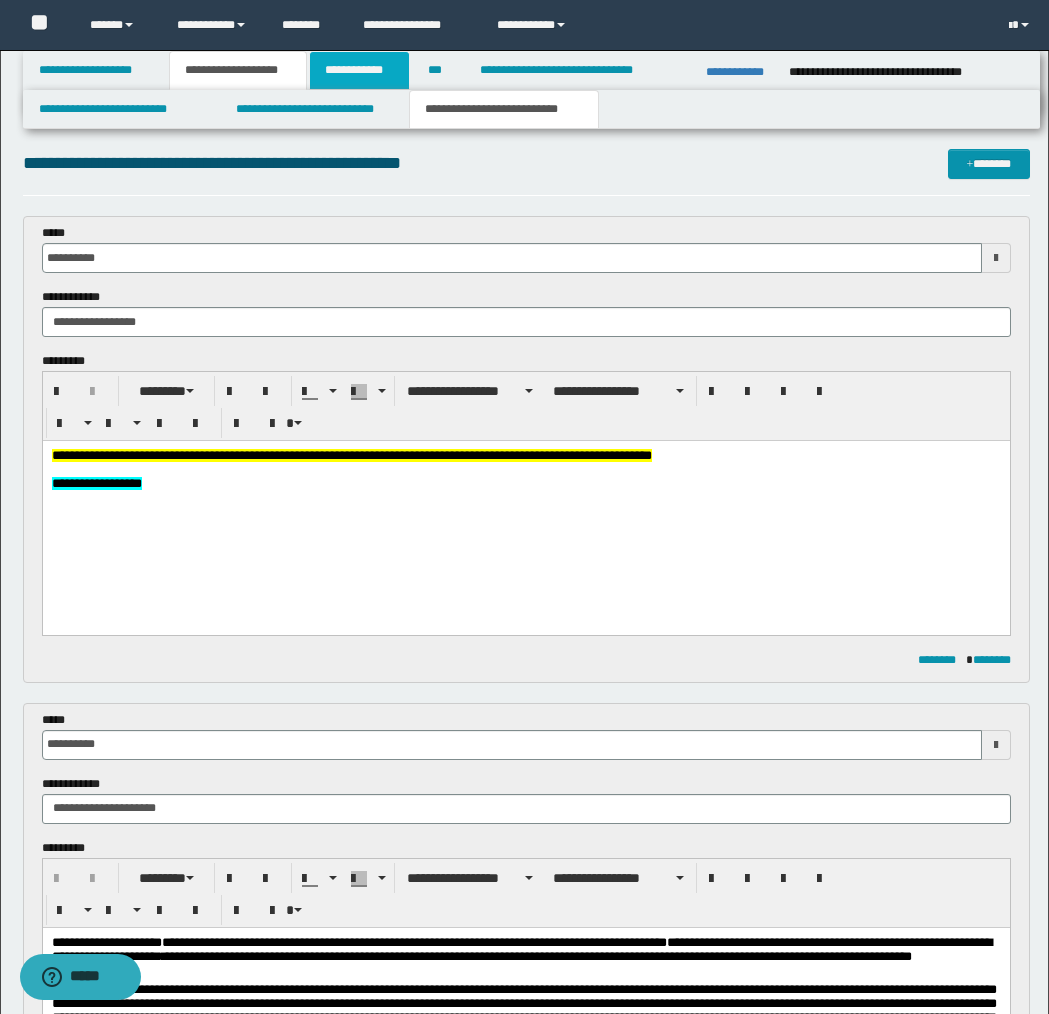 scroll, scrollTop: 9, scrollLeft: 0, axis: vertical 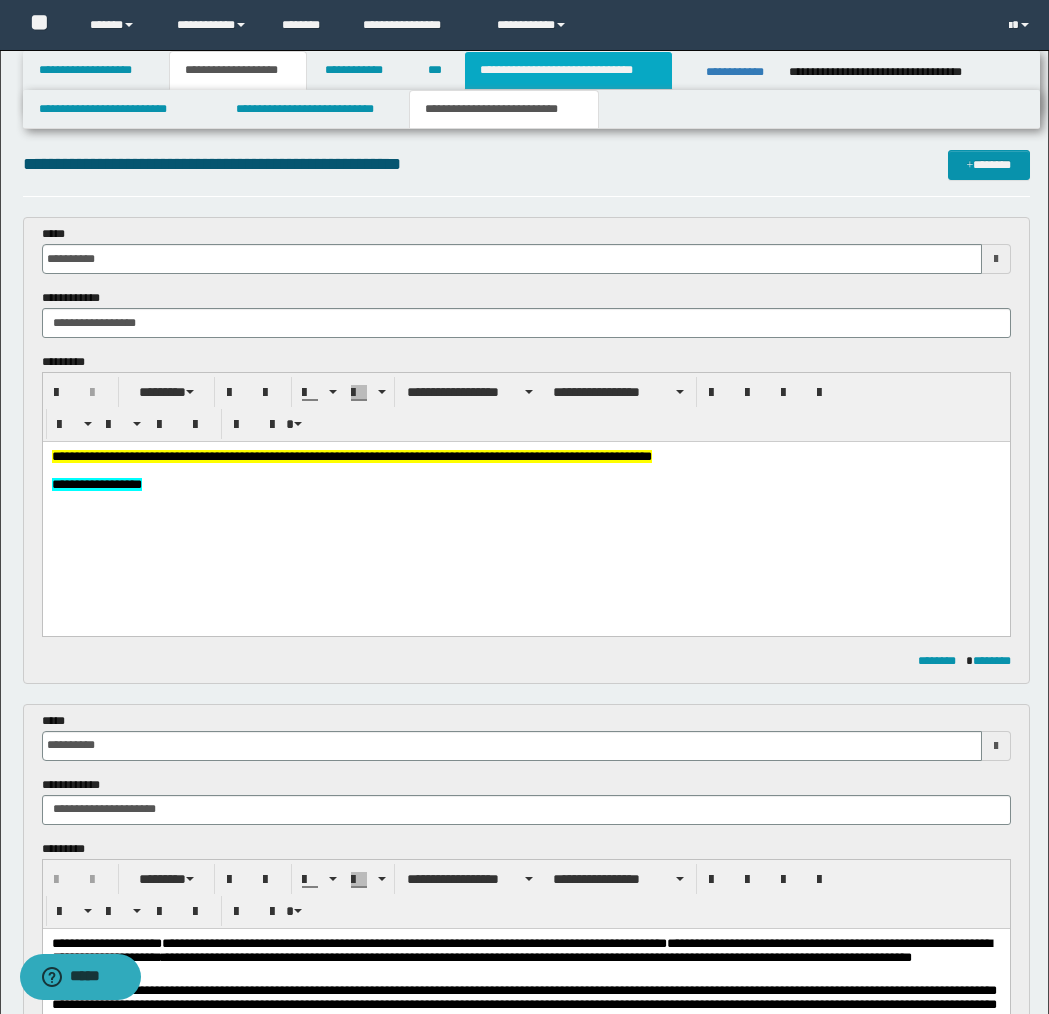 click on "**********" at bounding box center [568, 70] 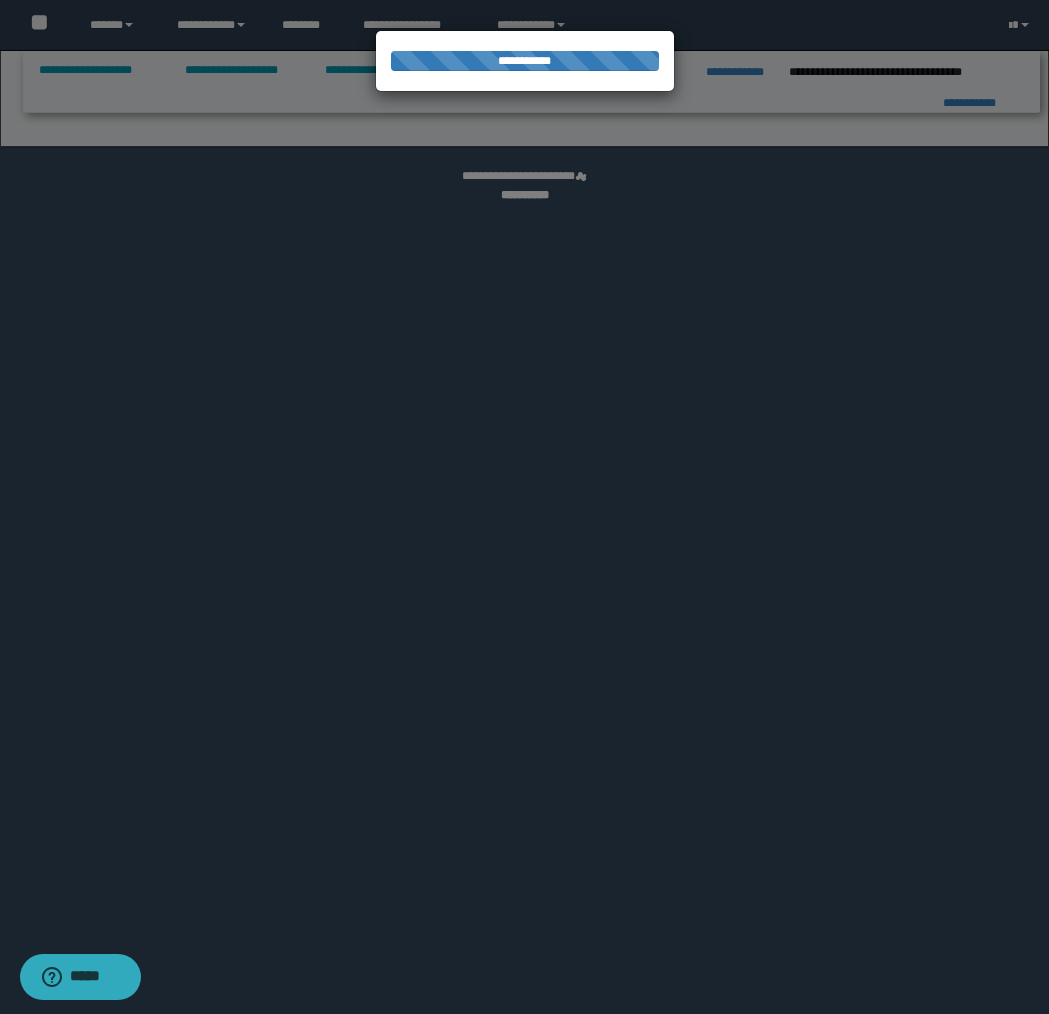 select on "*" 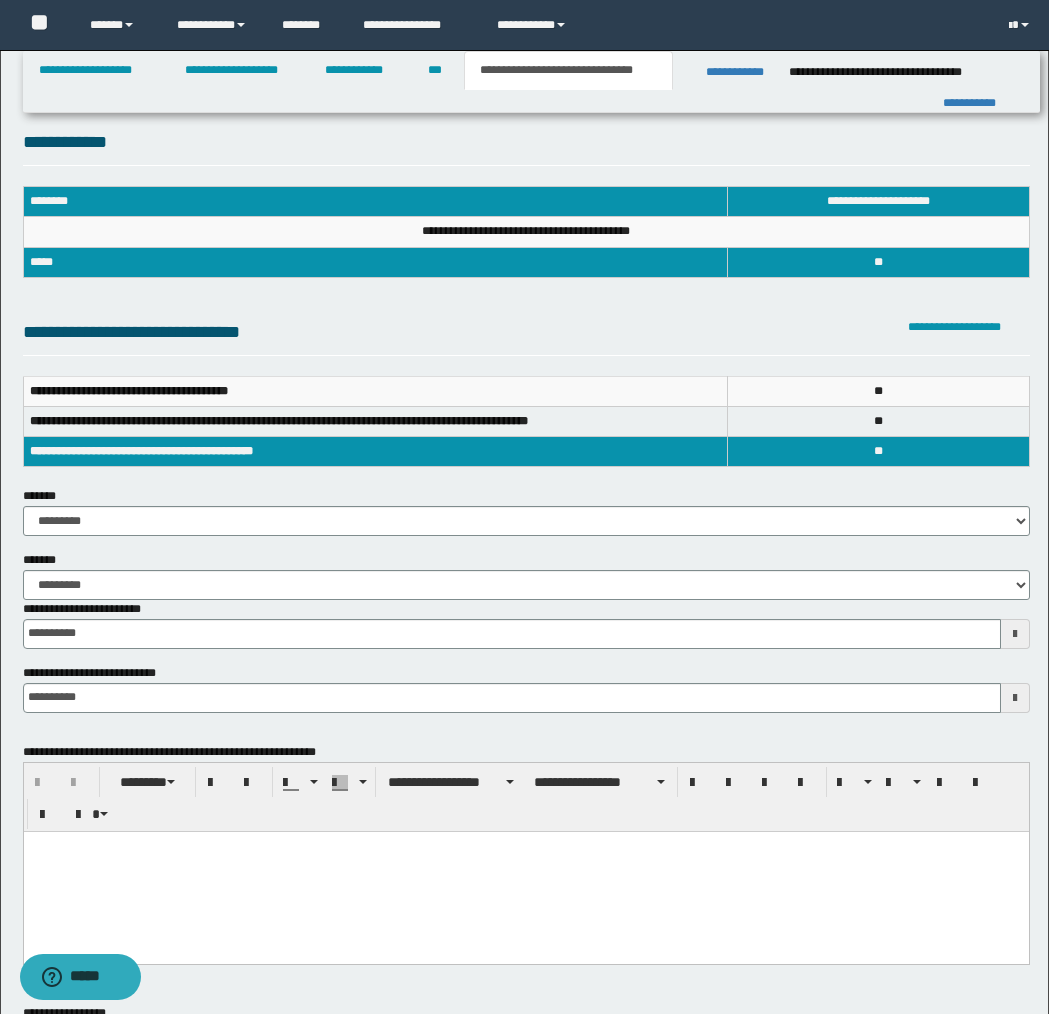 scroll, scrollTop: 0, scrollLeft: 0, axis: both 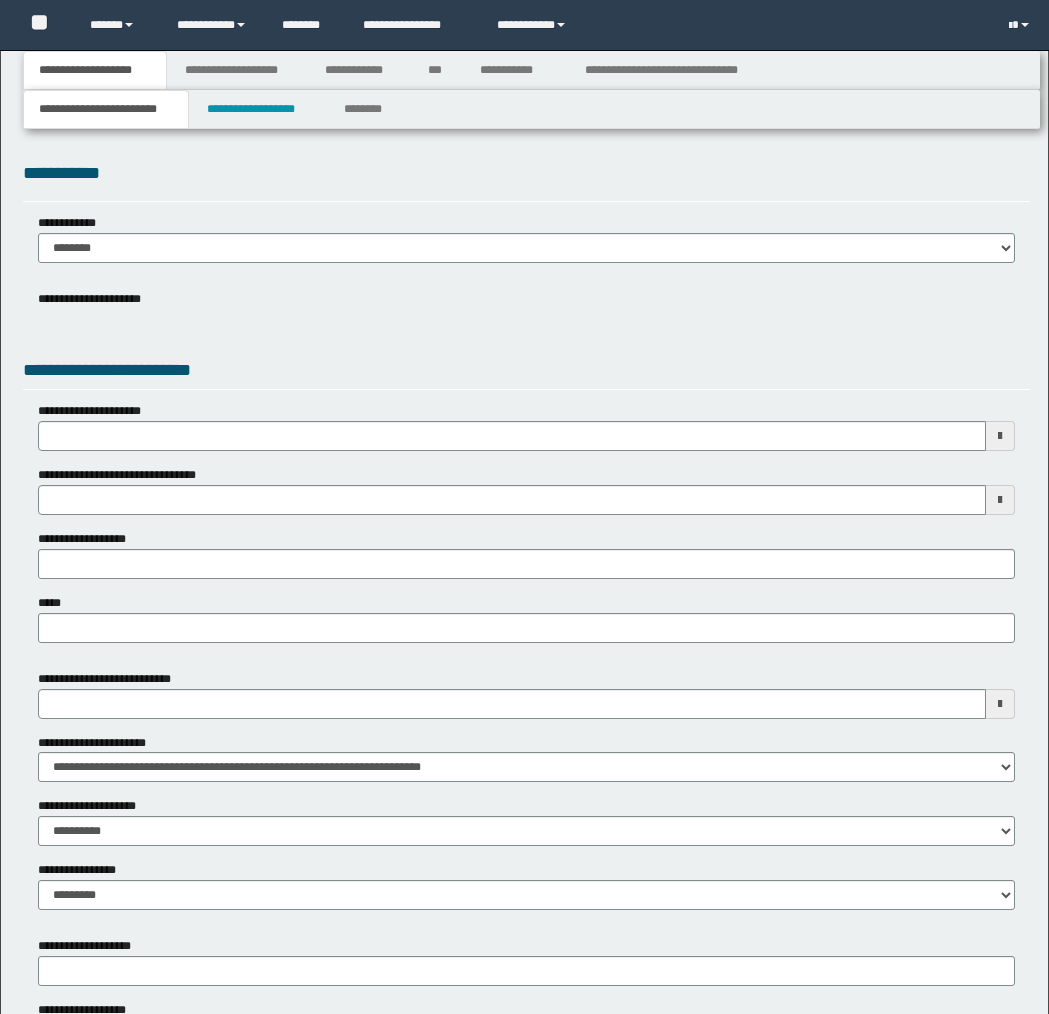 select on "*" 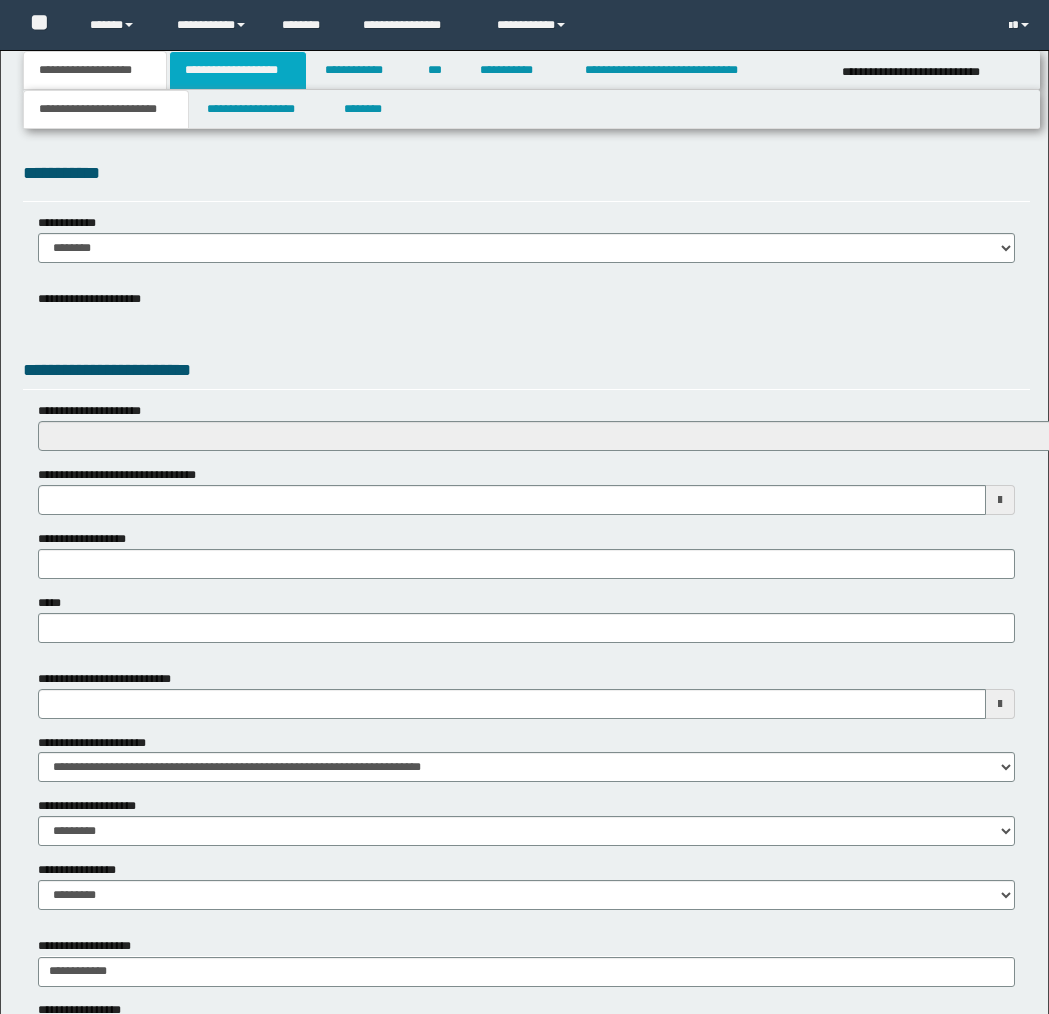 scroll, scrollTop: 0, scrollLeft: 0, axis: both 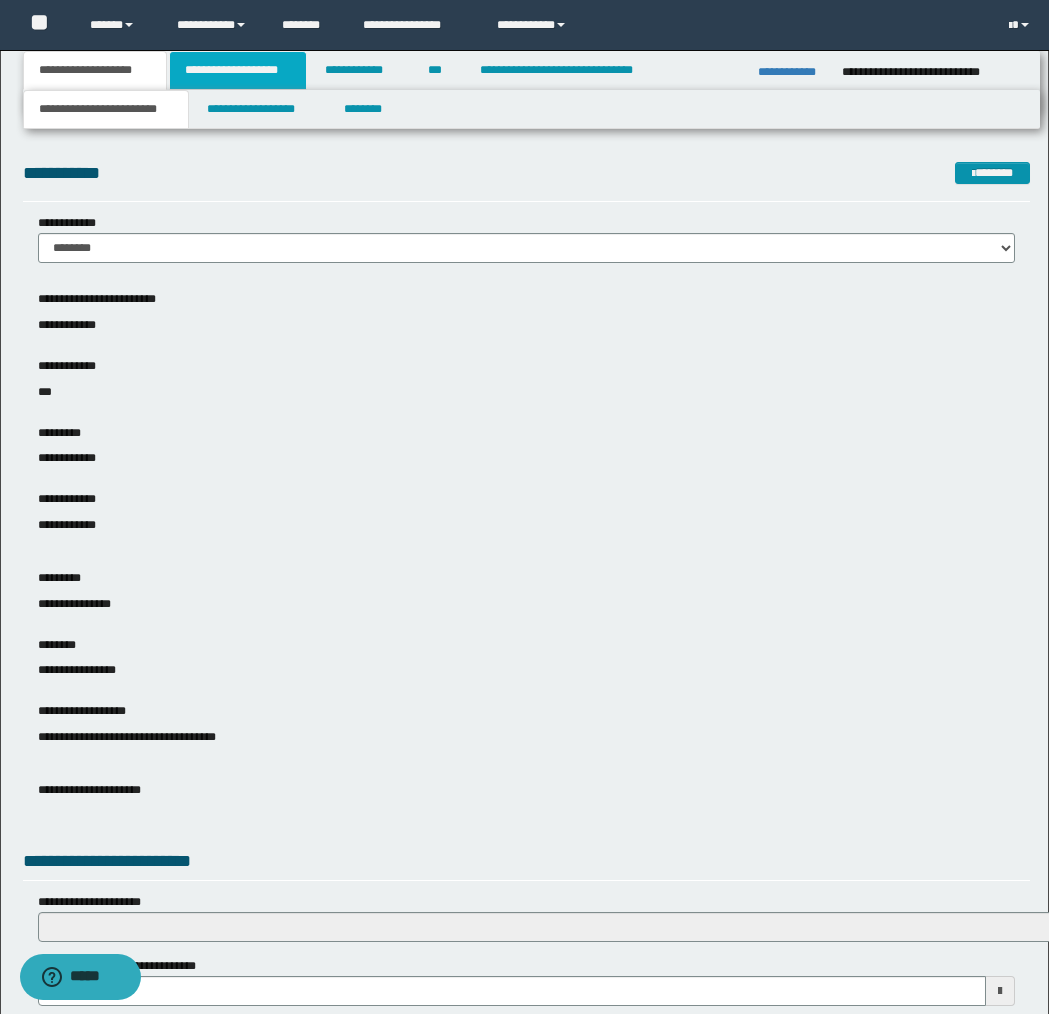 drag, startPoint x: 244, startPoint y: 67, endPoint x: 251, endPoint y: 84, distance: 18.384777 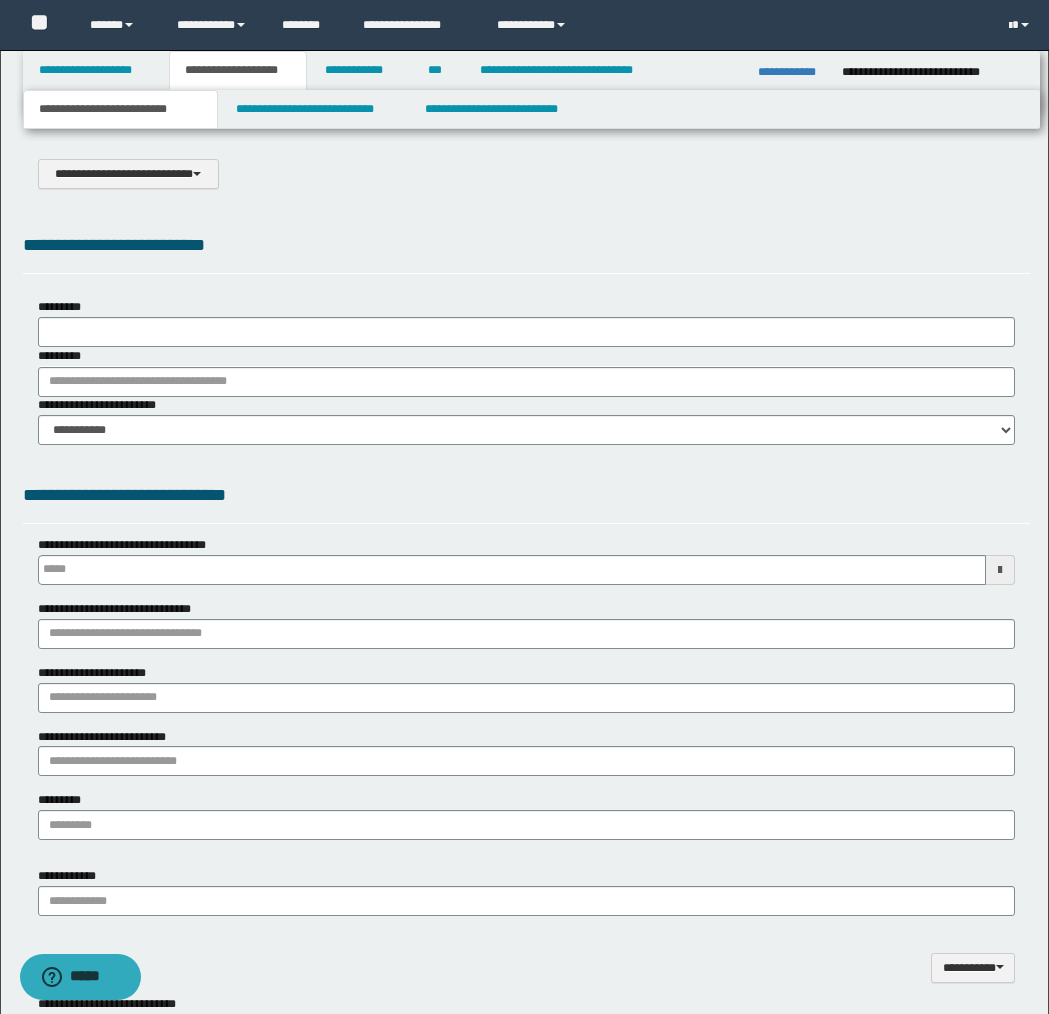 select on "*" 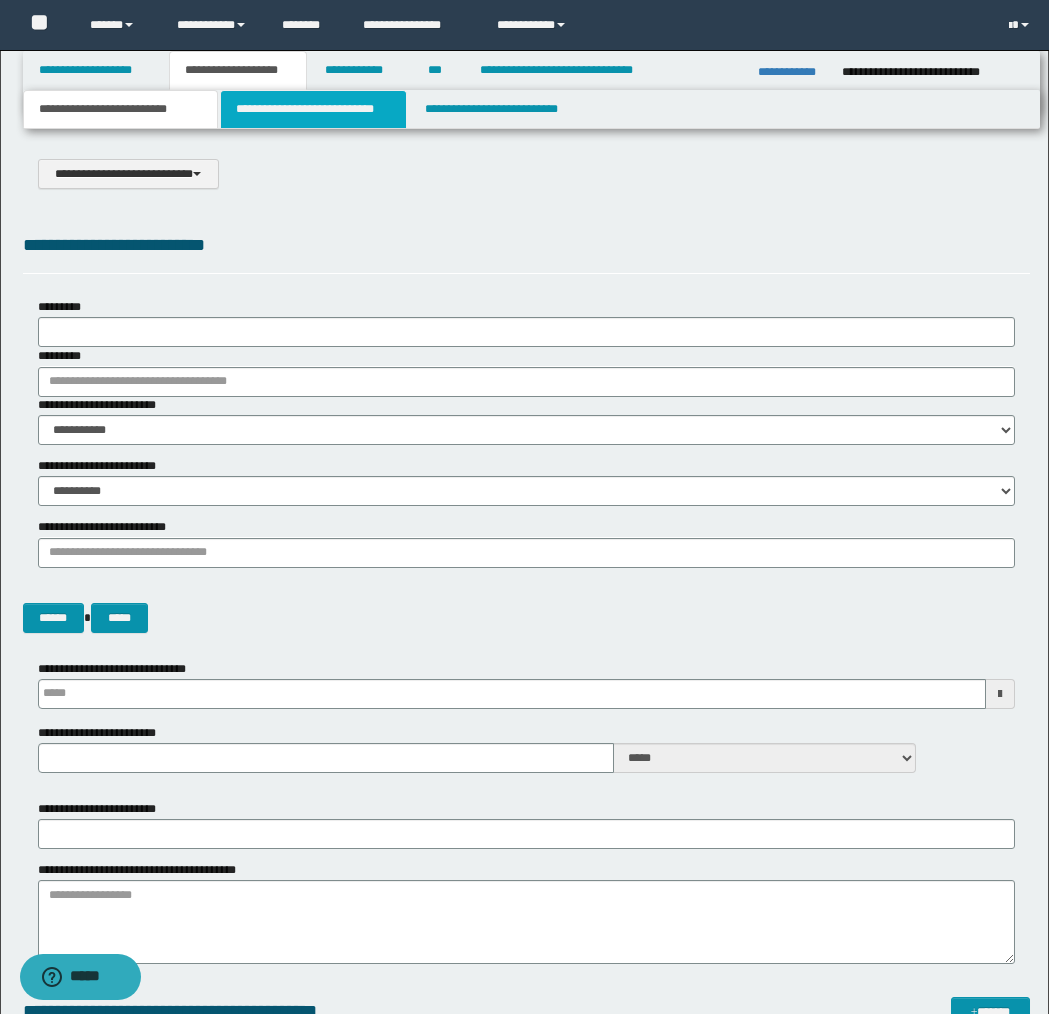 click on "**********" at bounding box center (314, 109) 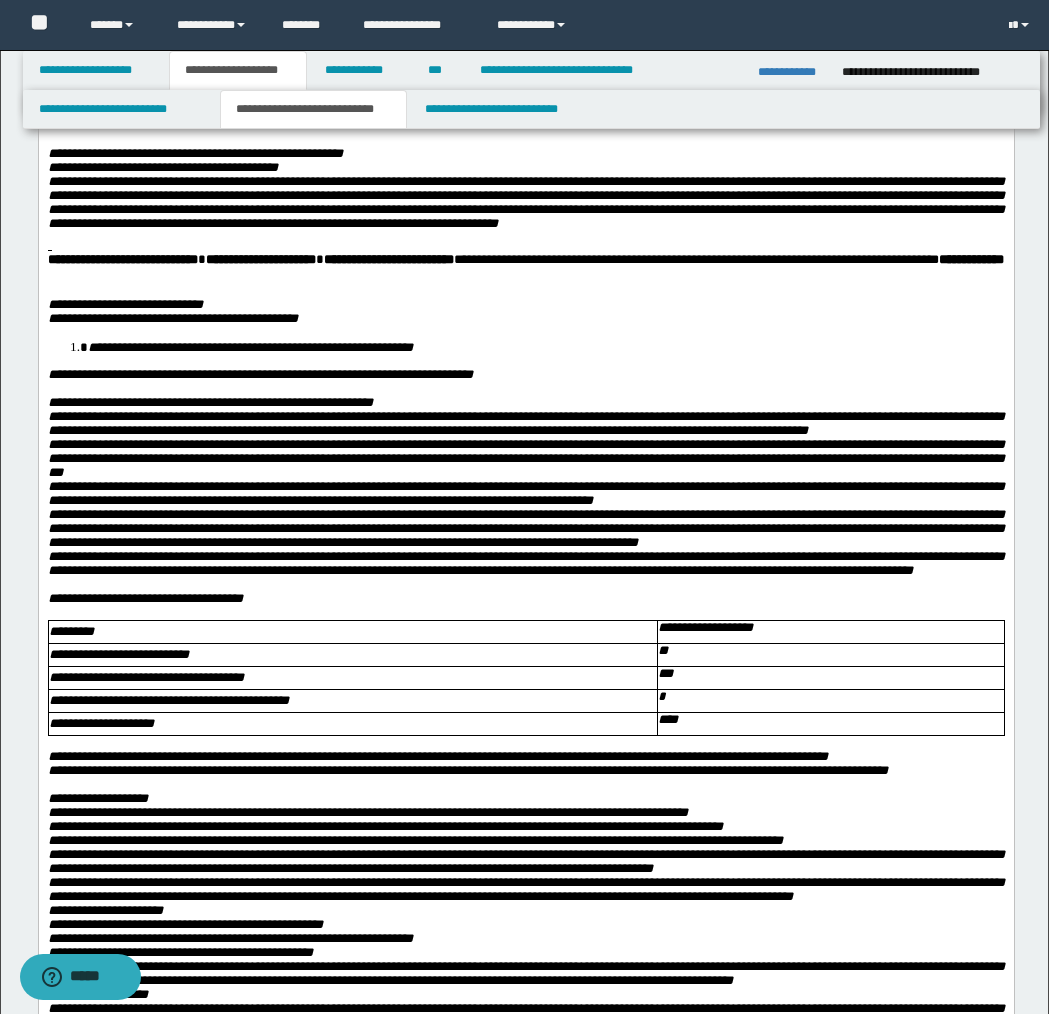 scroll, scrollTop: 723, scrollLeft: 0, axis: vertical 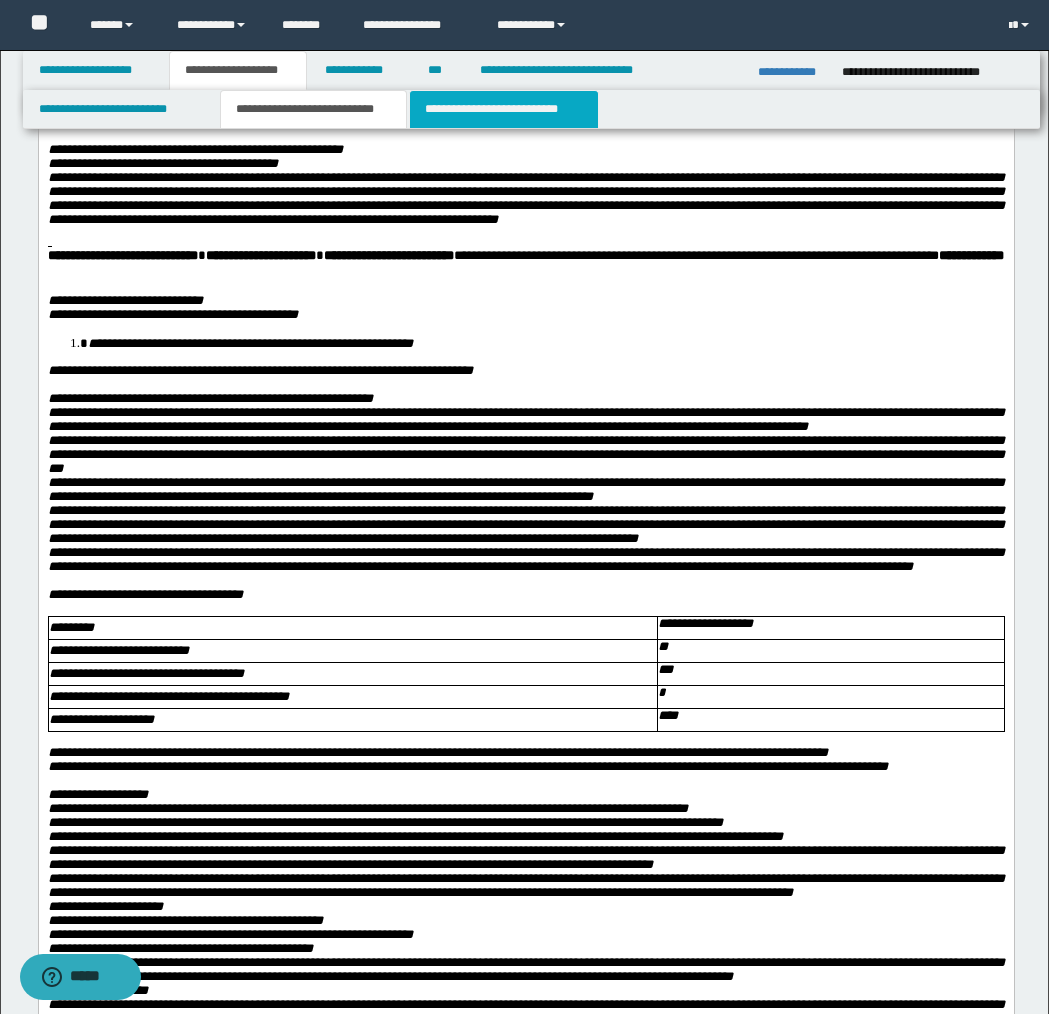 click on "**********" at bounding box center [504, 109] 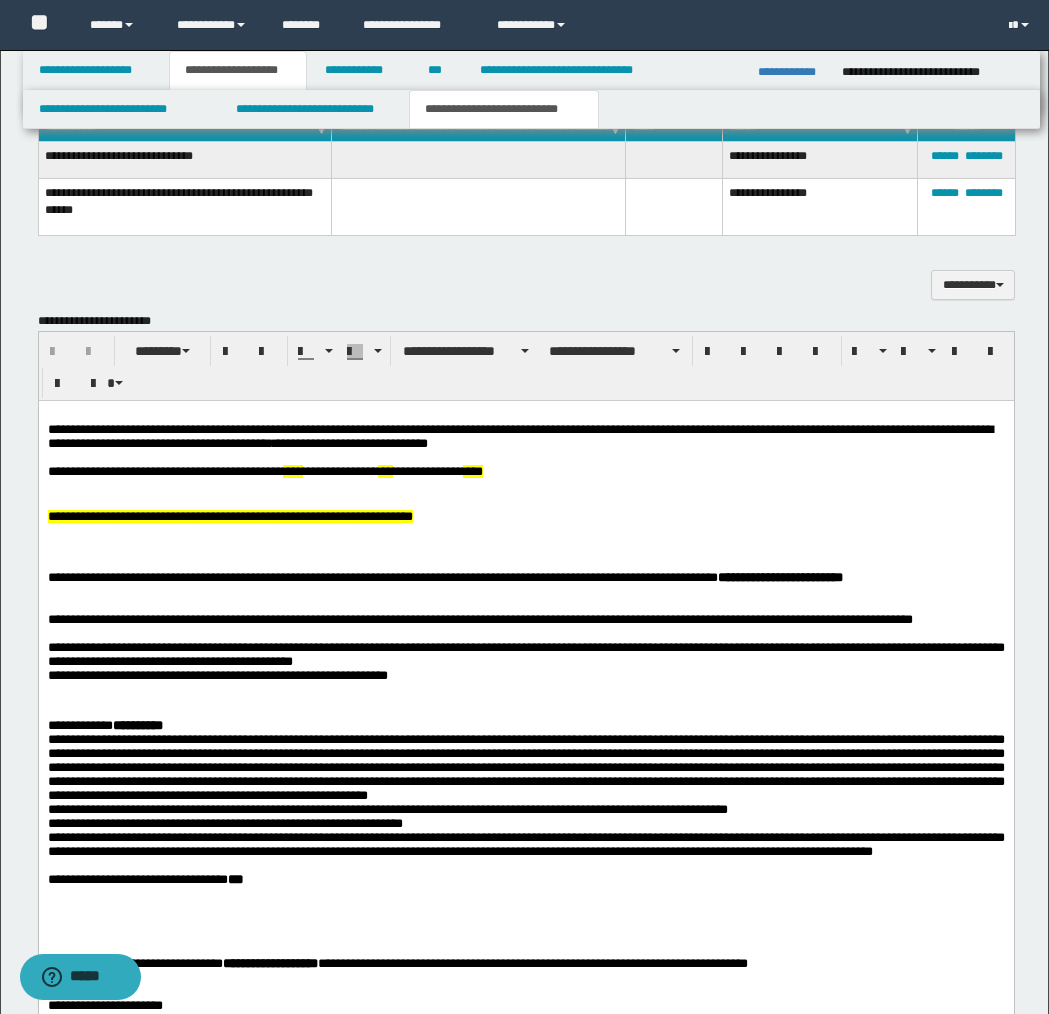 scroll, scrollTop: 1096, scrollLeft: 0, axis: vertical 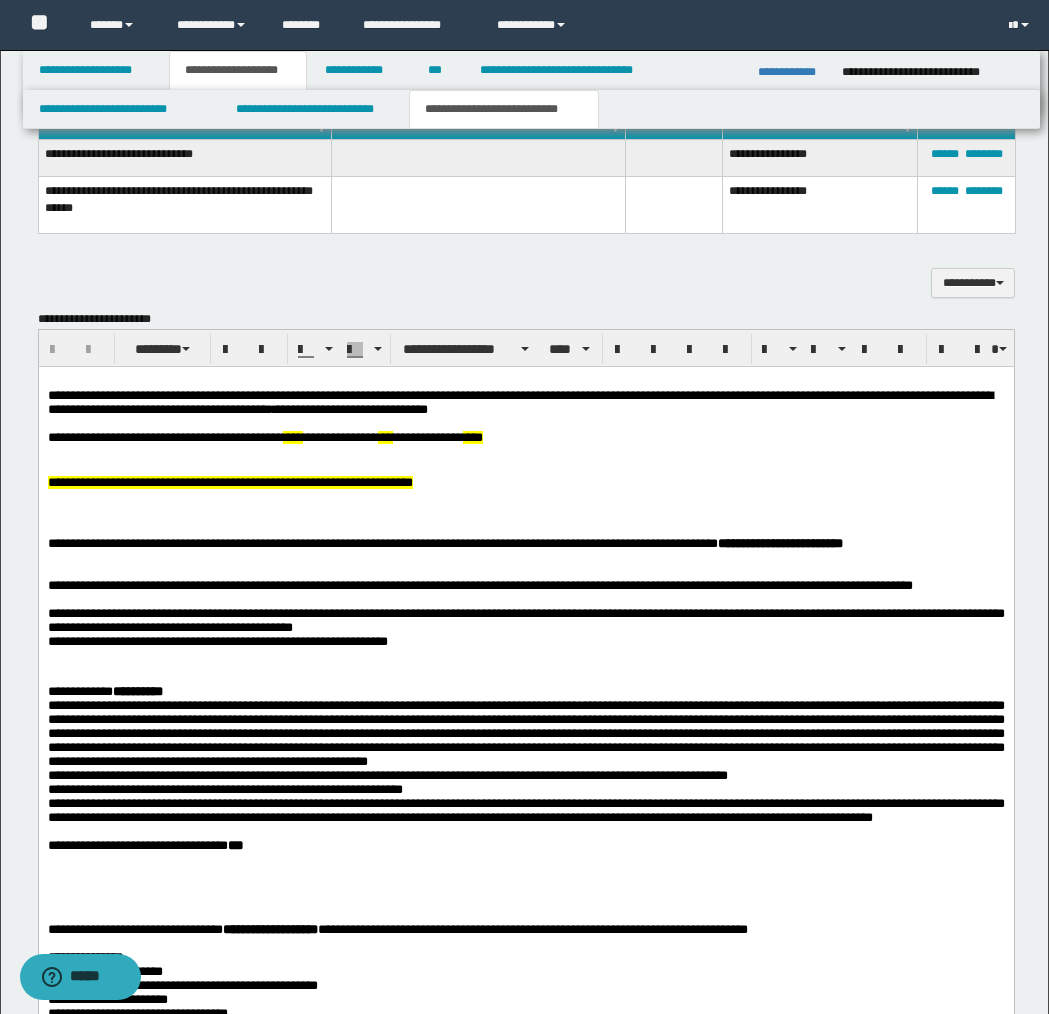 click on "**********" at bounding box center [525, 743] 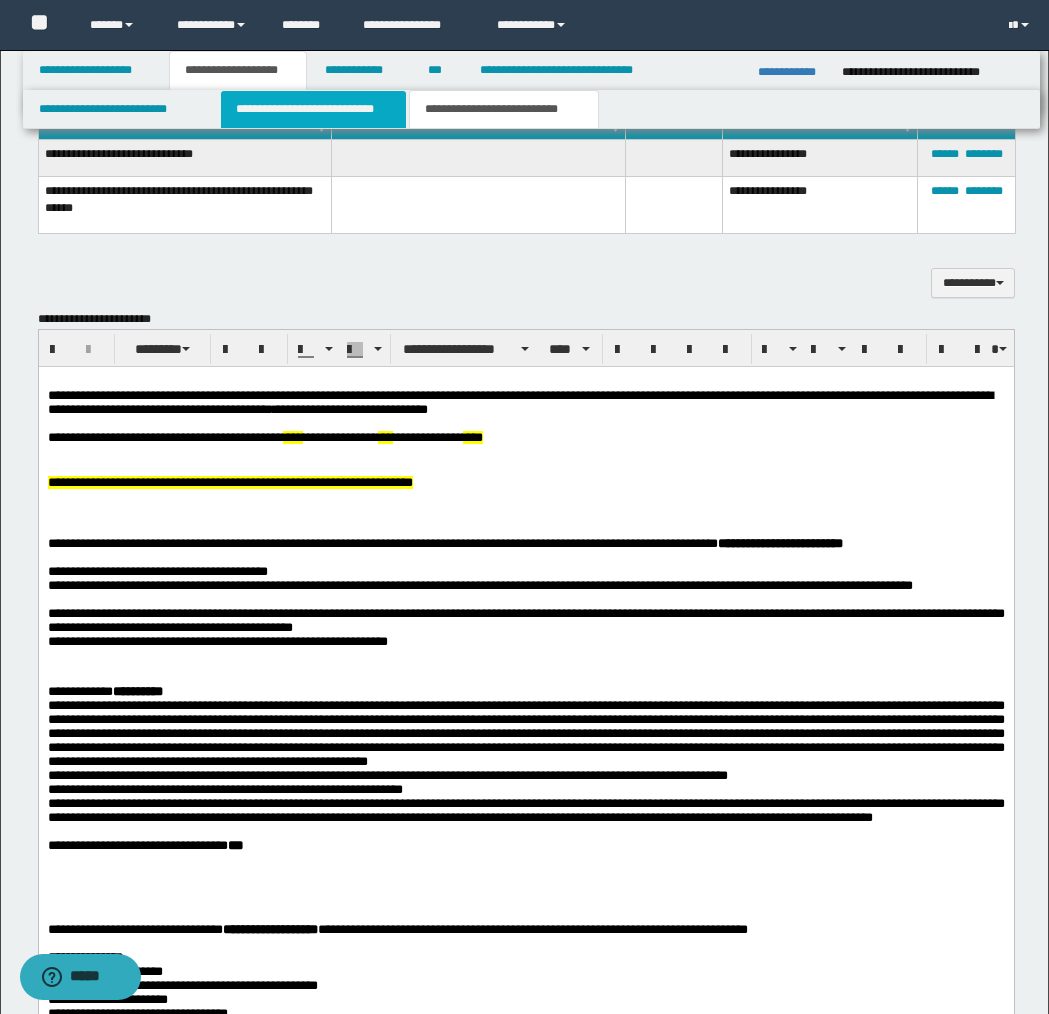 click on "**********" at bounding box center (314, 109) 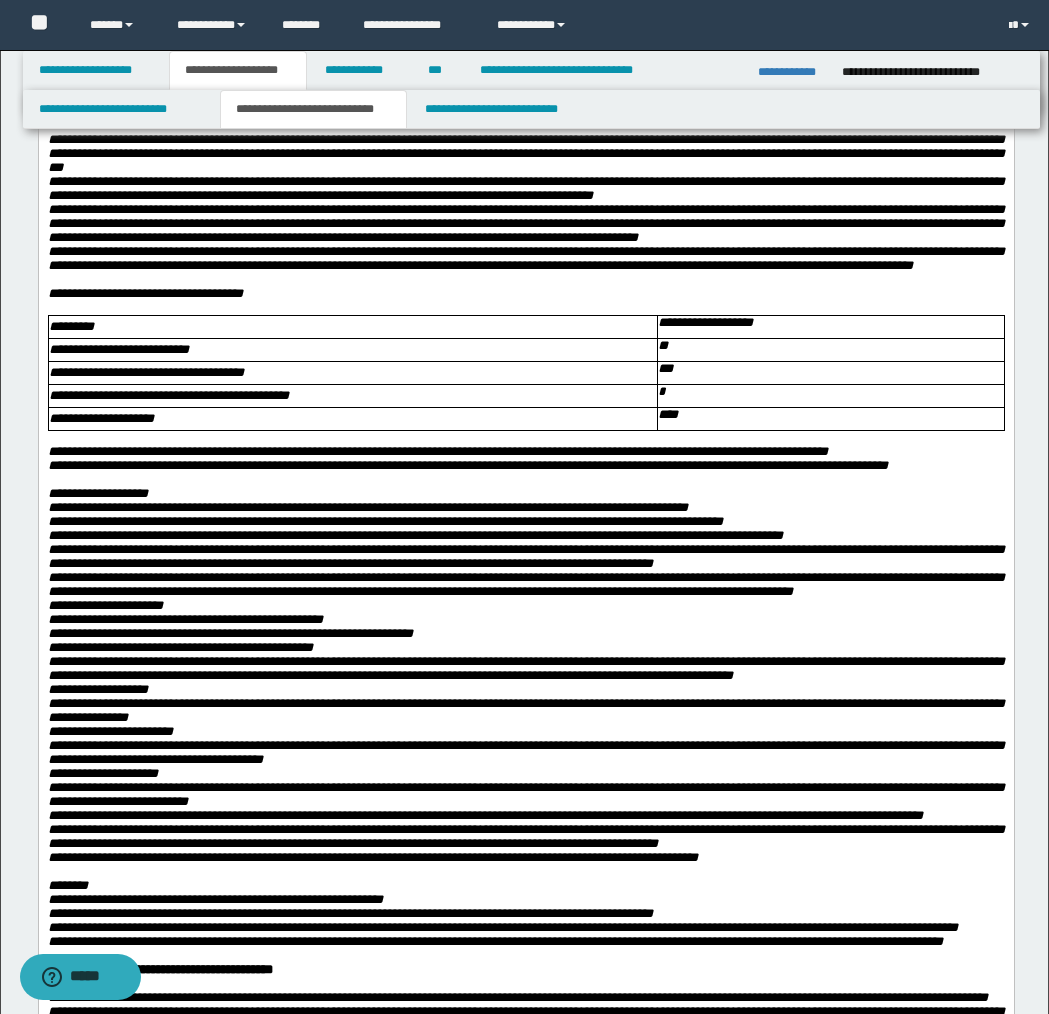 scroll, scrollTop: 1022, scrollLeft: 0, axis: vertical 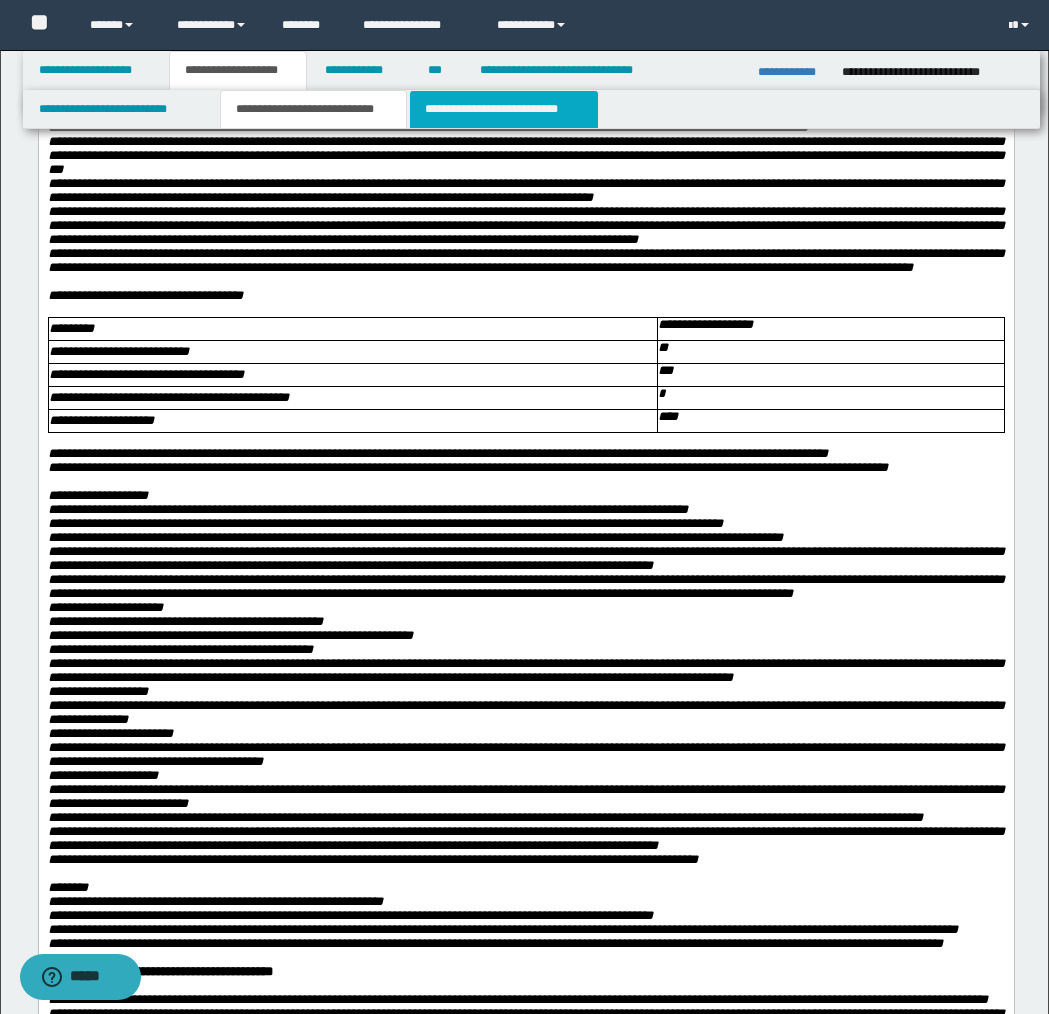 click on "**********" at bounding box center [504, 109] 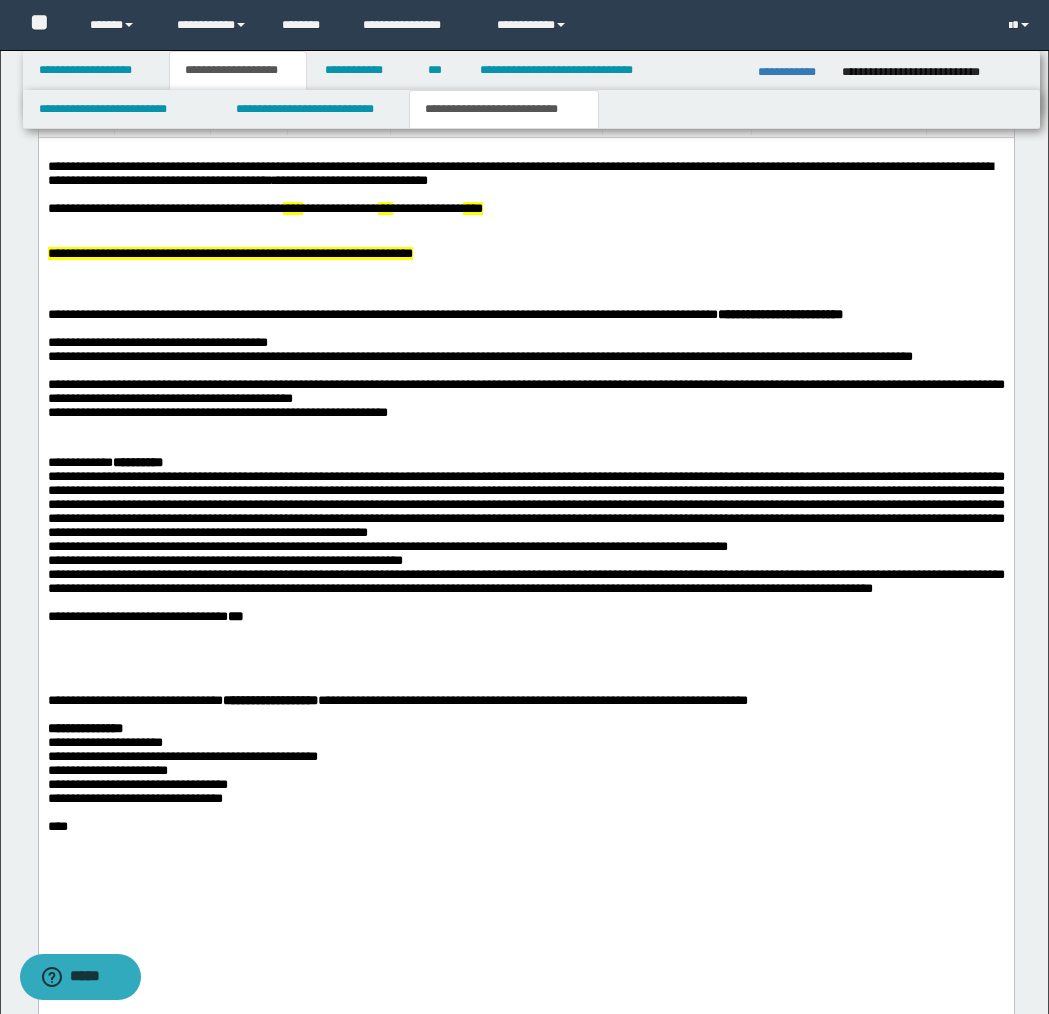 scroll, scrollTop: 1332, scrollLeft: 0, axis: vertical 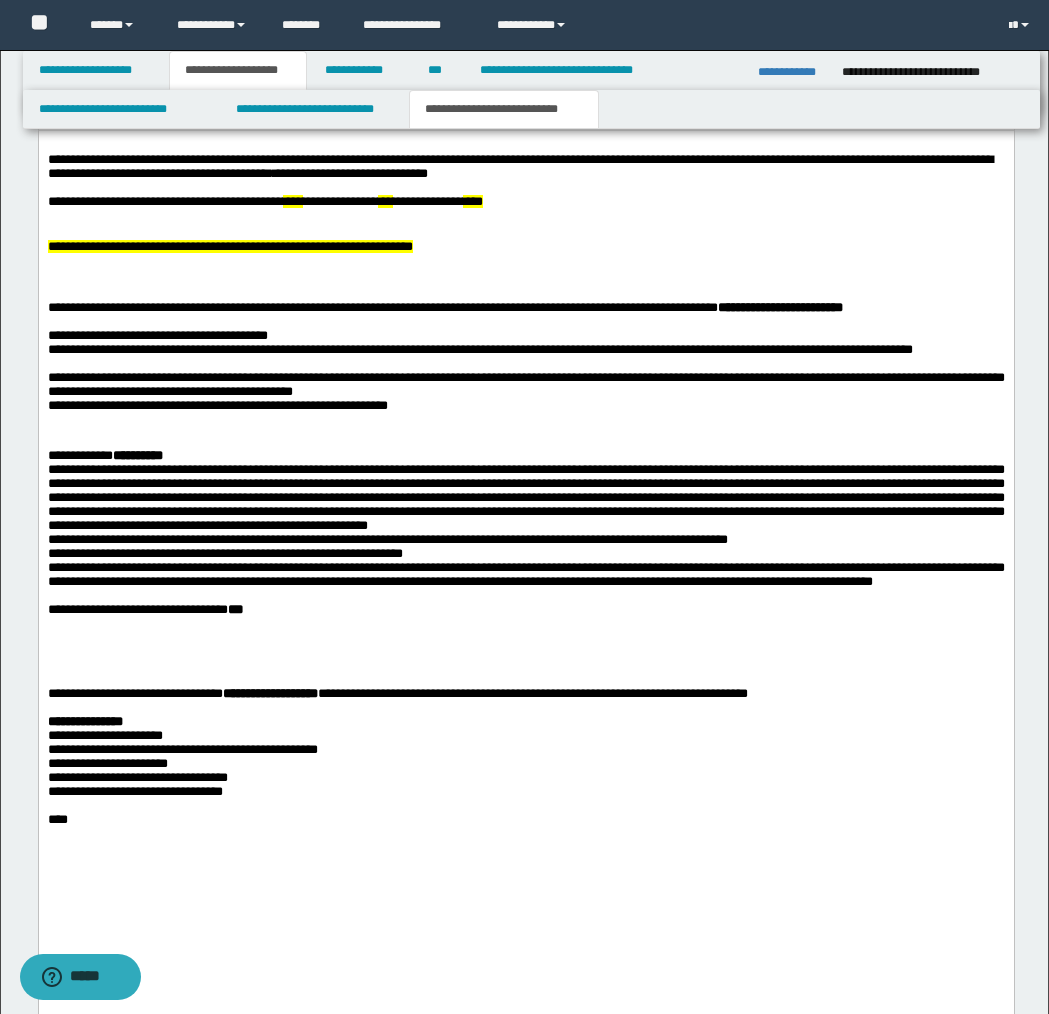 click on "**********" at bounding box center (525, 335) 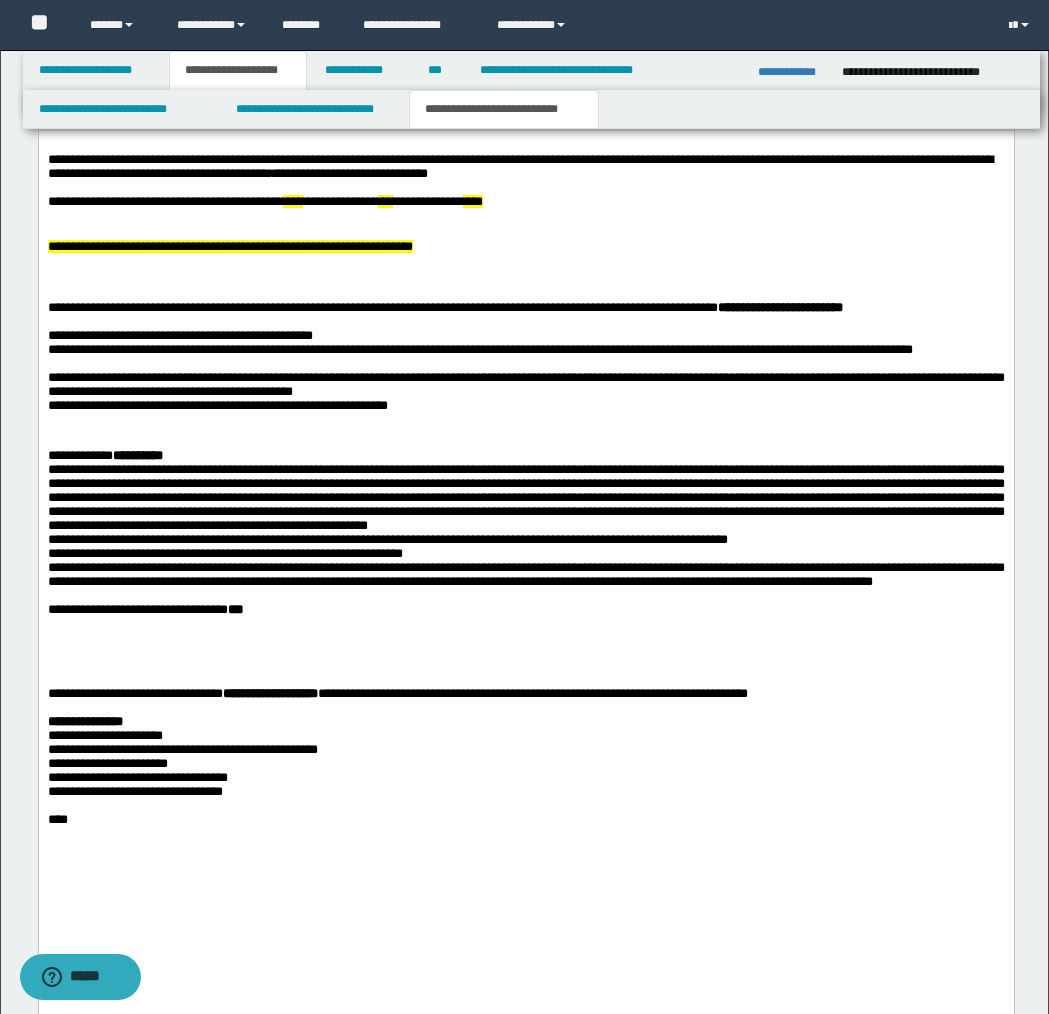 click on "**********" at bounding box center (179, 334) 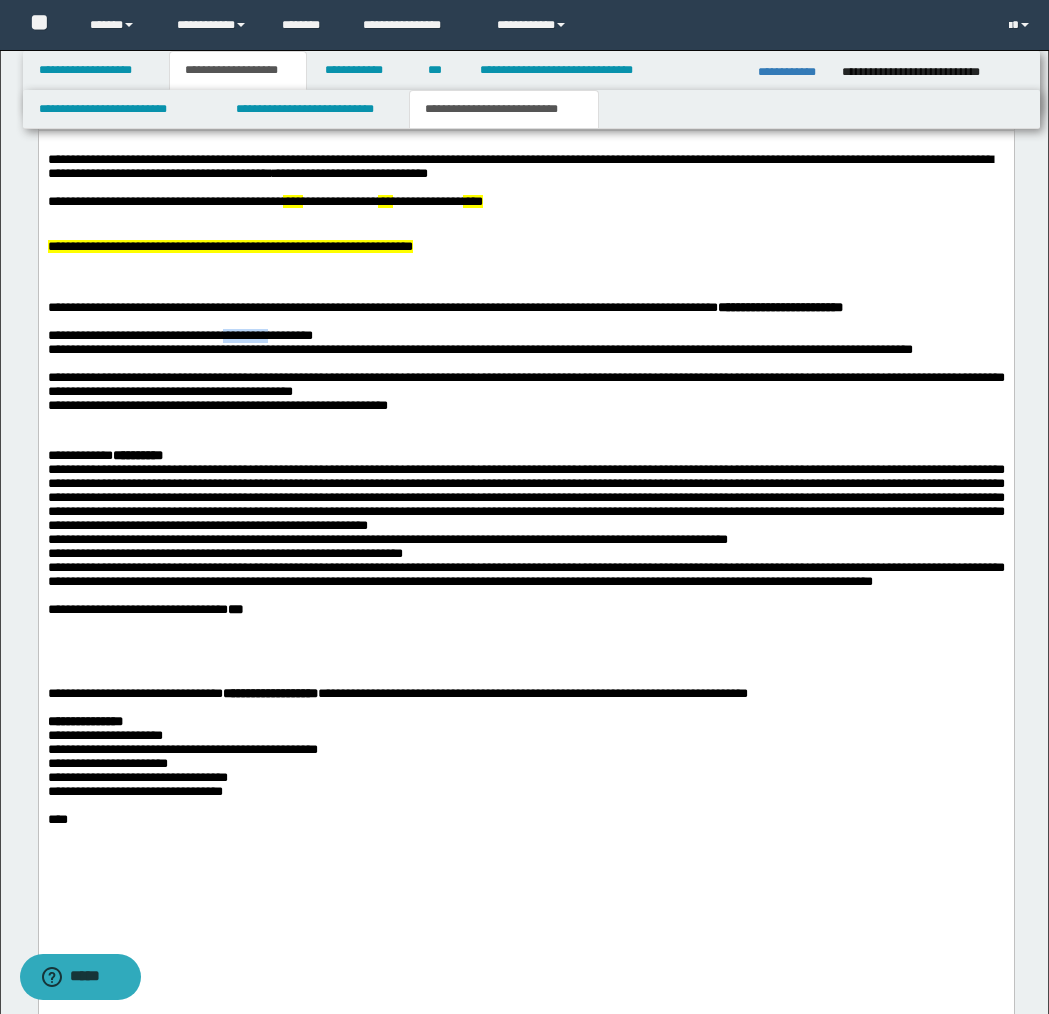 click on "**********" at bounding box center (179, 334) 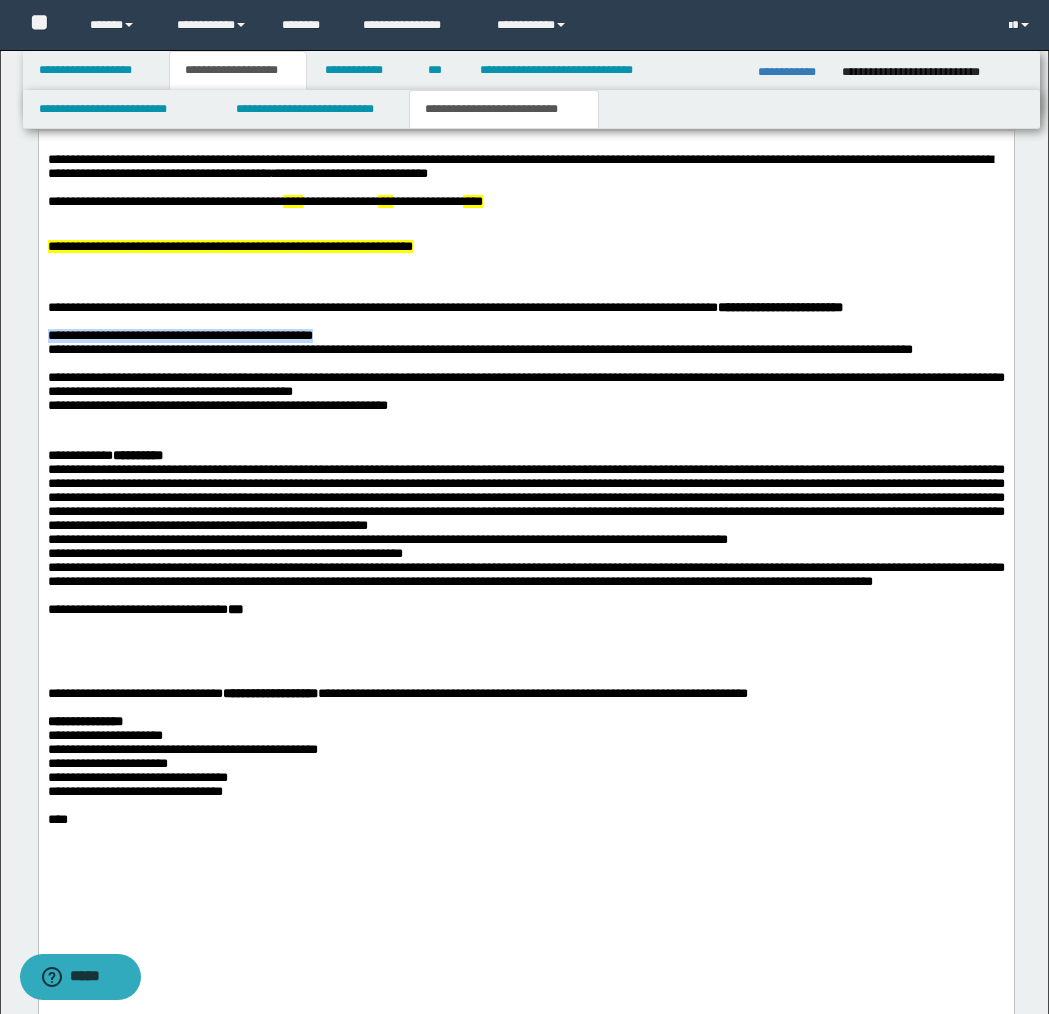 click on "**********" at bounding box center (179, 334) 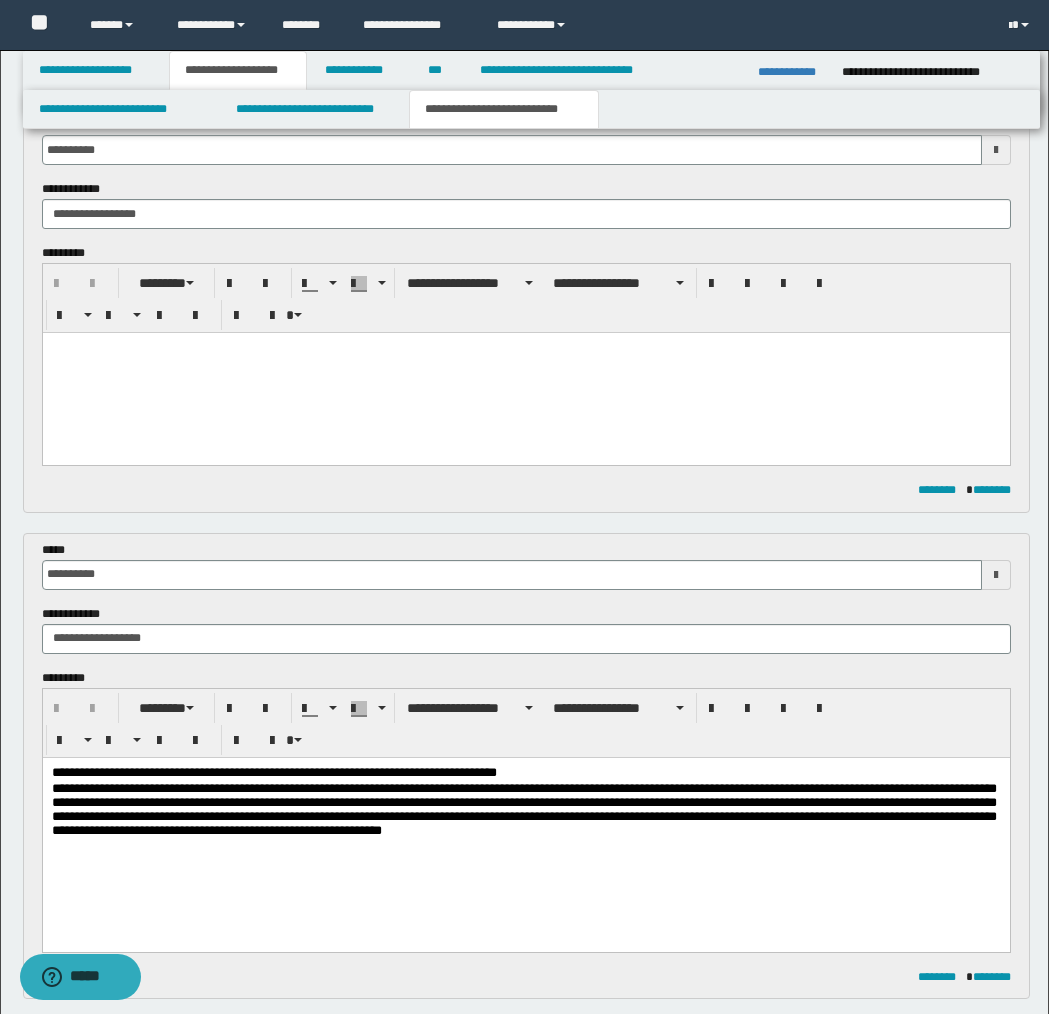click at bounding box center [525, 373] 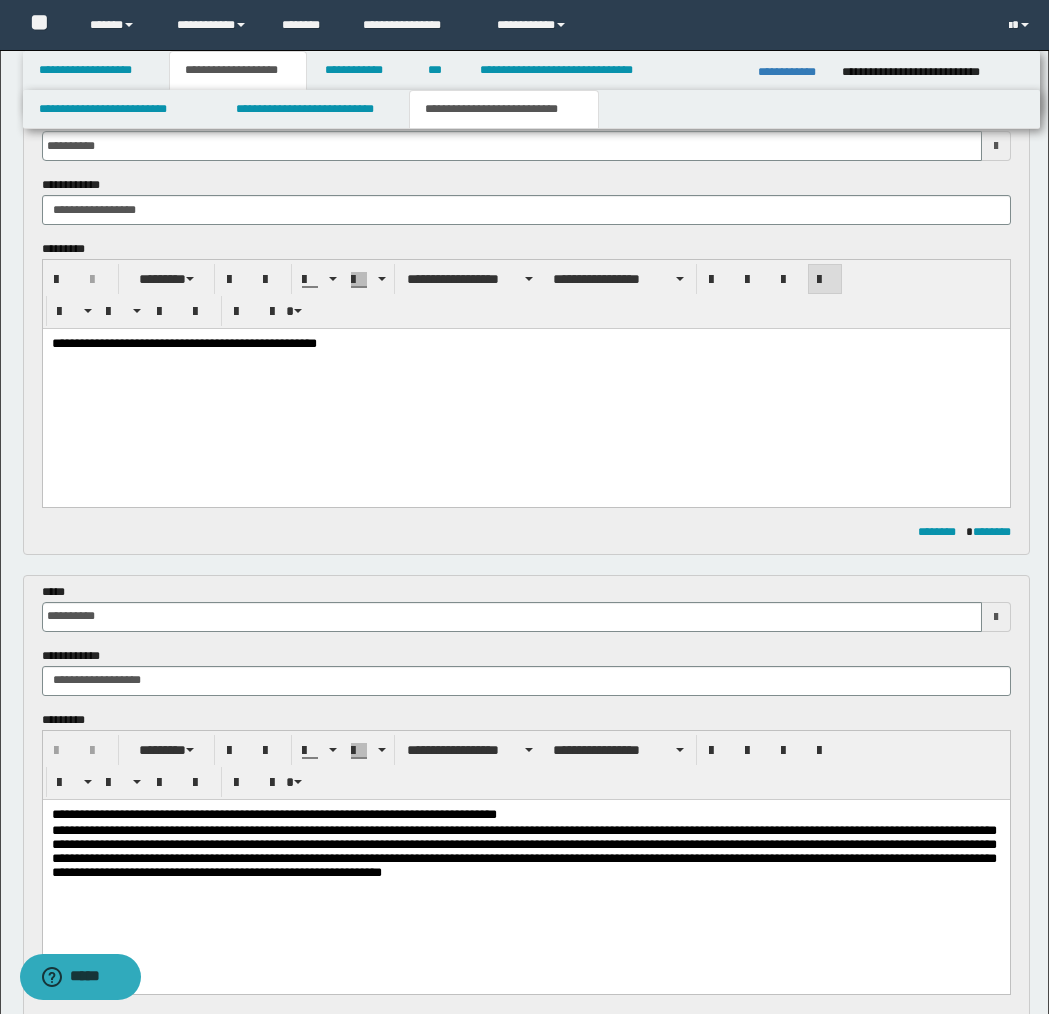 click on "**********" at bounding box center [183, 343] 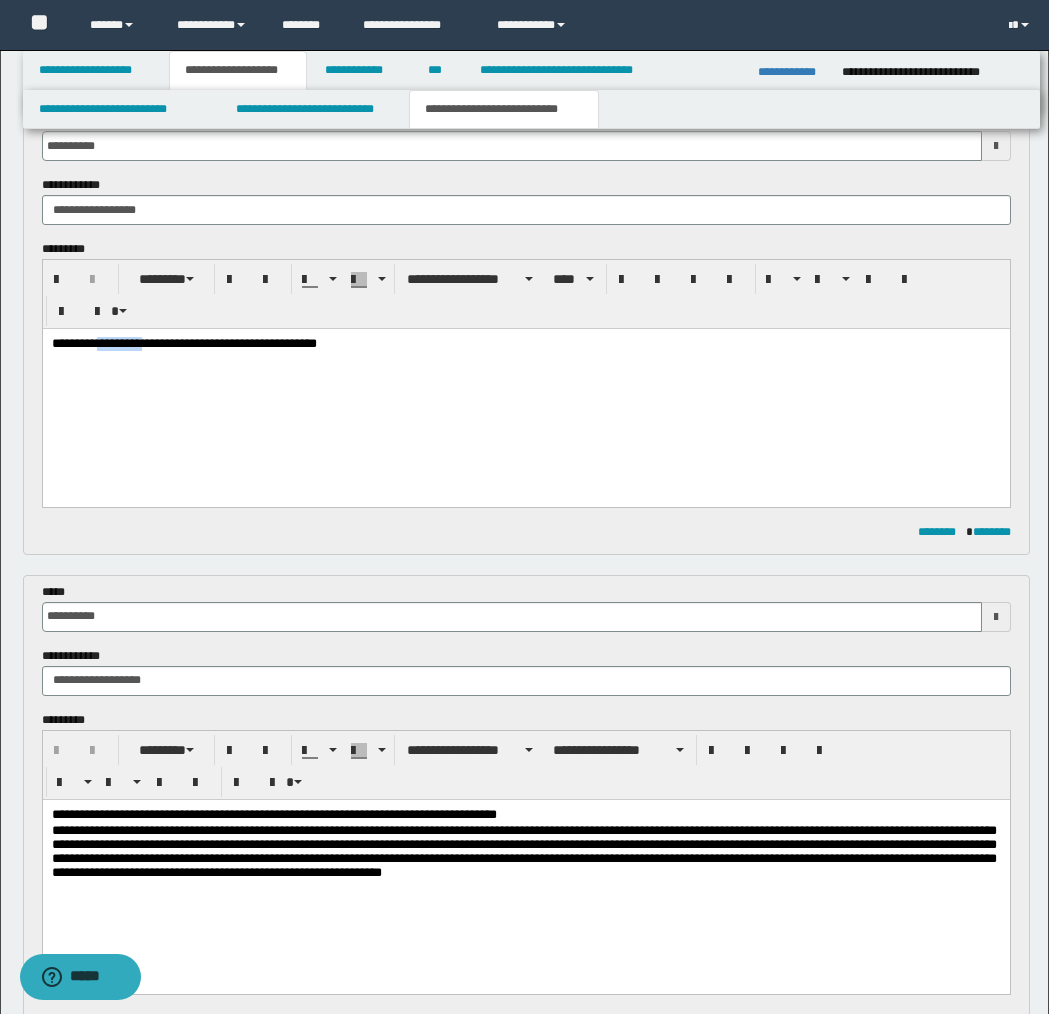 scroll, scrollTop: 119, scrollLeft: 0, axis: vertical 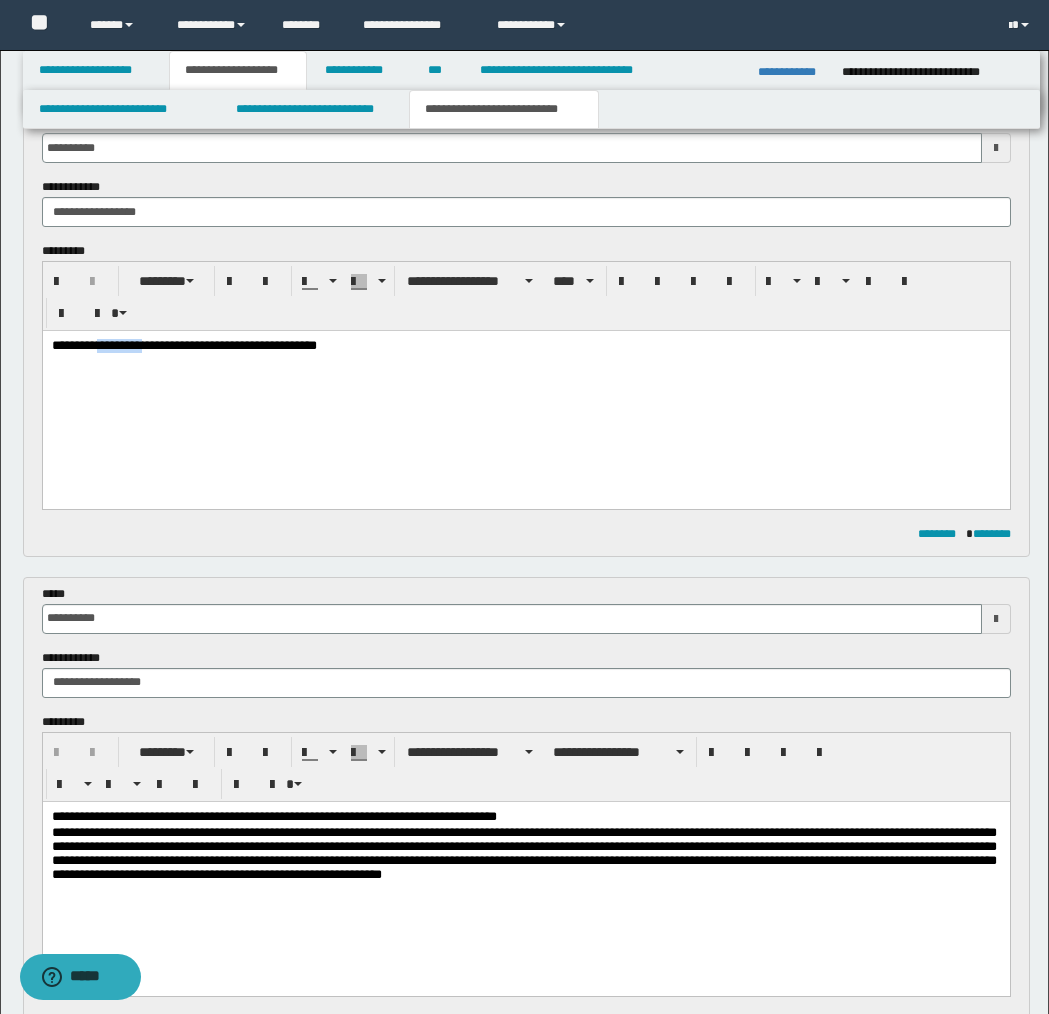 click on "**********" at bounding box center [183, 345] 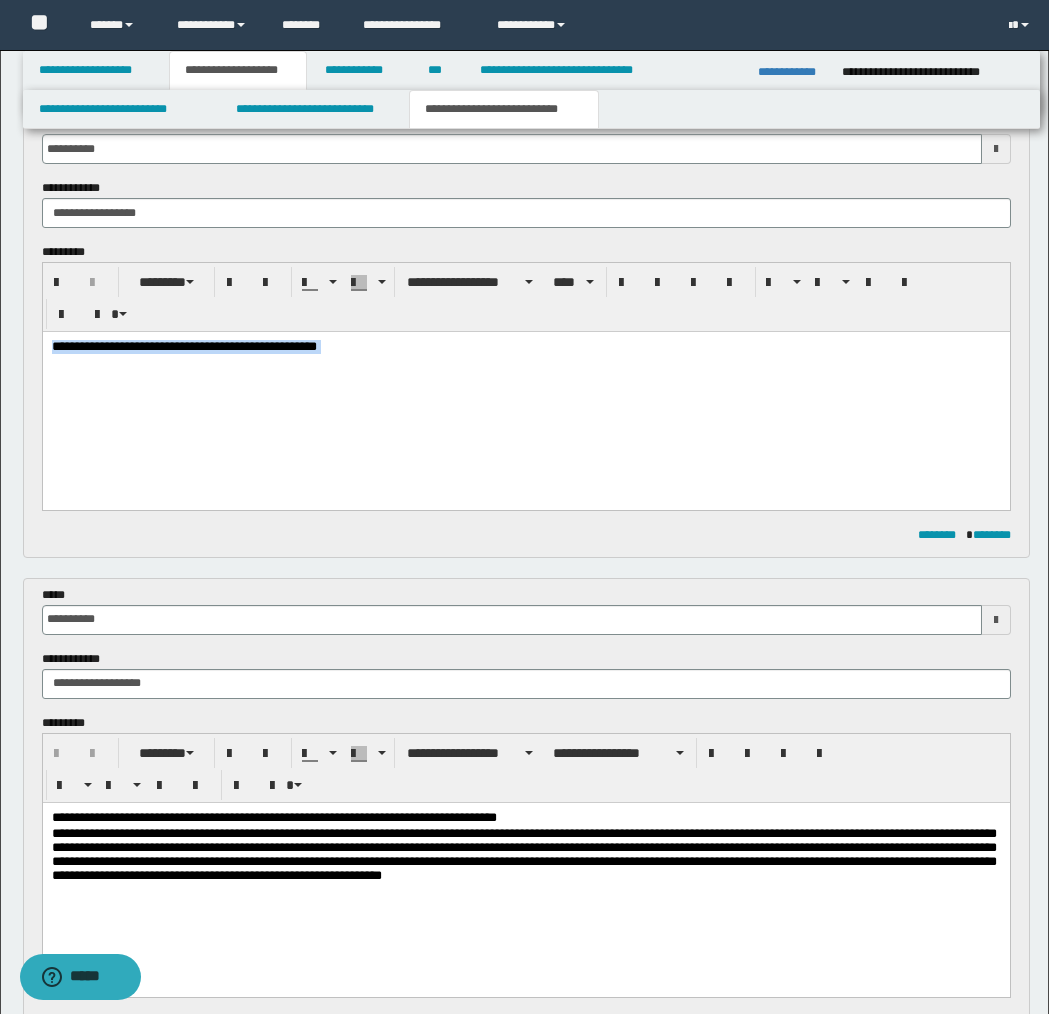 click on "**********" at bounding box center [183, 346] 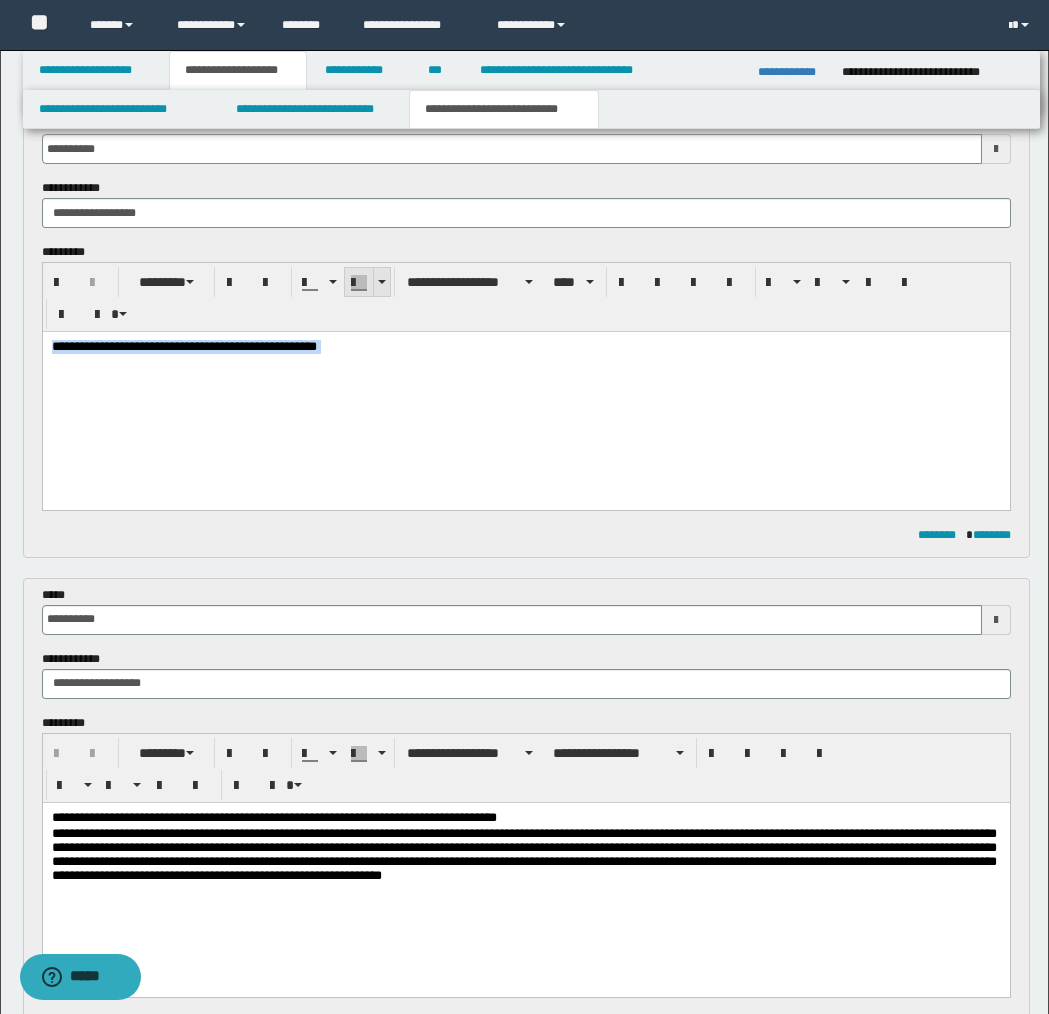 drag, startPoint x: 383, startPoint y: 274, endPoint x: 377, endPoint y: 290, distance: 17.088007 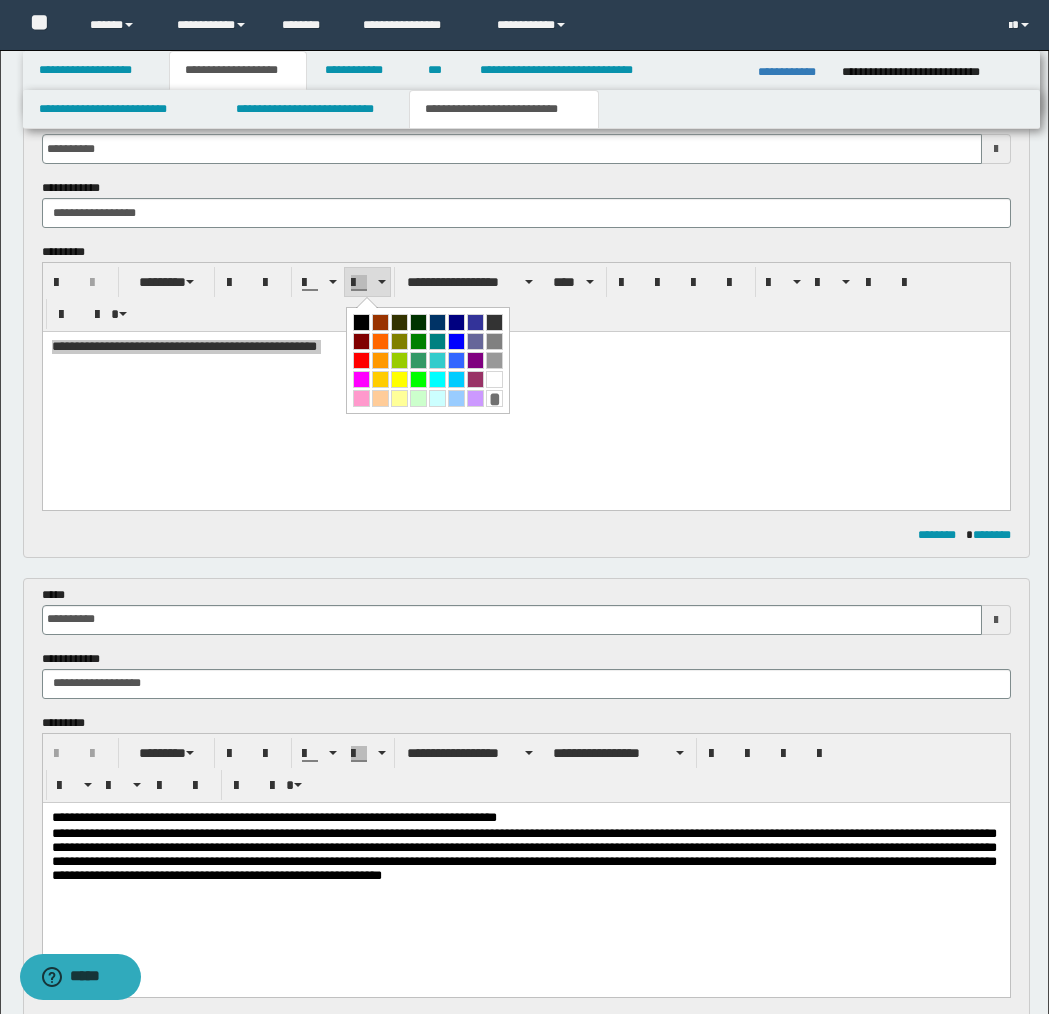 click at bounding box center (437, 379) 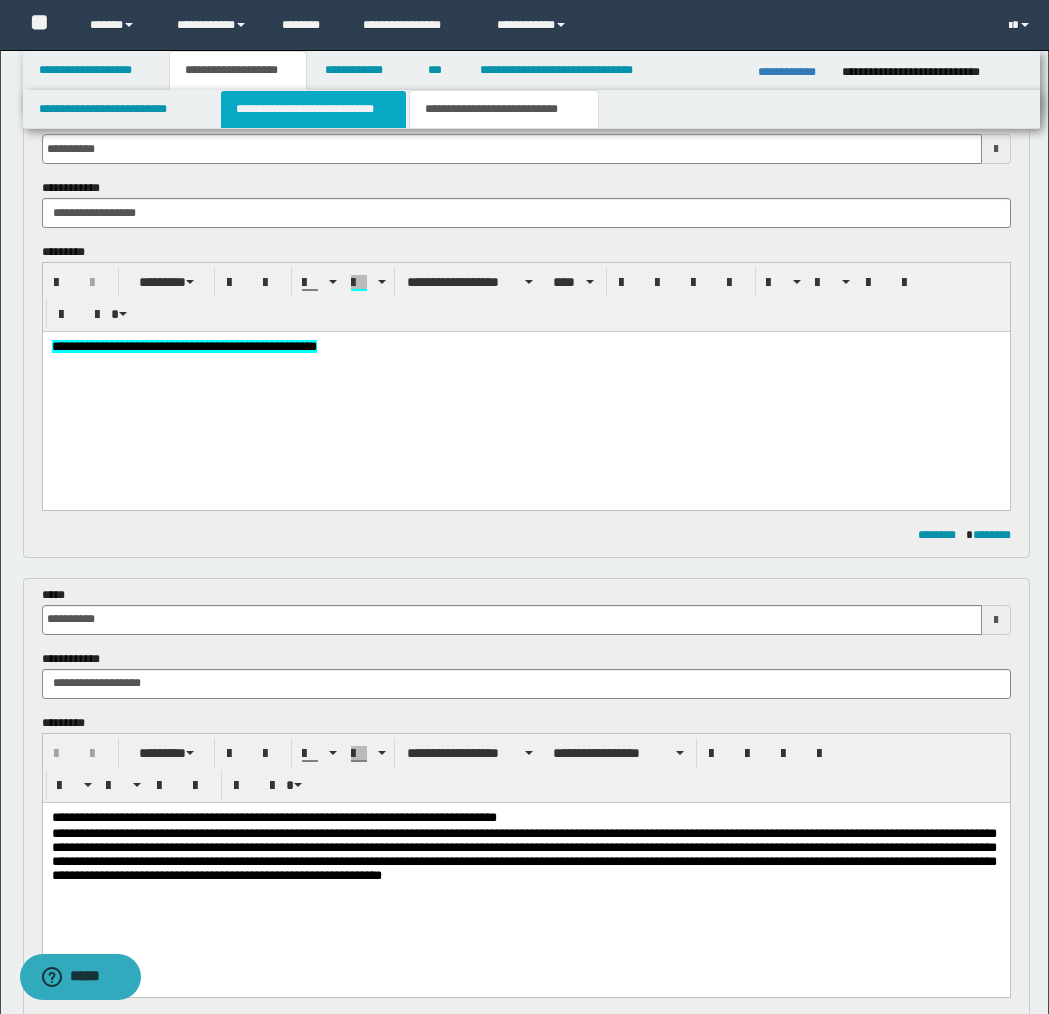 click on "**********" at bounding box center (314, 109) 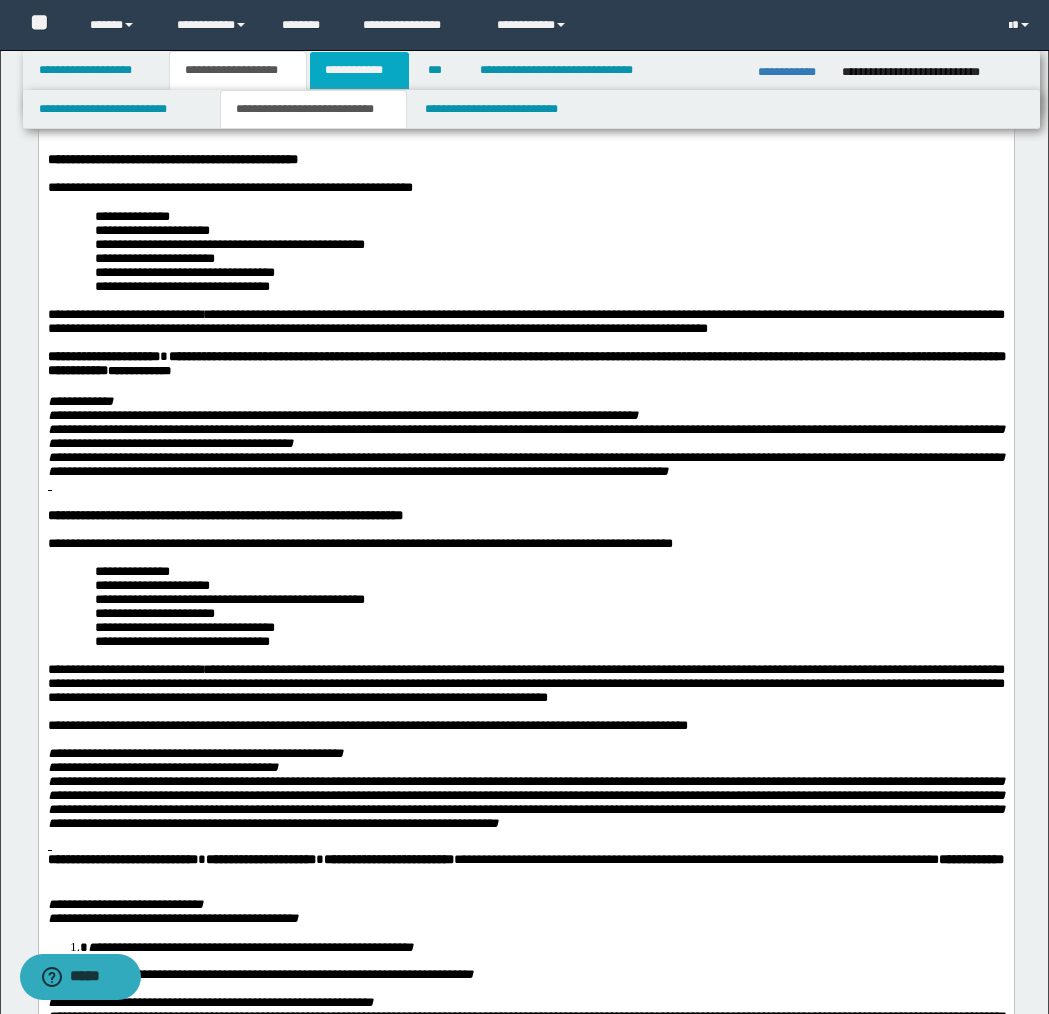 click on "**********" at bounding box center (359, 70) 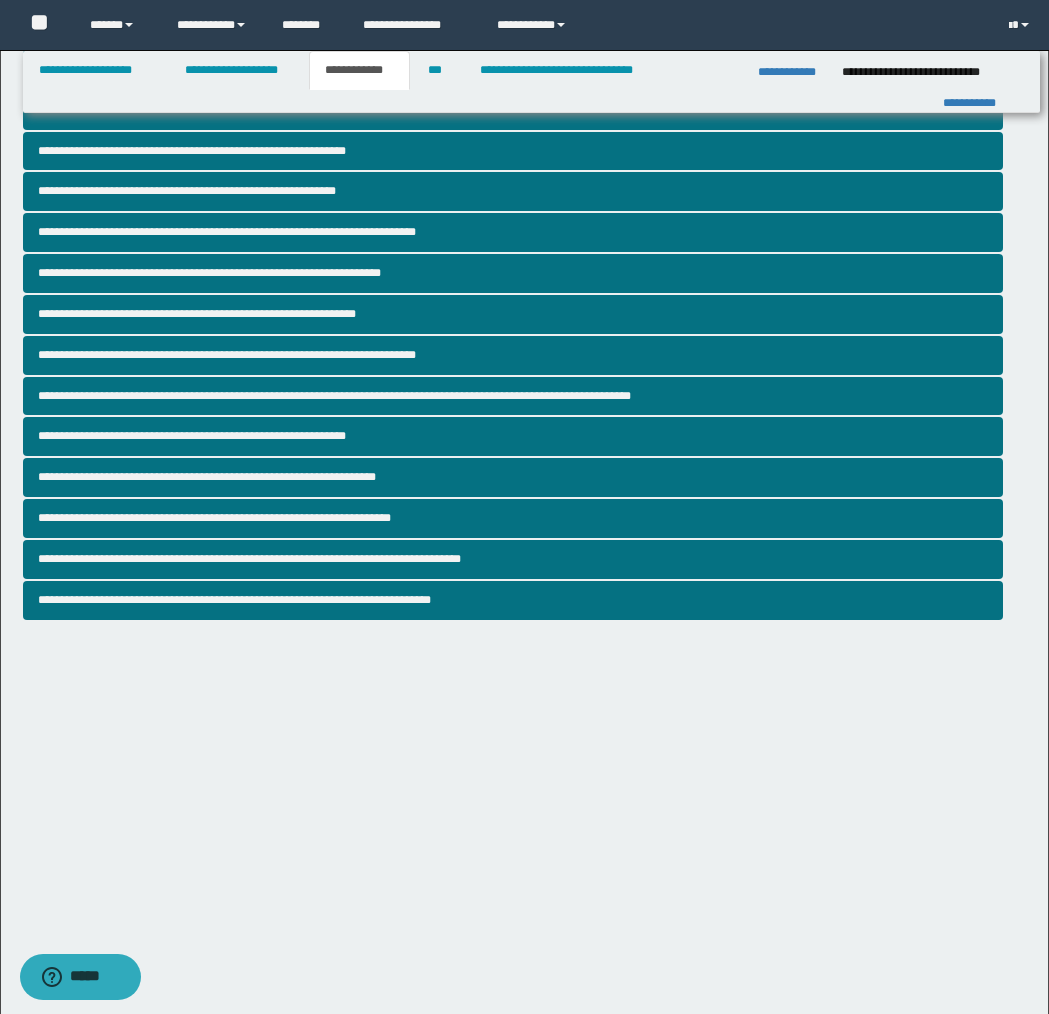 scroll, scrollTop: 0, scrollLeft: 0, axis: both 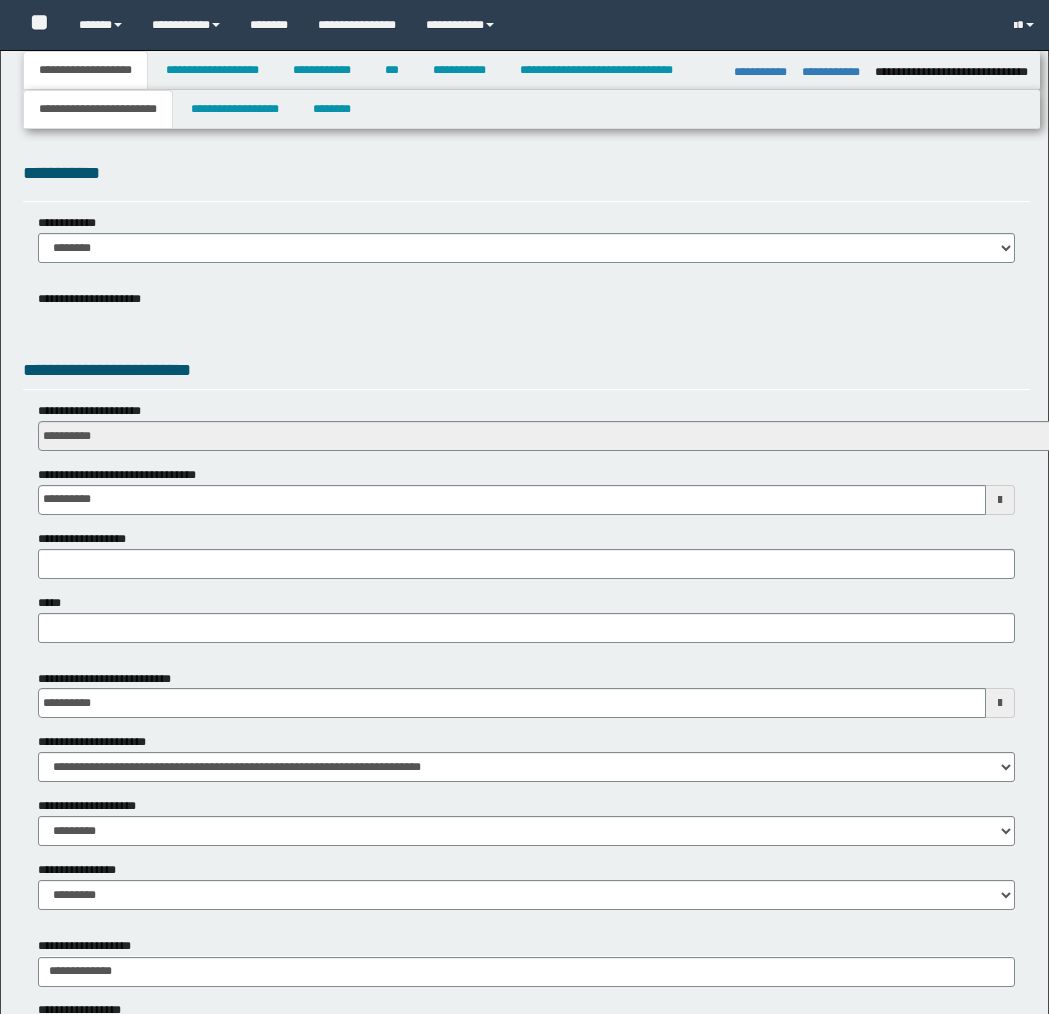 select on "*" 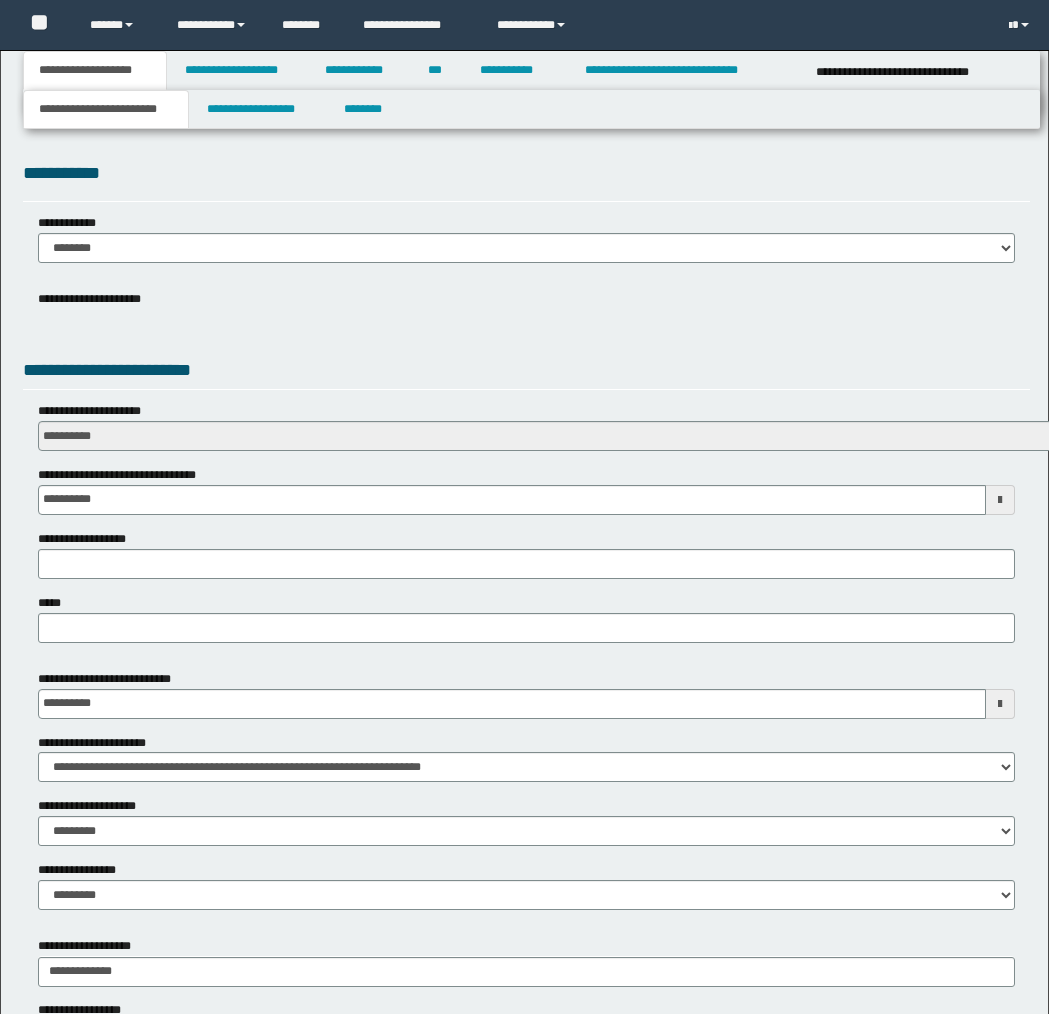 scroll, scrollTop: 0, scrollLeft: 0, axis: both 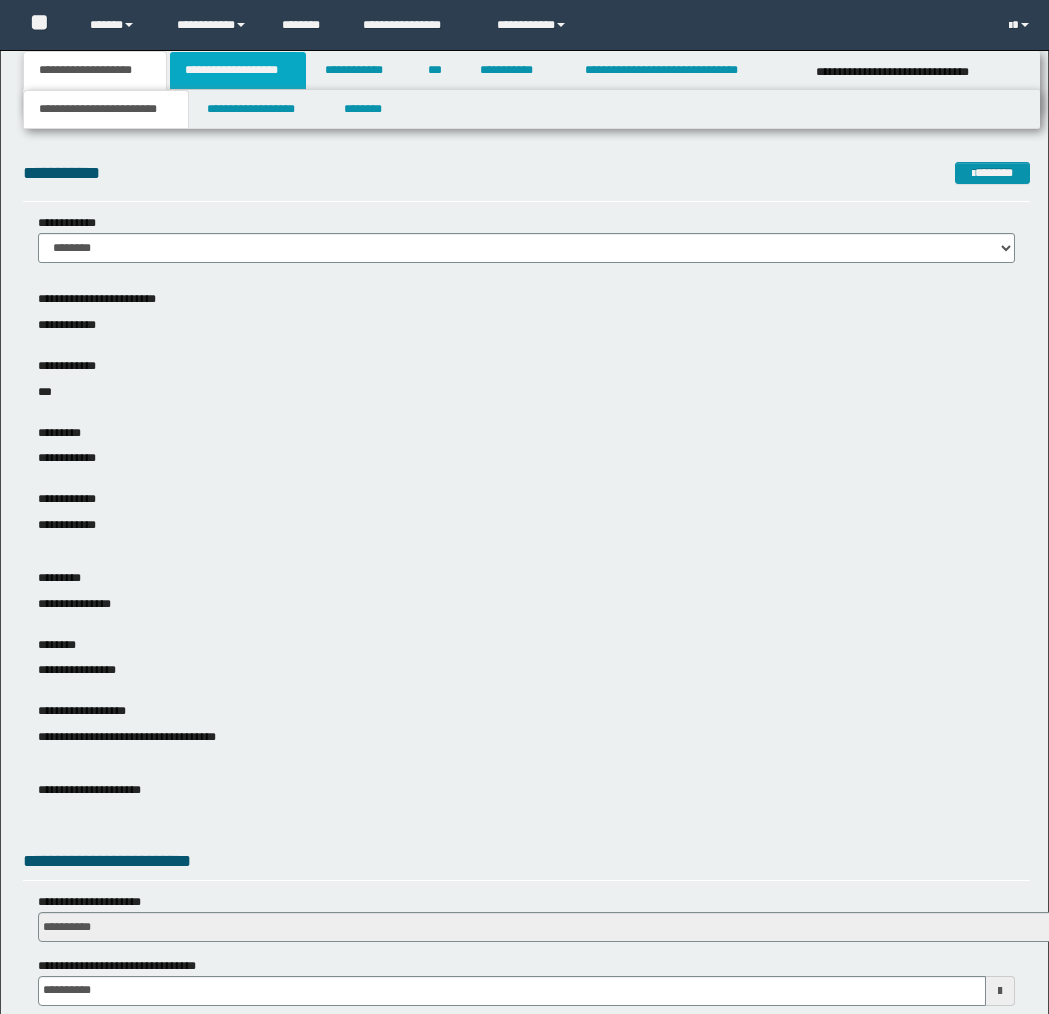click on "**********" at bounding box center (238, 70) 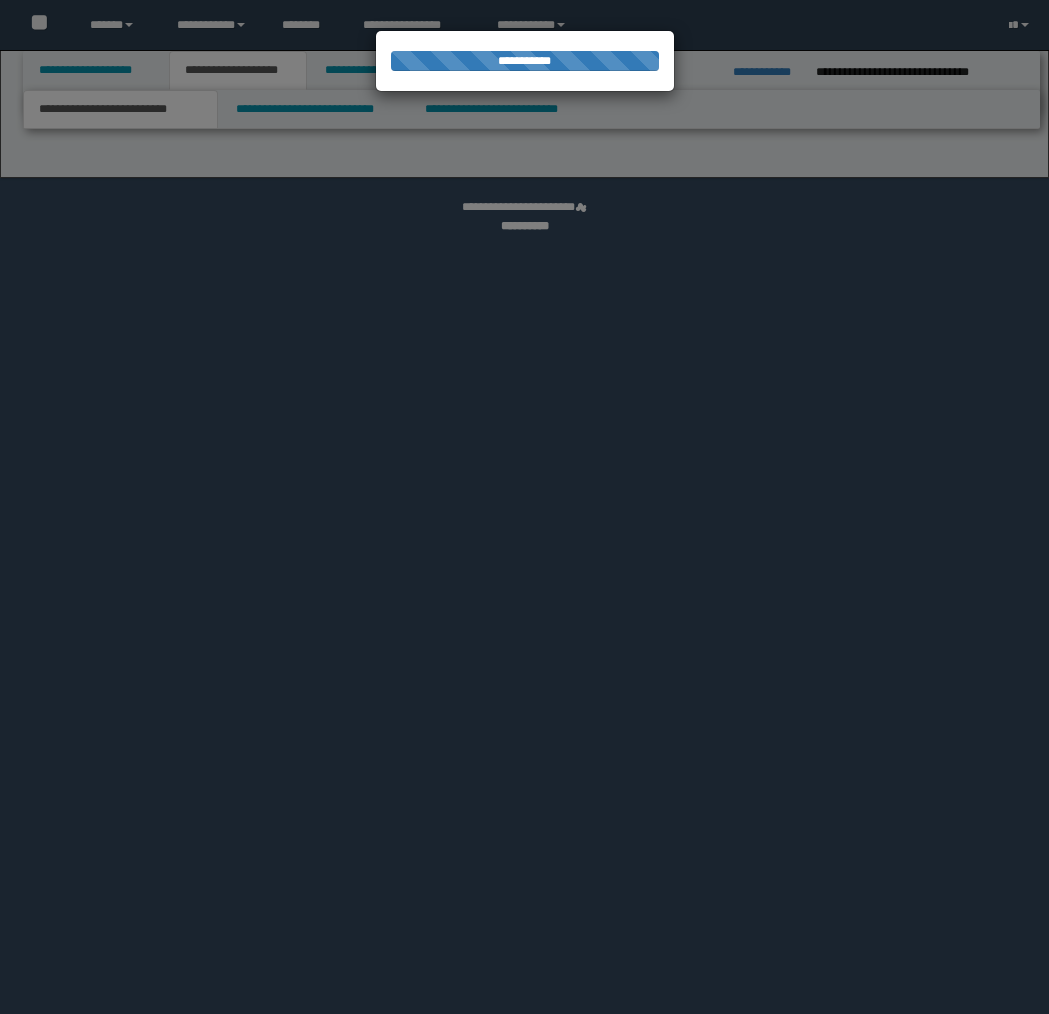 scroll, scrollTop: 0, scrollLeft: 0, axis: both 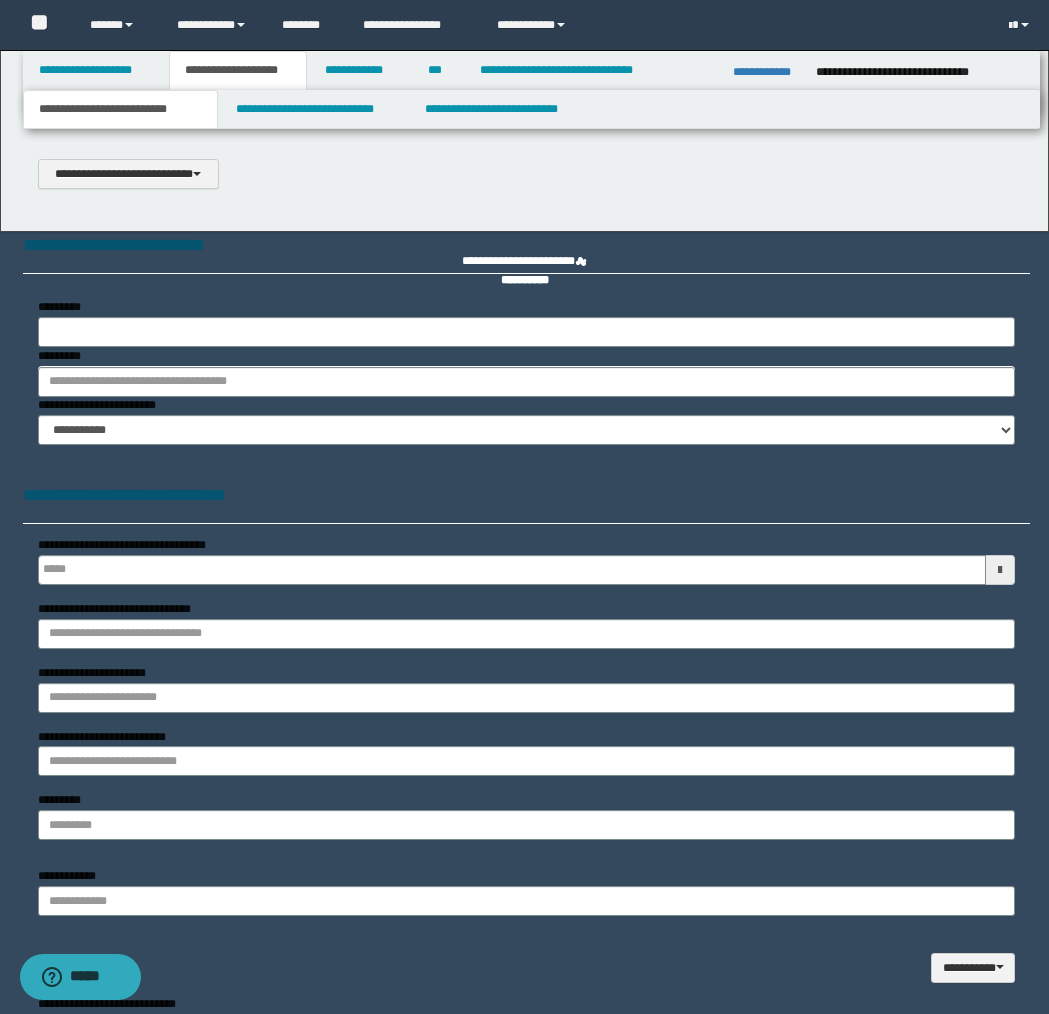 select on "*" 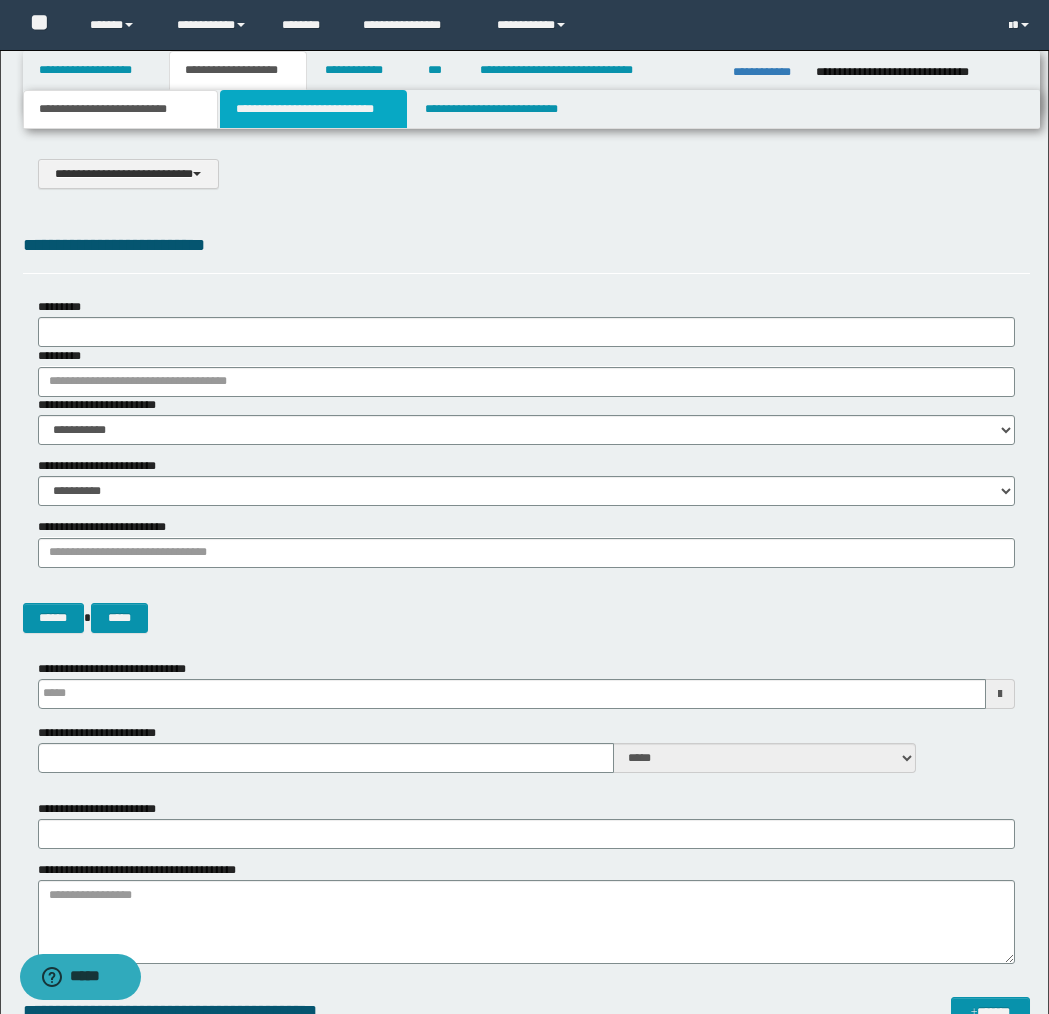 click on "**********" at bounding box center (314, 109) 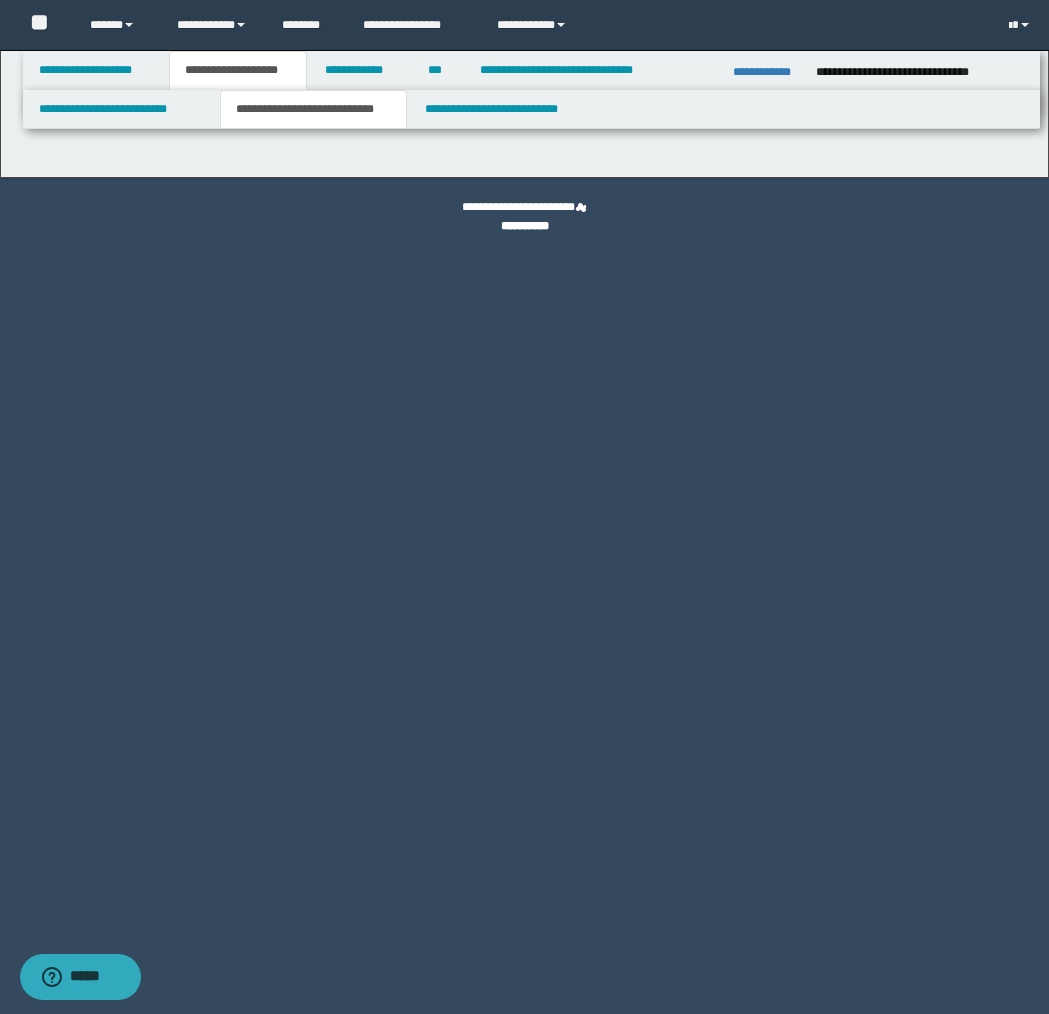 select on "*" 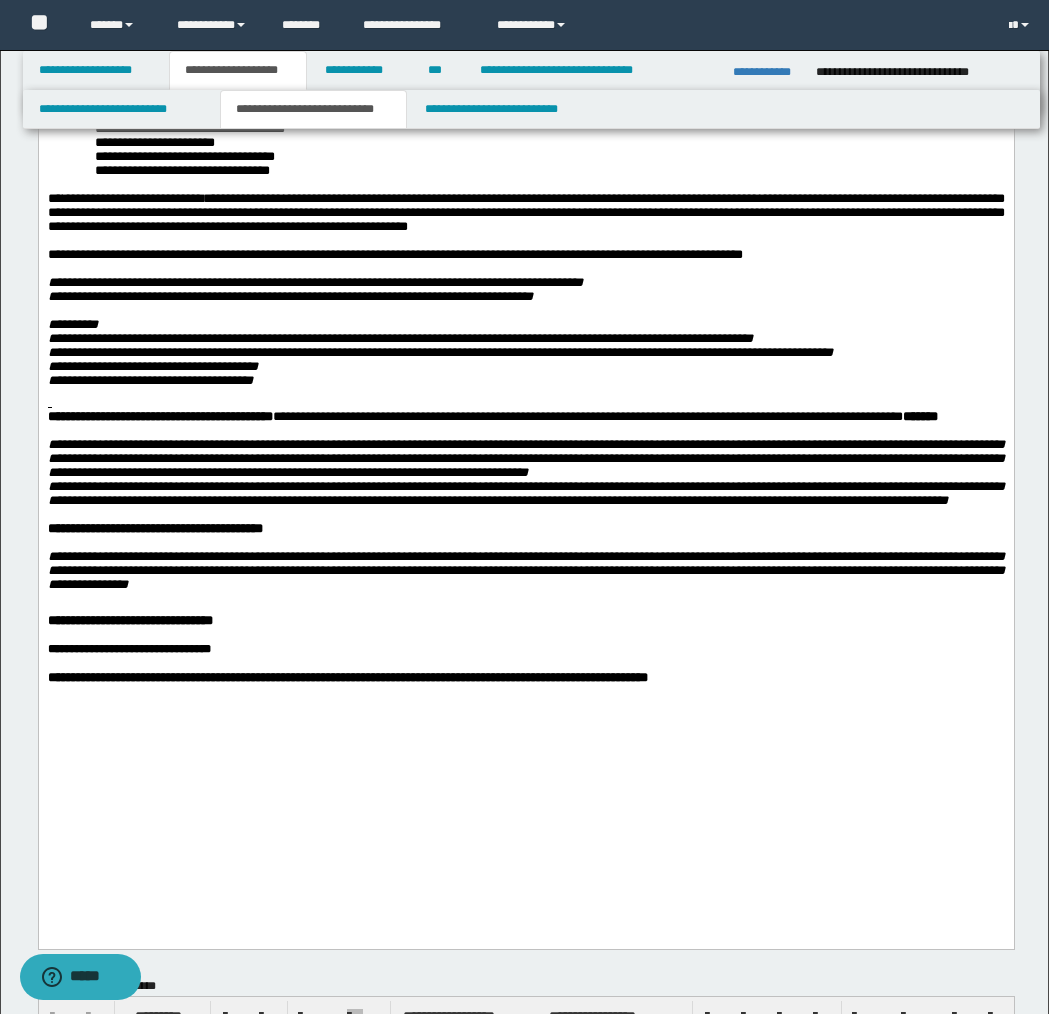 scroll, scrollTop: 675, scrollLeft: 0, axis: vertical 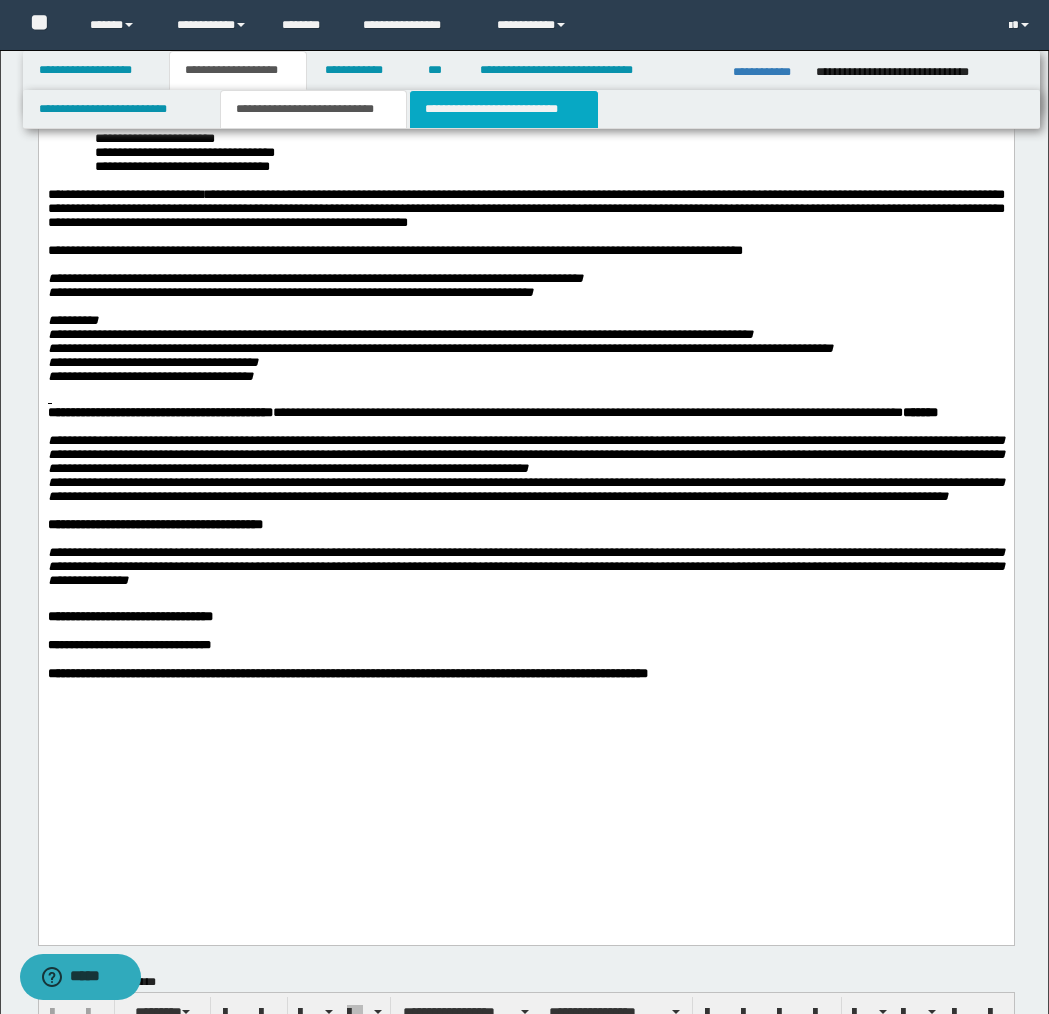 click on "**********" at bounding box center (504, 109) 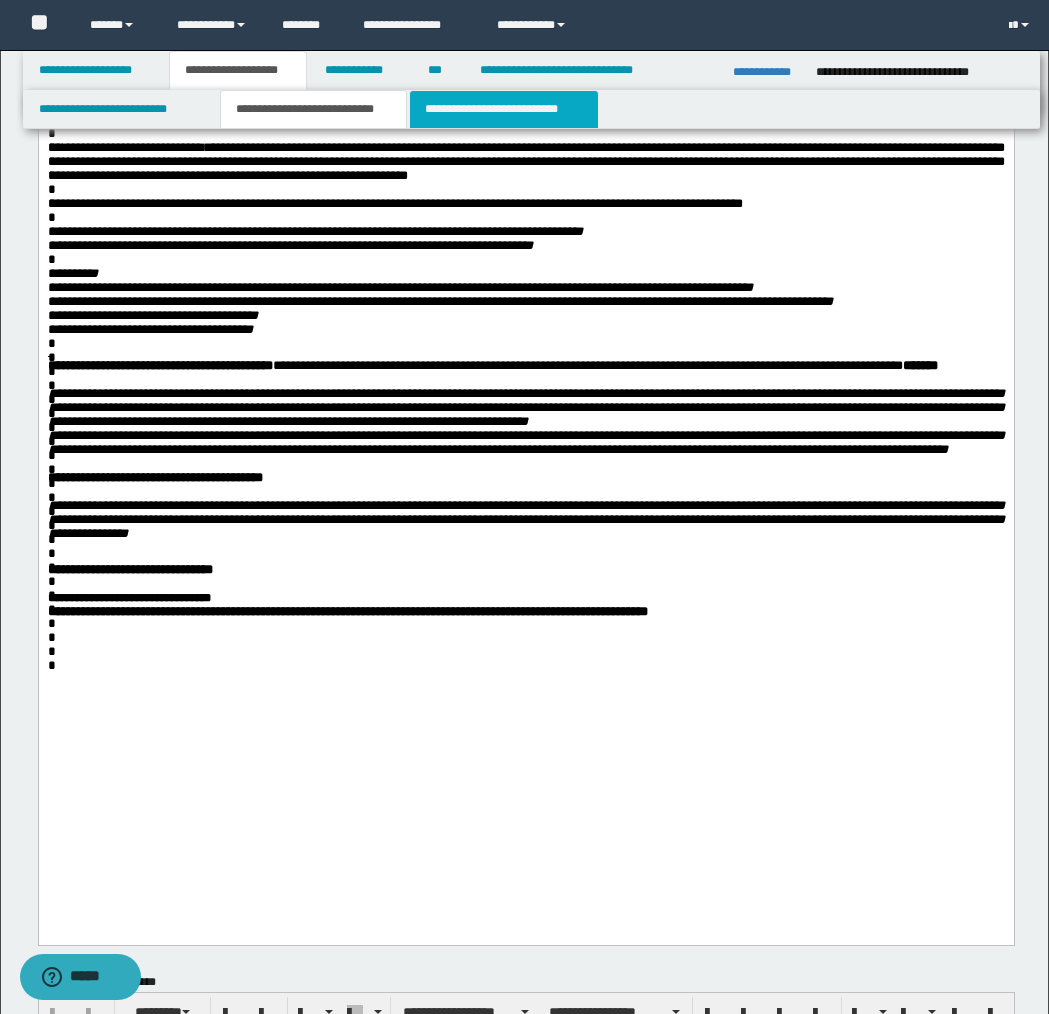 scroll, scrollTop: 0, scrollLeft: 0, axis: both 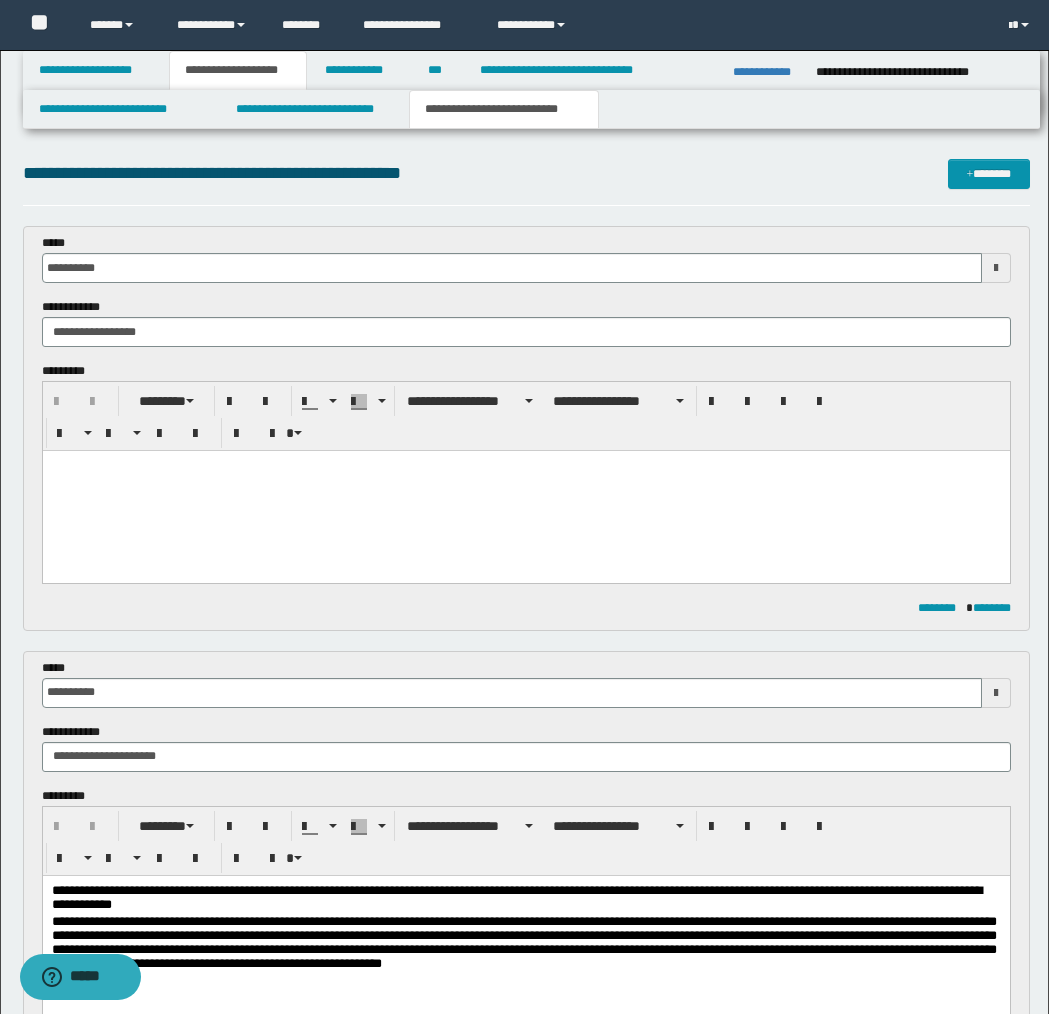 click at bounding box center [525, 491] 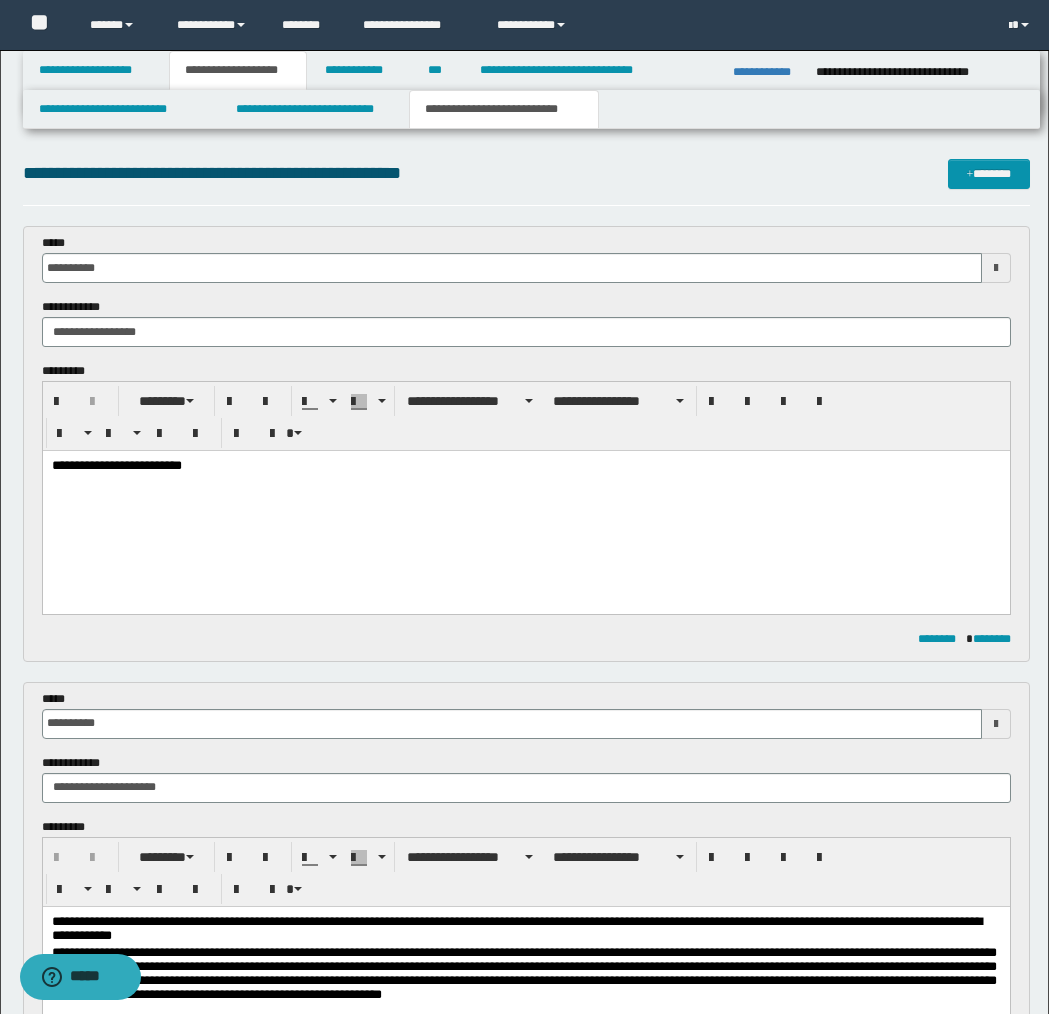 click on "**********" at bounding box center [526, 467] 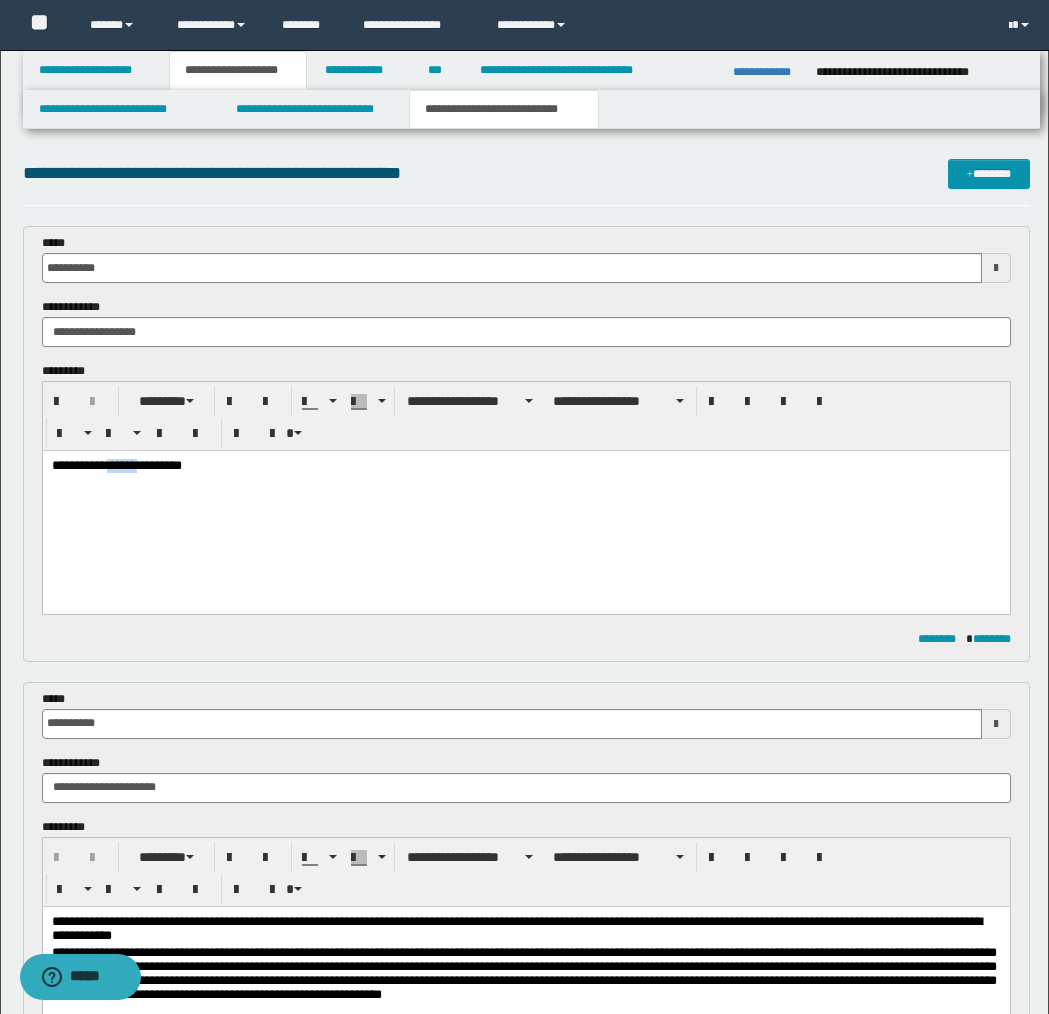 click on "**********" at bounding box center (526, 467) 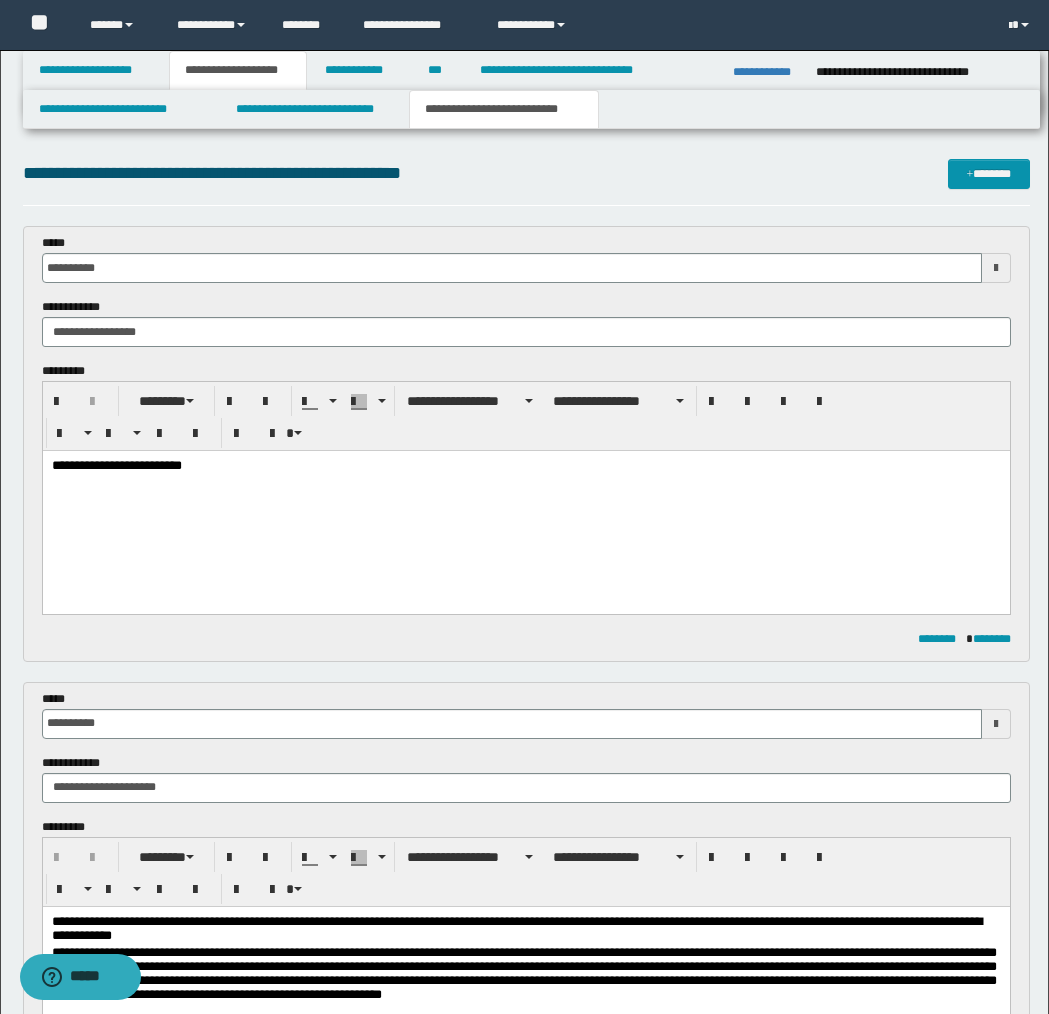 click on "**********" at bounding box center (526, 467) 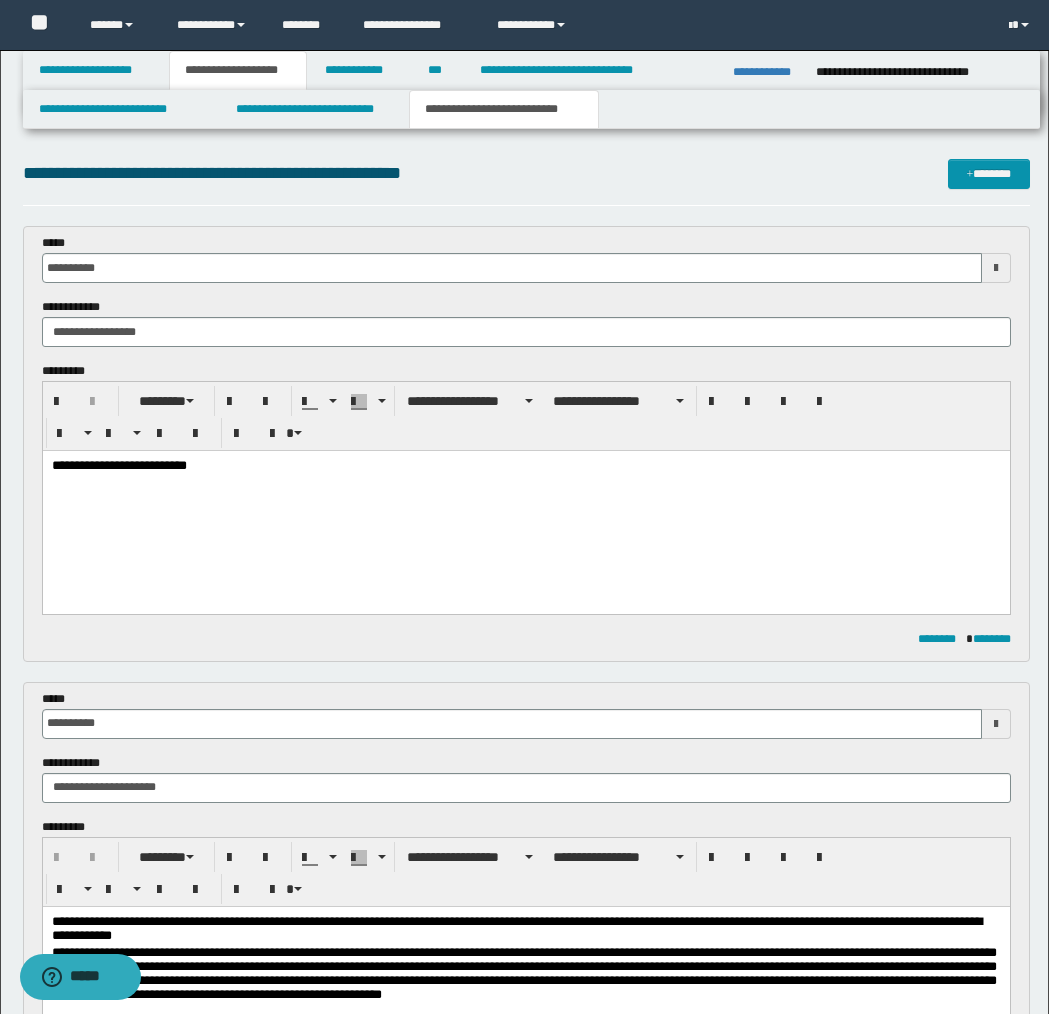 click on "**********" at bounding box center [526, 467] 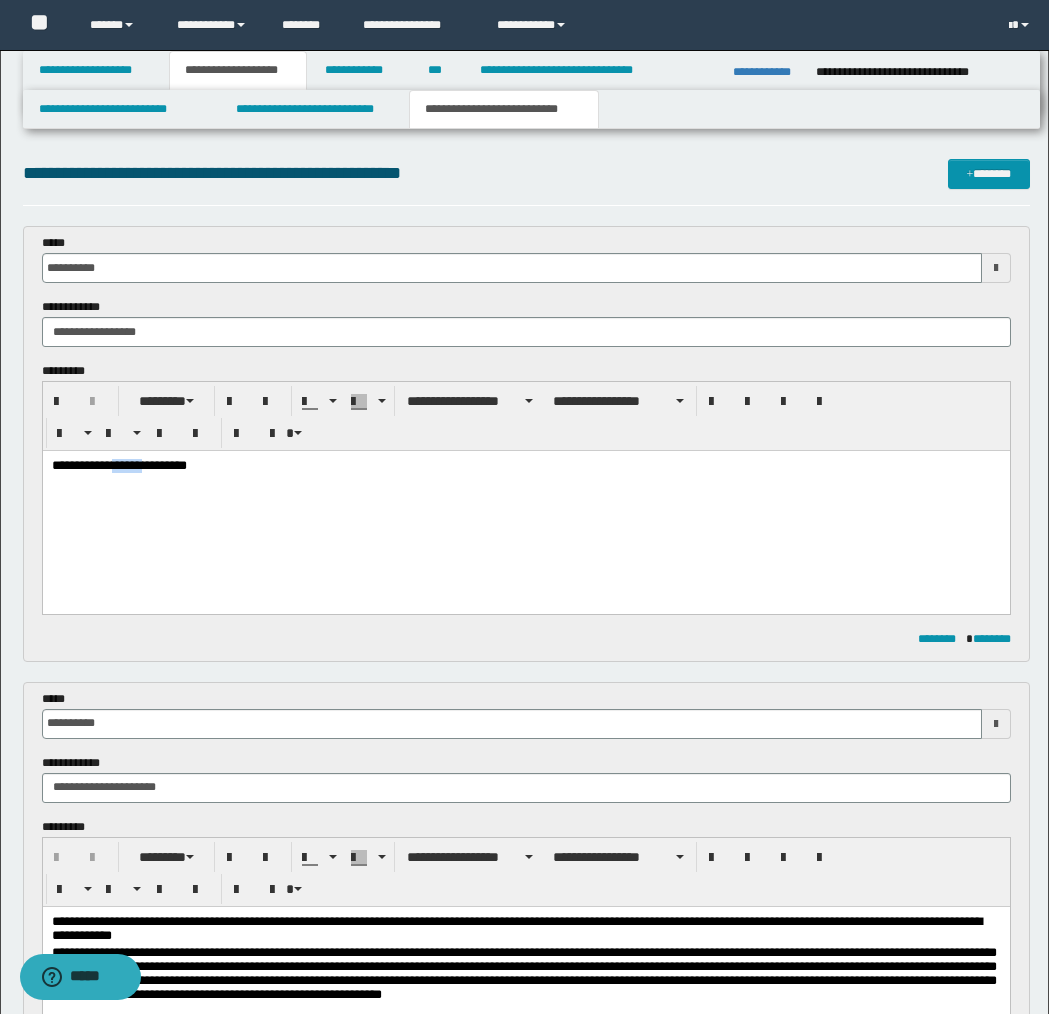 click on "**********" at bounding box center (526, 467) 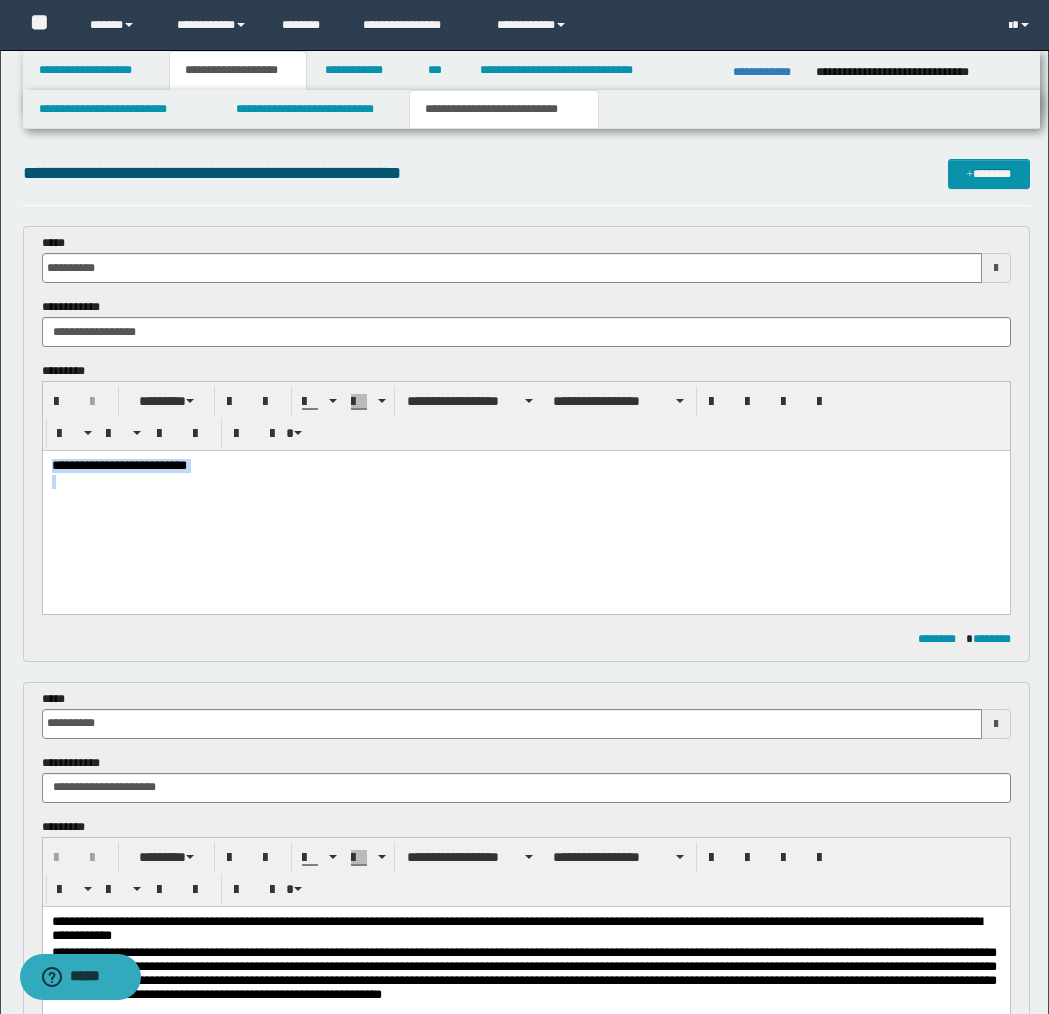 click on "**********" at bounding box center (526, 467) 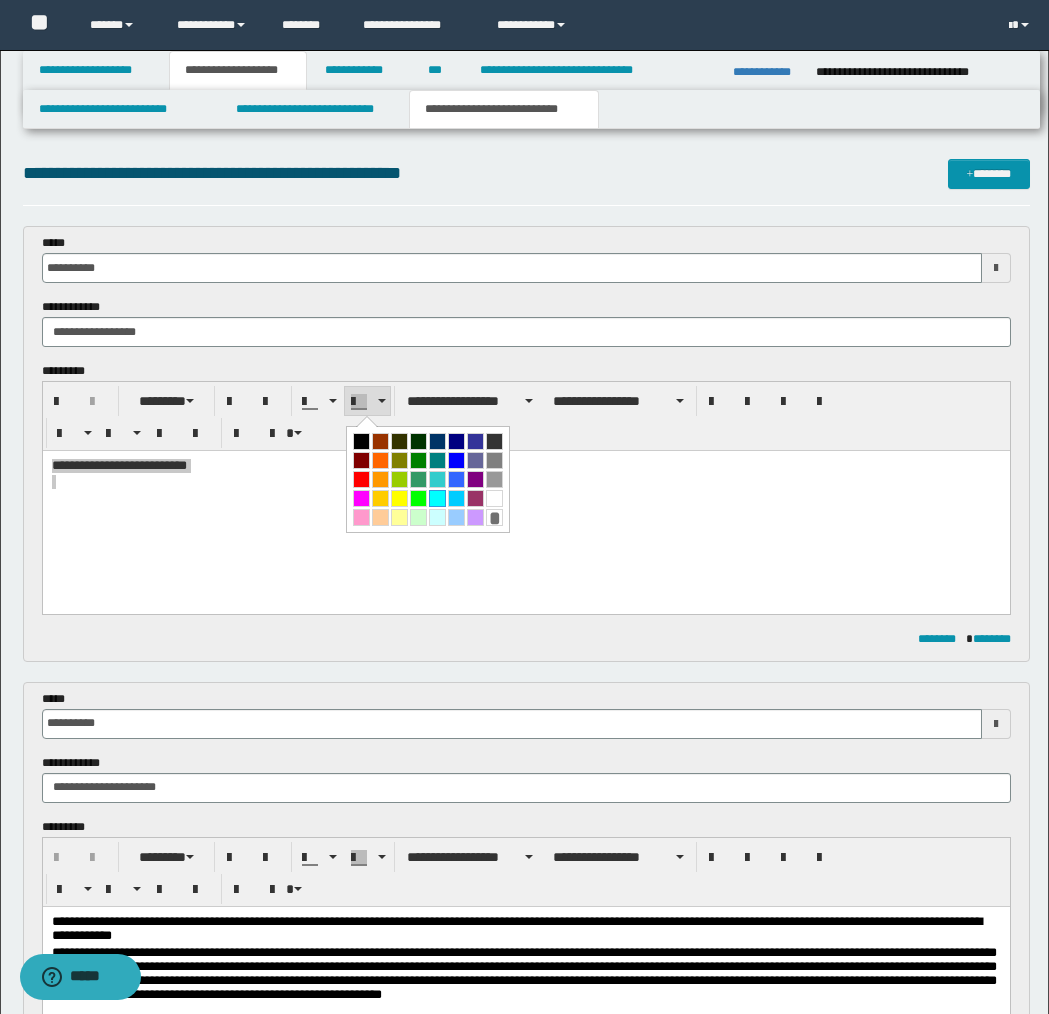 click at bounding box center [437, 498] 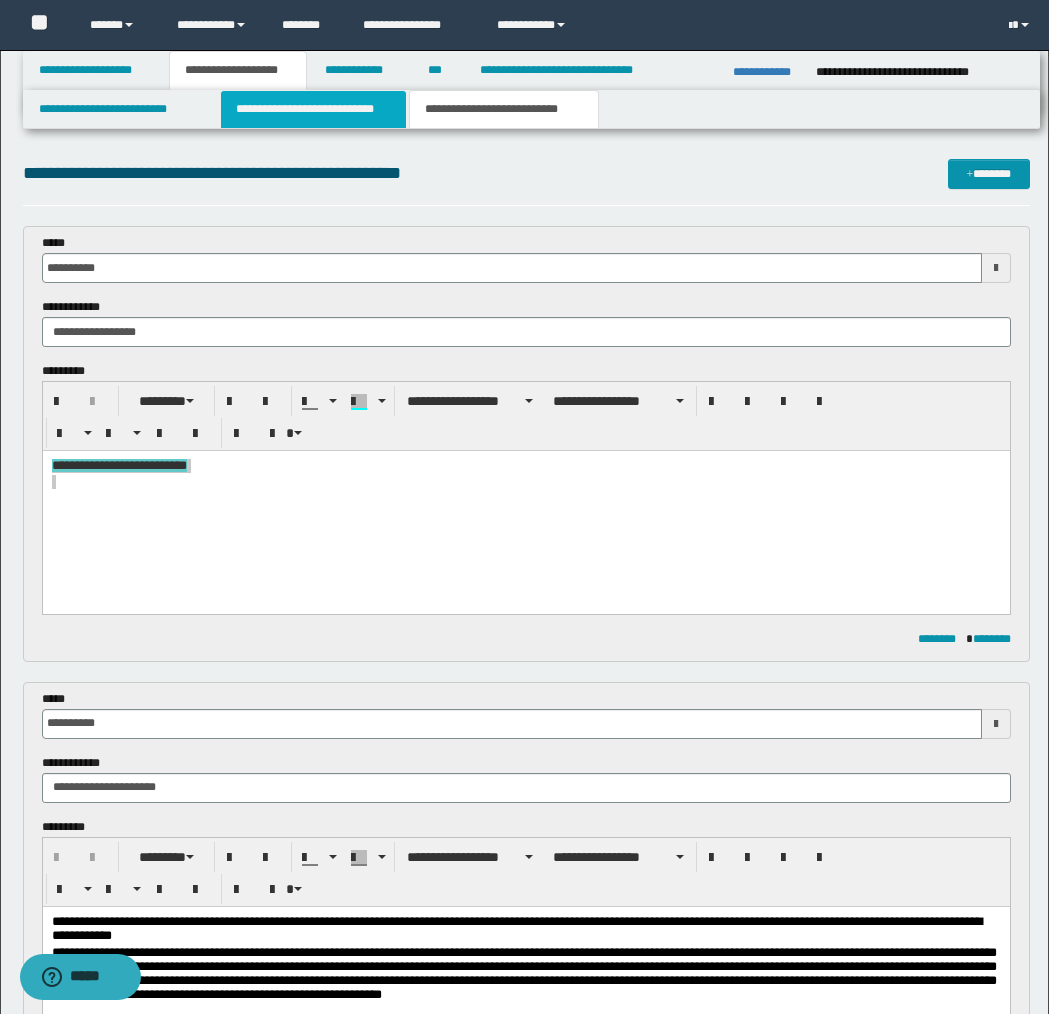 click on "**********" at bounding box center (314, 109) 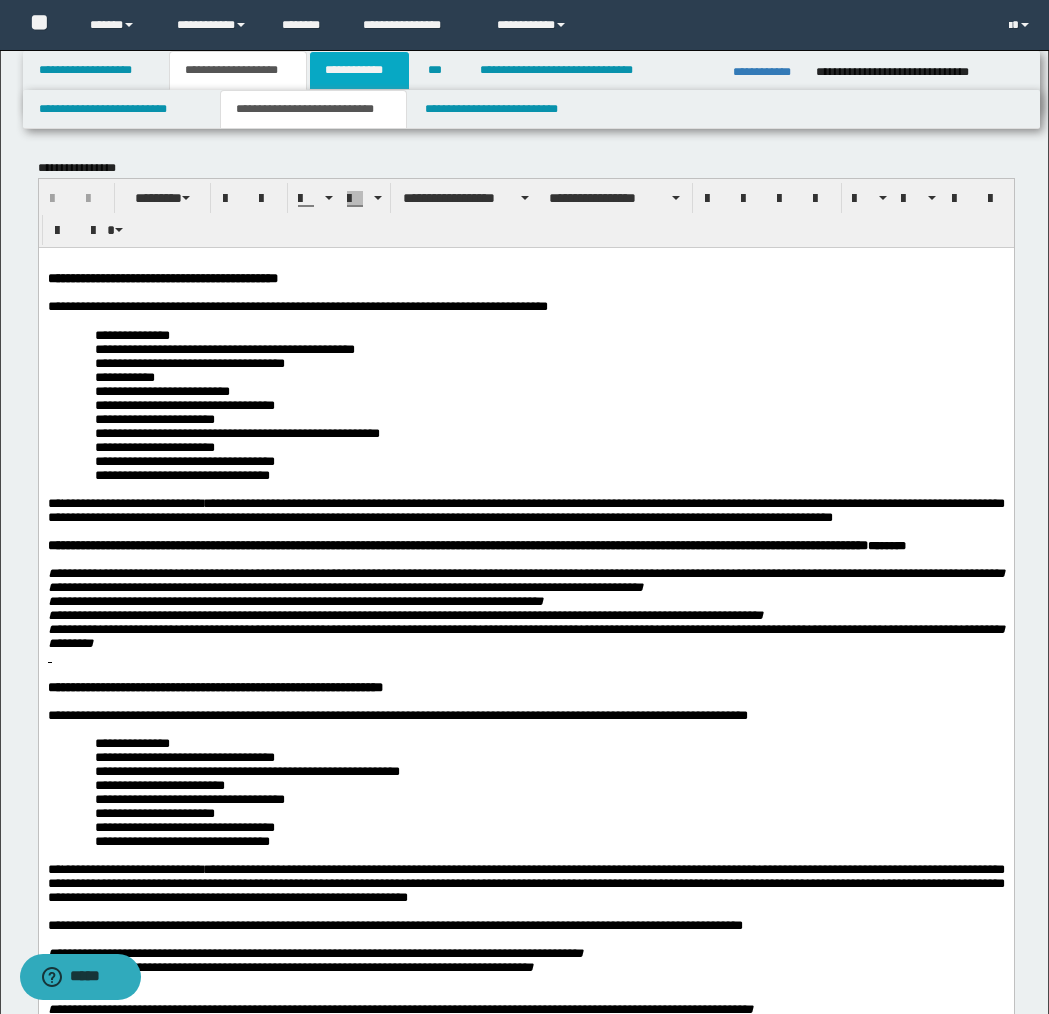 click on "**********" at bounding box center (359, 70) 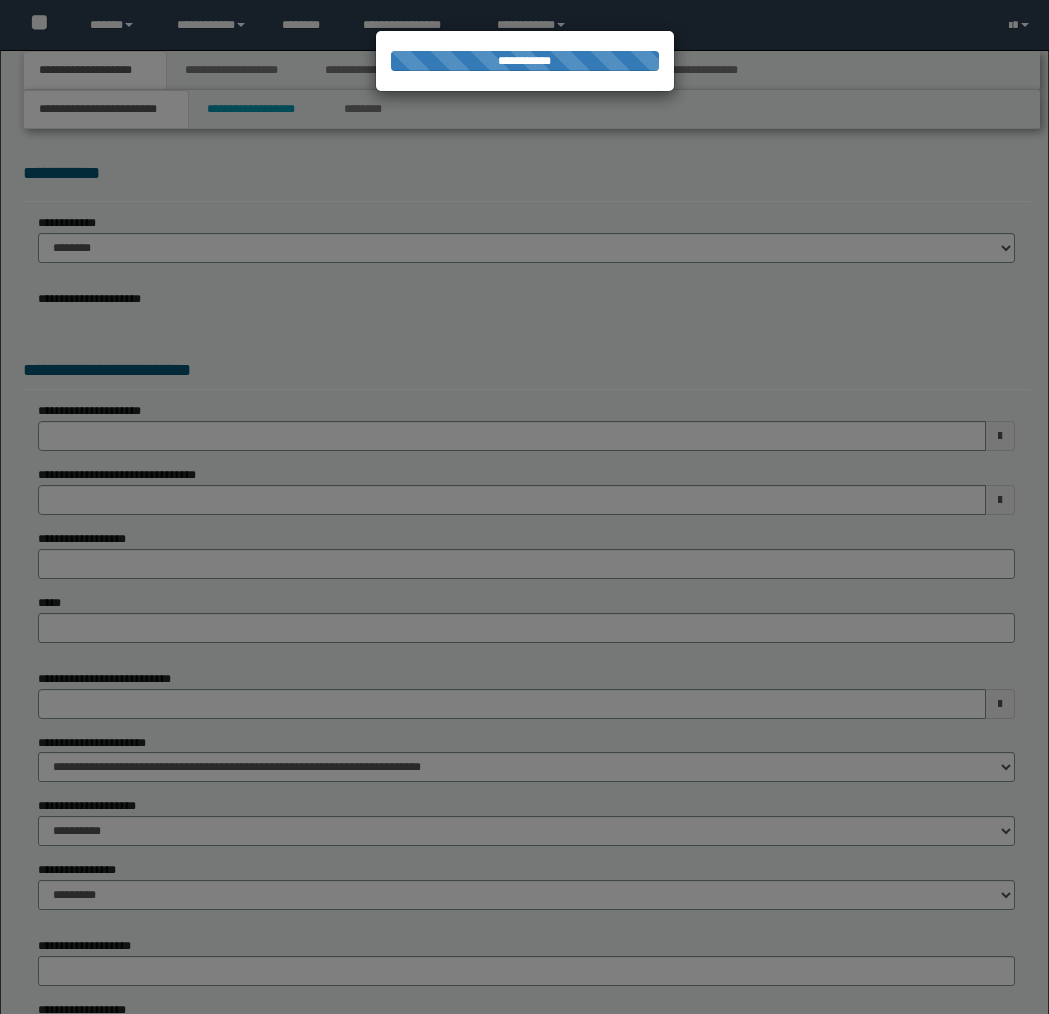 scroll, scrollTop: 0, scrollLeft: 0, axis: both 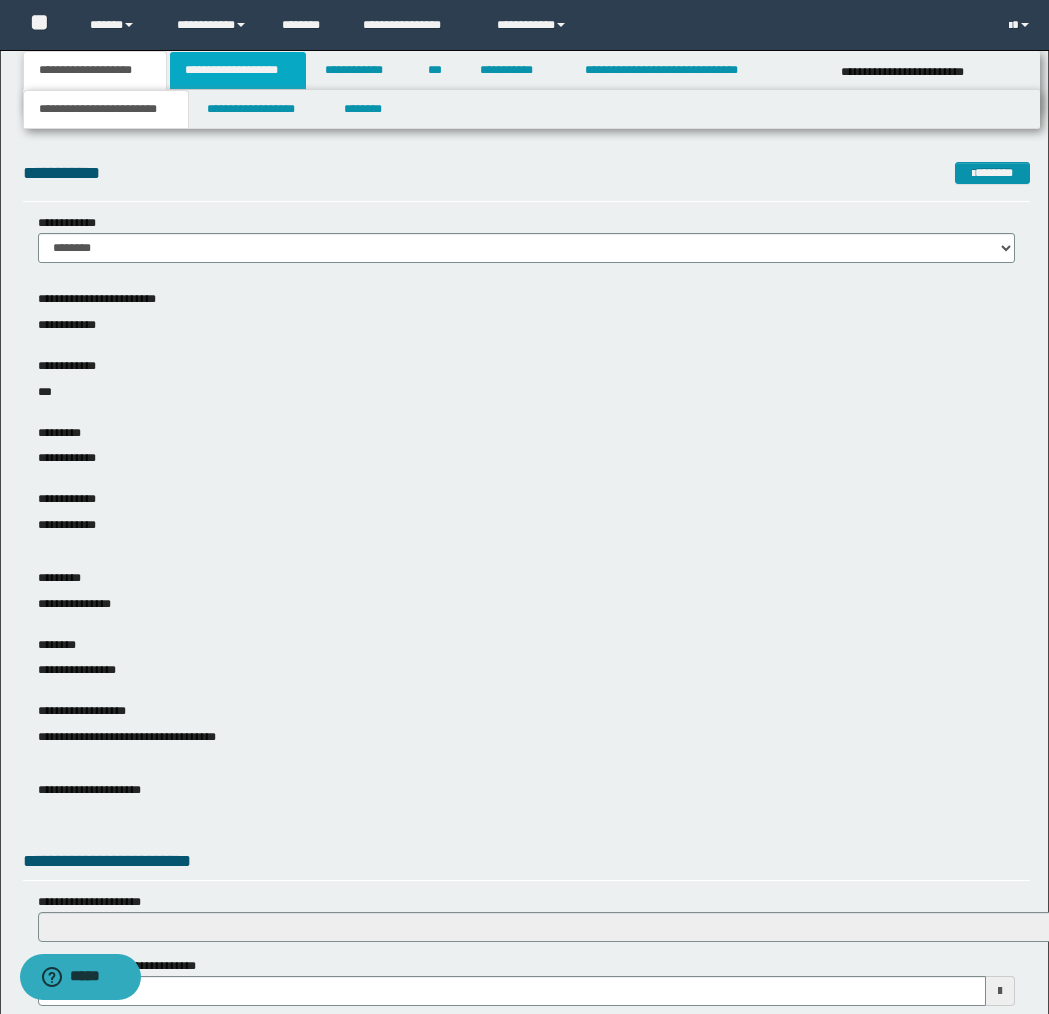 click on "**********" at bounding box center [238, 70] 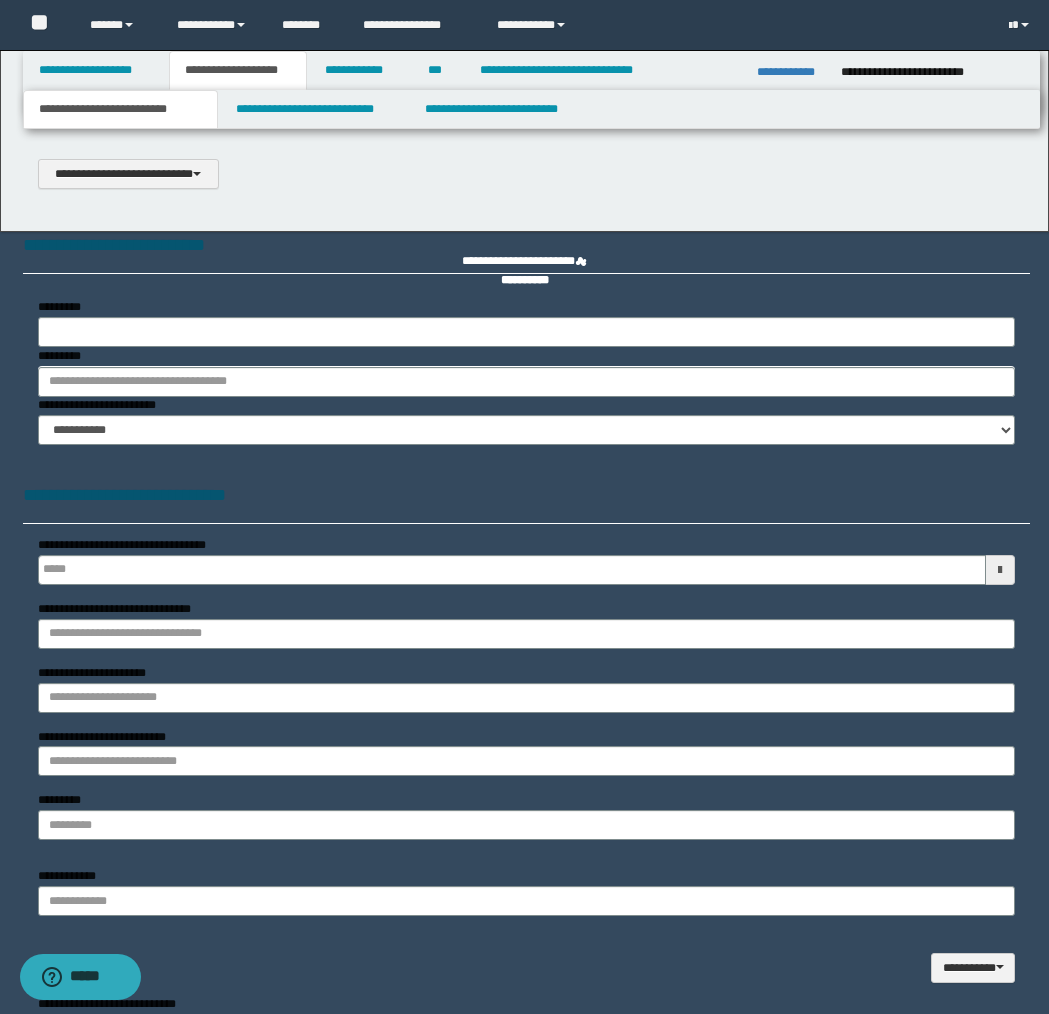 scroll, scrollTop: 0, scrollLeft: 0, axis: both 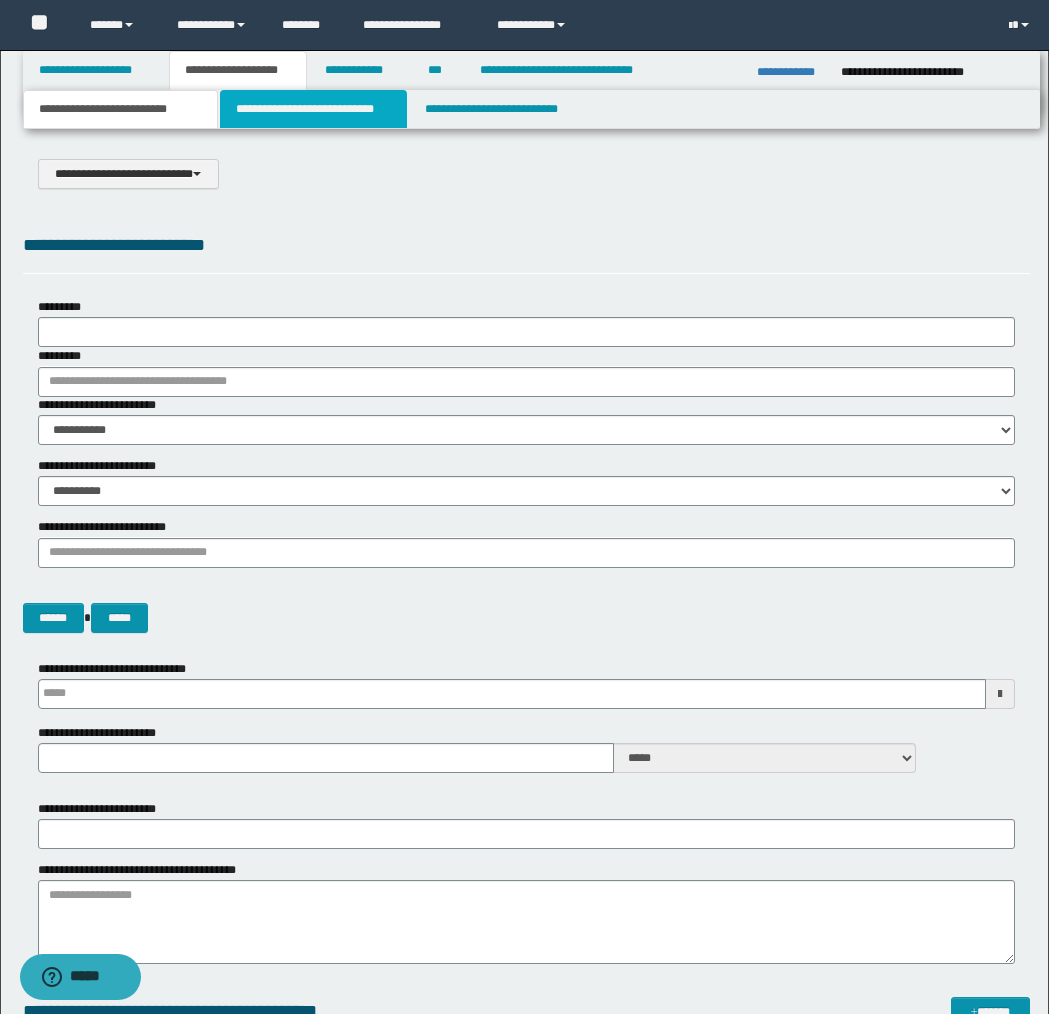 click on "**********" at bounding box center [314, 109] 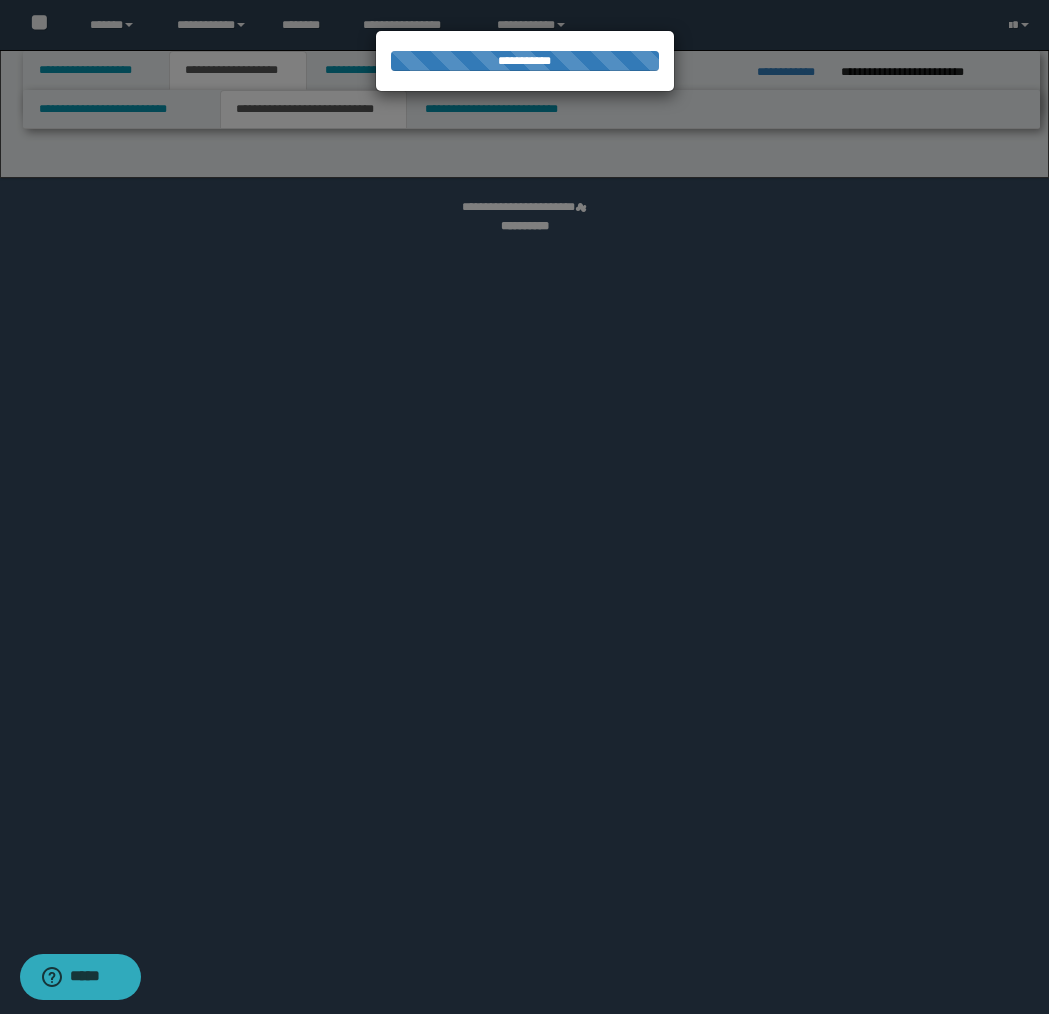 select on "*" 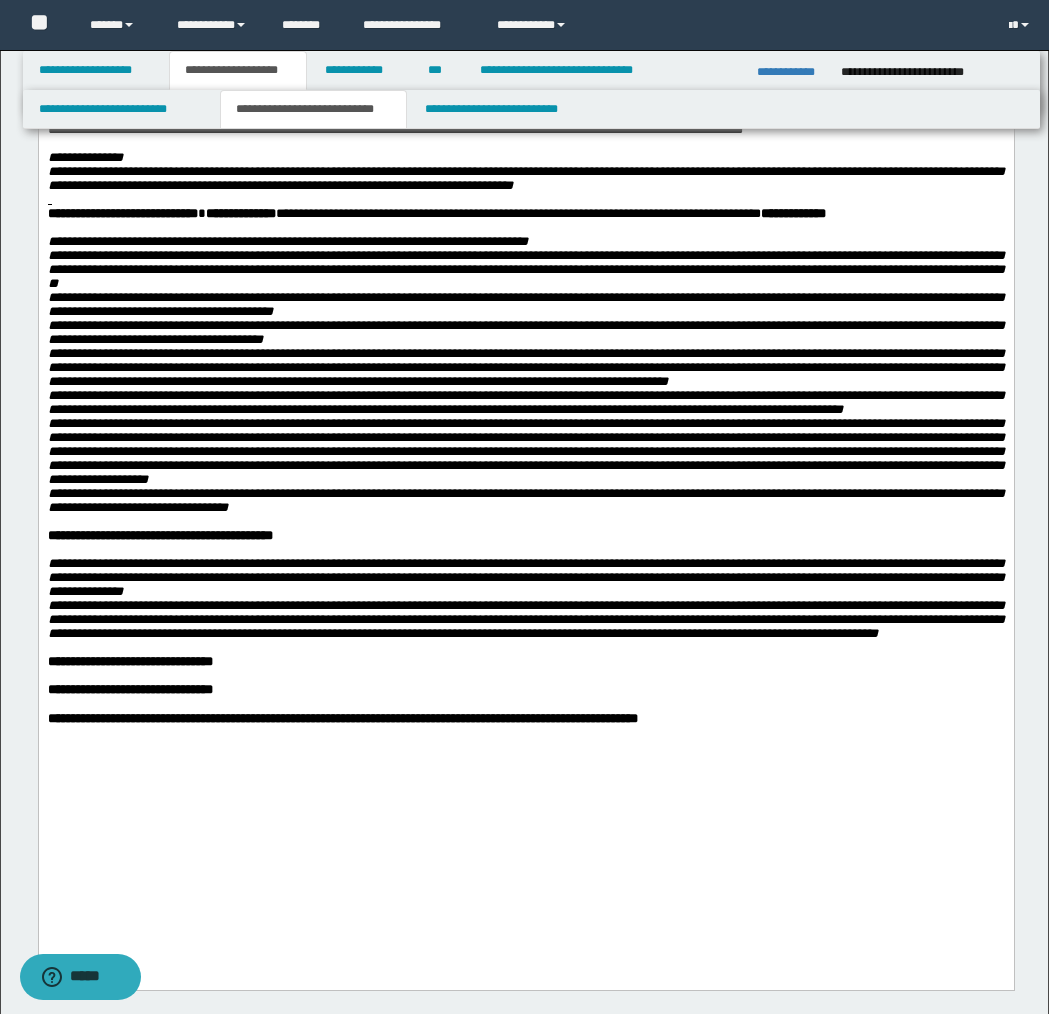 scroll, scrollTop: 756, scrollLeft: 0, axis: vertical 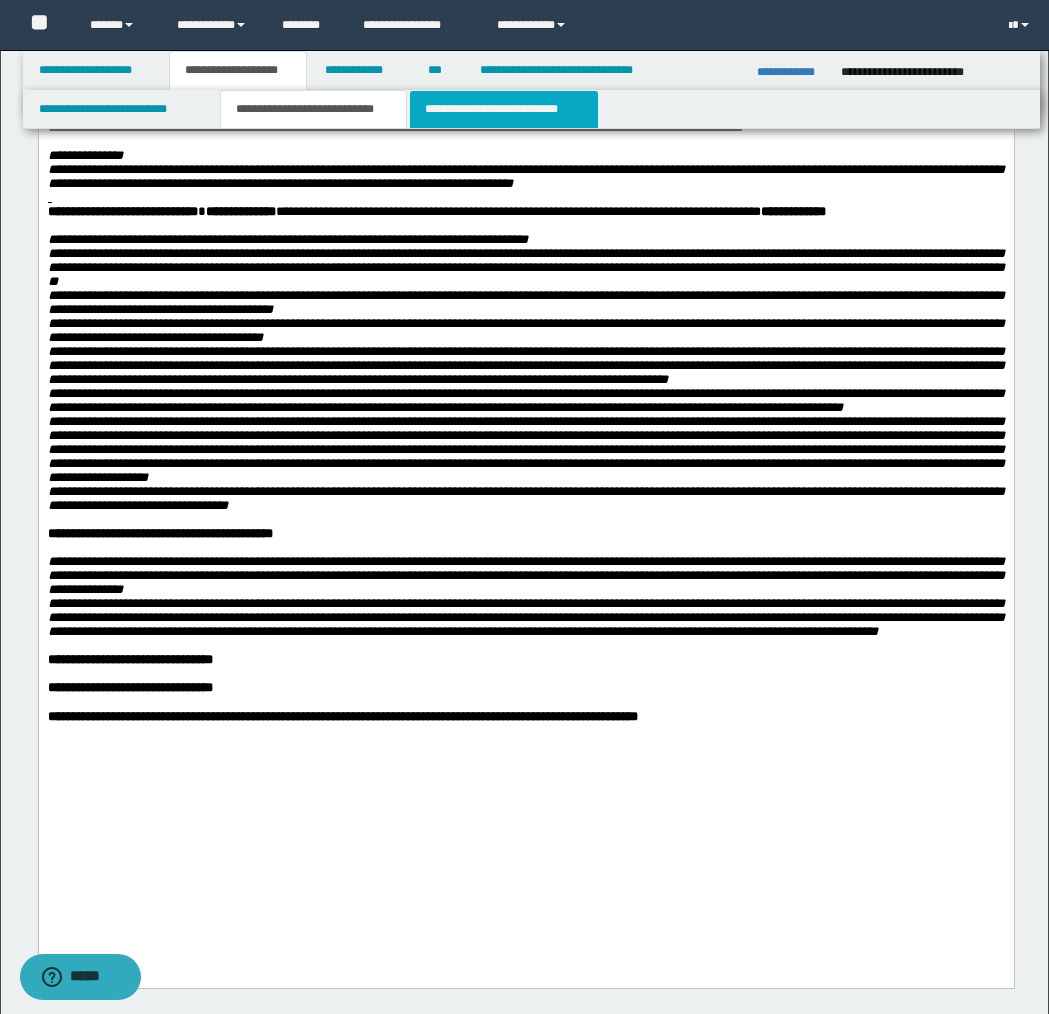 click on "**********" at bounding box center [504, 109] 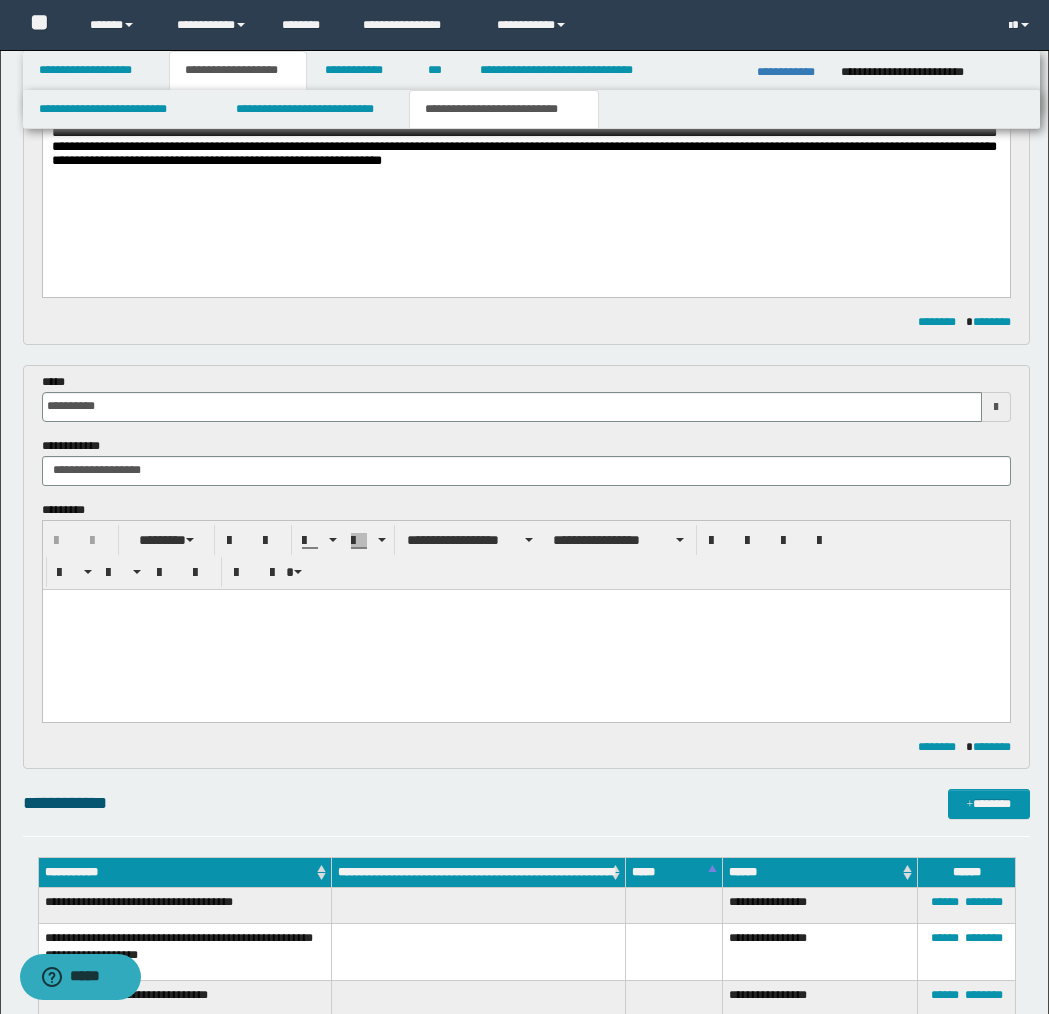 scroll, scrollTop: 504, scrollLeft: 0, axis: vertical 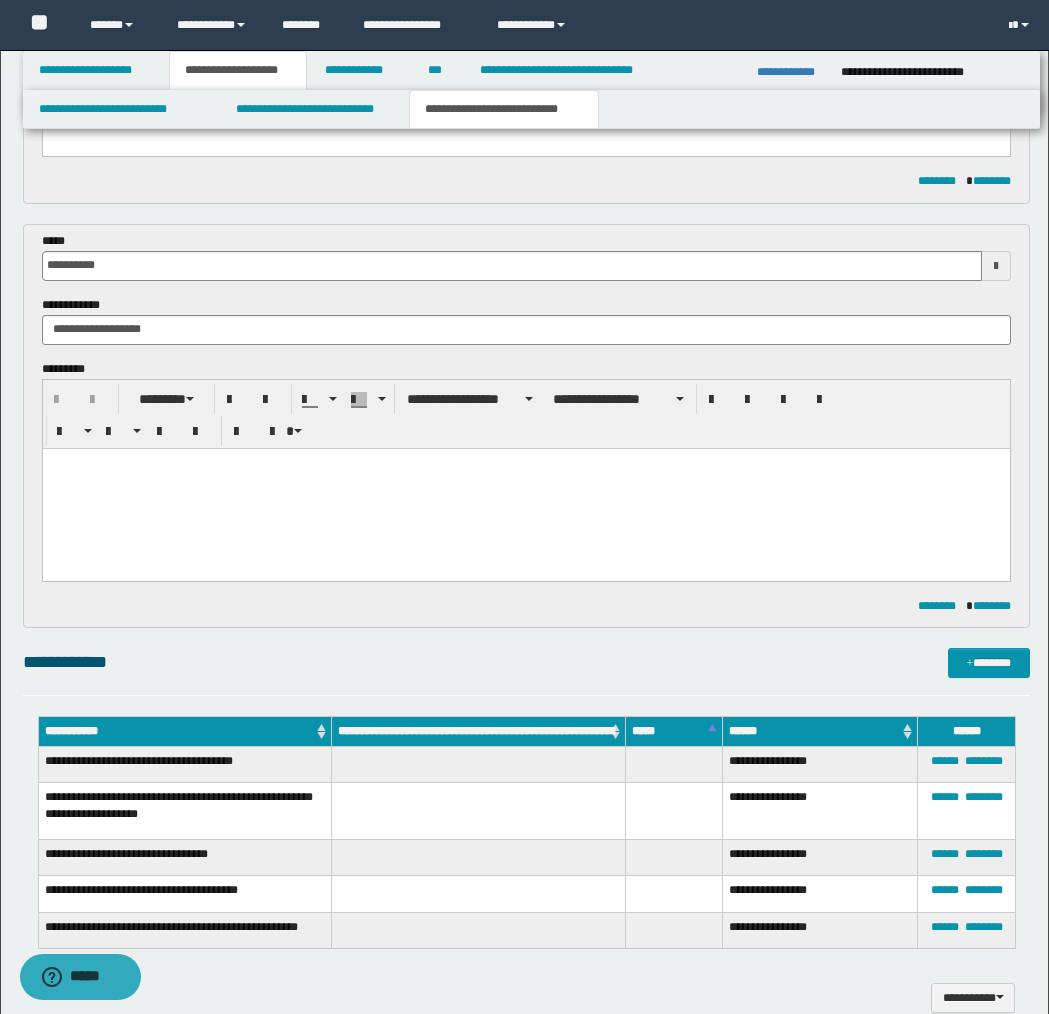 click at bounding box center [525, 488] 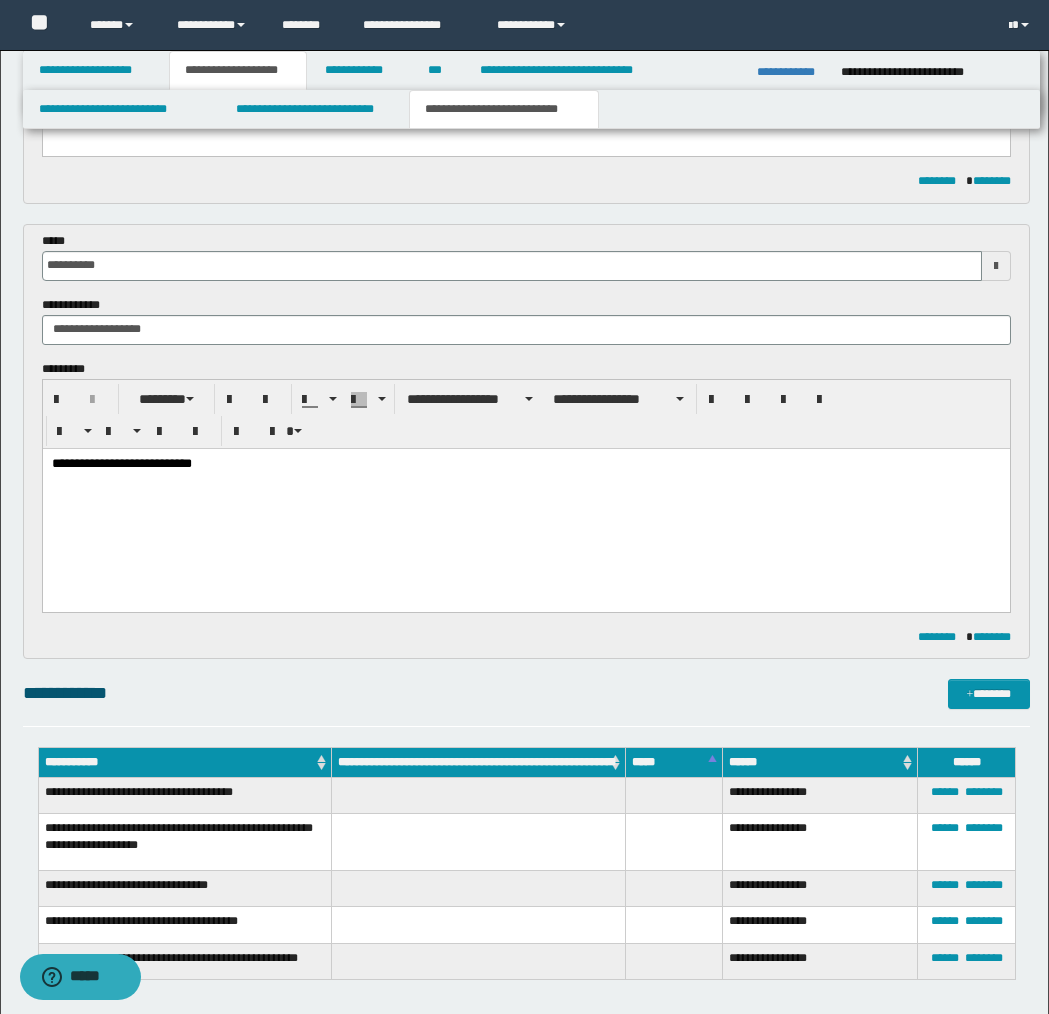 click on "**********" at bounding box center (526, 464) 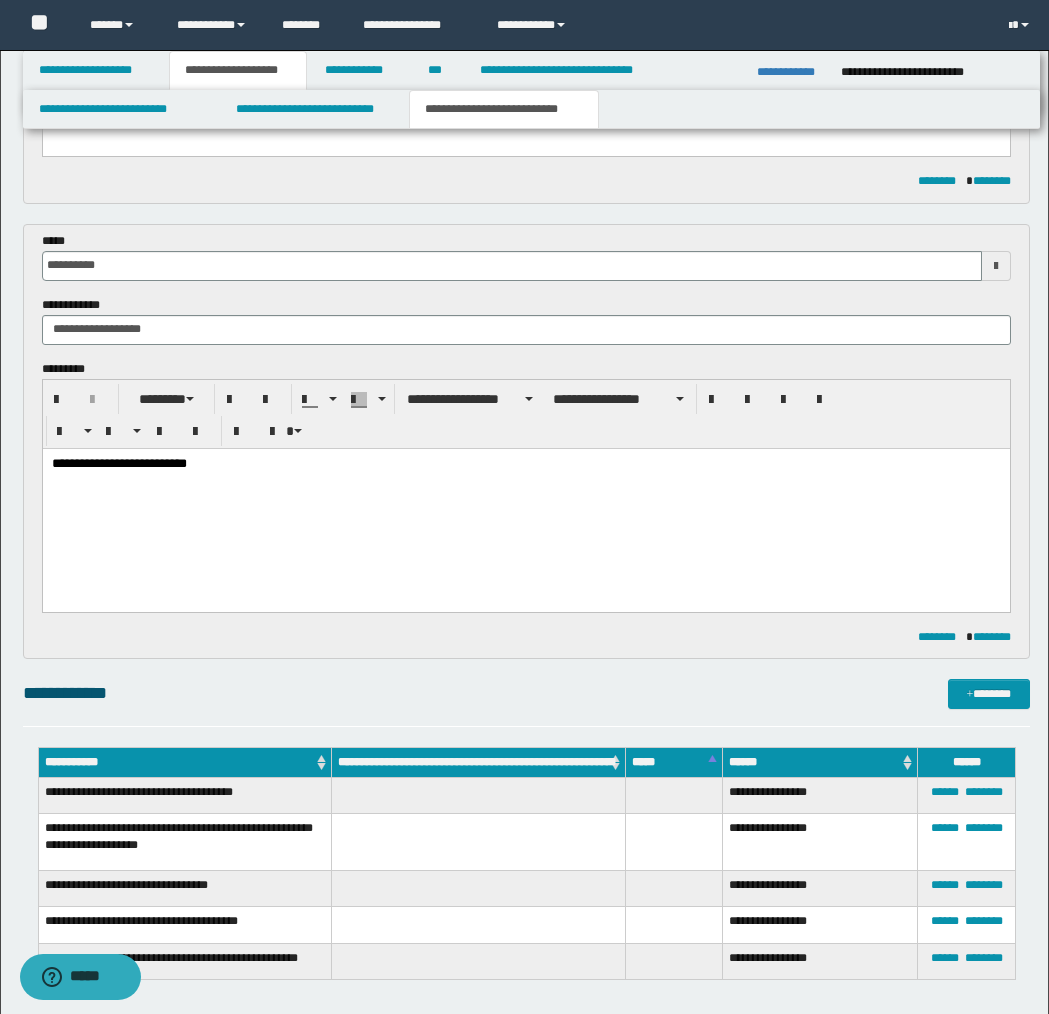 click on "**********" at bounding box center [526, 464] 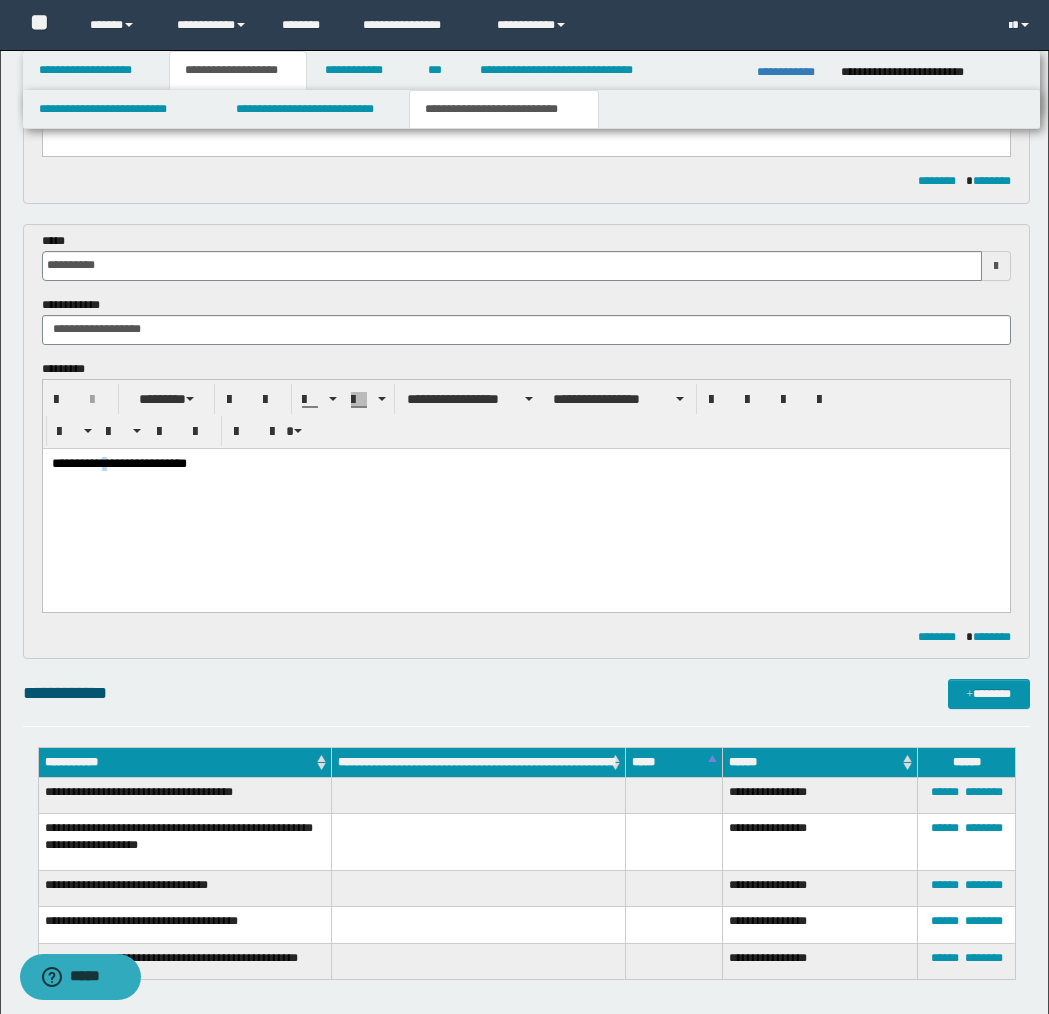 click on "**********" at bounding box center [526, 464] 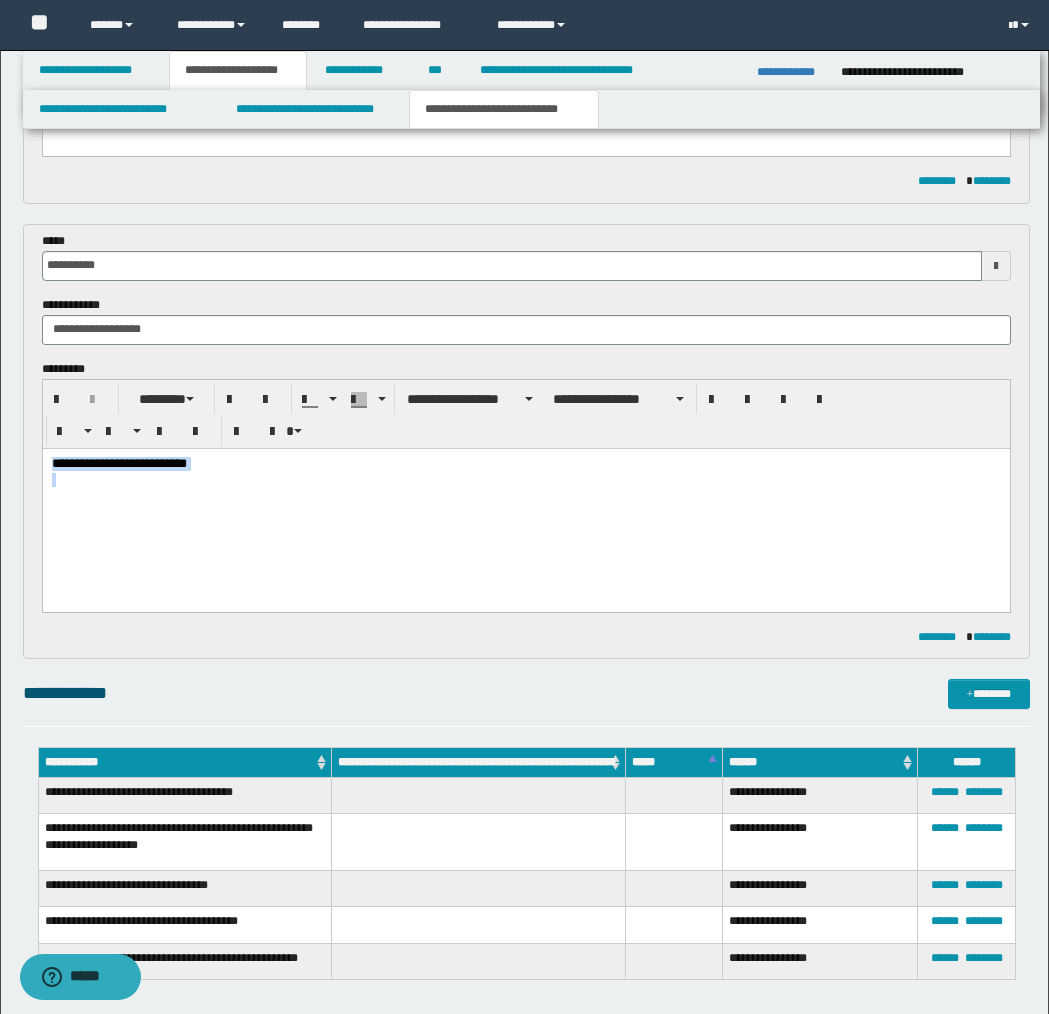 click on "**********" at bounding box center [526, 464] 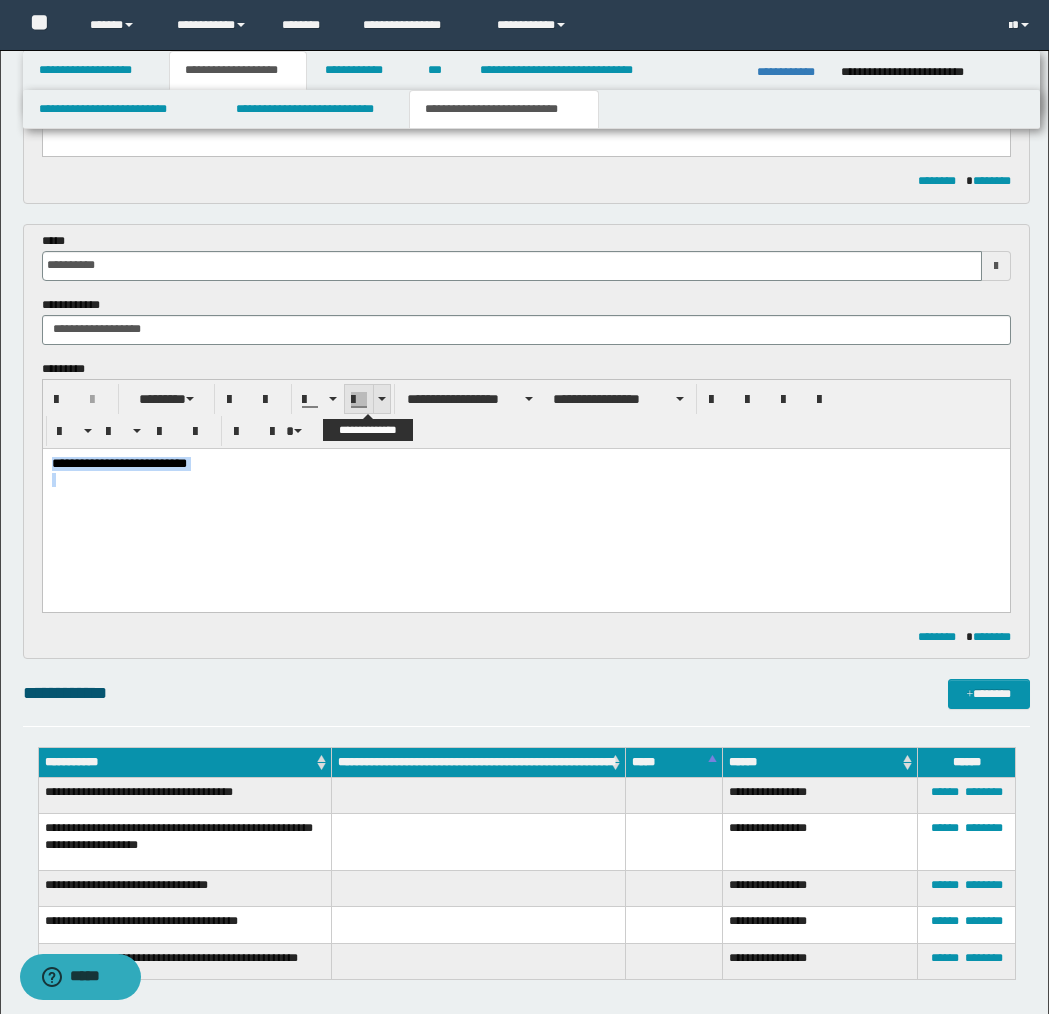 drag, startPoint x: 384, startPoint y: 399, endPoint x: 378, endPoint y: 413, distance: 15.231546 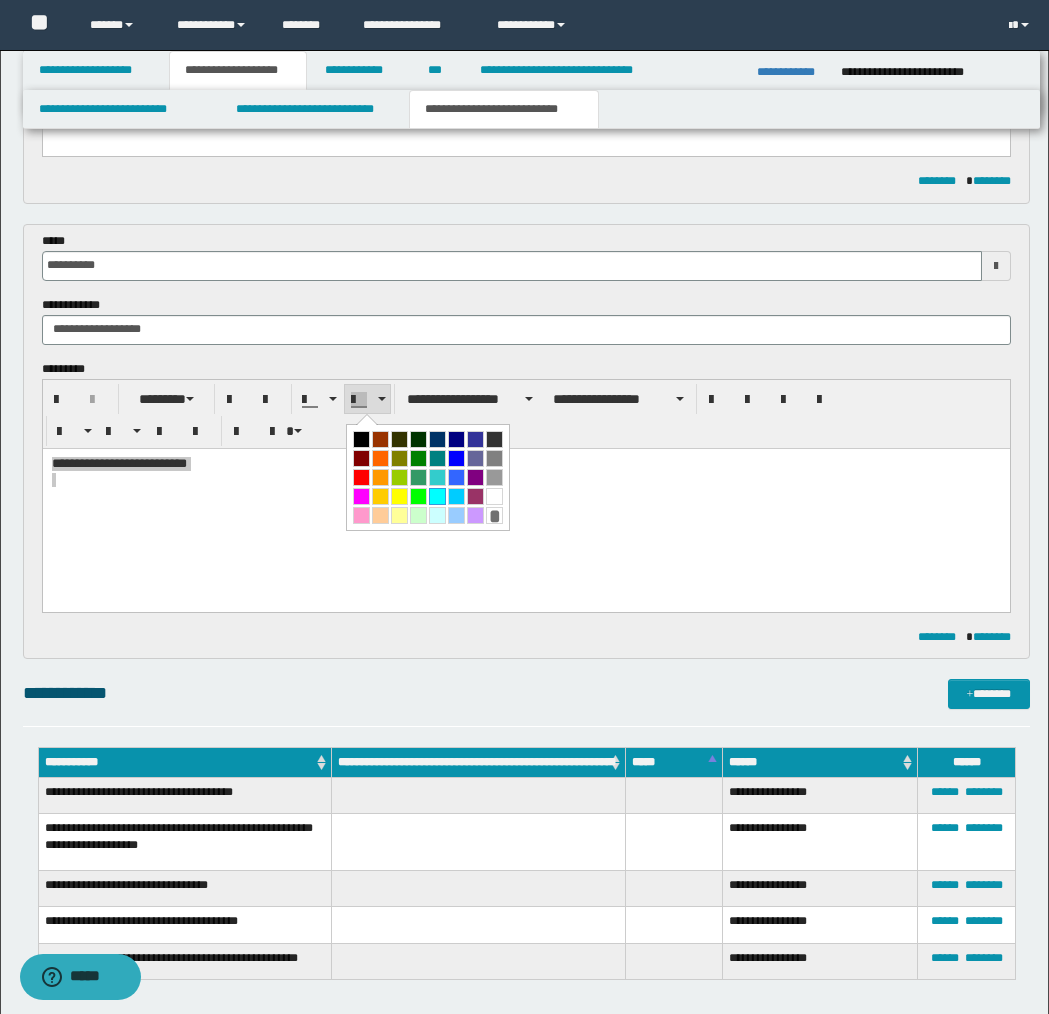 click at bounding box center (437, 496) 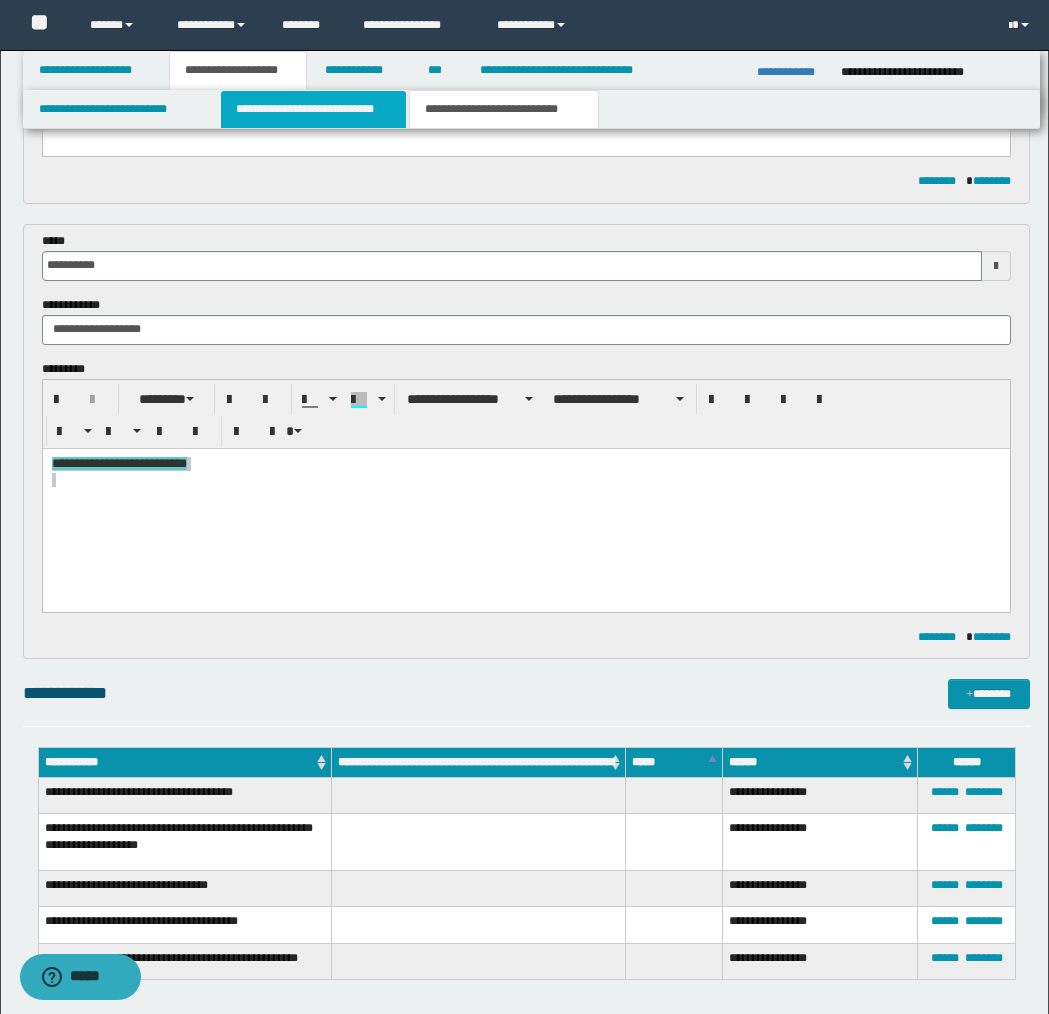 click on "**********" at bounding box center (314, 109) 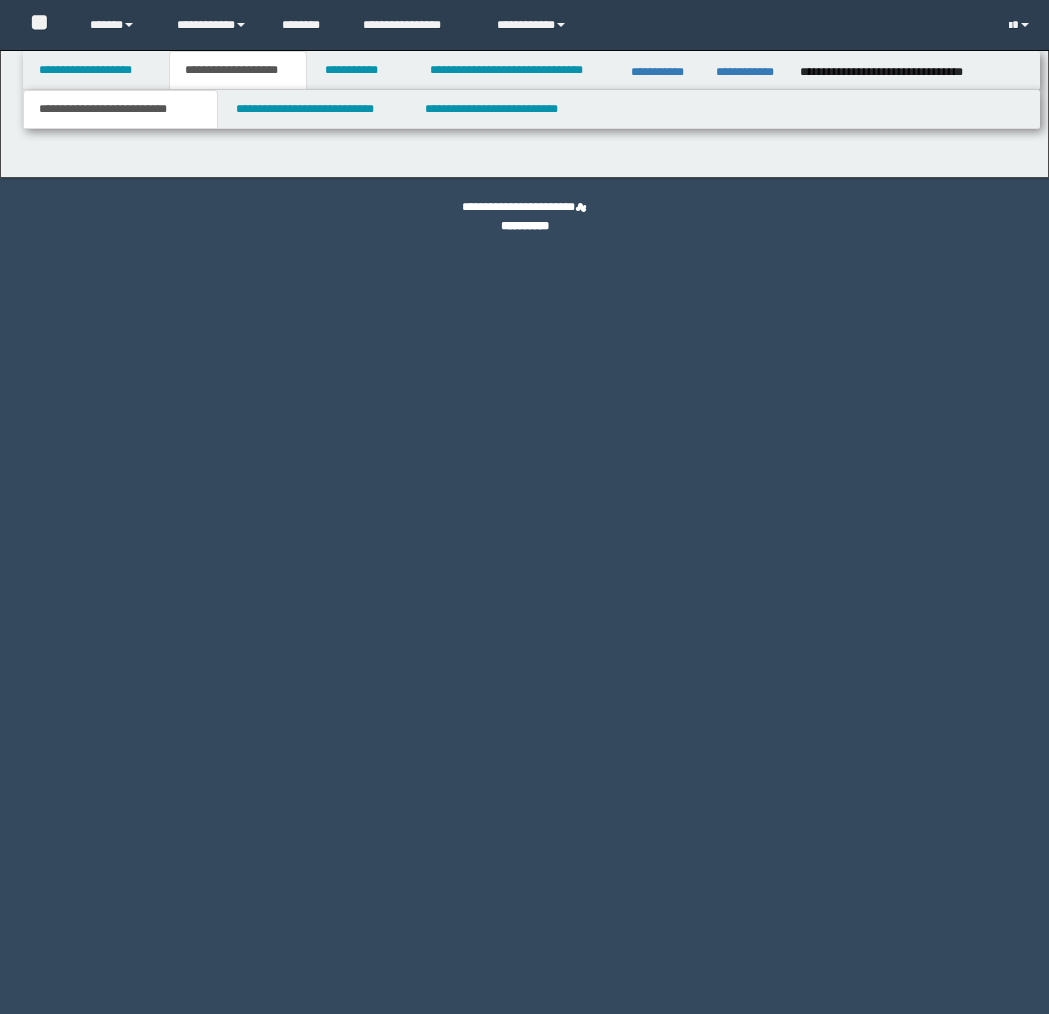 scroll, scrollTop: 0, scrollLeft: 0, axis: both 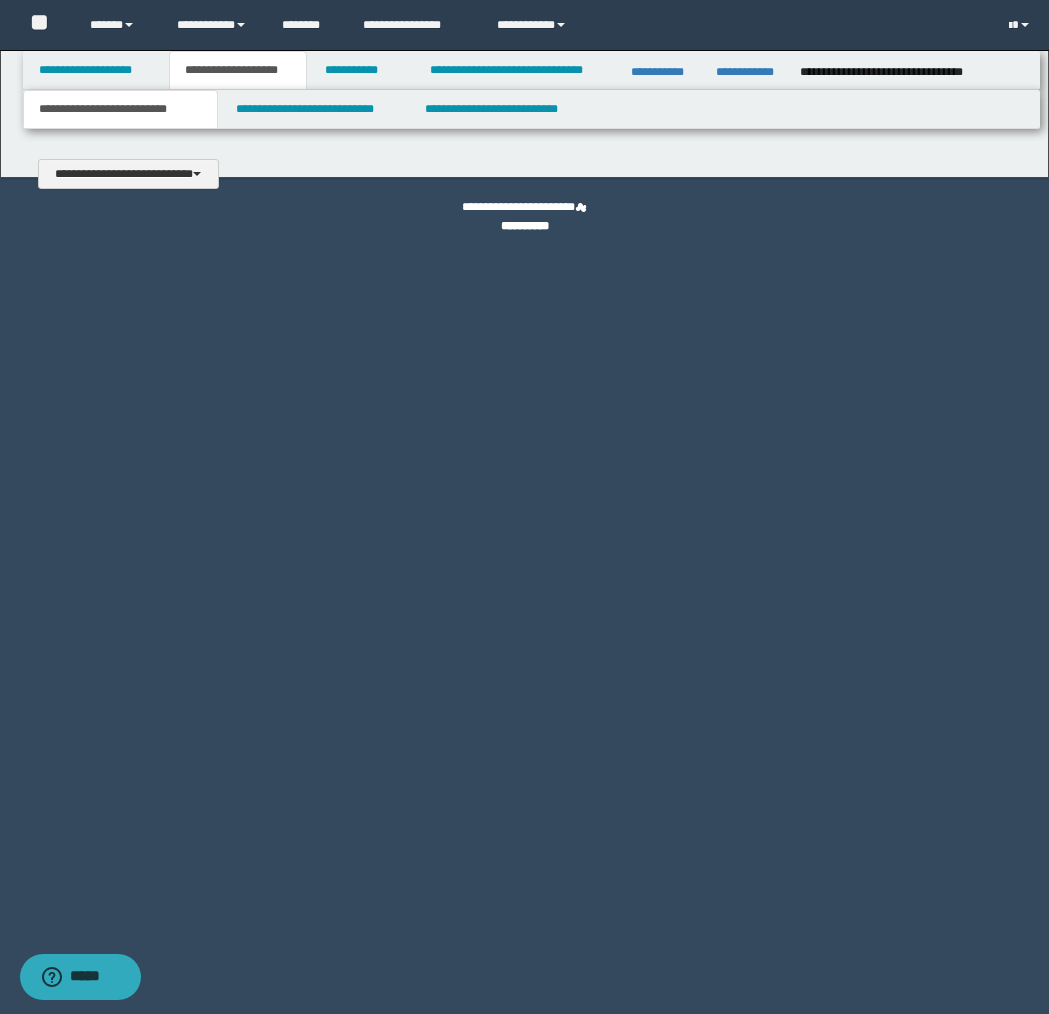 type 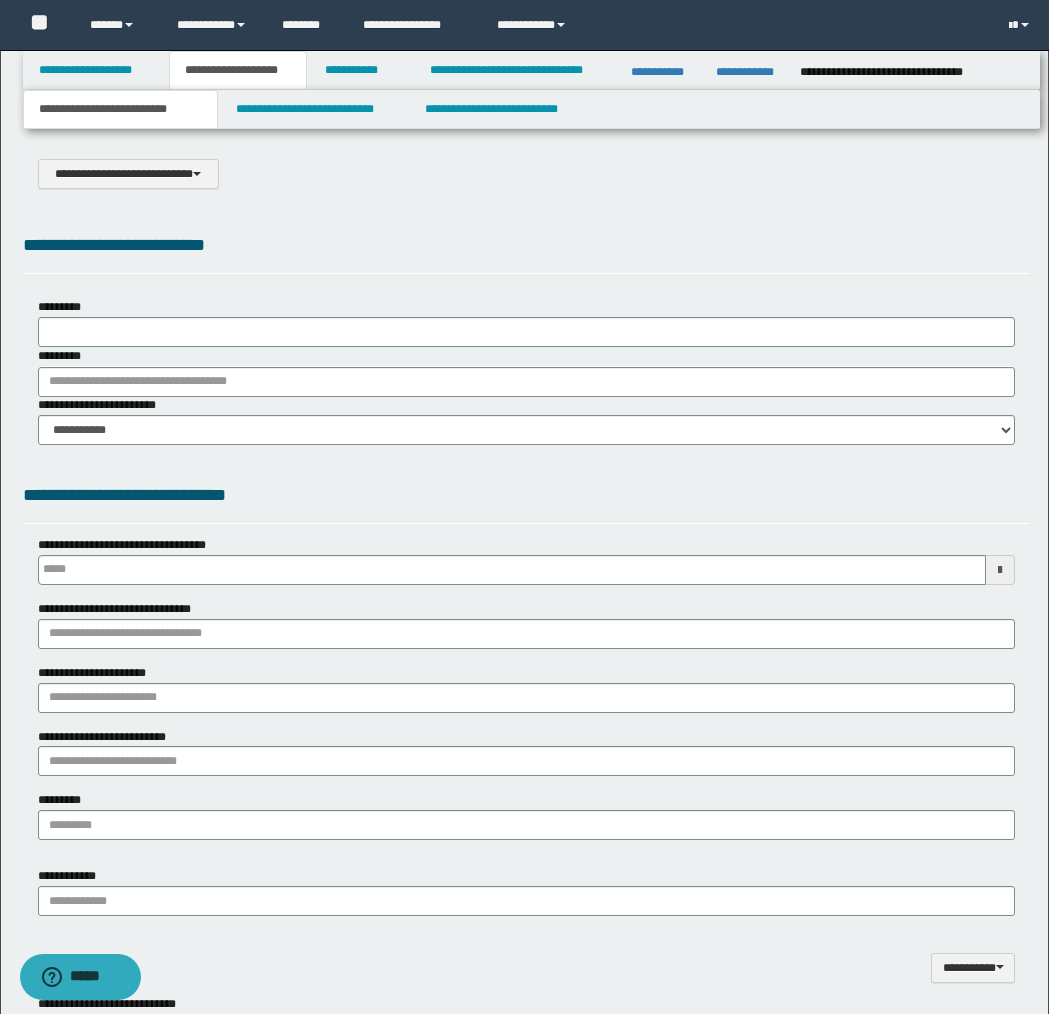 select on "*" 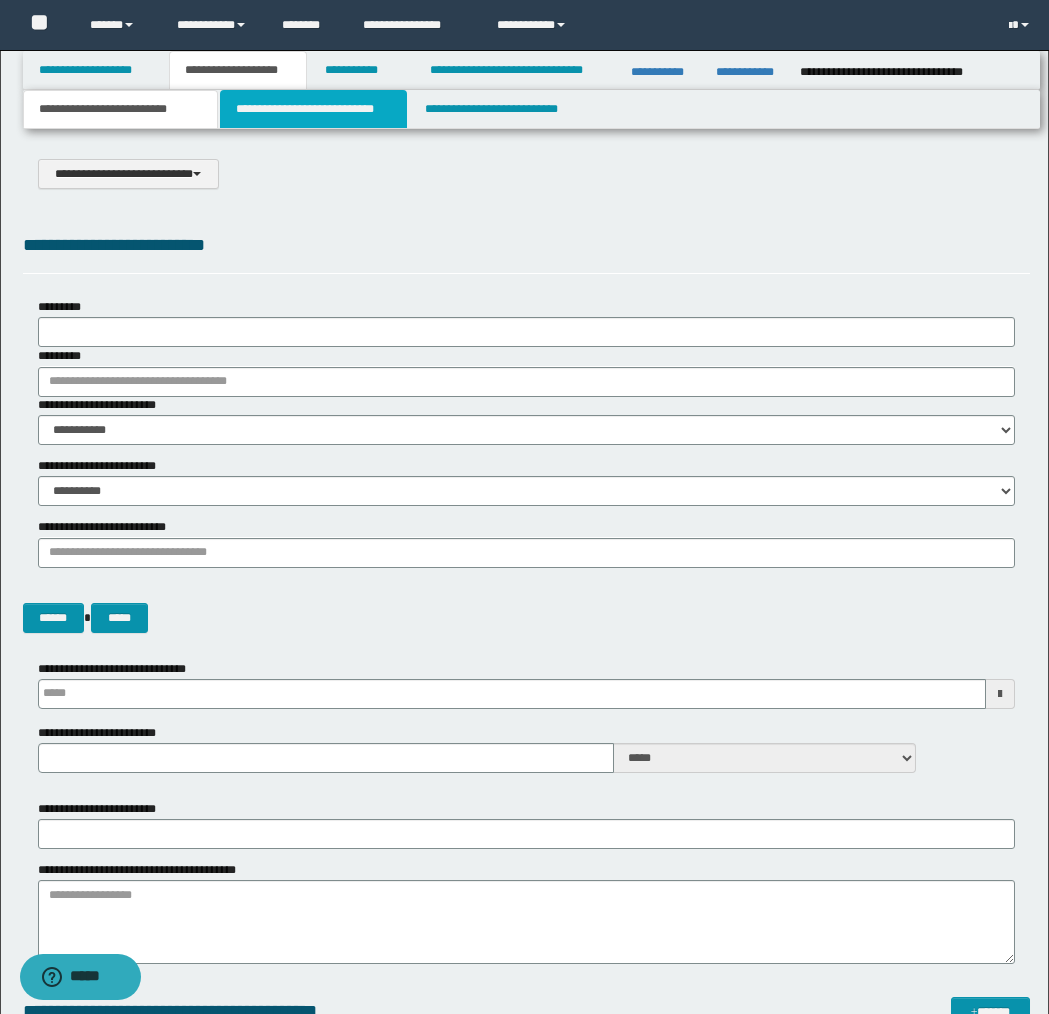 click on "**********" at bounding box center (314, 109) 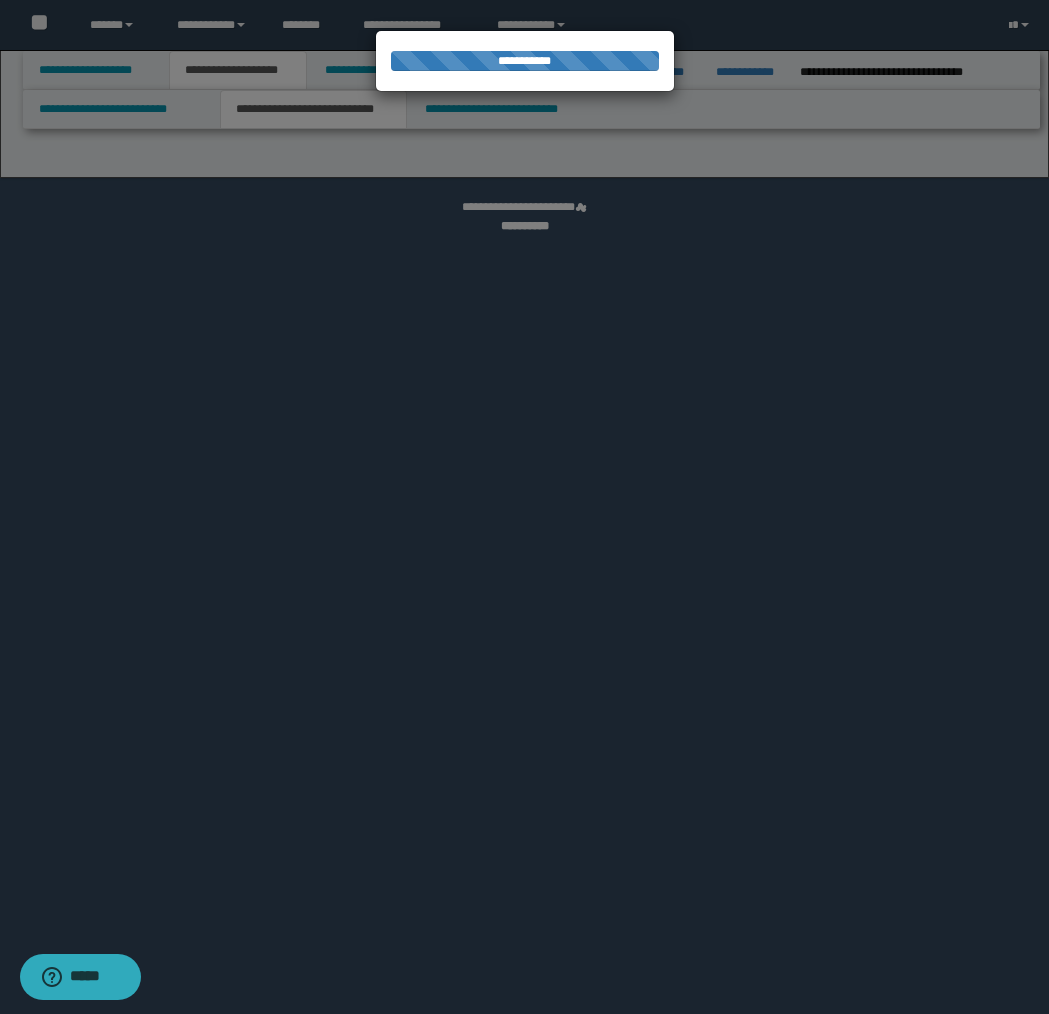 select on "*" 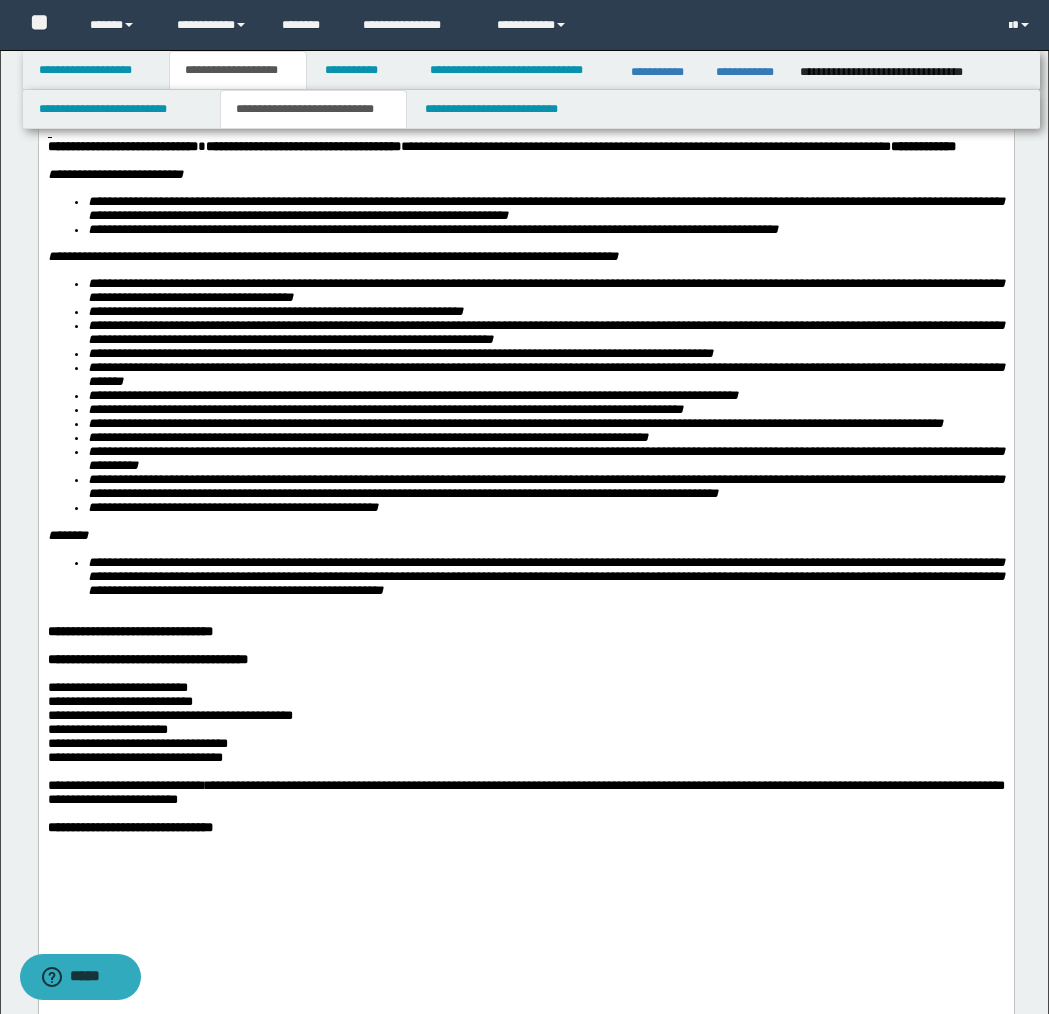 scroll, scrollTop: 834, scrollLeft: 0, axis: vertical 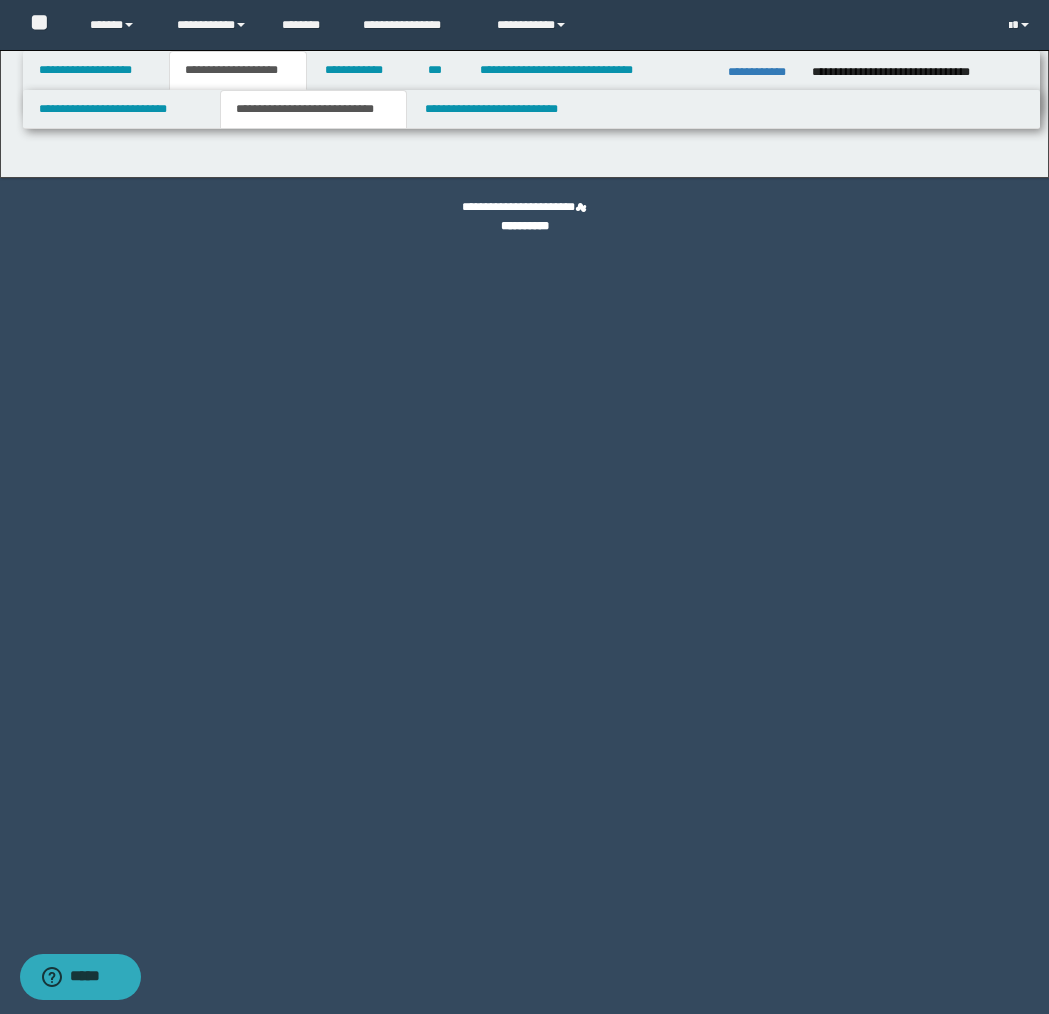 select on "*" 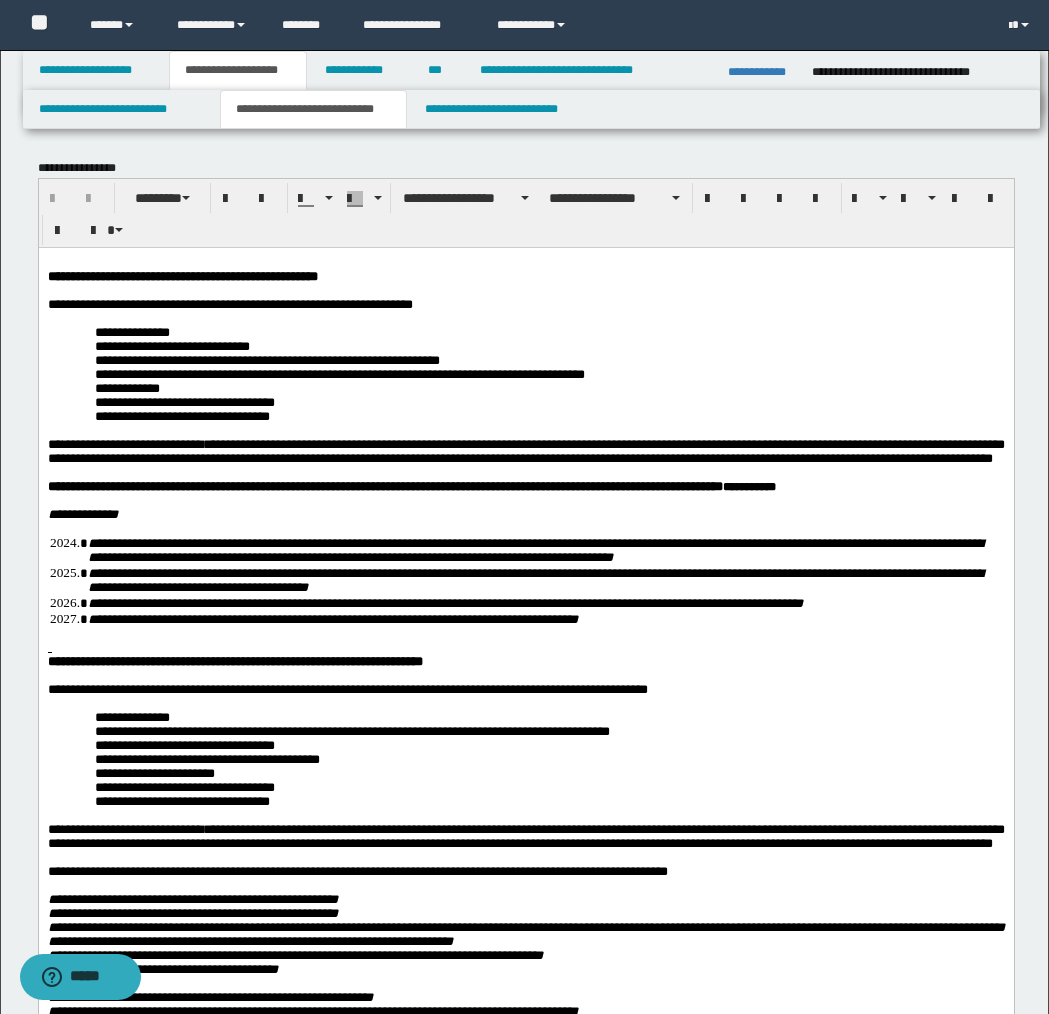 scroll, scrollTop: 0, scrollLeft: 0, axis: both 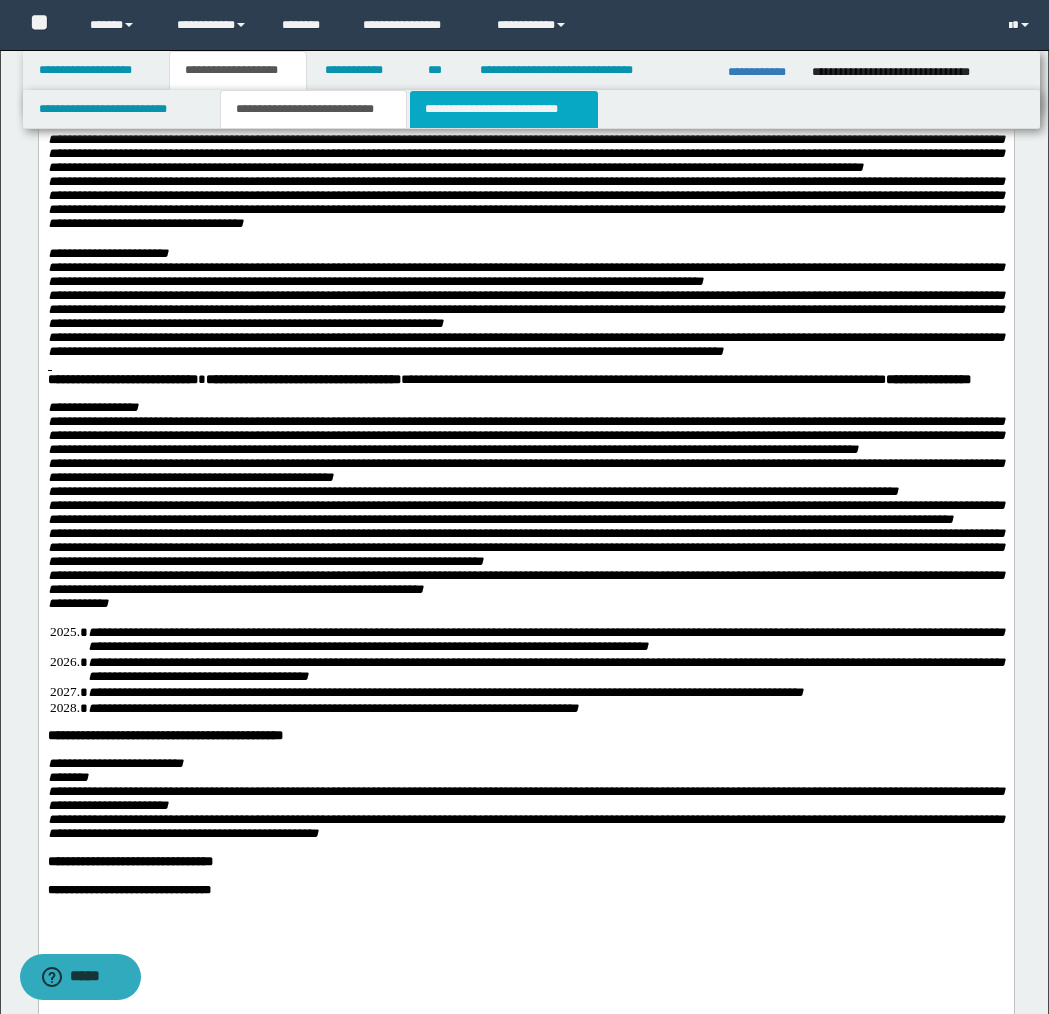 click on "**********" at bounding box center (504, 109) 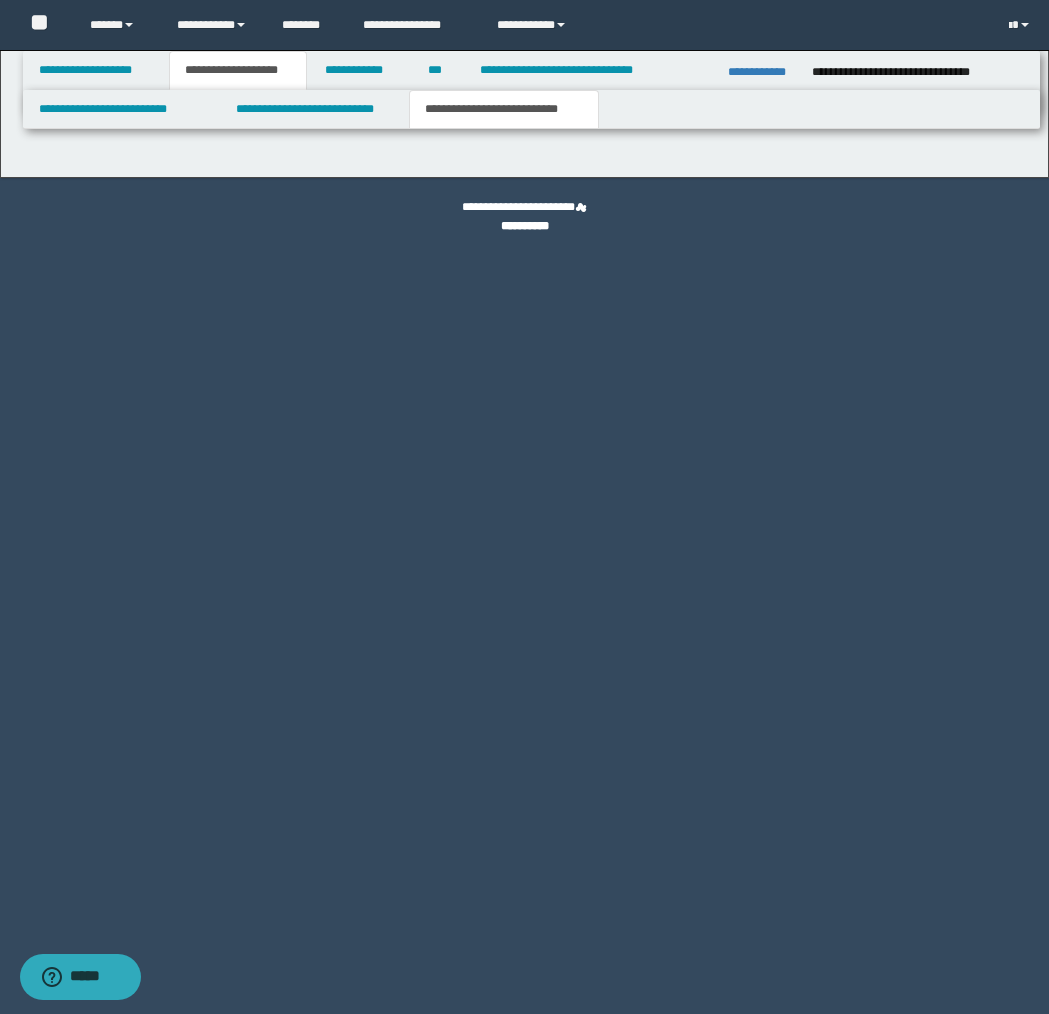 scroll, scrollTop: 0, scrollLeft: 0, axis: both 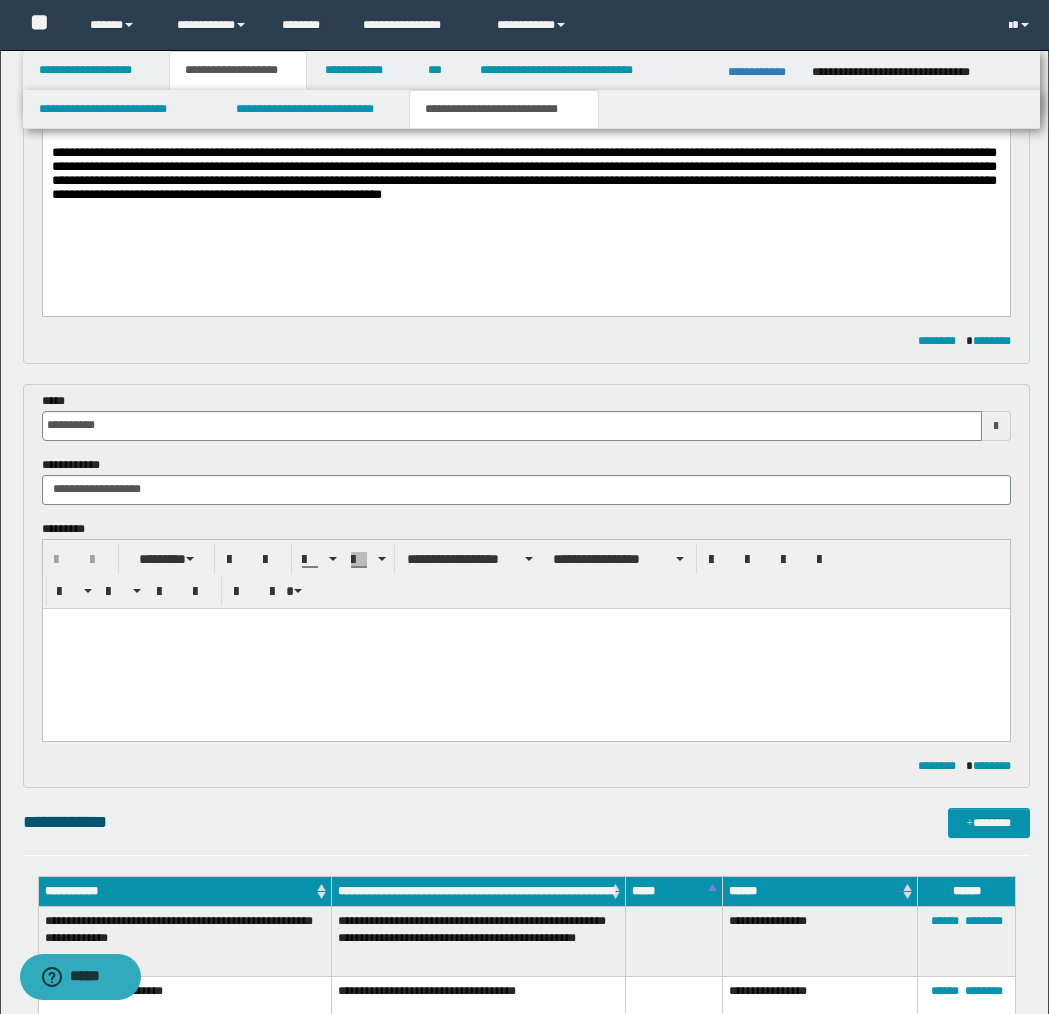 click at bounding box center [525, 623] 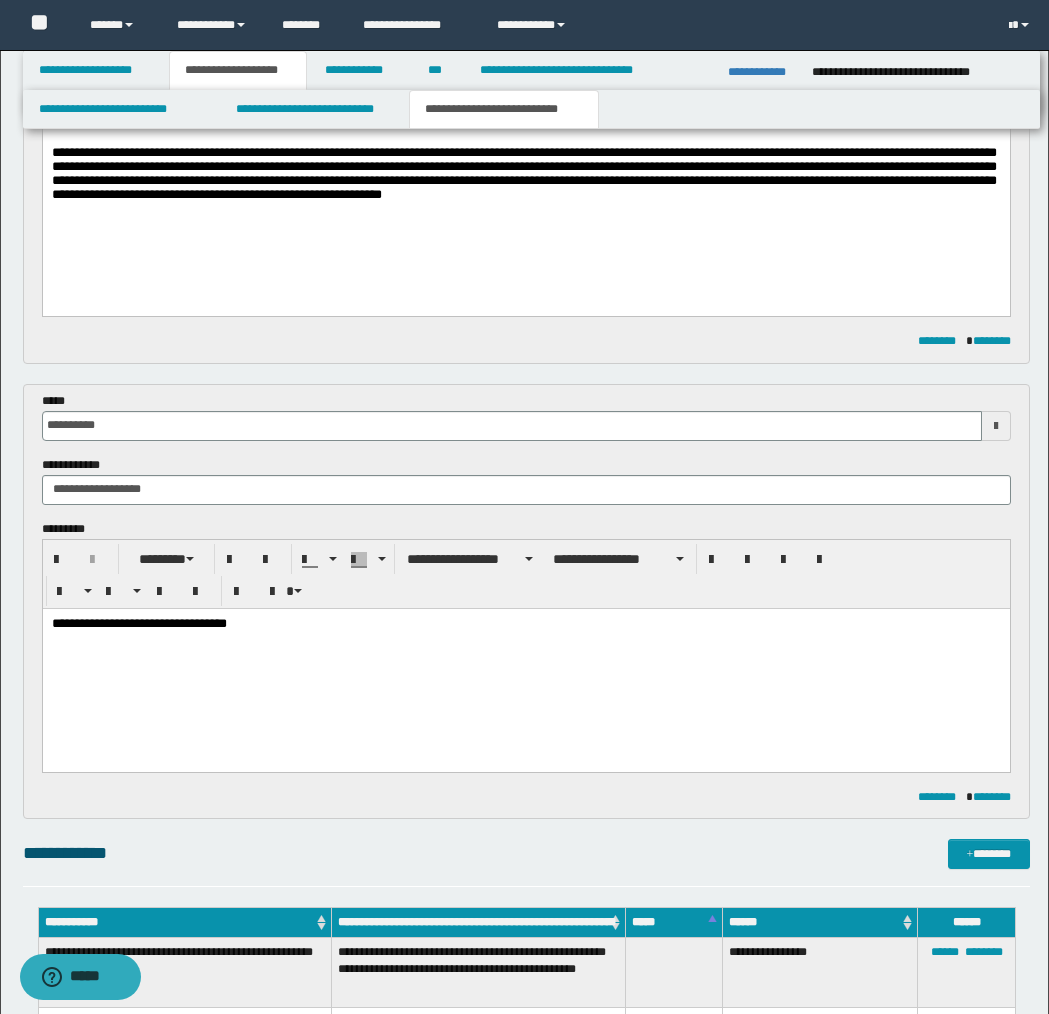 click on "**********" at bounding box center [526, 624] 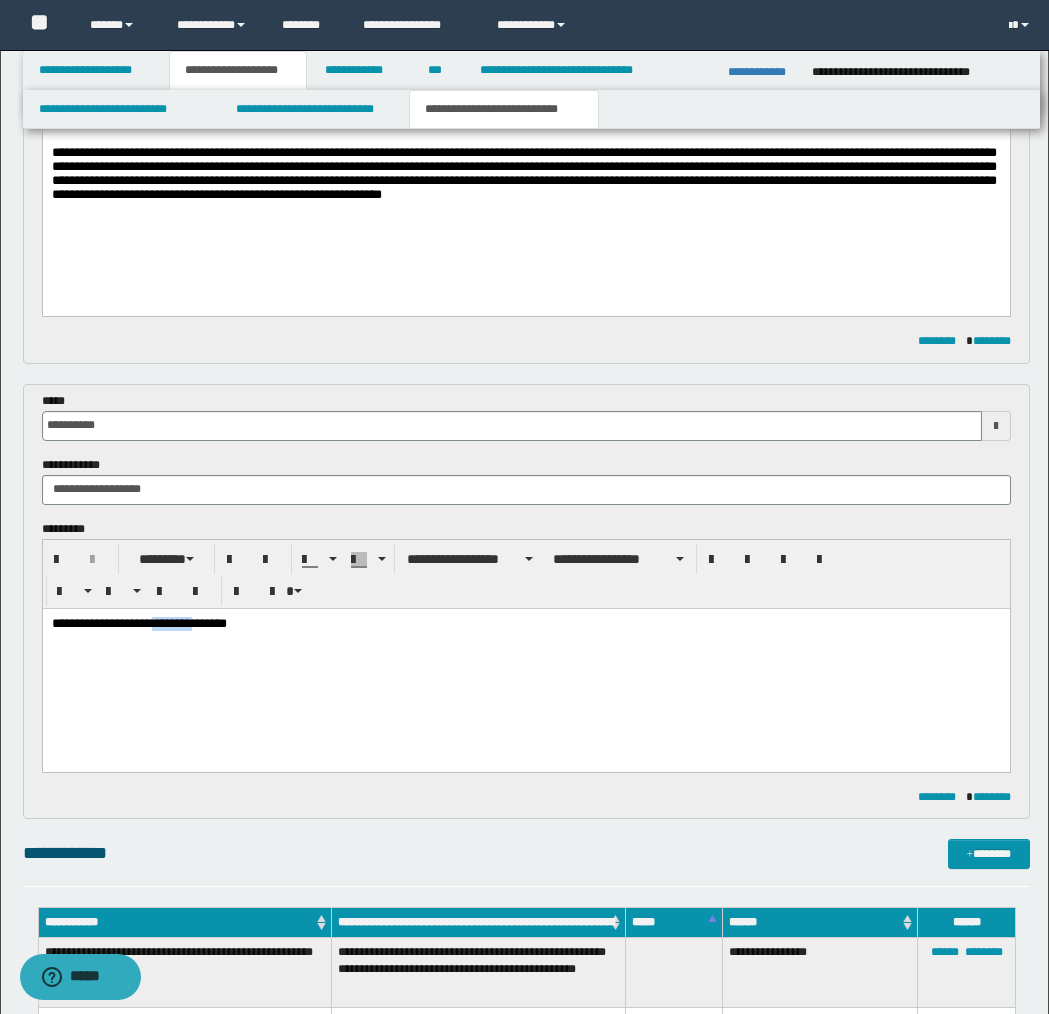 click on "**********" at bounding box center [526, 624] 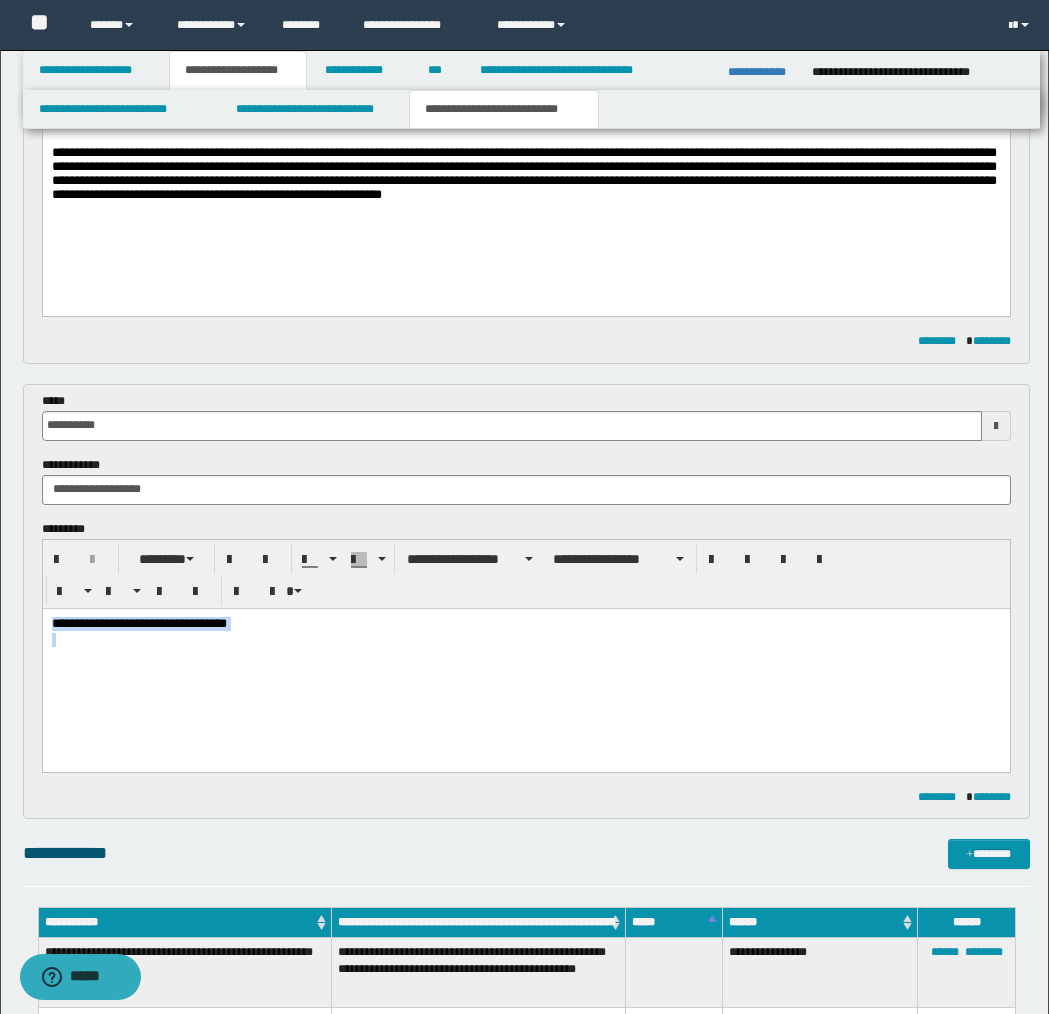 drag, startPoint x: 192, startPoint y: 624, endPoint x: 352, endPoint y: 1211, distance: 608.41516 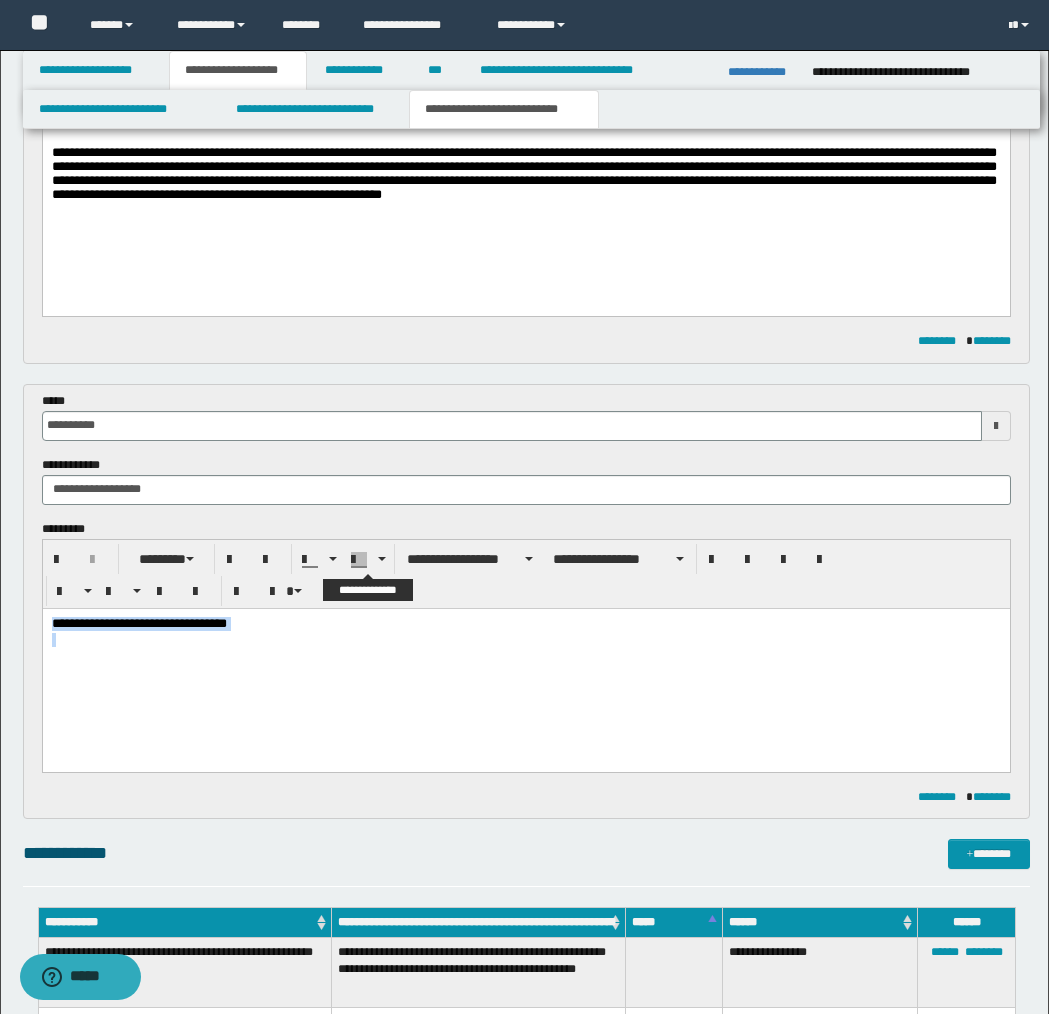 drag, startPoint x: 386, startPoint y: 560, endPoint x: 380, endPoint y: 575, distance: 16.155495 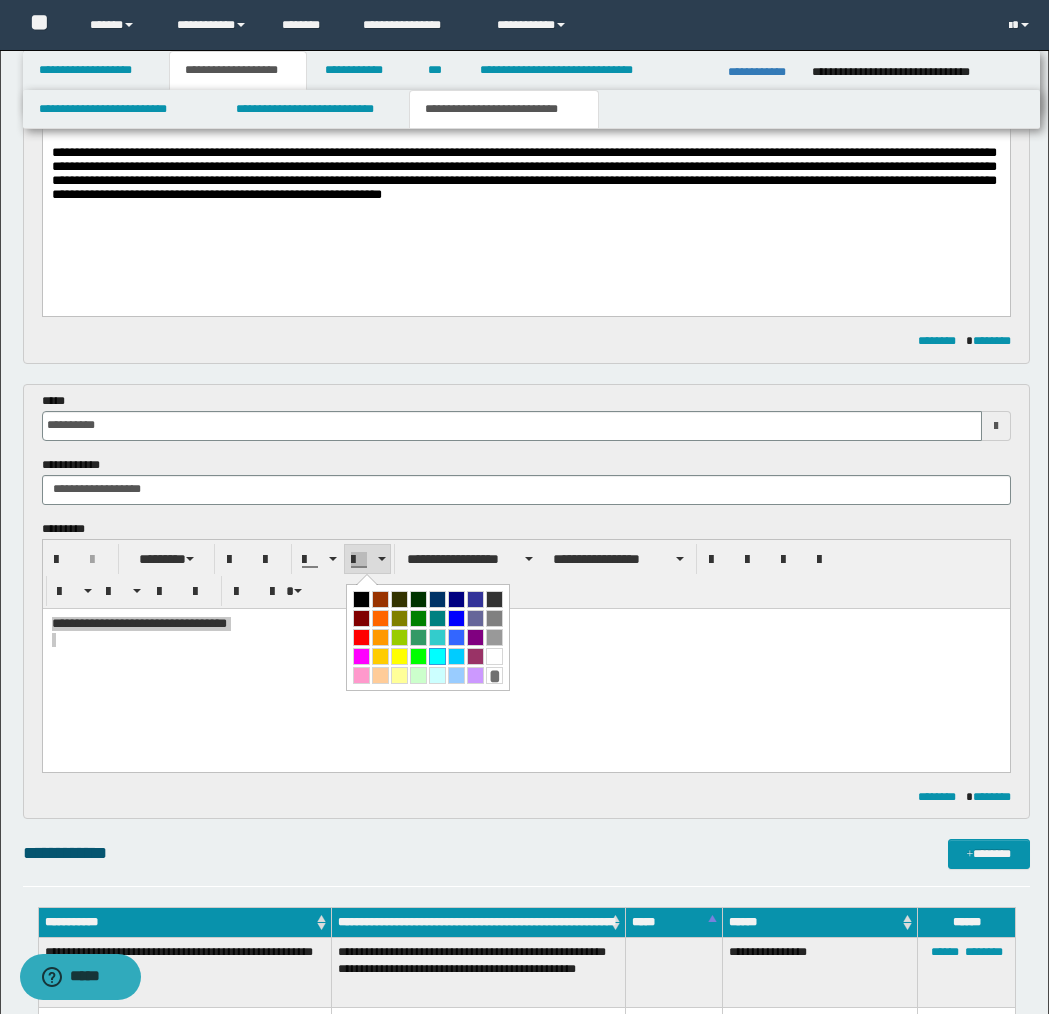 click at bounding box center (437, 656) 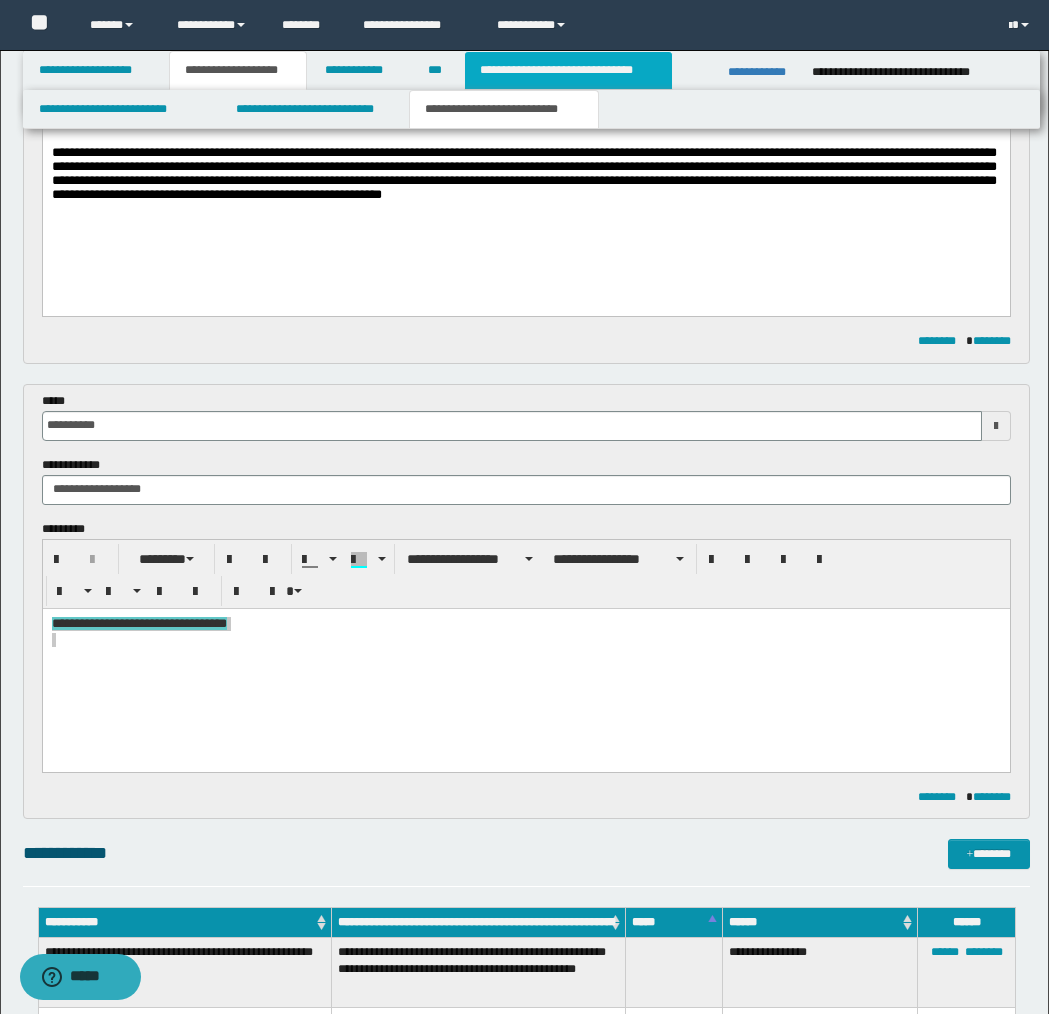click on "**********" at bounding box center [568, 70] 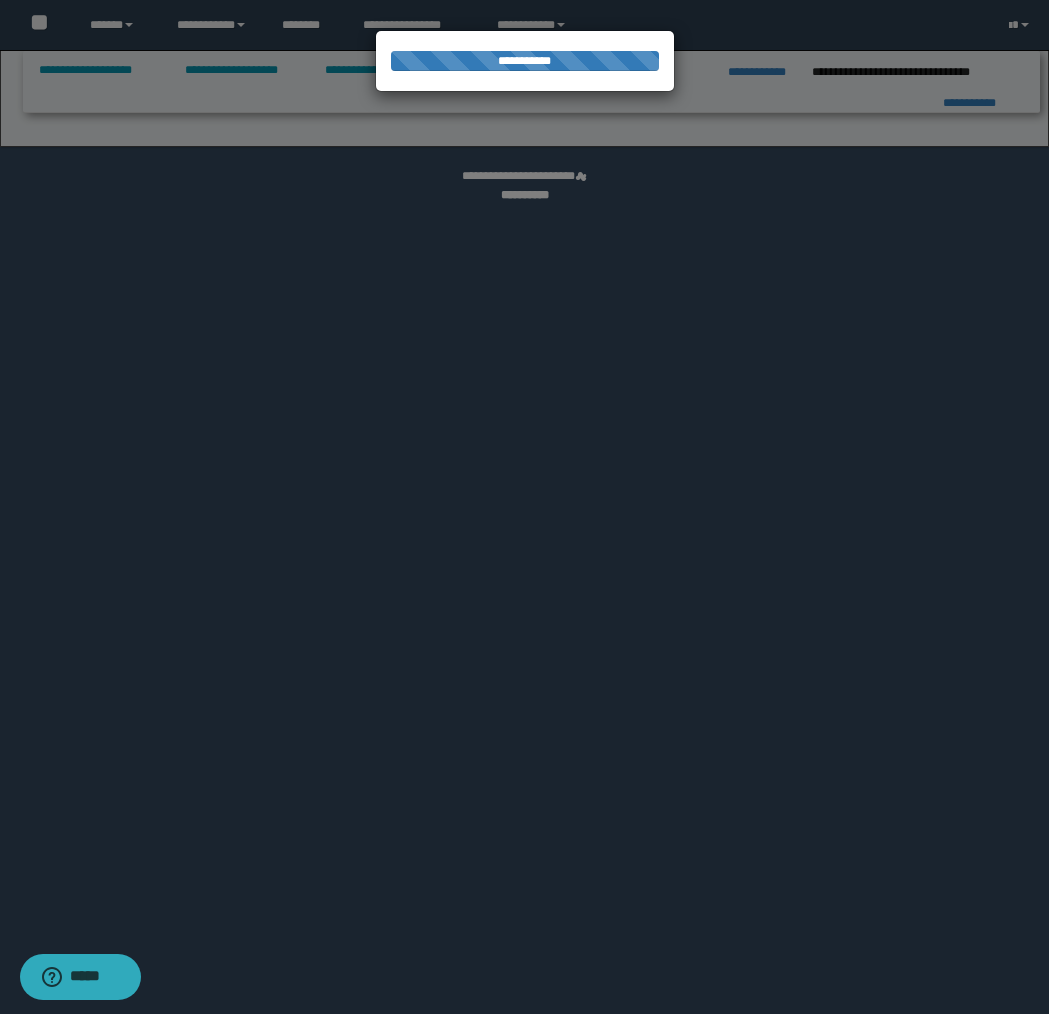 select on "*" 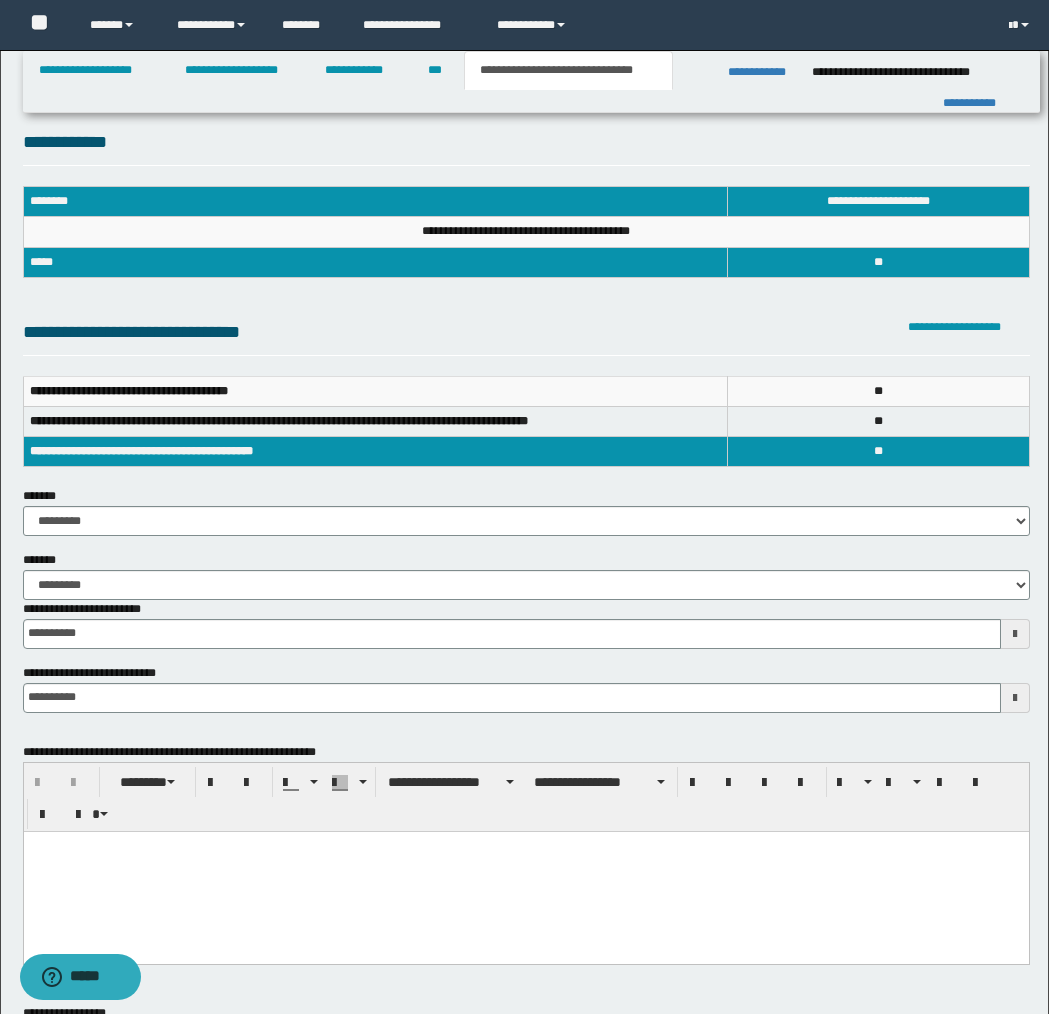 scroll, scrollTop: 0, scrollLeft: 0, axis: both 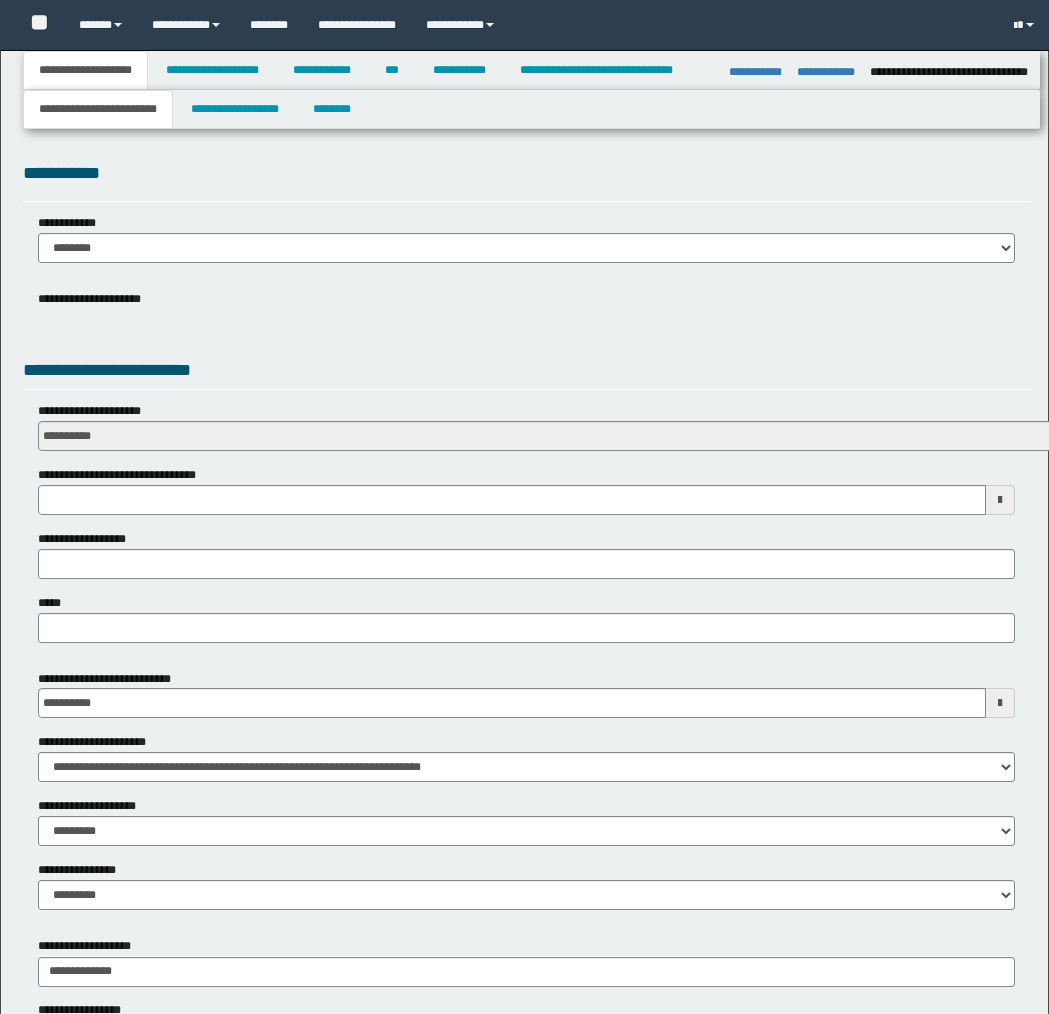 select on "*" 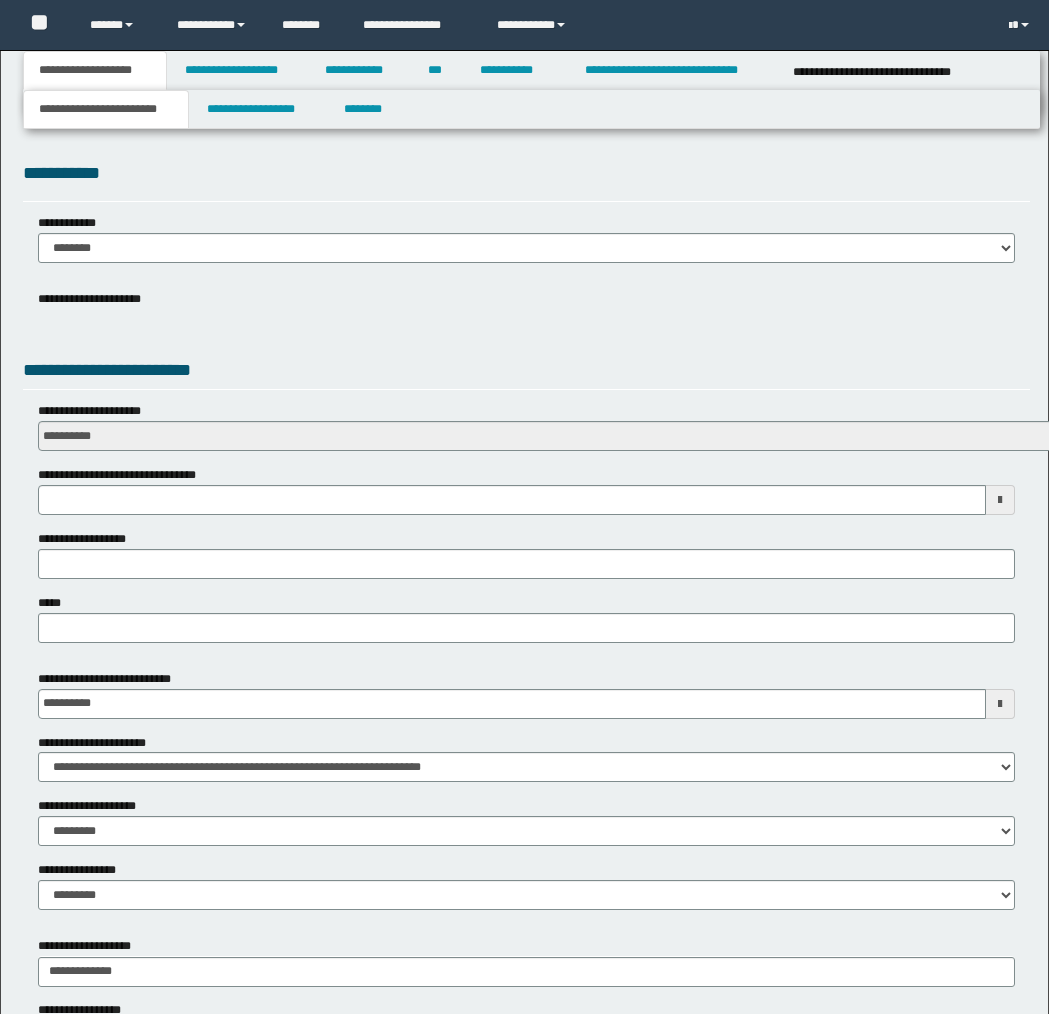 scroll, scrollTop: 0, scrollLeft: 0, axis: both 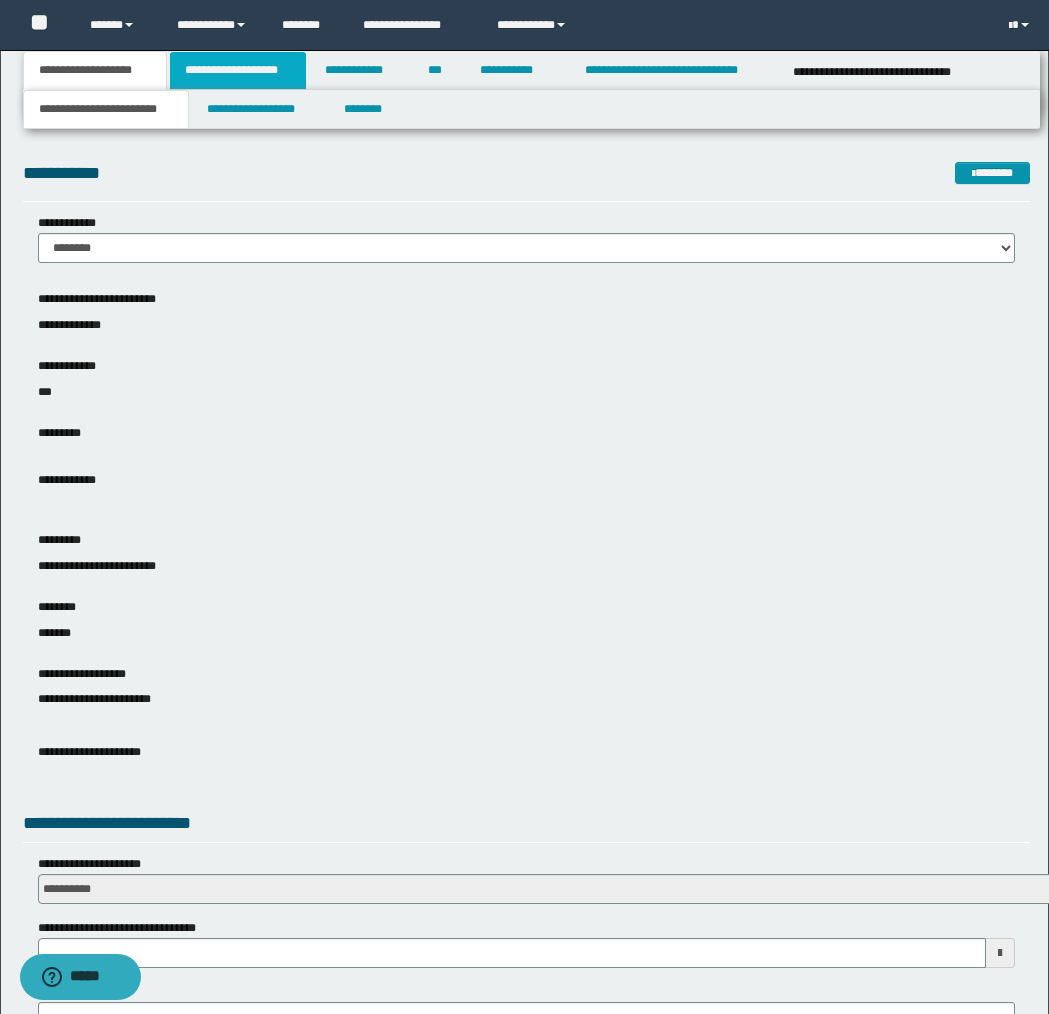 click on "**********" at bounding box center [238, 70] 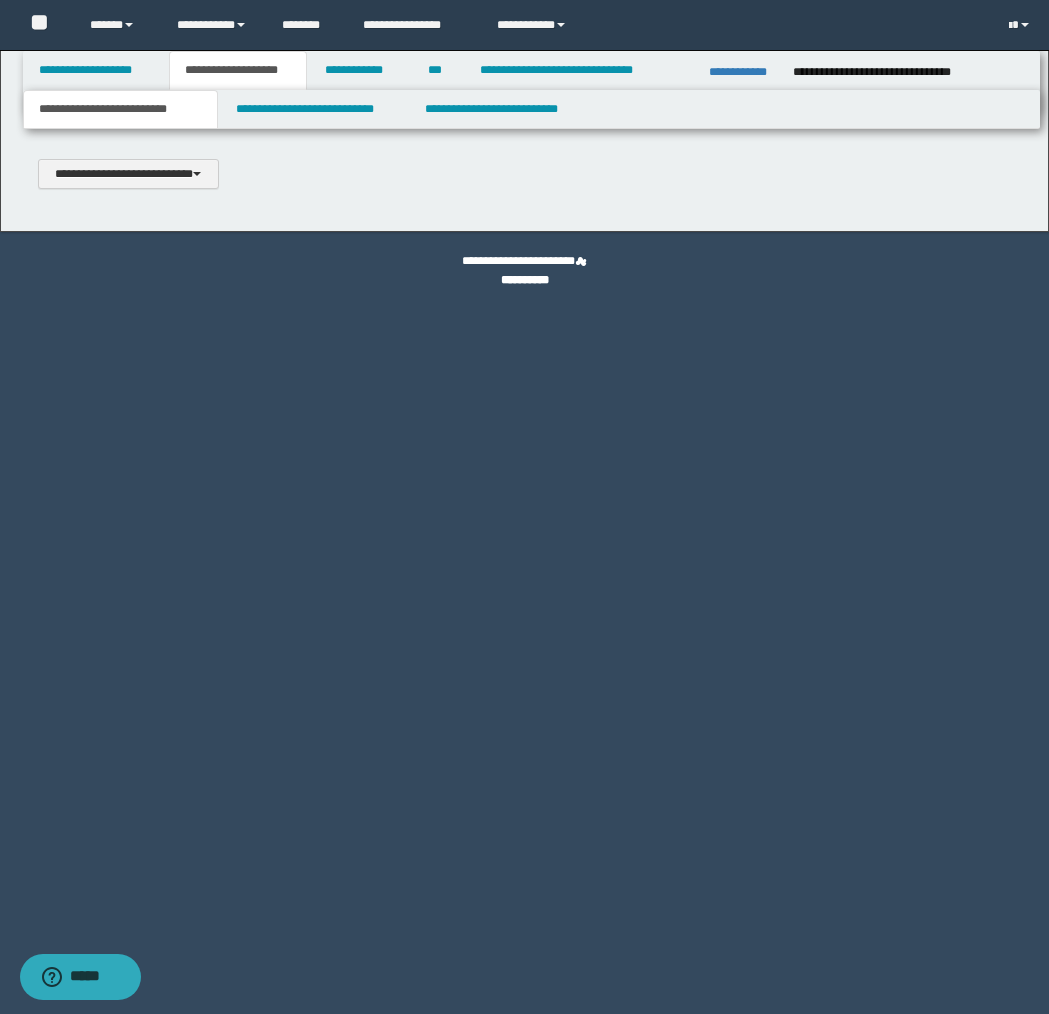 type 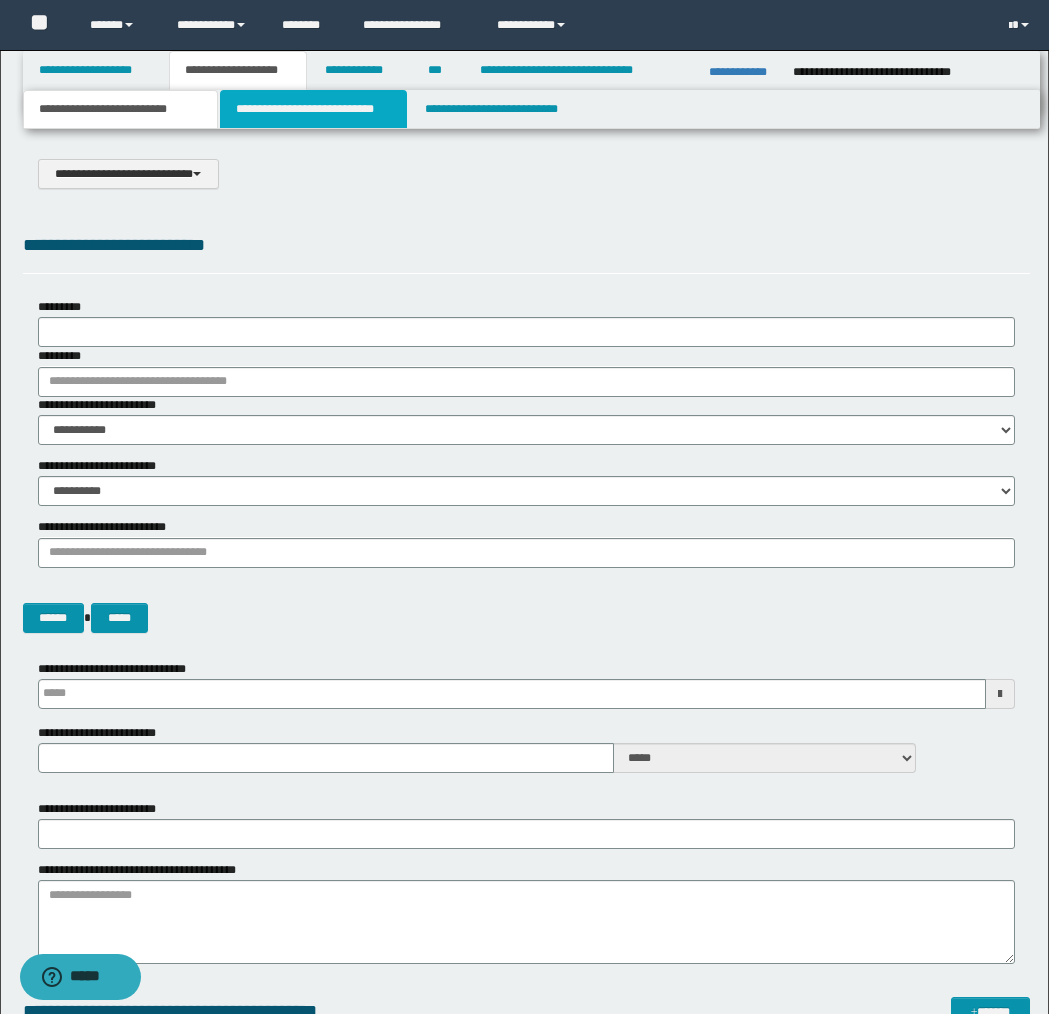 click on "**********" at bounding box center [314, 109] 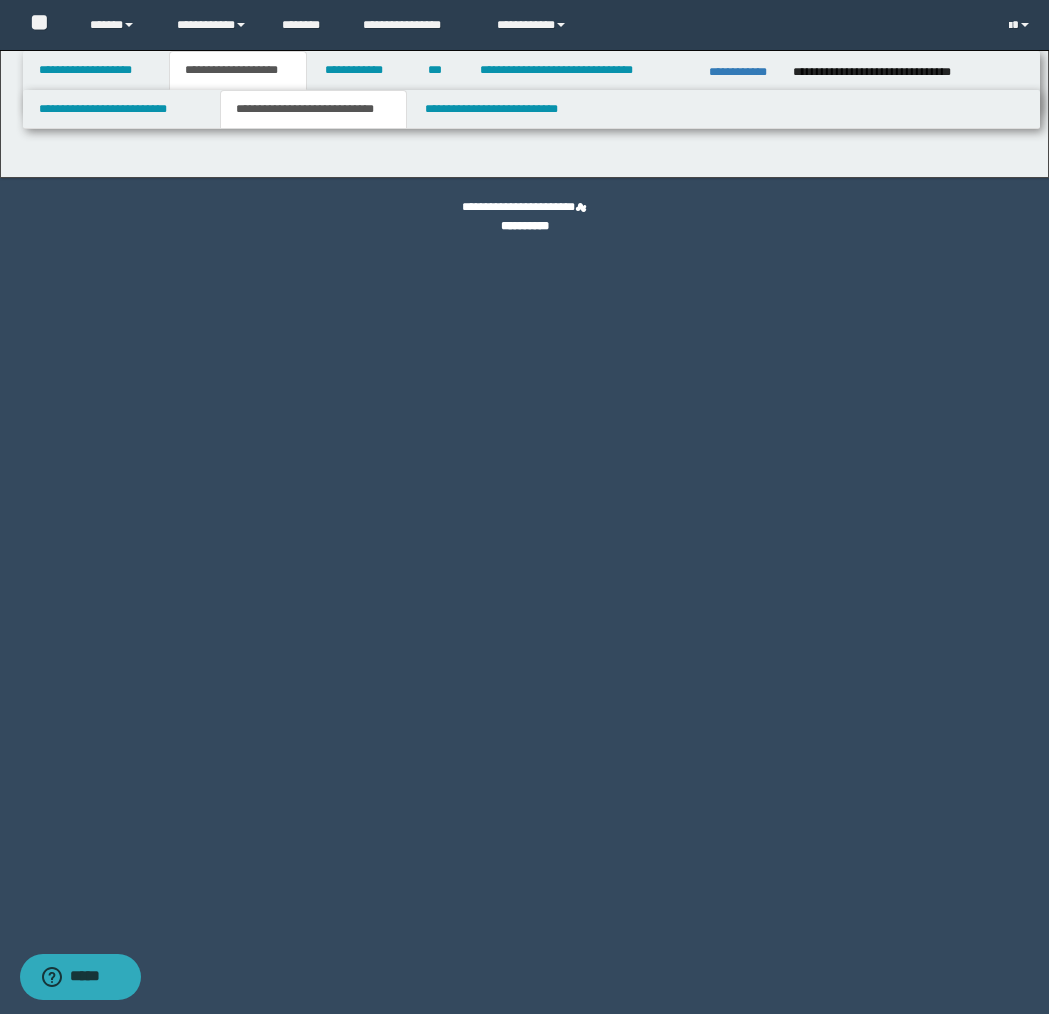 select on "*" 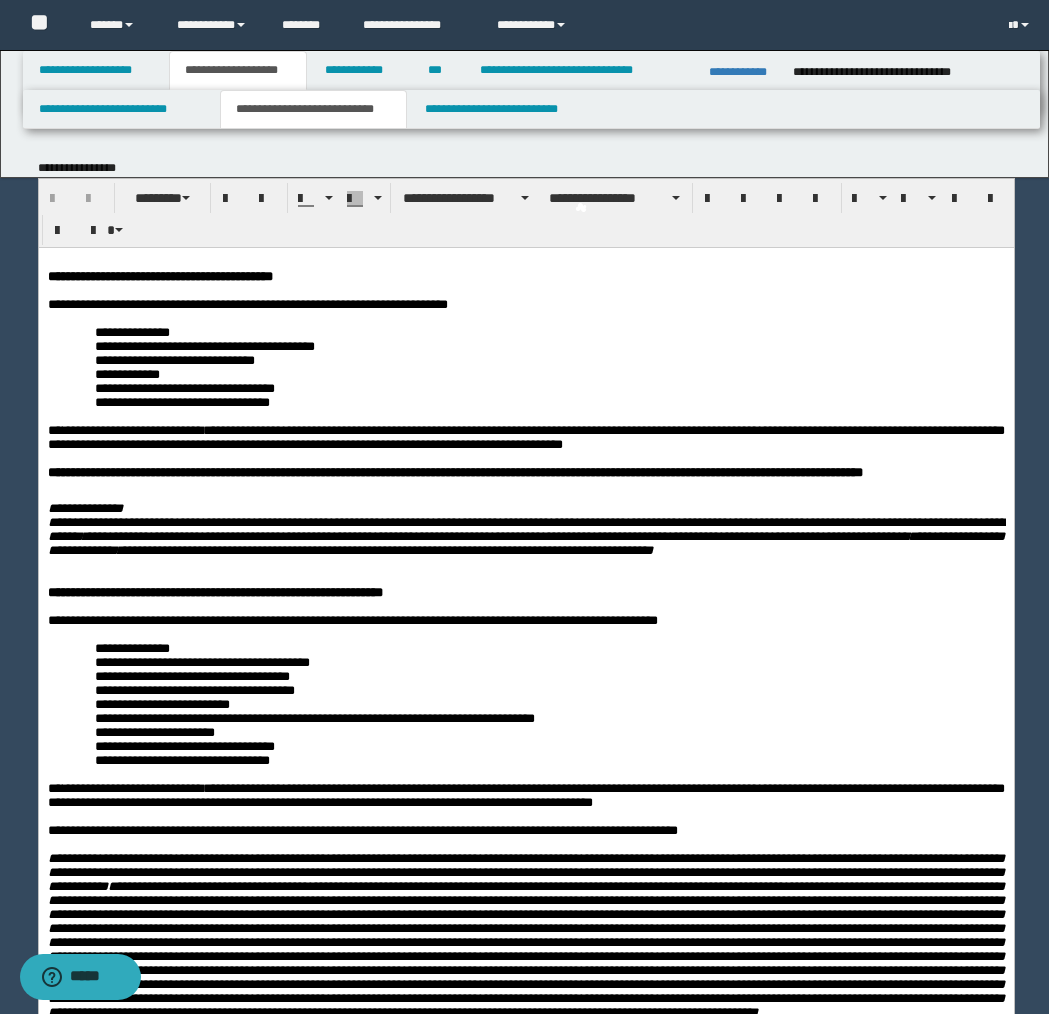 scroll, scrollTop: 0, scrollLeft: 0, axis: both 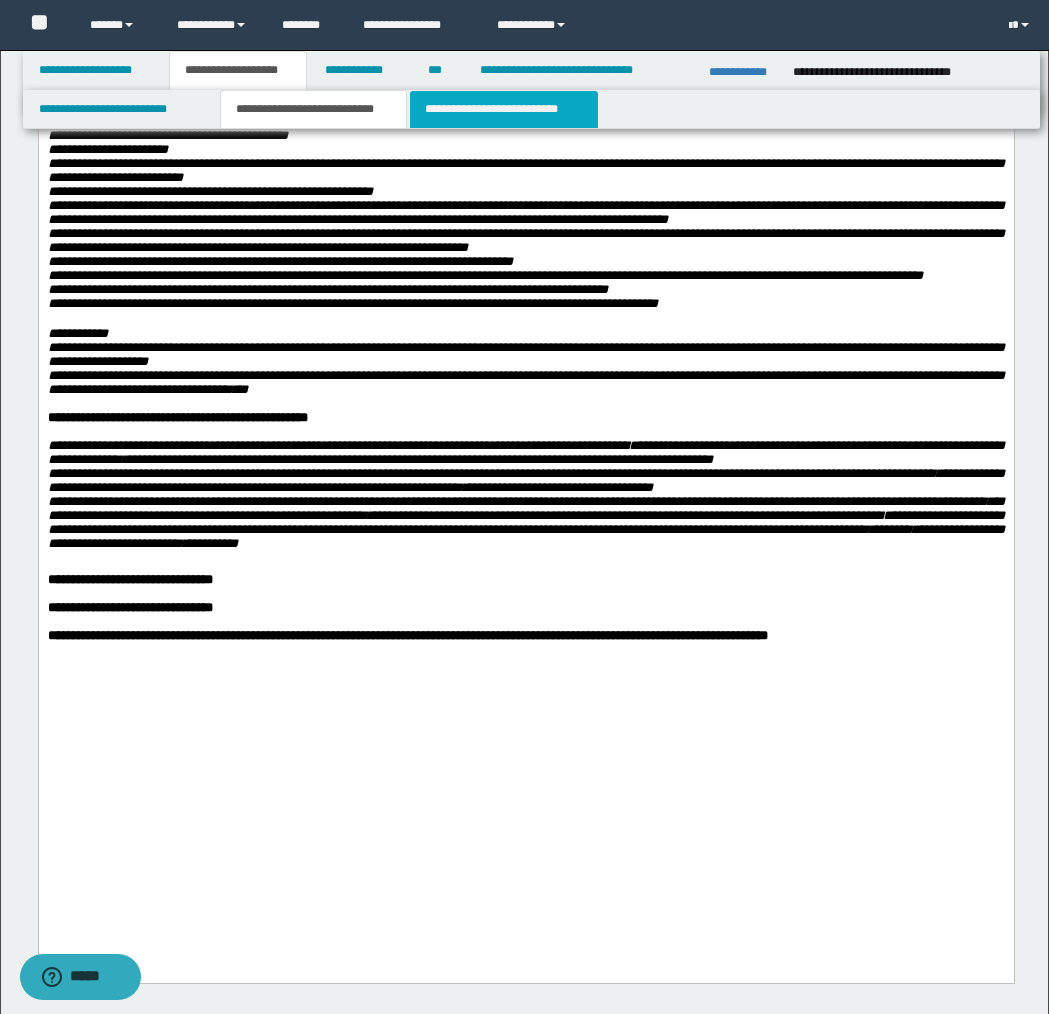 click on "**********" at bounding box center [504, 109] 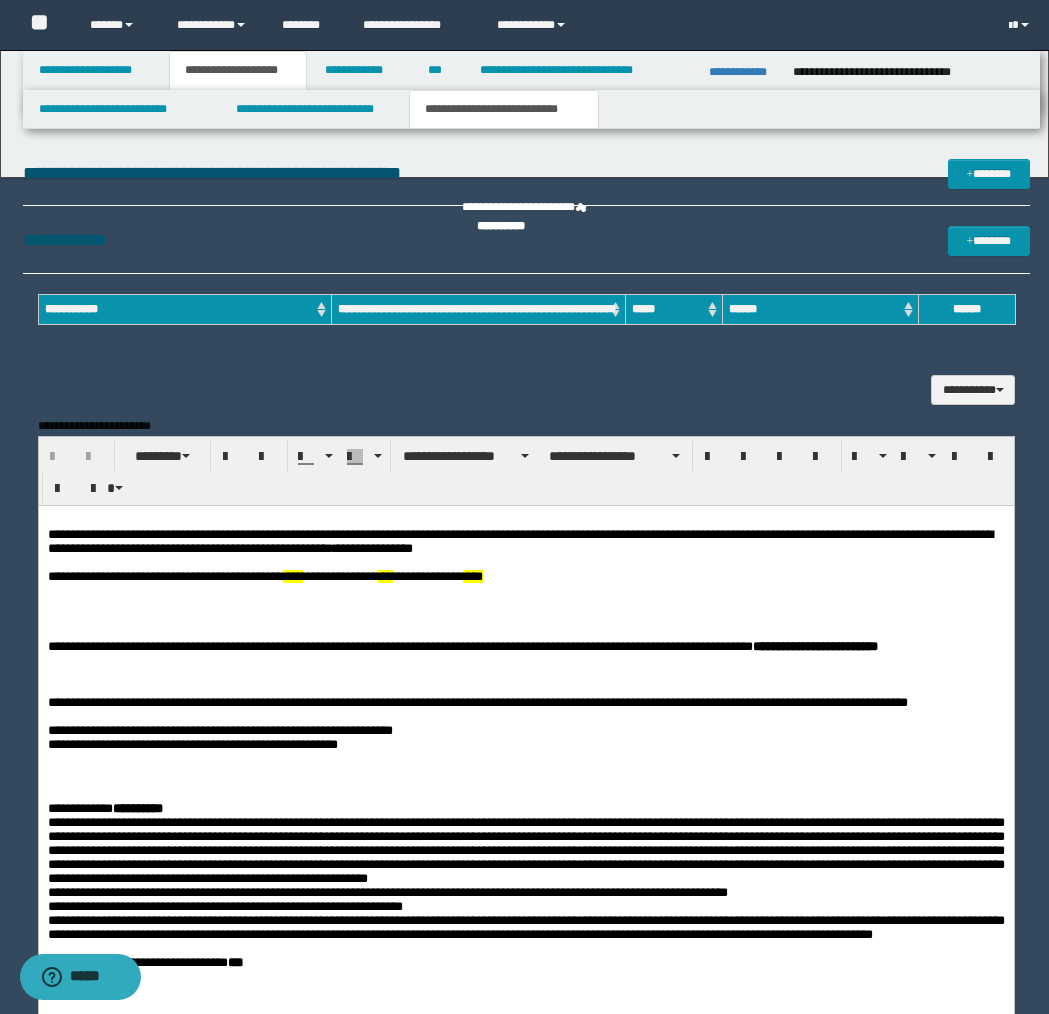 scroll, scrollTop: 0, scrollLeft: 0, axis: both 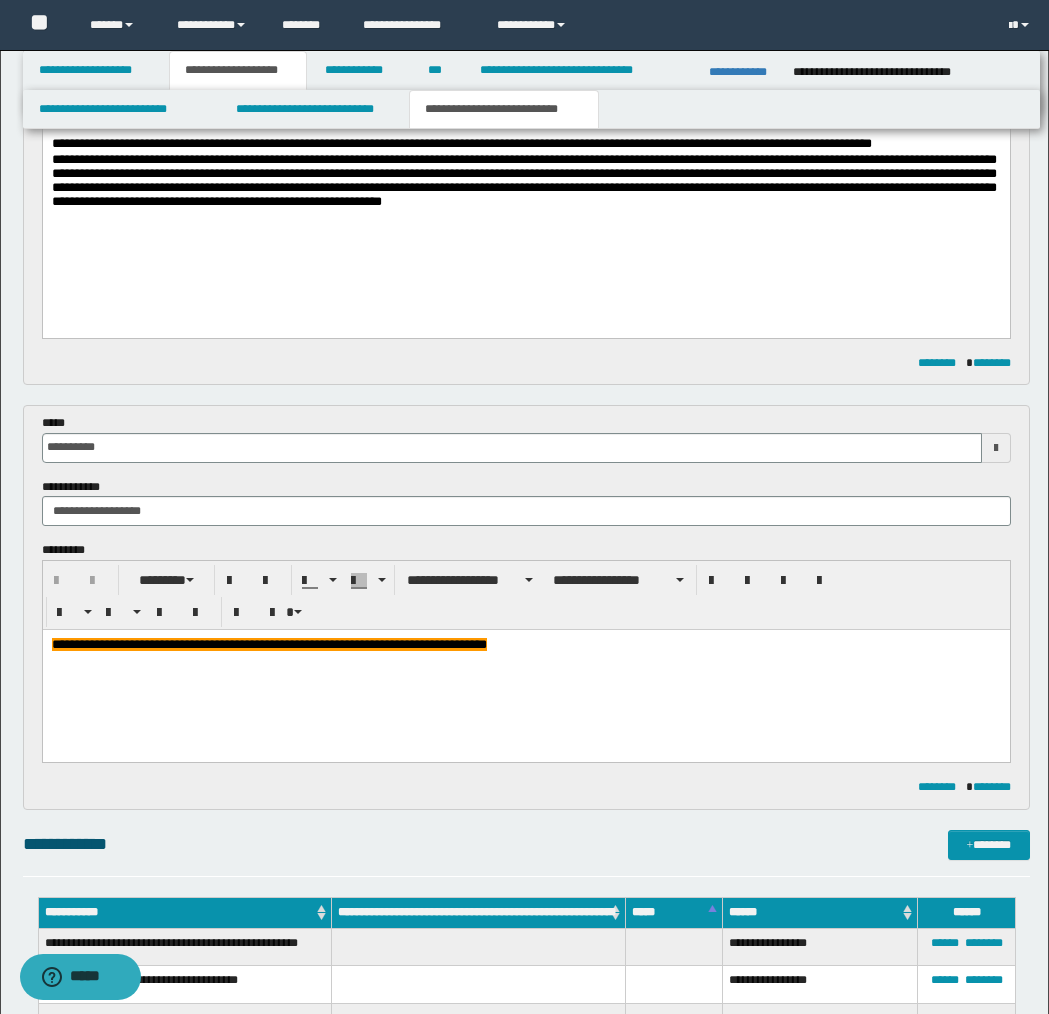 click on "**********" at bounding box center (525, 670) 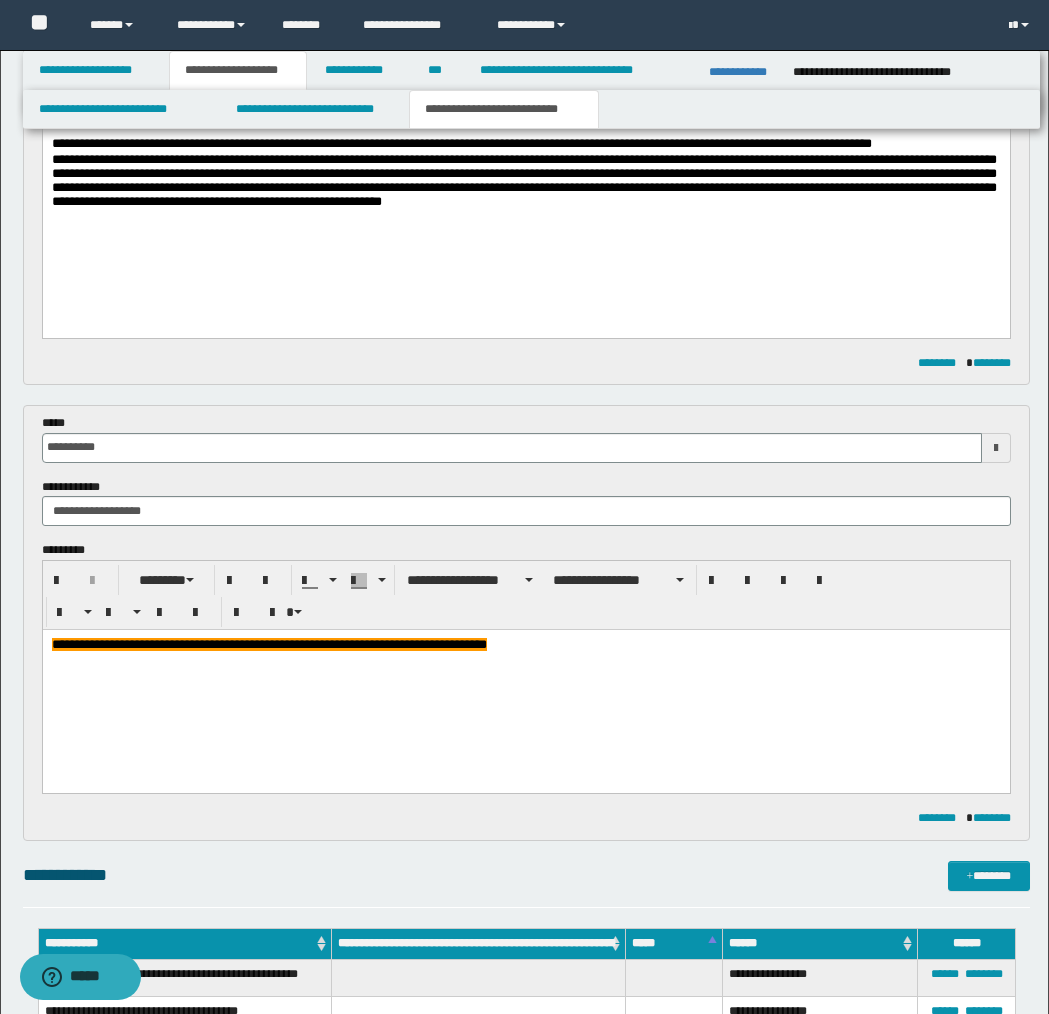 type 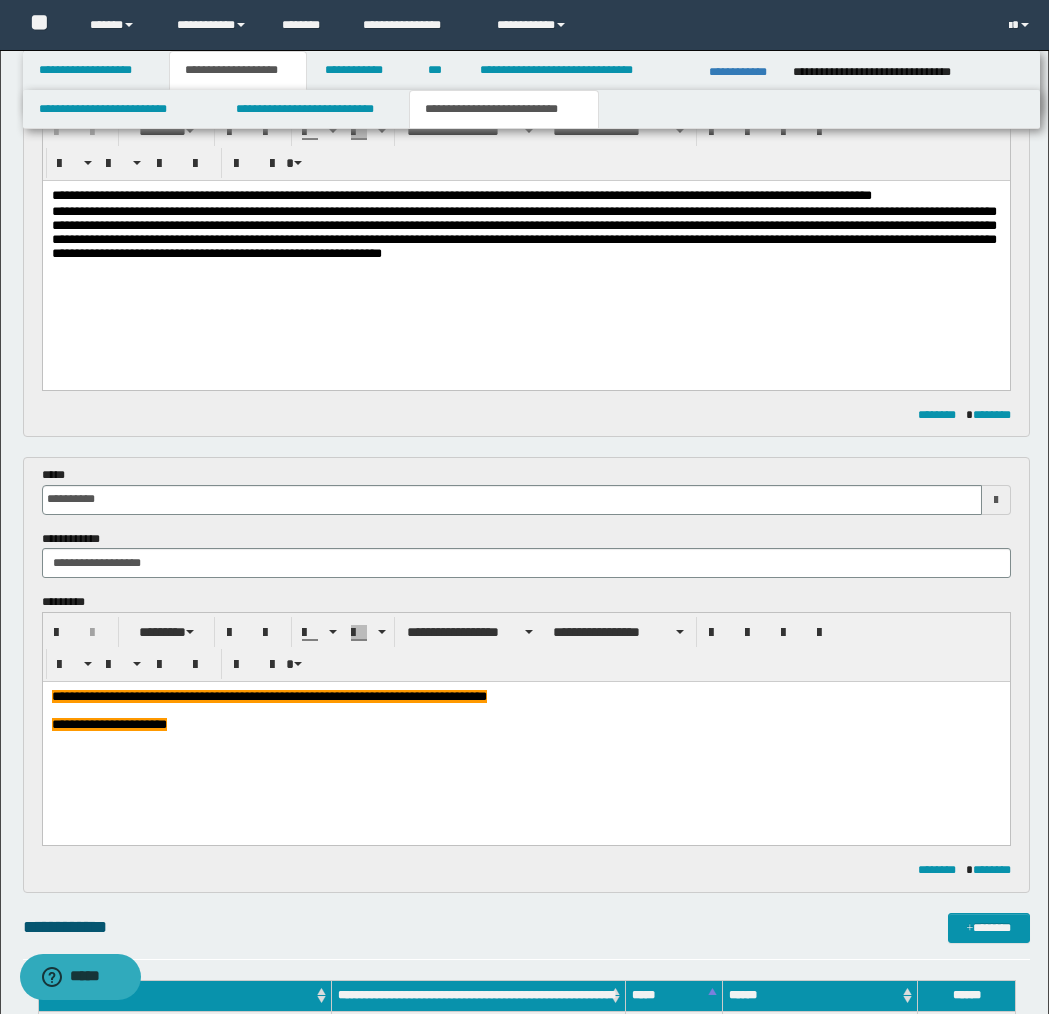 scroll, scrollTop: 790, scrollLeft: 0, axis: vertical 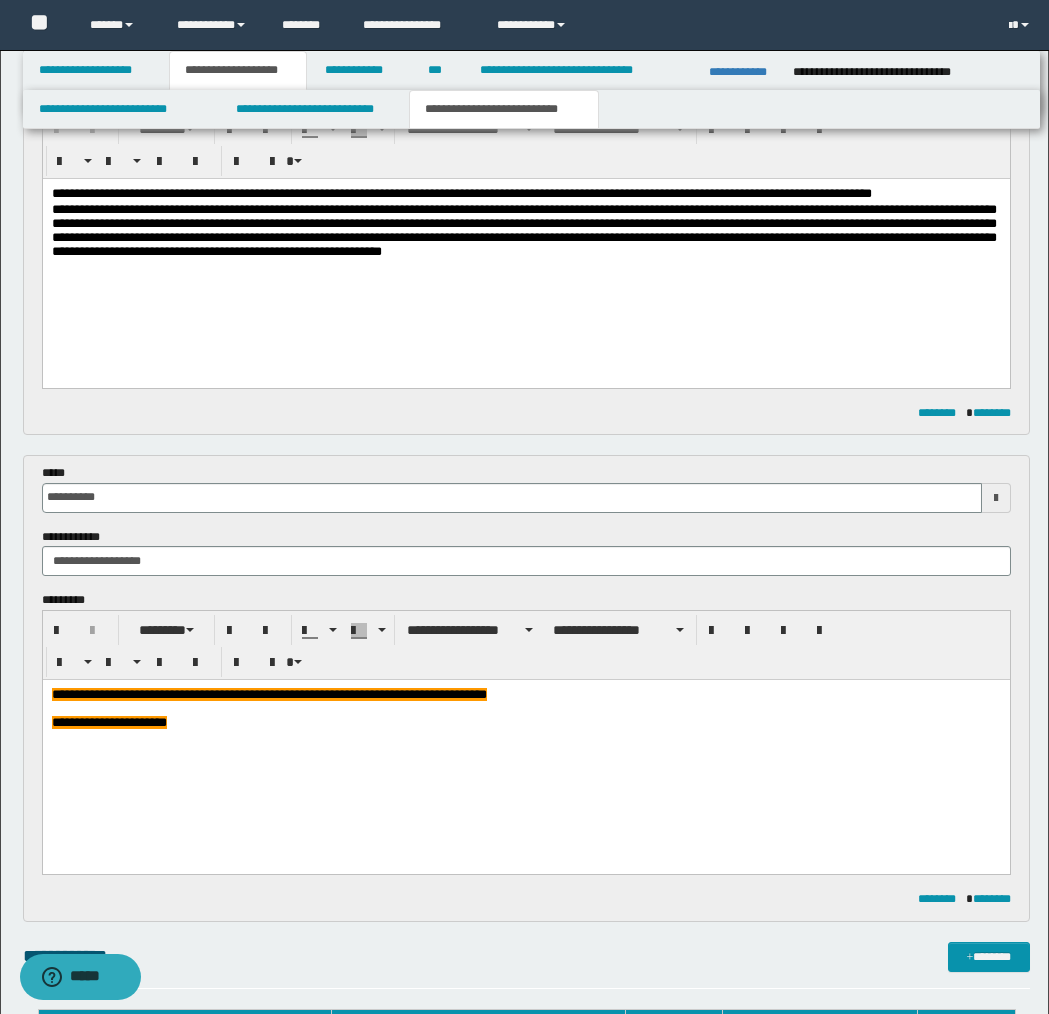 drag, startPoint x: 206, startPoint y: 724, endPoint x: 254, endPoint y: 807, distance: 95.880135 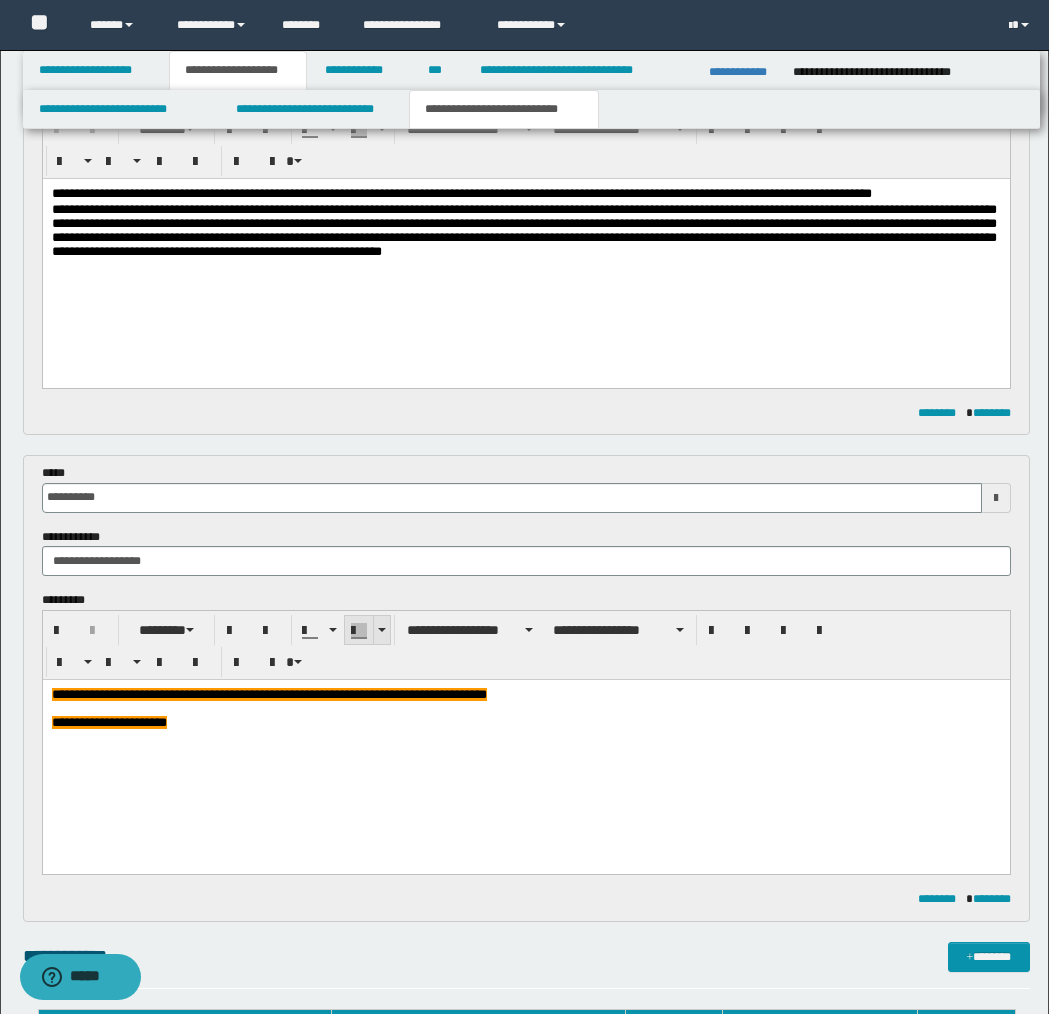 click at bounding box center [382, 630] 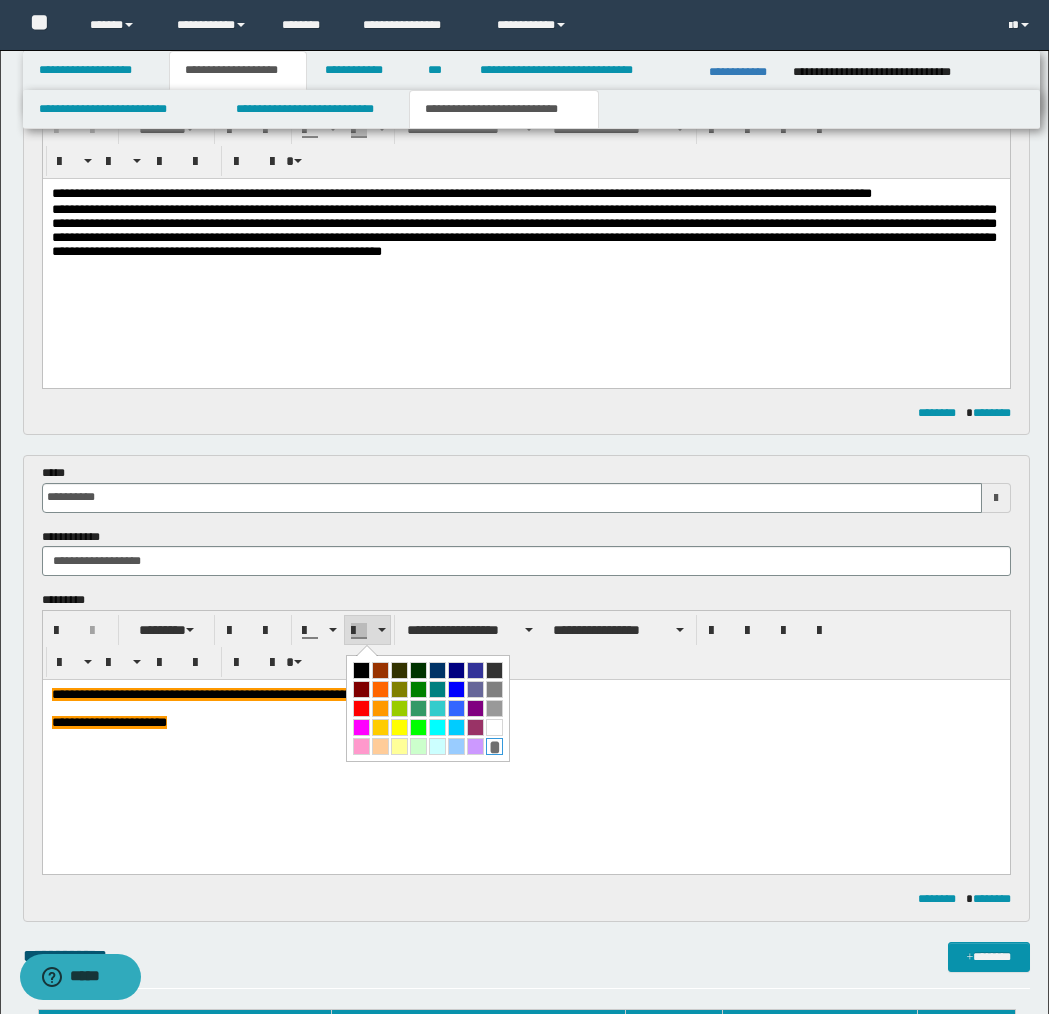 drag, startPoint x: 493, startPoint y: 751, endPoint x: 162, endPoint y: 92, distance: 737.4564 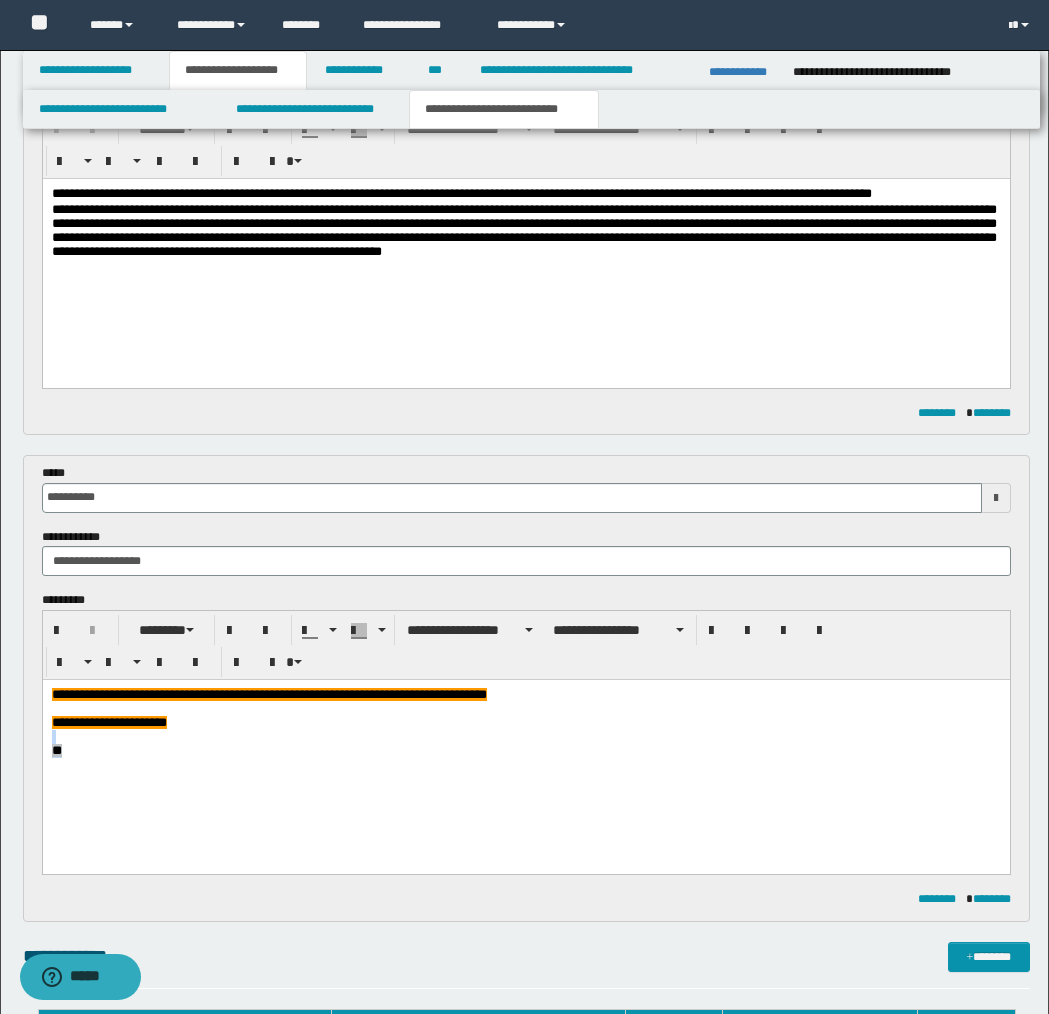 scroll, scrollTop: 840, scrollLeft: 0, axis: vertical 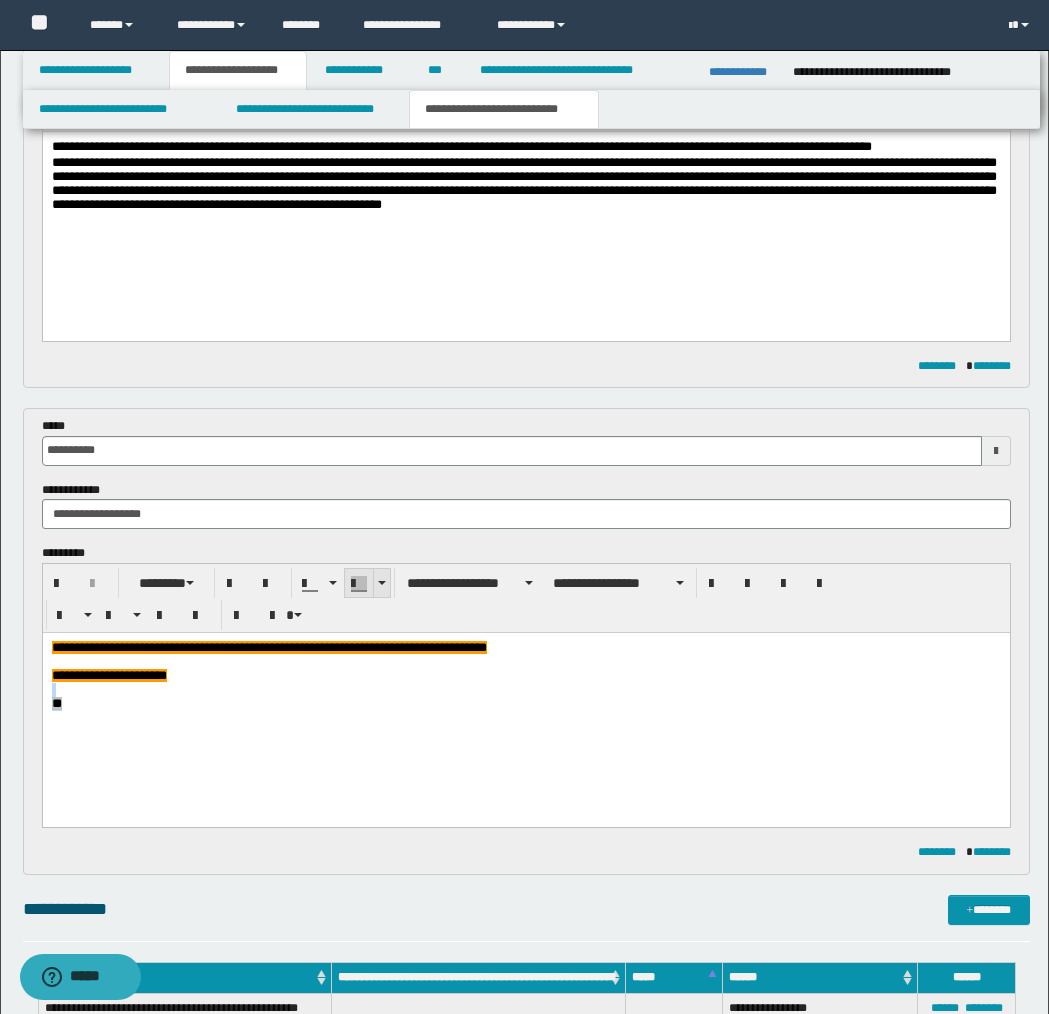 click at bounding box center [381, 583] 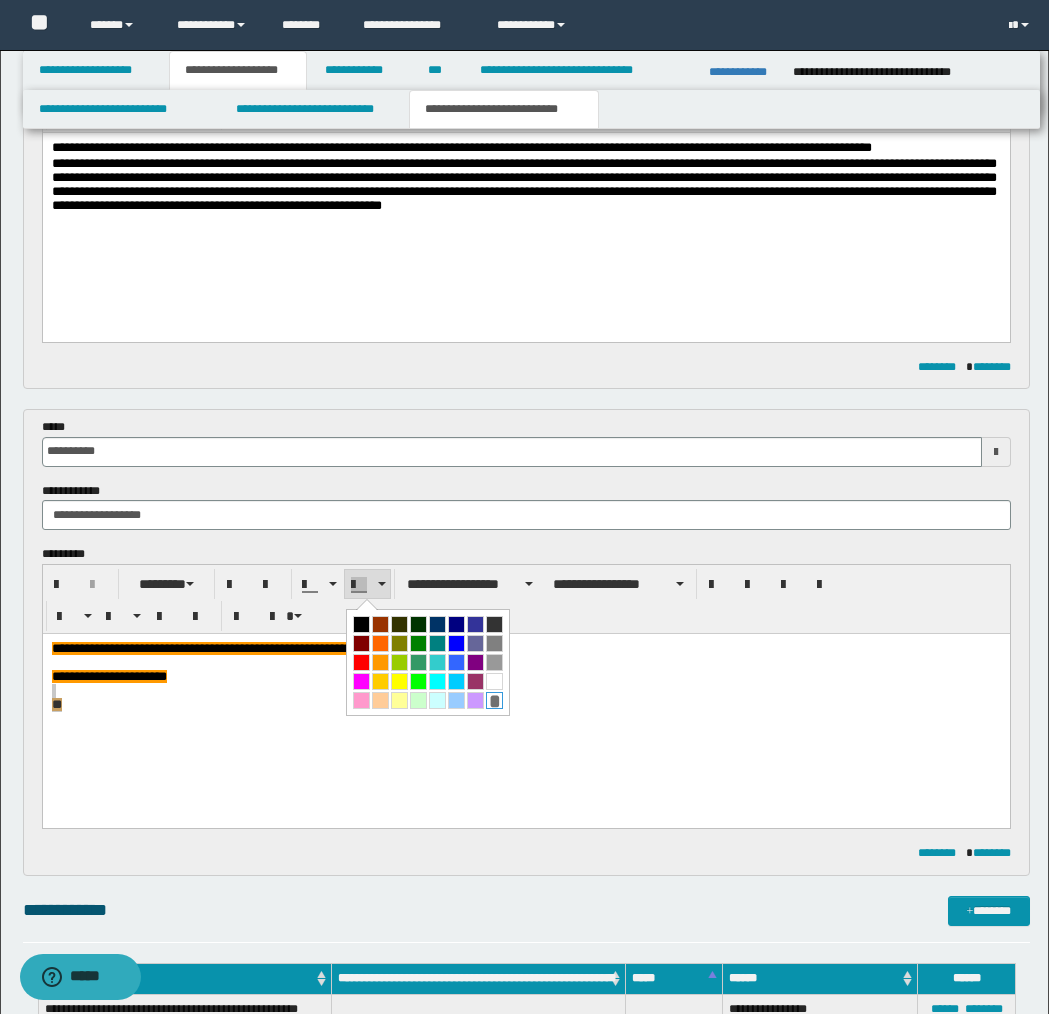click on "*" at bounding box center (494, 700) 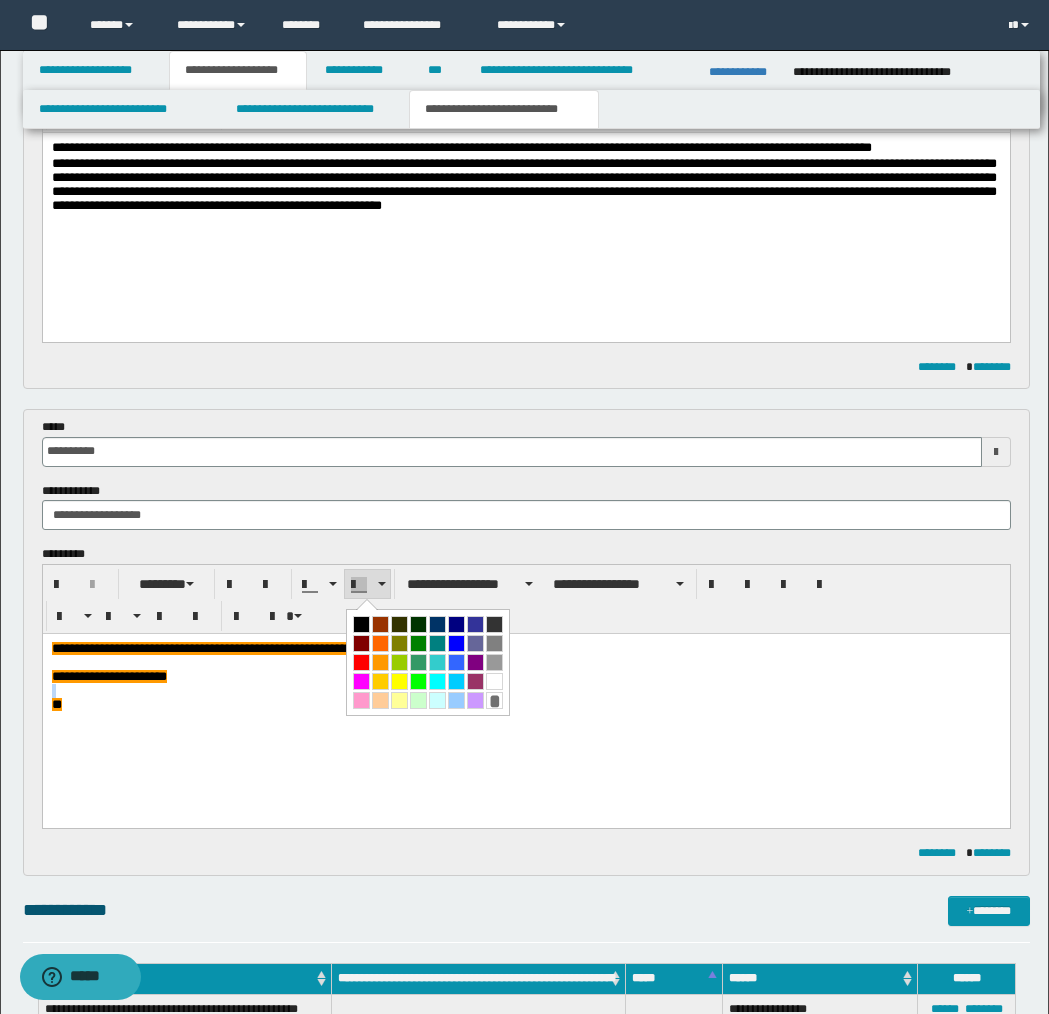 scroll, scrollTop: 834, scrollLeft: 0, axis: vertical 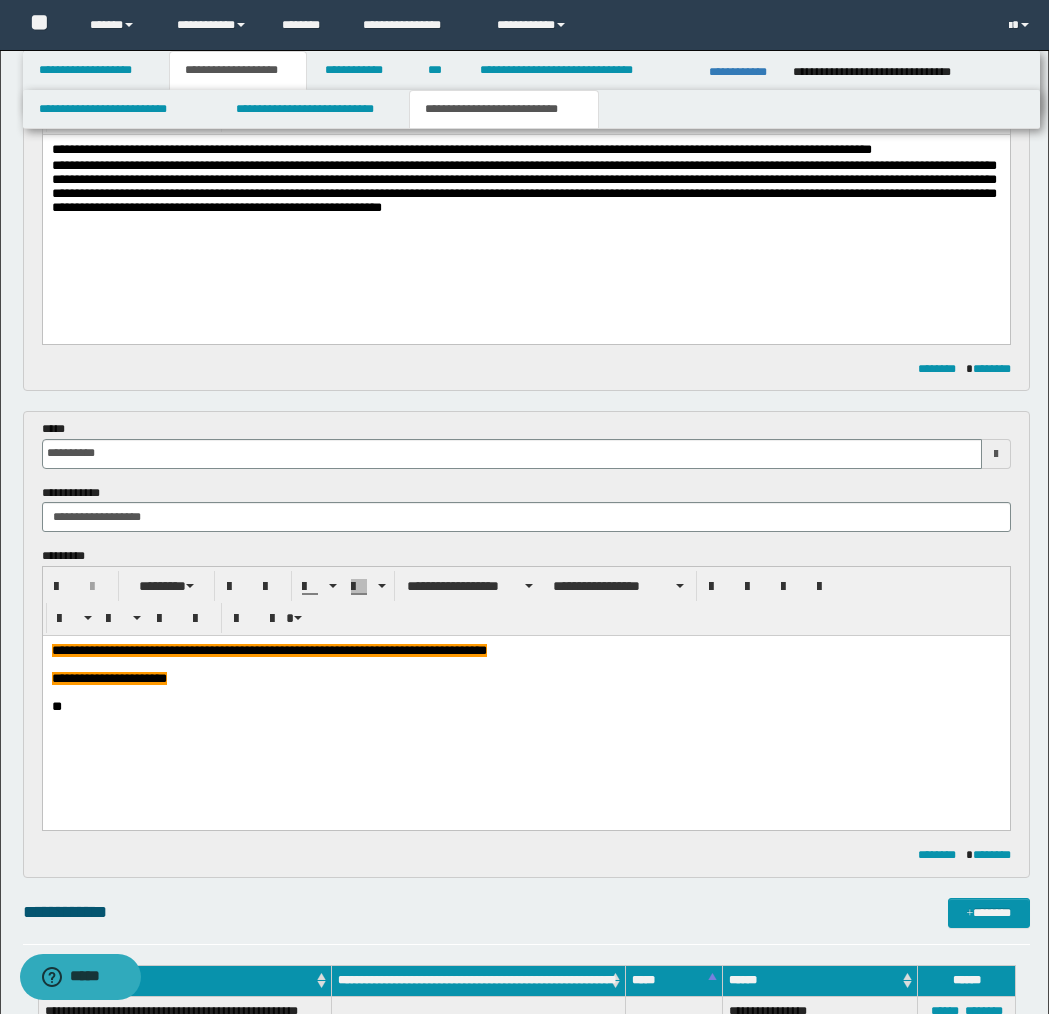 click on "**********" at bounding box center (525, 705) 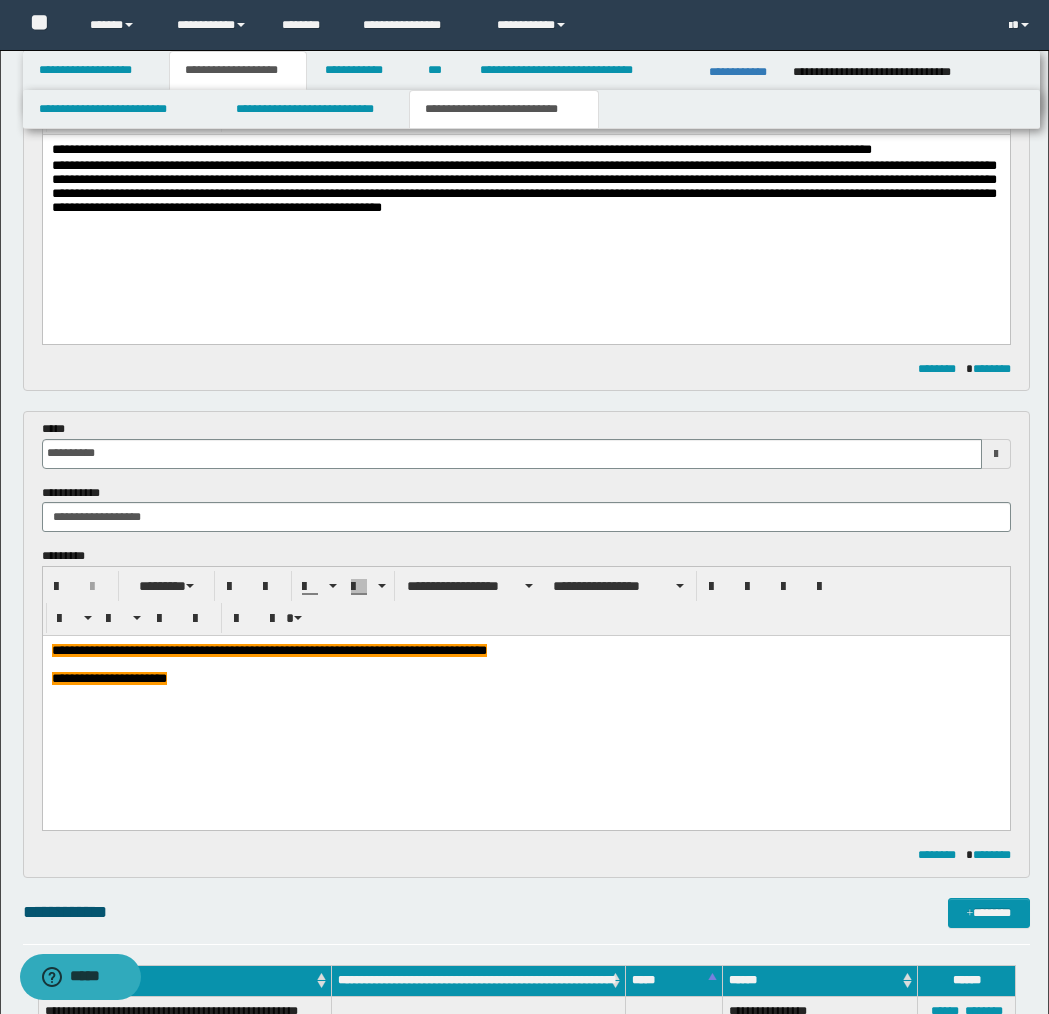 click on "**********" at bounding box center [108, 678] 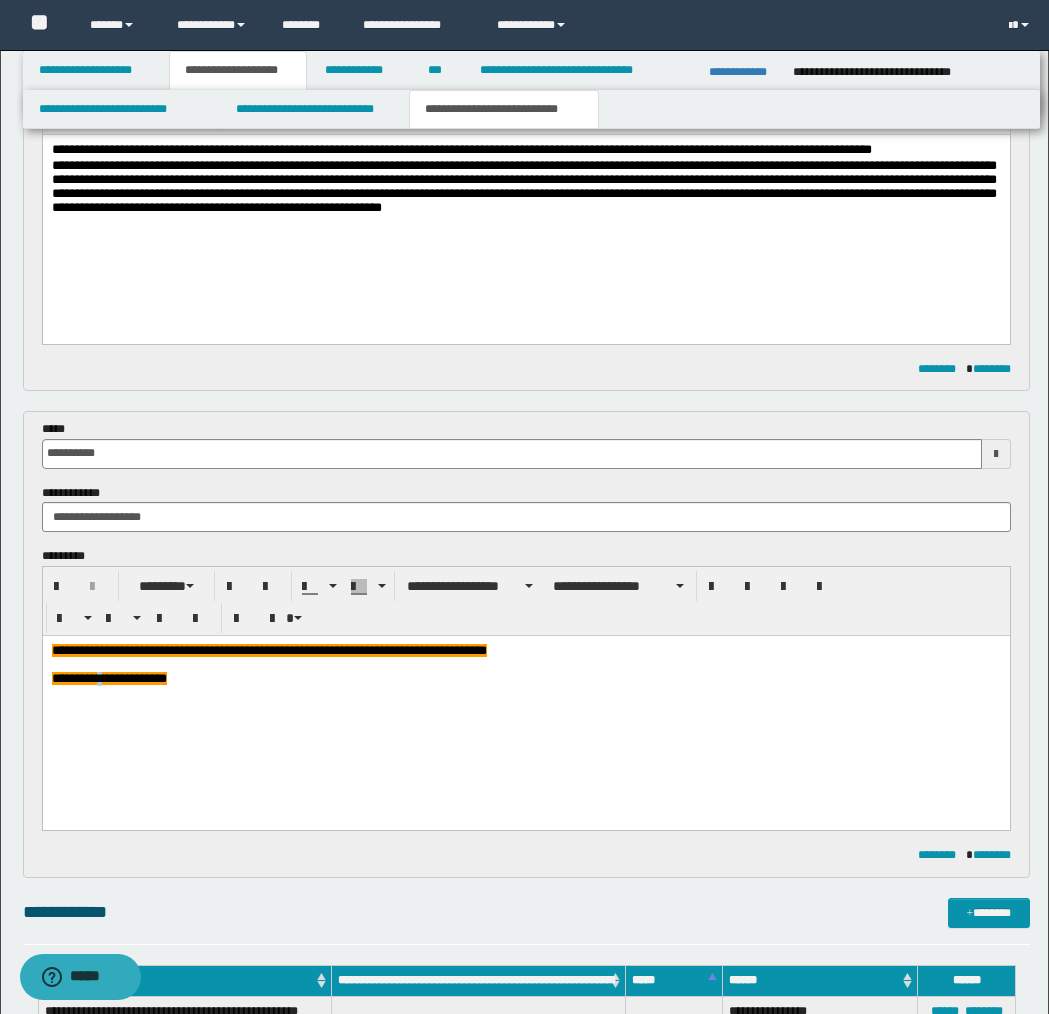 click on "**********" at bounding box center [108, 678] 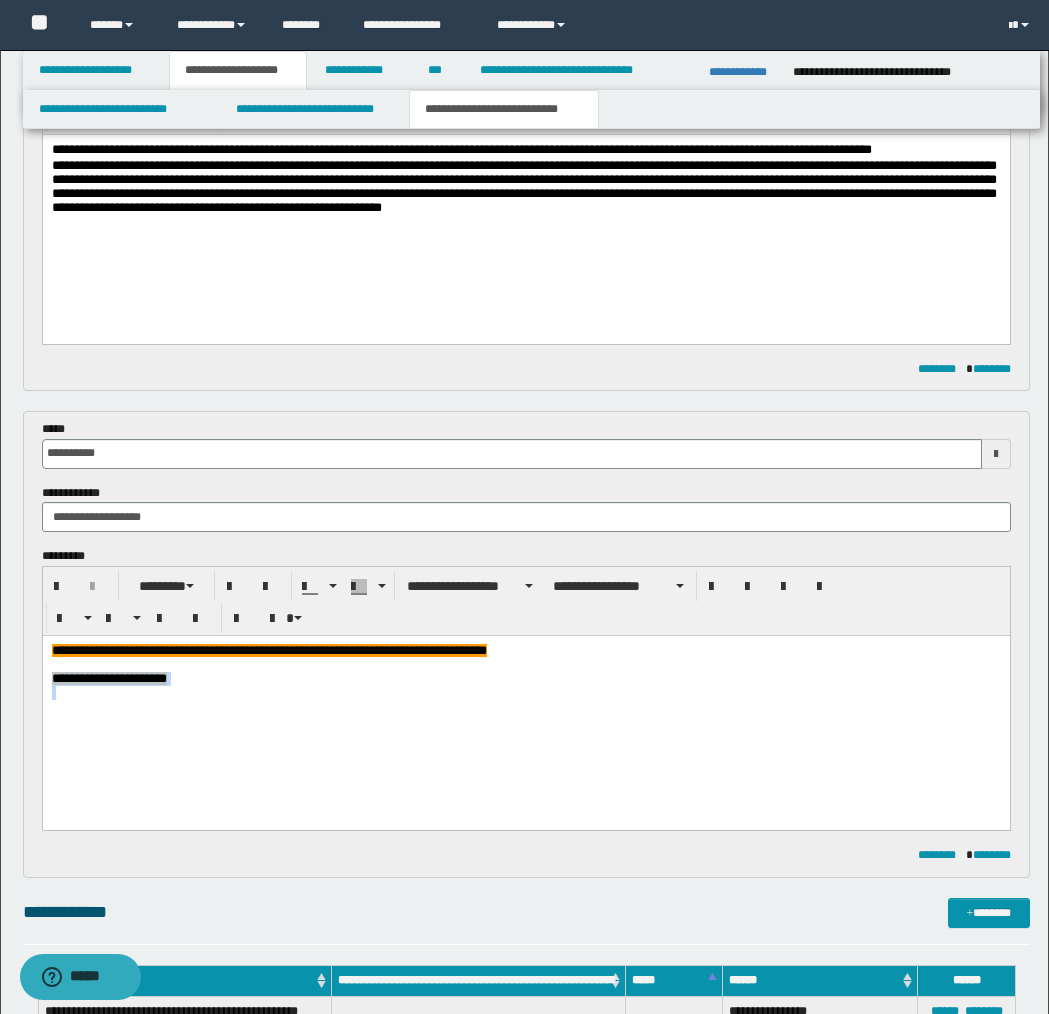click on "**********" at bounding box center [108, 678] 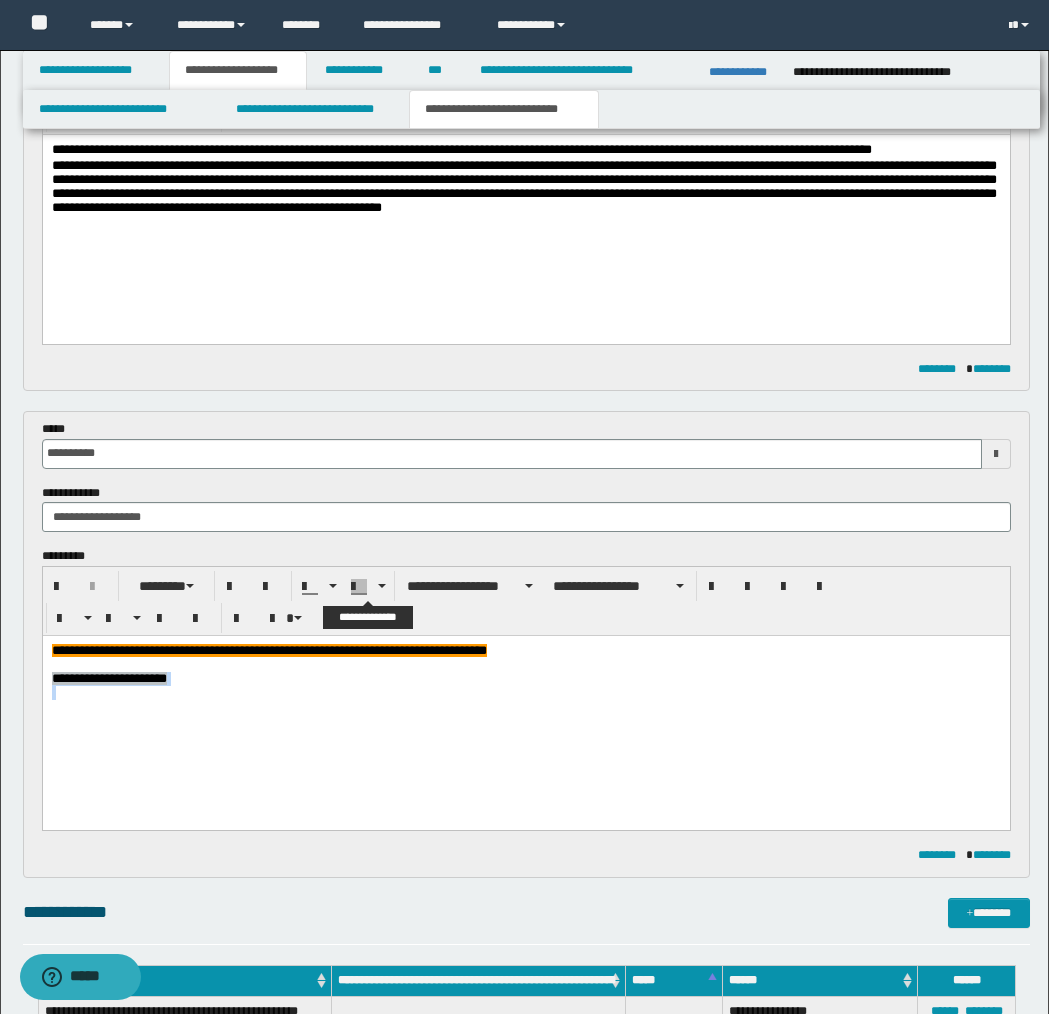 drag, startPoint x: 381, startPoint y: 584, endPoint x: 377, endPoint y: 611, distance: 27.294687 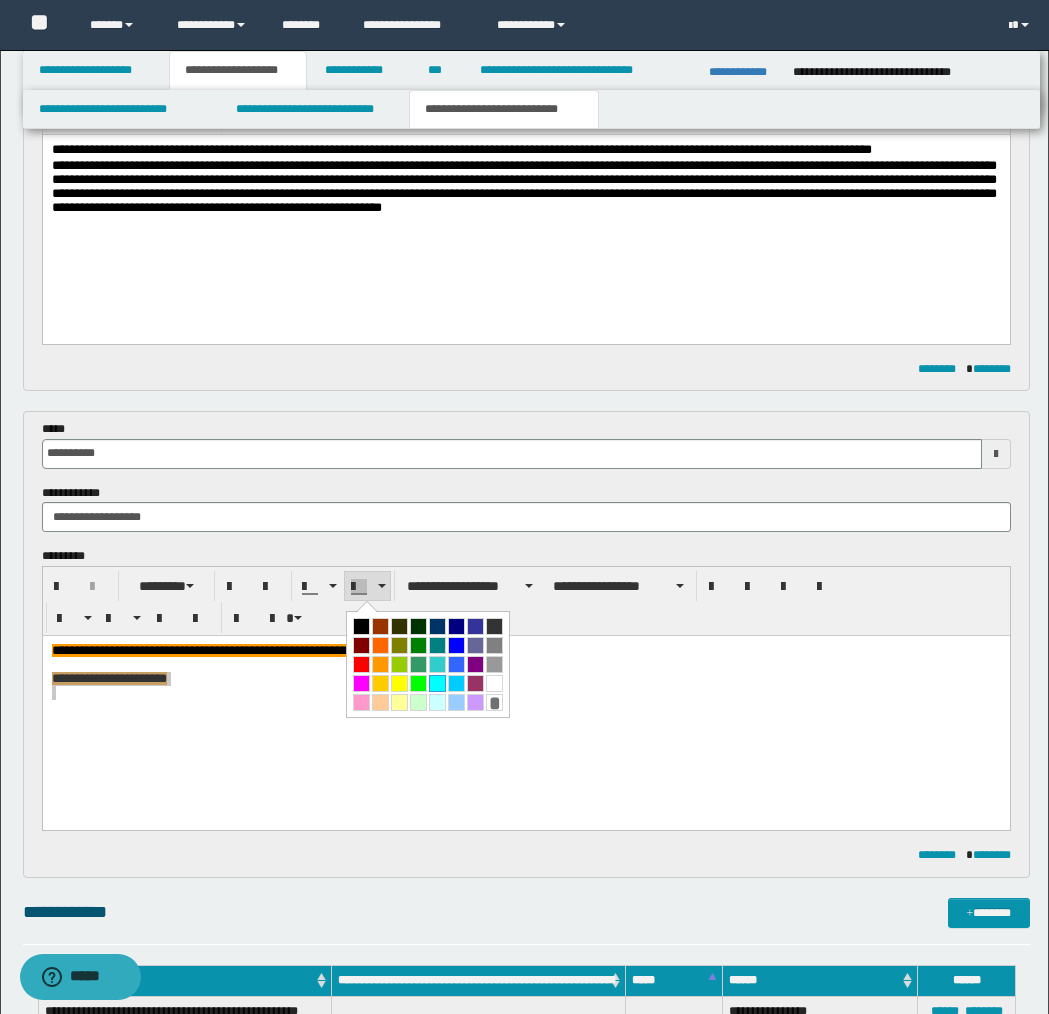 drag, startPoint x: 438, startPoint y: 679, endPoint x: 395, endPoint y: 43, distance: 637.45197 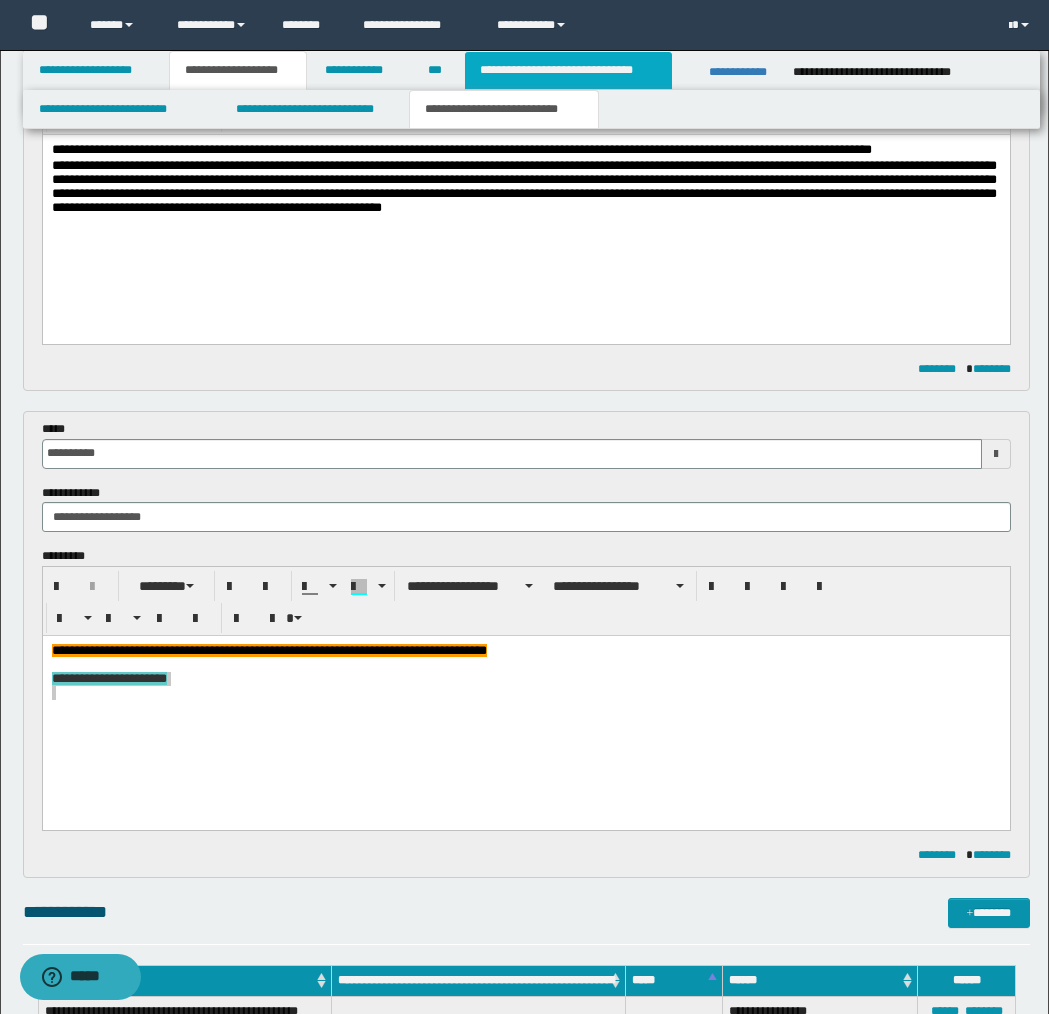 click on "**********" at bounding box center [568, 70] 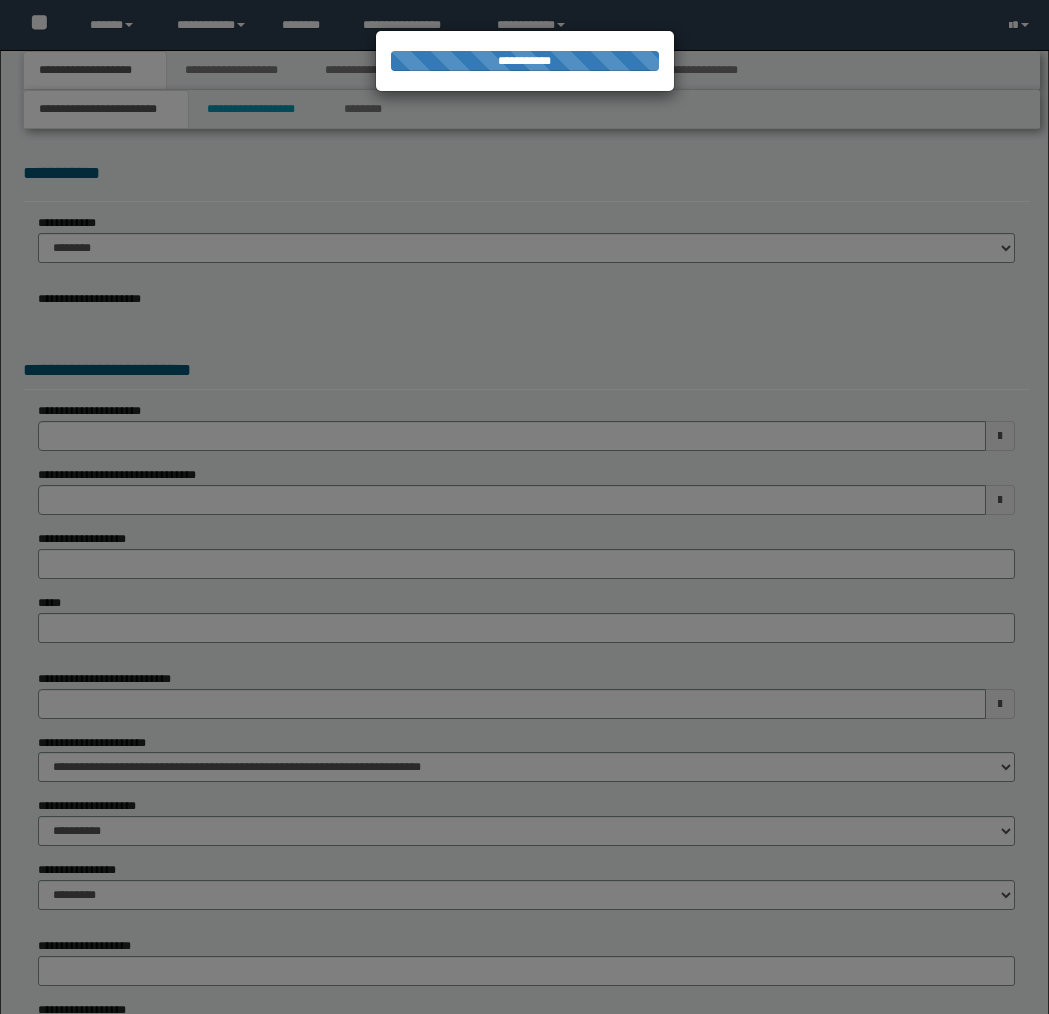 scroll, scrollTop: 0, scrollLeft: 0, axis: both 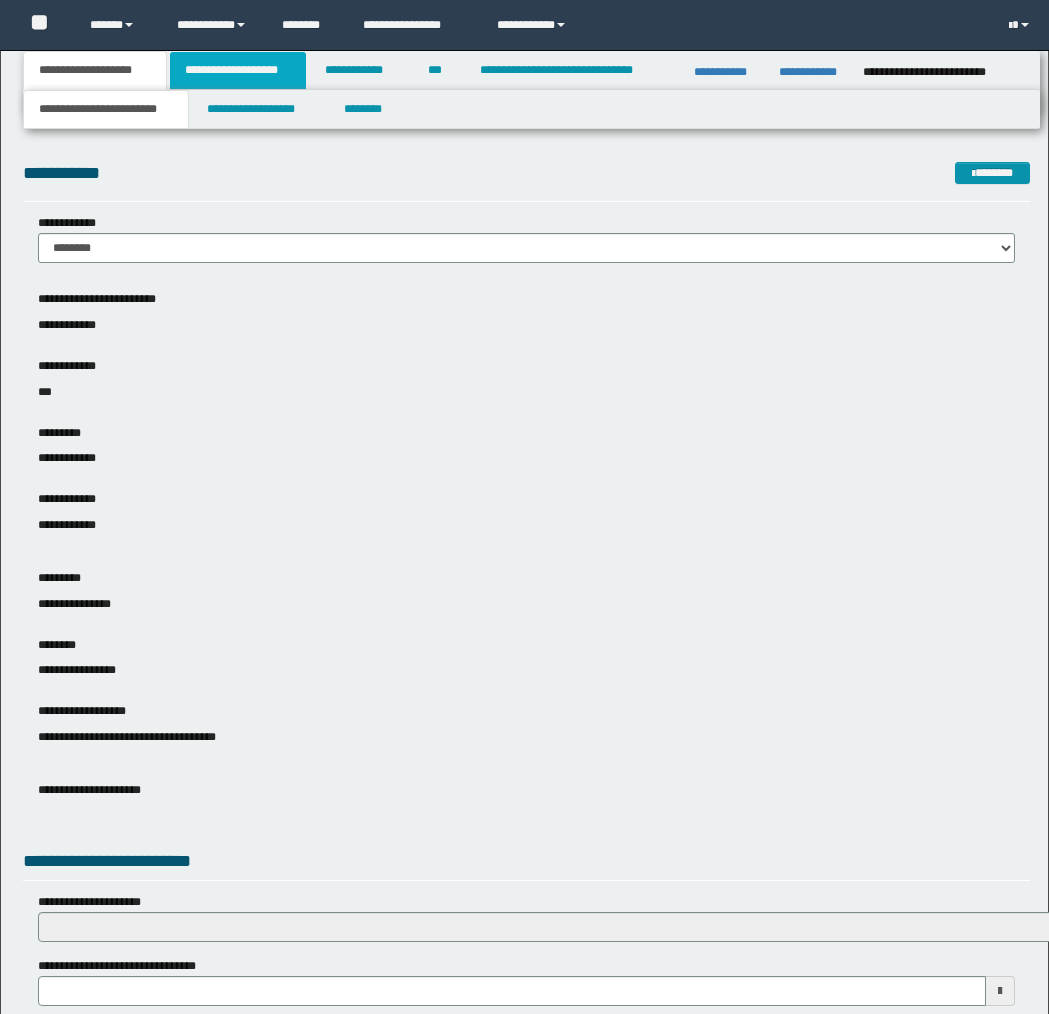 click on "**********" at bounding box center [238, 70] 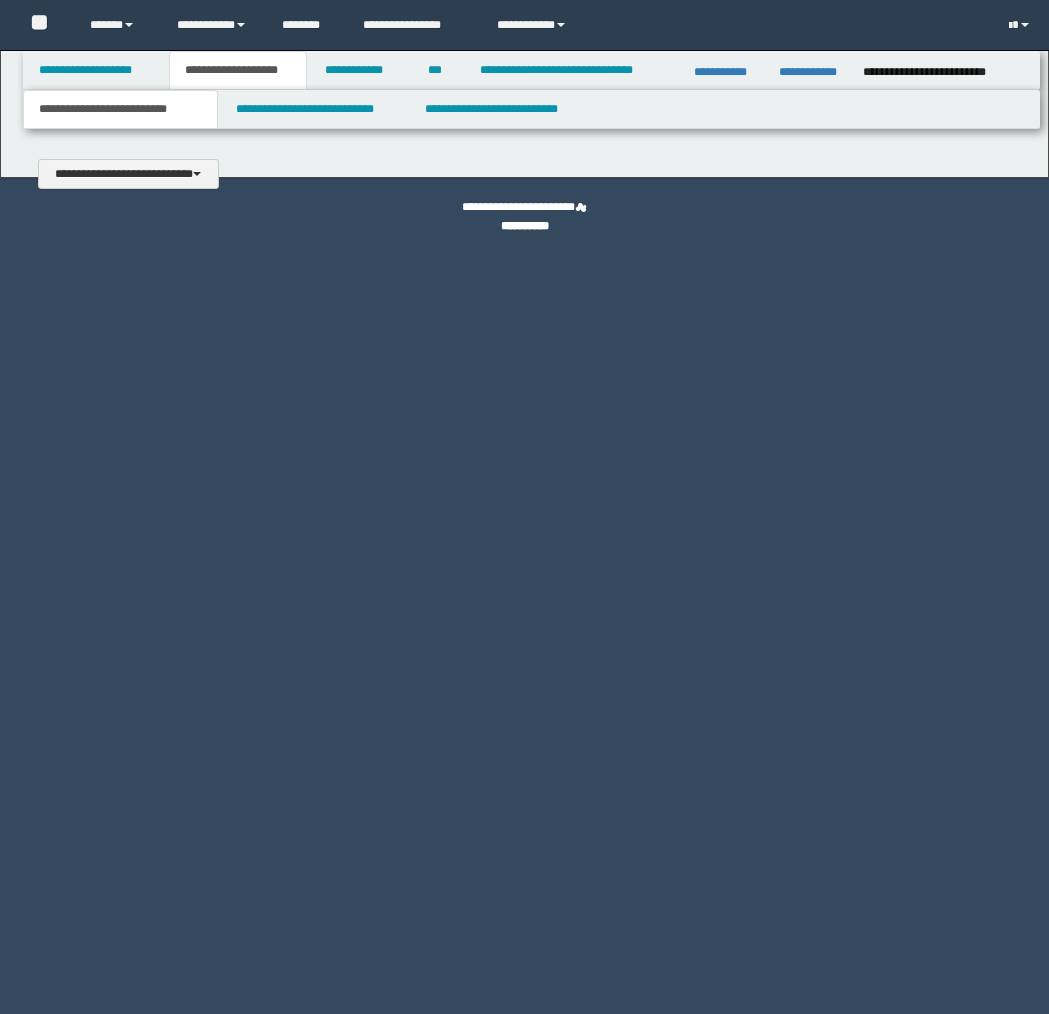 type 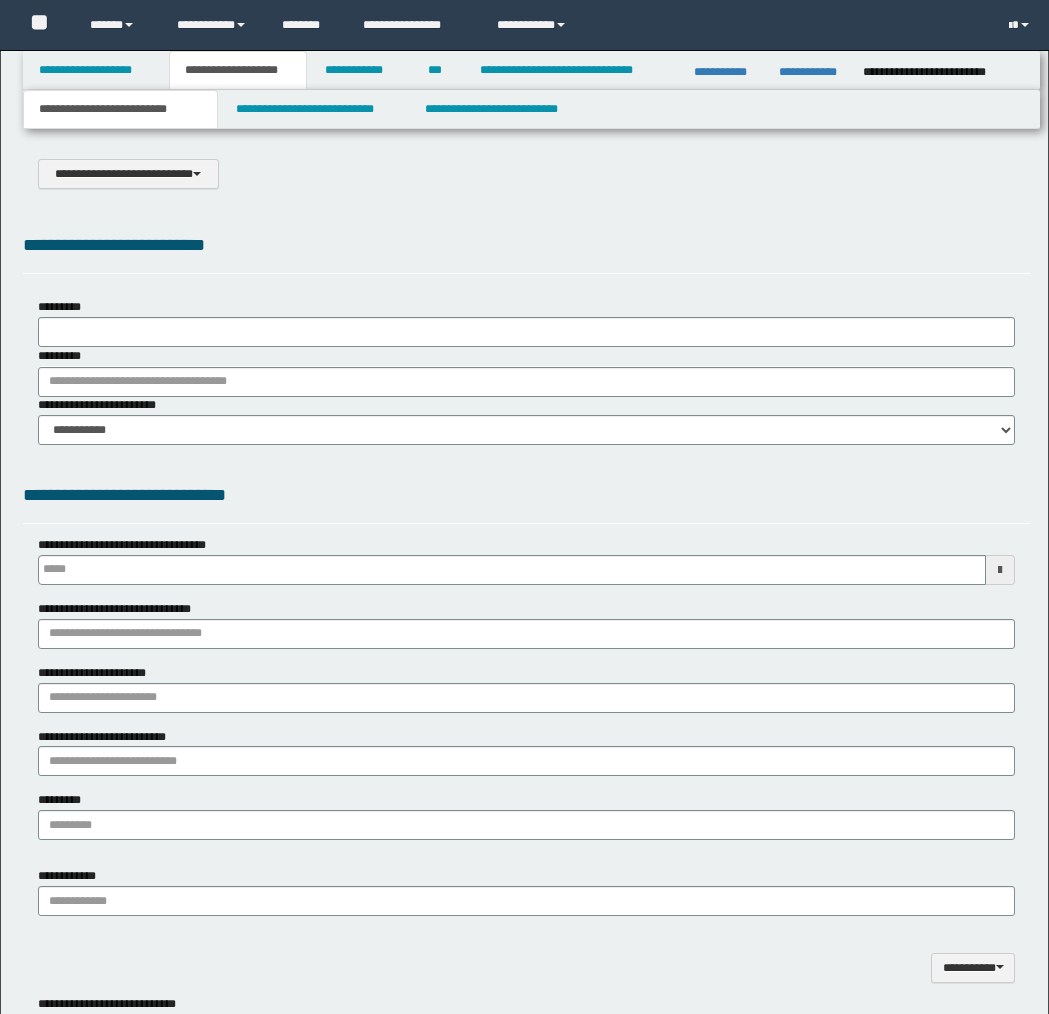 select on "*" 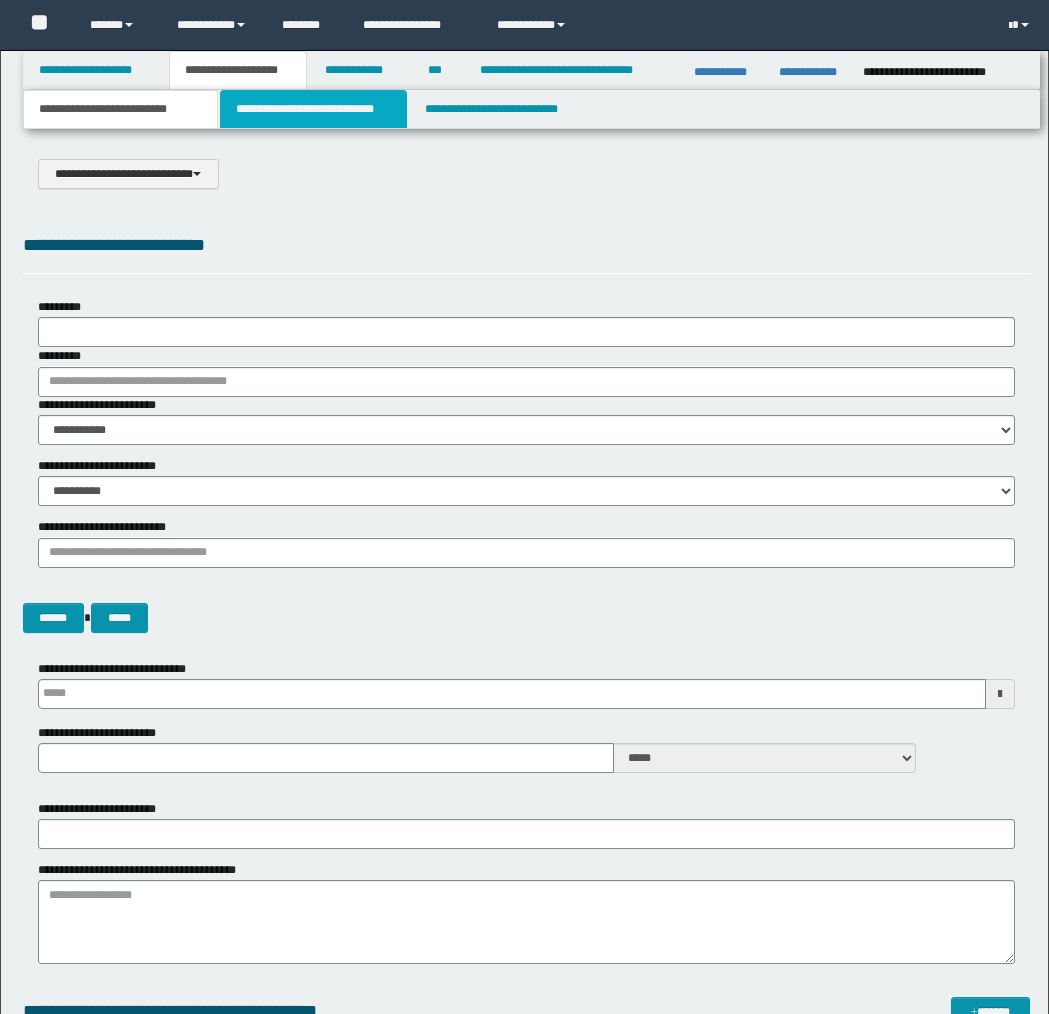 click on "**********" at bounding box center (314, 109) 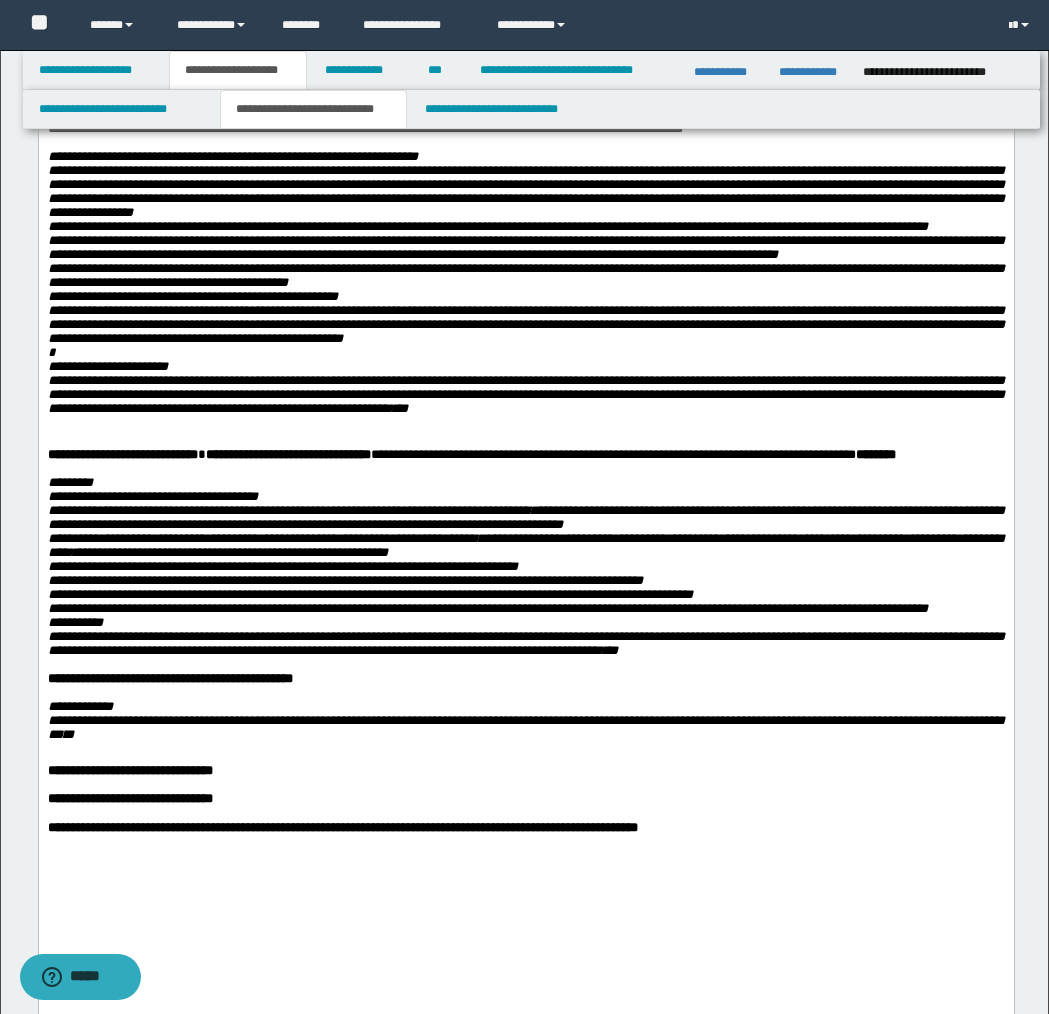 scroll, scrollTop: 686, scrollLeft: 0, axis: vertical 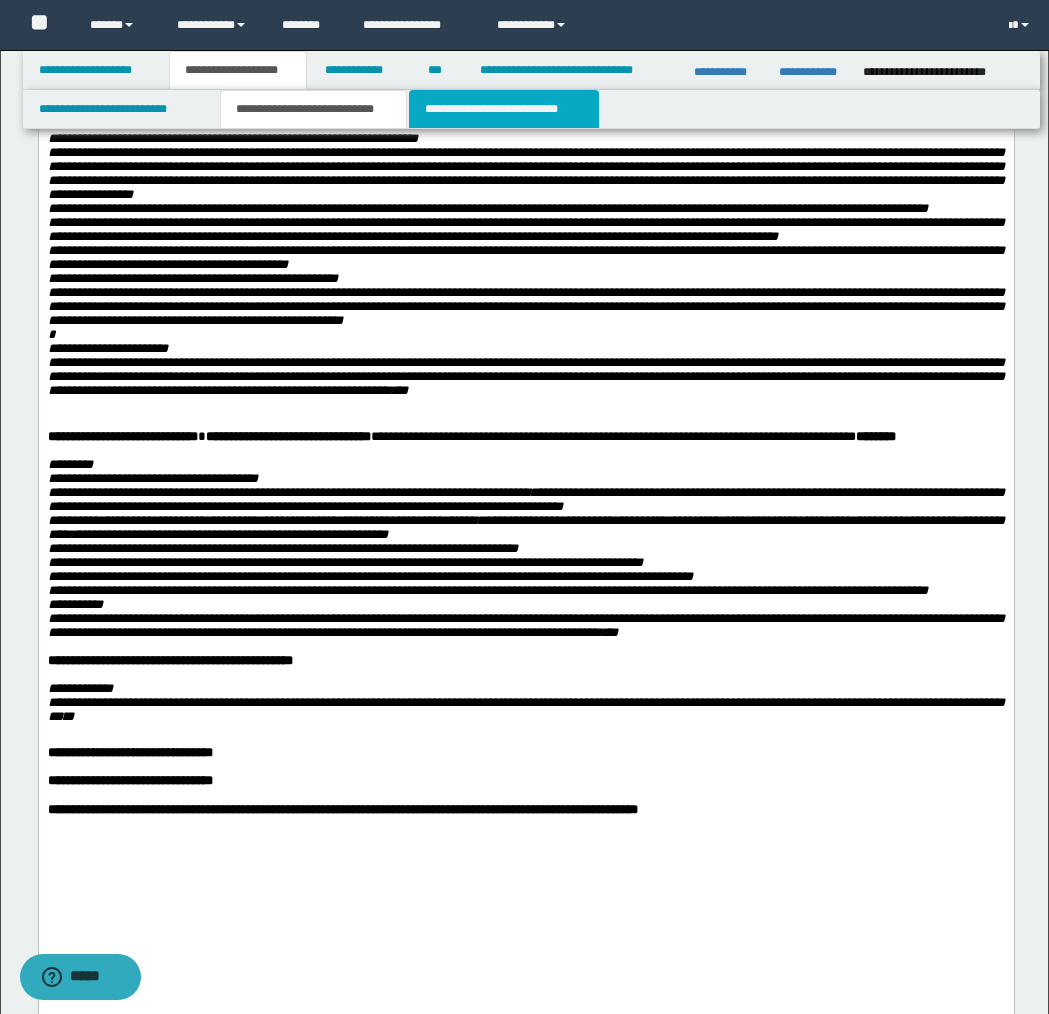 drag, startPoint x: 505, startPoint y: 113, endPoint x: 469, endPoint y: 185, distance: 80.49844 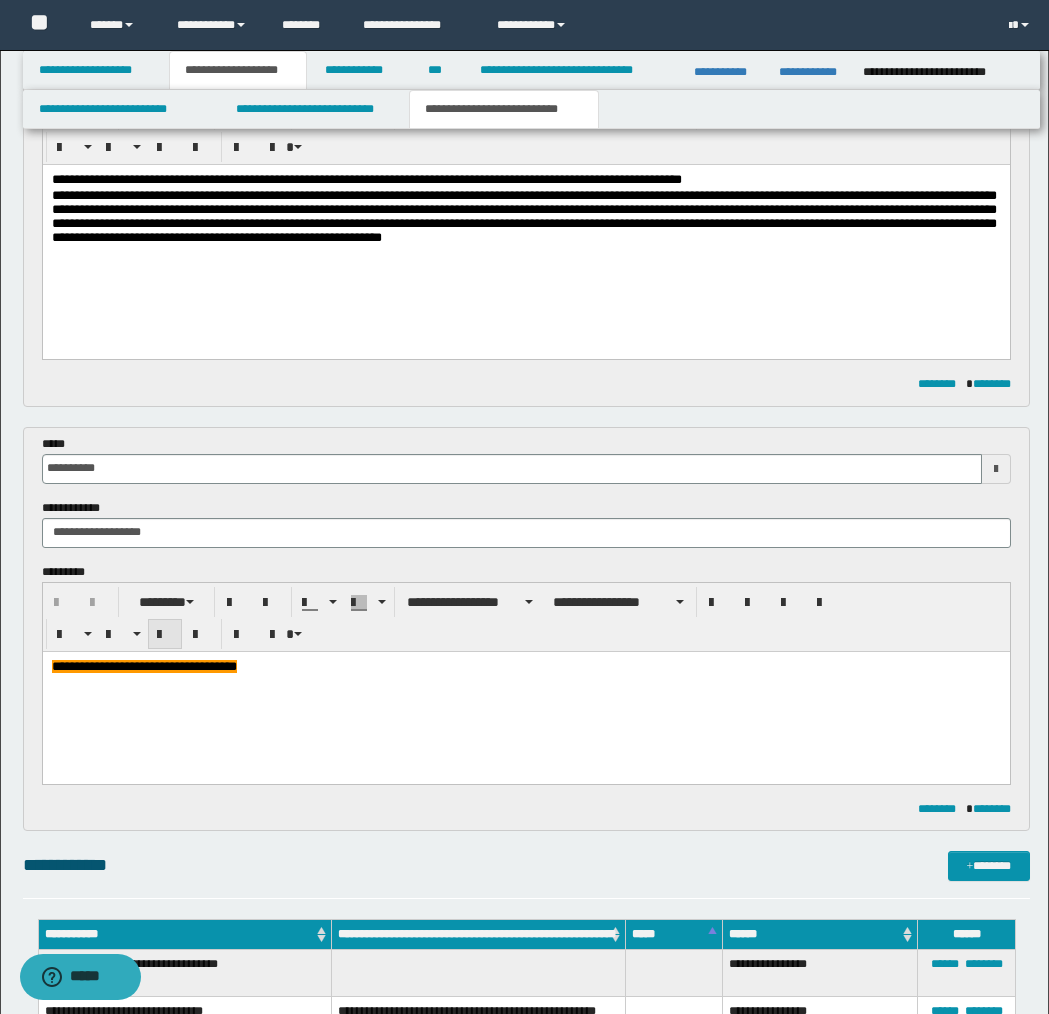 scroll, scrollTop: 311, scrollLeft: 0, axis: vertical 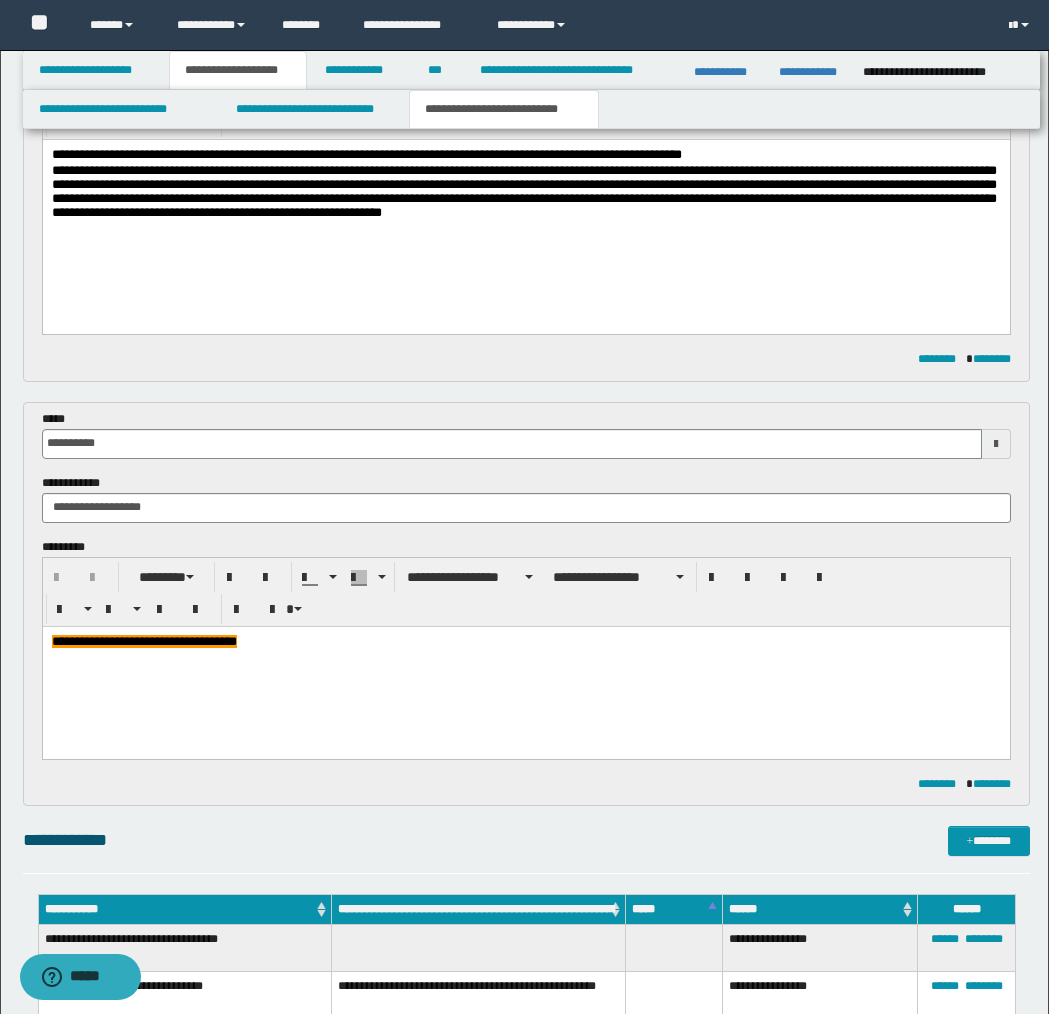click on "**********" at bounding box center [525, 666] 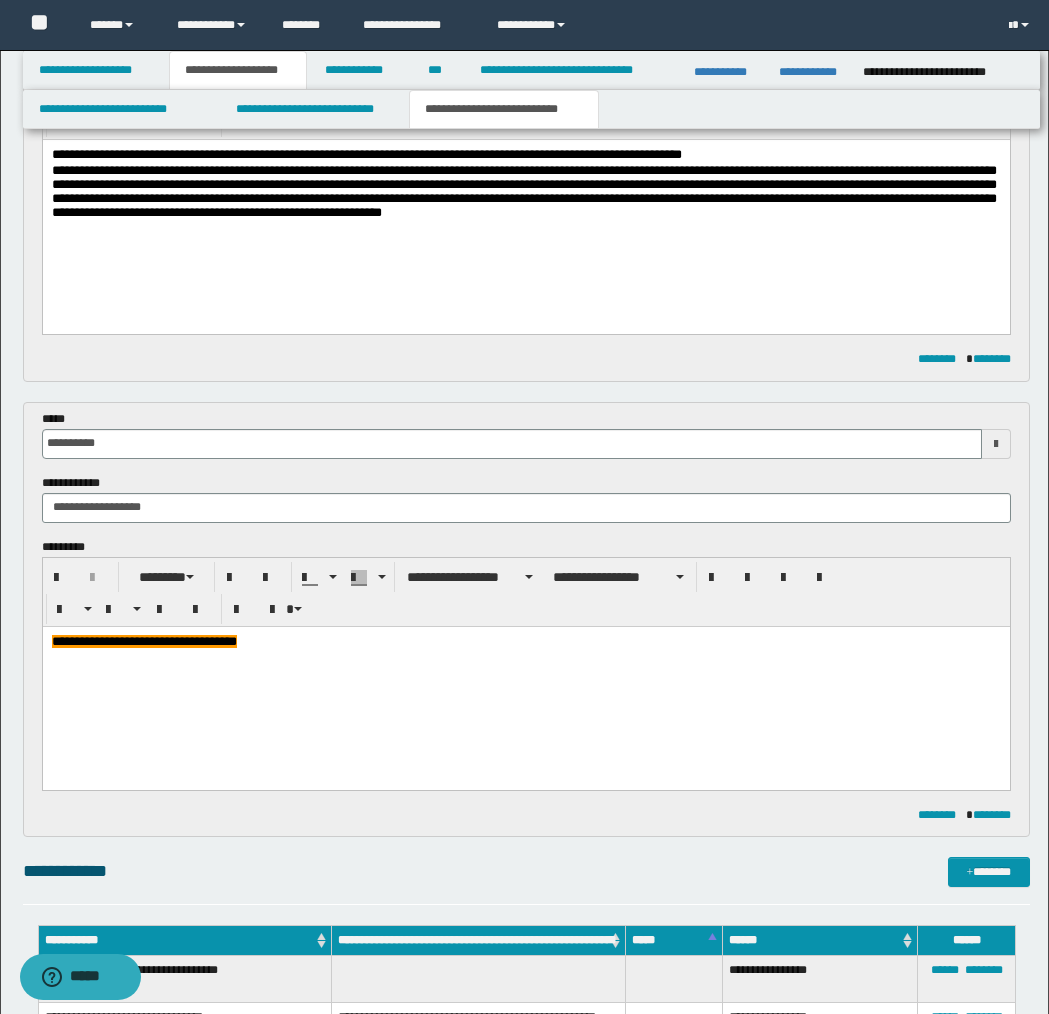 type 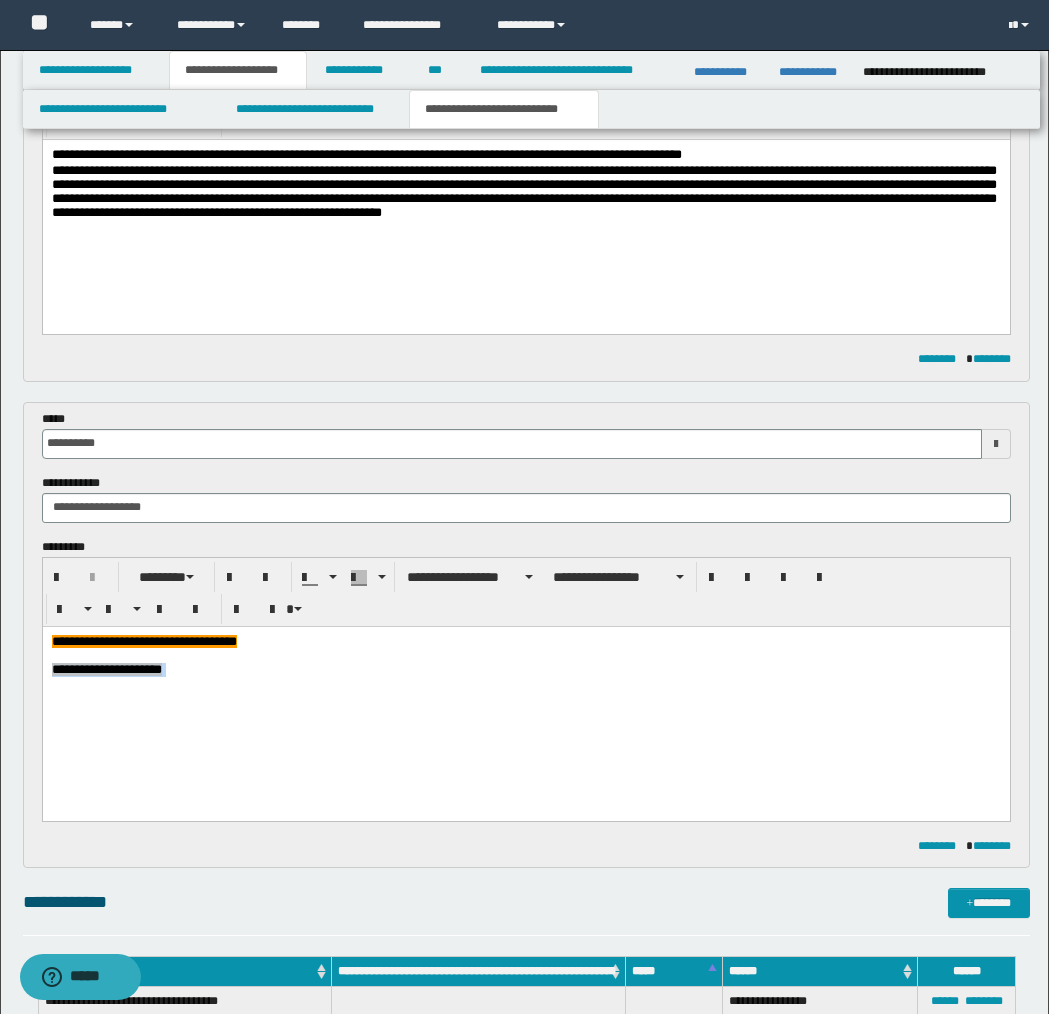 drag, startPoint x: 98, startPoint y: 659, endPoint x: 349, endPoint y: 1490, distance: 868.07947 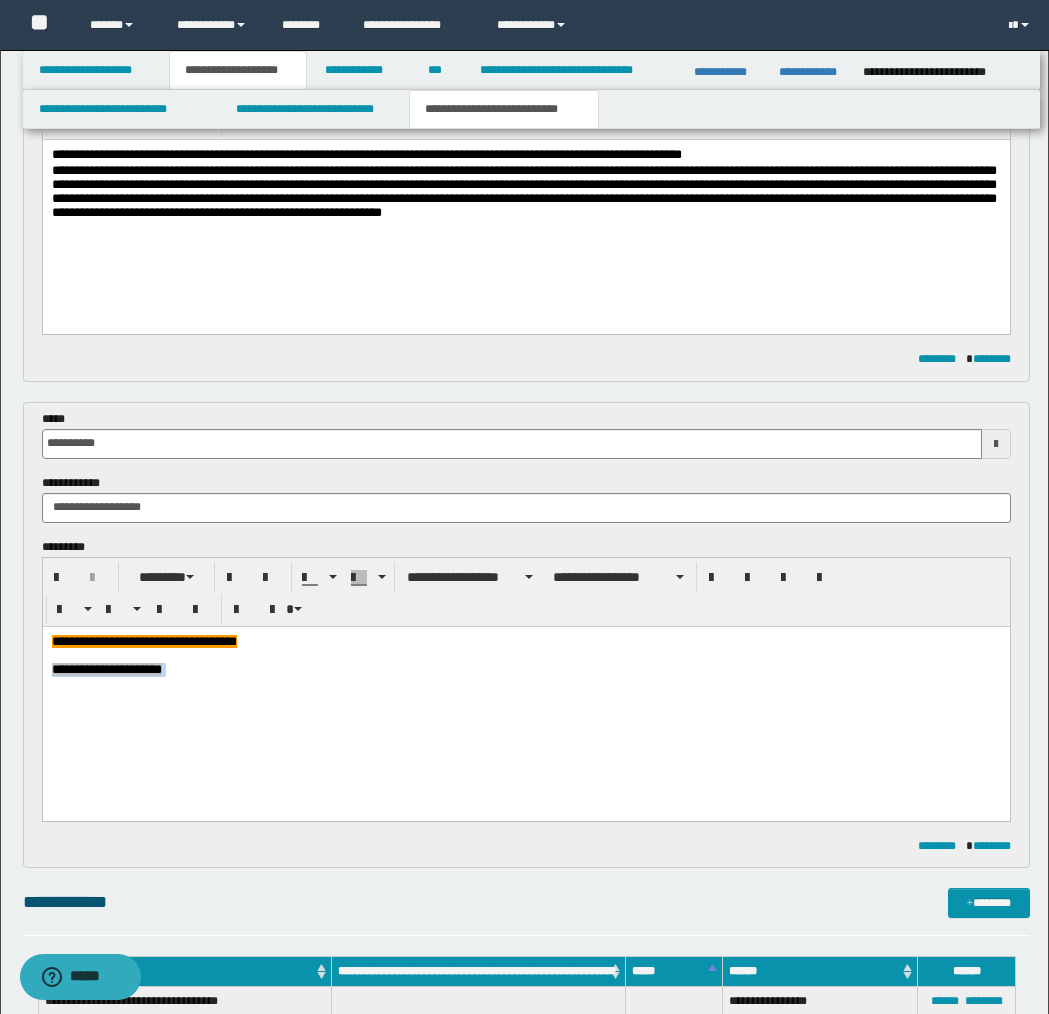 click on "**********" at bounding box center [525, 694] 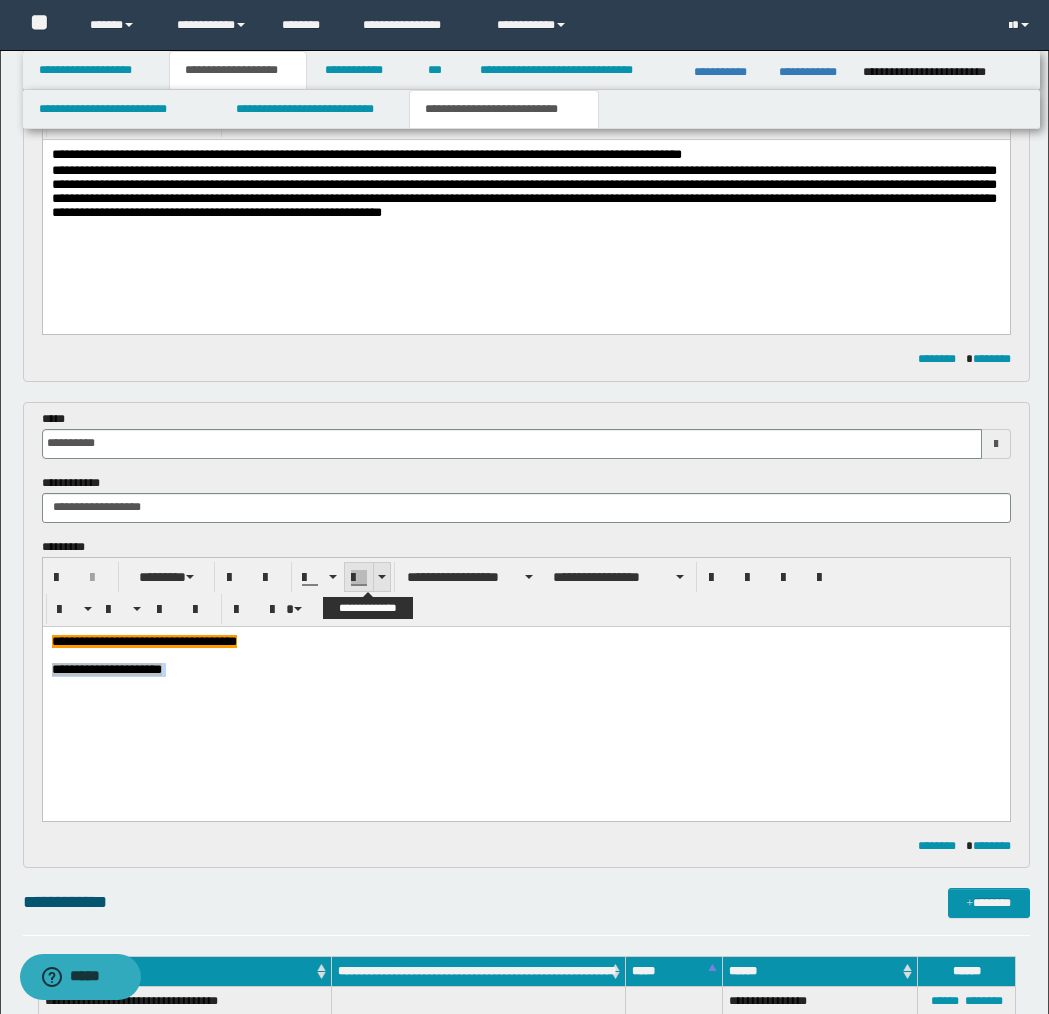 click at bounding box center [381, 577] 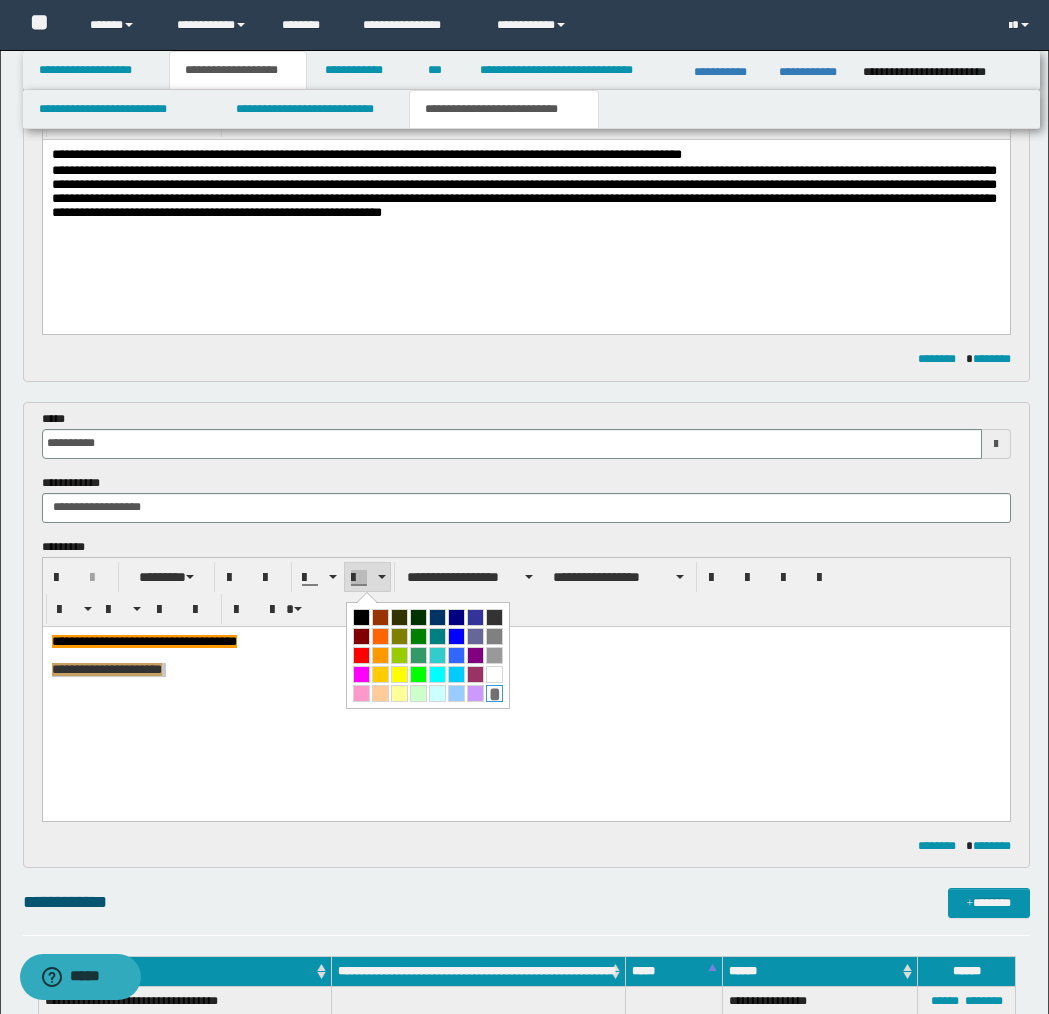 click on "*" at bounding box center [494, 693] 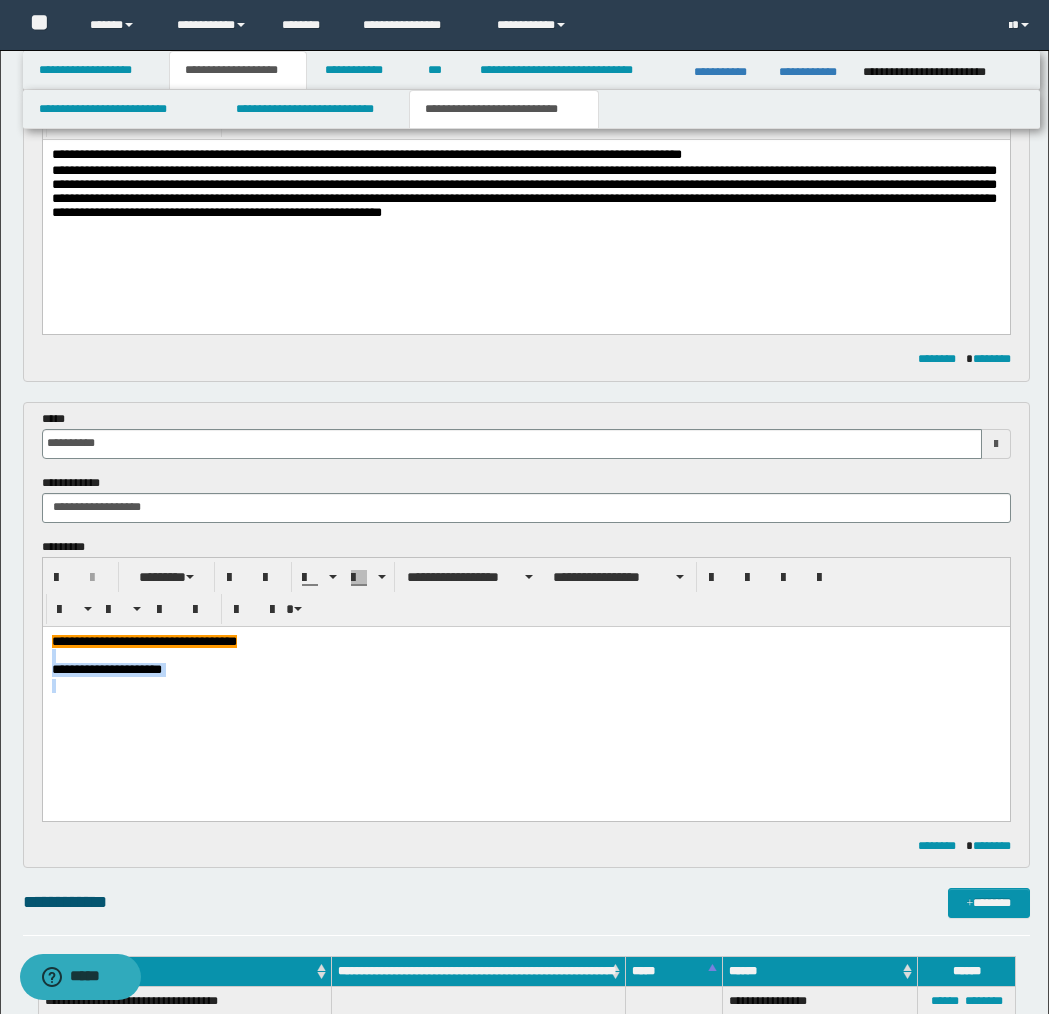 click on "**********" at bounding box center [525, 695] 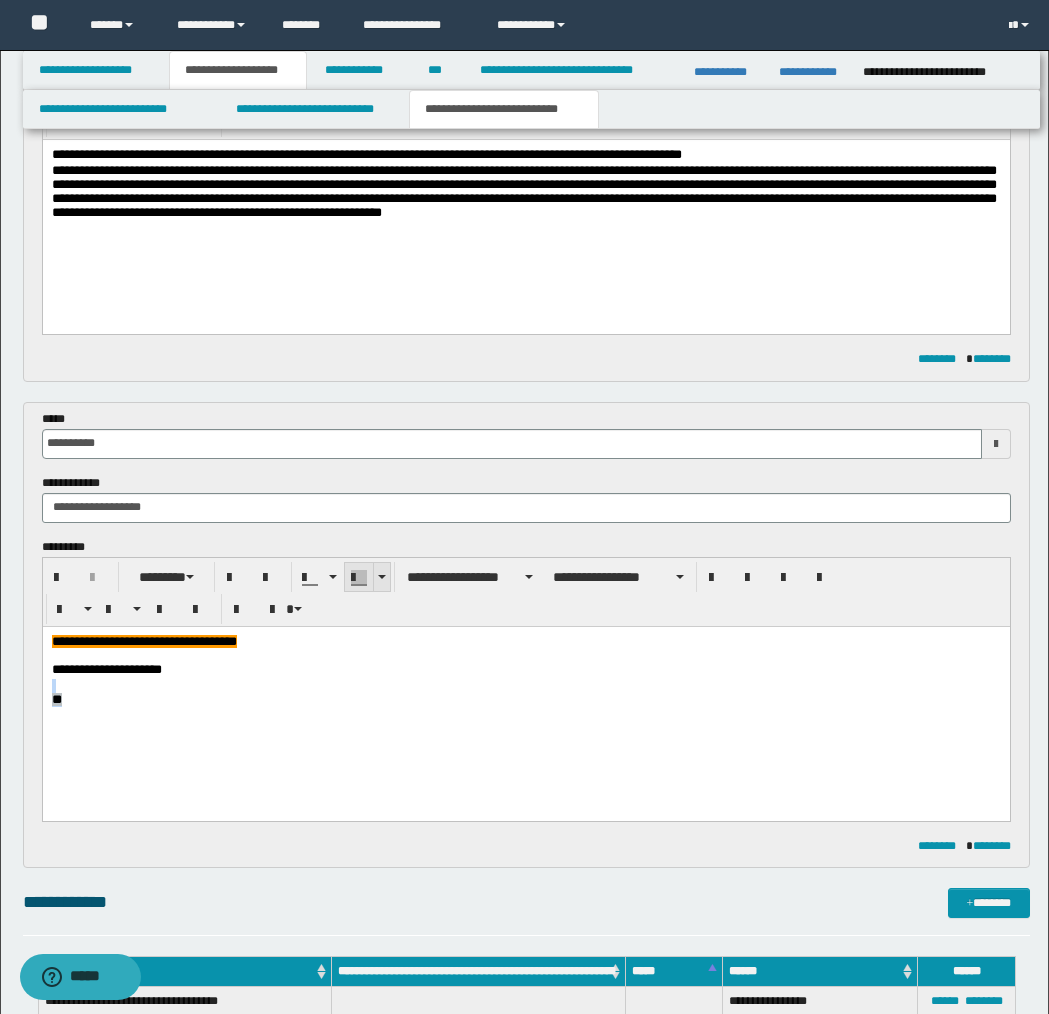 drag, startPoint x: 379, startPoint y: 577, endPoint x: 355, endPoint y: 663, distance: 89.28606 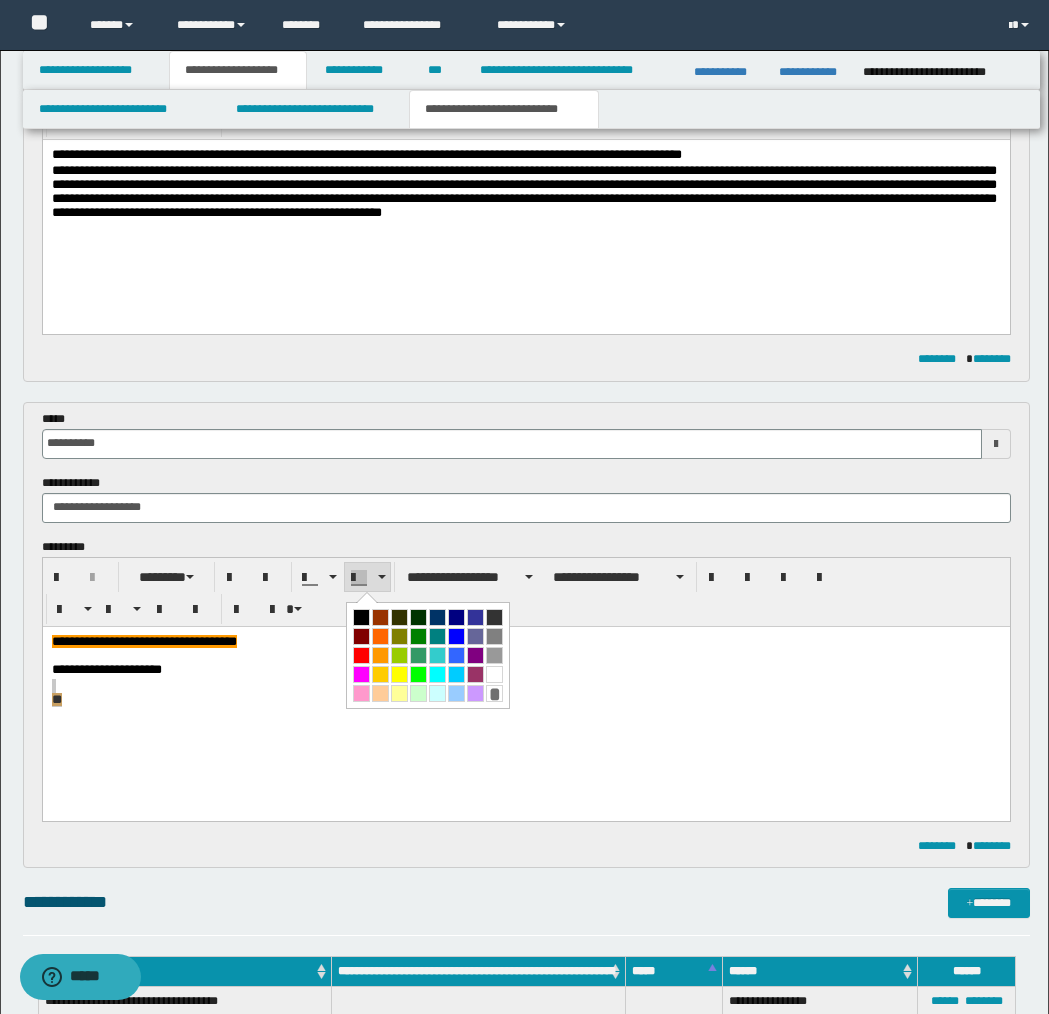 click on "*" at bounding box center (494, 693) 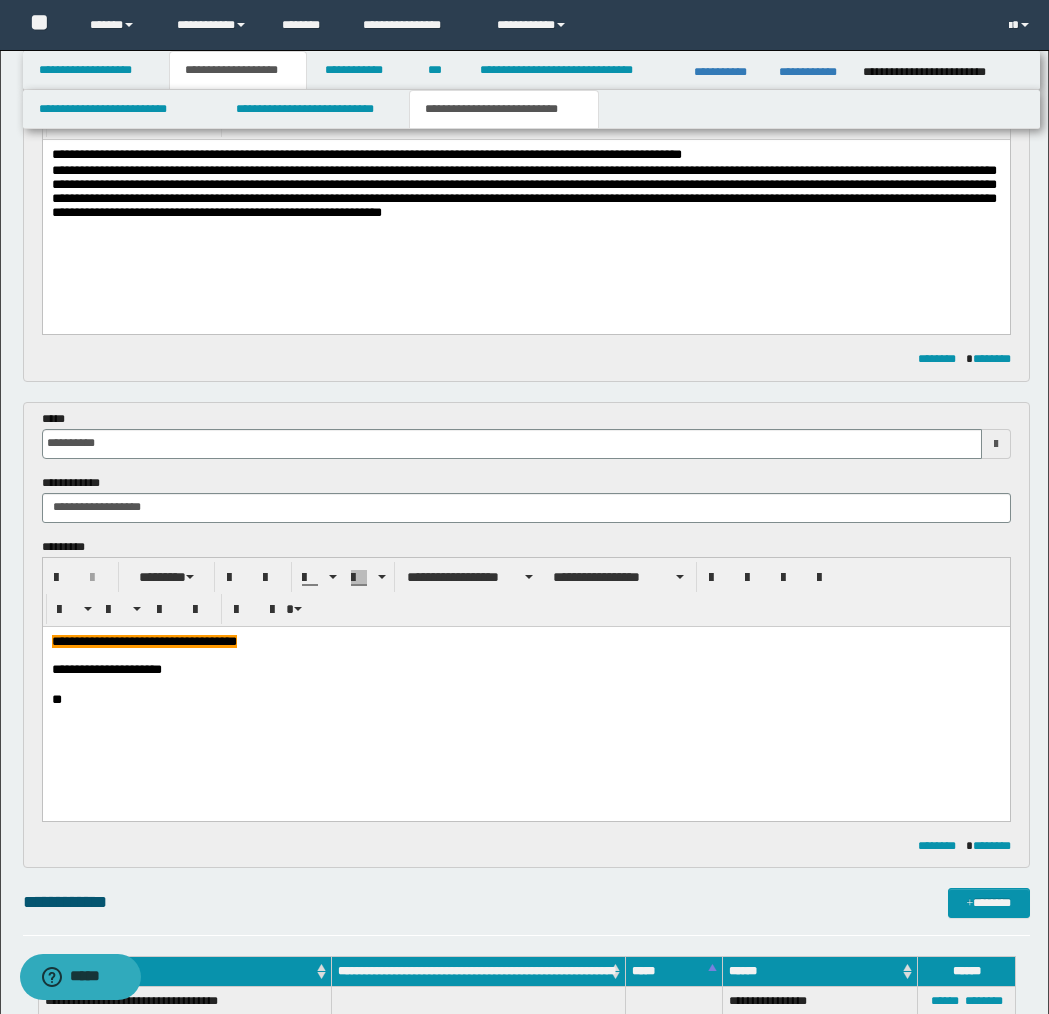 click on "**********" at bounding box center (526, 670) 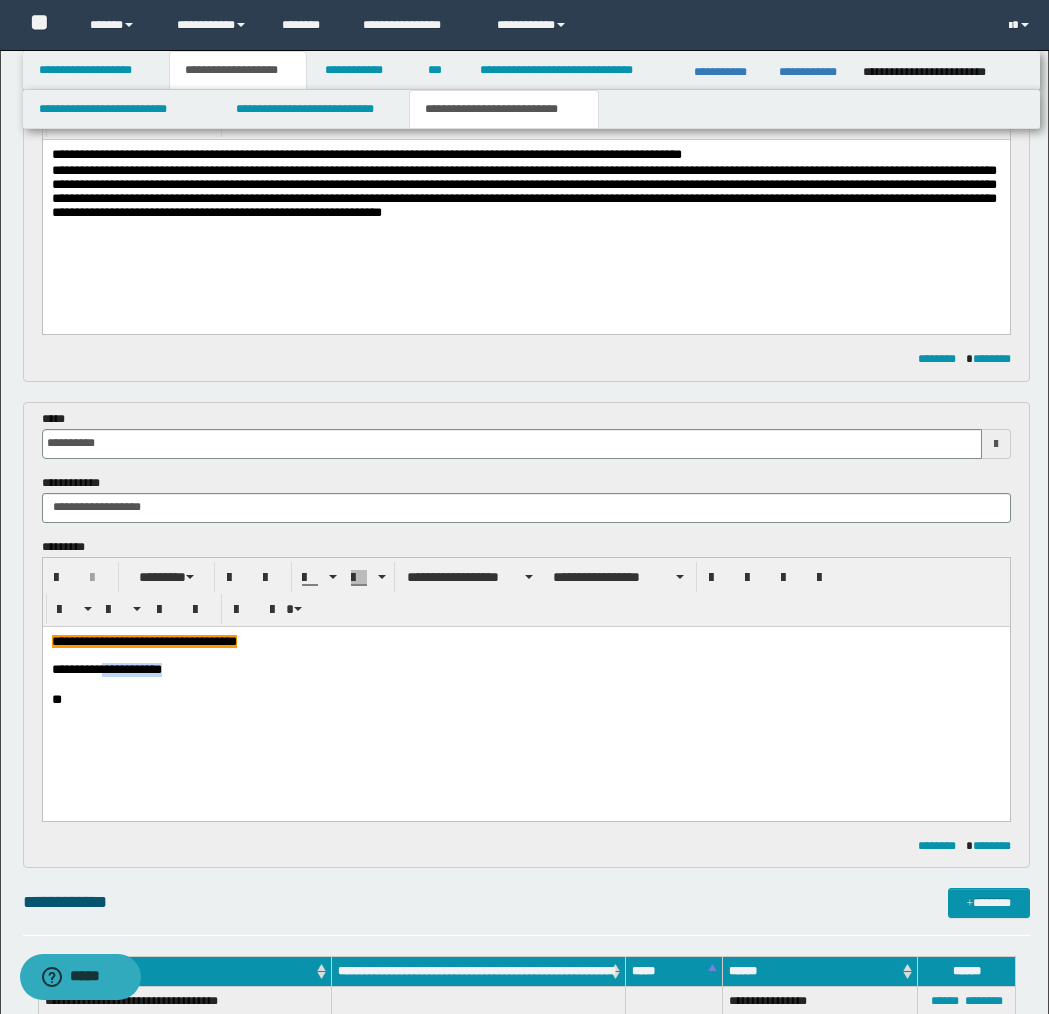 click on "**********" at bounding box center [526, 670] 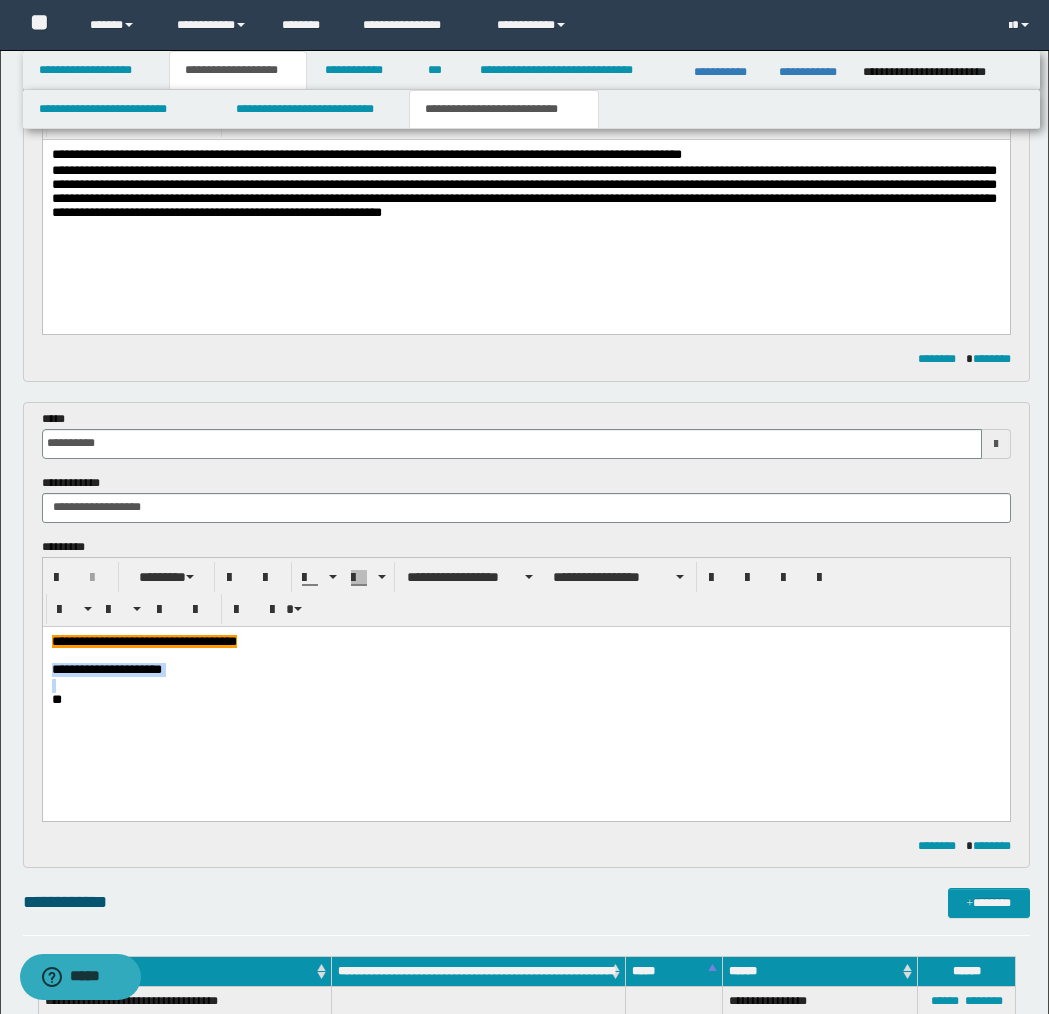 click on "**********" at bounding box center (526, 670) 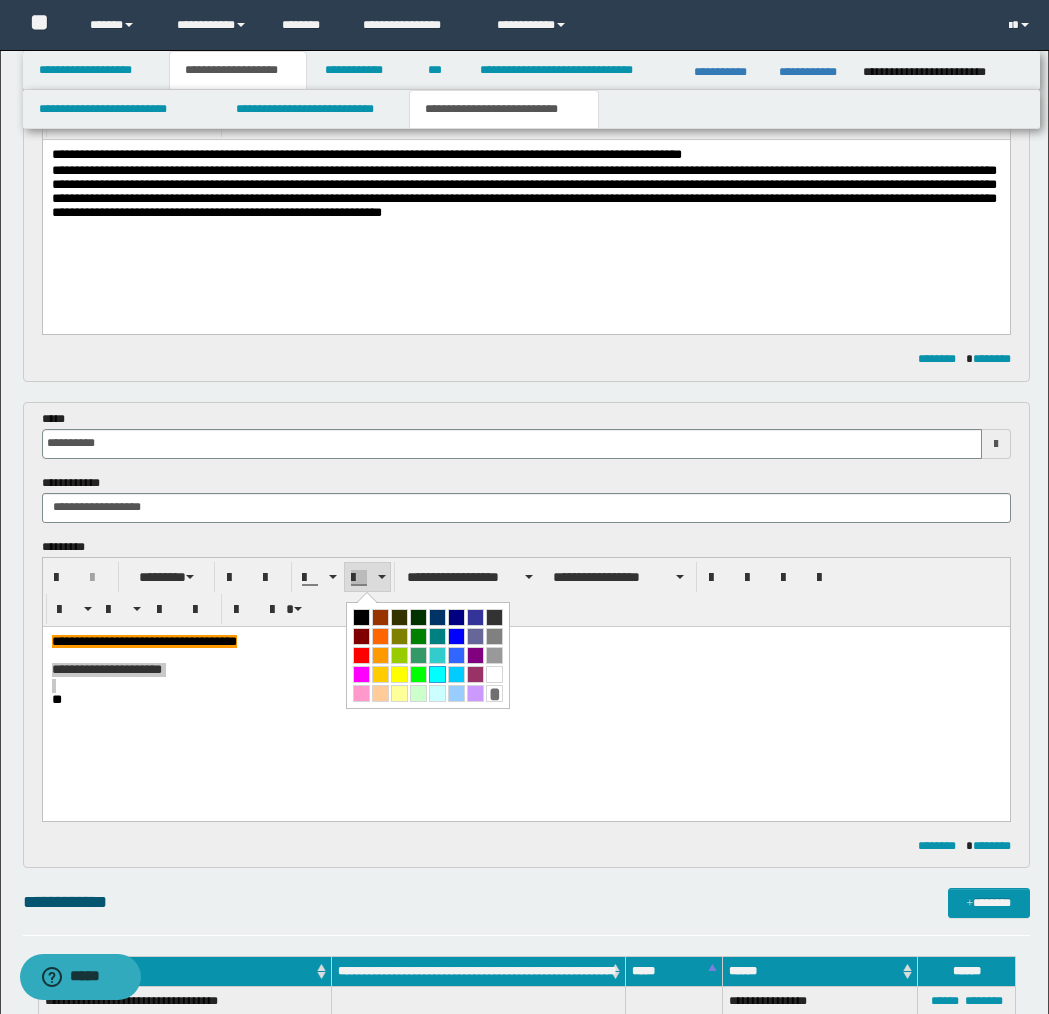 click at bounding box center (437, 674) 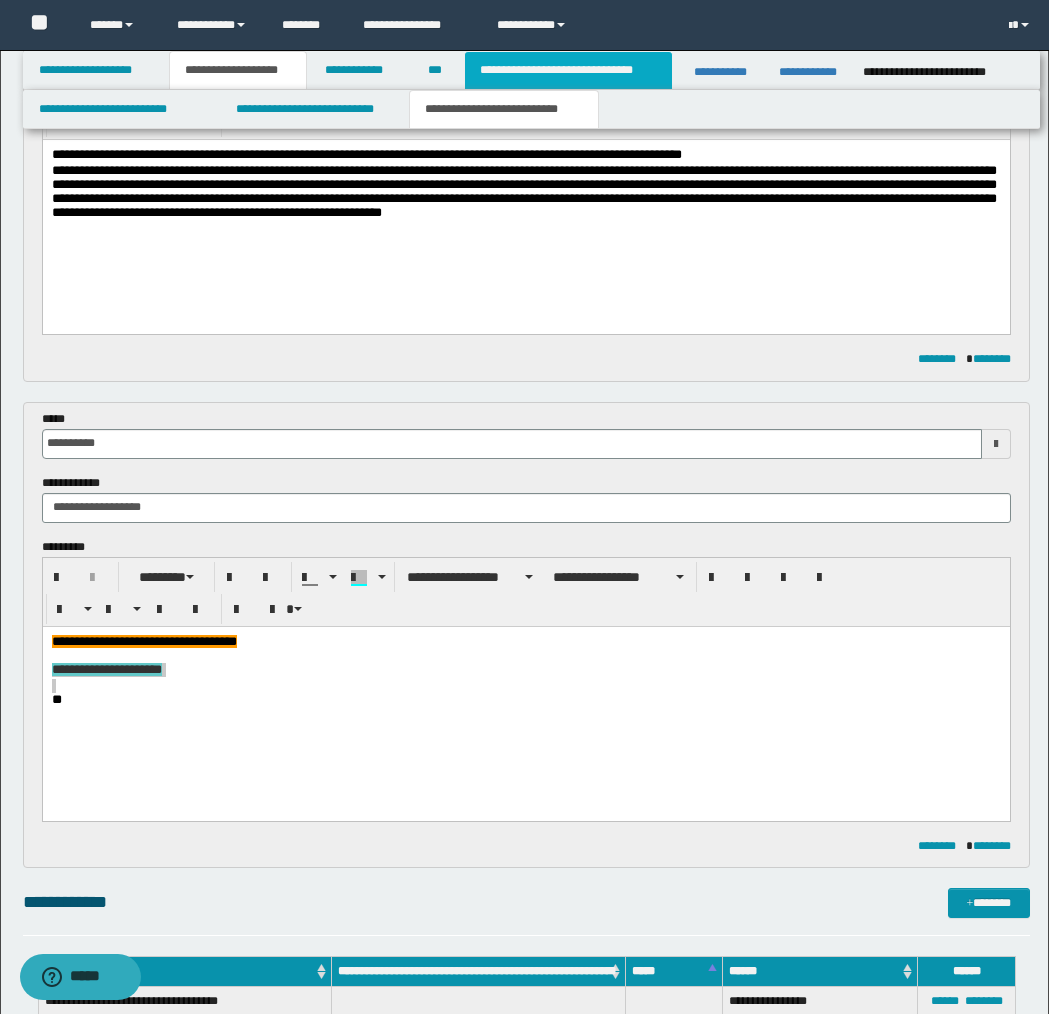 click on "**********" at bounding box center [568, 70] 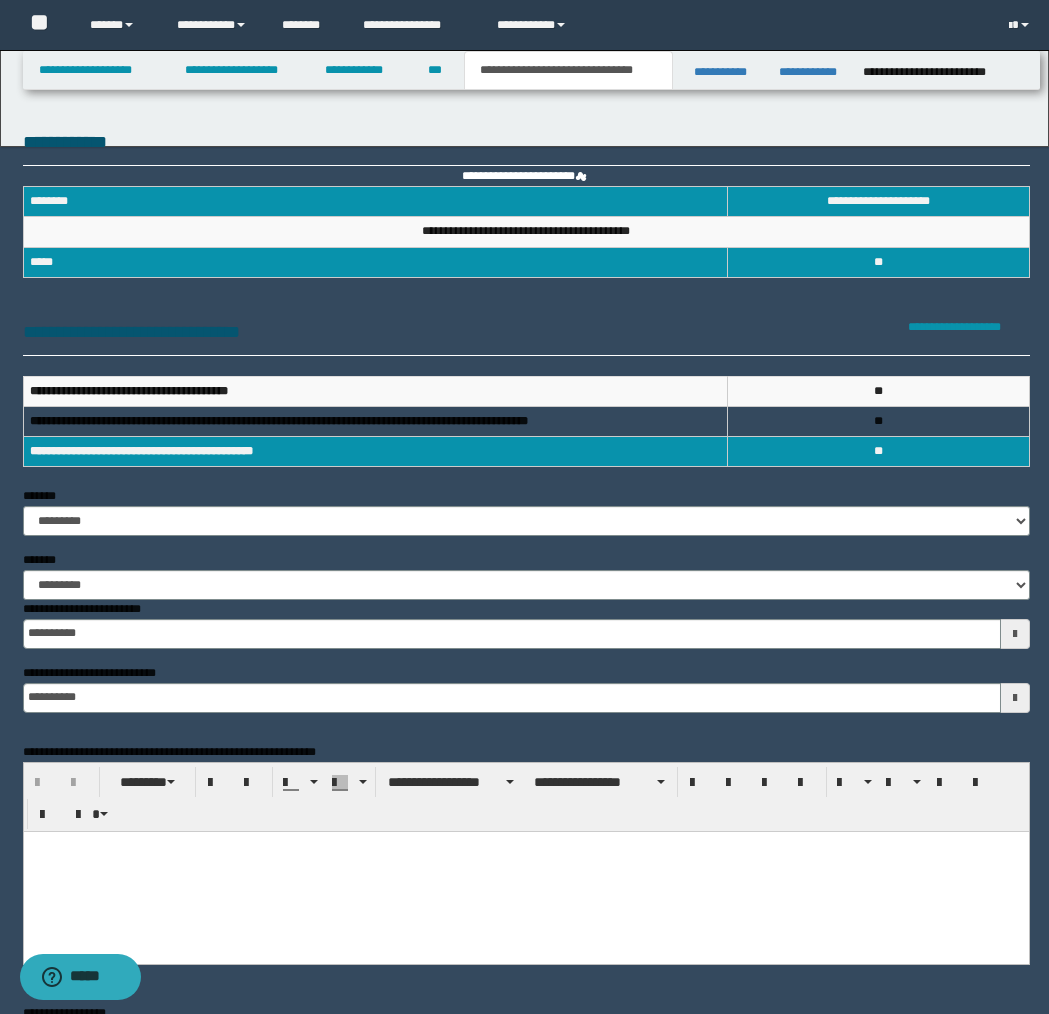 scroll, scrollTop: 0, scrollLeft: 0, axis: both 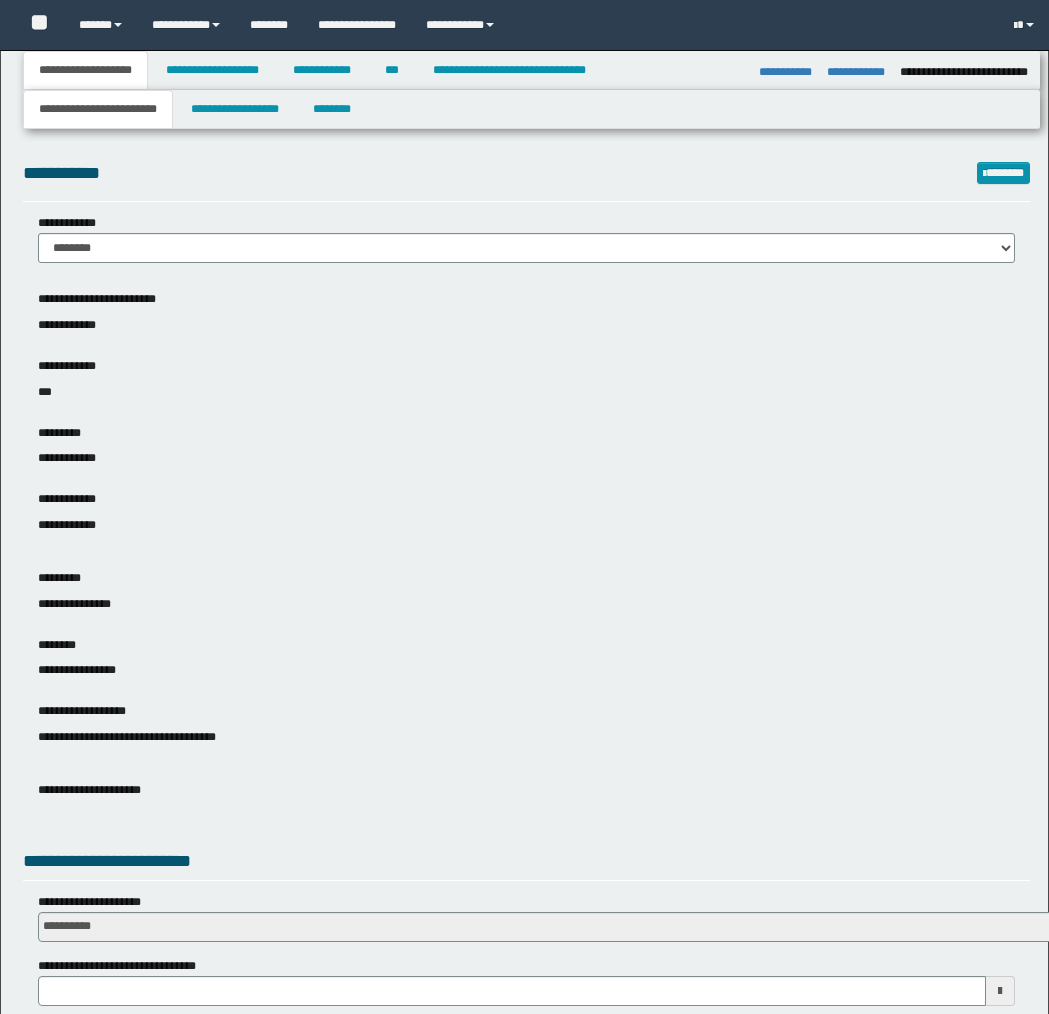 select on "*" 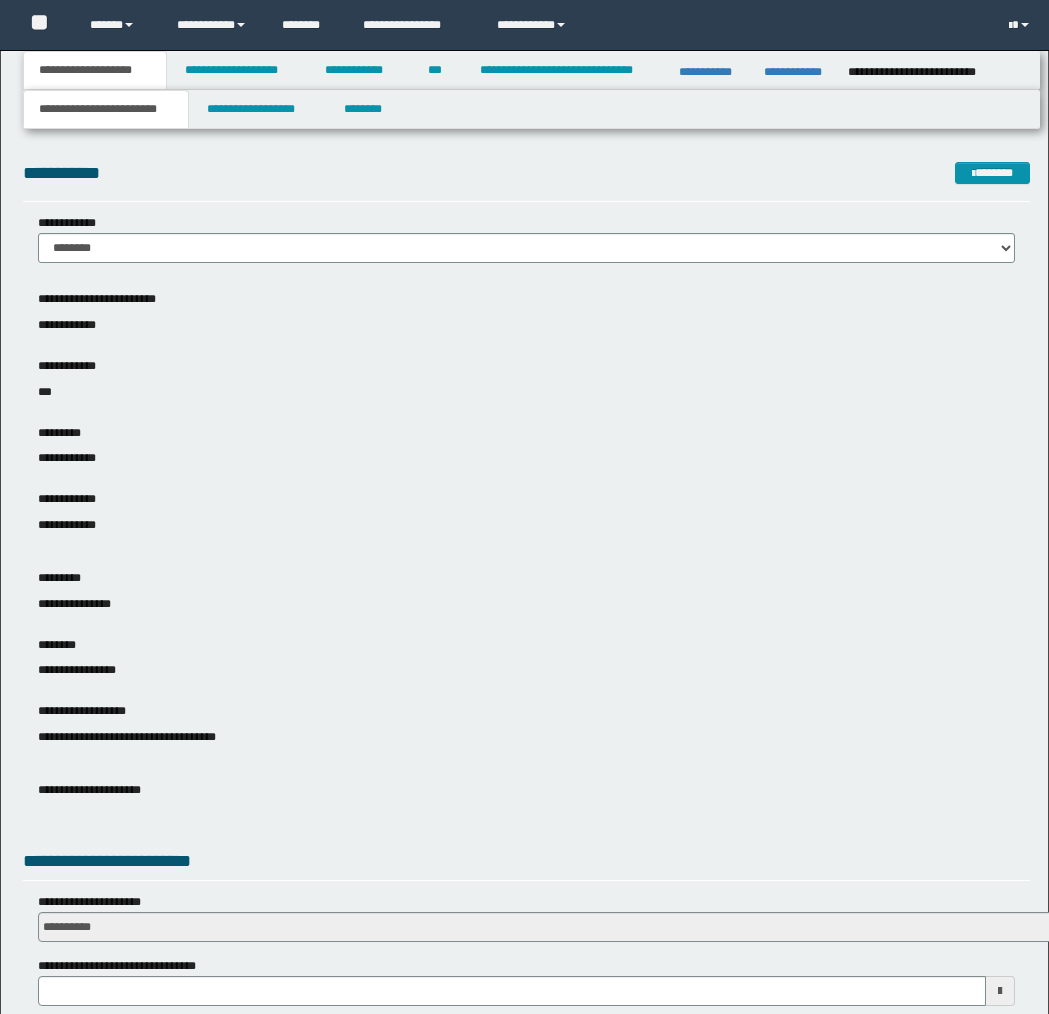 scroll, scrollTop: 0, scrollLeft: 0, axis: both 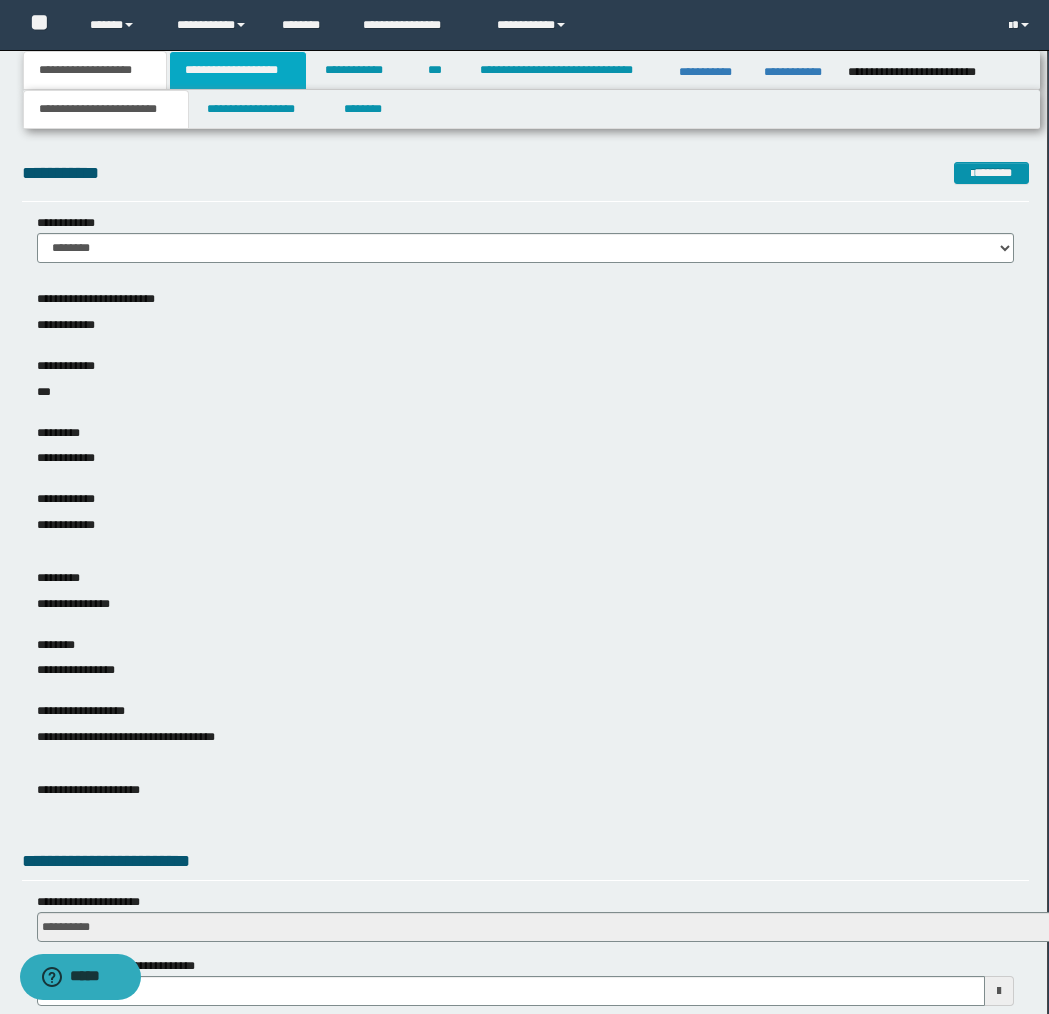 click on "**********" at bounding box center (238, 70) 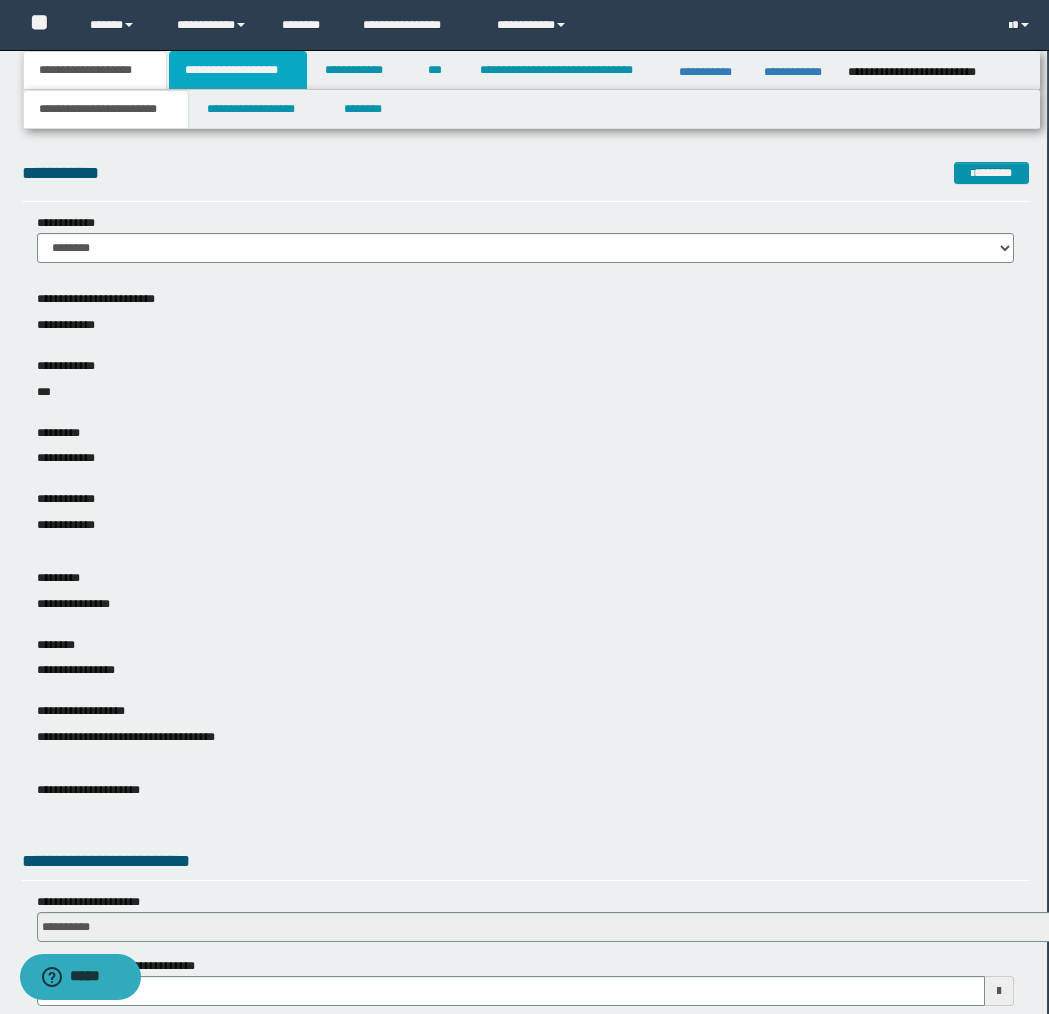 scroll, scrollTop: 0, scrollLeft: 0, axis: both 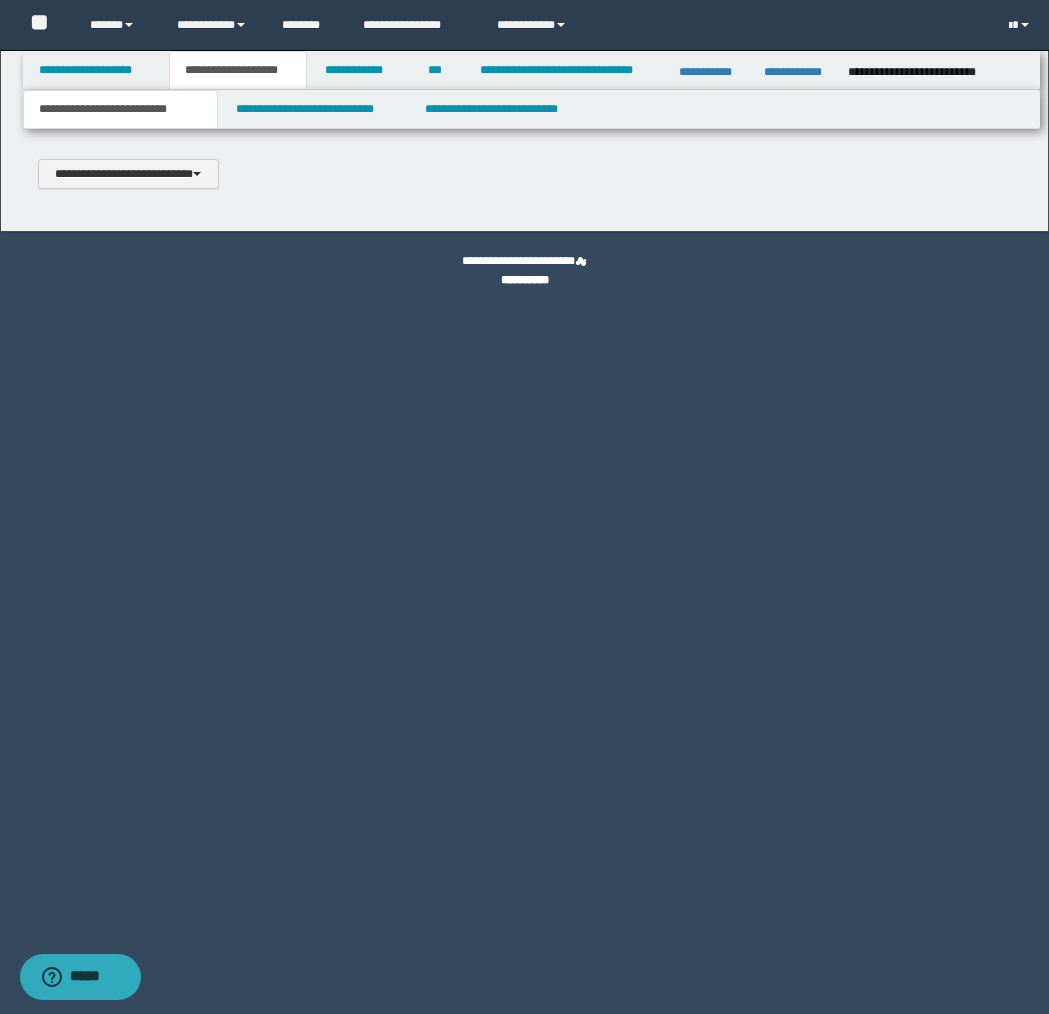 type 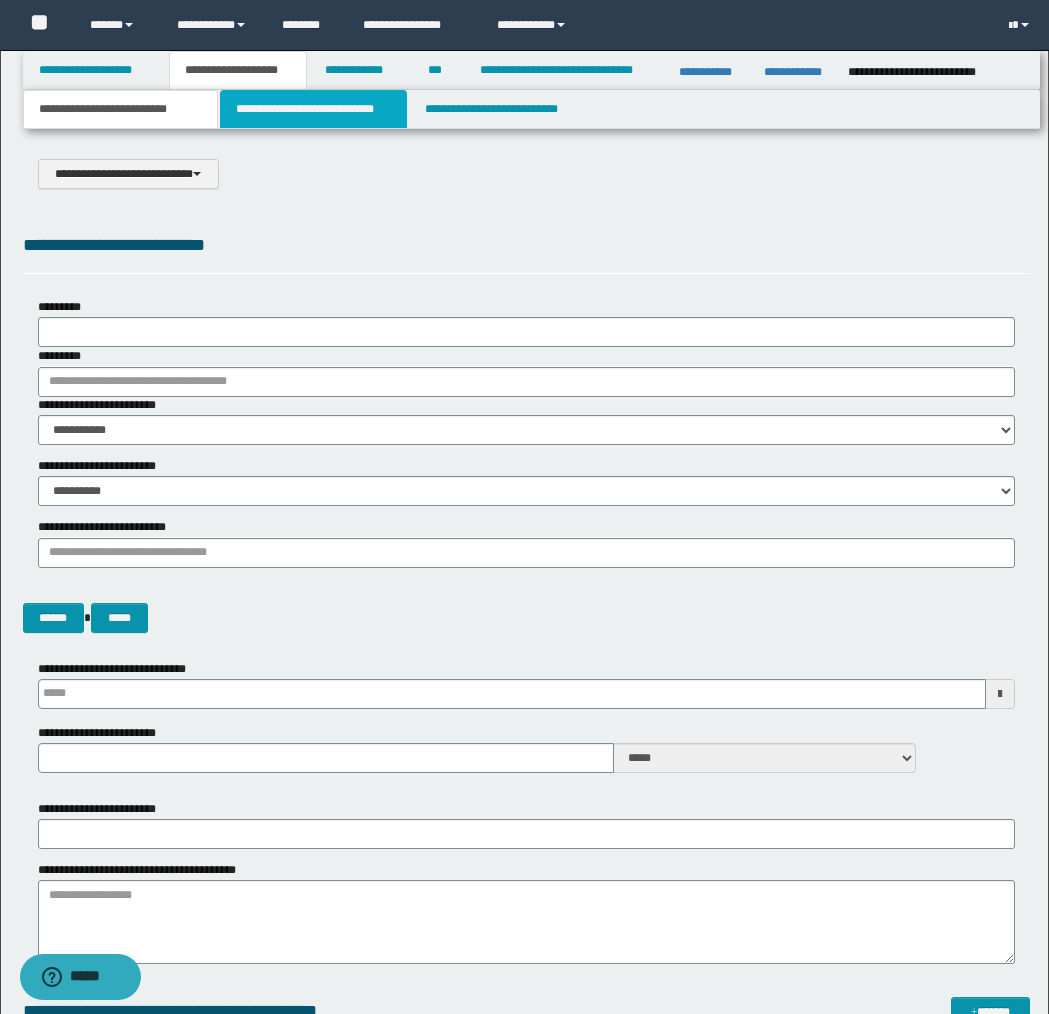 click on "**********" at bounding box center [314, 109] 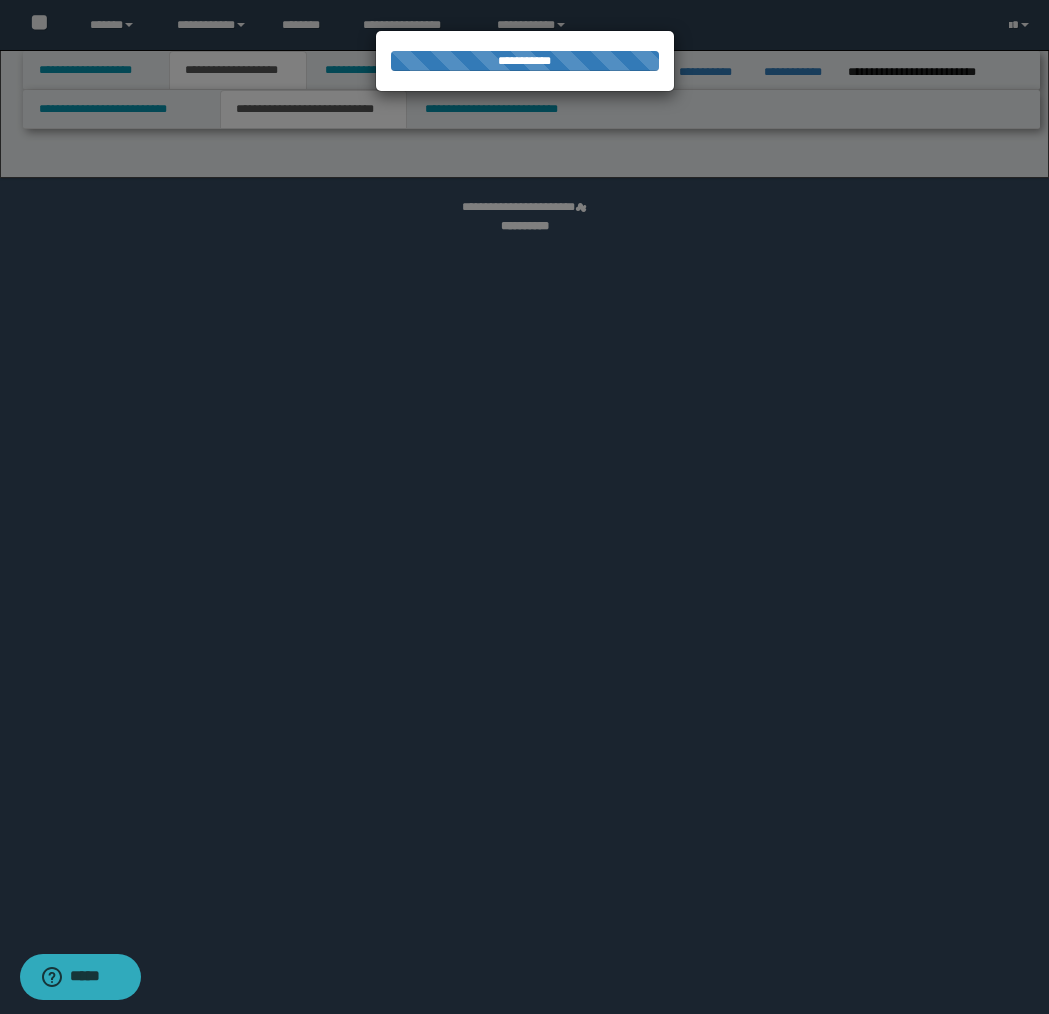 select on "*" 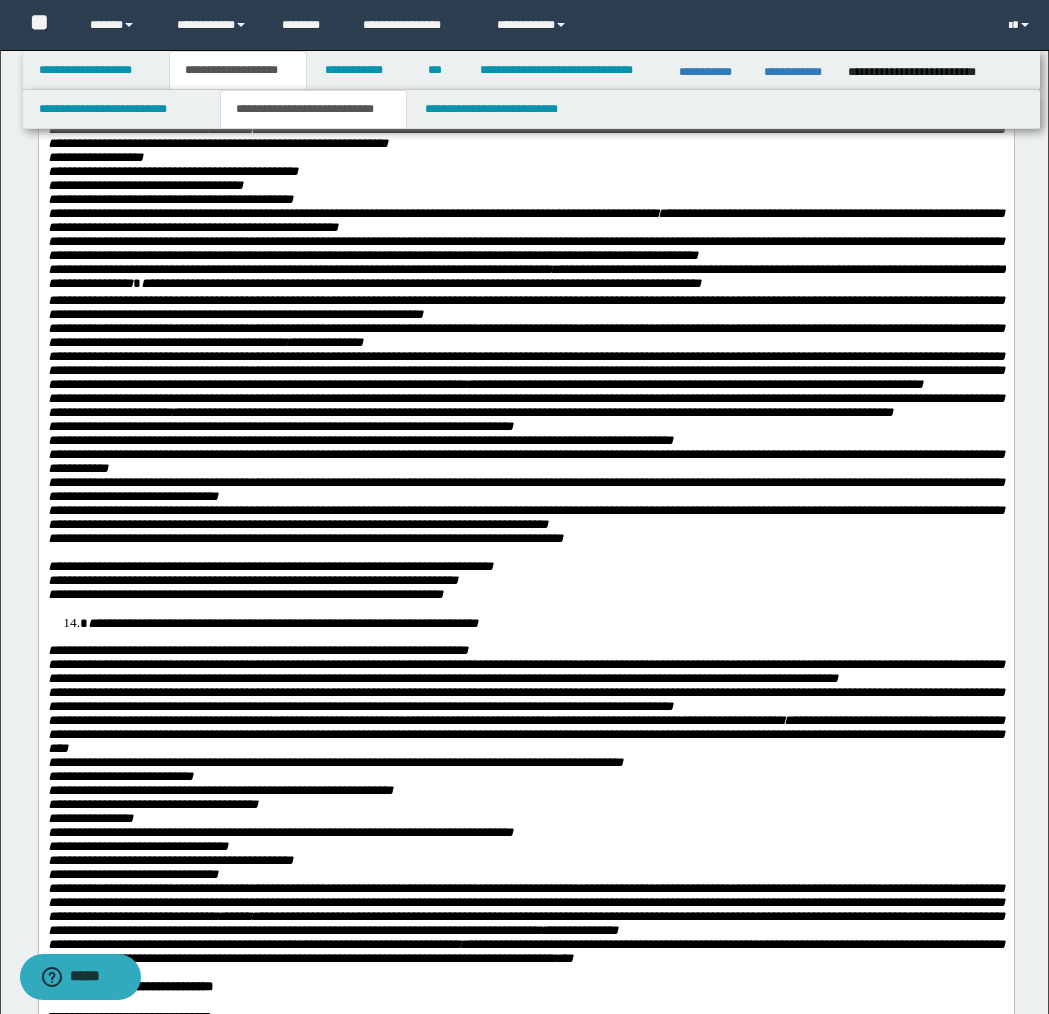 scroll, scrollTop: 1849, scrollLeft: 0, axis: vertical 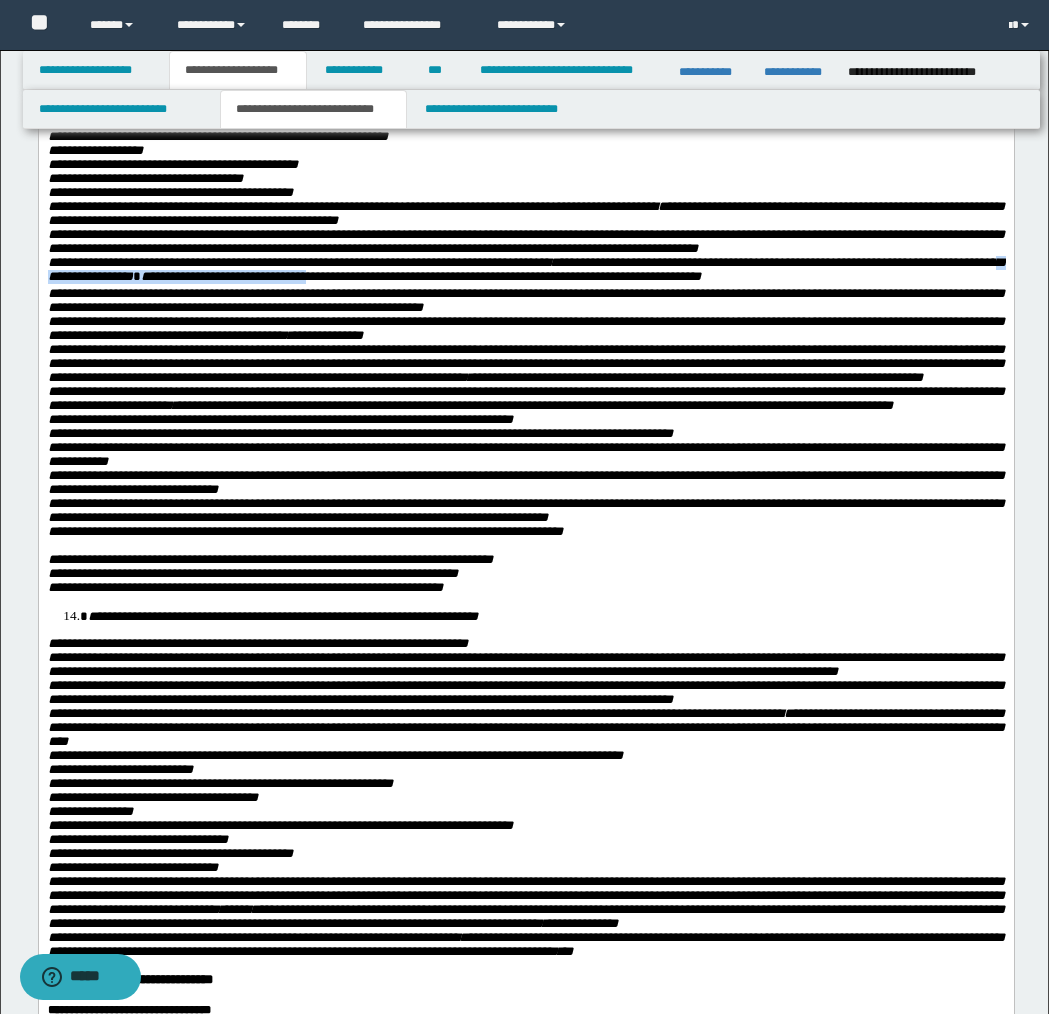 drag, startPoint x: 133, startPoint y: 528, endPoint x: 431, endPoint y: 529, distance: 298.00168 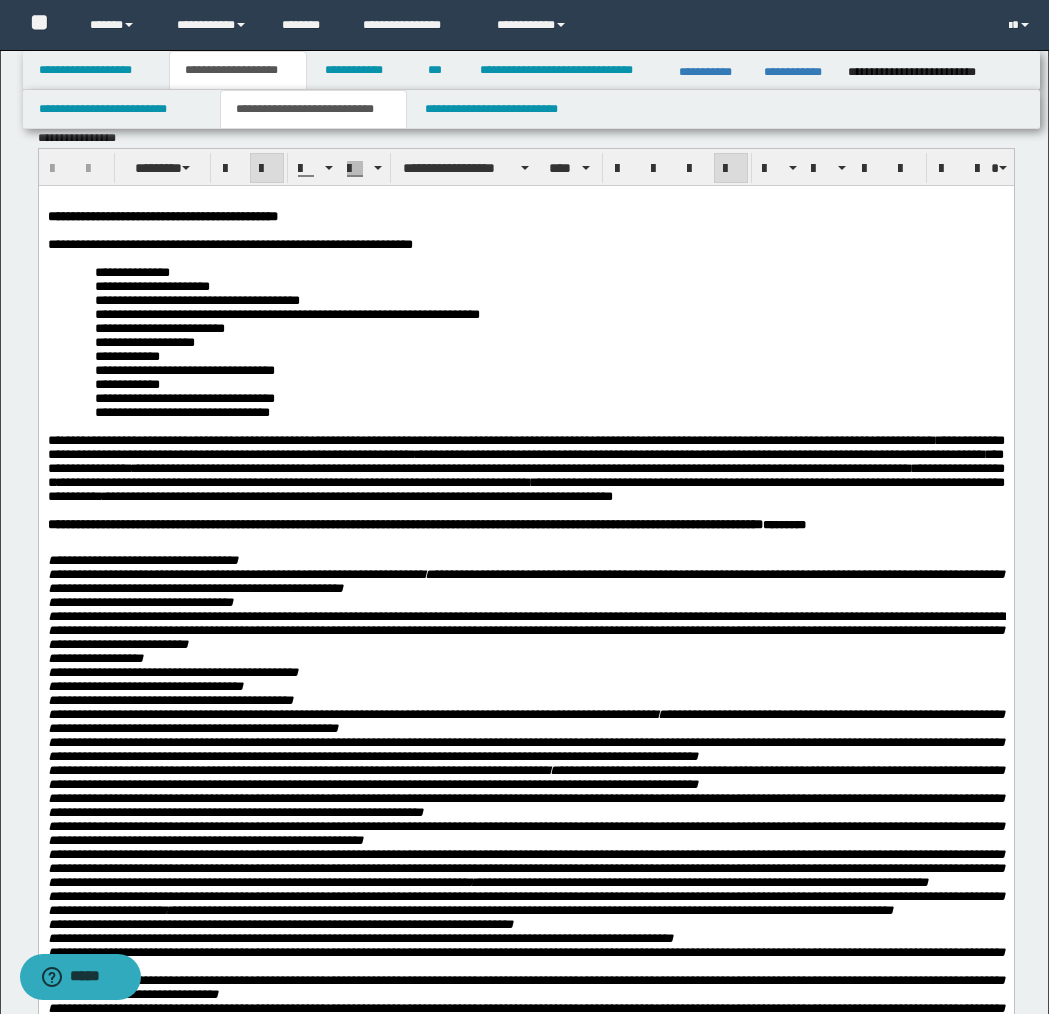 scroll, scrollTop: 0, scrollLeft: 0, axis: both 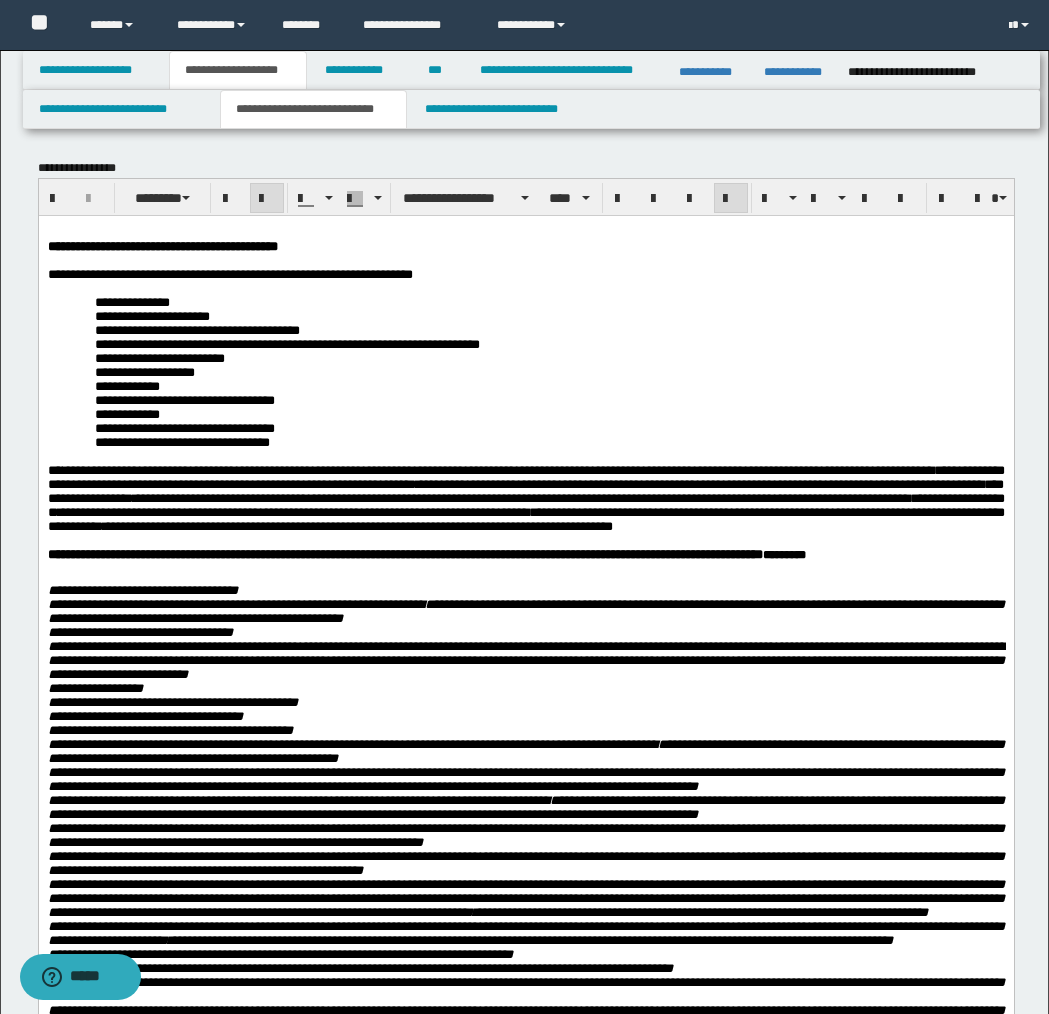 drag, startPoint x: 522, startPoint y: 113, endPoint x: 476, endPoint y: 210, distance: 107.35455 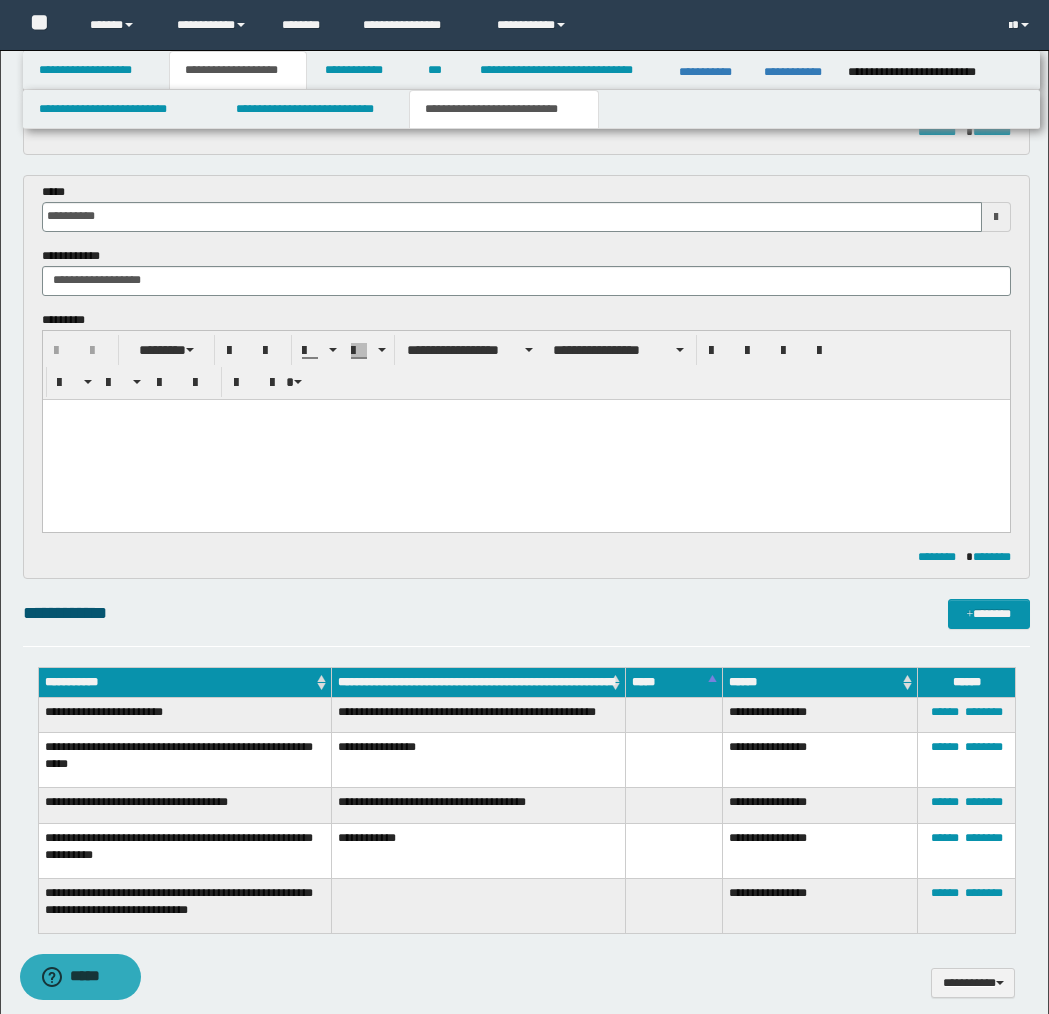 scroll, scrollTop: 658, scrollLeft: 0, axis: vertical 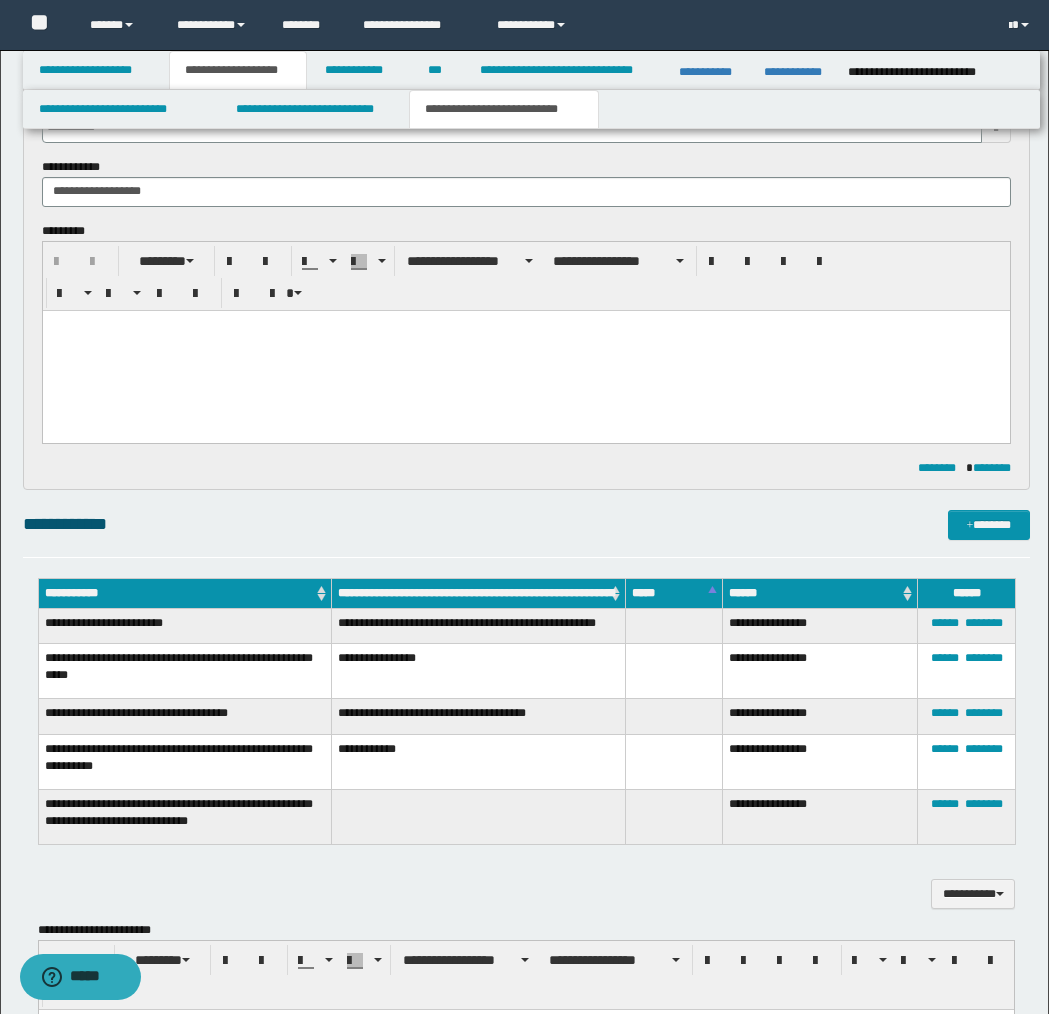 click at bounding box center (525, 350) 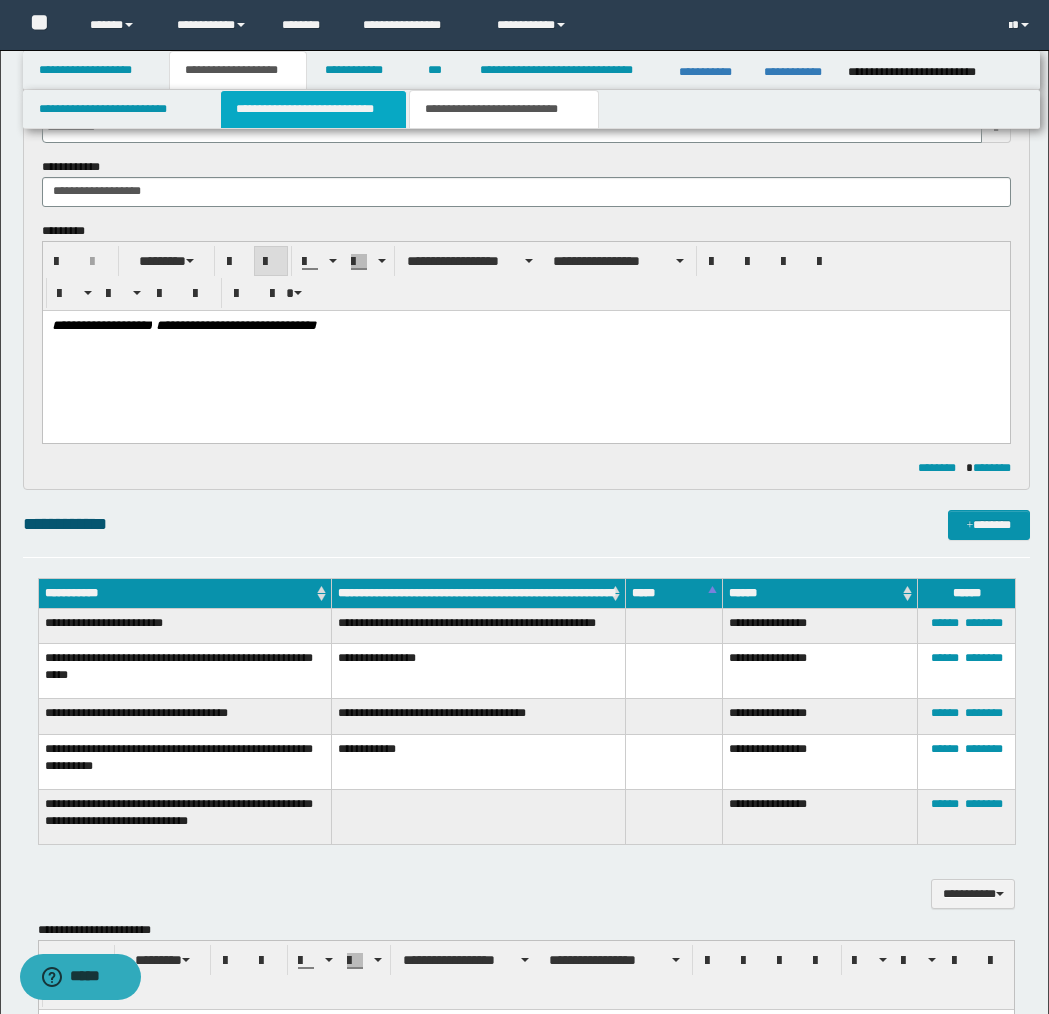click on "**********" at bounding box center (314, 109) 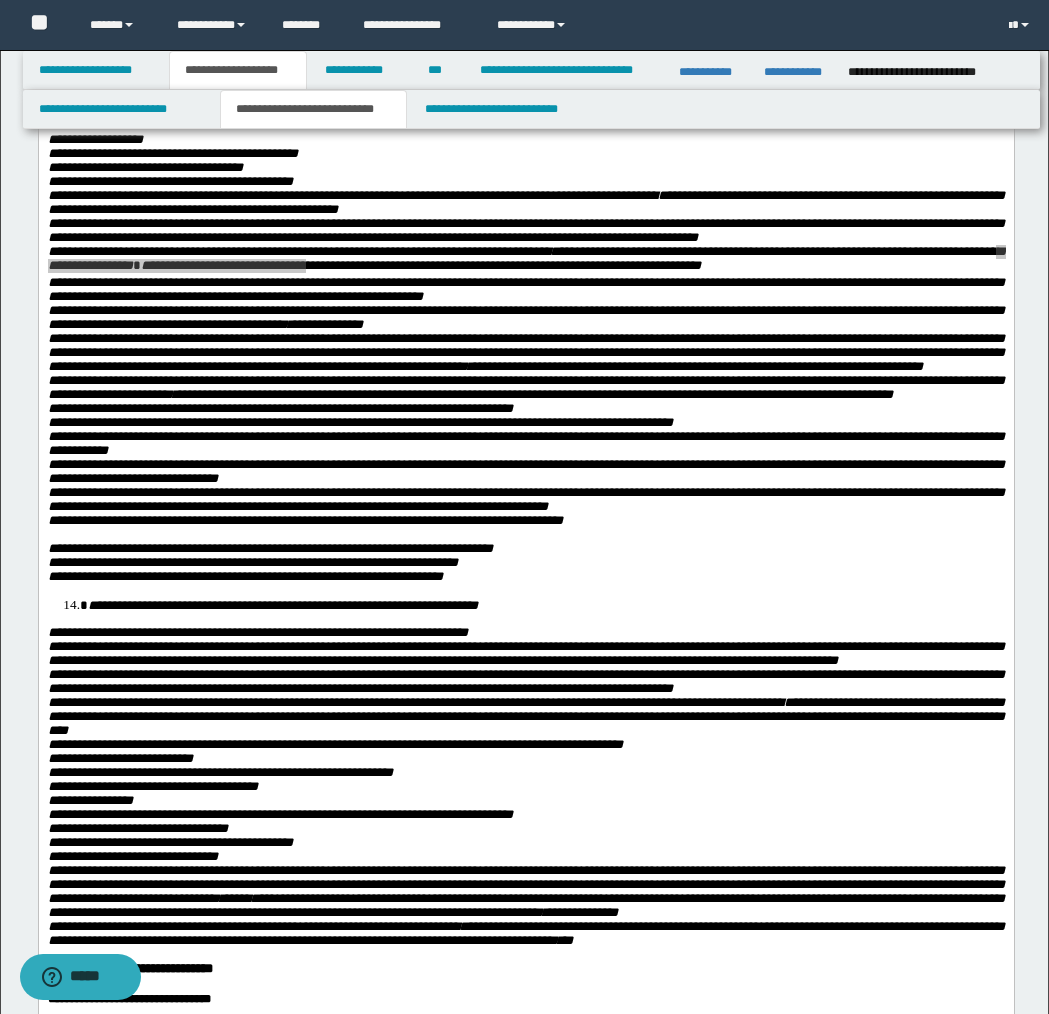 scroll, scrollTop: 1830, scrollLeft: 0, axis: vertical 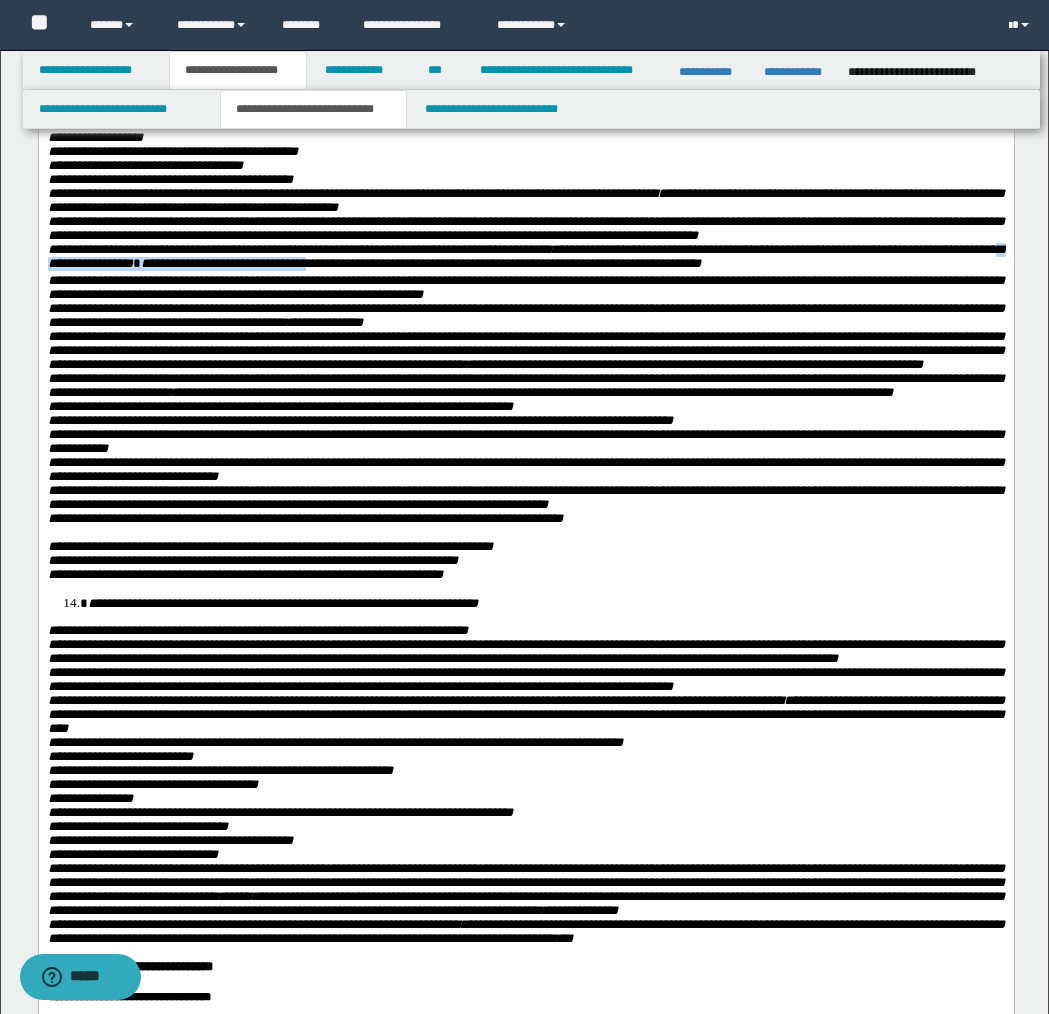 click on "**********" at bounding box center (525, 350) 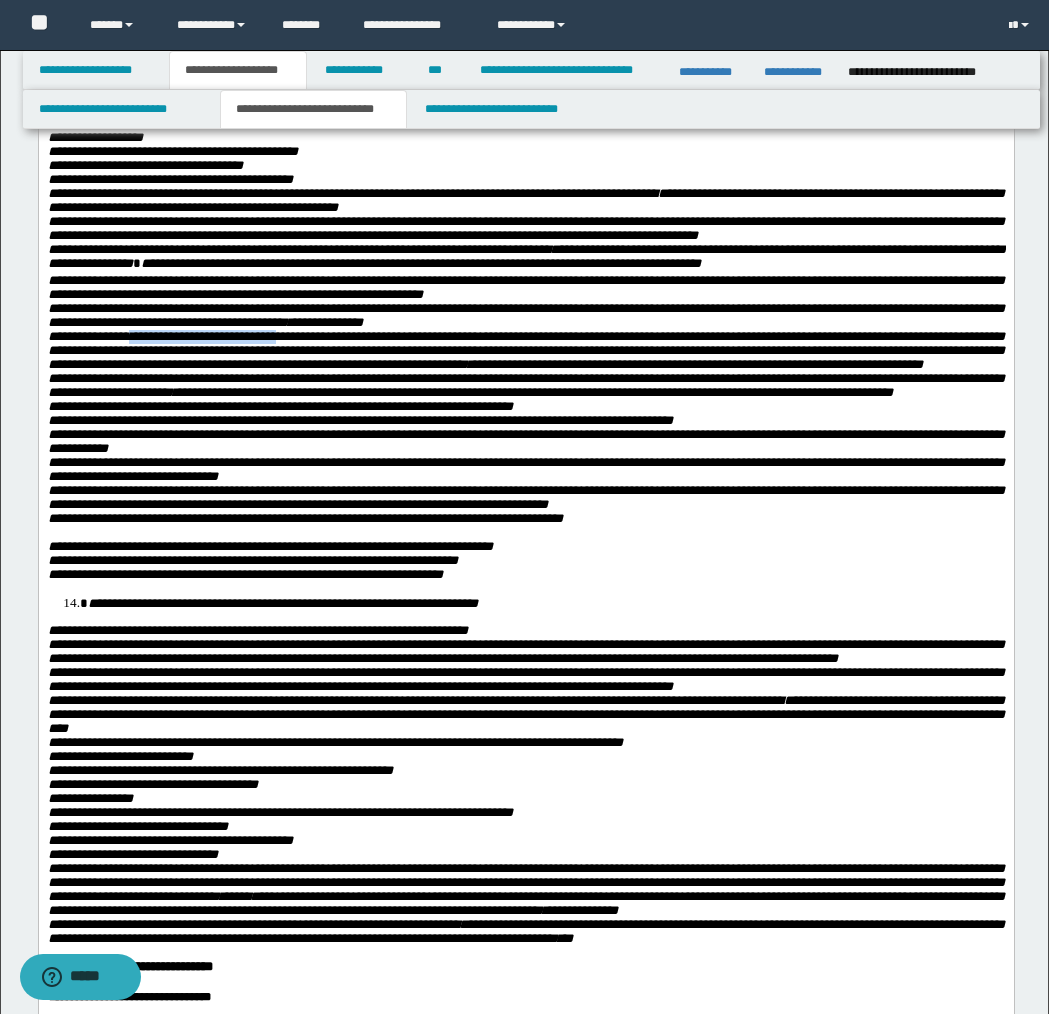 drag, startPoint x: 373, startPoint y: -1504, endPoint x: 294, endPoint y: 598, distance: 2103.4841 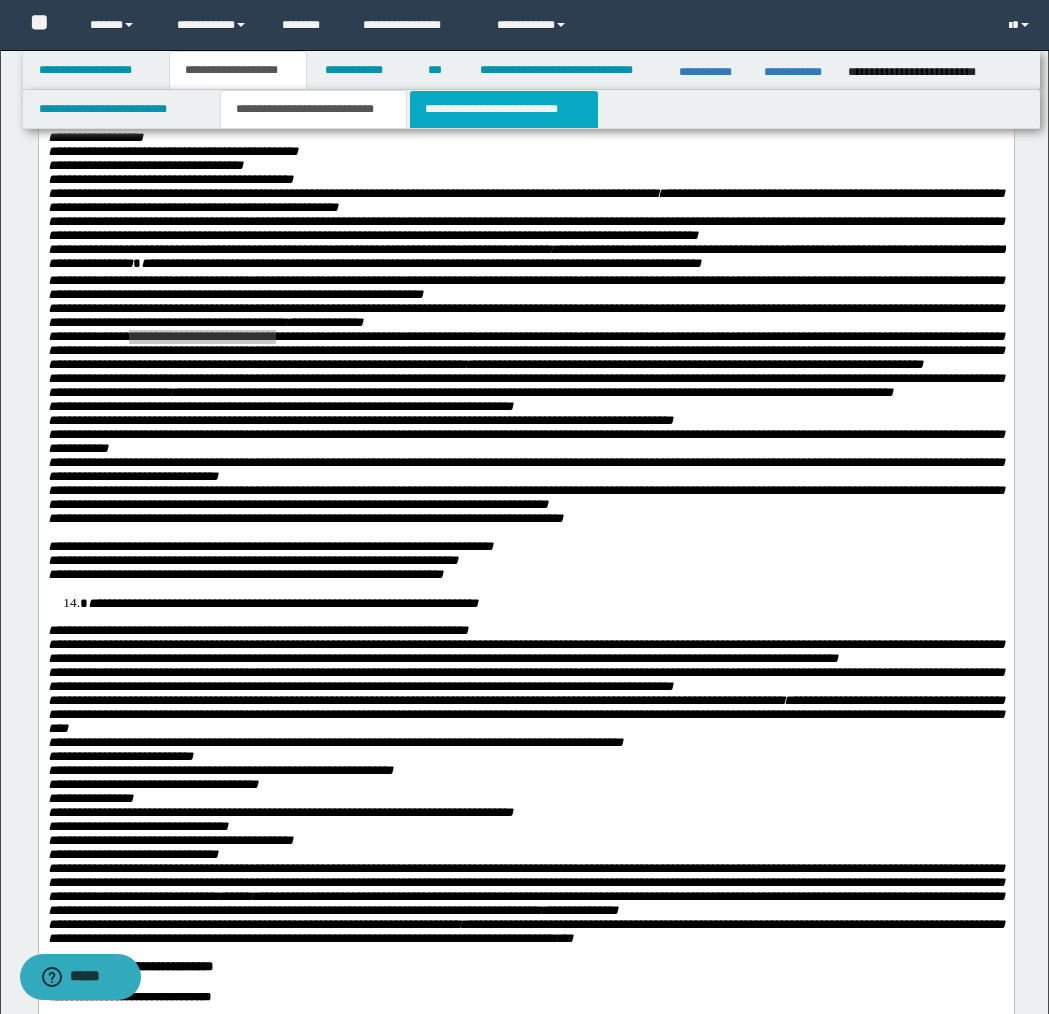 click on "**********" at bounding box center (504, 109) 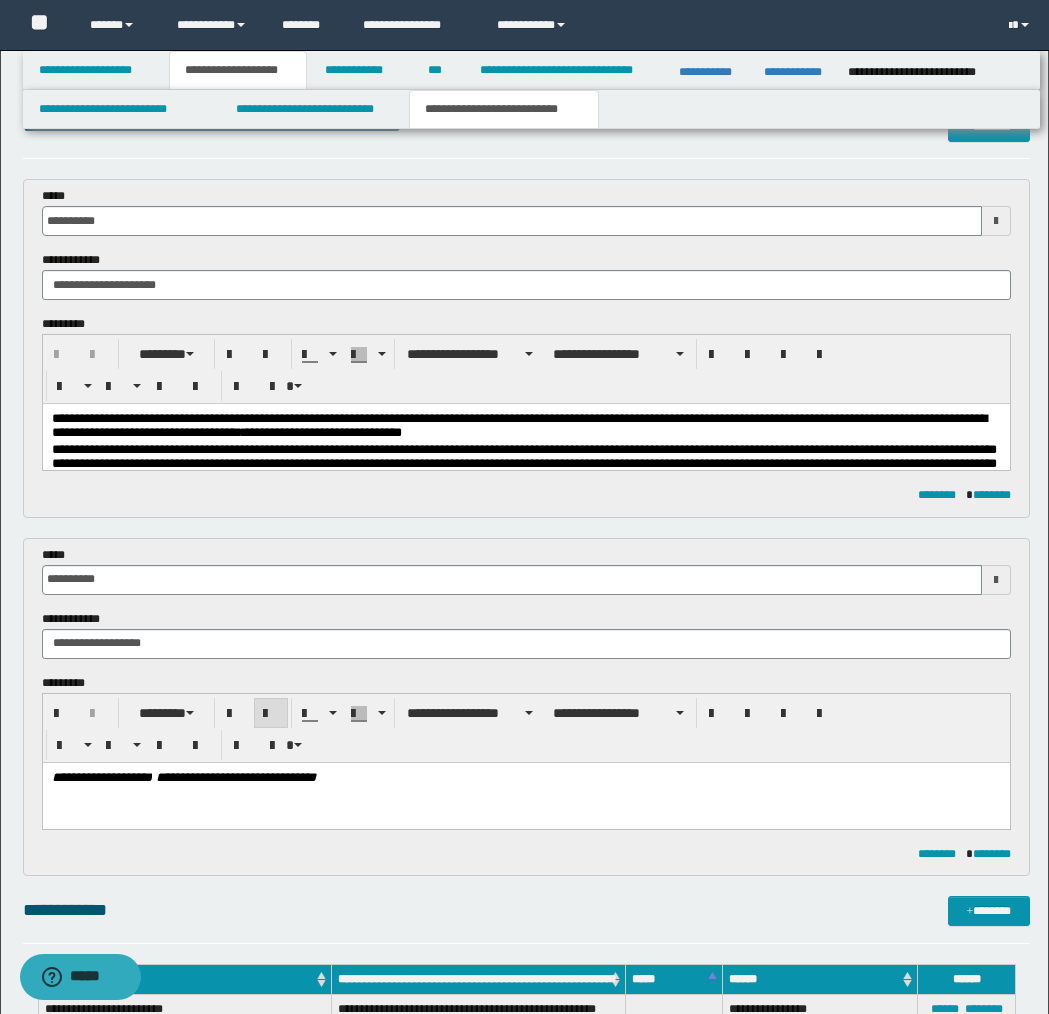 scroll, scrollTop: 41, scrollLeft: 0, axis: vertical 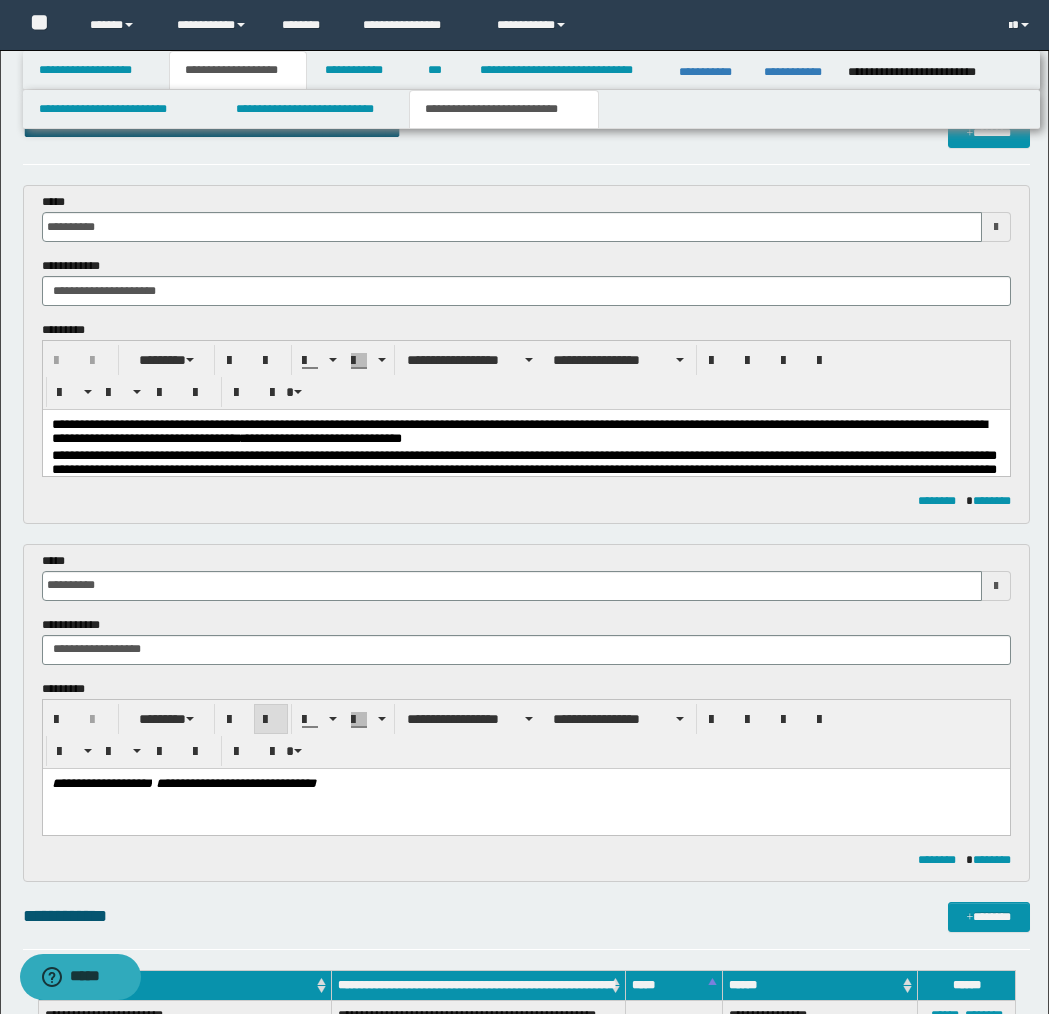 click on "[FIRST] [LAST]" at bounding box center [525, 783] 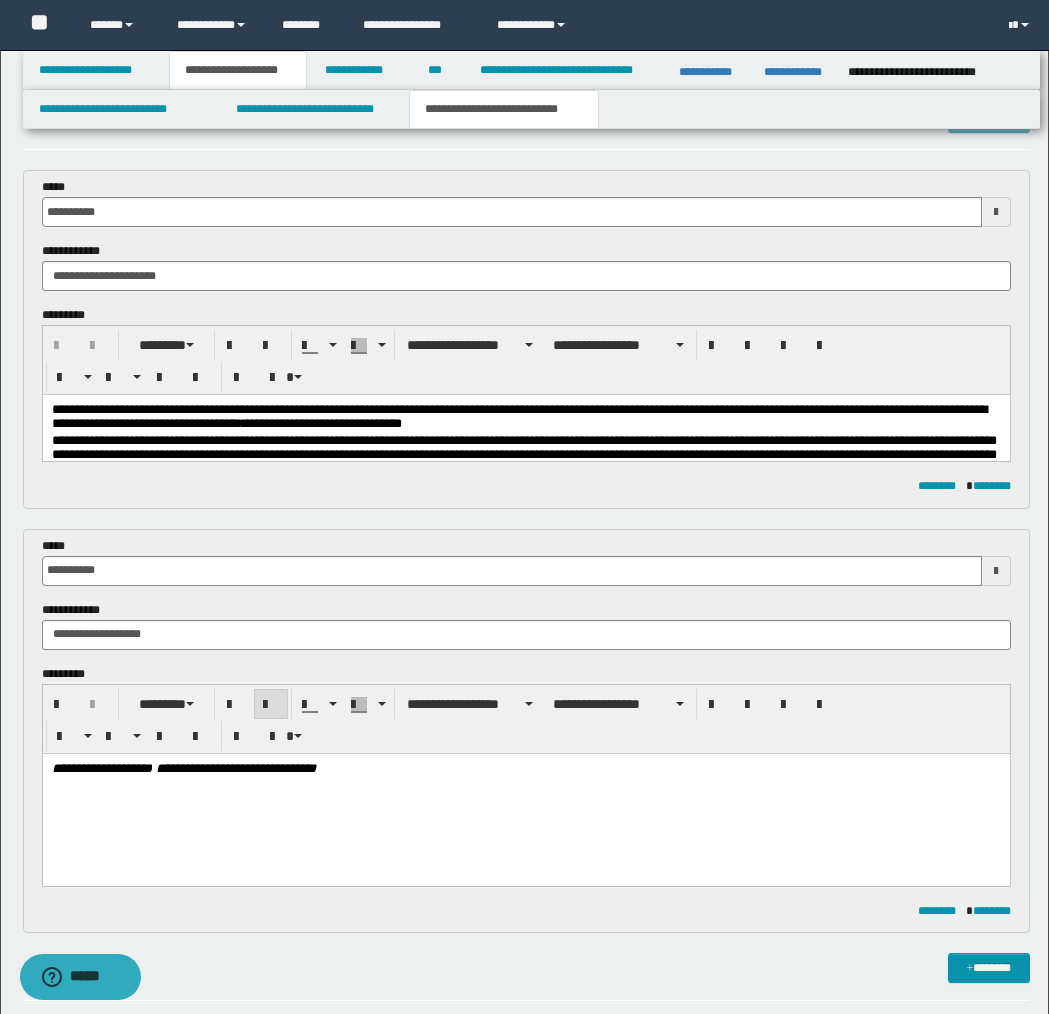 scroll, scrollTop: 53, scrollLeft: 0, axis: vertical 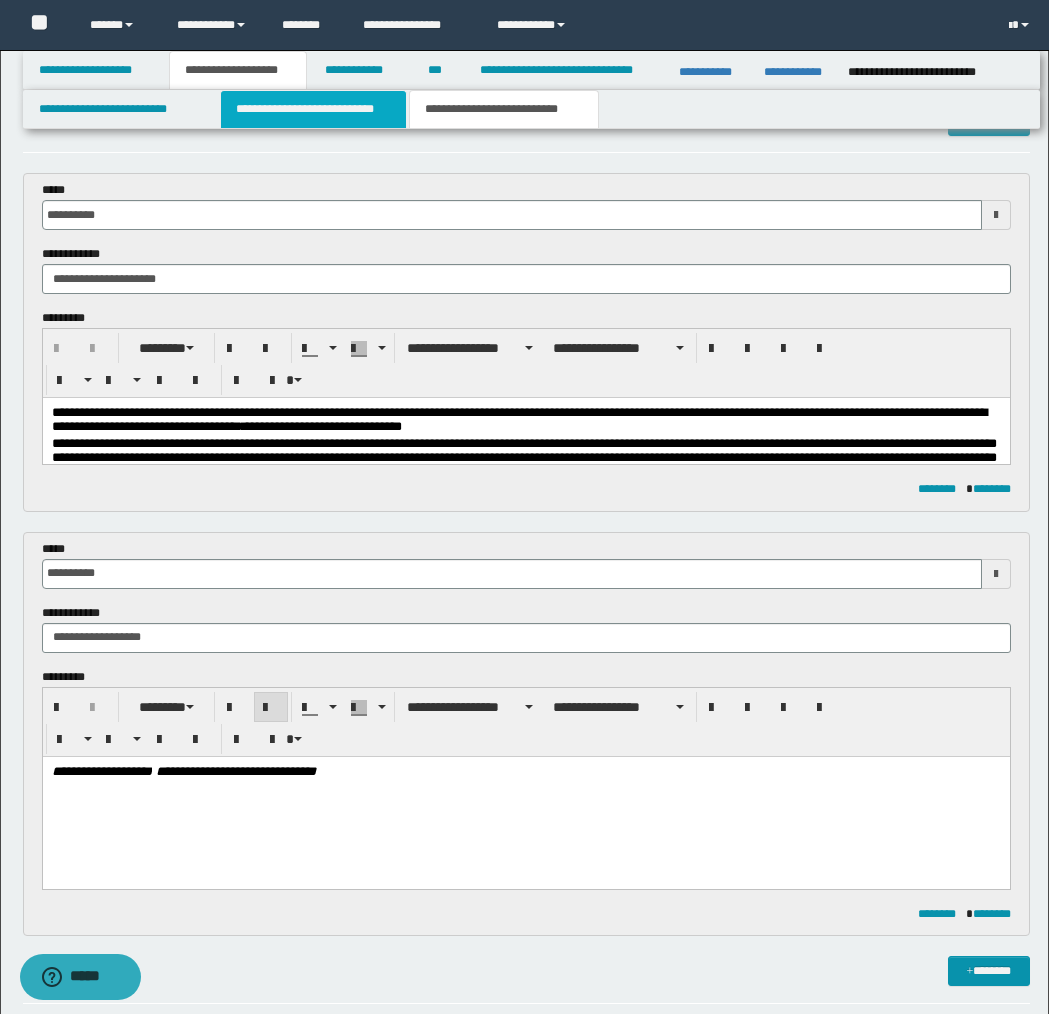 click on "**********" at bounding box center [314, 109] 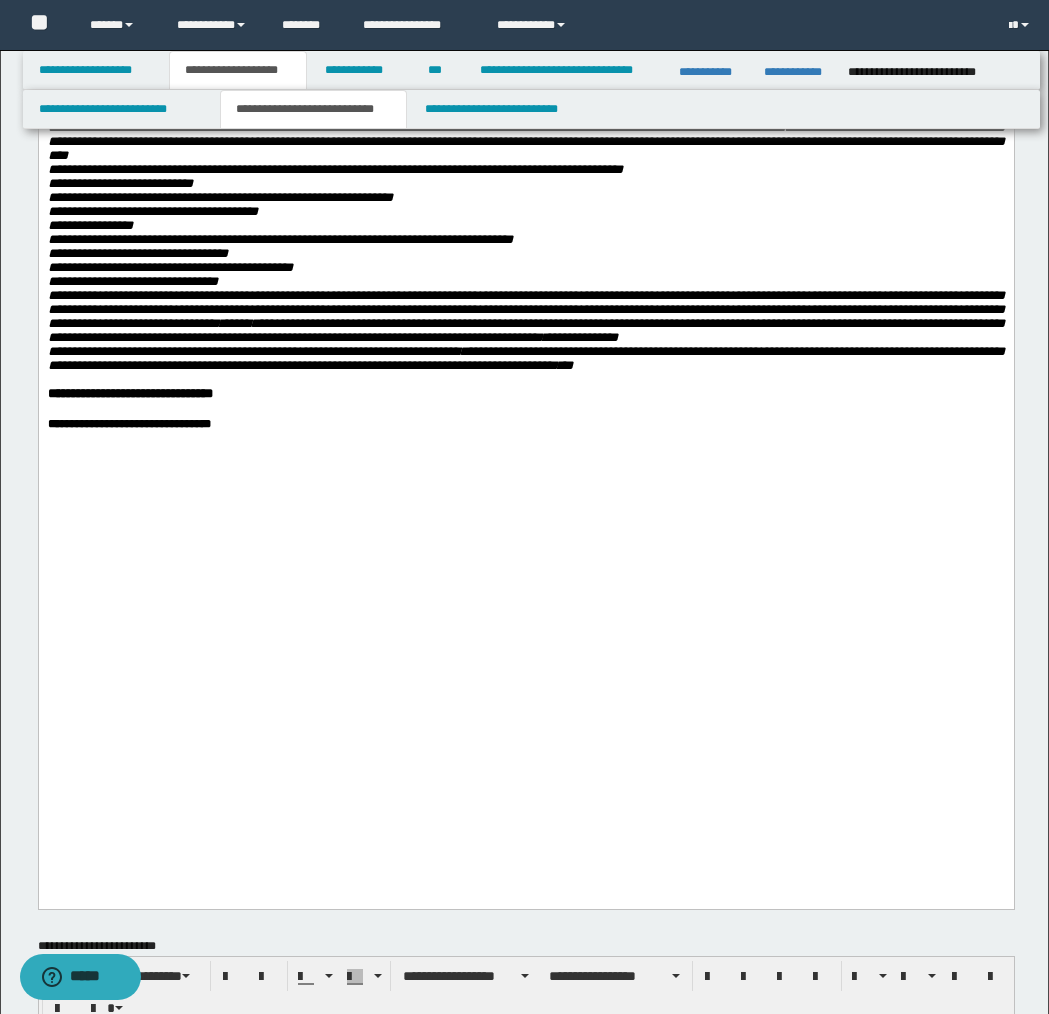 scroll, scrollTop: 2409, scrollLeft: 0, axis: vertical 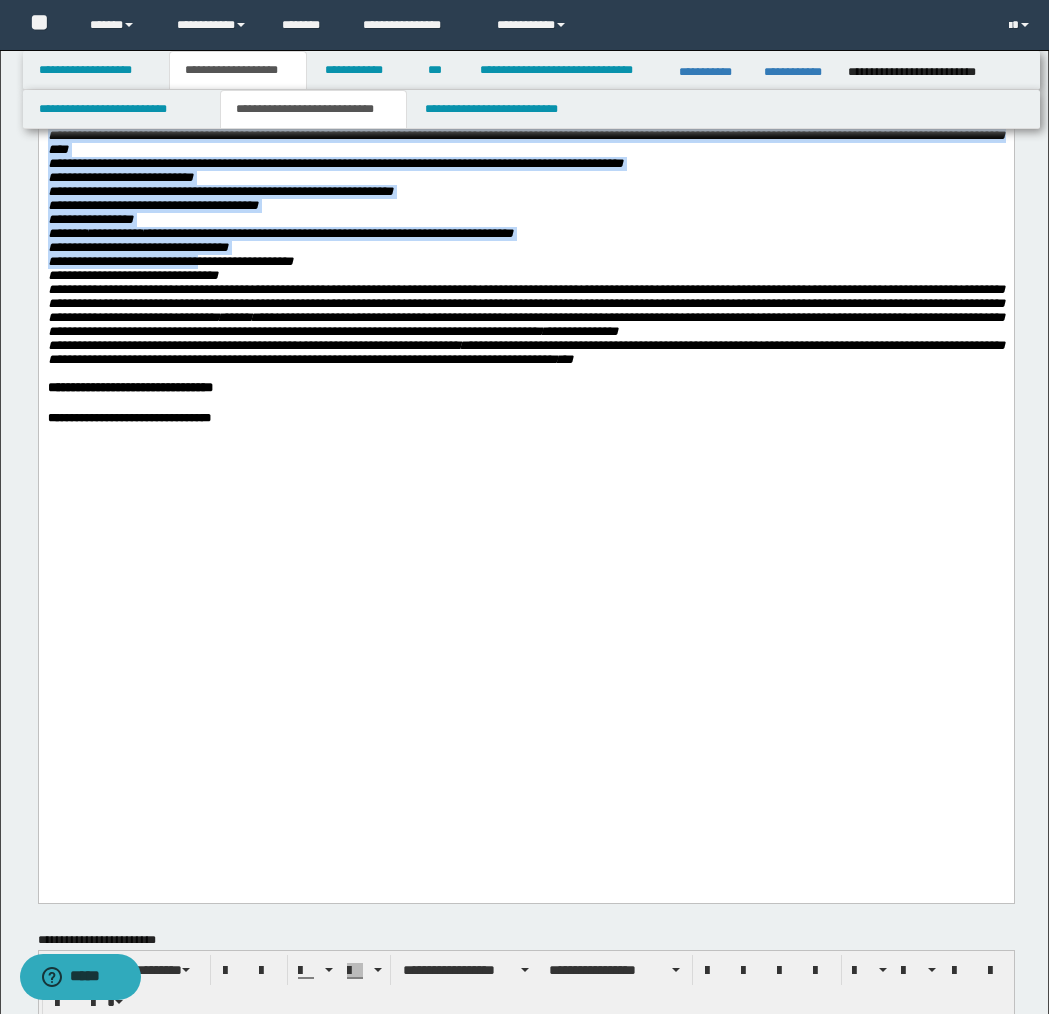 drag, startPoint x: 153, startPoint y: 601, endPoint x: 206, endPoint y: 613, distance: 54.34151 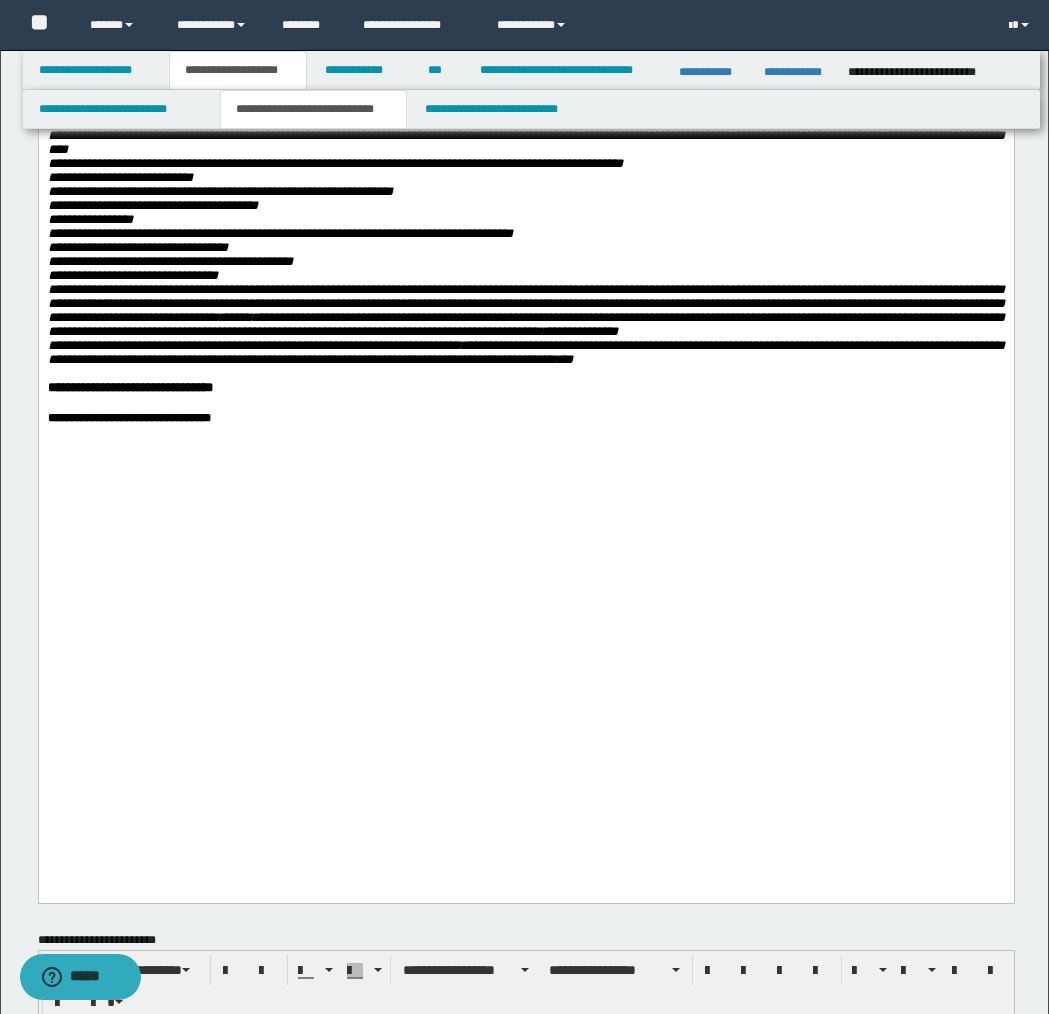 click on "**********" at bounding box center [132, 275] 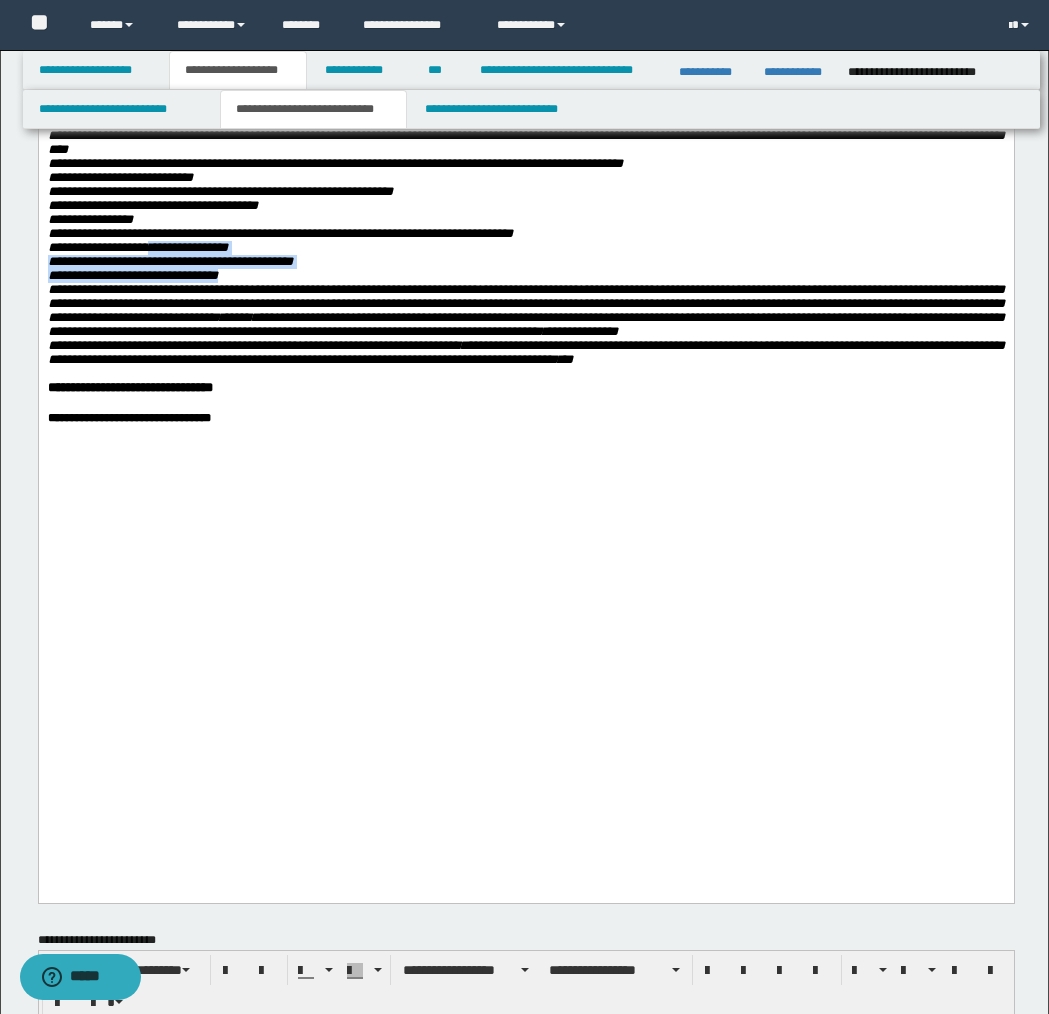 drag, startPoint x: 239, startPoint y: 636, endPoint x: 150, endPoint y: 602, distance: 95.27329 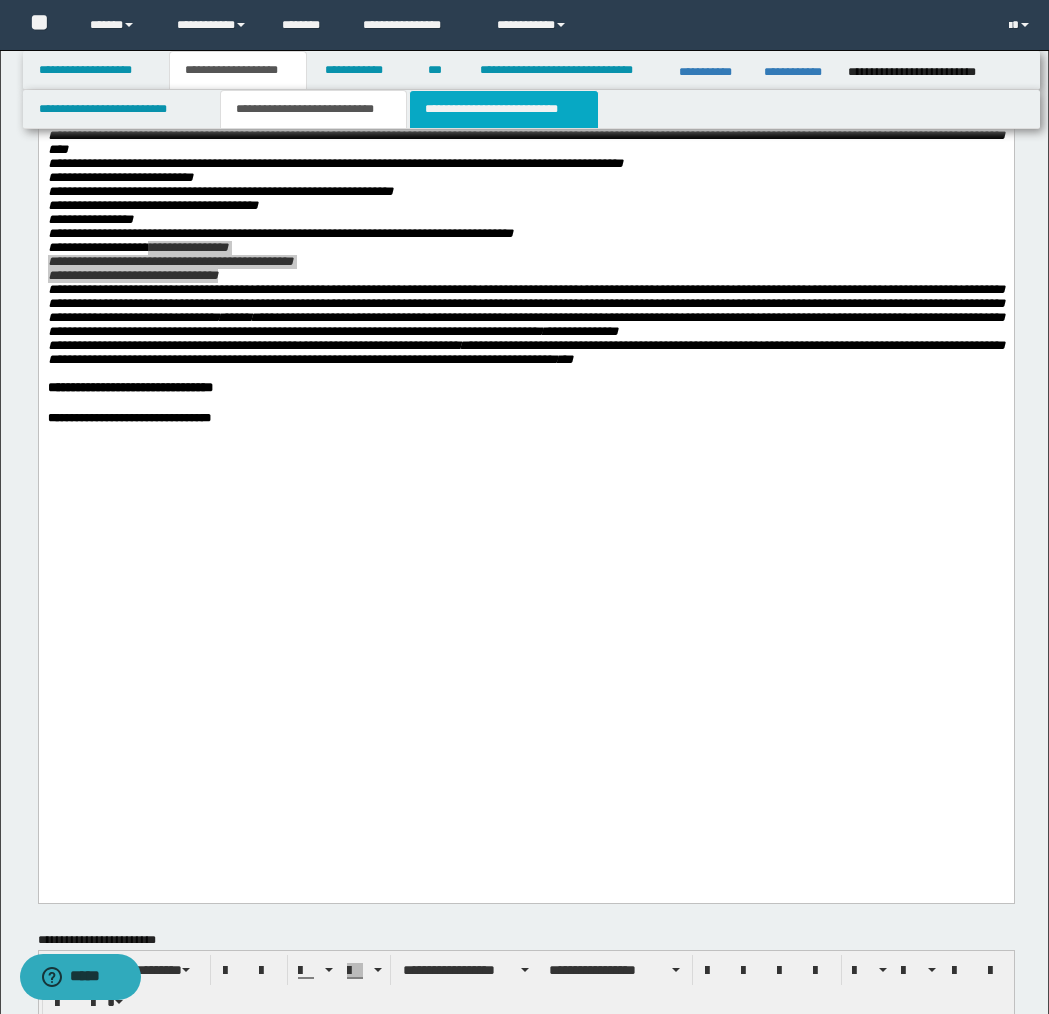 click on "**********" at bounding box center (504, 109) 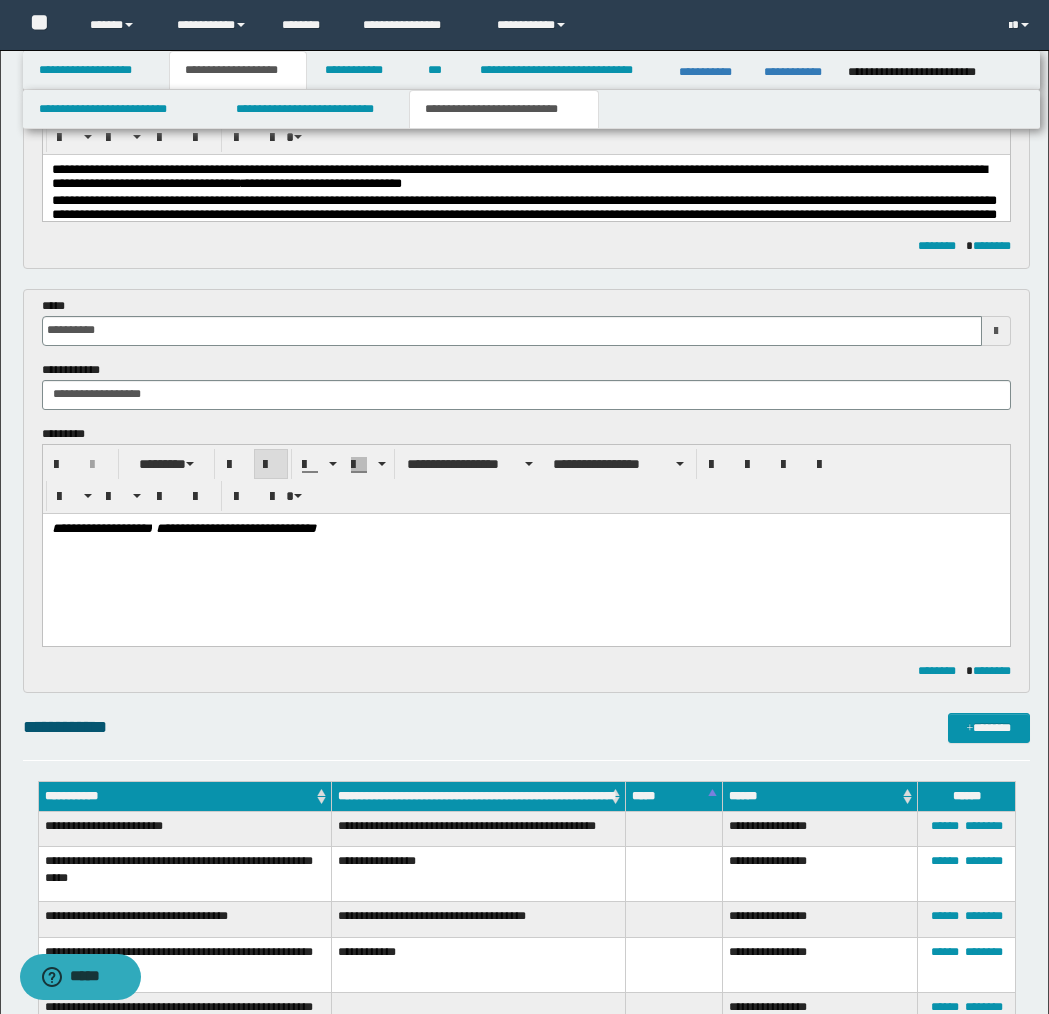 scroll, scrollTop: 290, scrollLeft: 0, axis: vertical 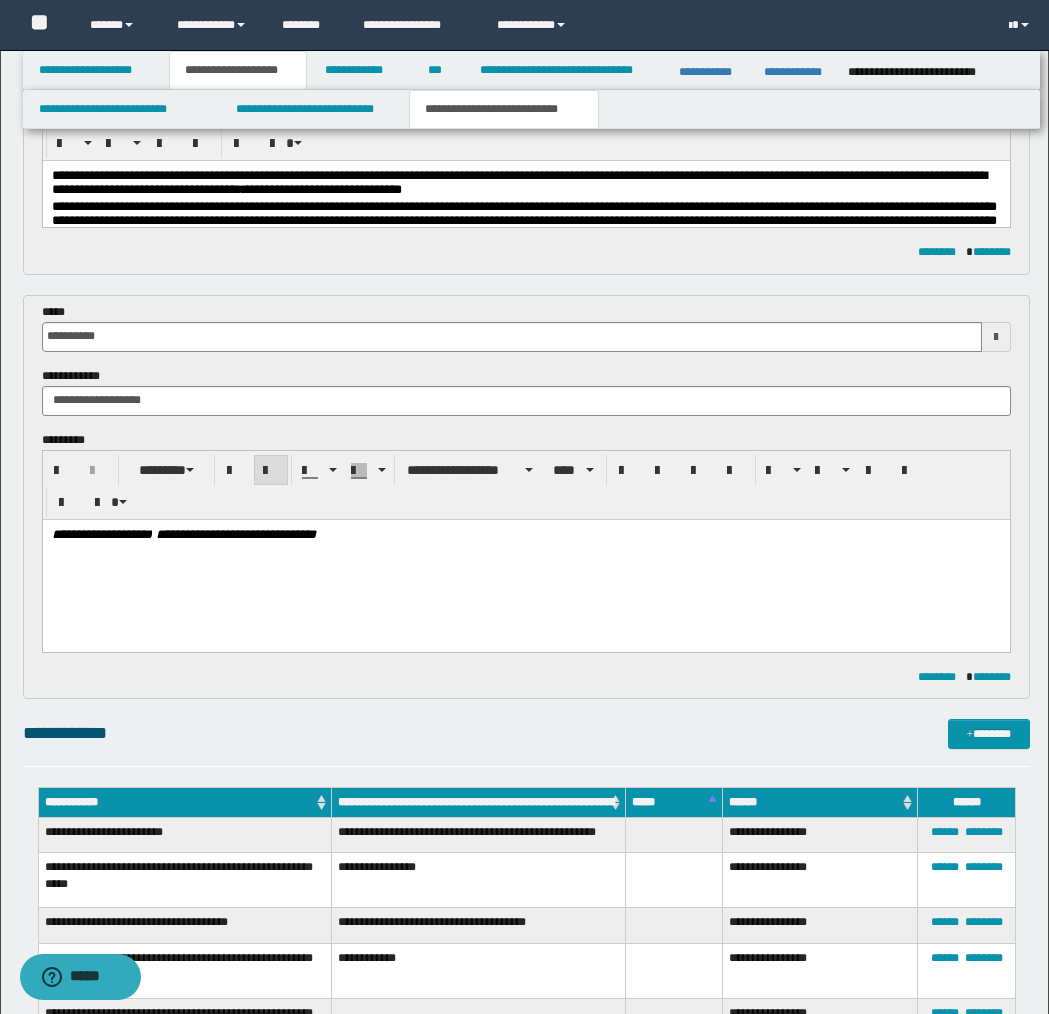 click on "**********" at bounding box center (525, 559) 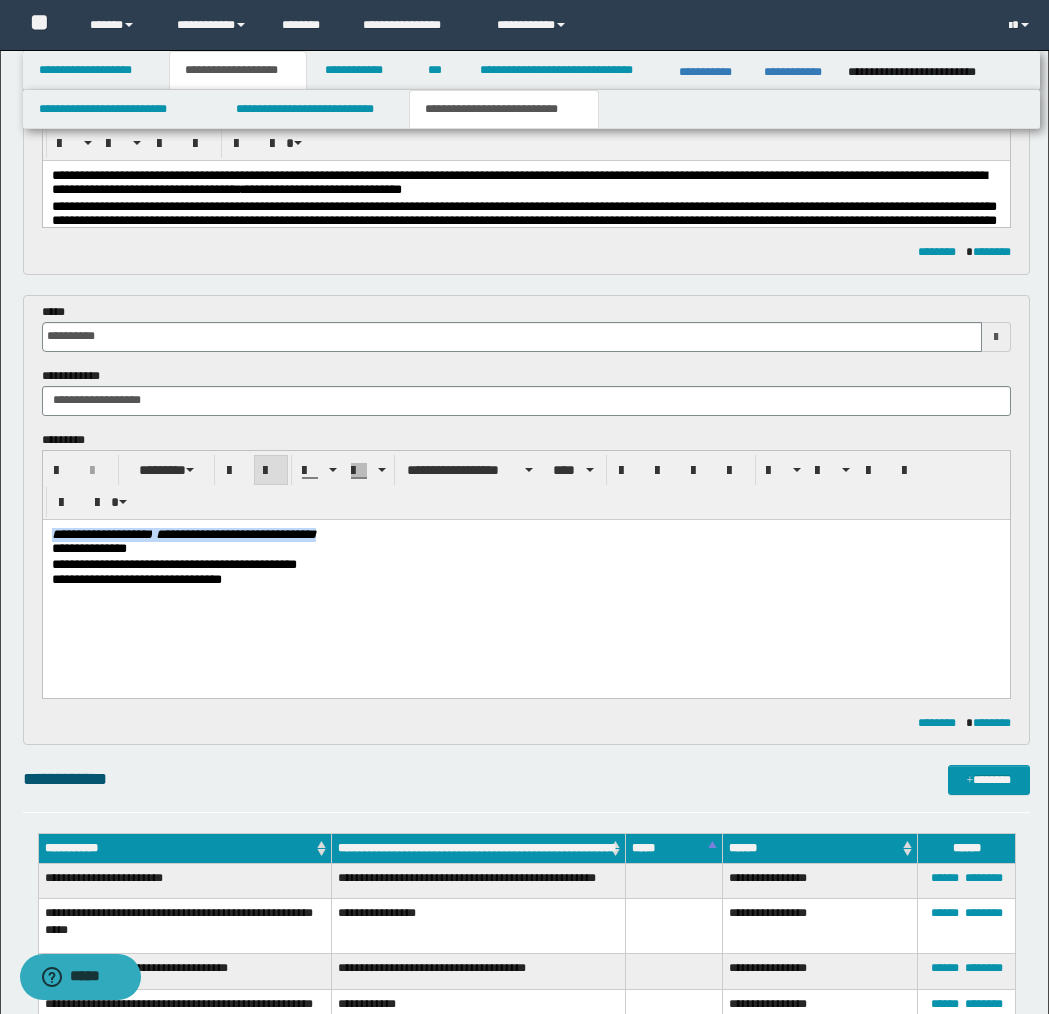 drag, startPoint x: 52, startPoint y: 537, endPoint x: 368, endPoint y: 541, distance: 316.02533 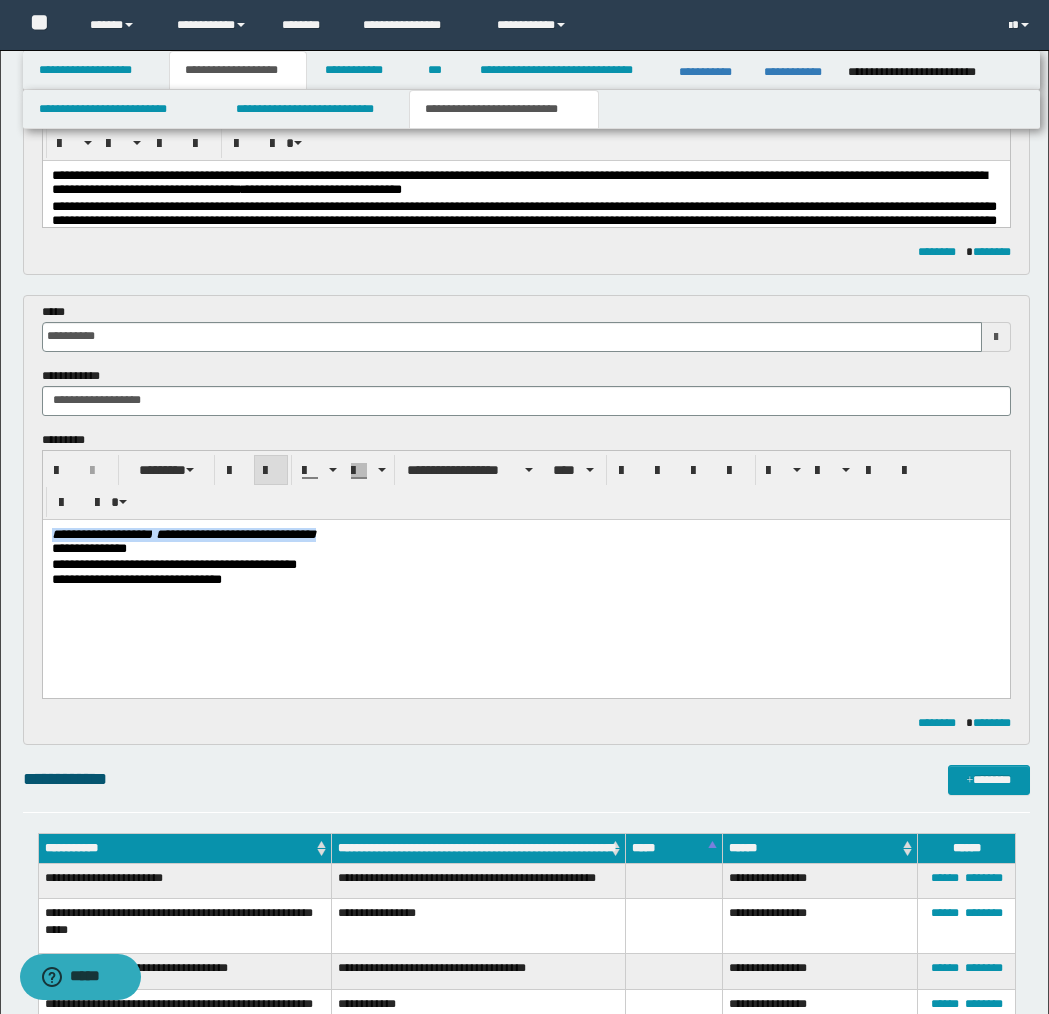 click on "**********" at bounding box center [525, 534] 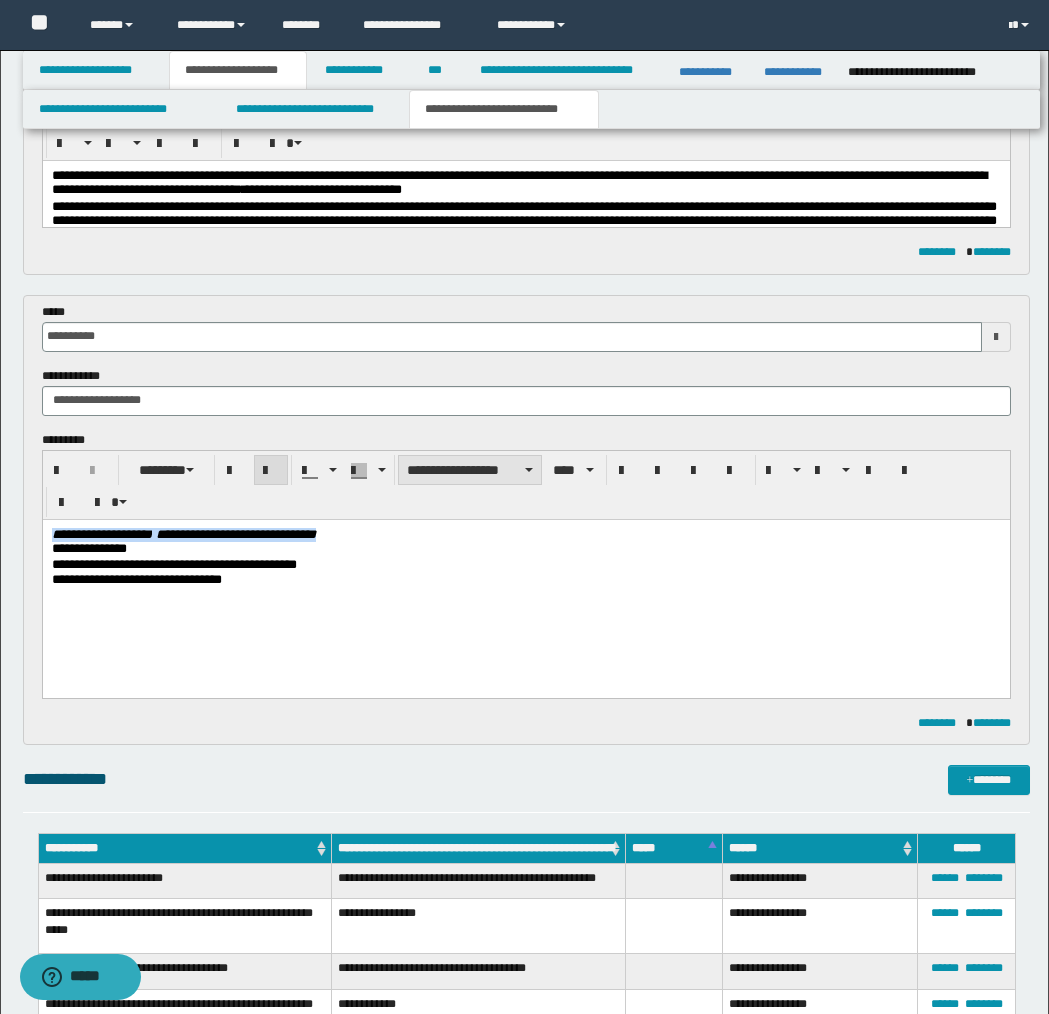 click on "**********" at bounding box center (470, 470) 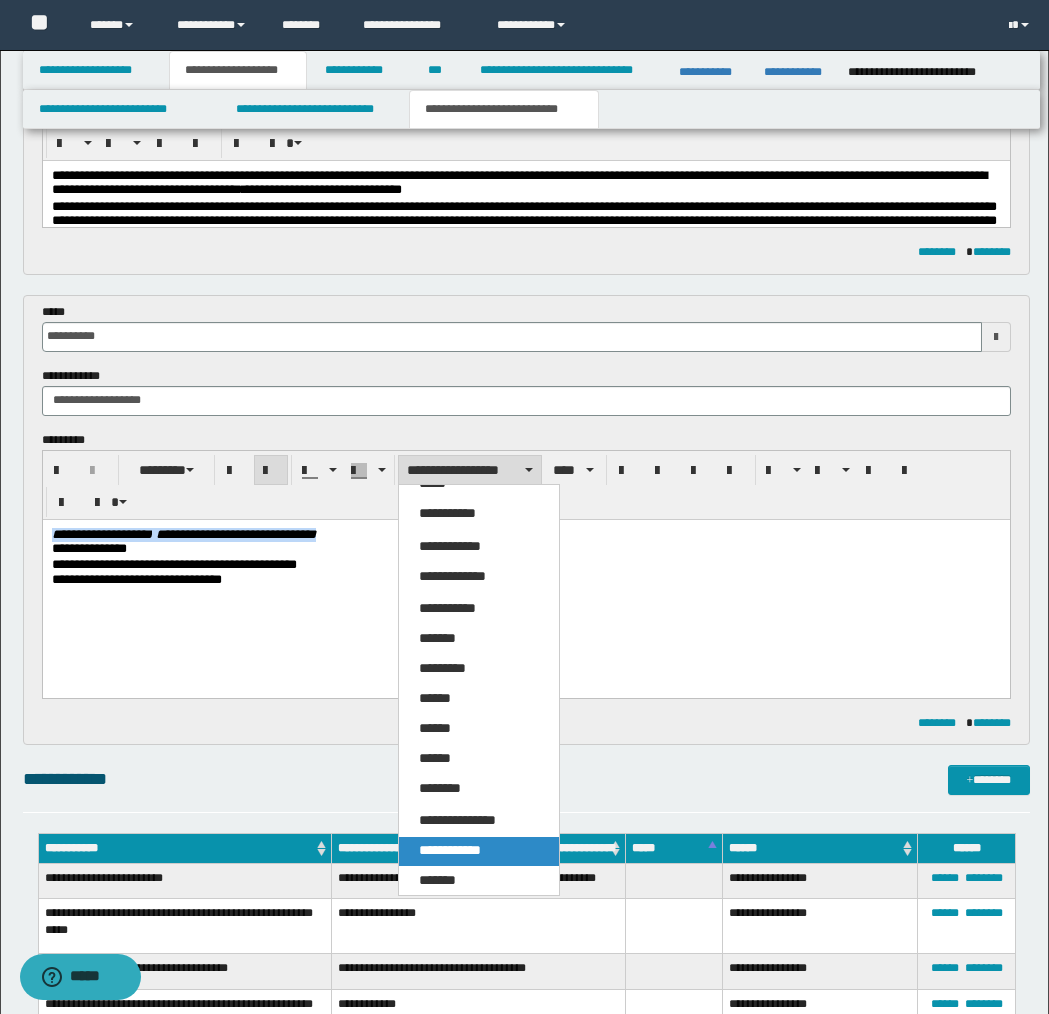 scroll, scrollTop: 57, scrollLeft: 0, axis: vertical 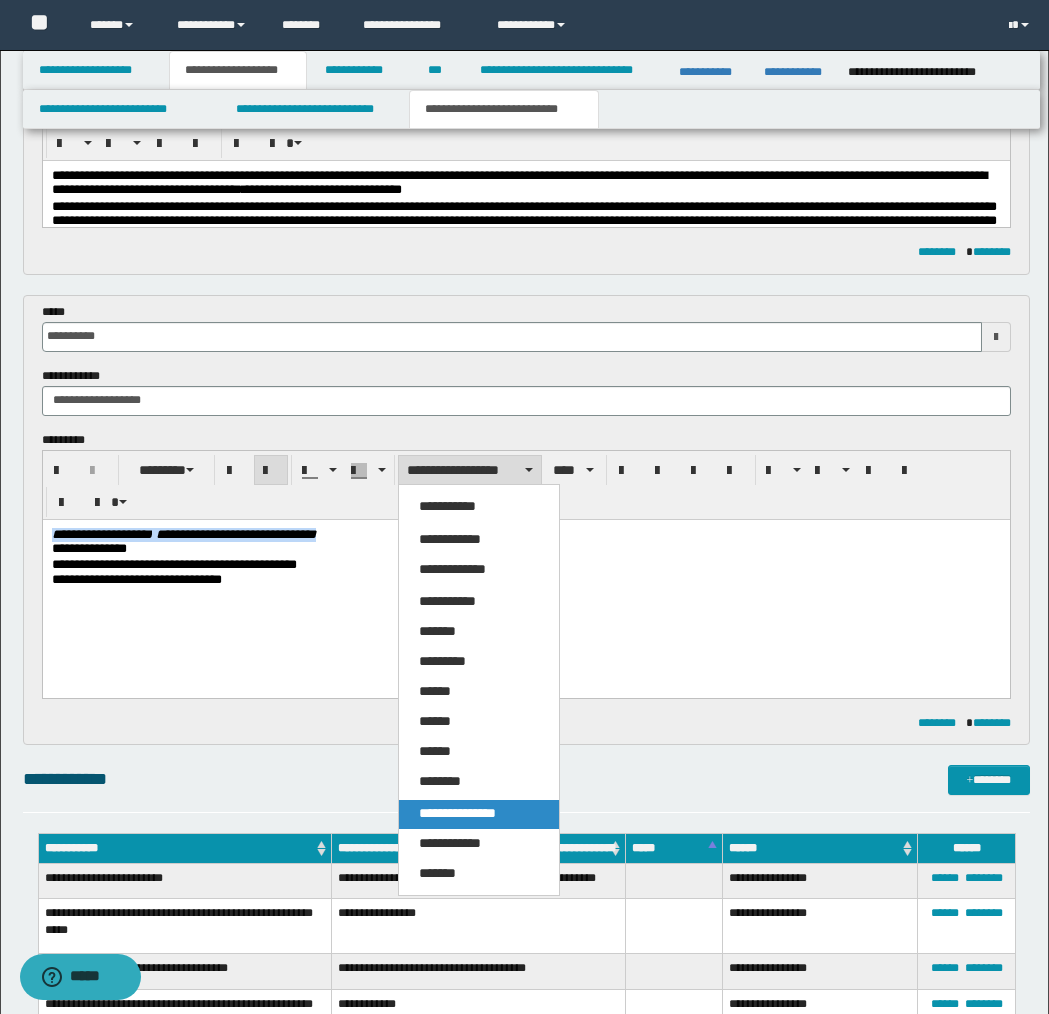 click on "**********" at bounding box center [457, 813] 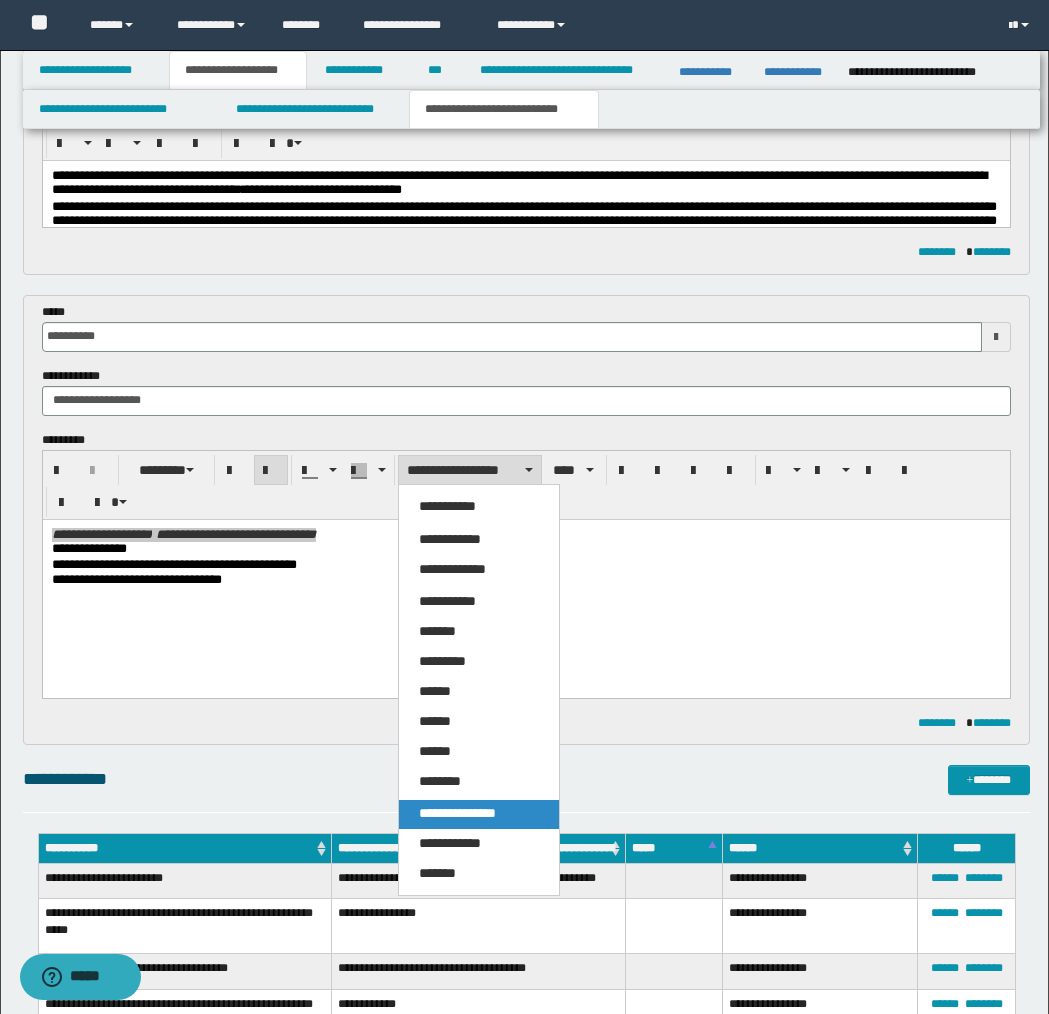 click on "**********" at bounding box center [526, 788] 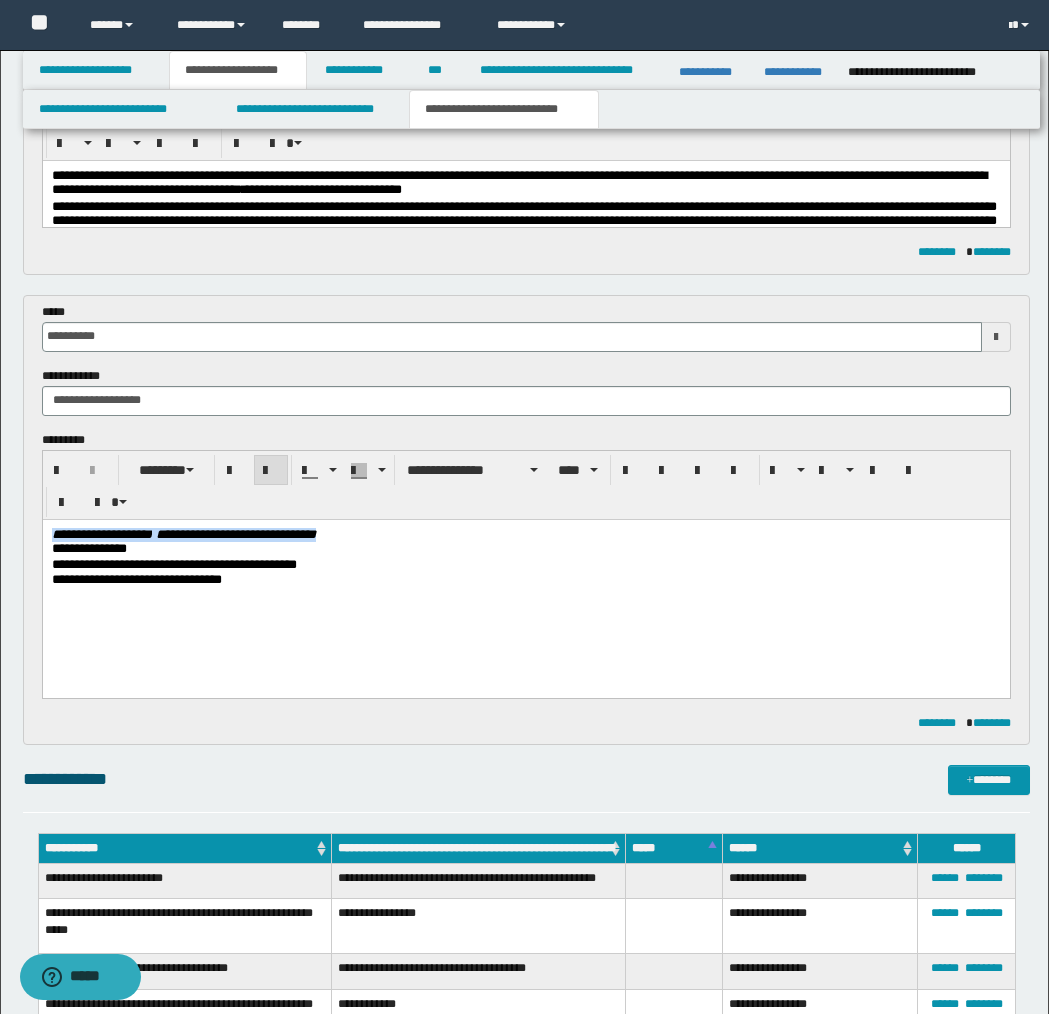 click on "**********" at bounding box center [526, 549] 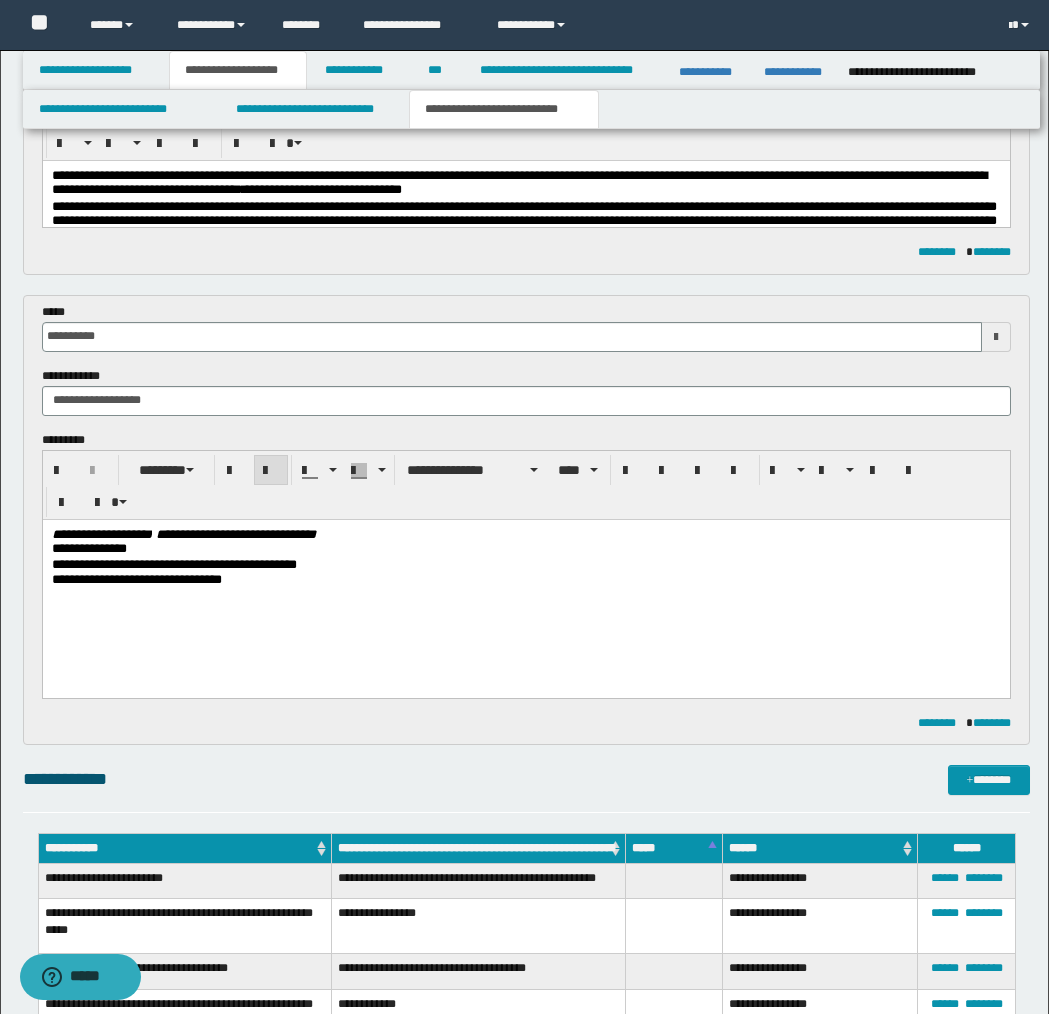 click on "**********" at bounding box center [235, 533] 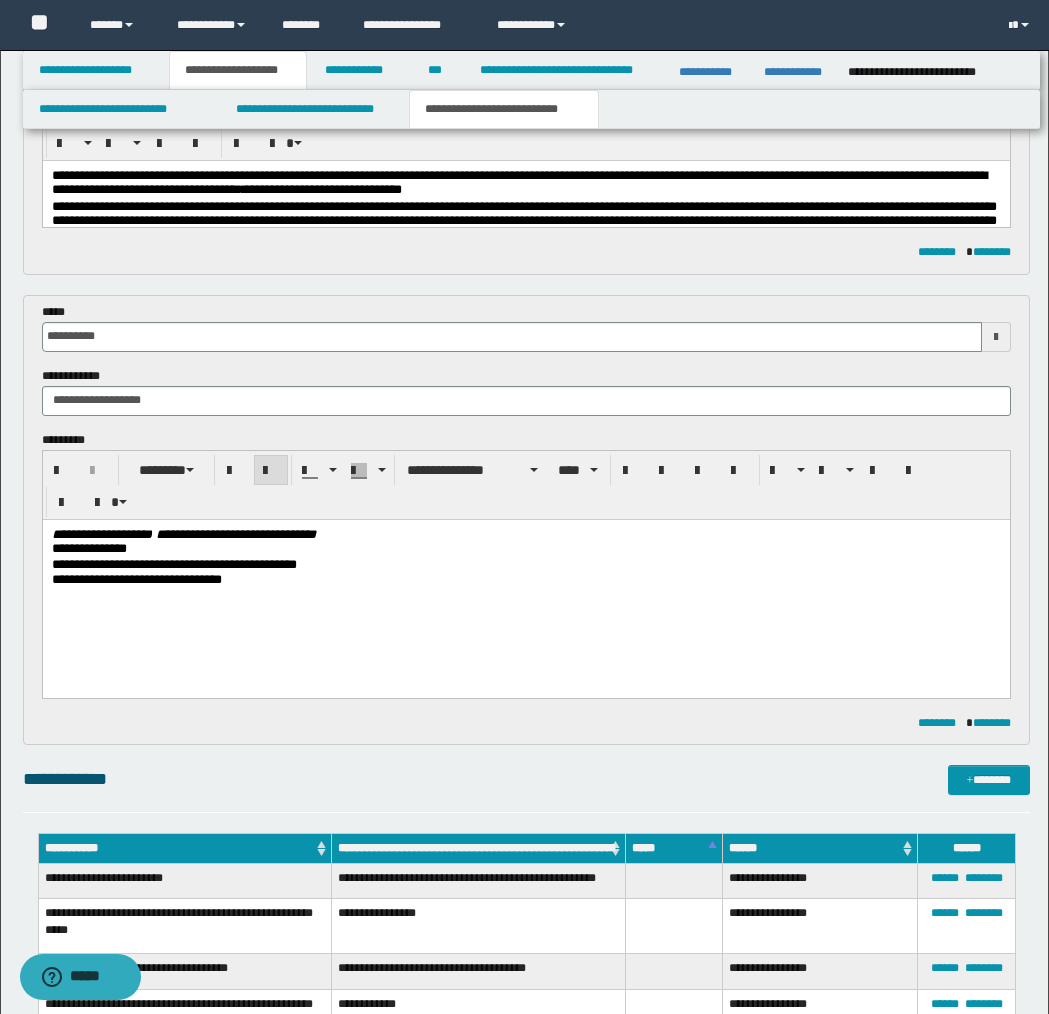 type 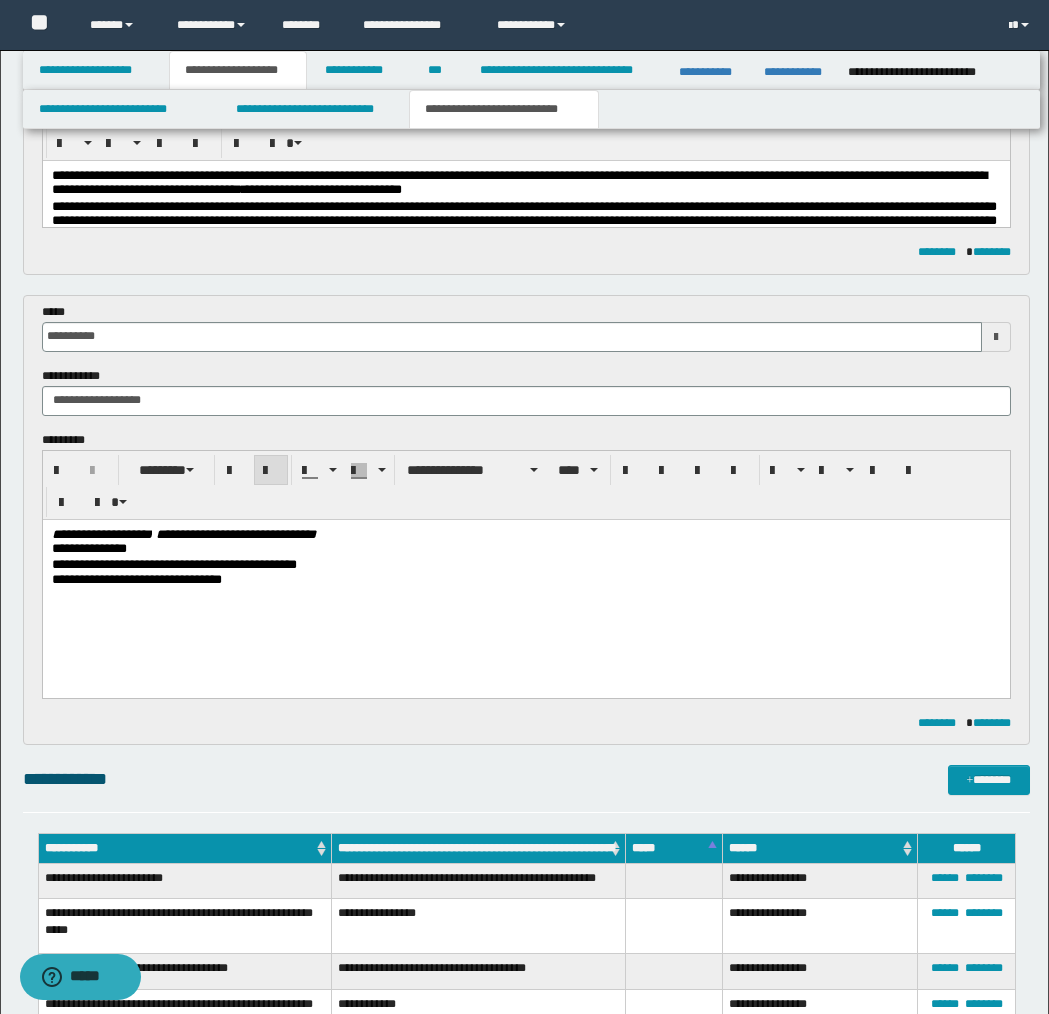 click on "**********" at bounding box center [235, 533] 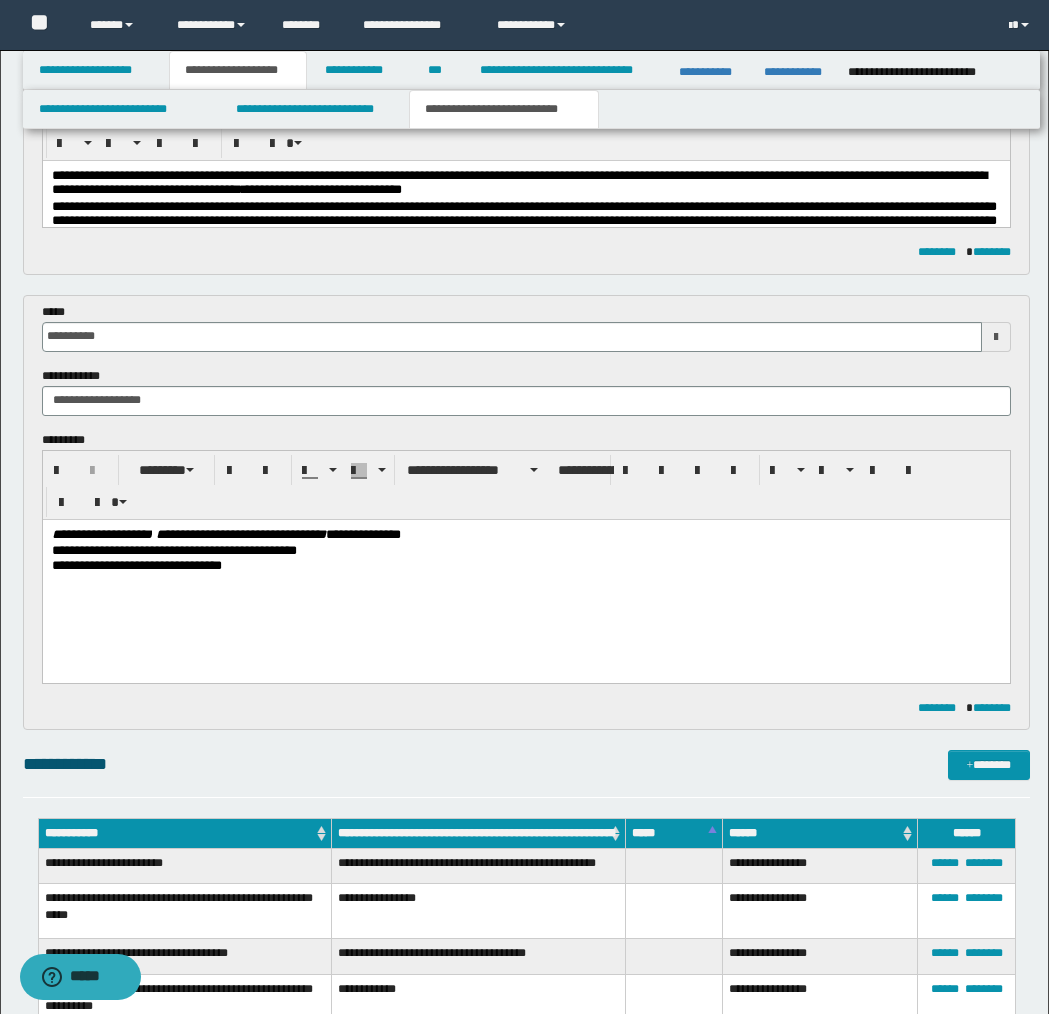 click on "**********" at bounding box center [526, 535] 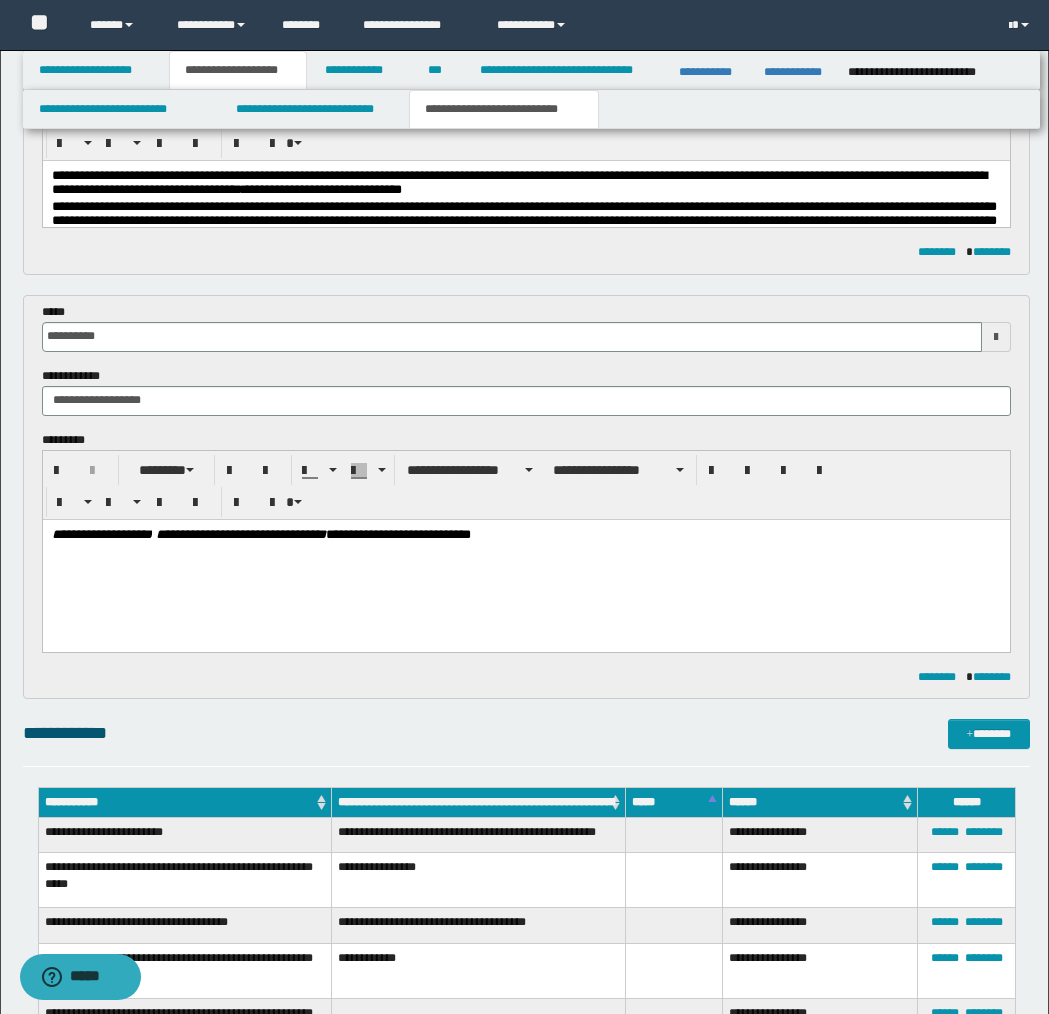 click on "**********" at bounding box center (526, 535) 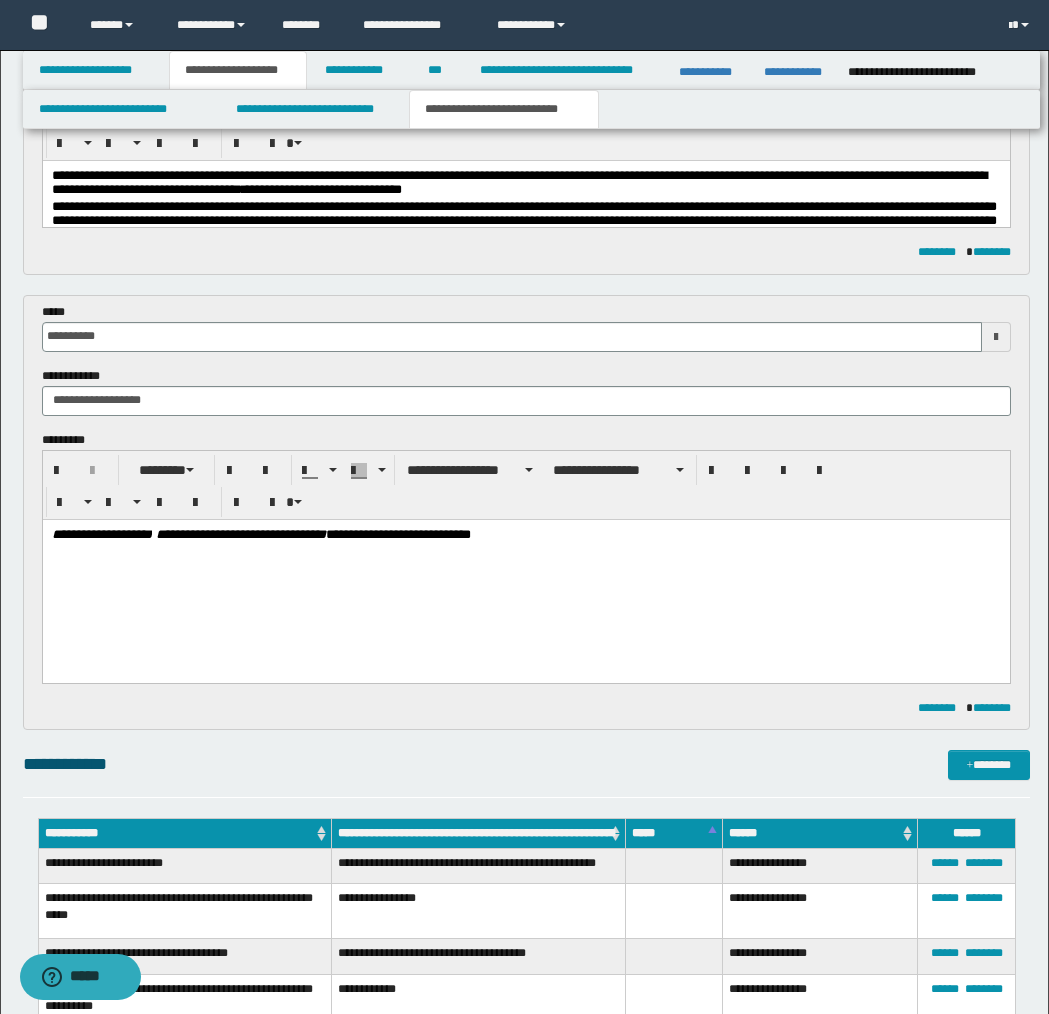 click on "**********" at bounding box center (101, 533) 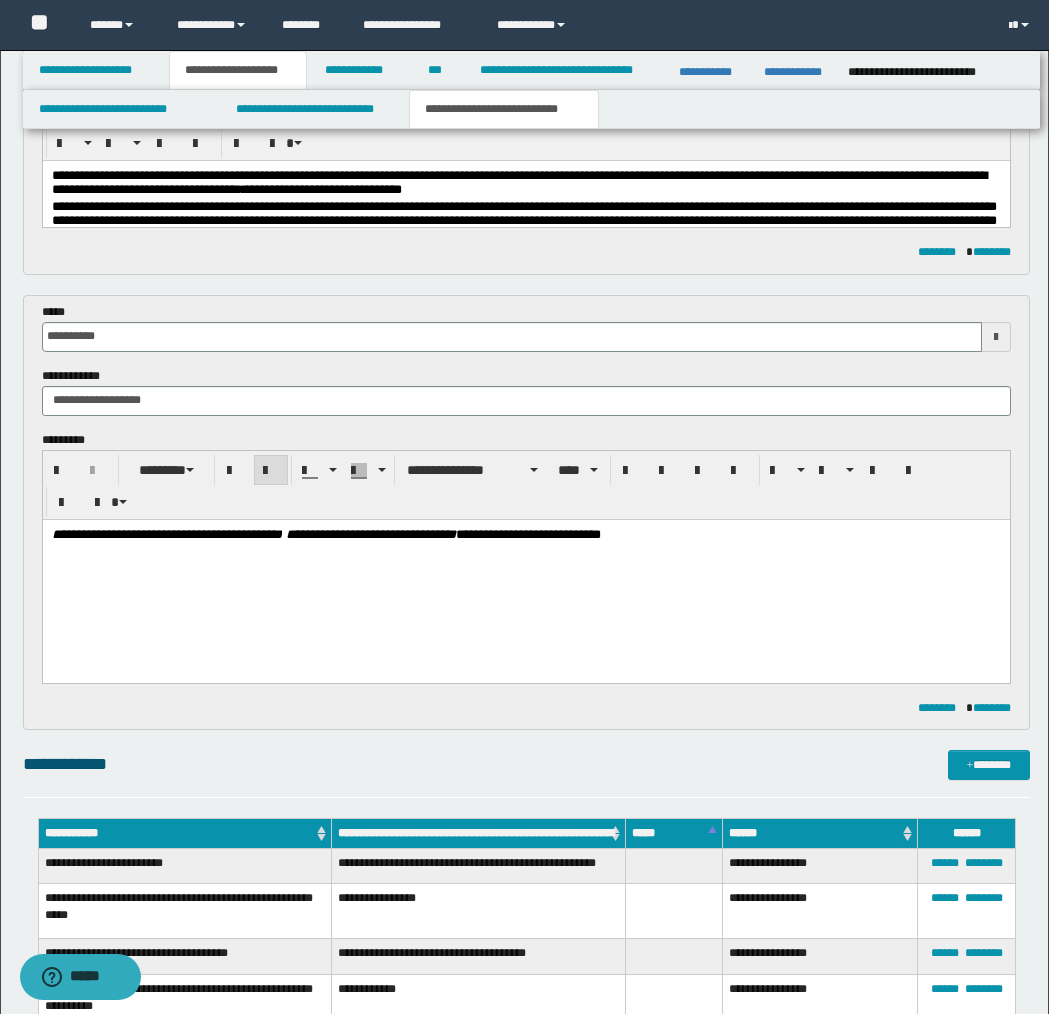 drag, startPoint x: 229, startPoint y: 533, endPoint x: 232, endPoint y: 548, distance: 15.297058 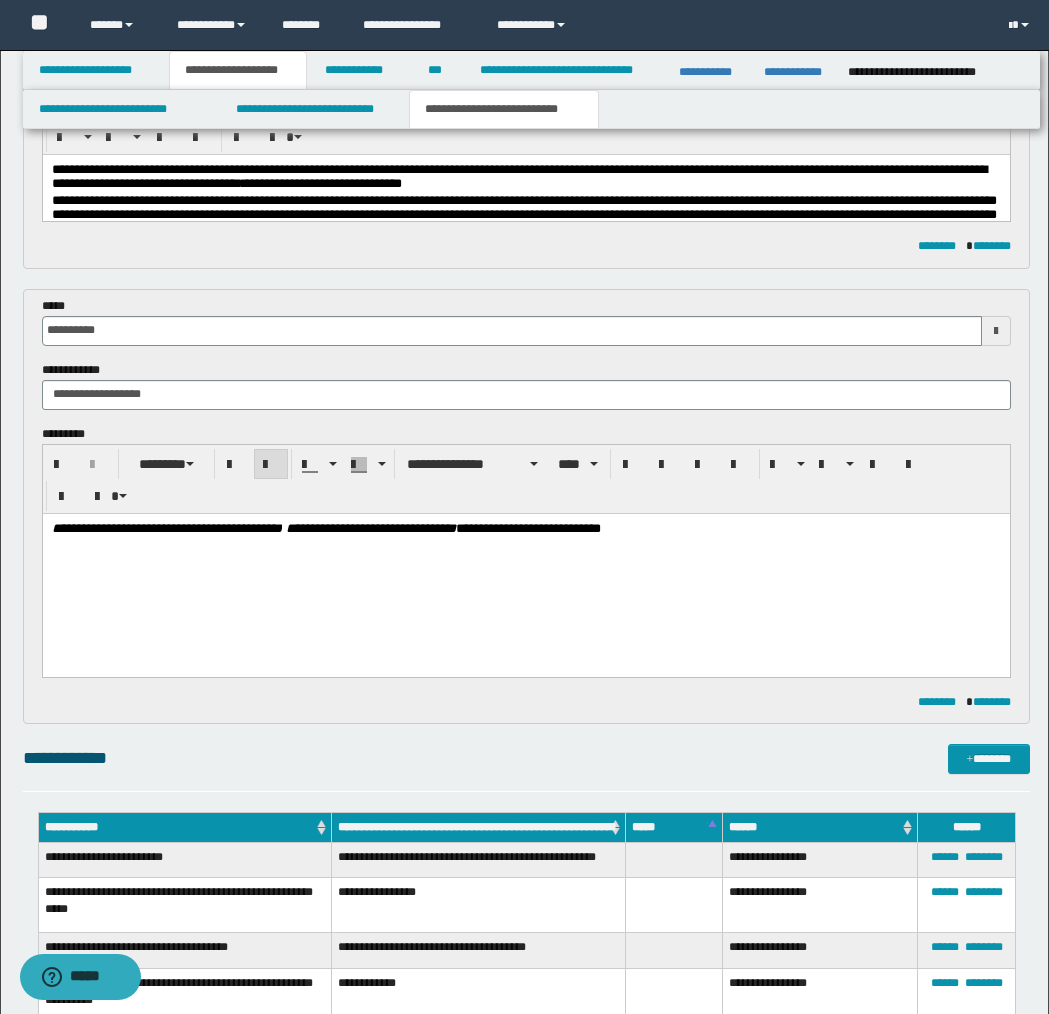 click on "**********" at bounding box center [526, 529] 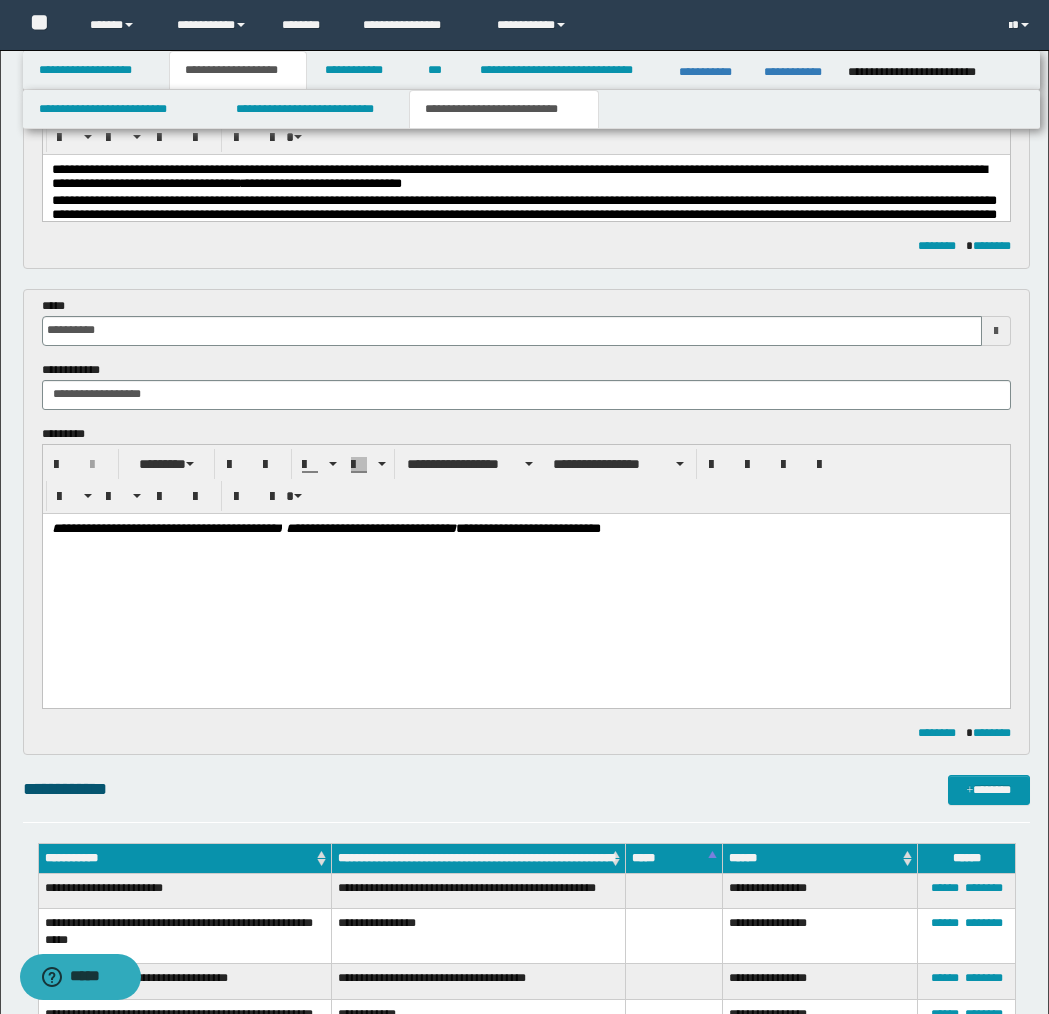 click on "**********" at bounding box center [526, 529] 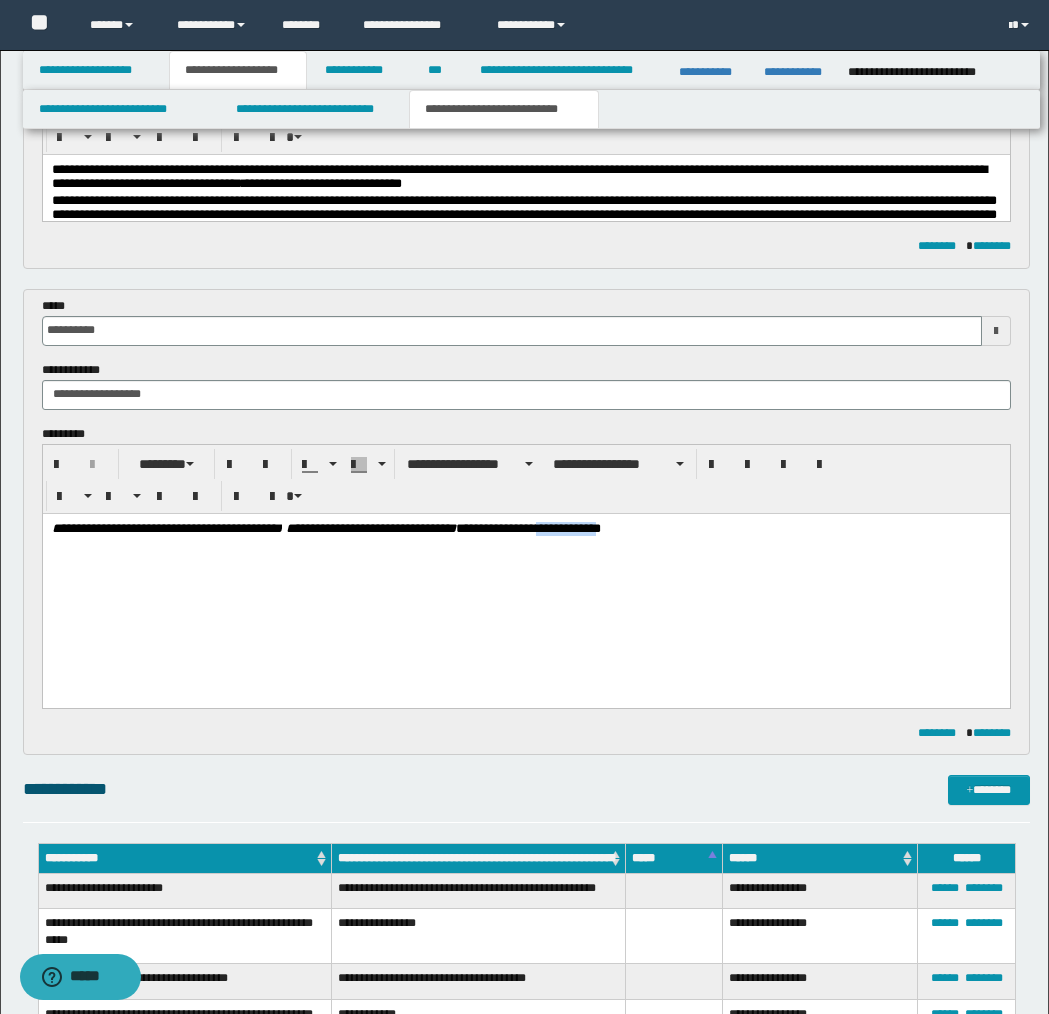 click on "**********" at bounding box center (526, 529) 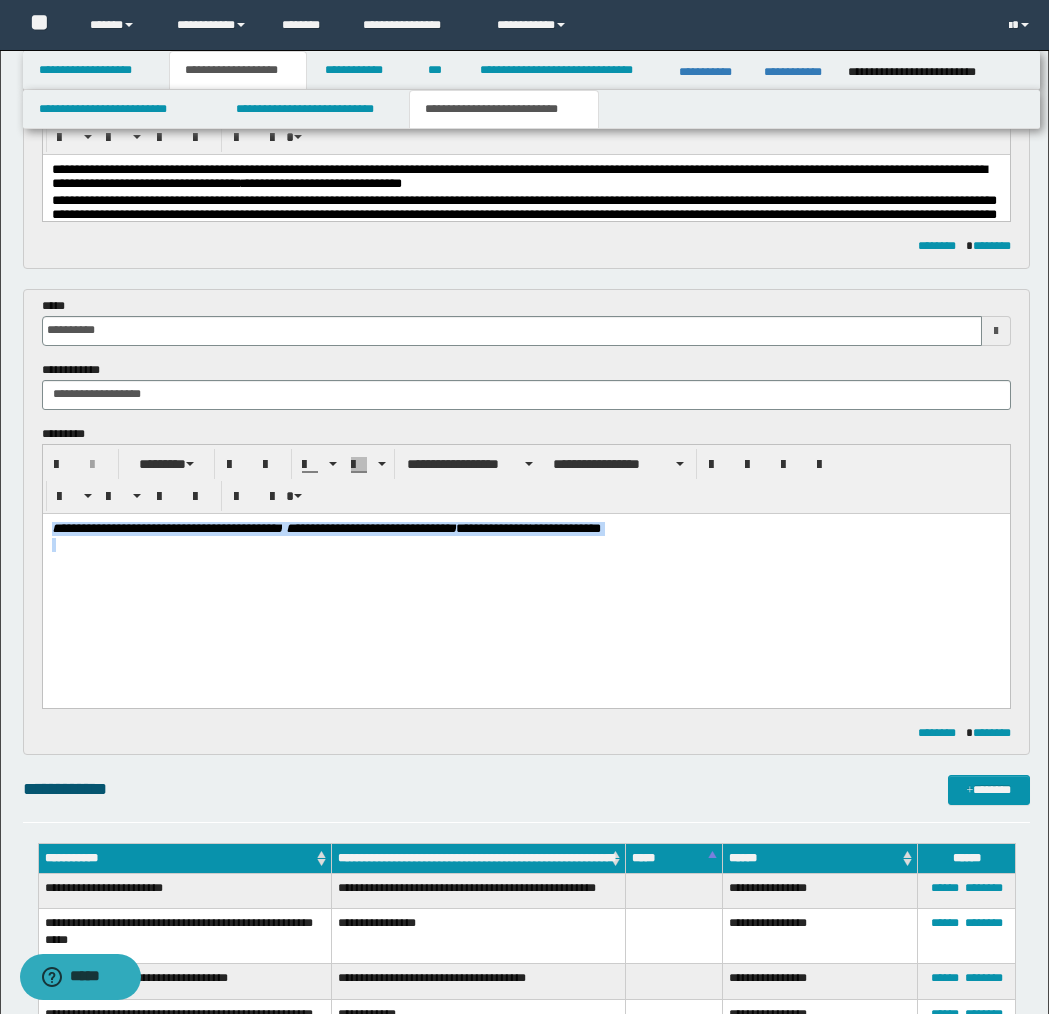 click on "**********" at bounding box center [526, 529] 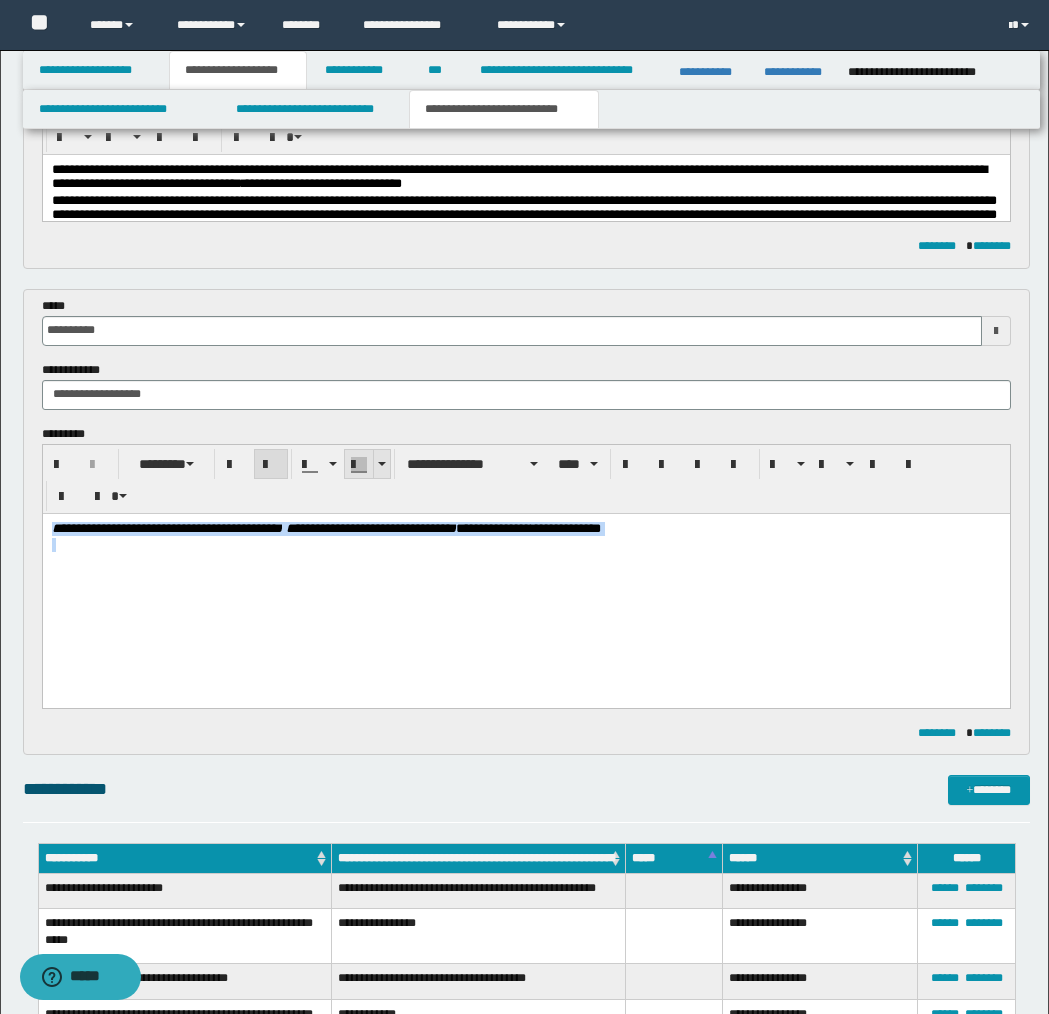 drag, startPoint x: 379, startPoint y: 462, endPoint x: 369, endPoint y: 477, distance: 18.027756 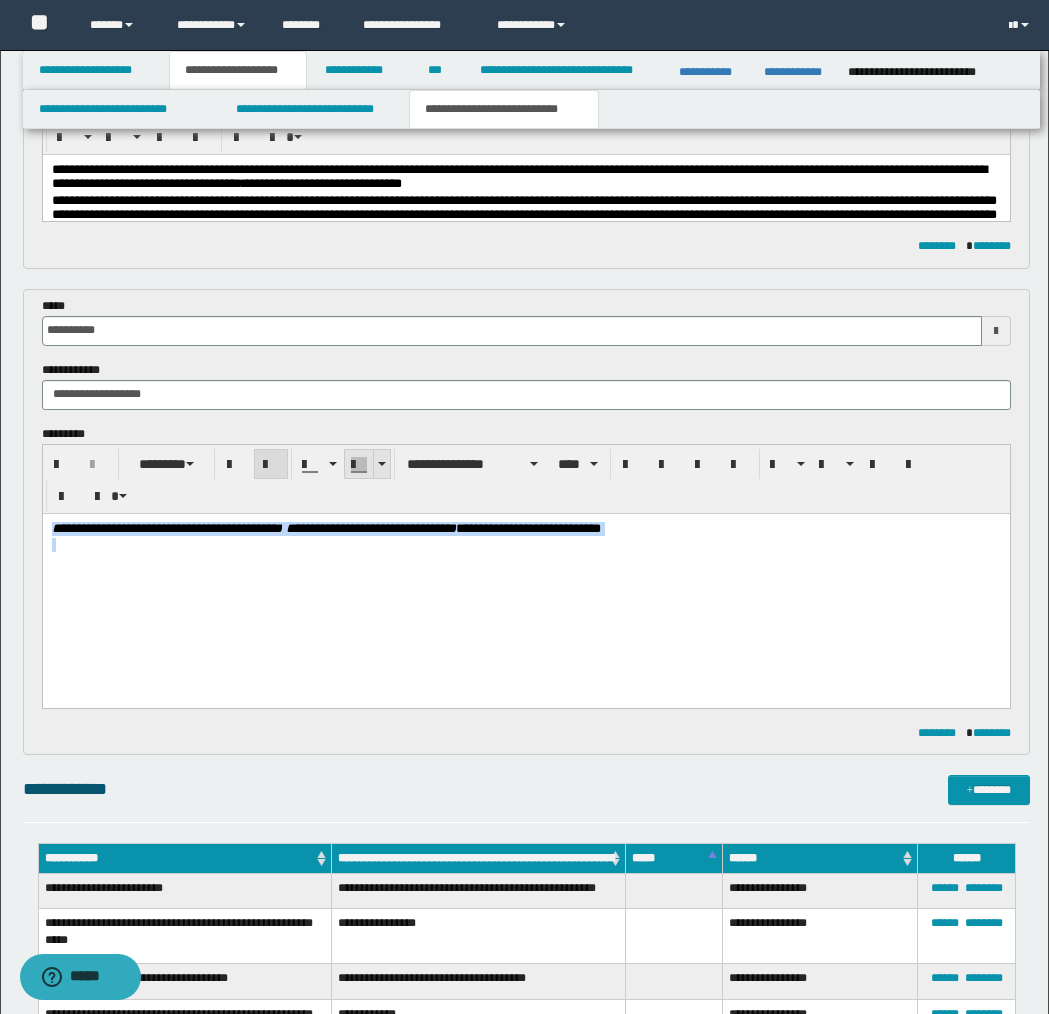 click at bounding box center (382, 464) 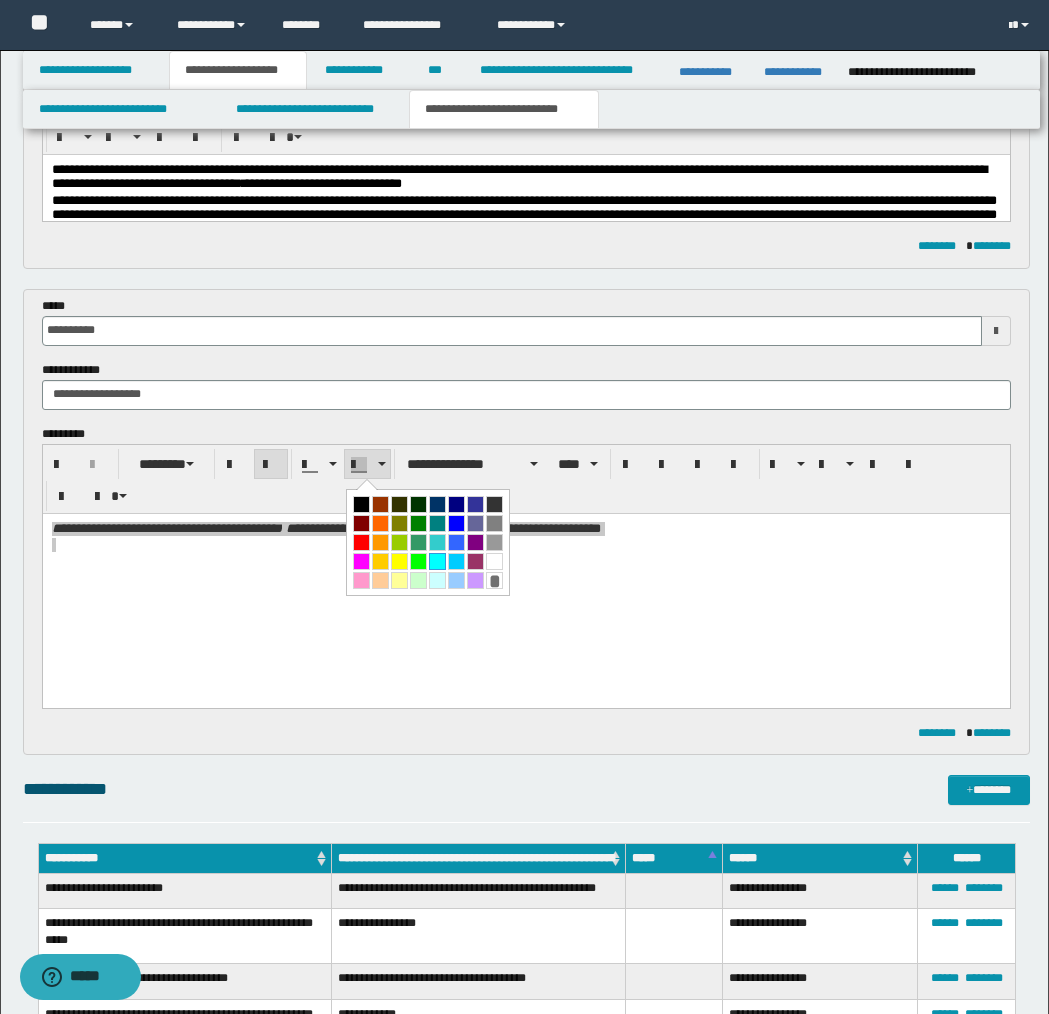 click at bounding box center [437, 561] 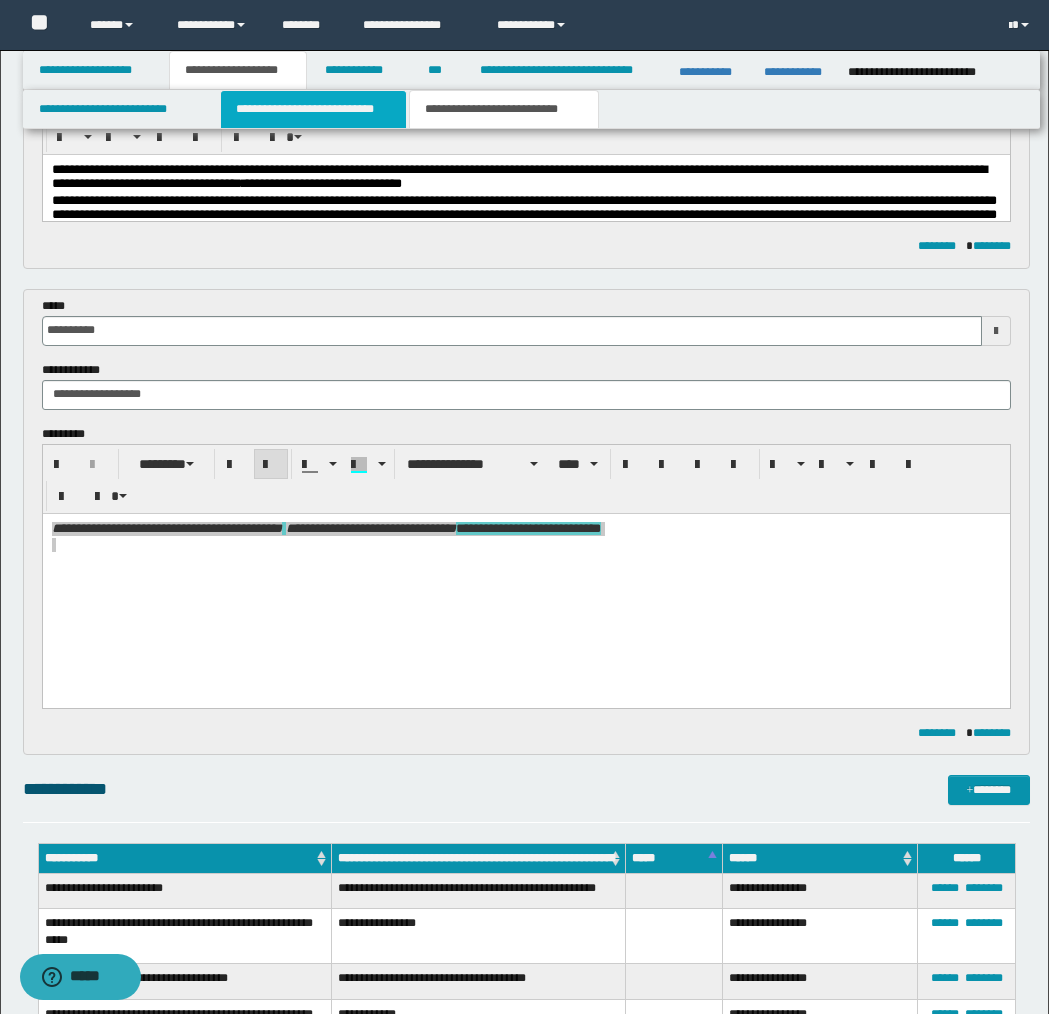 click on "**********" at bounding box center (314, 109) 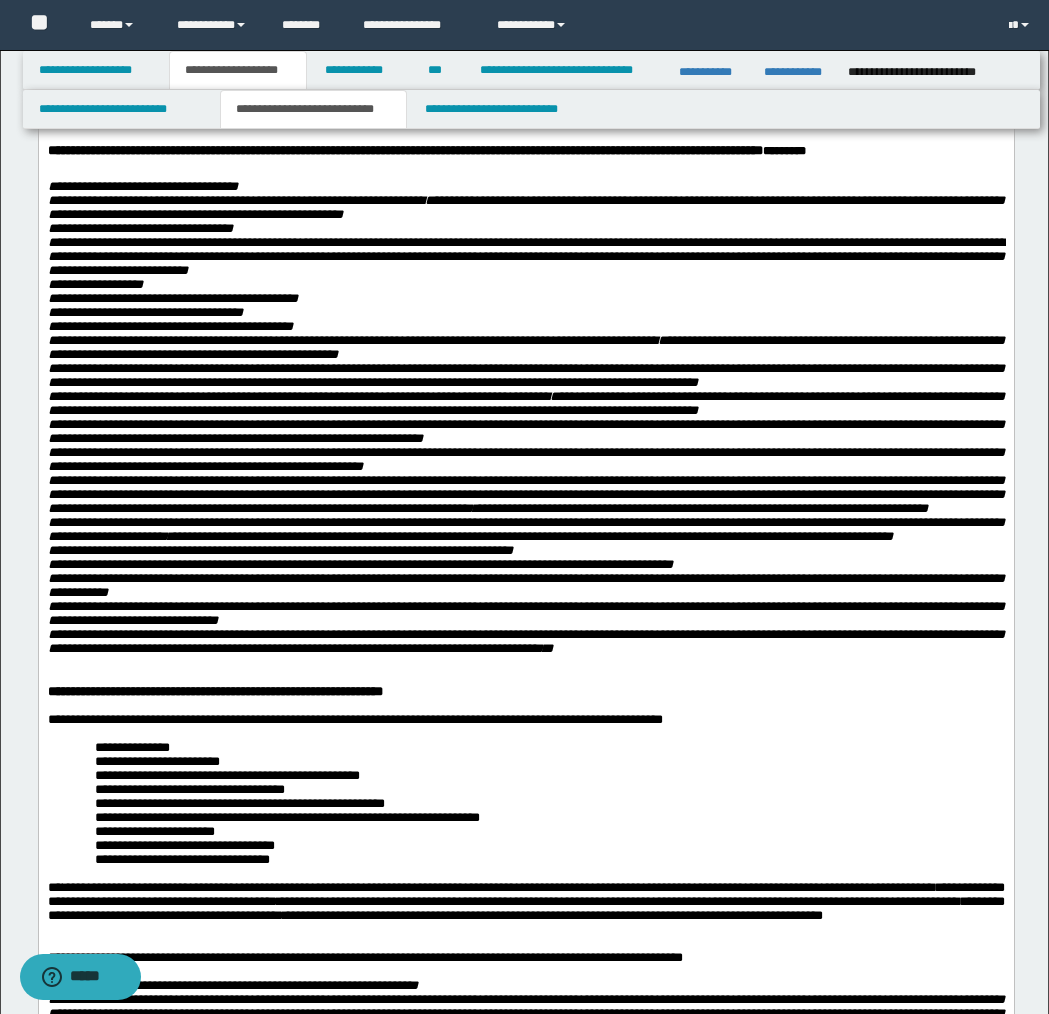 scroll, scrollTop: 406, scrollLeft: 0, axis: vertical 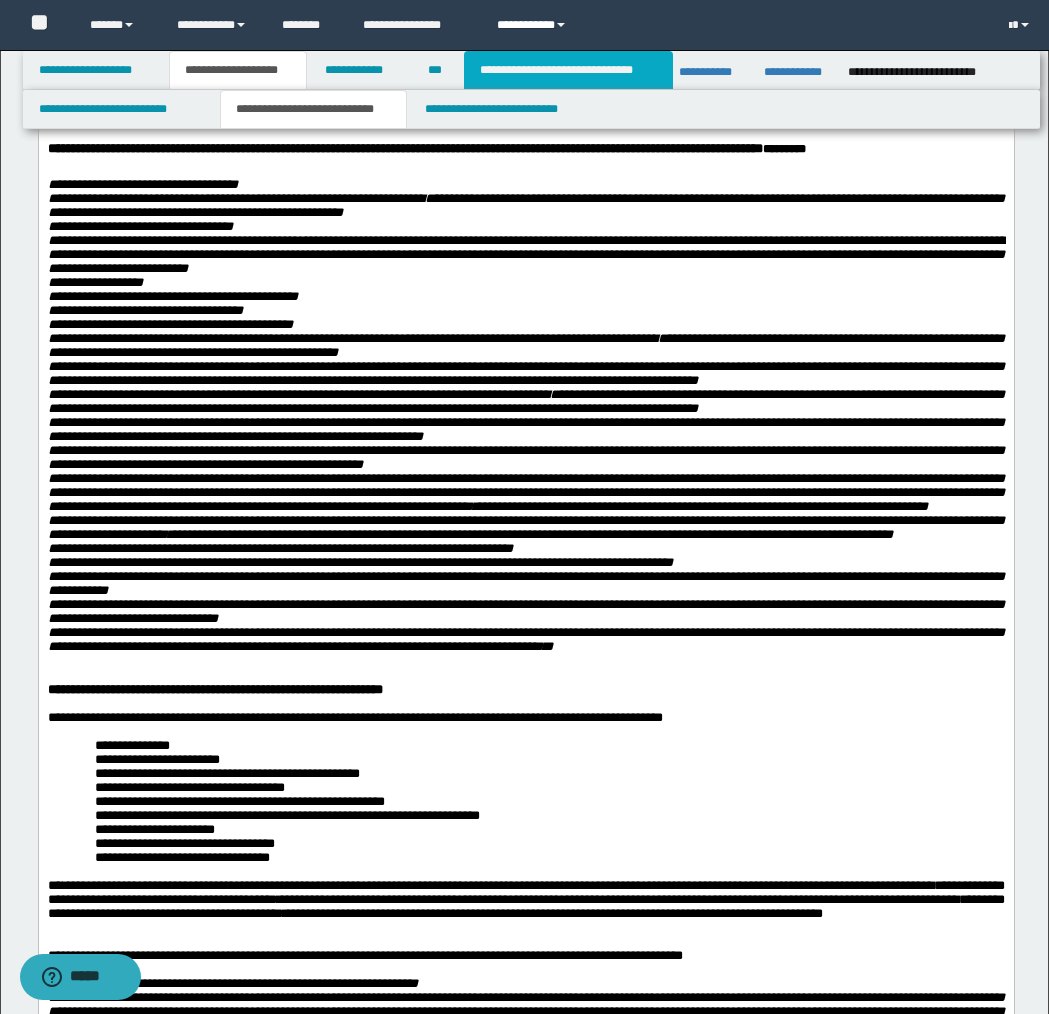 drag, startPoint x: 505, startPoint y: 70, endPoint x: 535, endPoint y: 9, distance: 67.977936 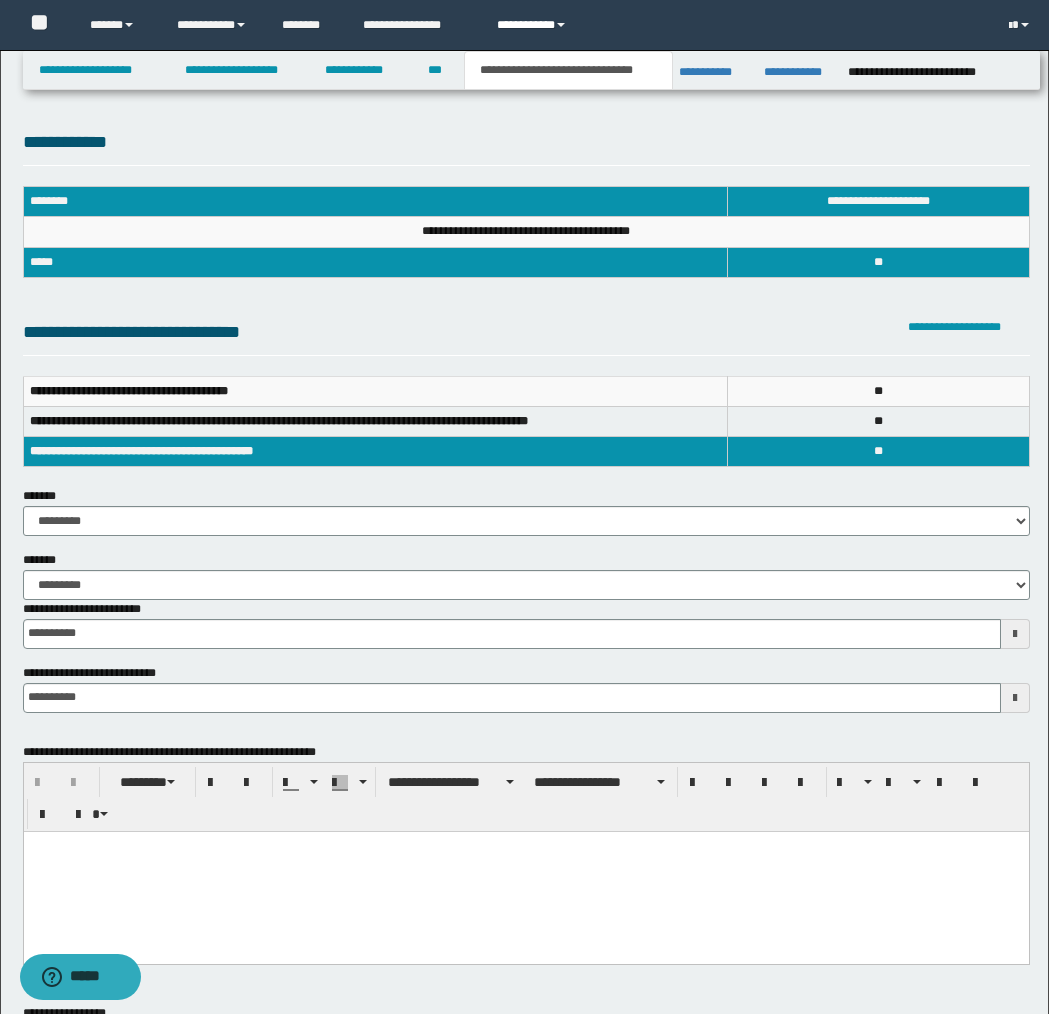 scroll, scrollTop: 0, scrollLeft: 0, axis: both 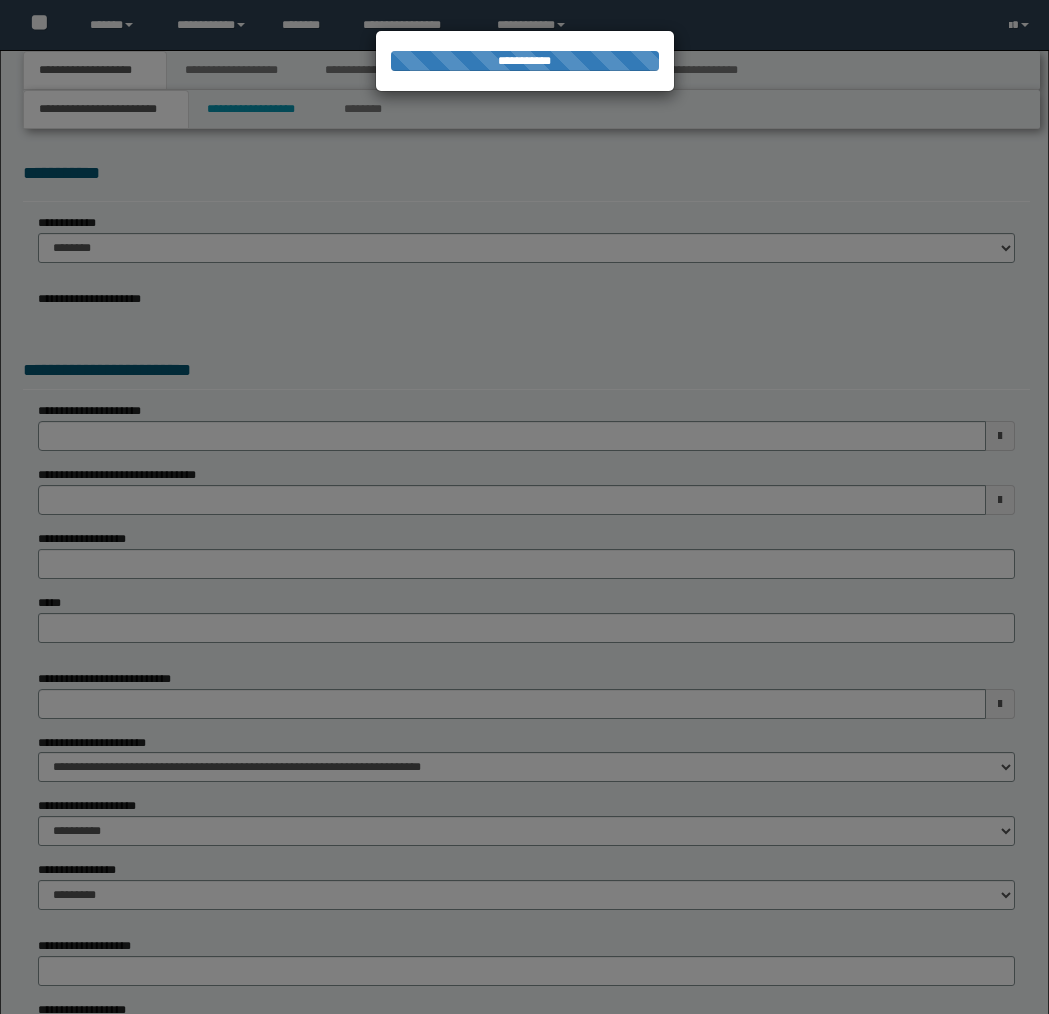 select on "*" 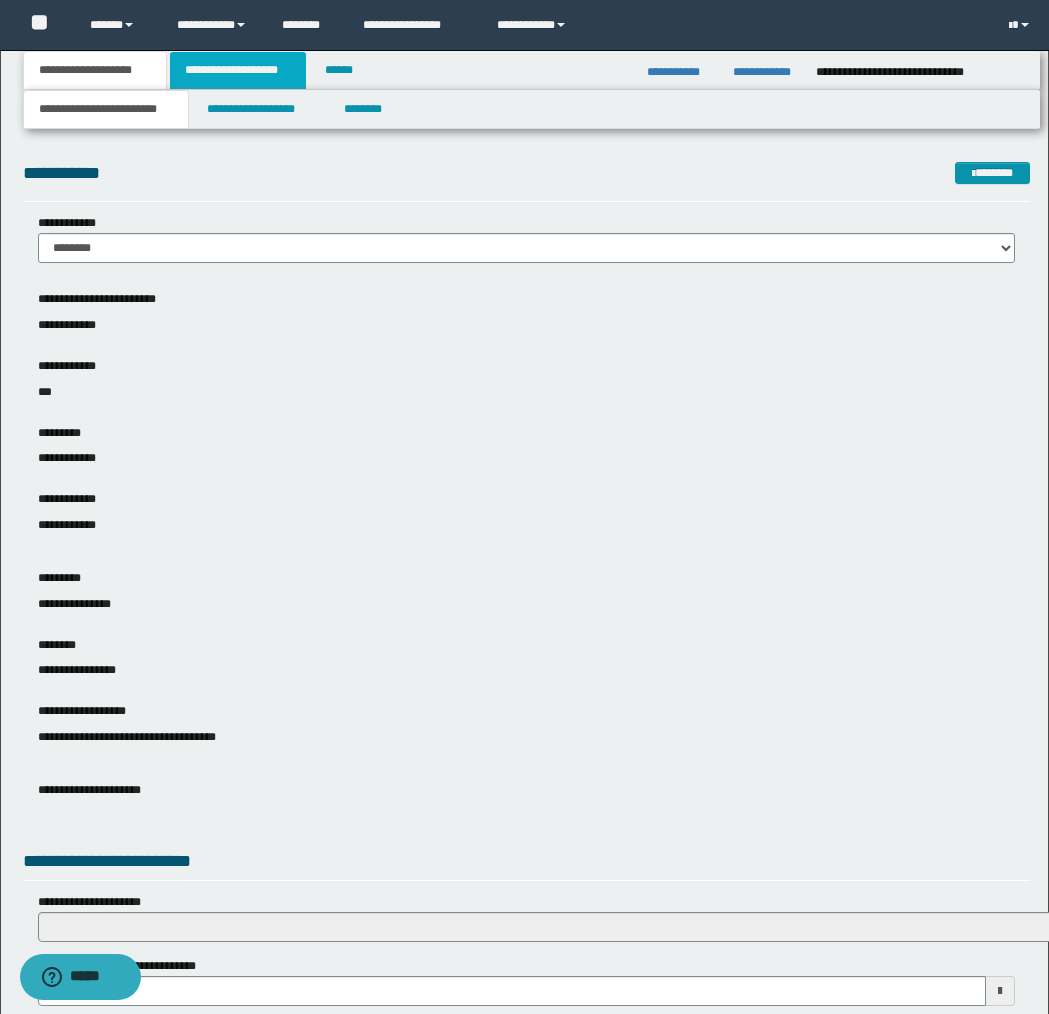click on "**********" at bounding box center (238, 70) 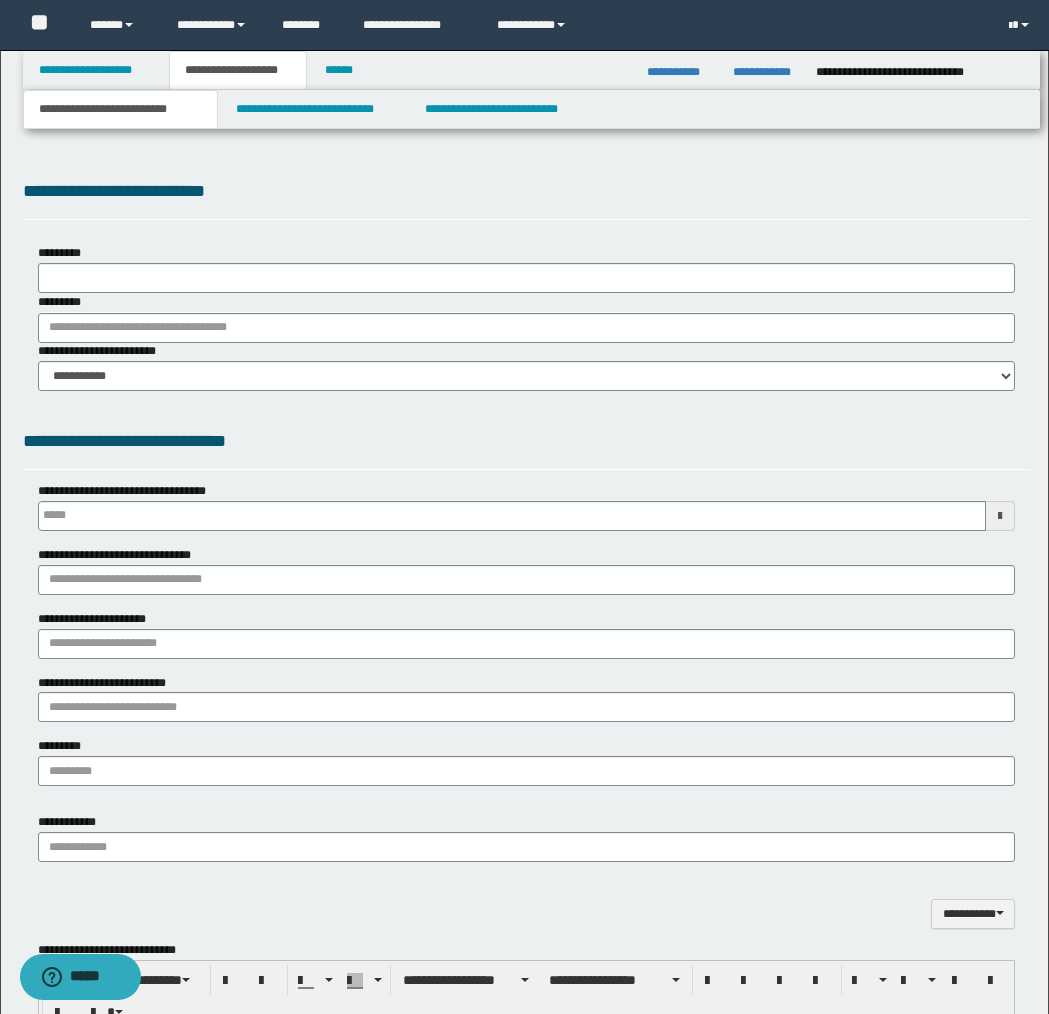 type 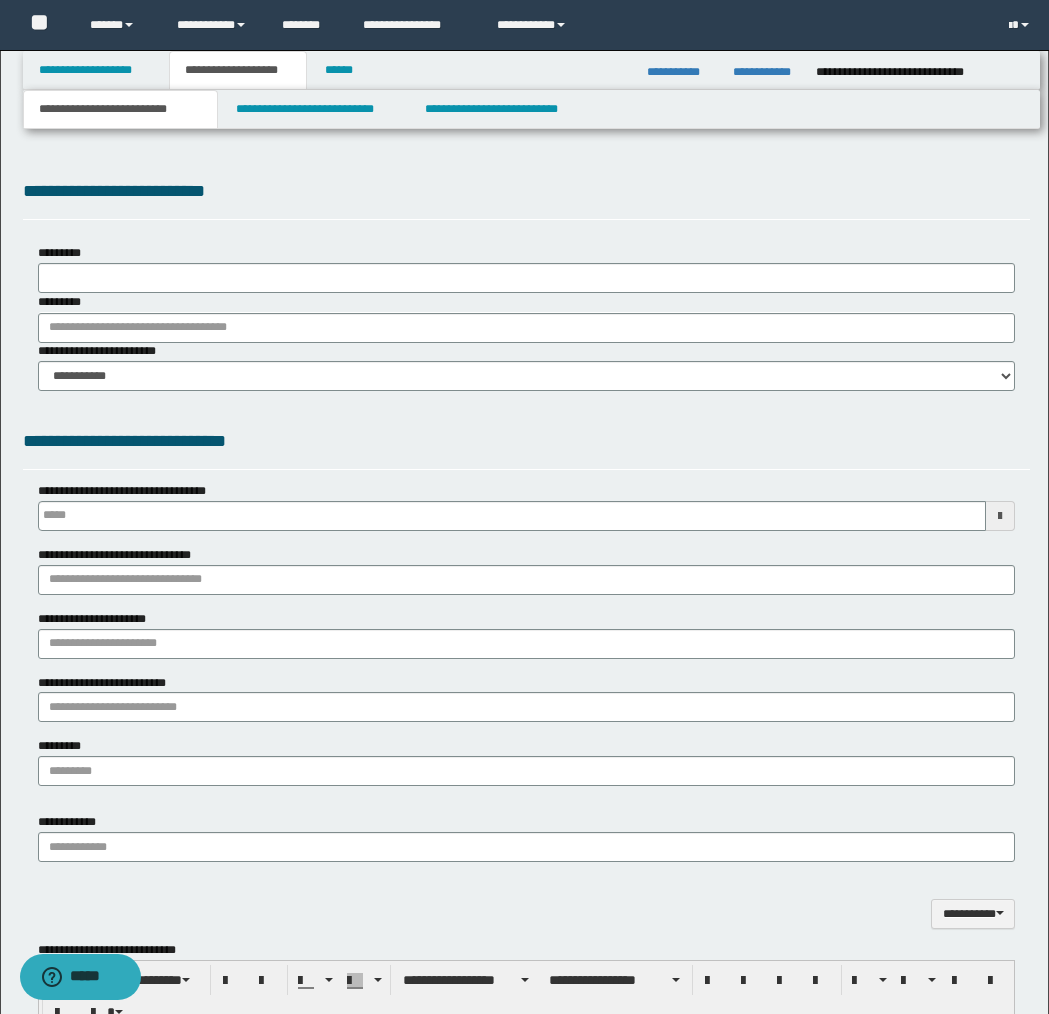 scroll, scrollTop: 0, scrollLeft: 0, axis: both 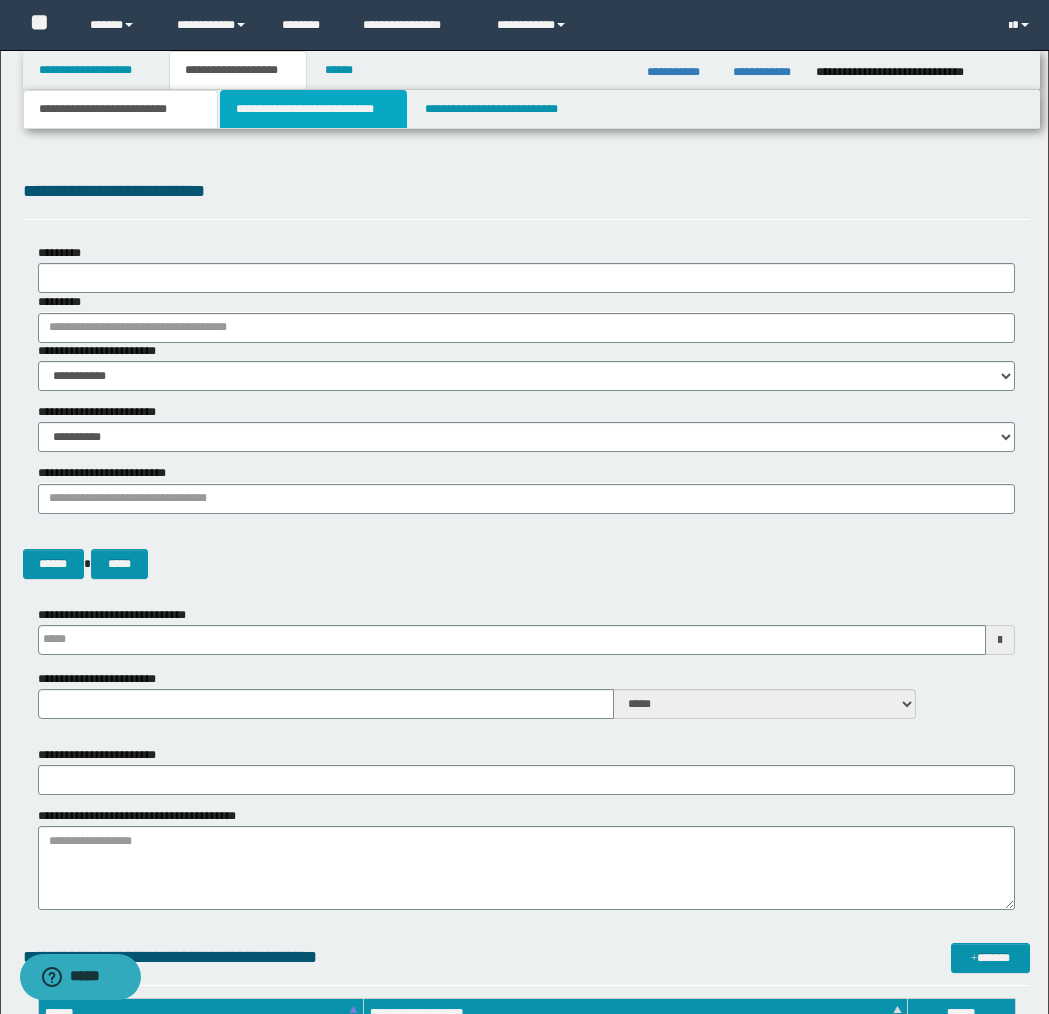 click on "**********" at bounding box center (314, 109) 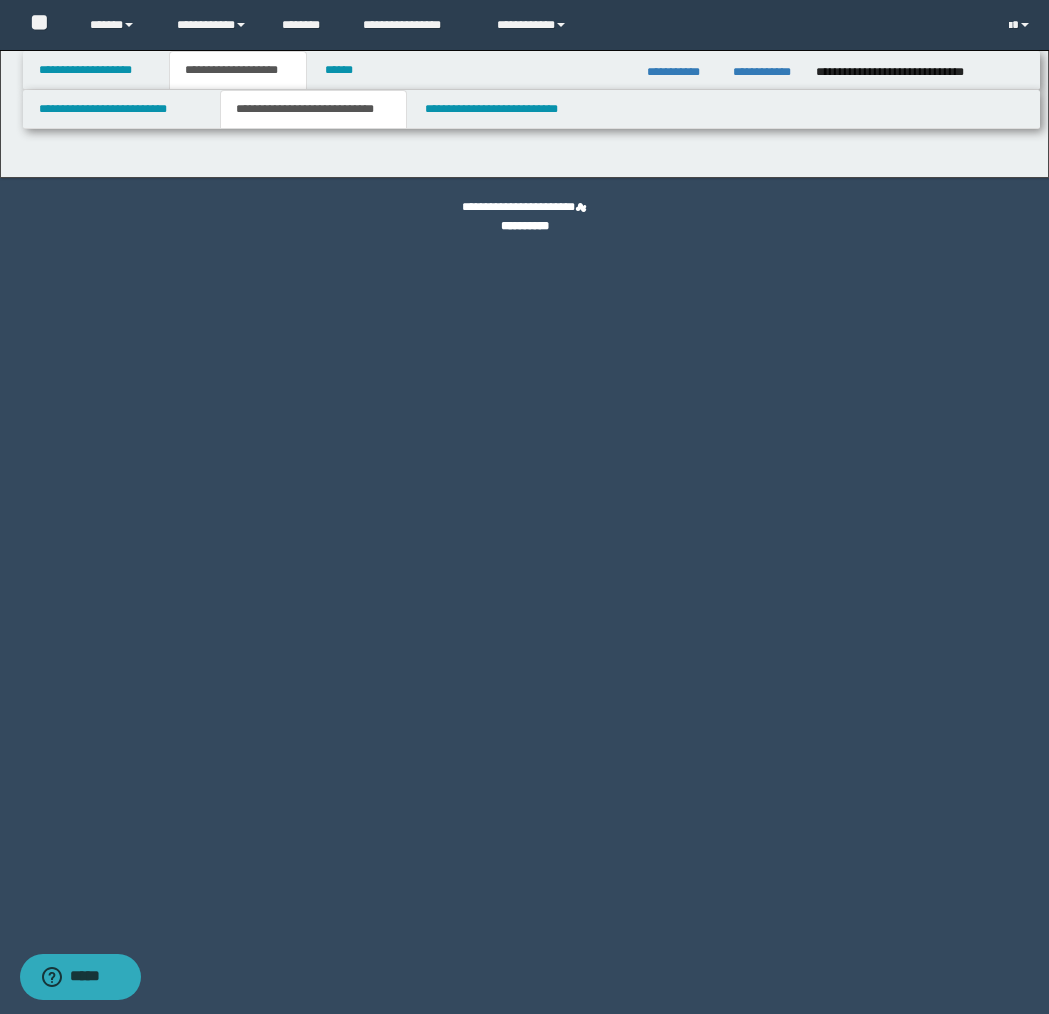 select on "*" 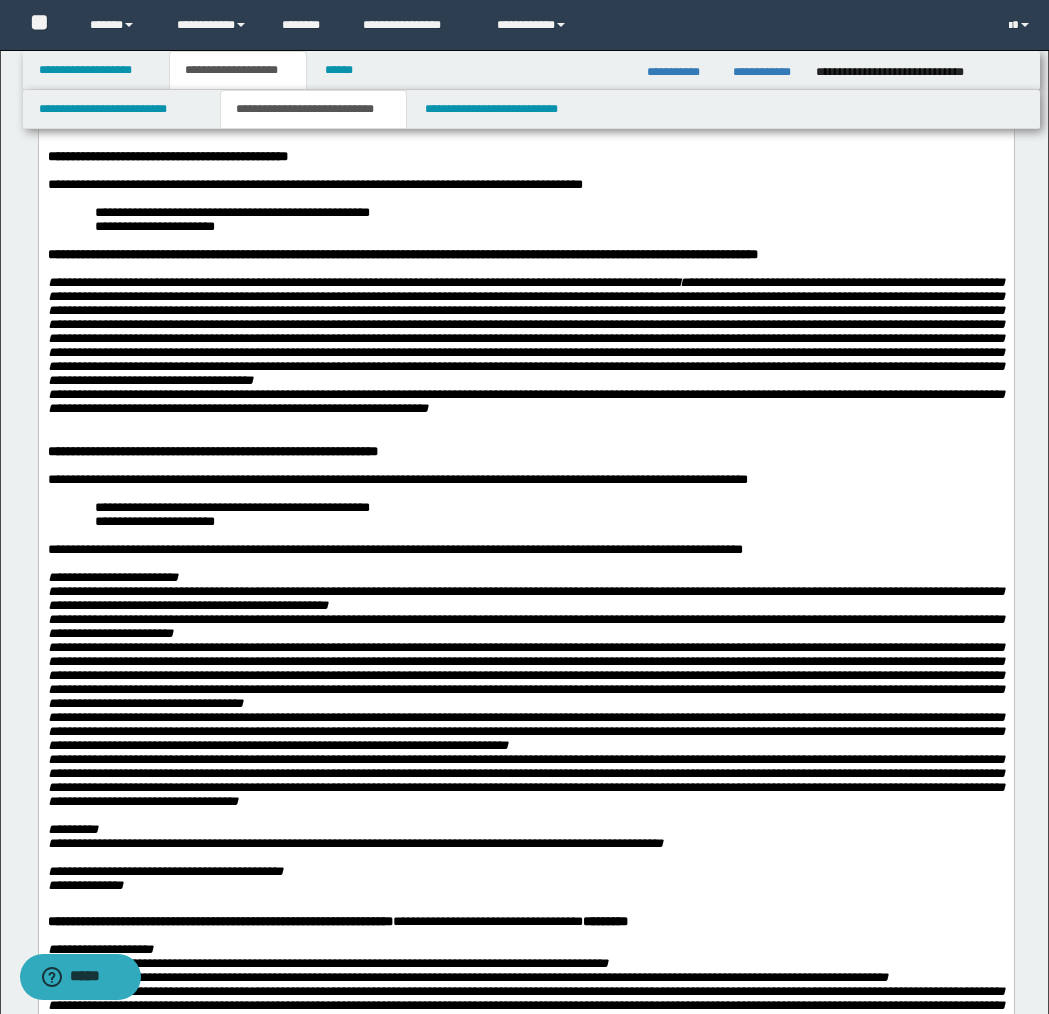 scroll, scrollTop: 181, scrollLeft: 0, axis: vertical 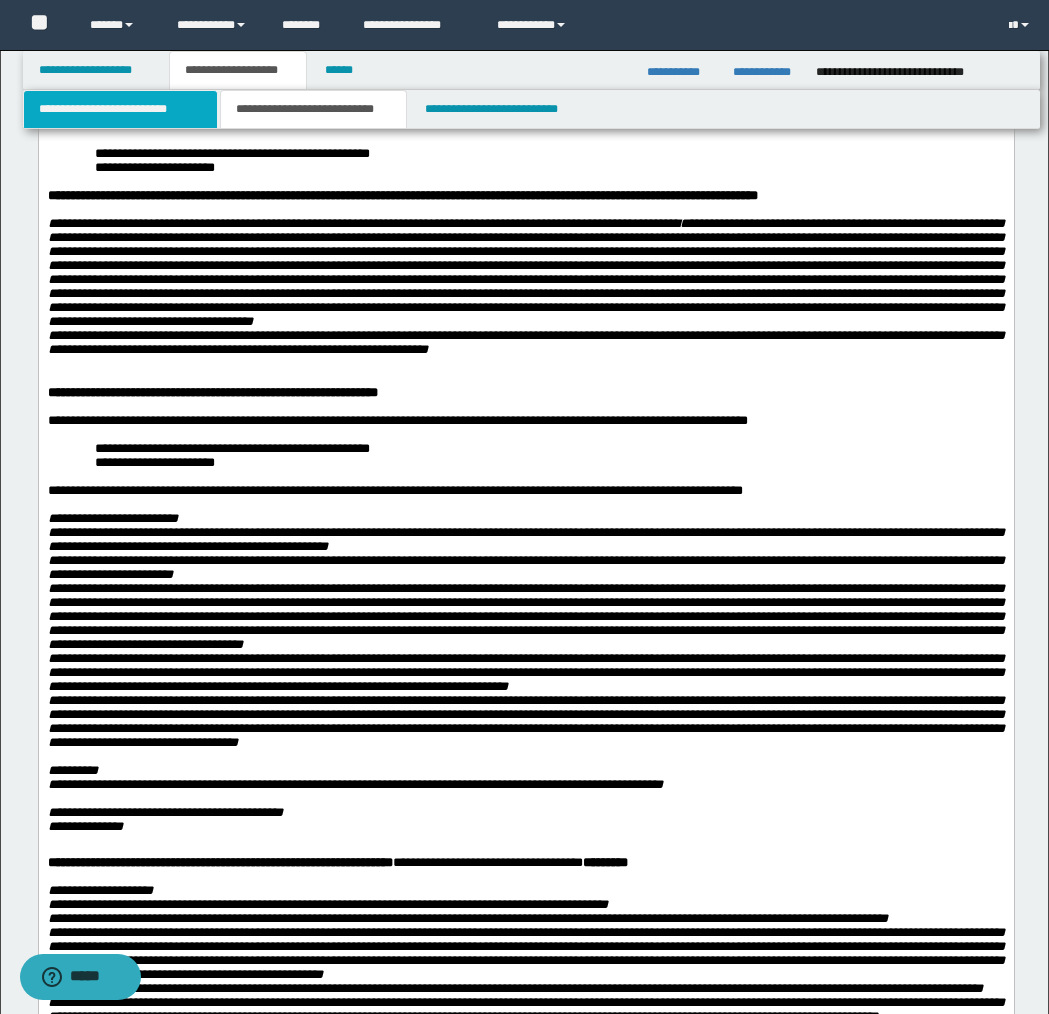 click on "**********" at bounding box center (120, 109) 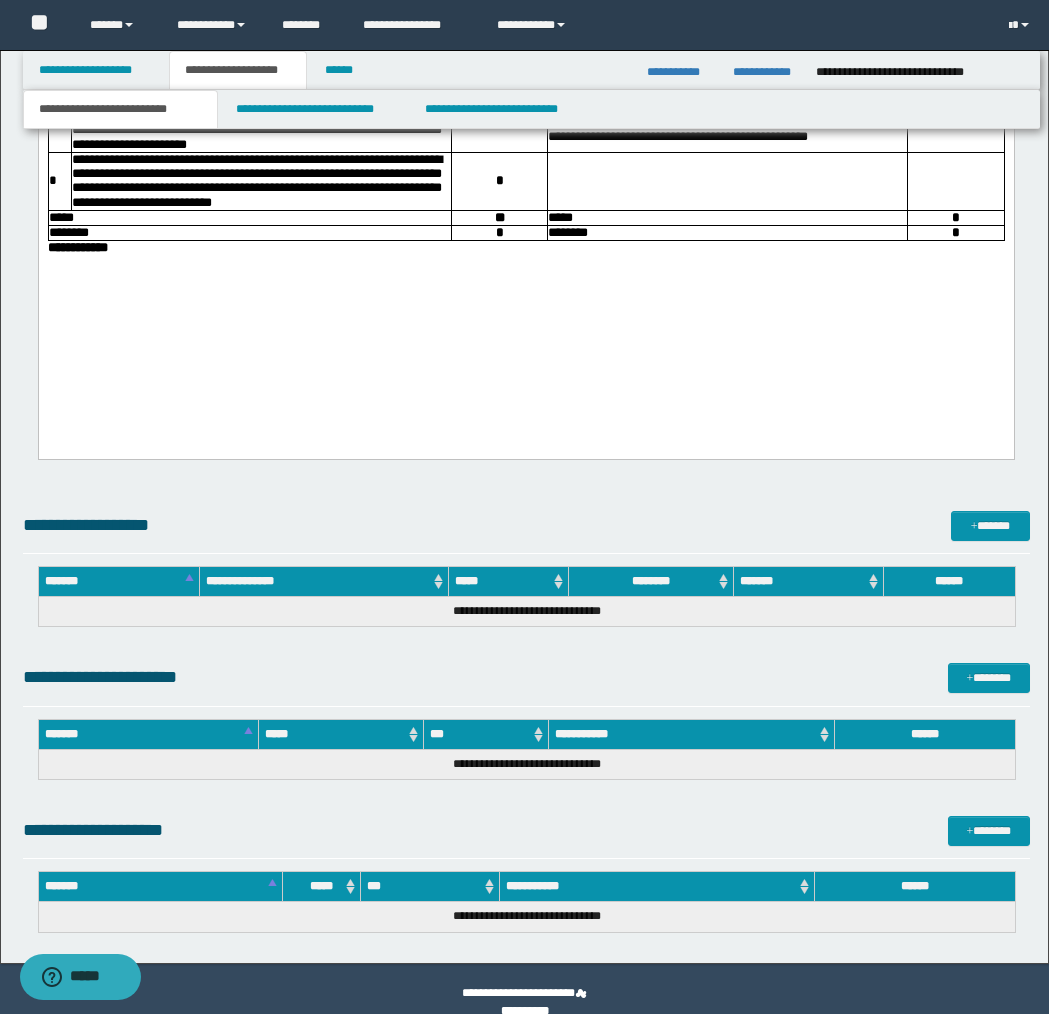 scroll, scrollTop: 2388, scrollLeft: 0, axis: vertical 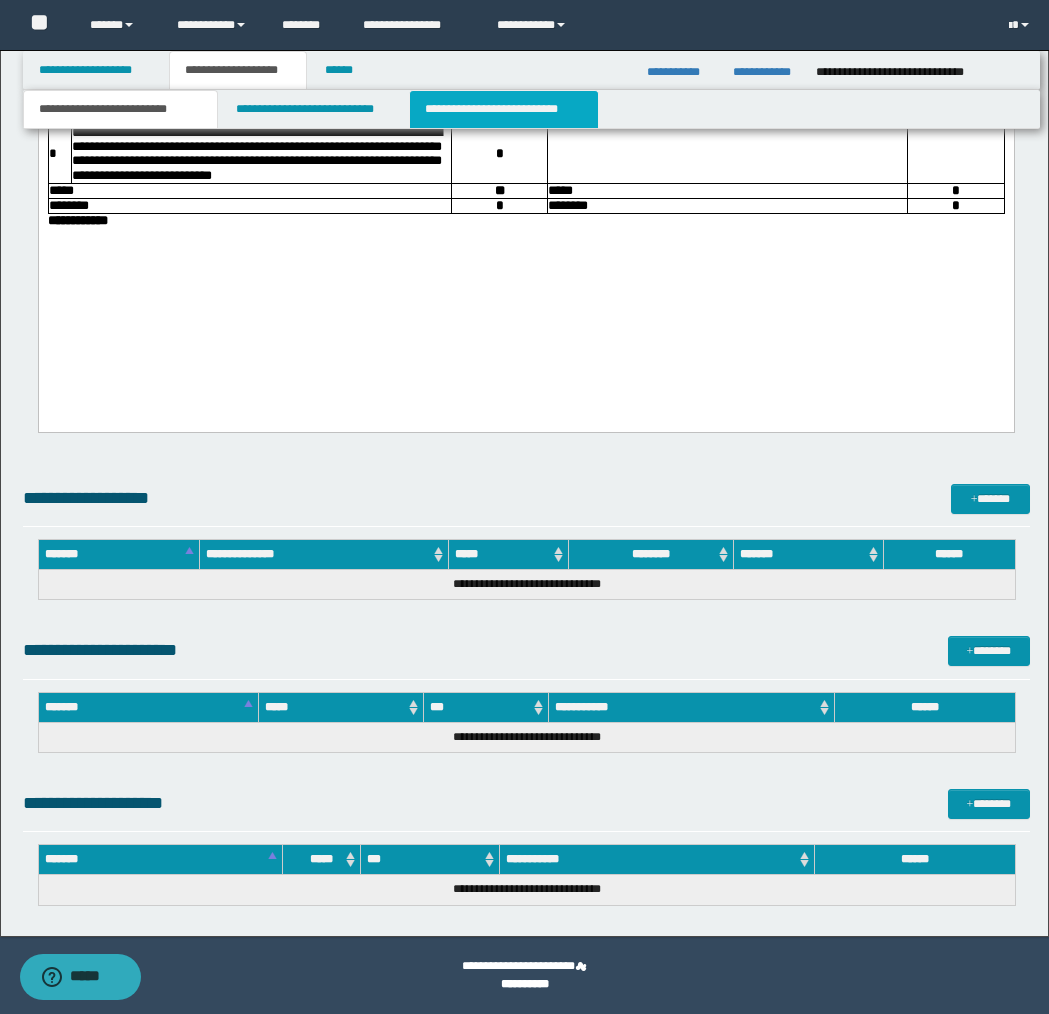 click on "**********" at bounding box center (504, 109) 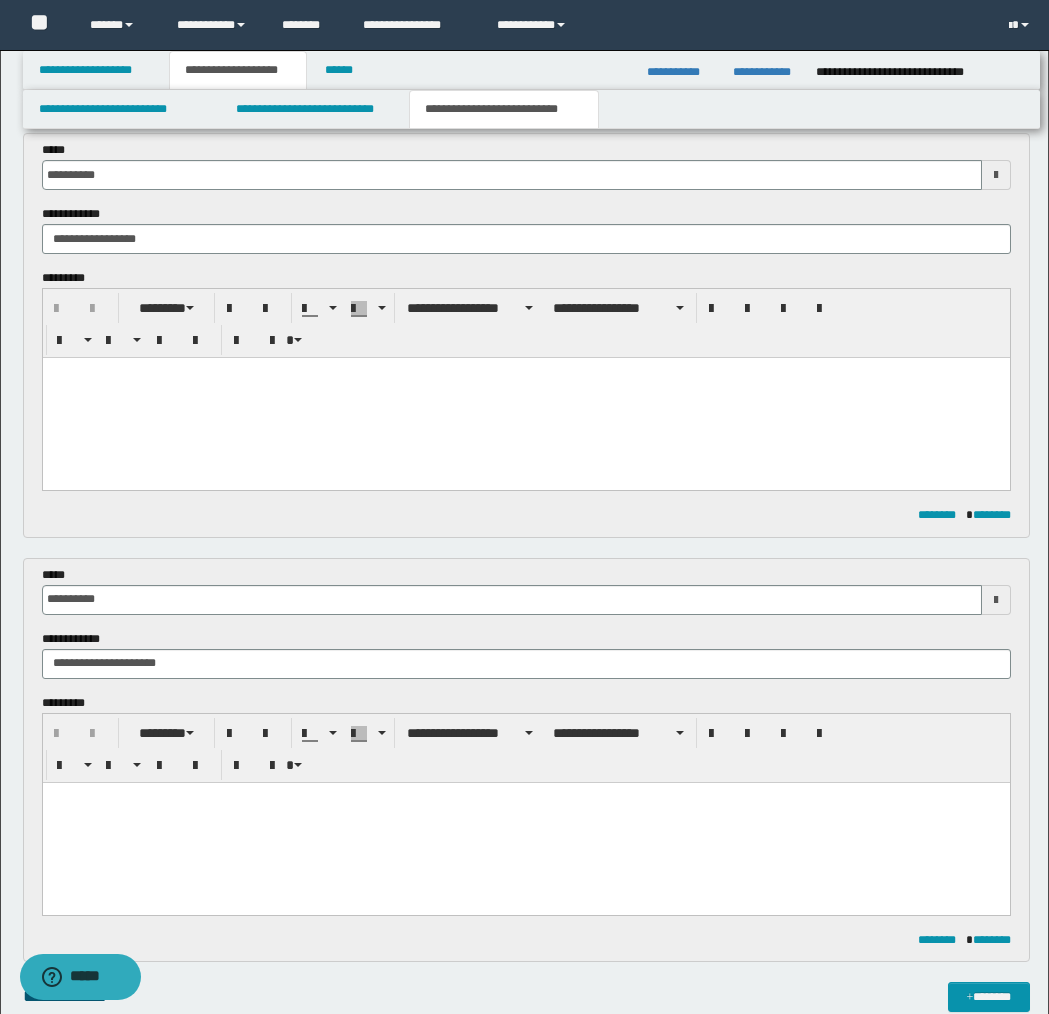 scroll, scrollTop: 0, scrollLeft: 0, axis: both 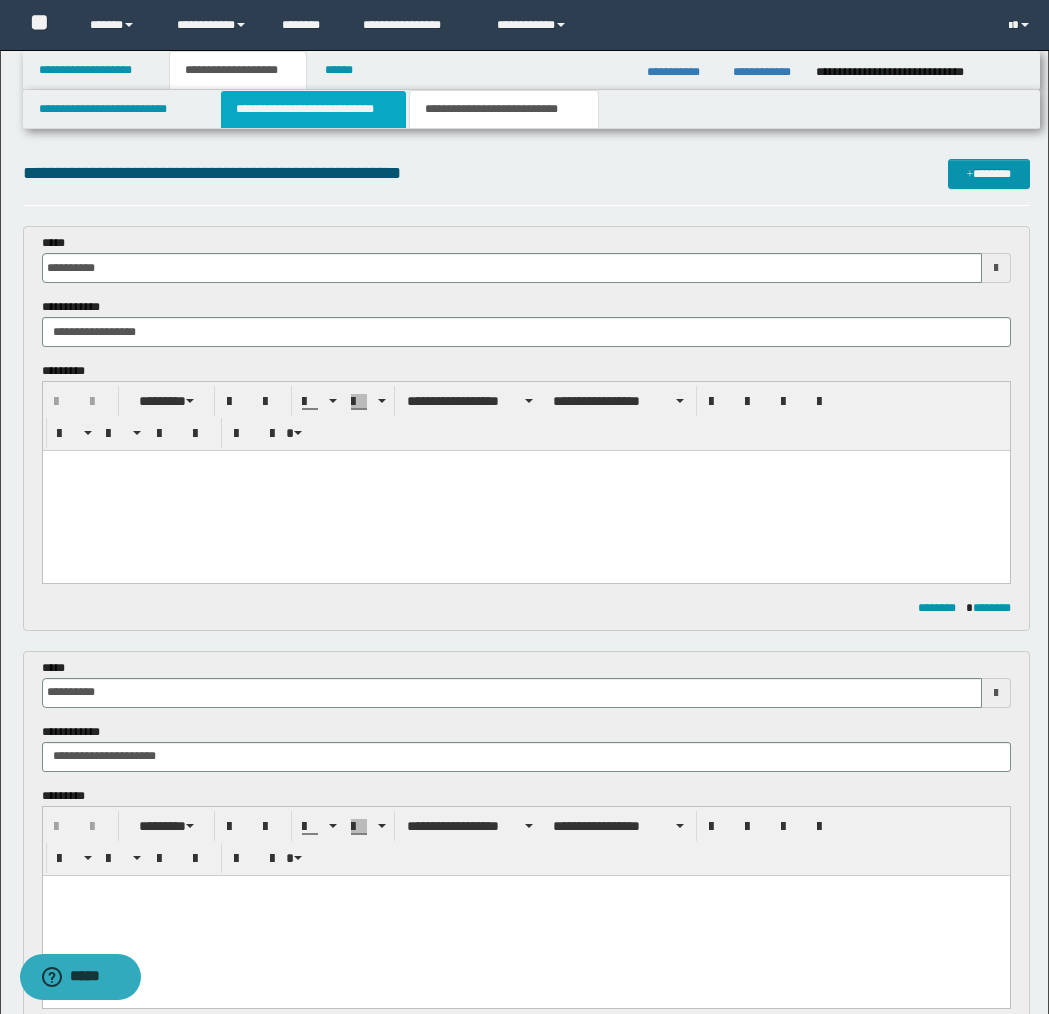 click on "**********" at bounding box center (314, 109) 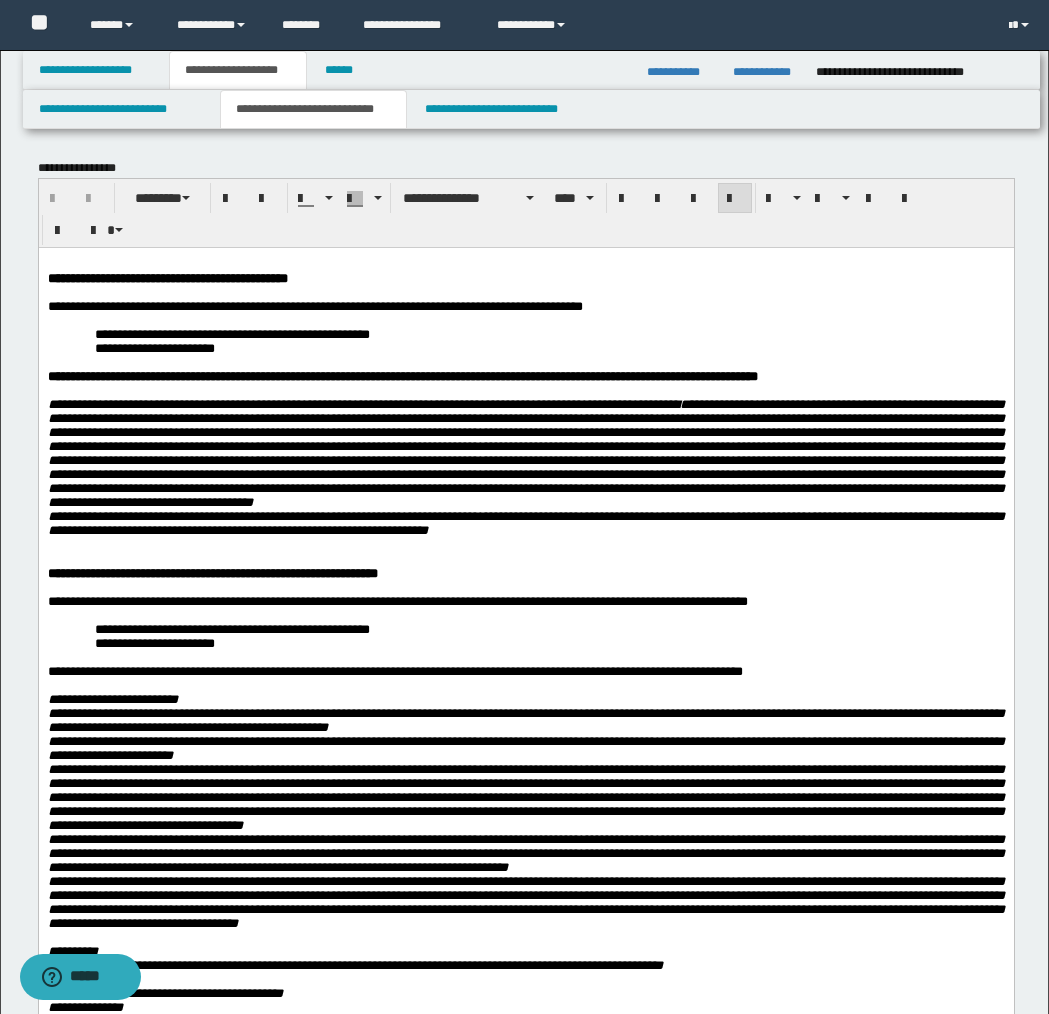 click on "**********" at bounding box center [314, 305] 